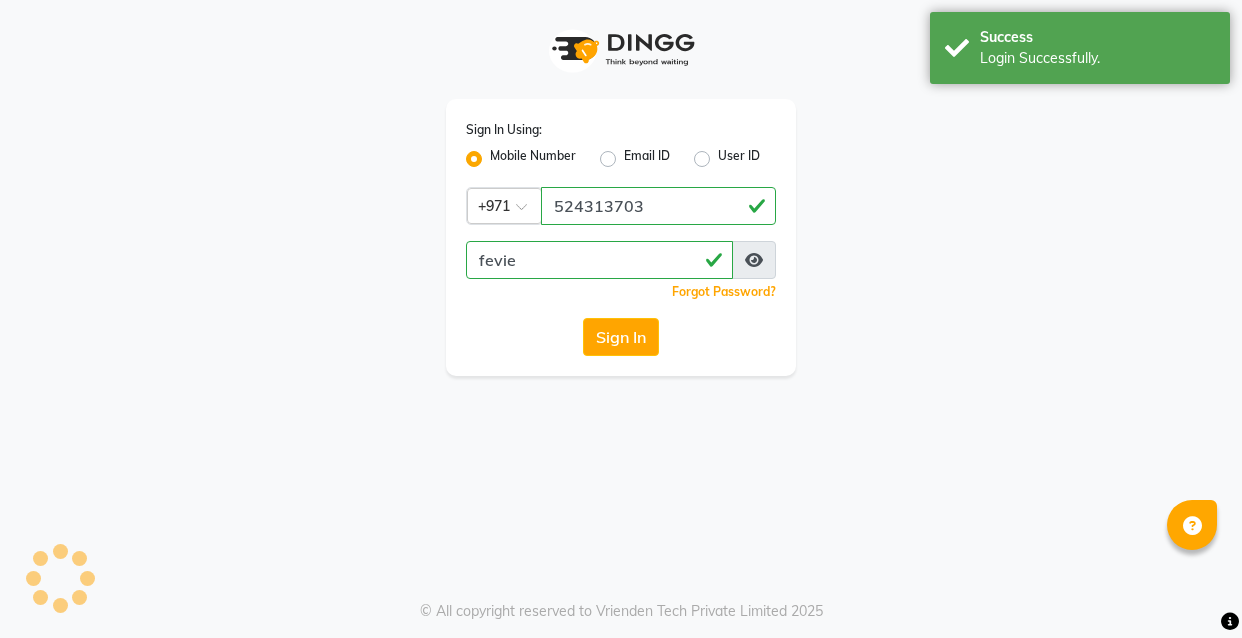 scroll, scrollTop: 0, scrollLeft: 0, axis: both 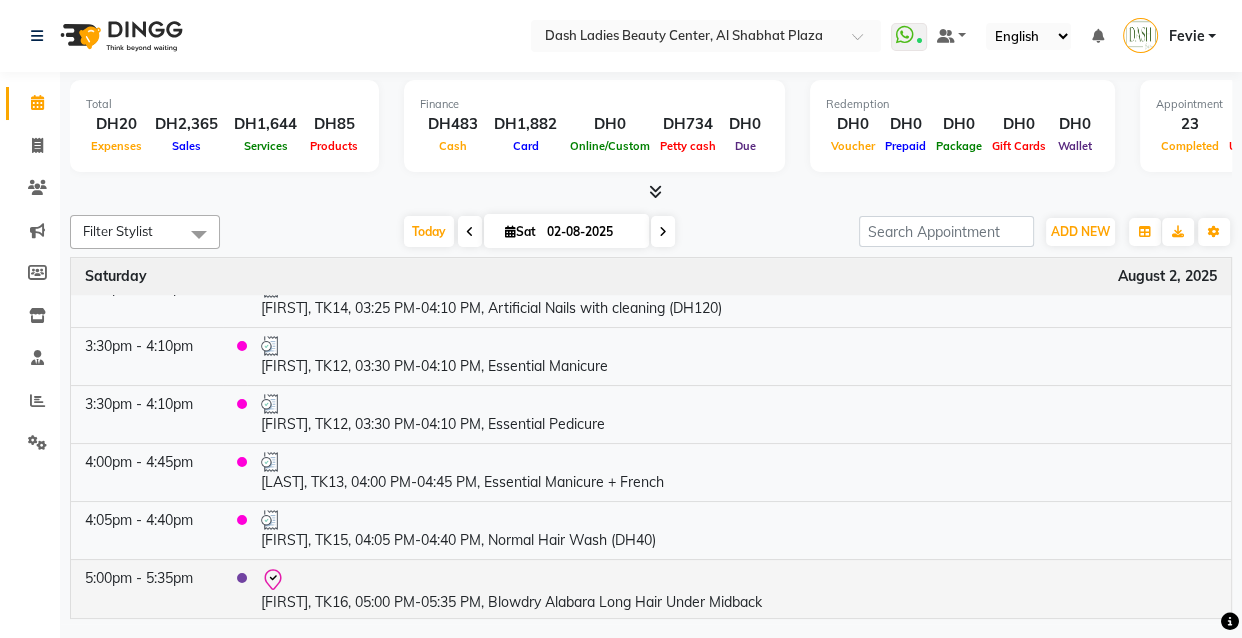 click on "[FIRST], TK16, 05:00 PM-05:35 PM, Blowdry Alabara Long Hair Under Midback" at bounding box center [739, 590] 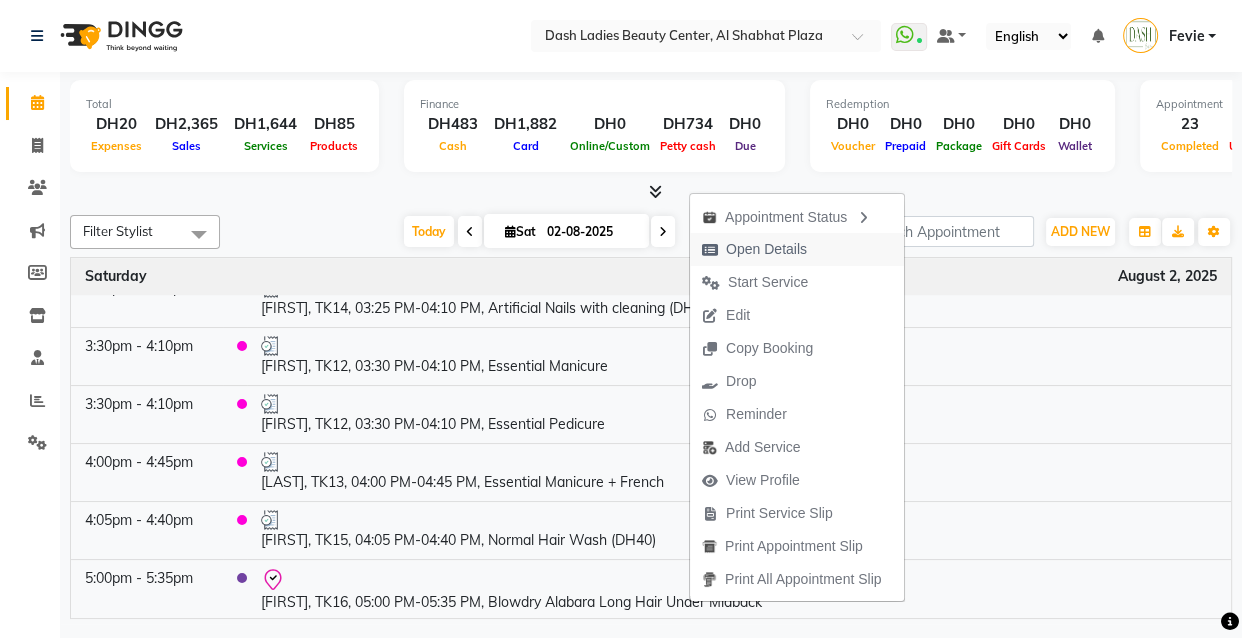 click on "Open Details" at bounding box center (766, 249) 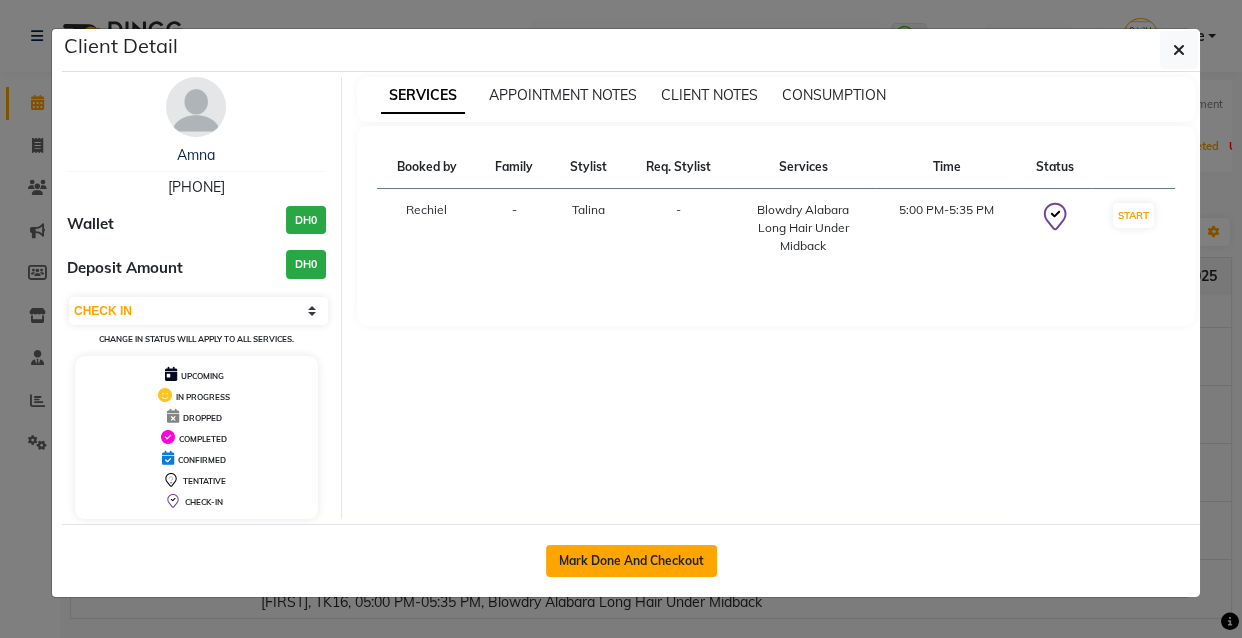 click on "Mark Done And Checkout" 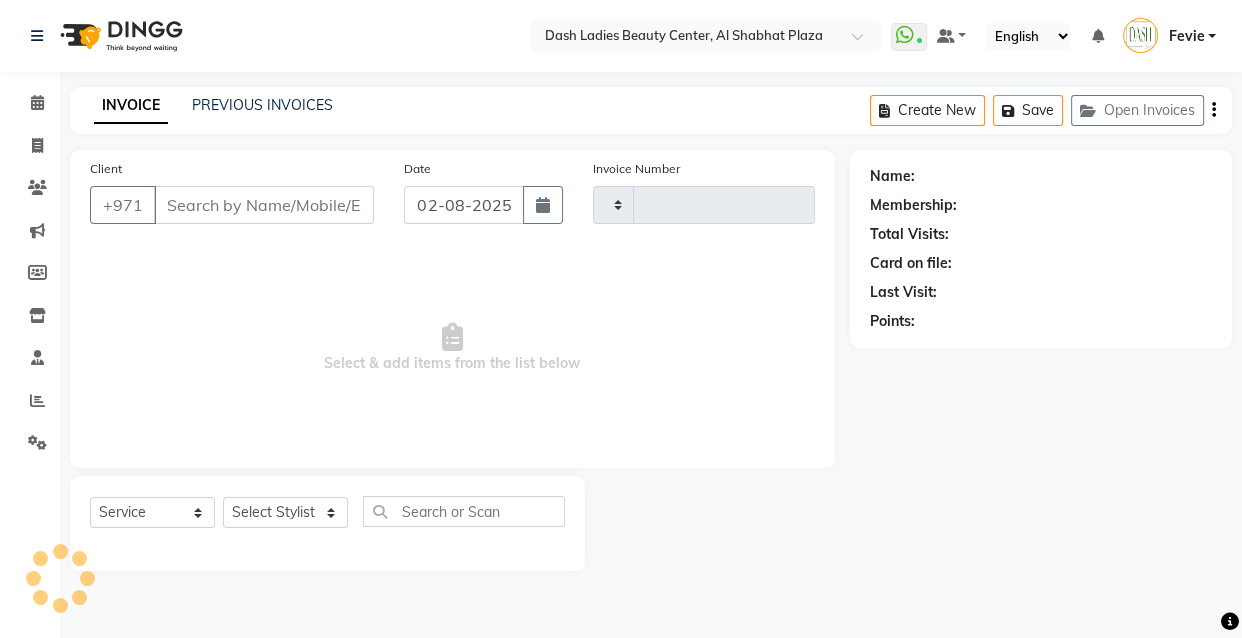 type on "2501" 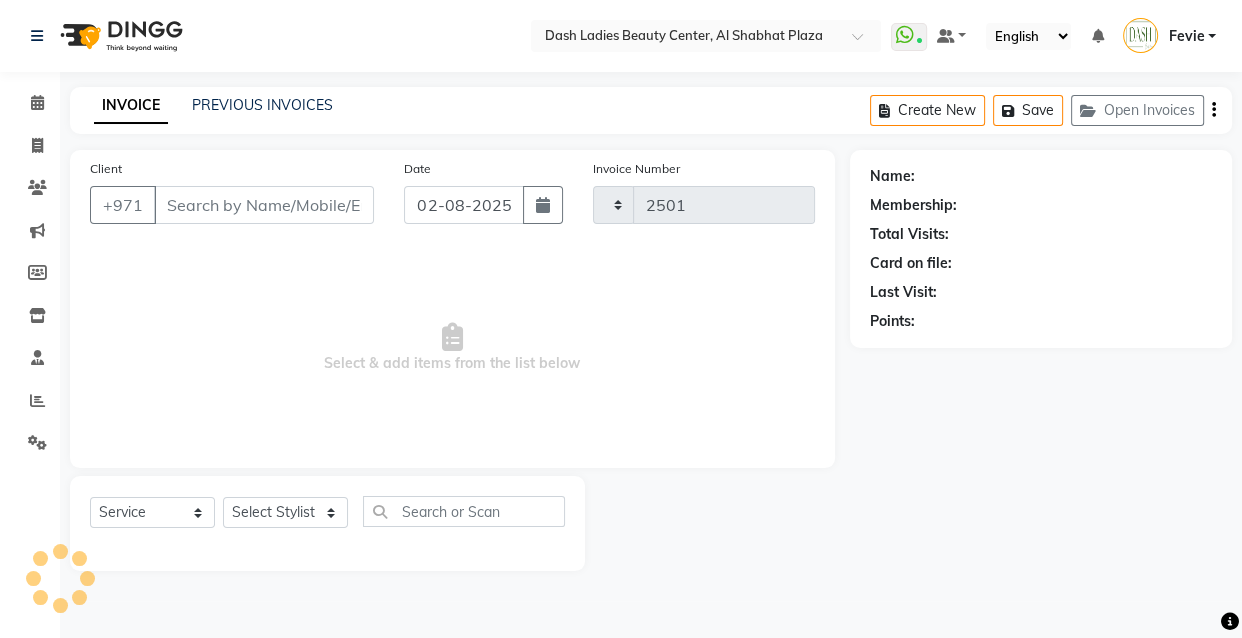 select on "8372" 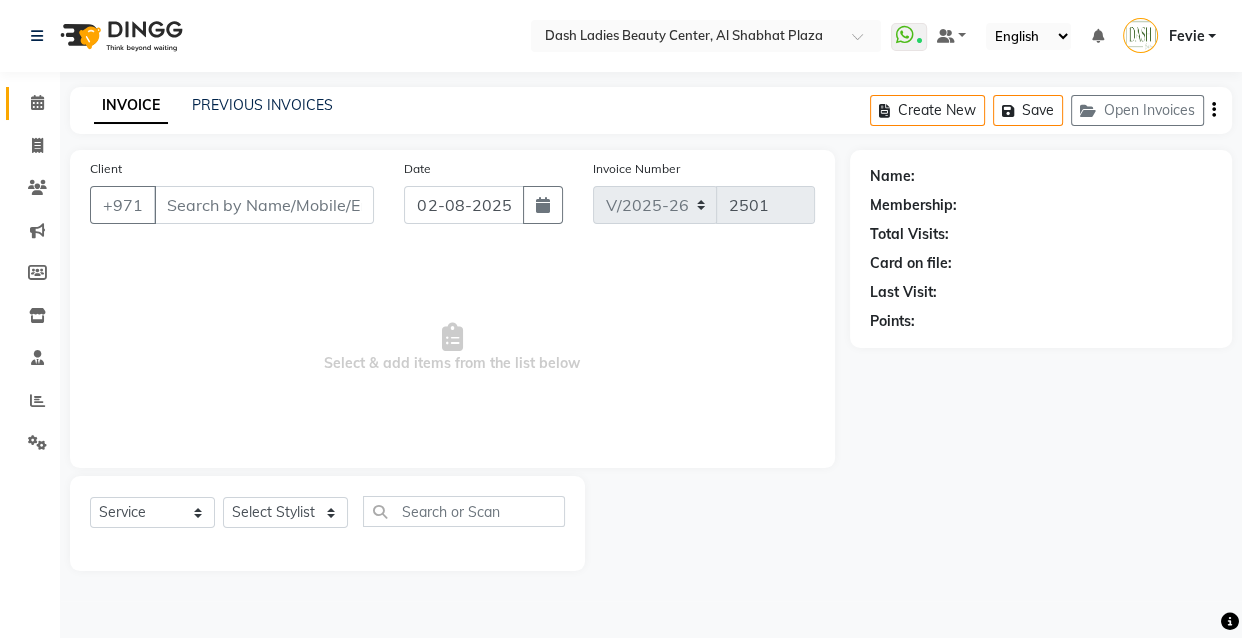 click 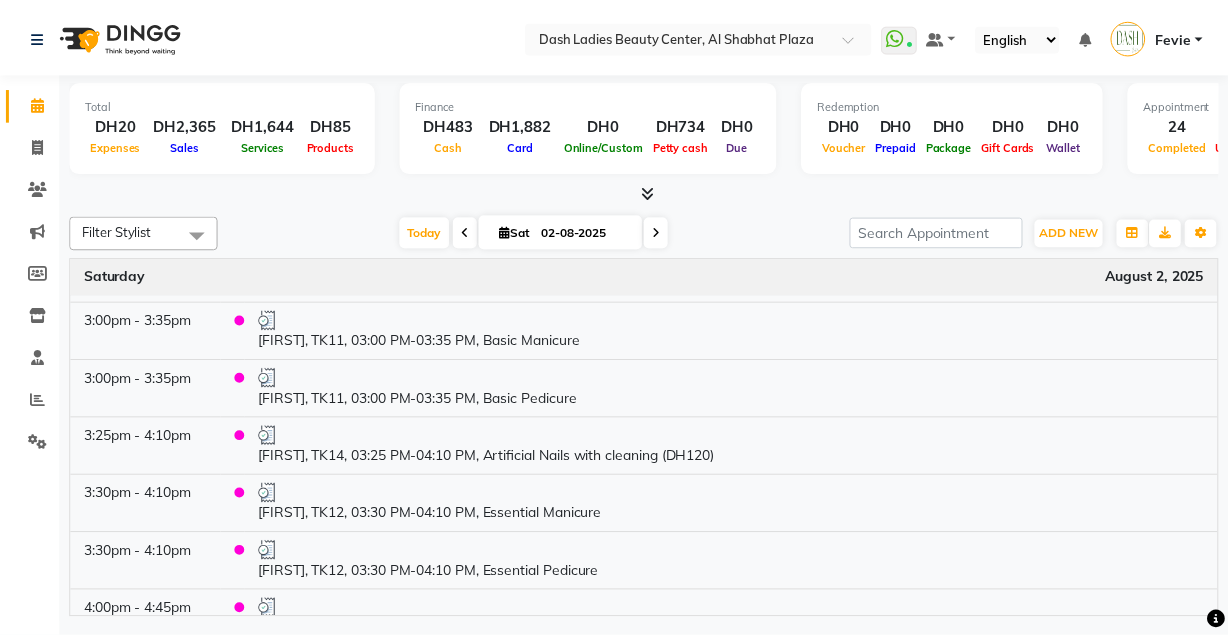 scroll, scrollTop: 1066, scrollLeft: 0, axis: vertical 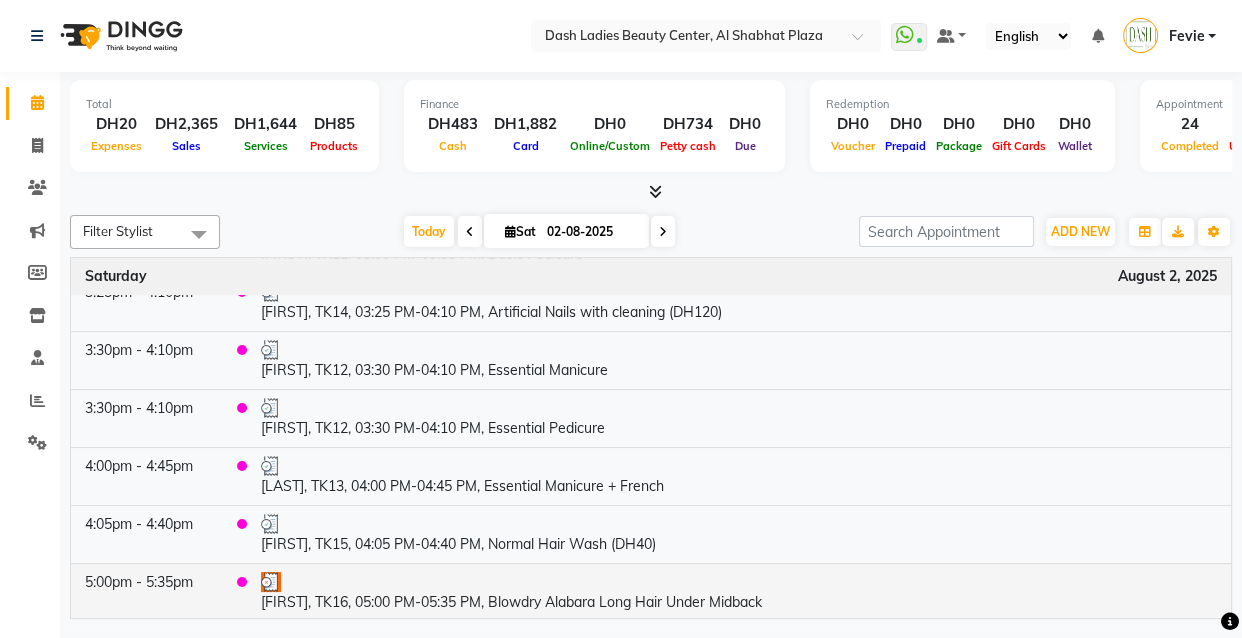 click on "[FIRST], TK16, [TIME]-[TIME], Blowdry Alabara Long Hair Under Midback" at bounding box center [739, 592] 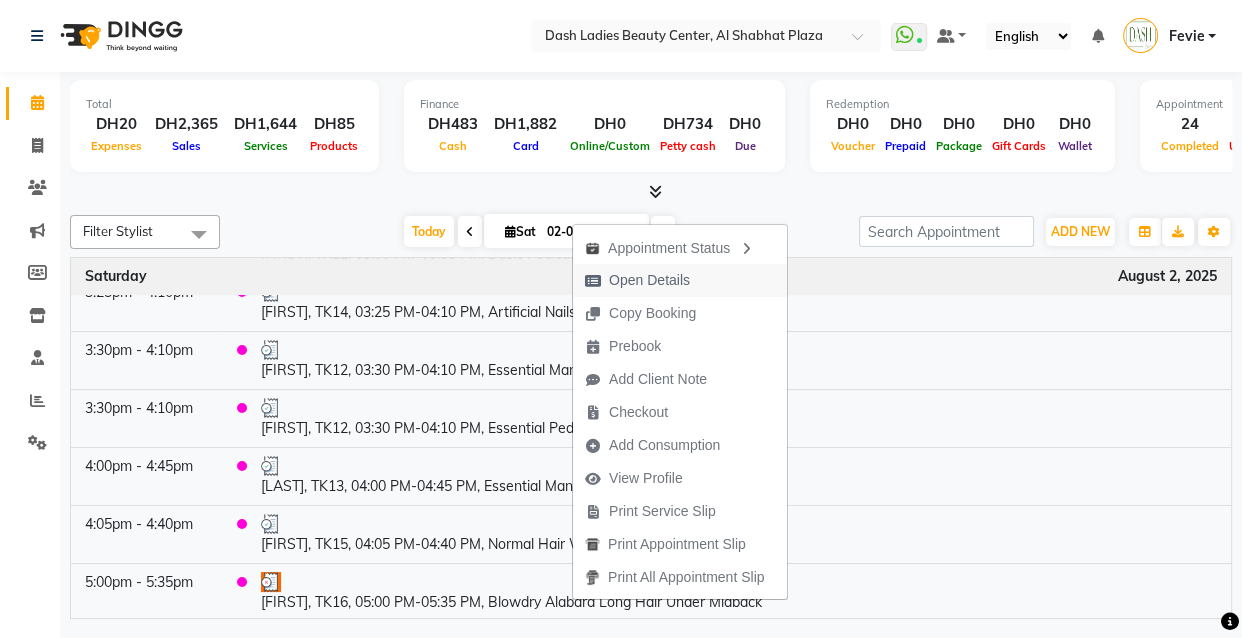 click on "Open Details" at bounding box center [649, 280] 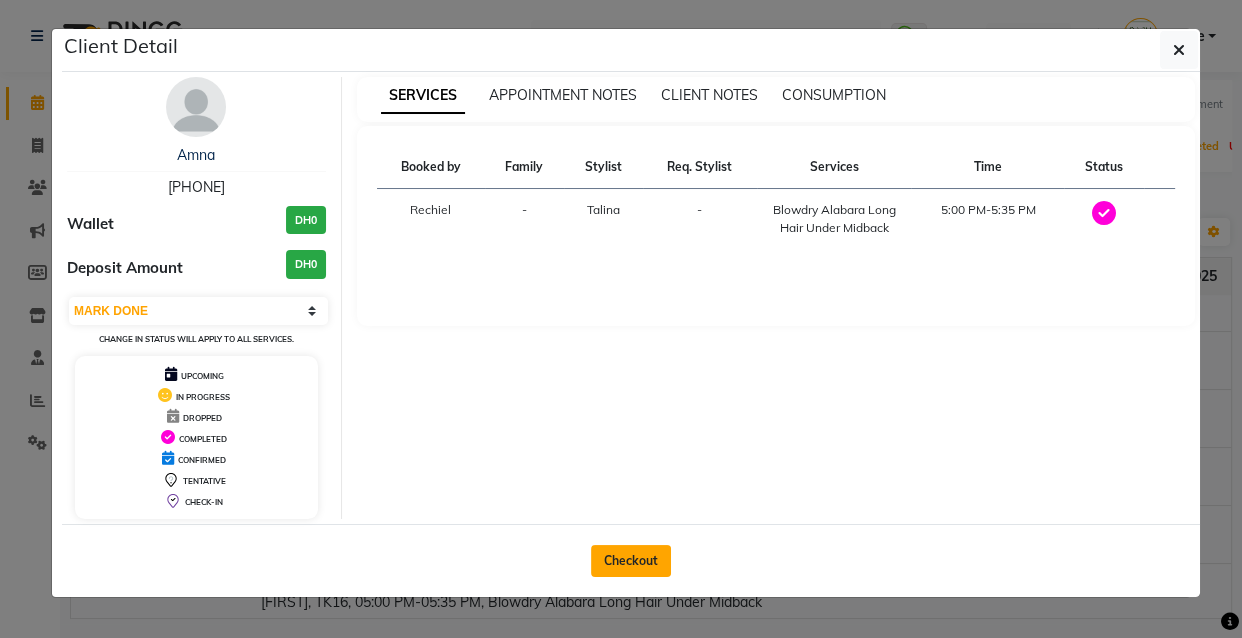 click on "Checkout" 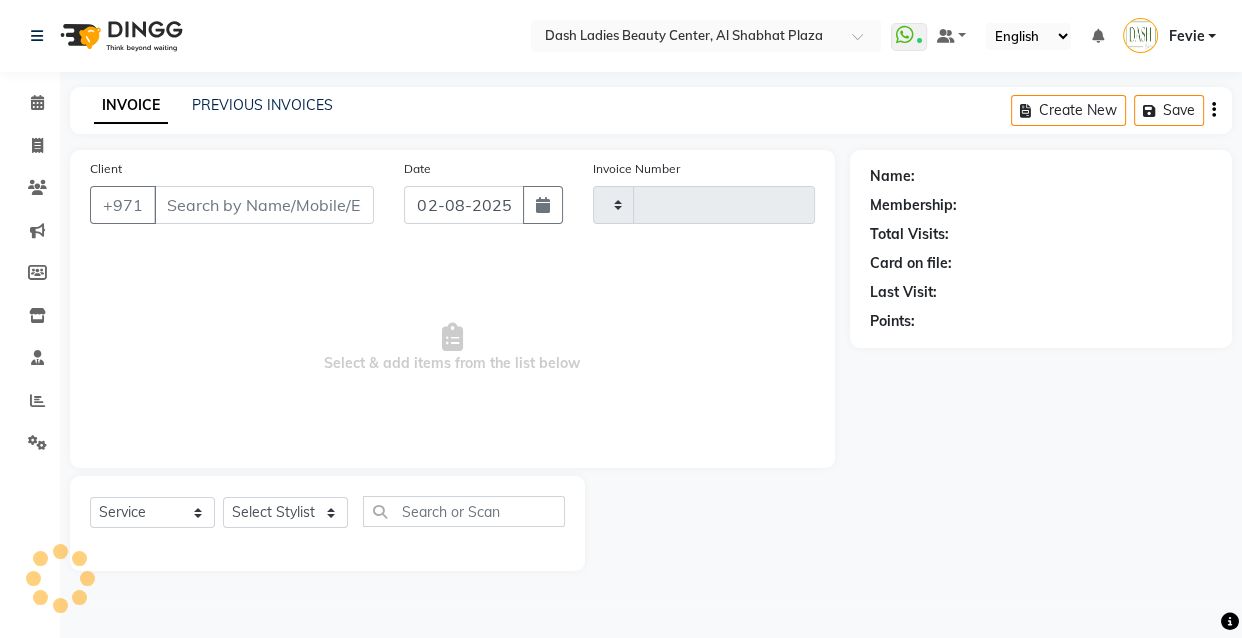 type on "2501" 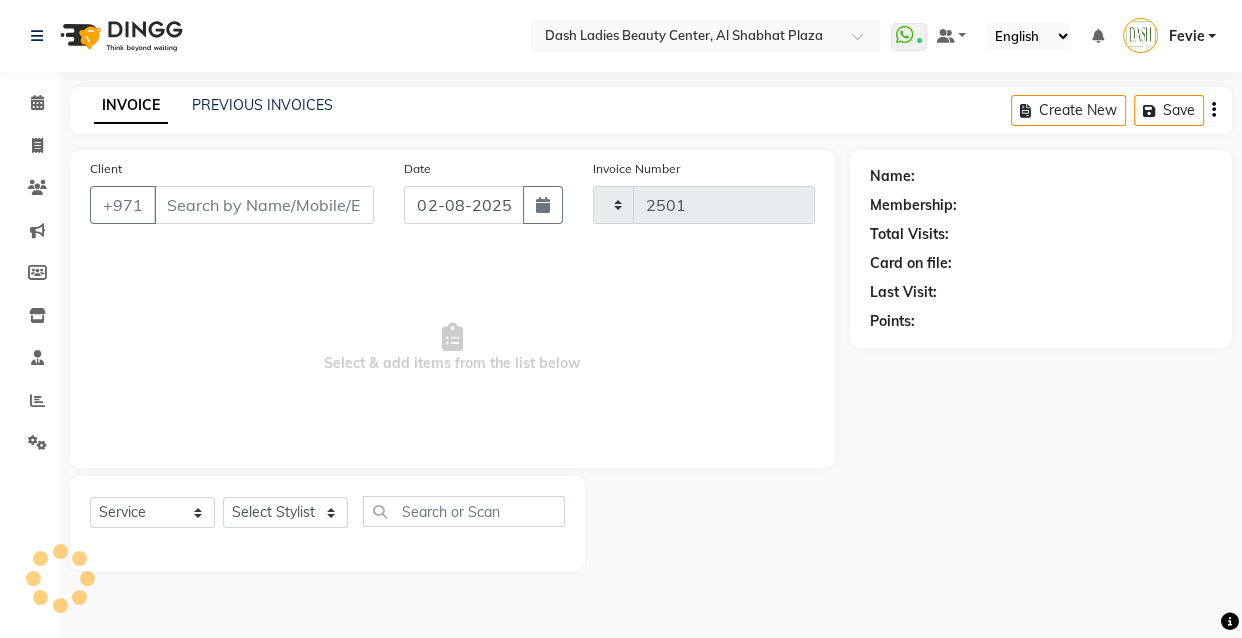select on "8372" 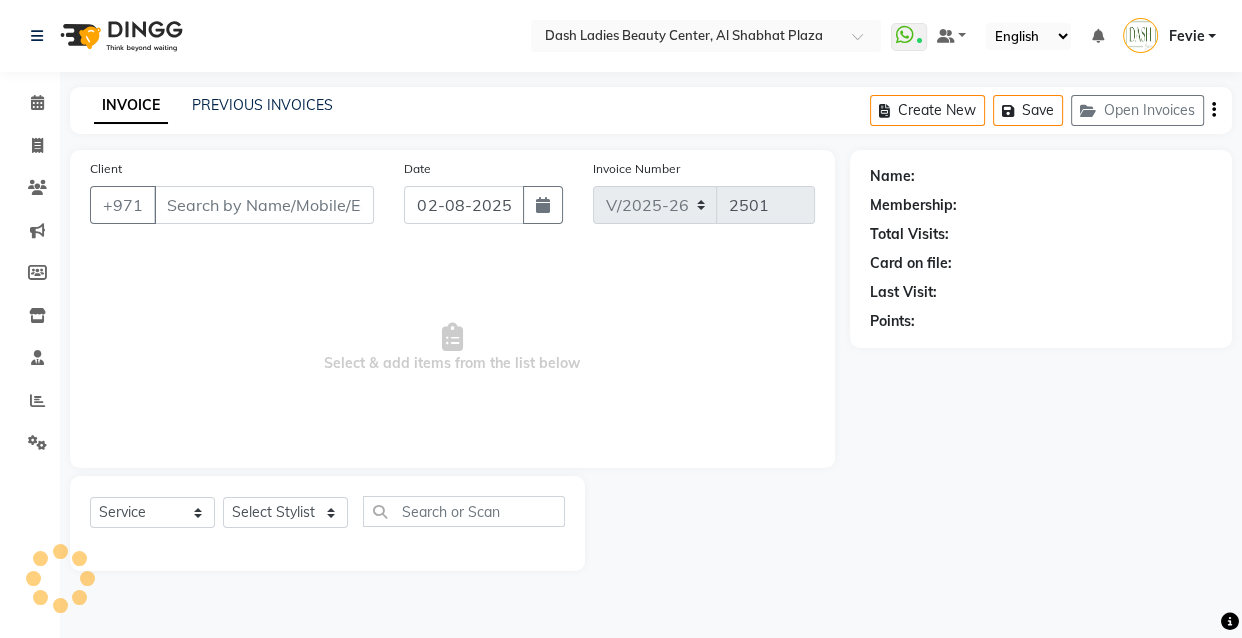 type on "507808013" 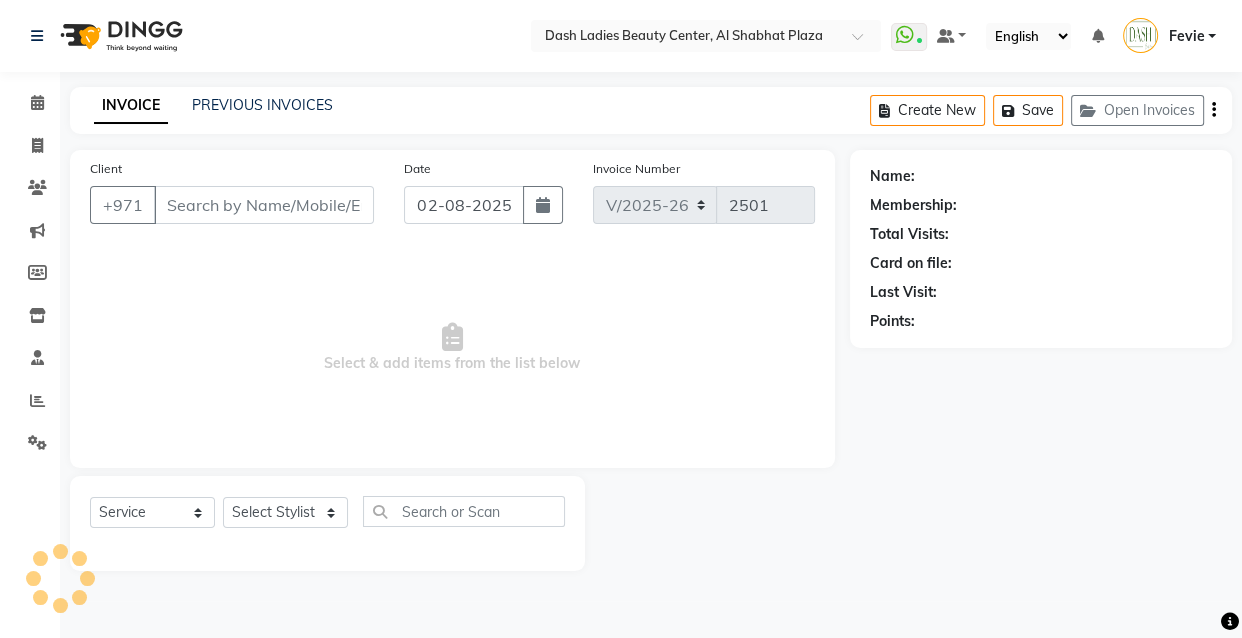 select on "81114" 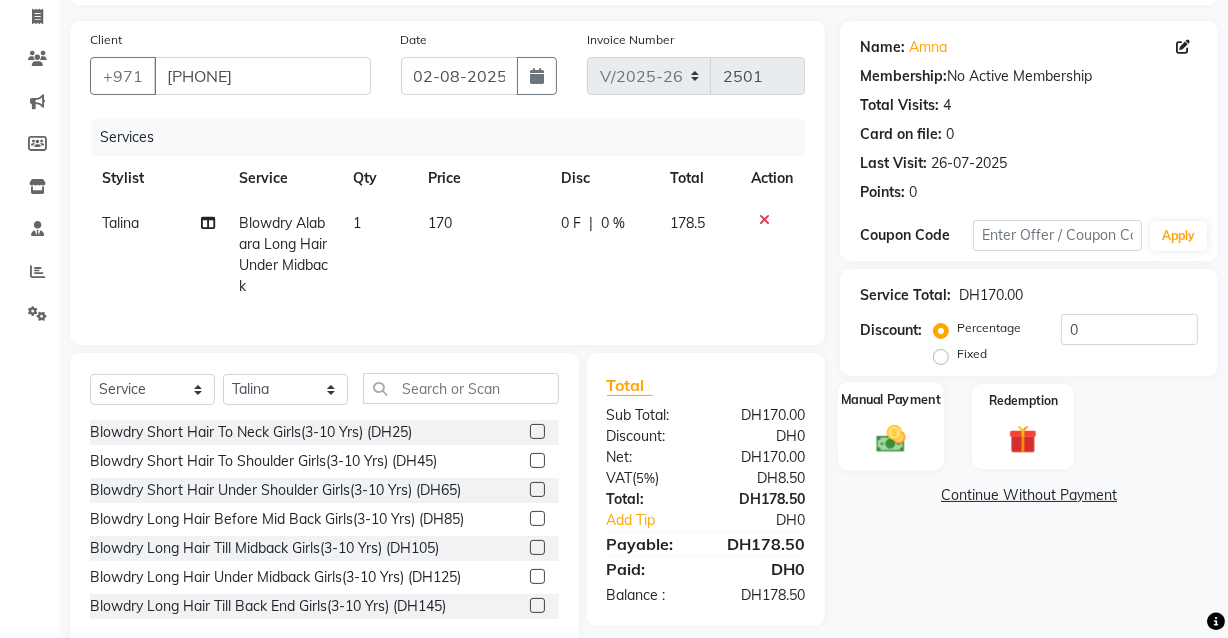 click 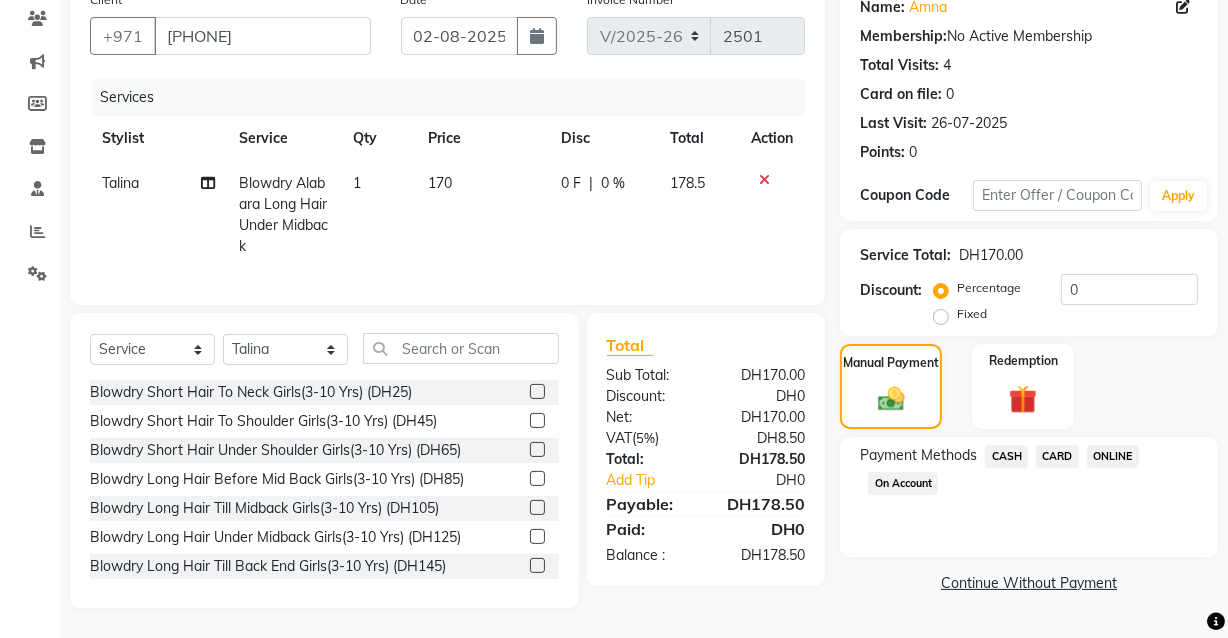 click on "CARD" 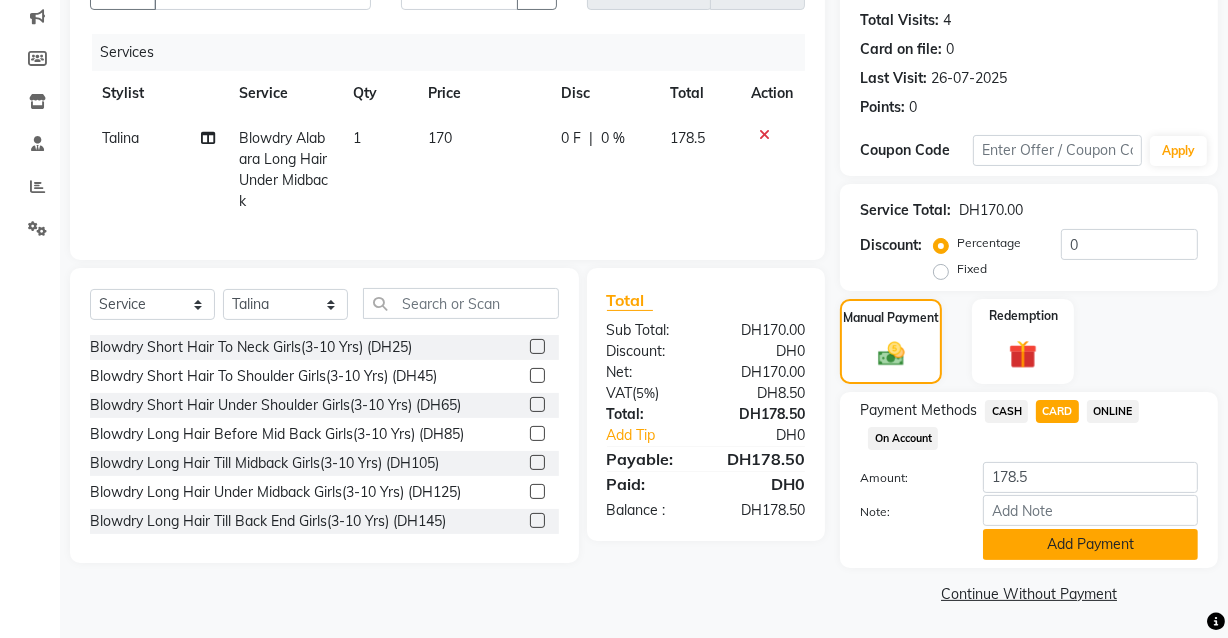 click on "Add Payment" 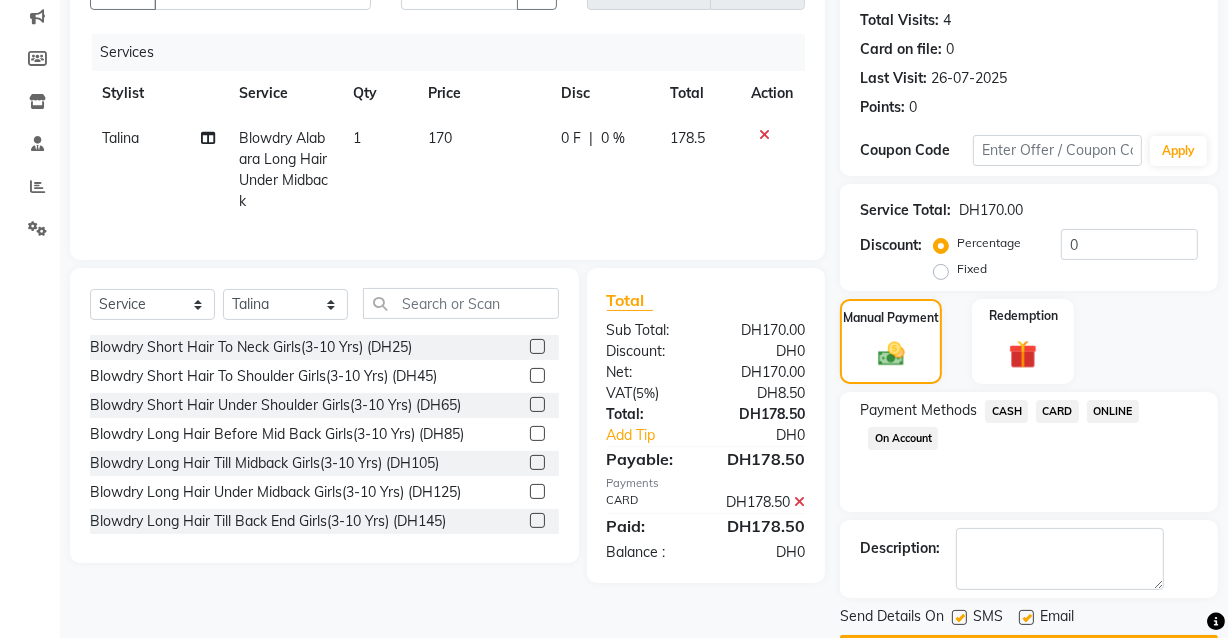 scroll, scrollTop: 270, scrollLeft: 0, axis: vertical 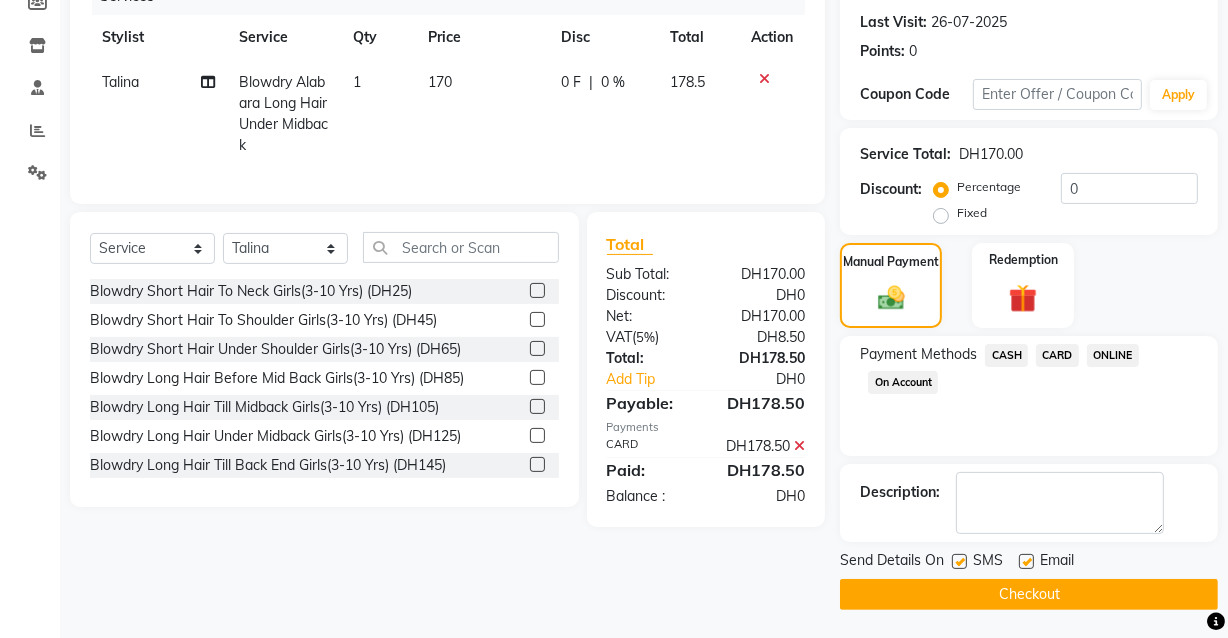 click on "Checkout" 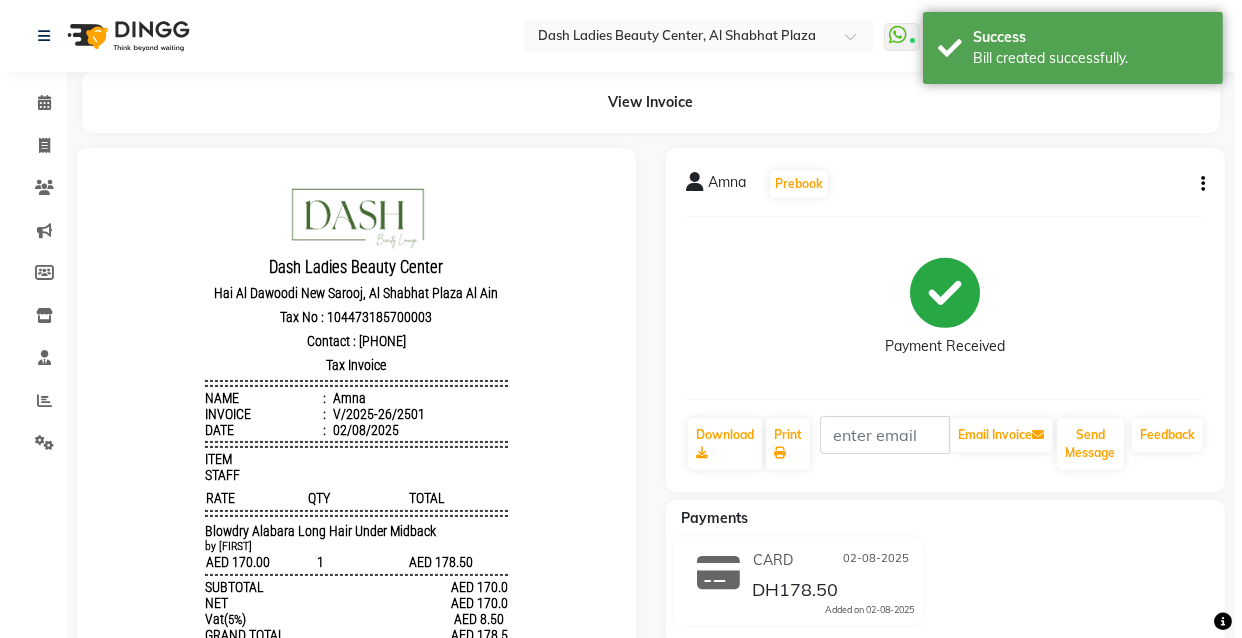 scroll, scrollTop: 0, scrollLeft: 0, axis: both 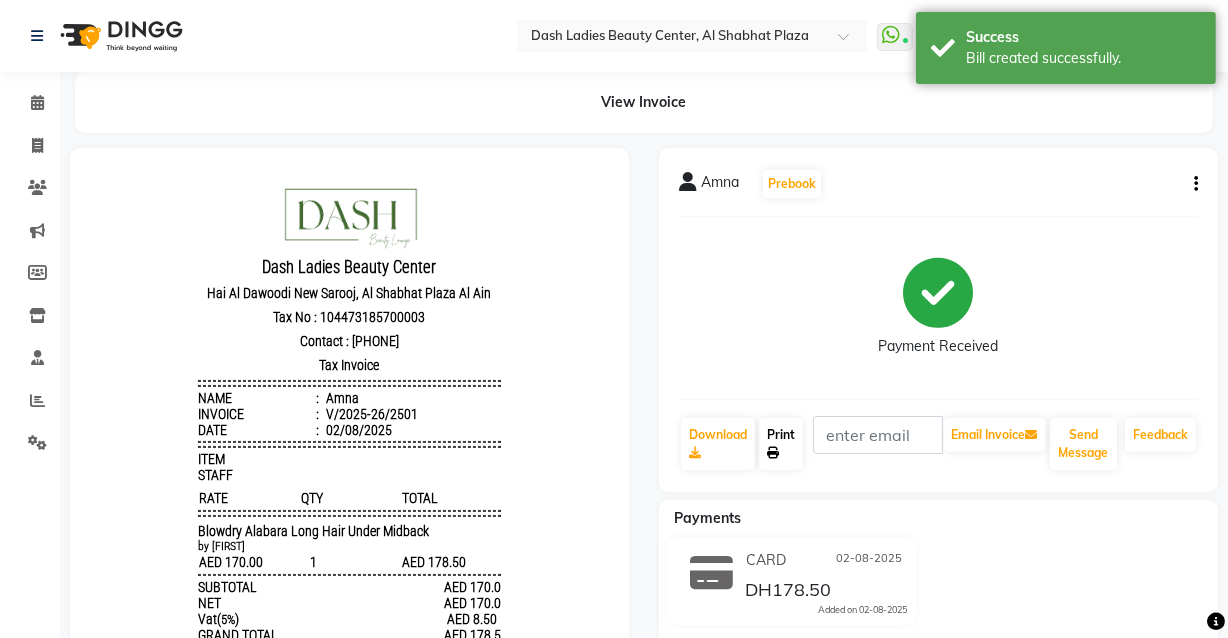 click 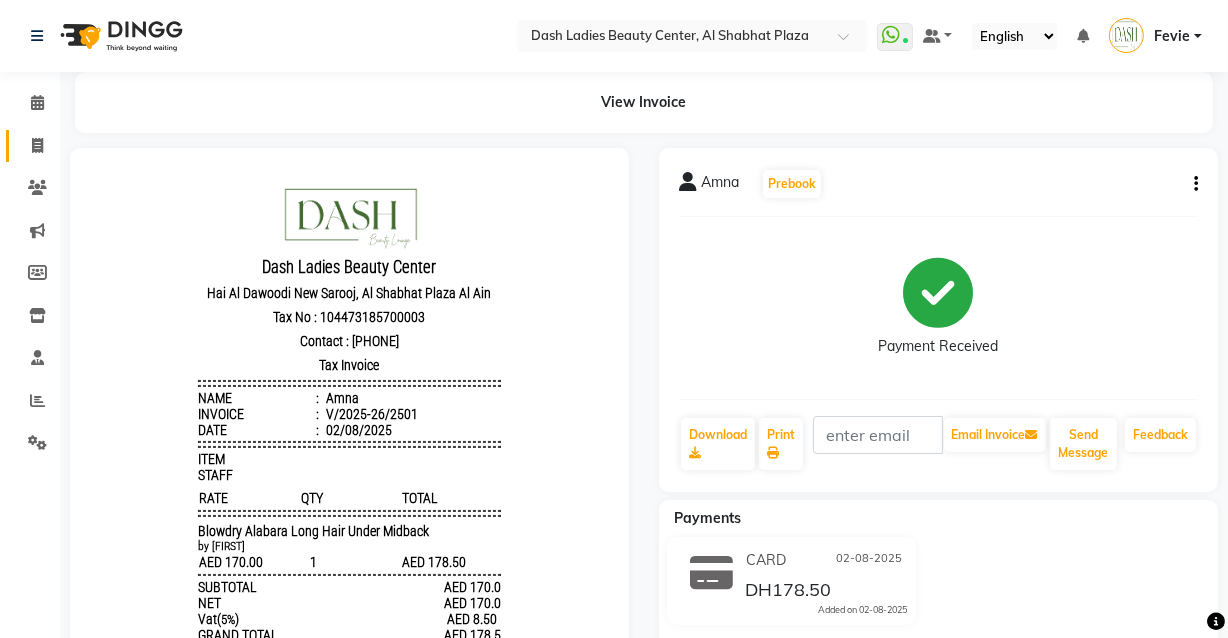 click 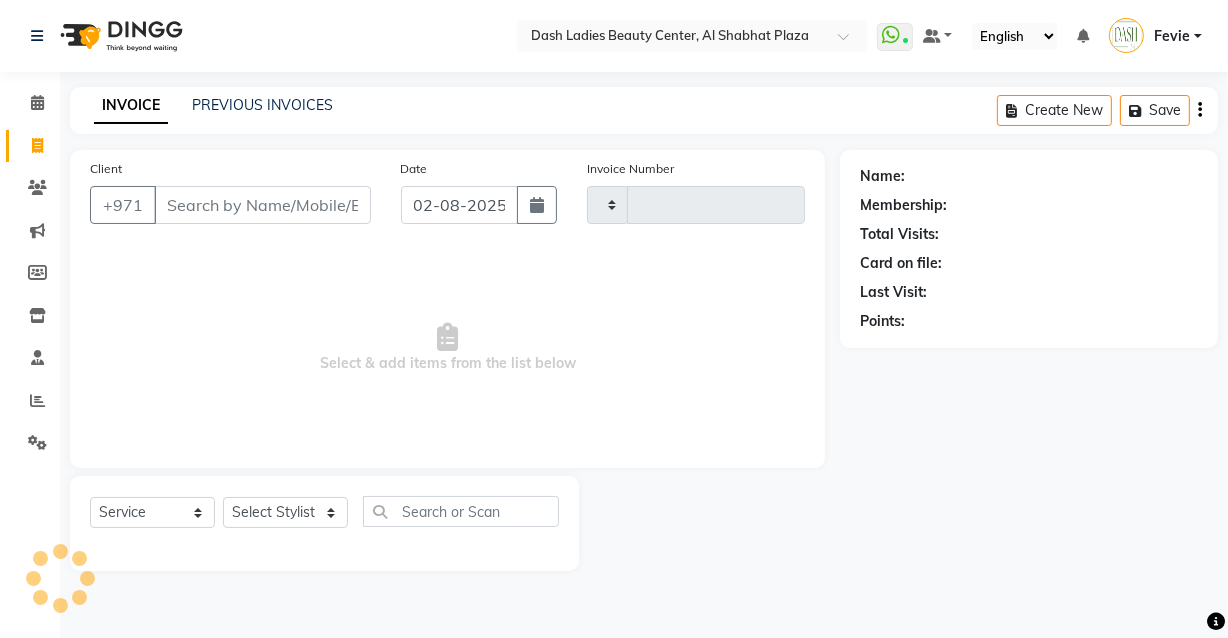 type on "2502" 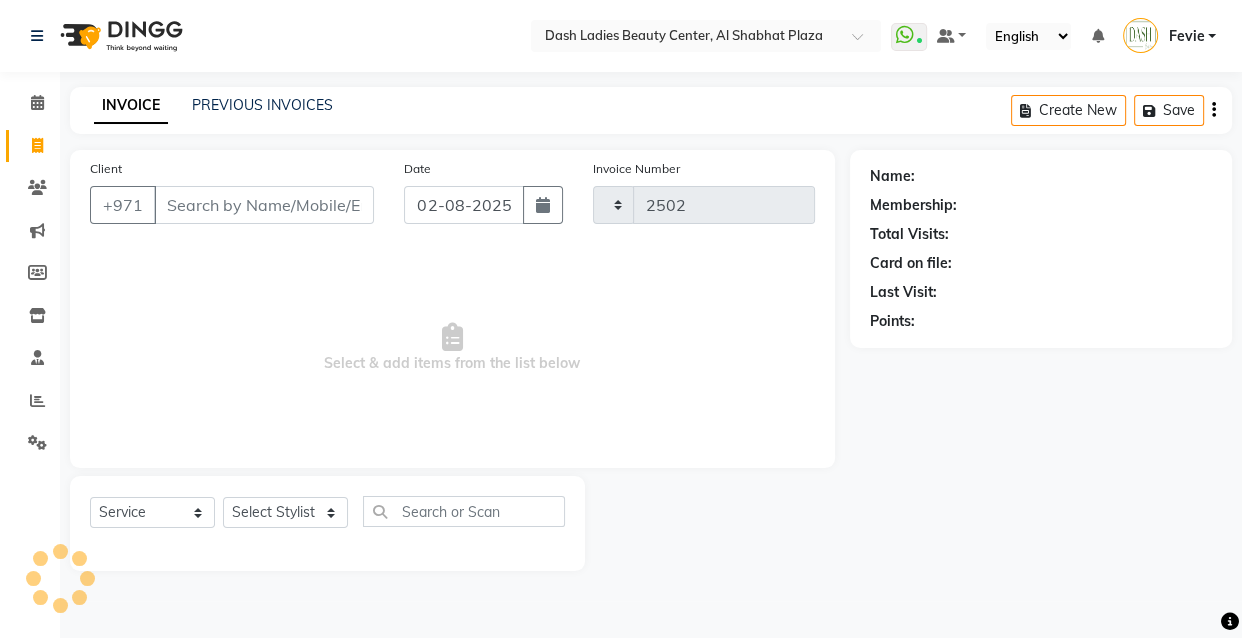 select on "8372" 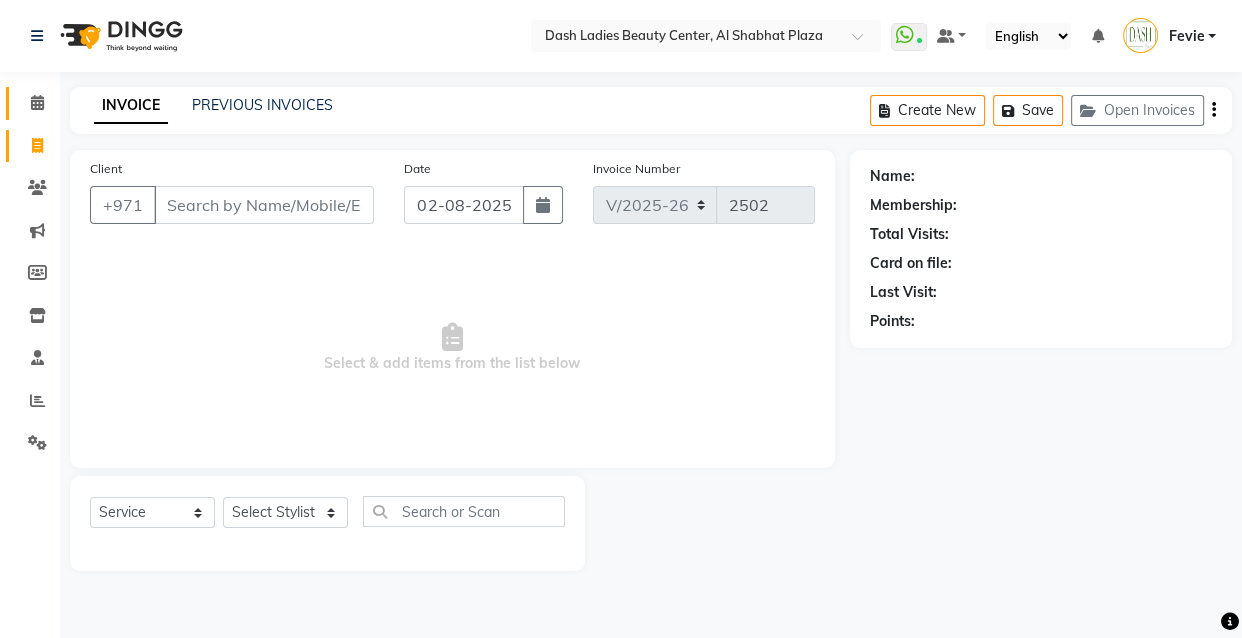 click 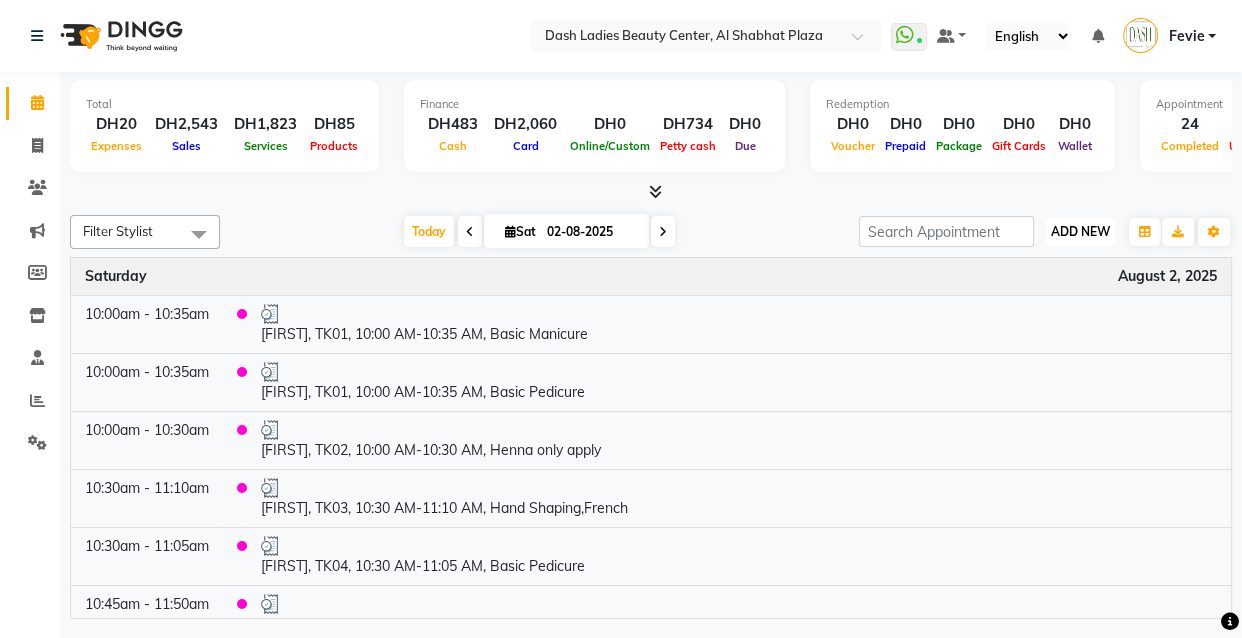 click on "ADD NEW" at bounding box center (1080, 231) 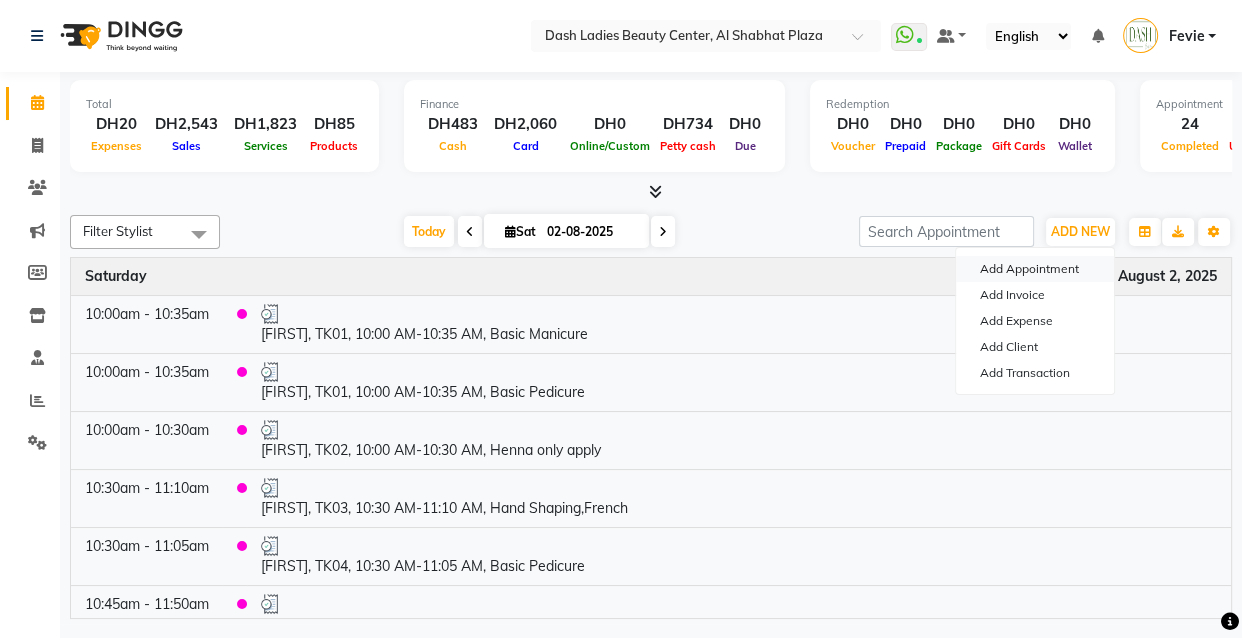 click on "Add Appointment" at bounding box center (1035, 269) 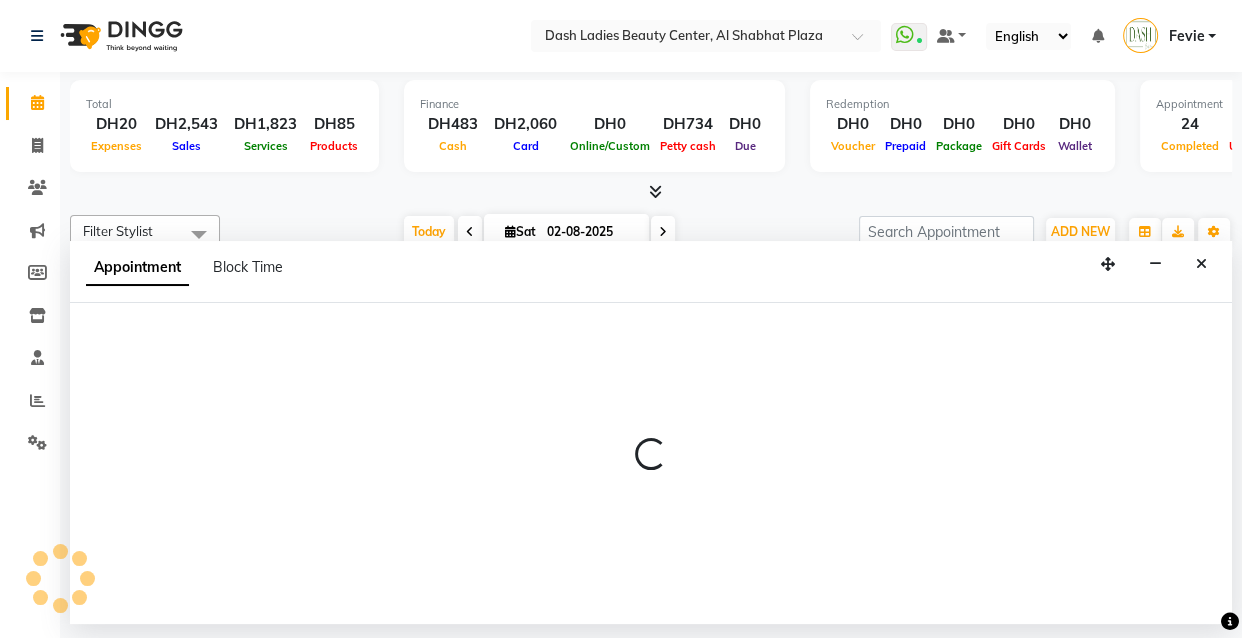 select on "600" 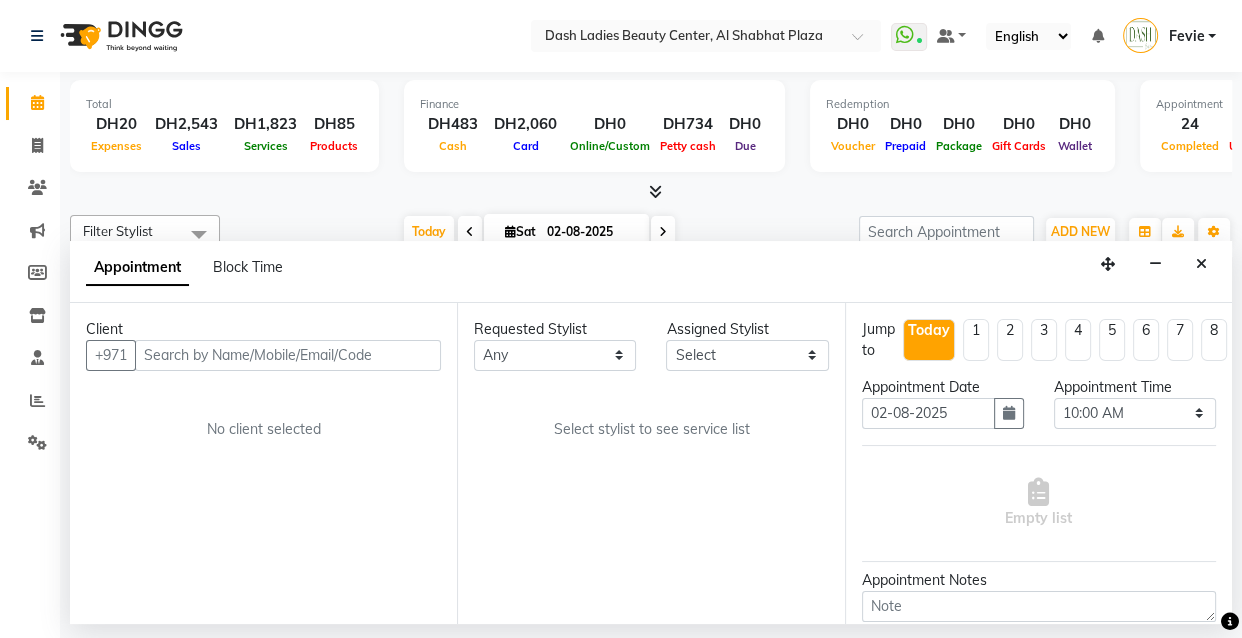 click at bounding box center [288, 355] 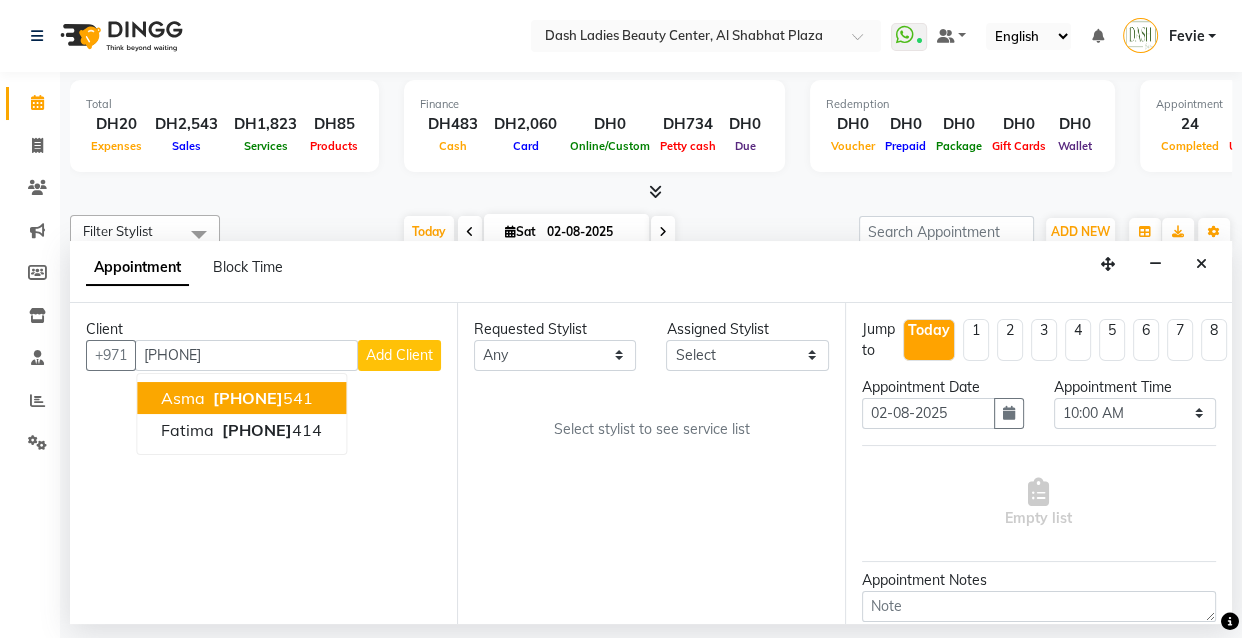 click on "Asma" at bounding box center [183, 398] 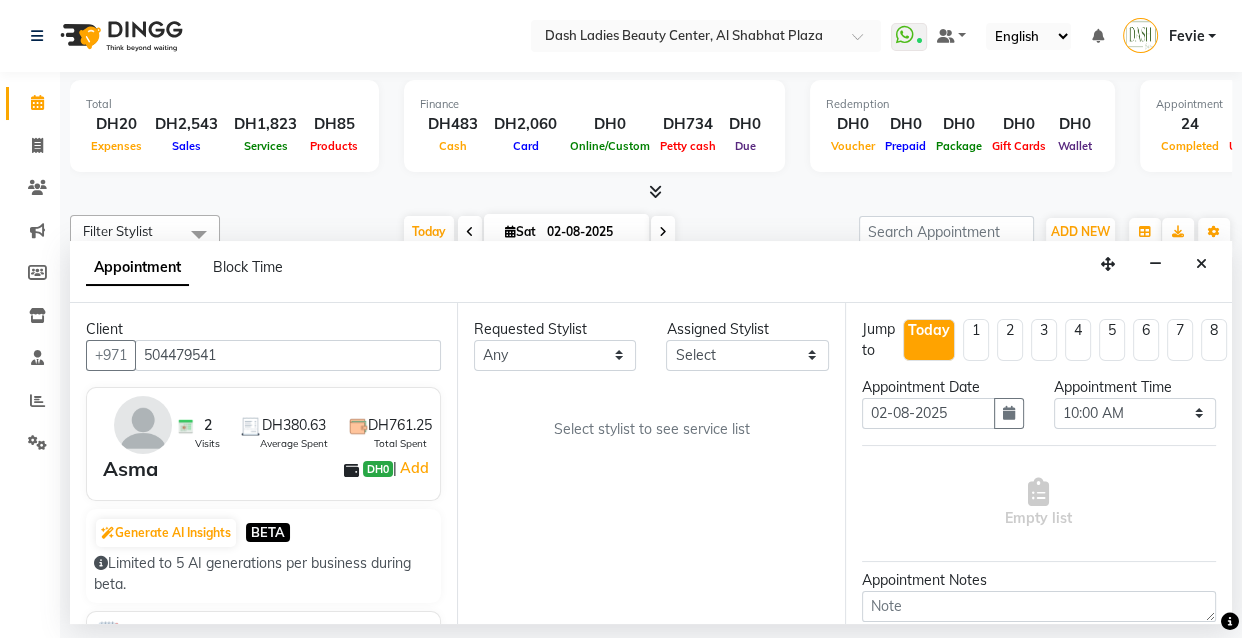 click on "504479541" at bounding box center (288, 355) 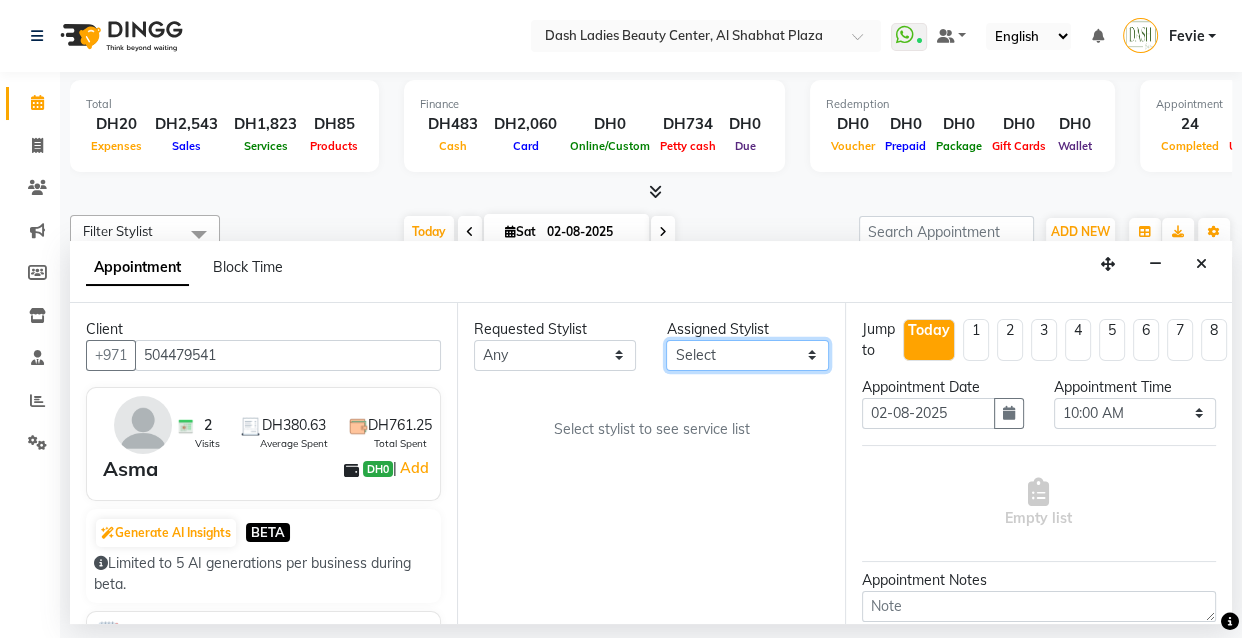 click on "Select Aizel Angelina Anna Bobi Edlyn Flora Grace Janine Jelyn Mariel Maya Nancy Nilam Nita Peace Rose Marie Saman Talina" at bounding box center (747, 355) 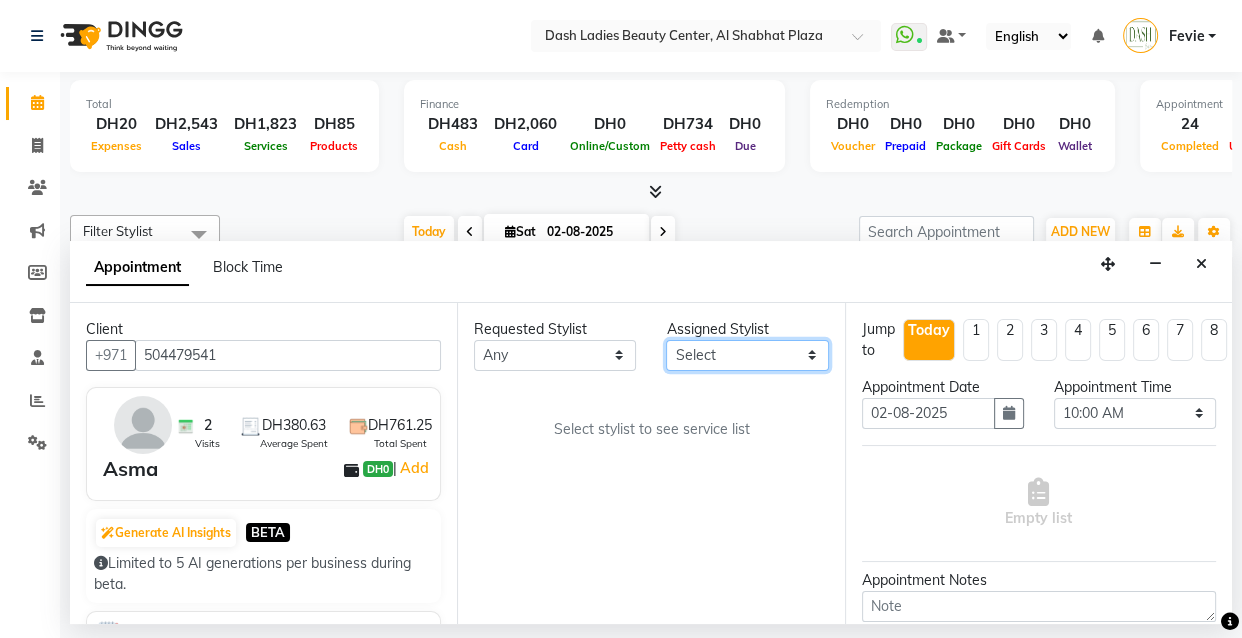 select on "81105" 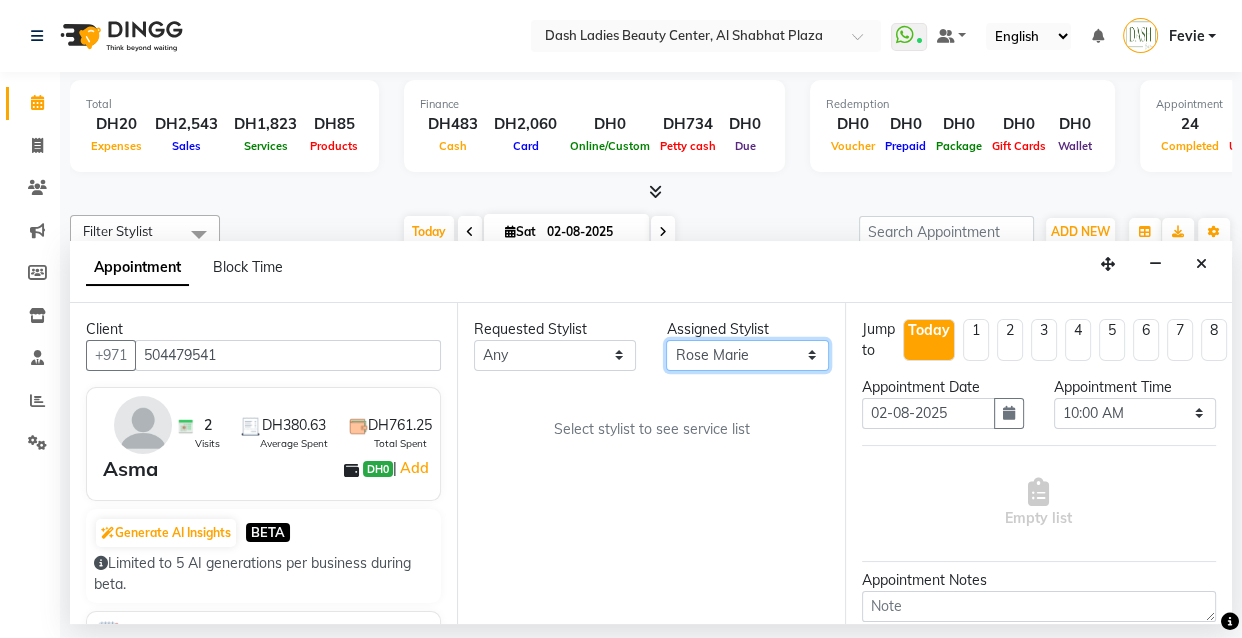 click on "Select Aizel Angelina Anna Bobi Edlyn Flora Grace Janine Jelyn Mariel Maya Nancy Nilam Nita Peace Rose Marie Saman Talina" at bounding box center (747, 355) 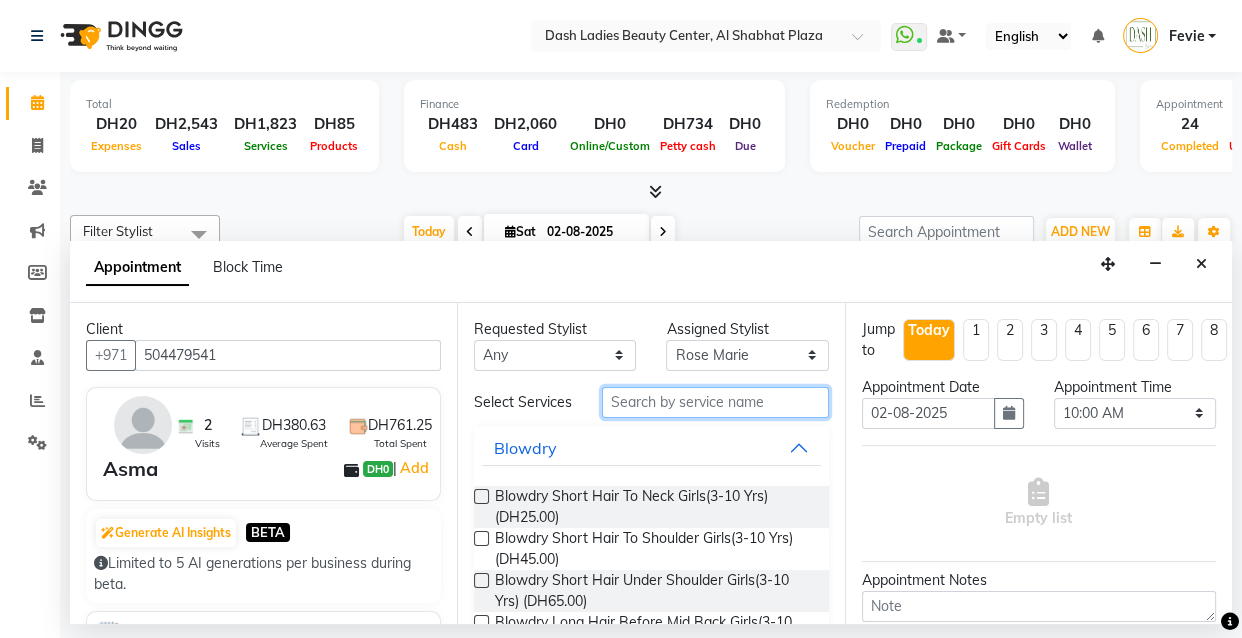 click at bounding box center [715, 402] 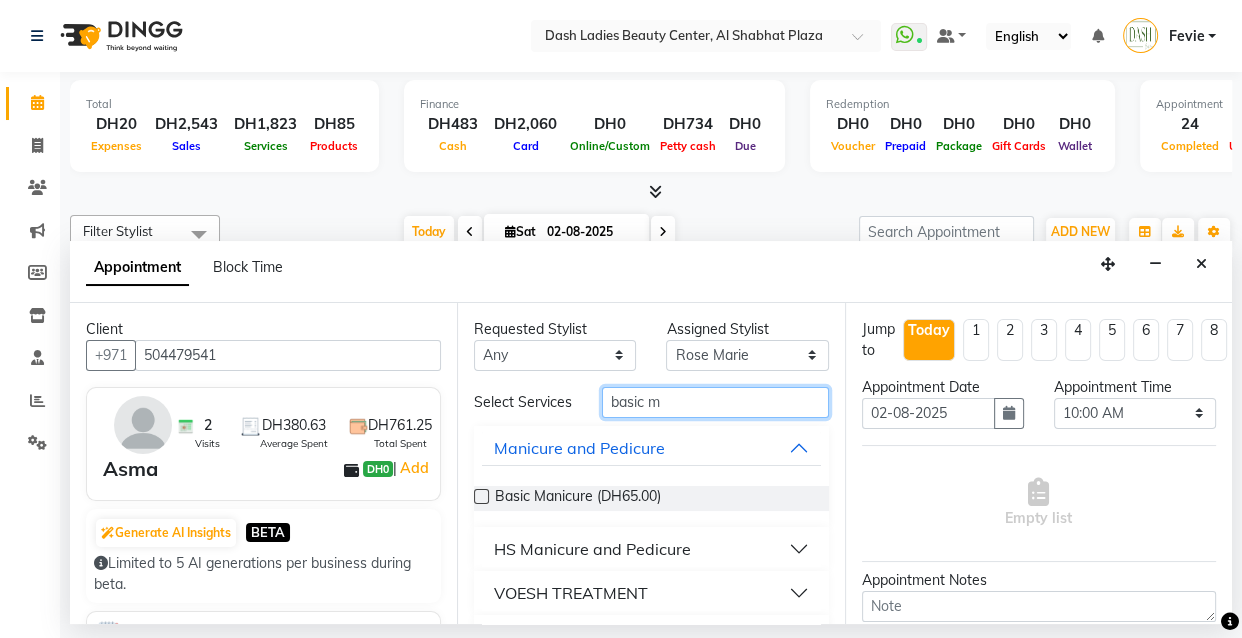 type on "basic m" 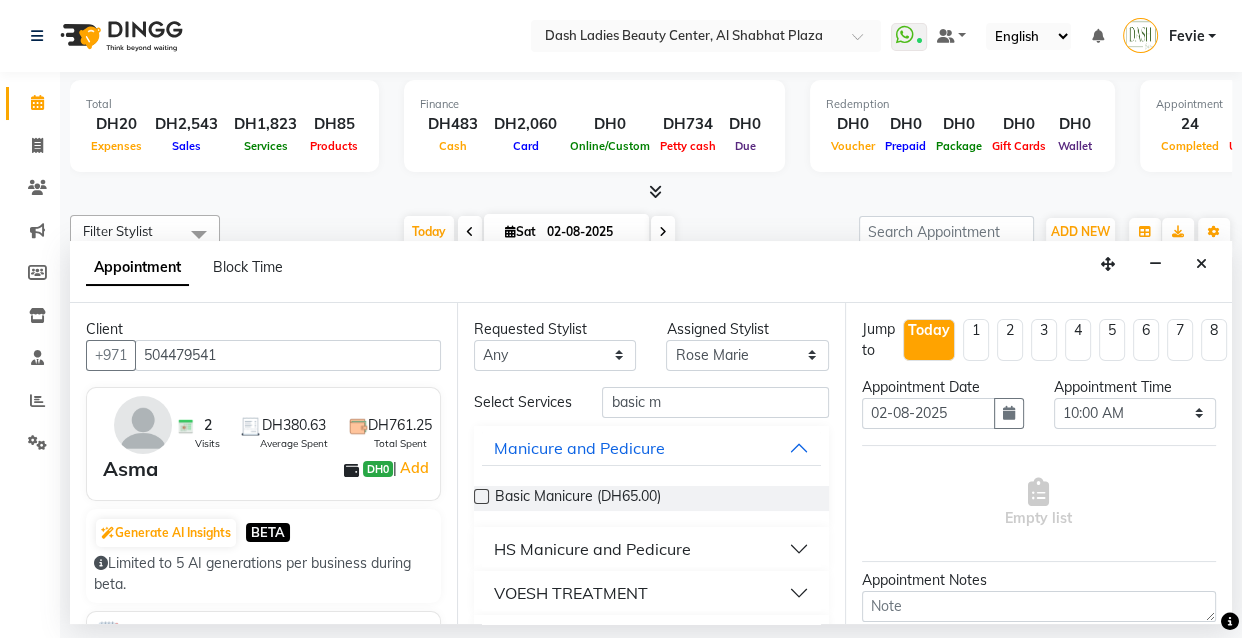 click at bounding box center (481, 496) 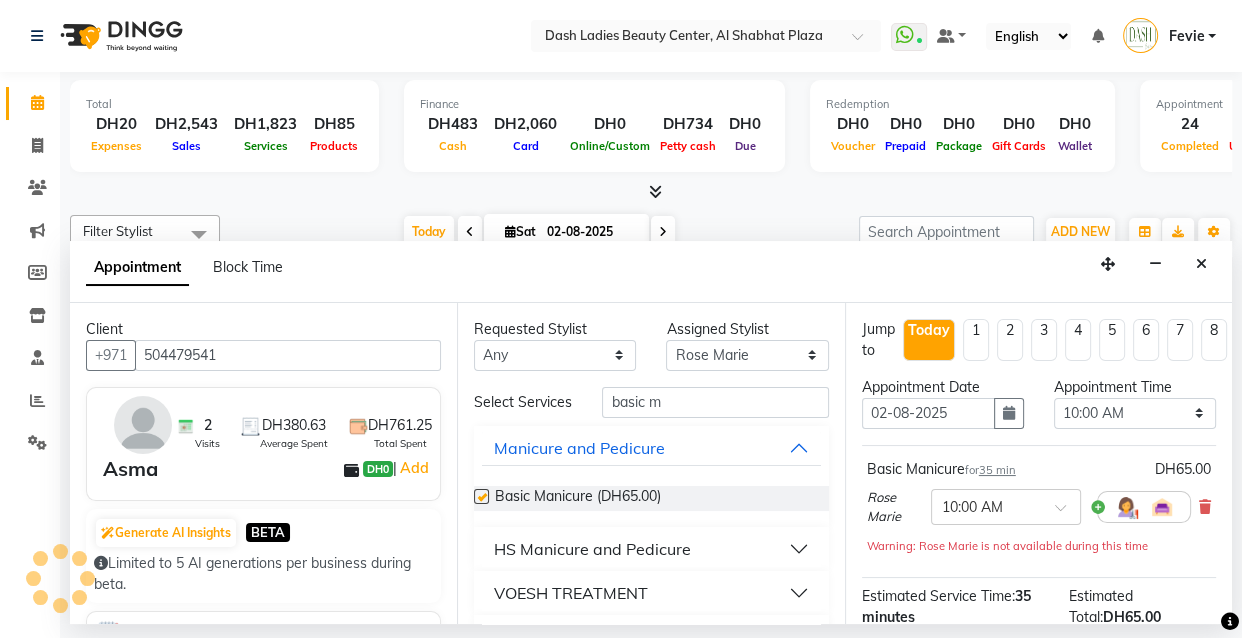 checkbox on "false" 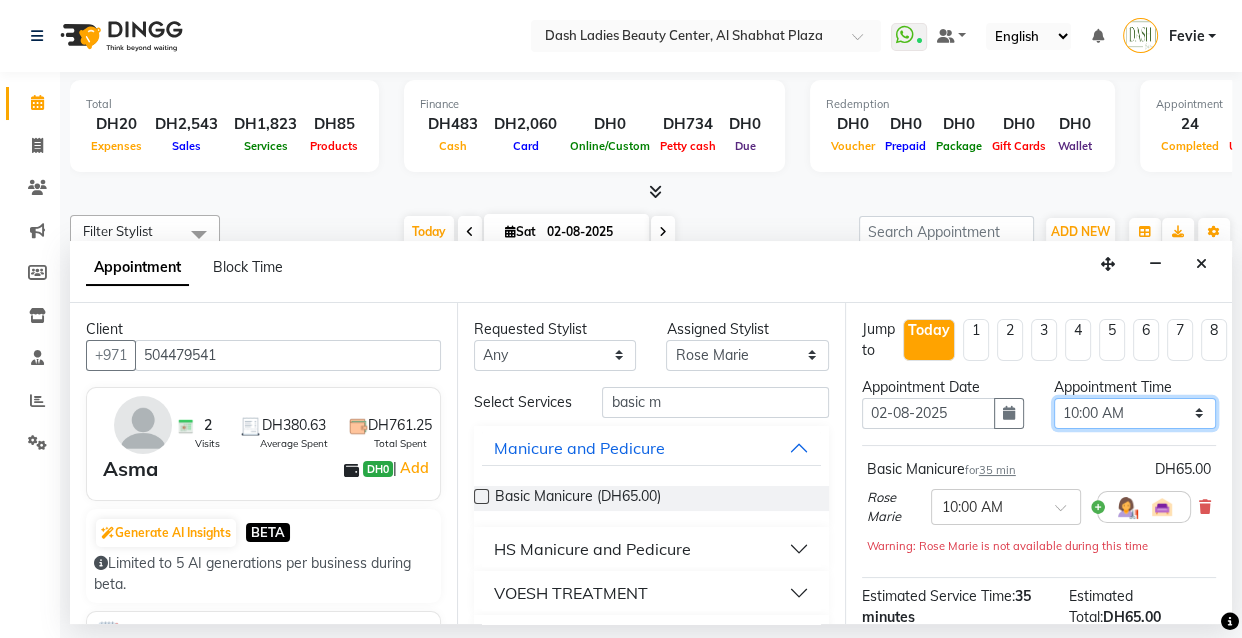 click on "Select 10:00 AM 10:15 AM 10:30 AM 10:45 AM 11:00 AM 11:15 AM 11:30 AM 11:45 AM 12:00 PM 12:15 PM 12:30 PM 12:45 PM 01:00 PM 01:15 PM 01:30 PM 01:45 PM 02:00 PM 02:15 PM 02:30 PM 02:45 PM 03:00 PM 03:15 PM 03:30 PM 03:45 PM 04:00 PM 04:15 PM 04:30 PM 04:45 PM 05:00 PM 05:15 PM 05:30 PM 05:45 PM 06:00 PM 06:15 PM 06:30 PM 06:45 PM 07:00 PM 07:15 PM 07:30 PM 07:45 PM 08:00 PM 08:15 PM 08:30 PM 08:45 PM 09:00 PM 09:15 PM 09:30 PM 09:45 PM 10:00 PM" at bounding box center [1135, 413] 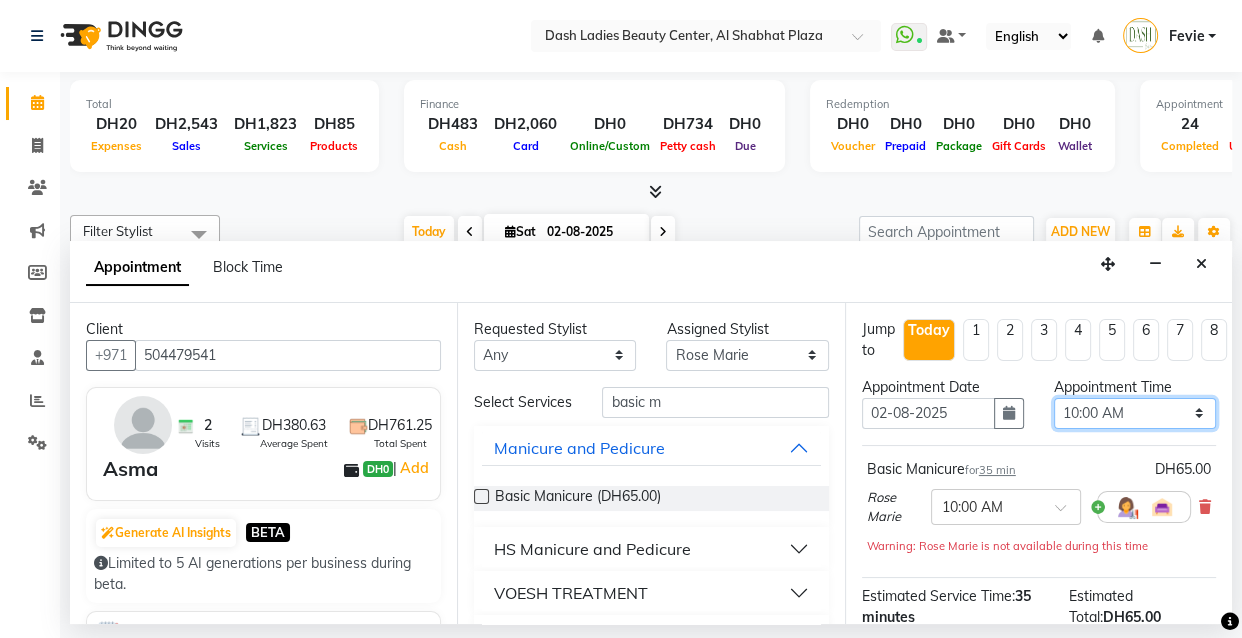 select on "1020" 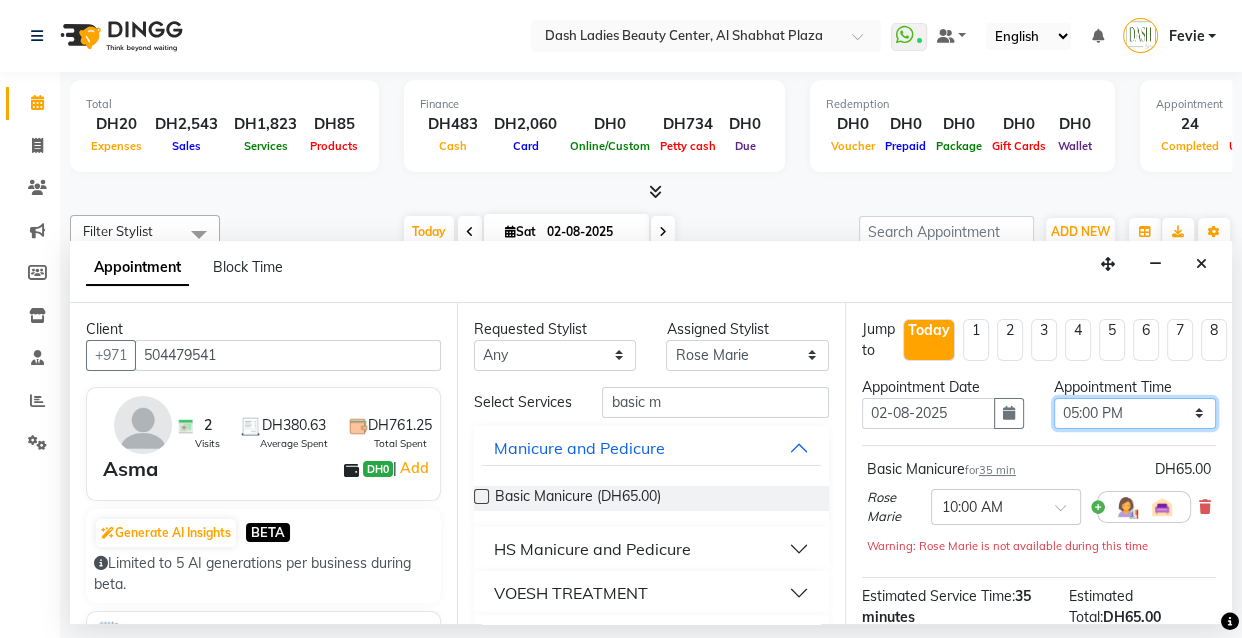 click on "Select 10:00 AM 10:15 AM 10:30 AM 10:45 AM 11:00 AM 11:15 AM 11:30 AM 11:45 AM 12:00 PM 12:15 PM 12:30 PM 12:45 PM 01:00 PM 01:15 PM 01:30 PM 01:45 PM 02:00 PM 02:15 PM 02:30 PM 02:45 PM 03:00 PM 03:15 PM 03:30 PM 03:45 PM 04:00 PM 04:15 PM 04:30 PM 04:45 PM 05:00 PM 05:15 PM 05:30 PM 05:45 PM 06:00 PM 06:15 PM 06:30 PM 06:45 PM 07:00 PM 07:15 PM 07:30 PM 07:45 PM 08:00 PM 08:15 PM 08:30 PM 08:45 PM 09:00 PM 09:15 PM 09:30 PM 09:45 PM 10:00 PM" at bounding box center [1135, 413] 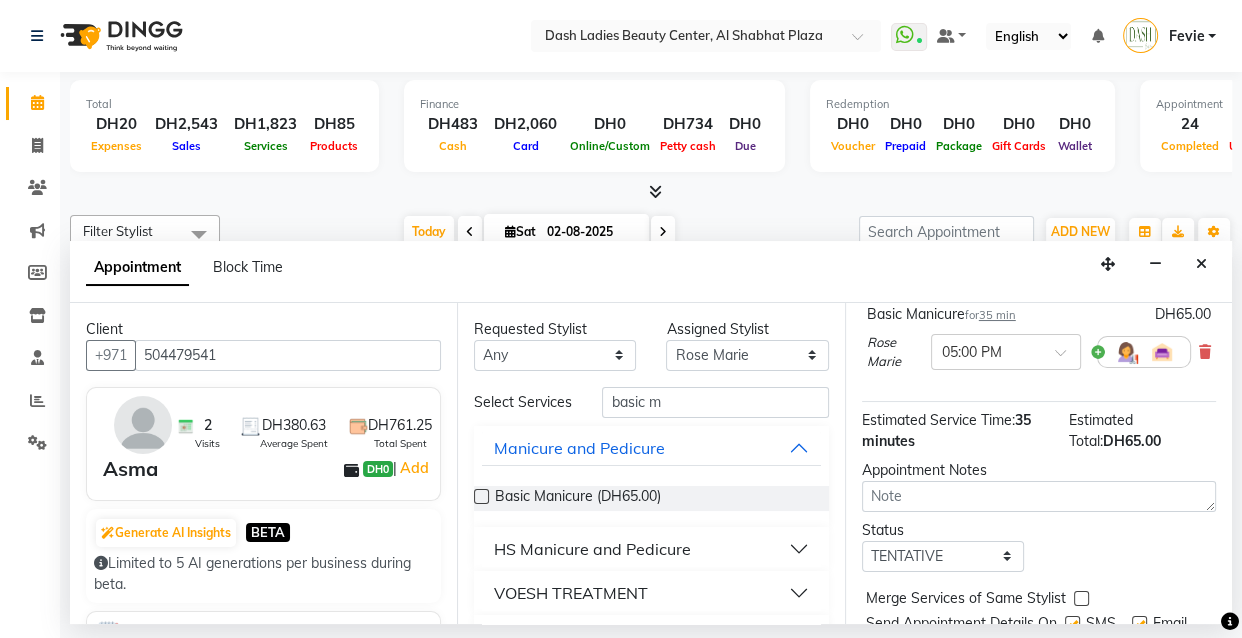 scroll, scrollTop: 259, scrollLeft: 0, axis: vertical 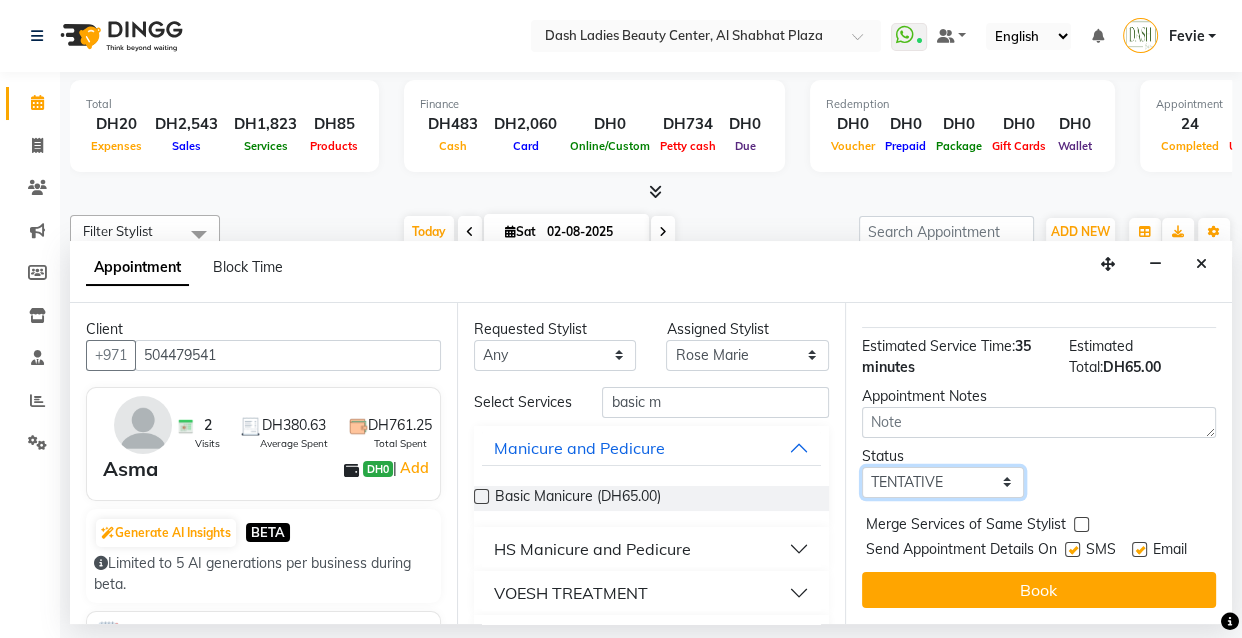 click on "Select TENTATIVE CONFIRM CHECK-IN UPCOMING" at bounding box center (943, 482) 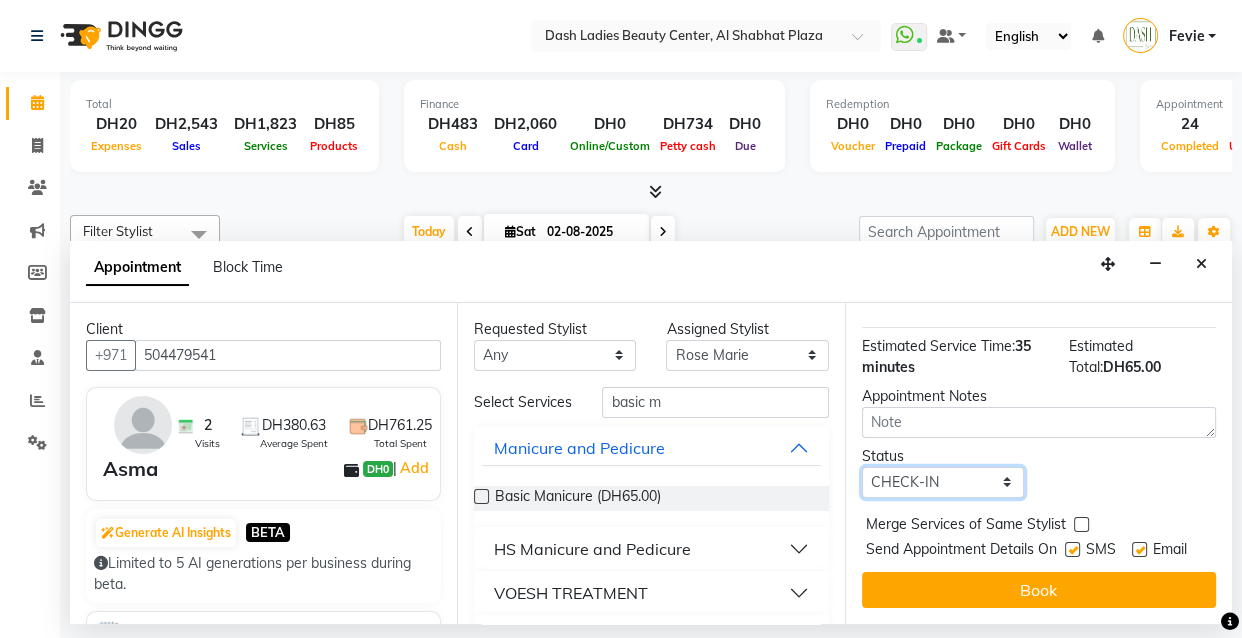 click on "Select TENTATIVE CONFIRM CHECK-IN UPCOMING" at bounding box center [943, 482] 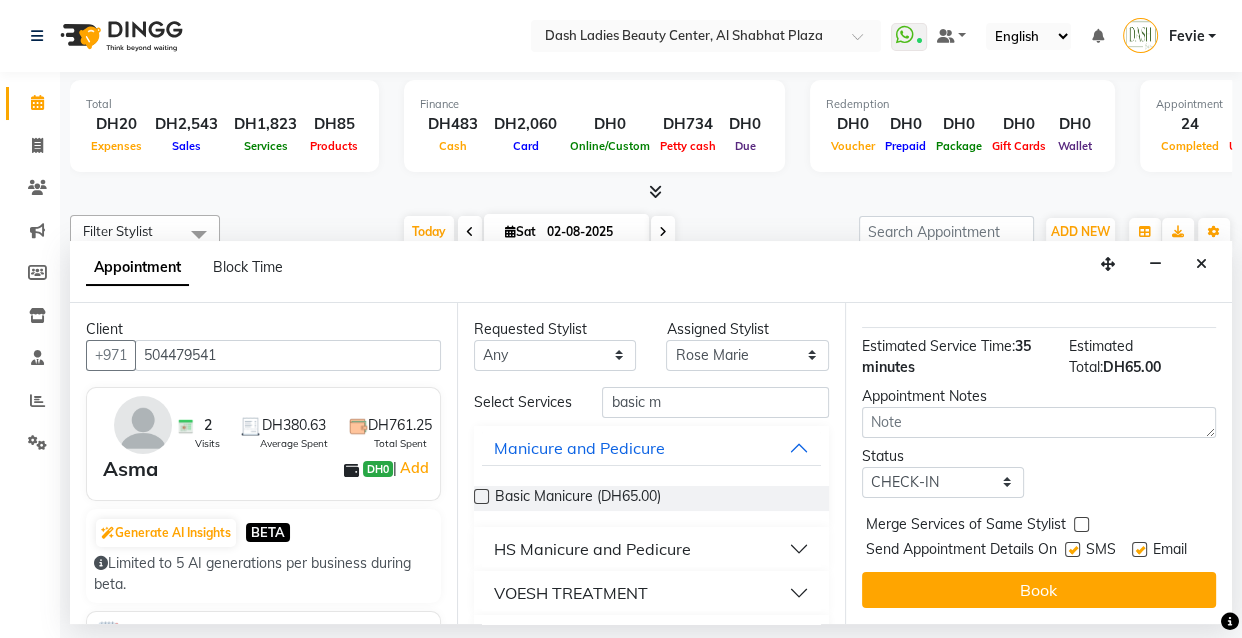 click at bounding box center [1081, 524] 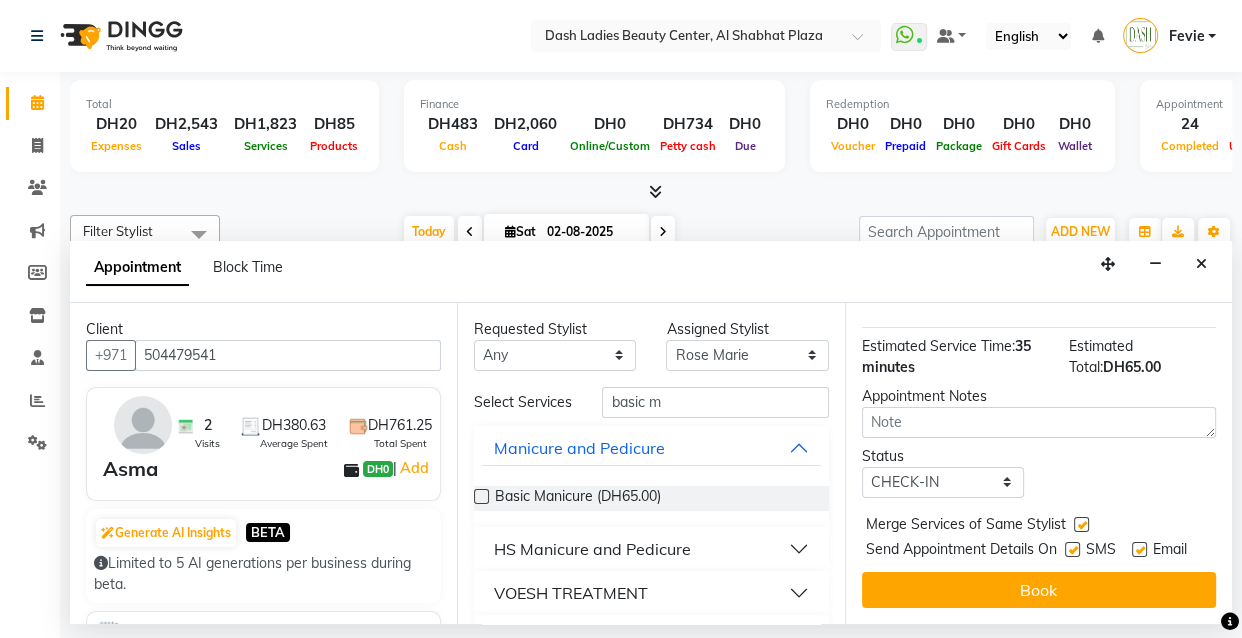 click at bounding box center [1072, 549] 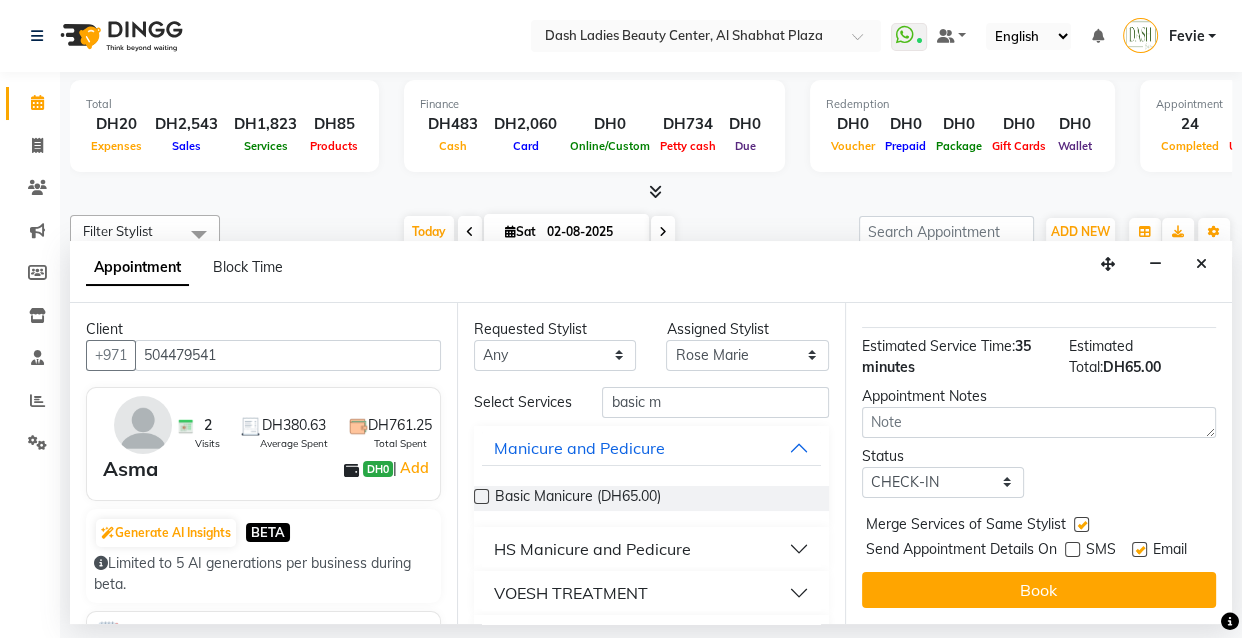 click at bounding box center [1139, 549] 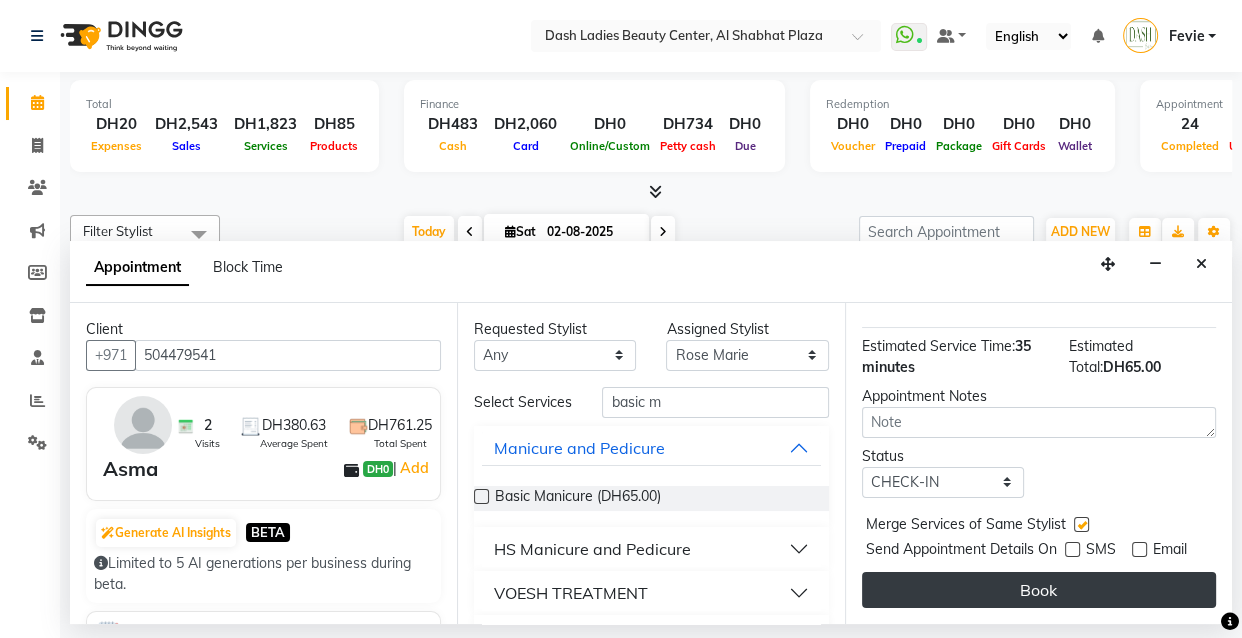 click on "Book" at bounding box center (1039, 590) 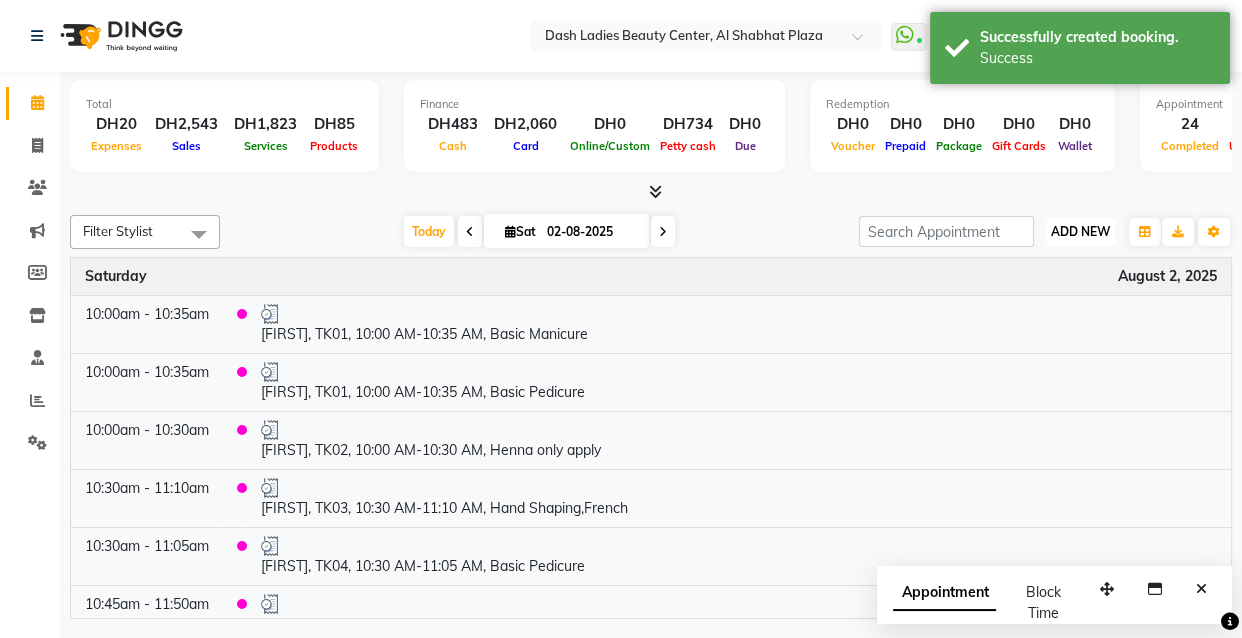 click on "ADD NEW" at bounding box center [1080, 231] 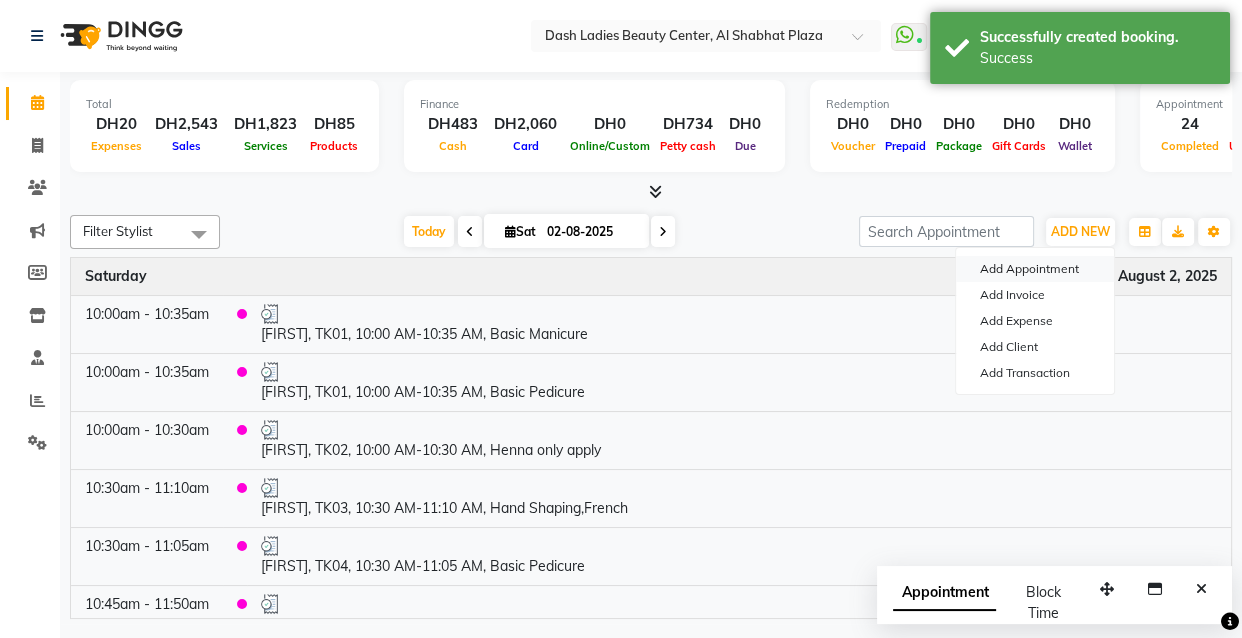 click on "Add Appointment" at bounding box center (1035, 269) 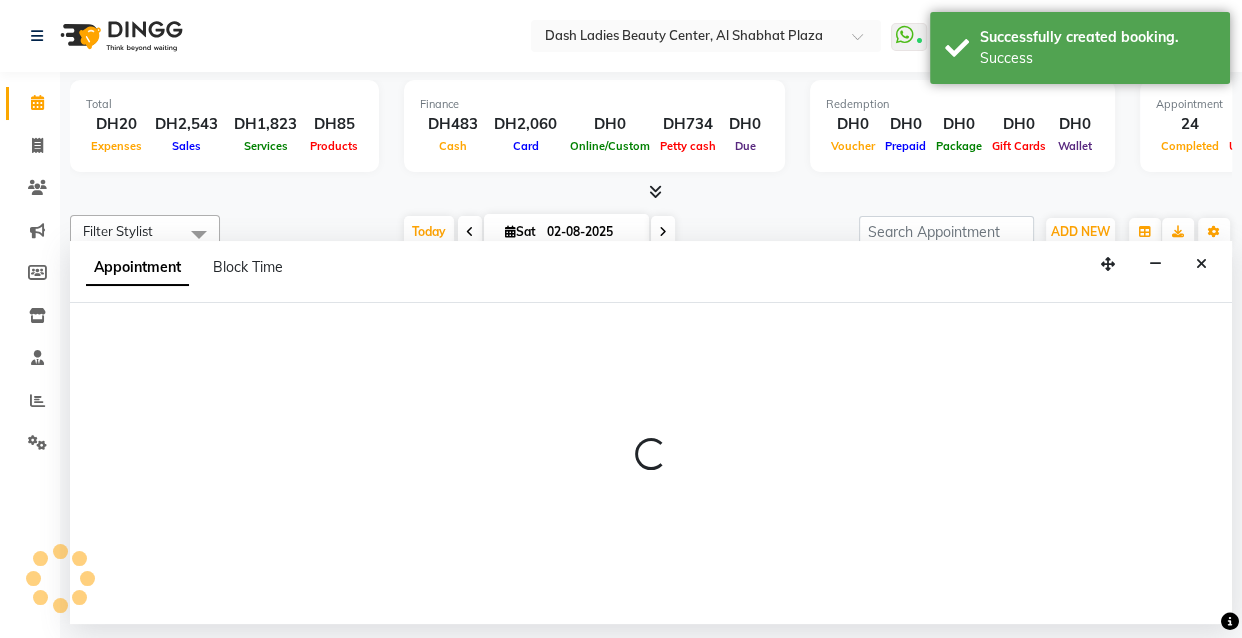 select on "tentative" 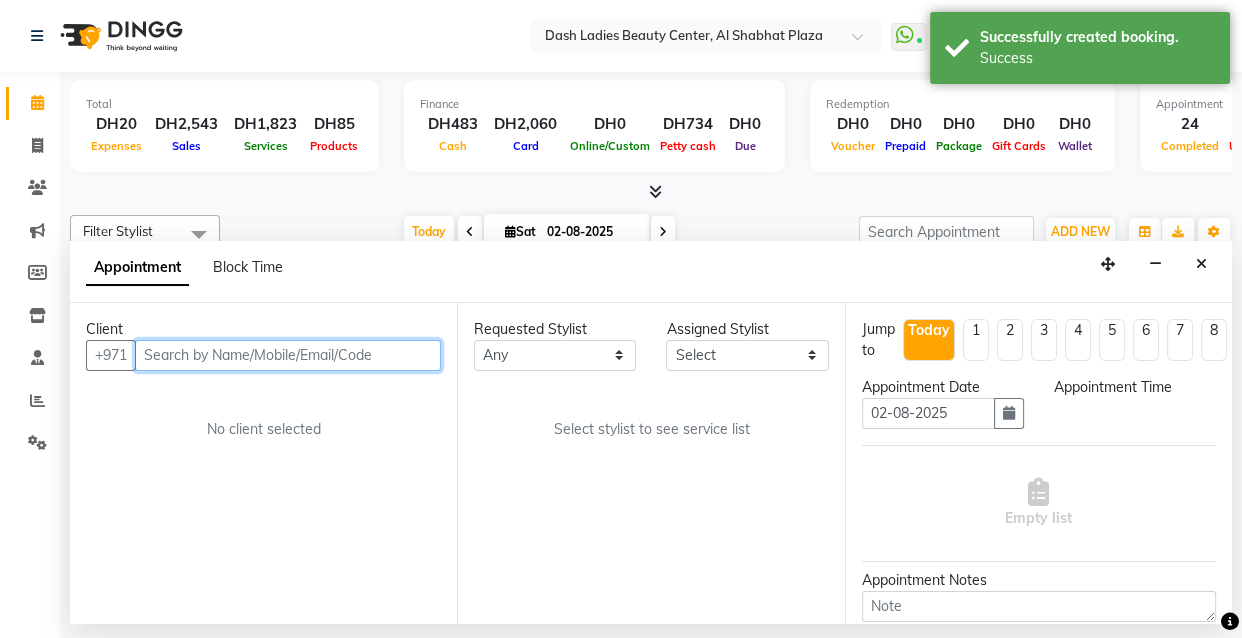 select on "600" 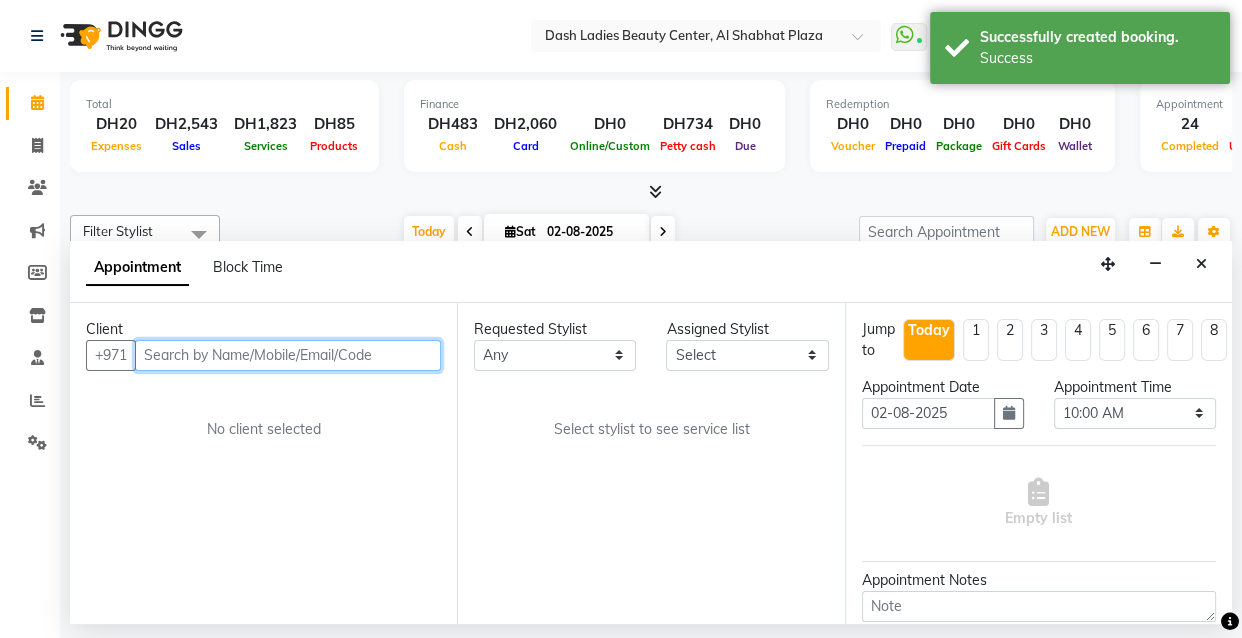 click at bounding box center (288, 355) 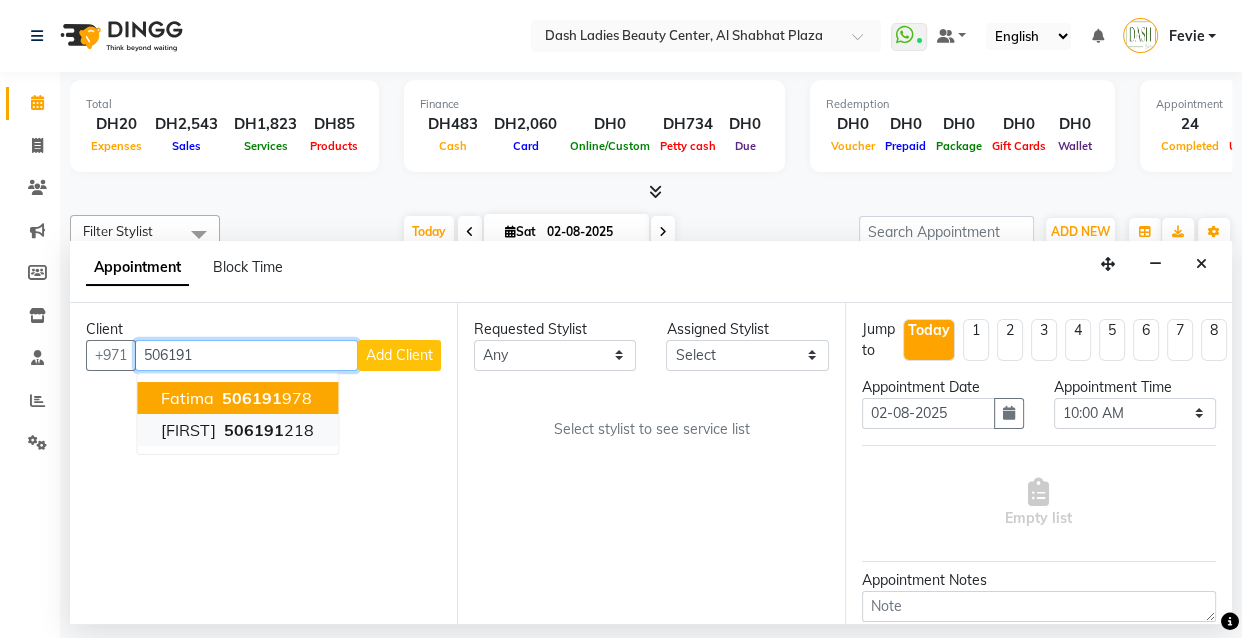click on "506191 218" at bounding box center (267, 430) 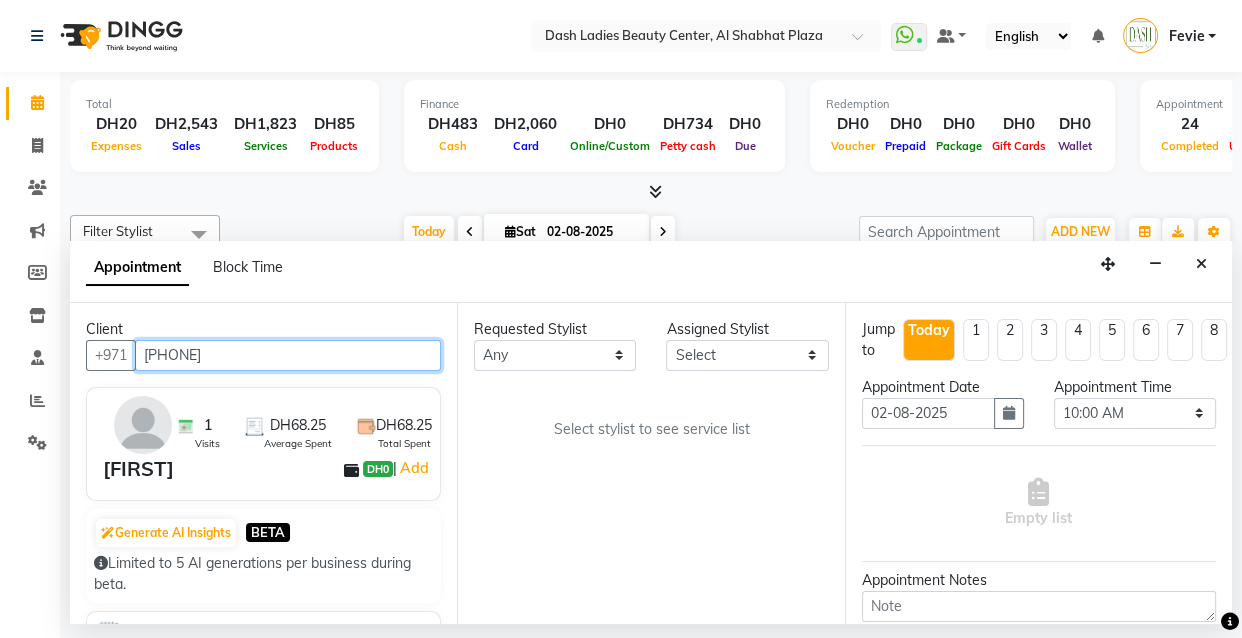type on "506191218" 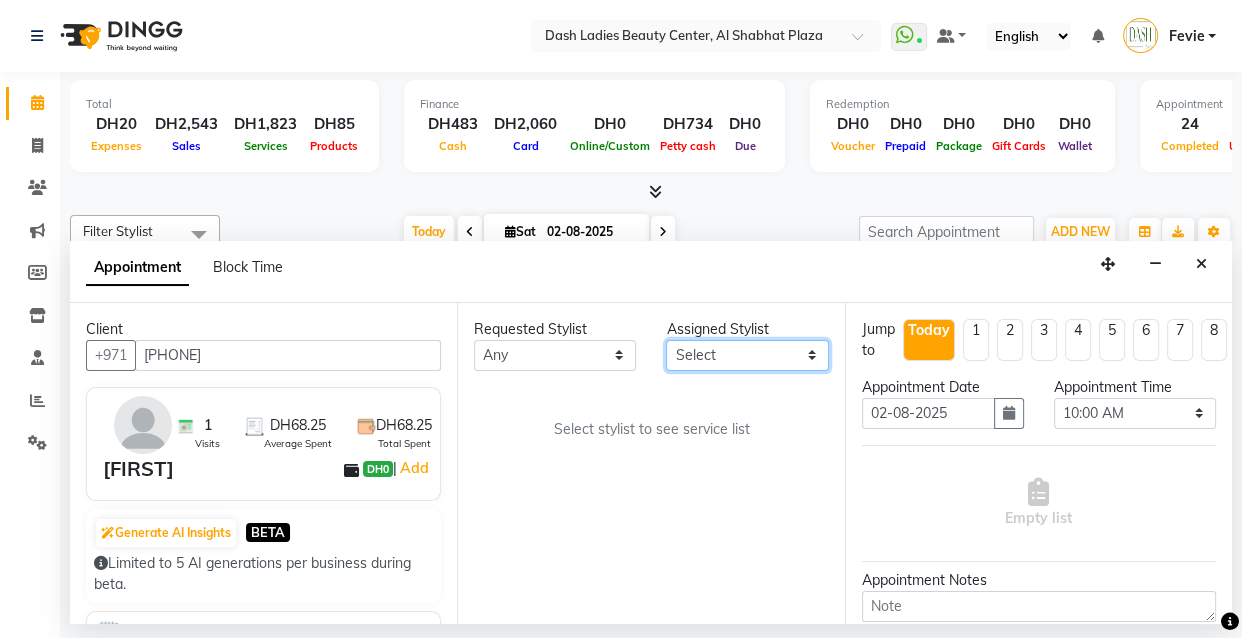 click on "Select Aizel Angelina Anna Bobi Edlyn Flora Grace Janine Jelyn Mariel Maya Nancy Nilam Nita Peace Rose Marie Saman Talina" at bounding box center (747, 355) 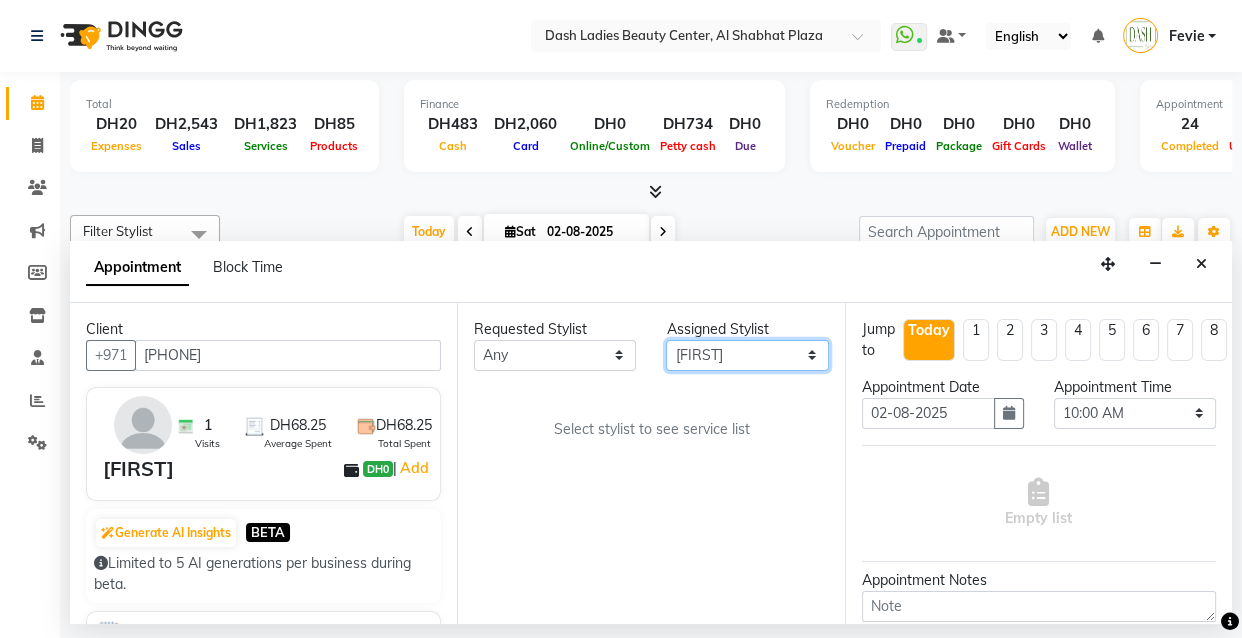 click on "Select Aizel Angelina Anna Bobi Edlyn Flora Grace Janine Jelyn Mariel Maya Nancy Nilam Nita Peace Rose Marie Saman Talina" at bounding box center [747, 355] 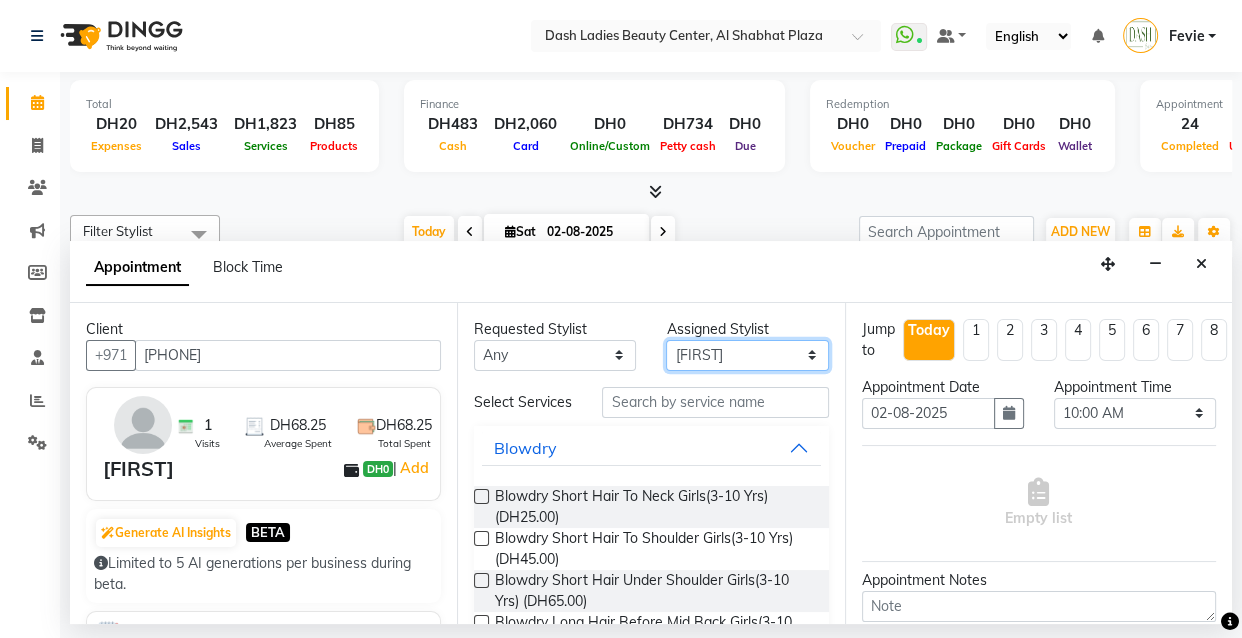 click on "Select Aizel Angelina Anna Bobi Edlyn Flora Grace Janine Jelyn Mariel Maya Nancy Nilam Nita Peace Rose Marie Saman Talina" at bounding box center (747, 355) 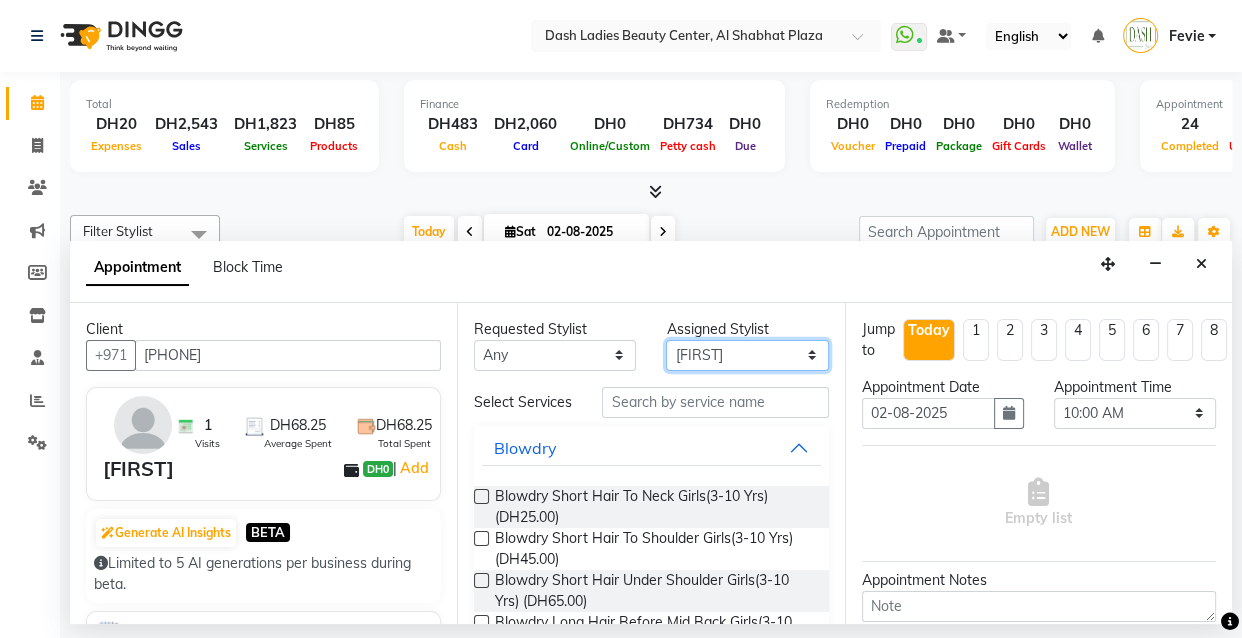 select on "82785" 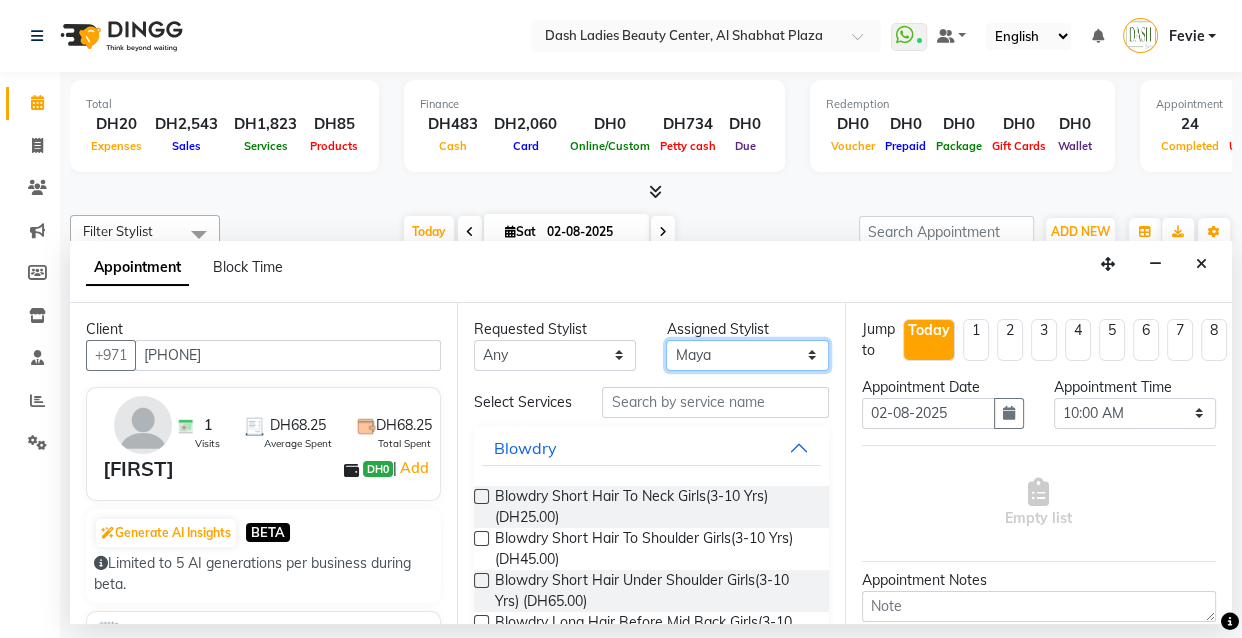 click on "Select Aizel Angelina Anna Bobi Edlyn Flora Grace Janine Jelyn Mariel Maya Nancy Nilam Nita Peace Rose Marie Saman Talina" at bounding box center [747, 355] 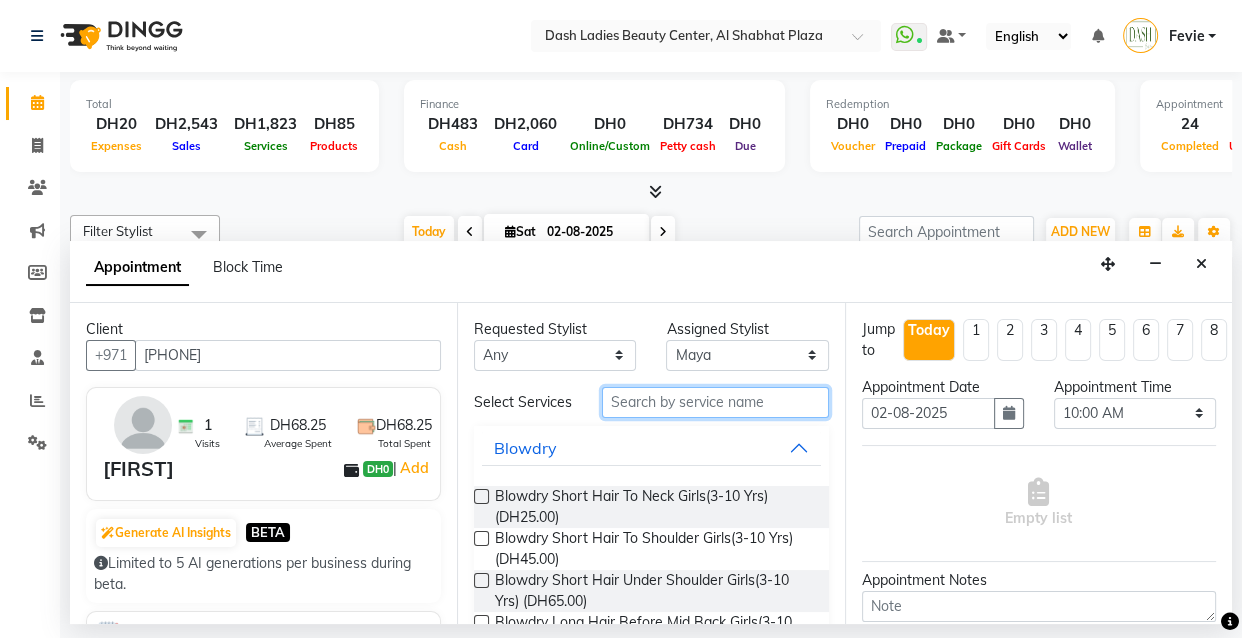 click at bounding box center [715, 402] 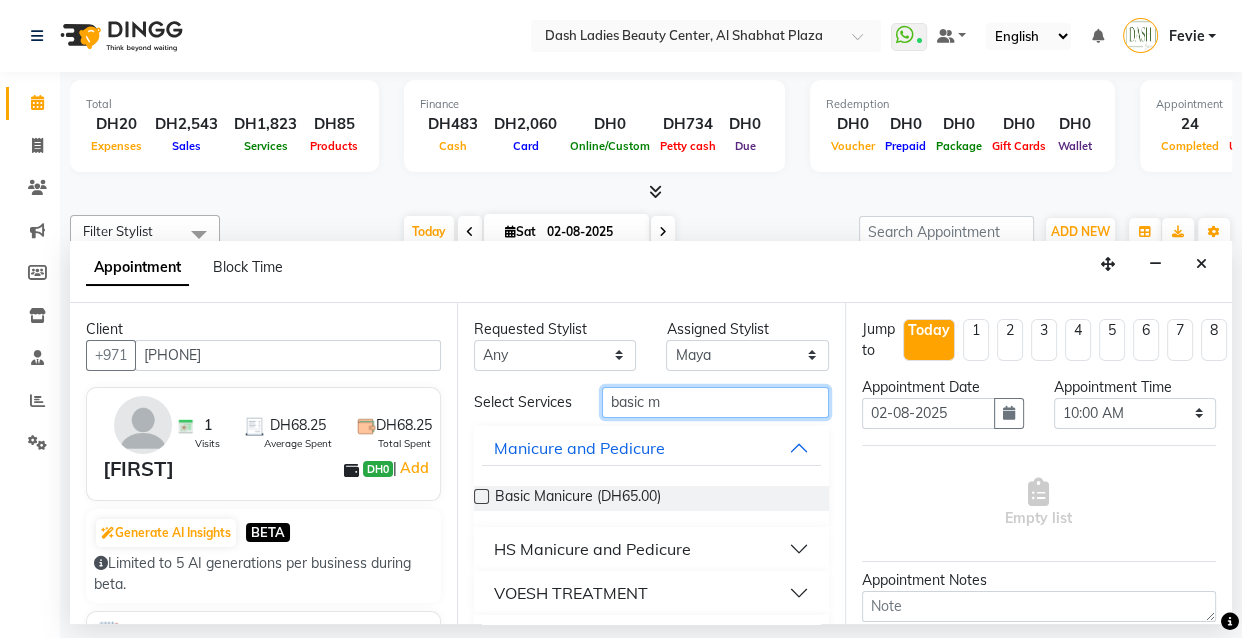 type on "basic m" 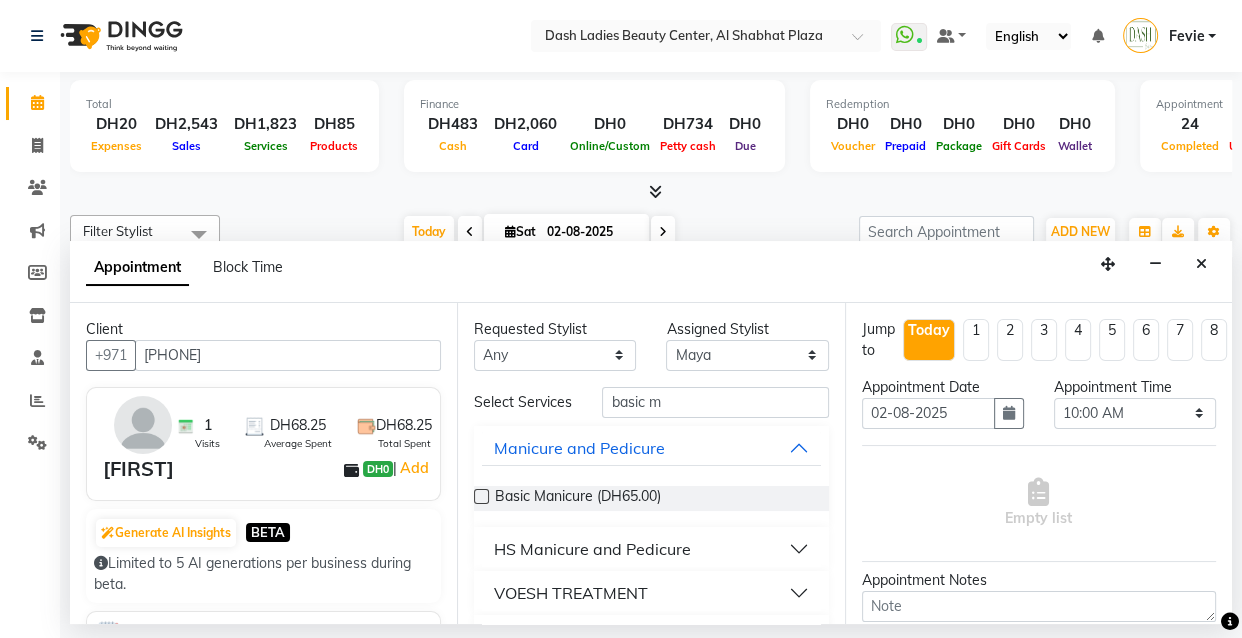 click at bounding box center [481, 496] 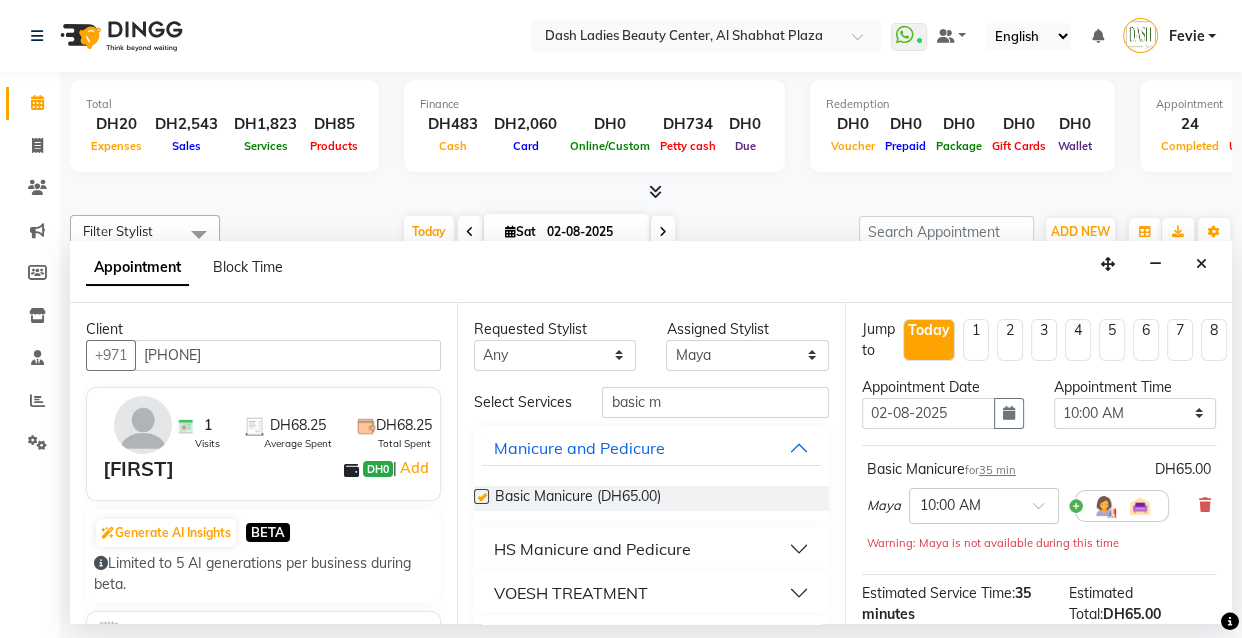 checkbox on "false" 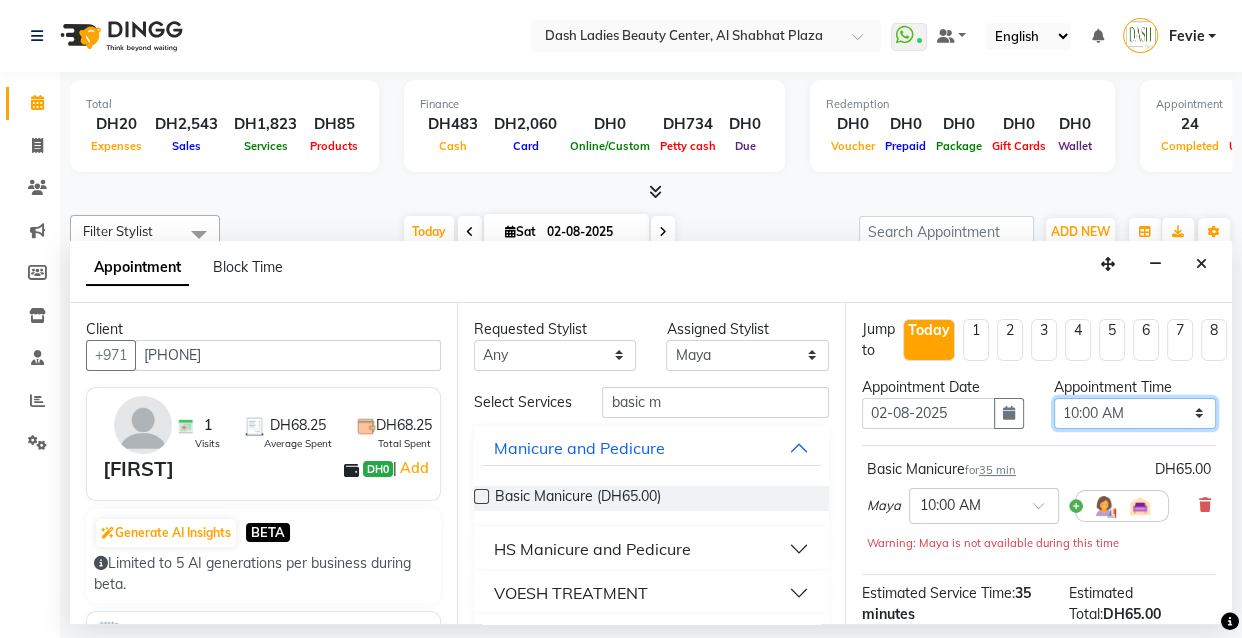 click on "Select 10:00 AM 10:15 AM 10:30 AM 10:45 AM 11:00 AM 11:15 AM 11:30 AM 11:45 AM 12:00 PM 12:15 PM 12:30 PM 12:45 PM 01:00 PM 01:15 PM 01:30 PM 01:45 PM 02:00 PM 02:15 PM 02:30 PM 02:45 PM 03:00 PM 03:15 PM 03:30 PM 03:45 PM 04:00 PM 04:15 PM 04:30 PM 04:45 PM 05:00 PM 05:15 PM 05:30 PM 05:45 PM 06:00 PM 06:15 PM 06:30 PM 06:45 PM 07:00 PM 07:15 PM 07:30 PM 07:45 PM 08:00 PM 08:15 PM 08:30 PM 08:45 PM 09:00 PM 09:15 PM 09:30 PM 09:45 PM 10:00 PM" at bounding box center [1135, 413] 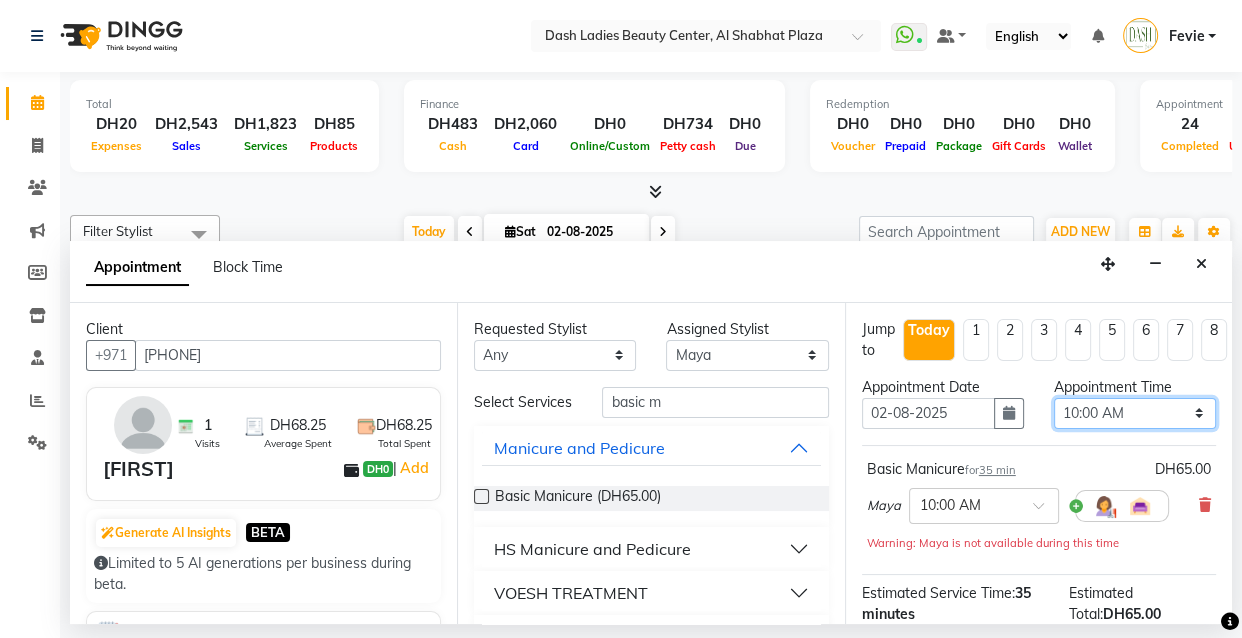 select on "1035" 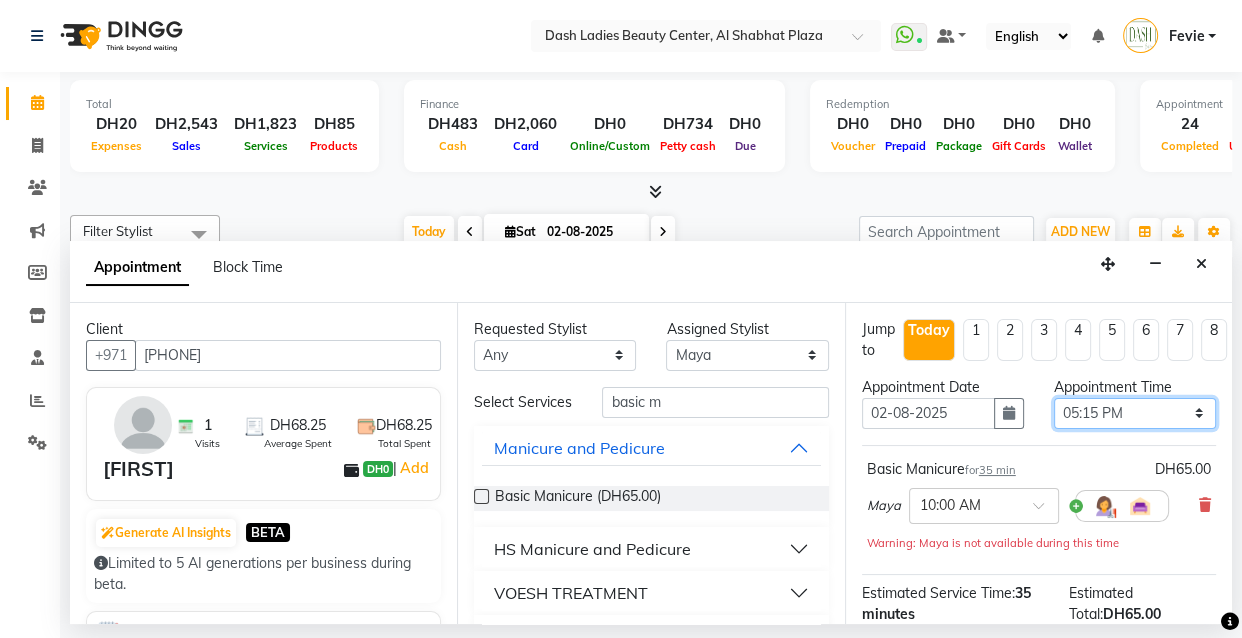click on "Select 10:00 AM 10:15 AM 10:30 AM 10:45 AM 11:00 AM 11:15 AM 11:30 AM 11:45 AM 12:00 PM 12:15 PM 12:30 PM 12:45 PM 01:00 PM 01:15 PM 01:30 PM 01:45 PM 02:00 PM 02:15 PM 02:30 PM 02:45 PM 03:00 PM 03:15 PM 03:30 PM 03:45 PM 04:00 PM 04:15 PM 04:30 PM 04:45 PM 05:00 PM 05:15 PM 05:30 PM 05:45 PM 06:00 PM 06:15 PM 06:30 PM 06:45 PM 07:00 PM 07:15 PM 07:30 PM 07:45 PM 08:00 PM 08:15 PM 08:30 PM 08:45 PM 09:00 PM 09:15 PM 09:30 PM 09:45 PM 10:00 PM" at bounding box center (1135, 413) 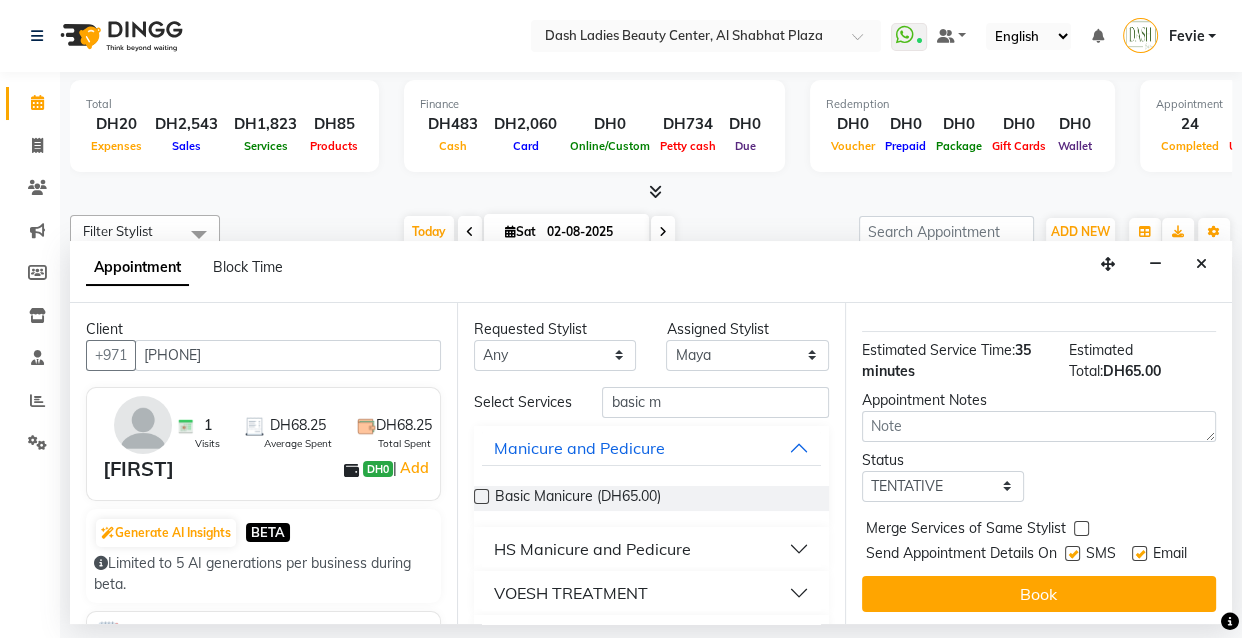 scroll, scrollTop: 228, scrollLeft: 0, axis: vertical 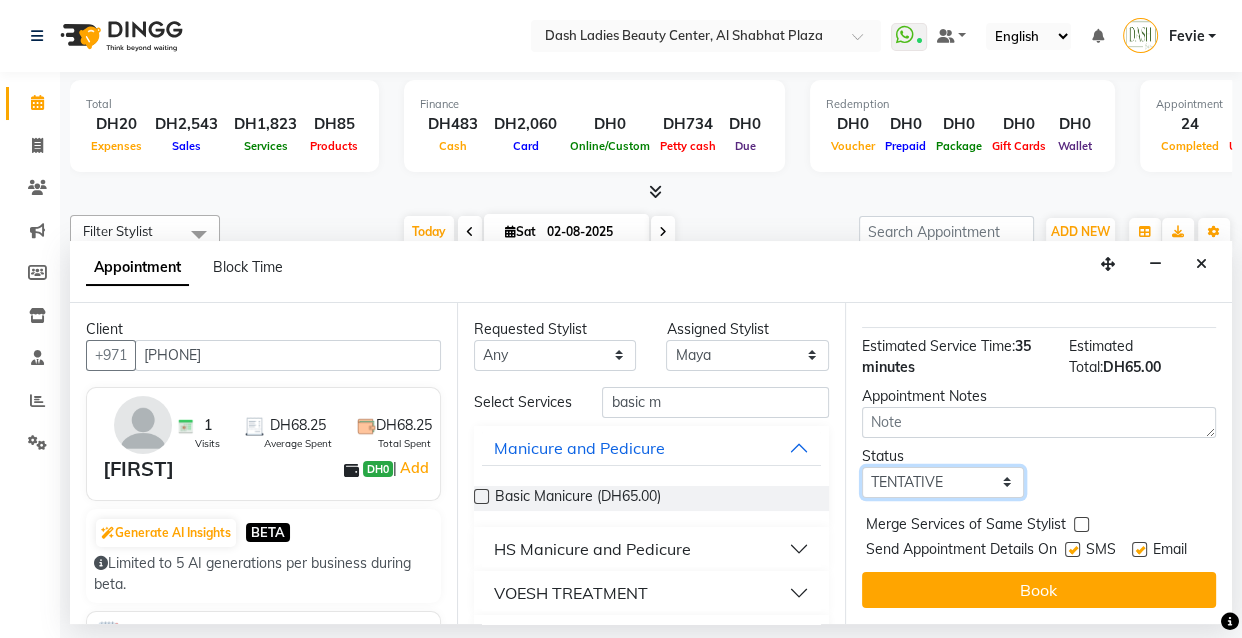 click on "Select TENTATIVE CONFIRM CHECK-IN UPCOMING" at bounding box center [943, 482] 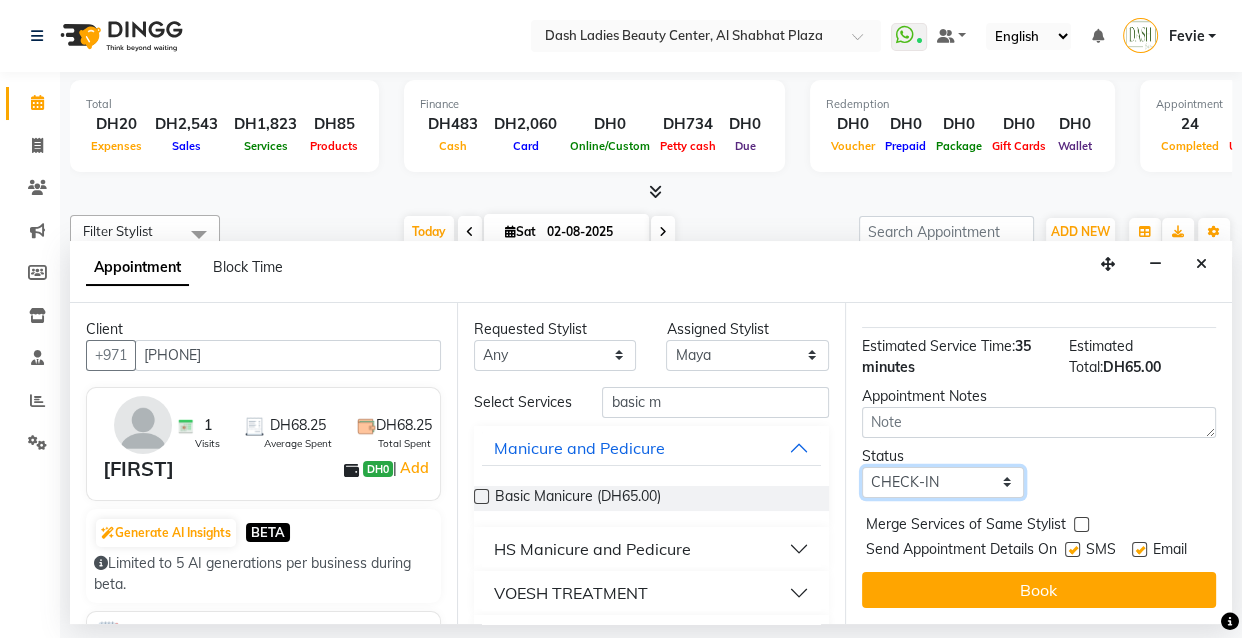 click on "Select TENTATIVE CONFIRM CHECK-IN UPCOMING" at bounding box center (943, 482) 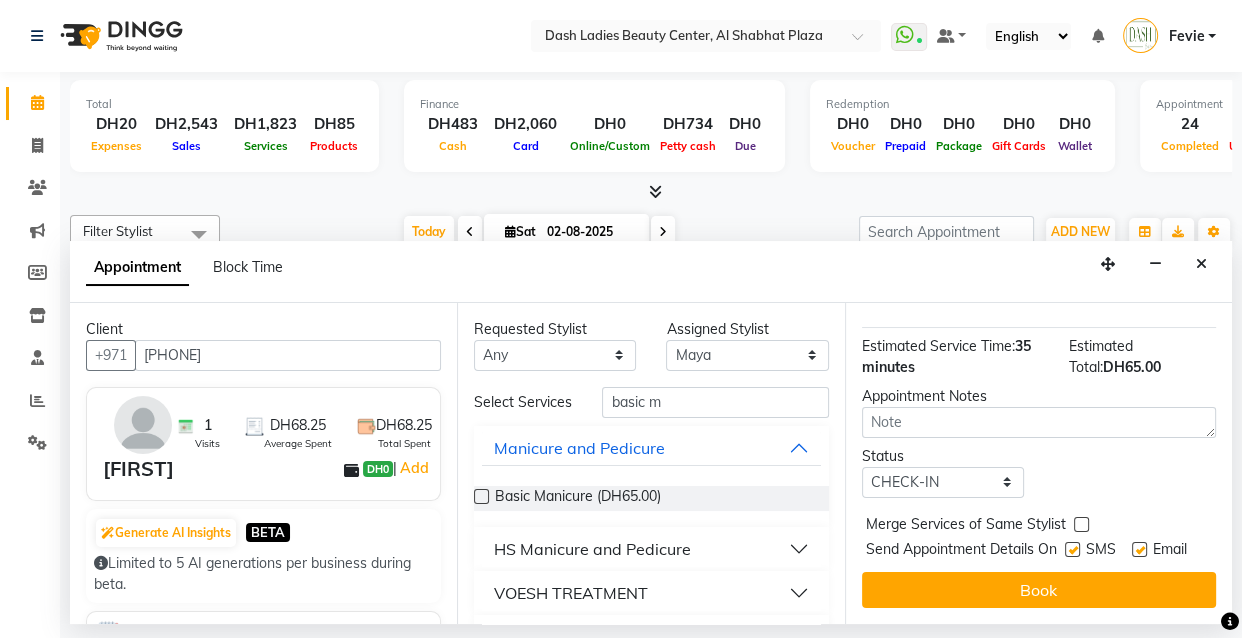 click at bounding box center [1081, 524] 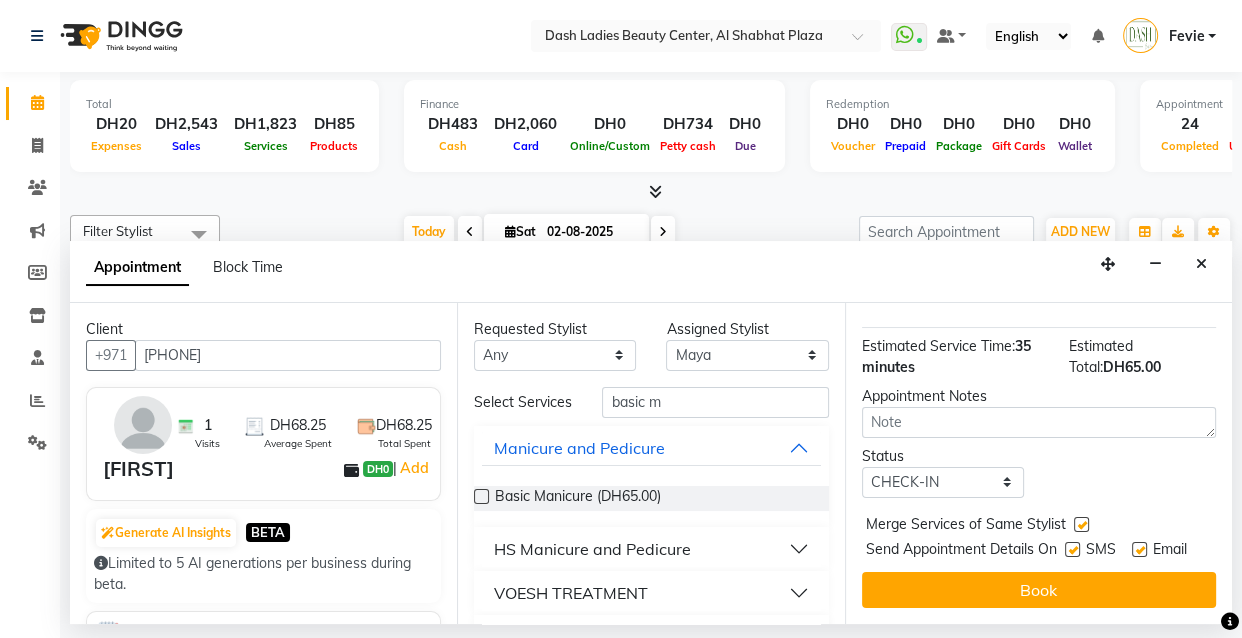 click at bounding box center (1072, 549) 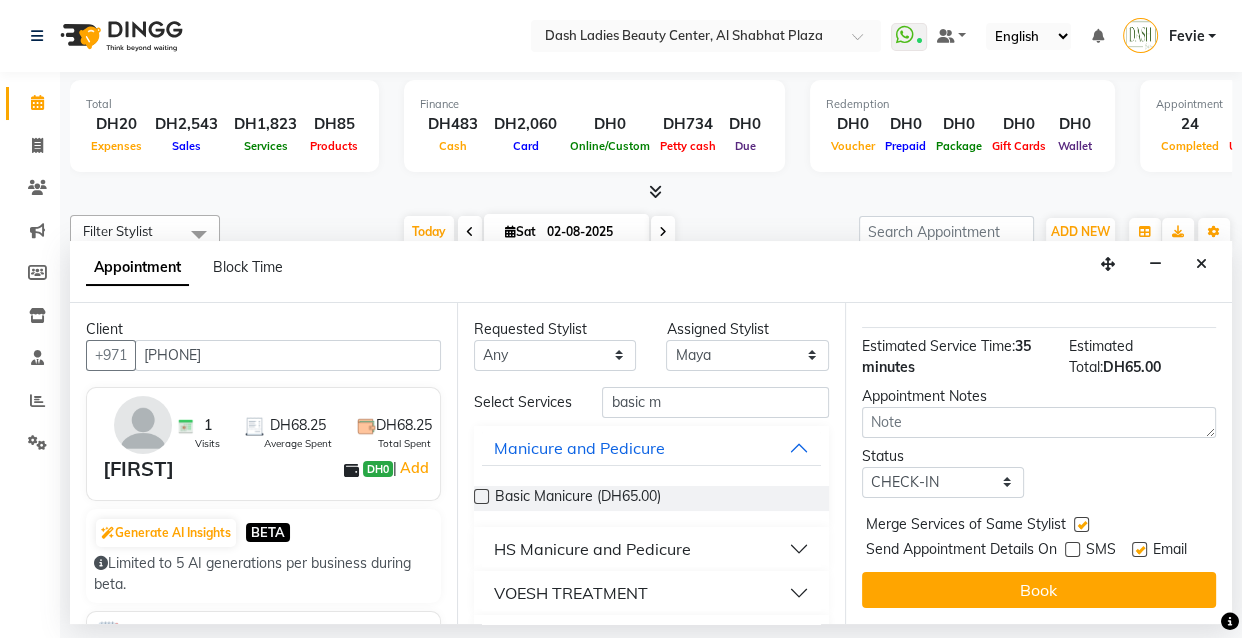 click at bounding box center (1139, 549) 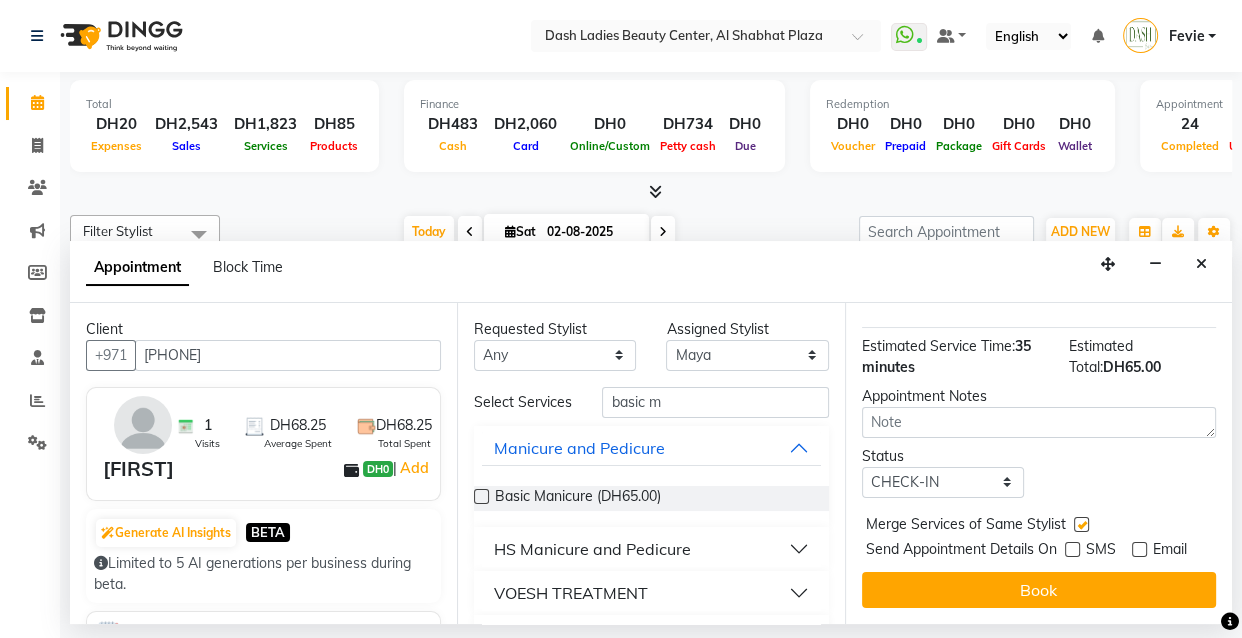scroll, scrollTop: 256, scrollLeft: 0, axis: vertical 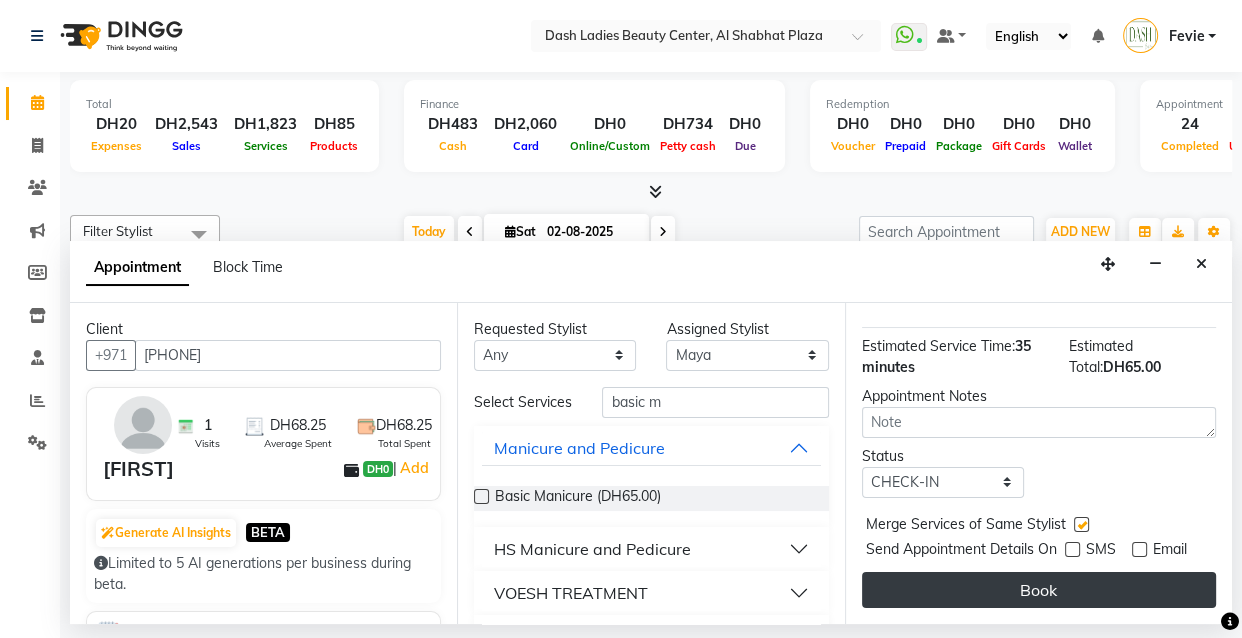 click on "Book" at bounding box center [1039, 590] 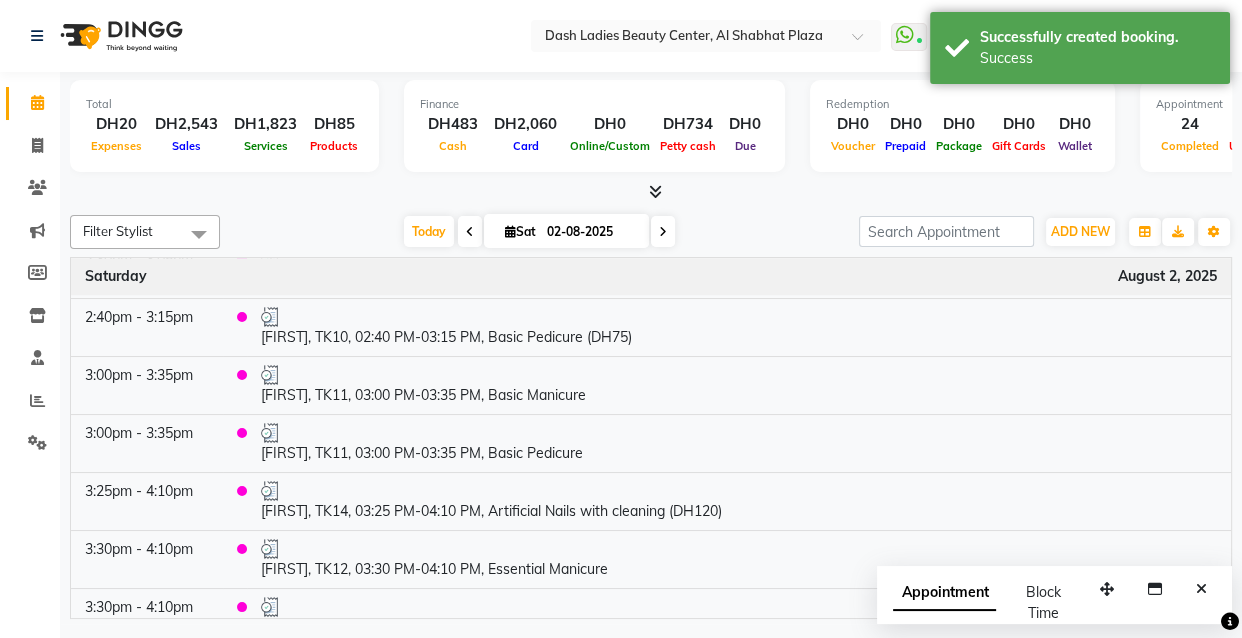 scroll, scrollTop: 1190, scrollLeft: 0, axis: vertical 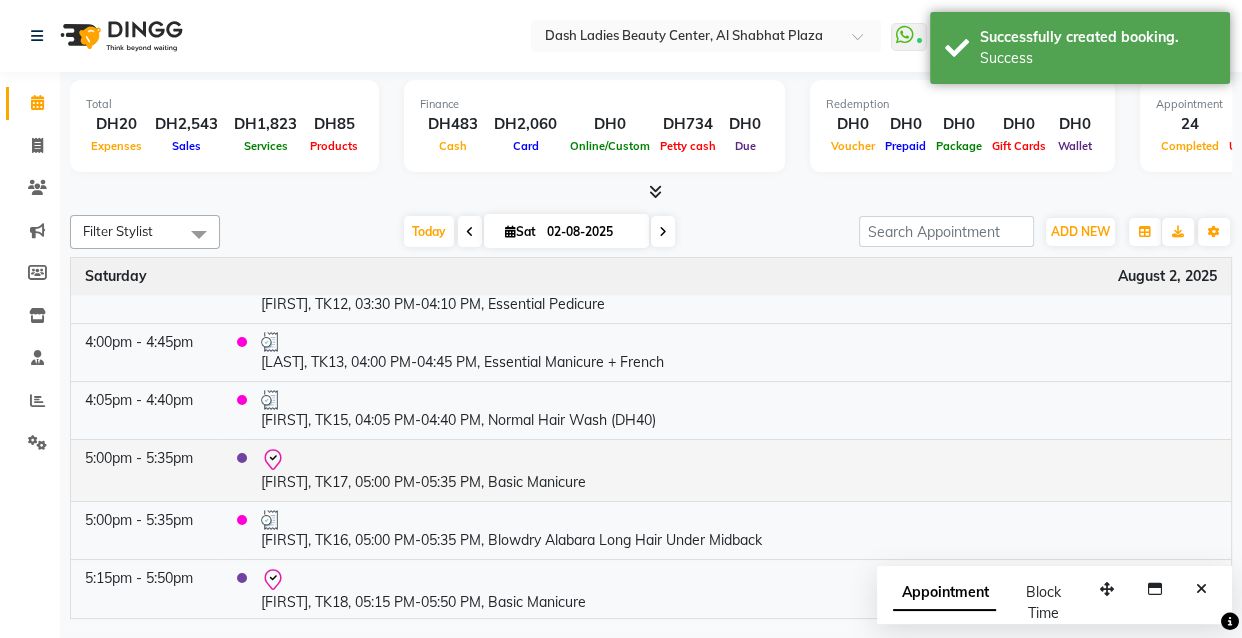 click on "[FIRST], TK17, 05:00 PM-05:35 PM, Basic Manicure" at bounding box center [739, 470] 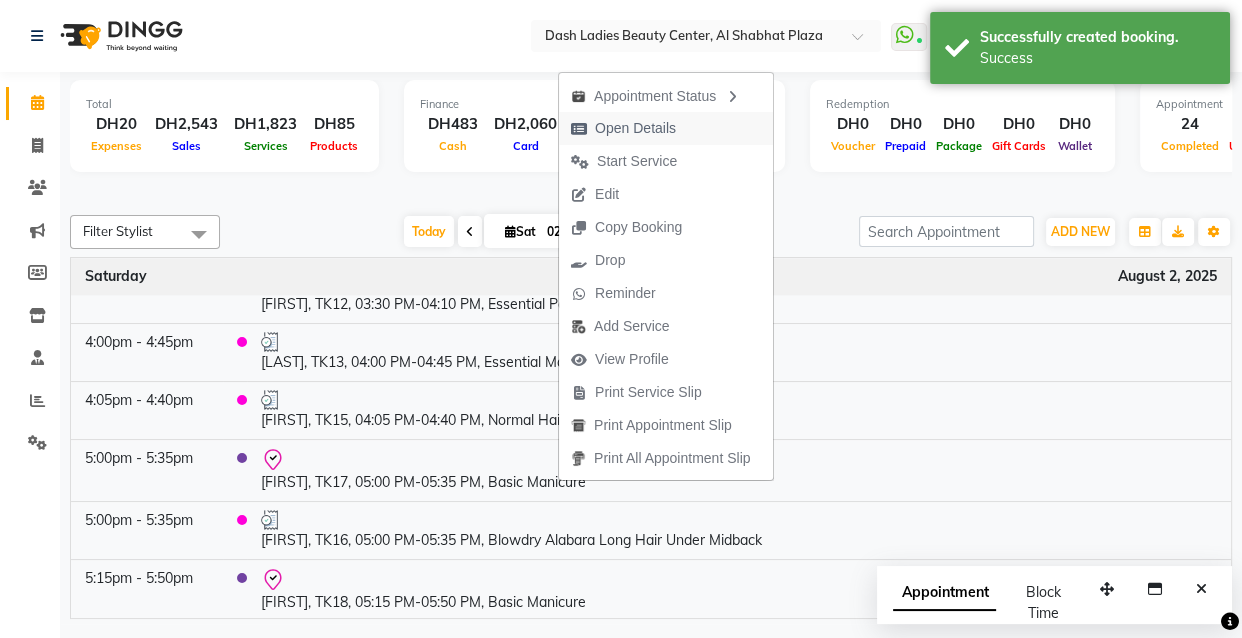 click on "Open Details" at bounding box center [635, 128] 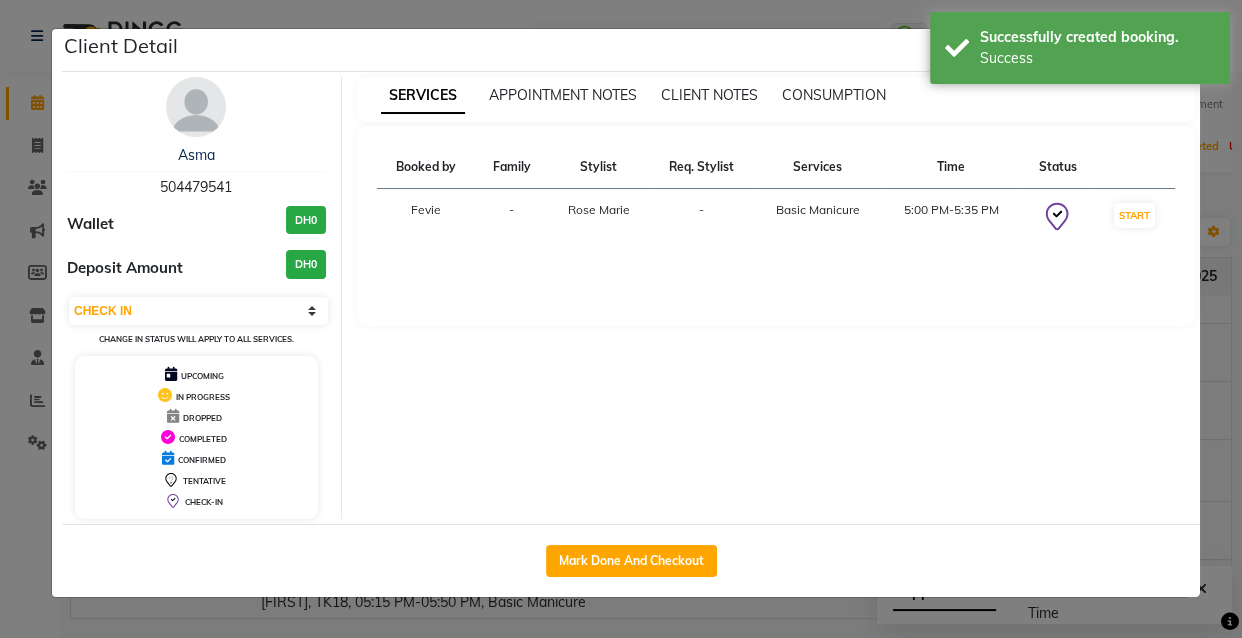click on "Client Detail  Asma    504479541 Wallet DH0 Deposit Amount  DH0  Select IN SERVICE CONFIRMED TENTATIVE CHECK IN MARK DONE DROPPED UPCOMING Change in status will apply to all services. UPCOMING IN PROGRESS DROPPED COMPLETED CONFIRMED TENTATIVE CHECK-IN SERVICES APPOINTMENT NOTES CLIENT NOTES CONSUMPTION Booked by Family Stylist Req. Stylist Services Time Status  Fevie   - Rose Marie -  Basic Manicure   5:00 PM-5:35 PM   START   Mark Done And Checkout" 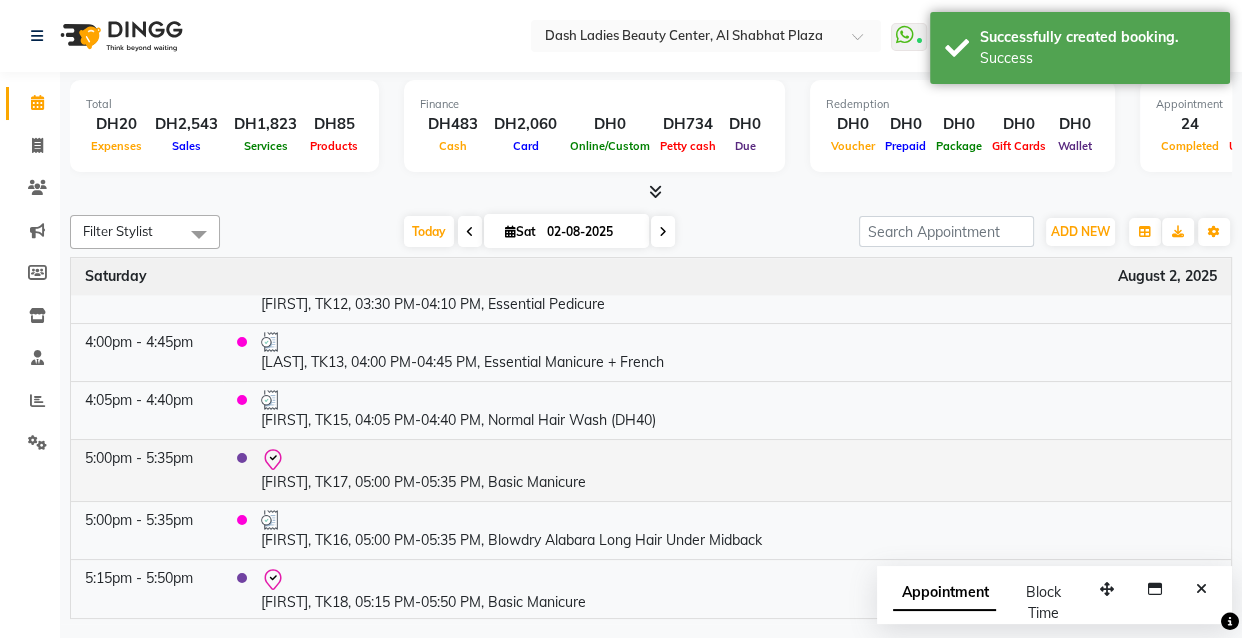 click on "[FIRST], TK17, 05:00 PM-05:35 PM, Basic Manicure" at bounding box center (739, 470) 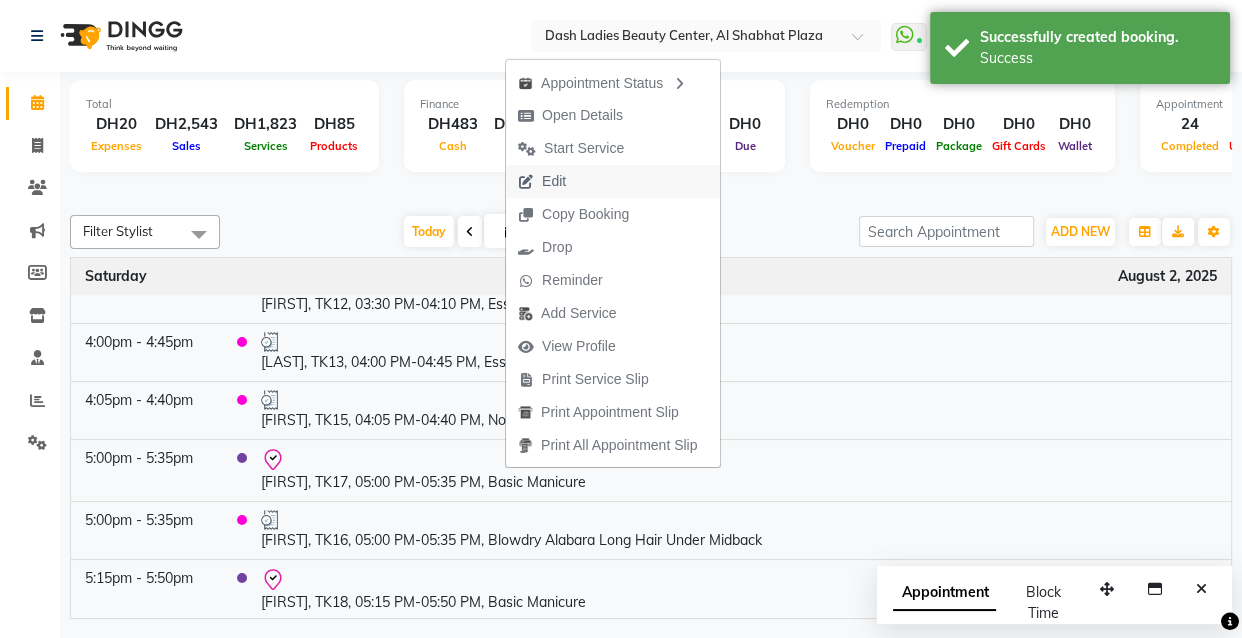 click on "Edit" at bounding box center [613, 181] 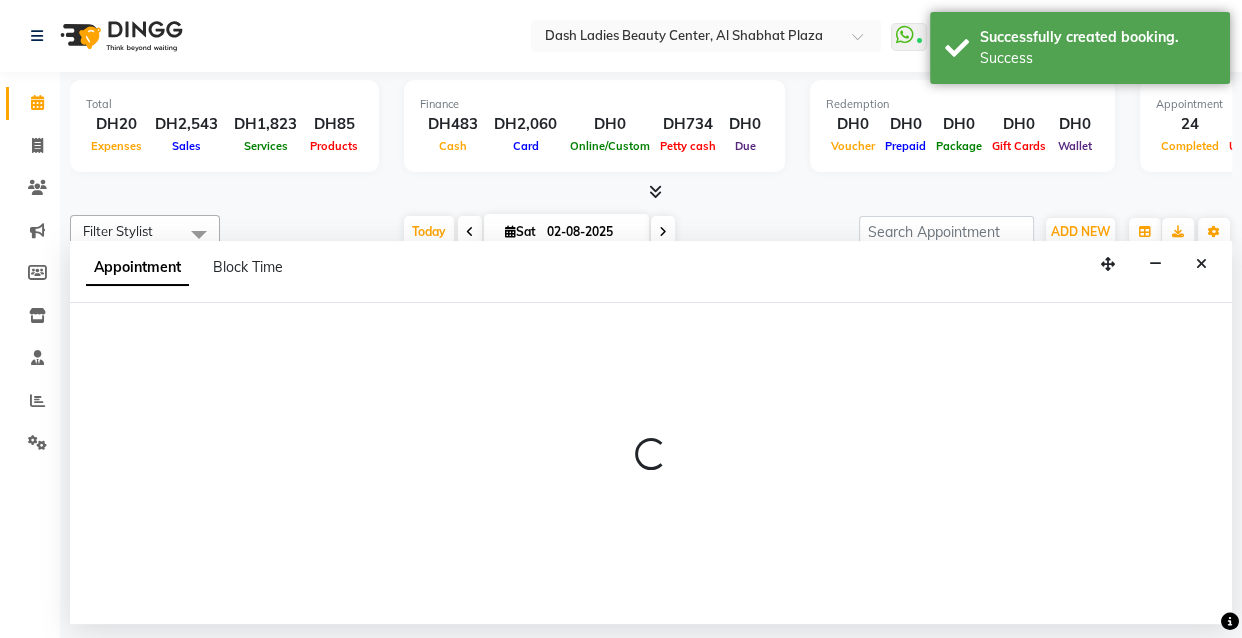 select on "tentative" 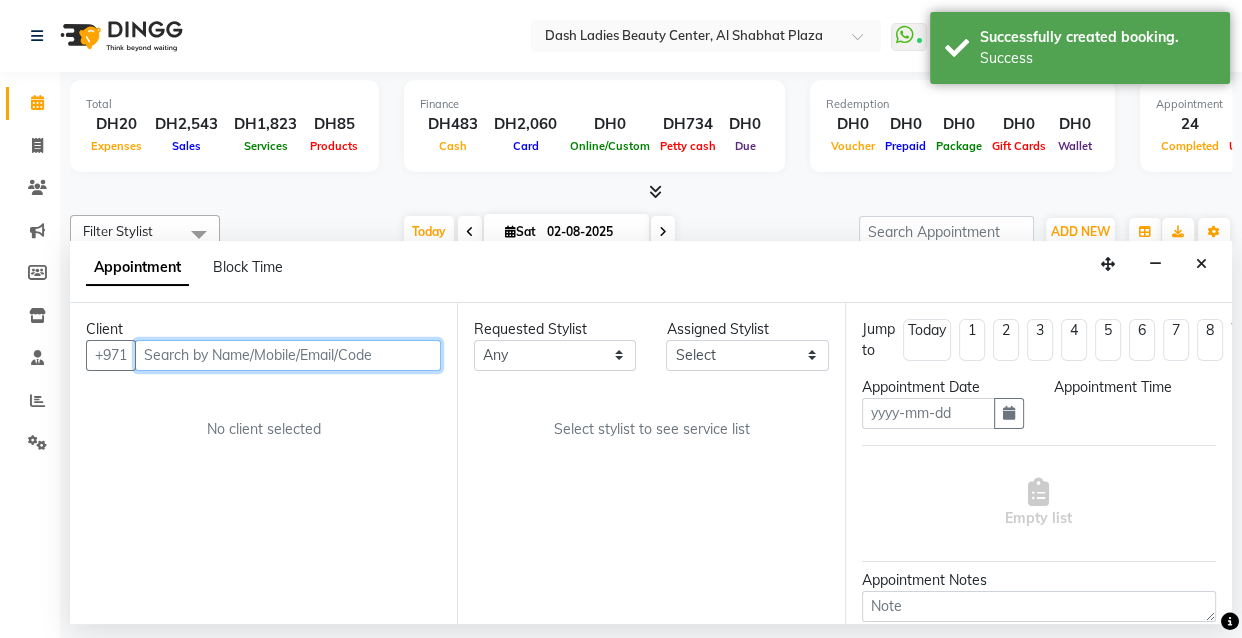 type on "02-08-2025" 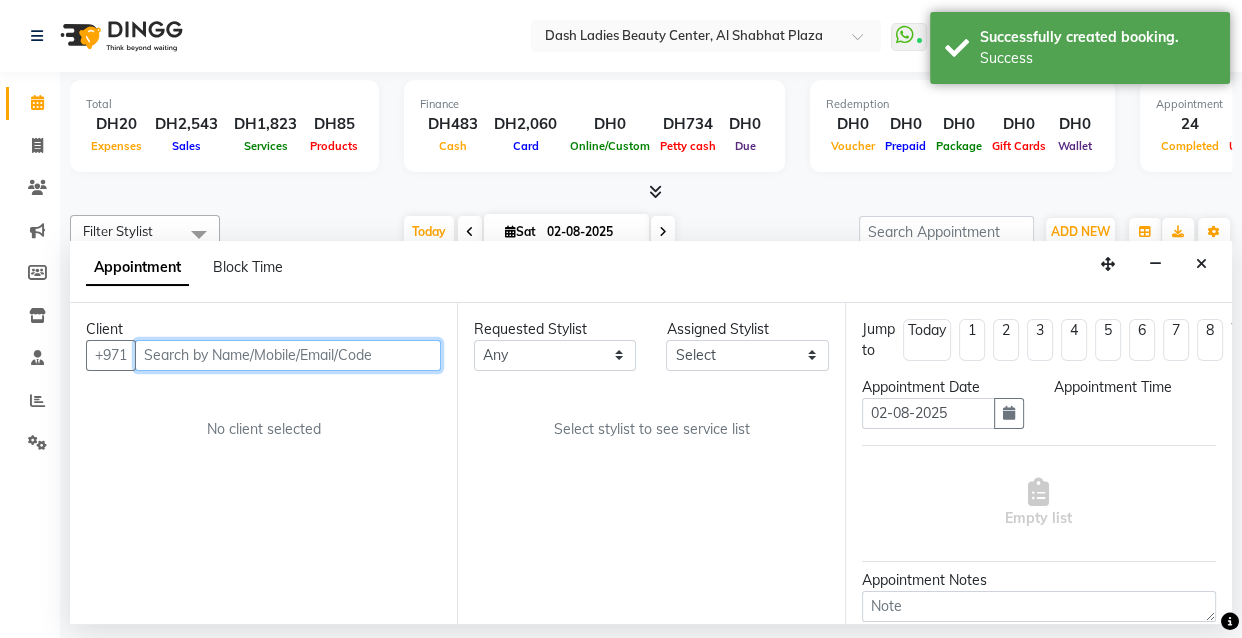 select on "check-in" 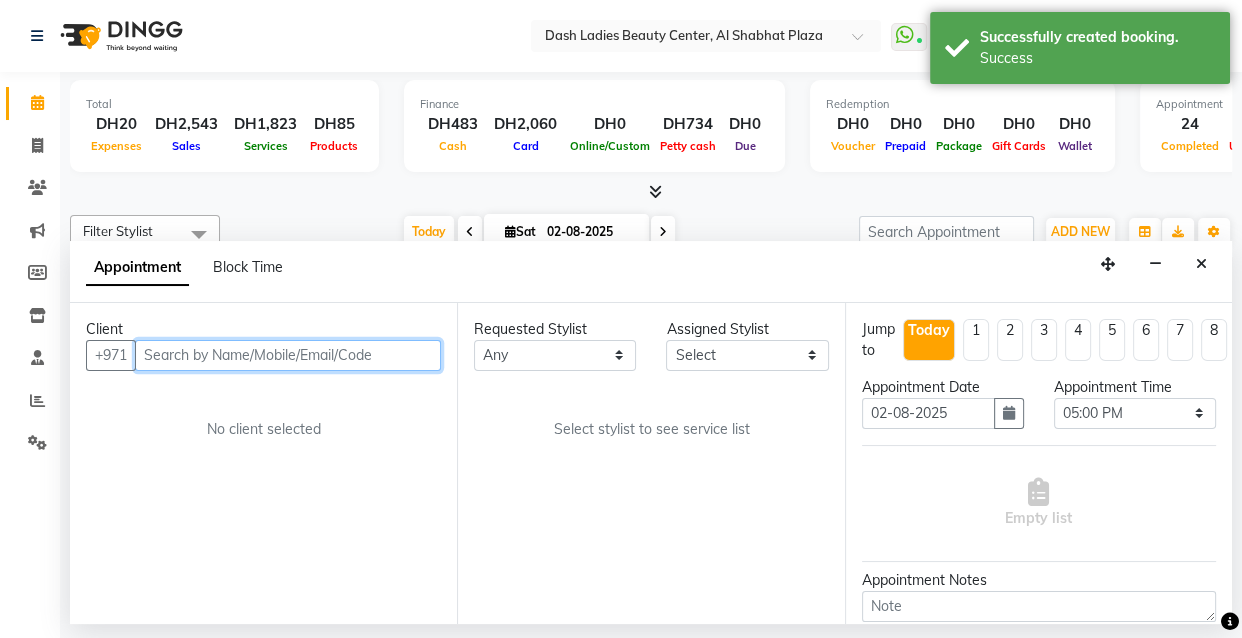 select on "81105" 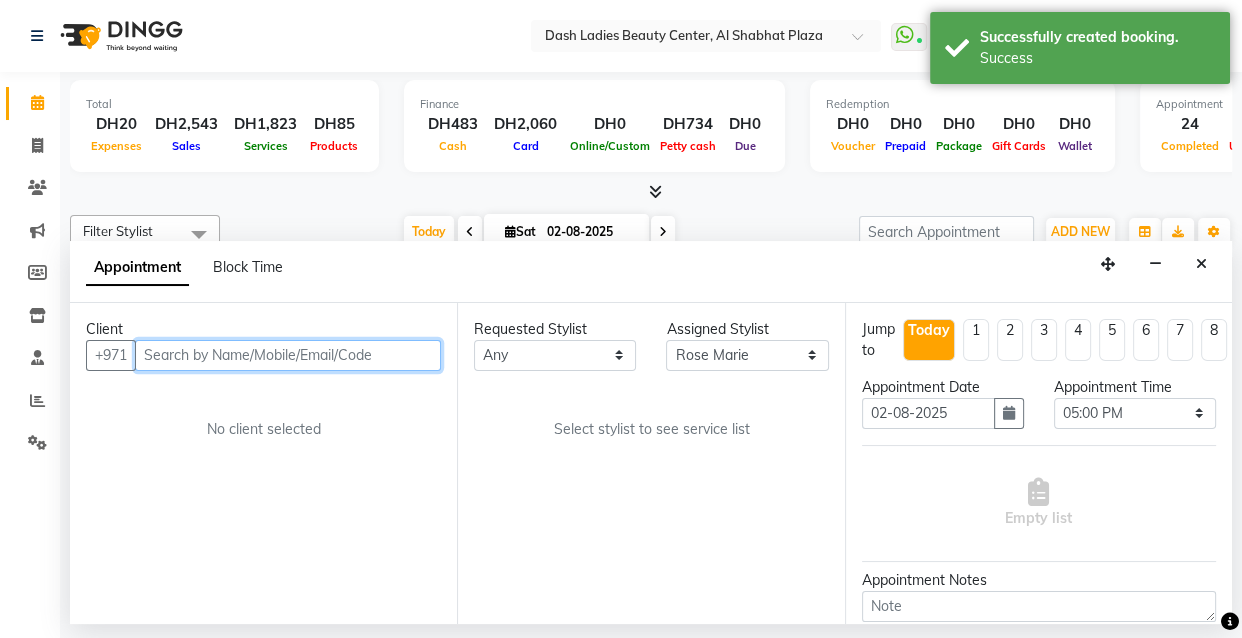 select on "4202" 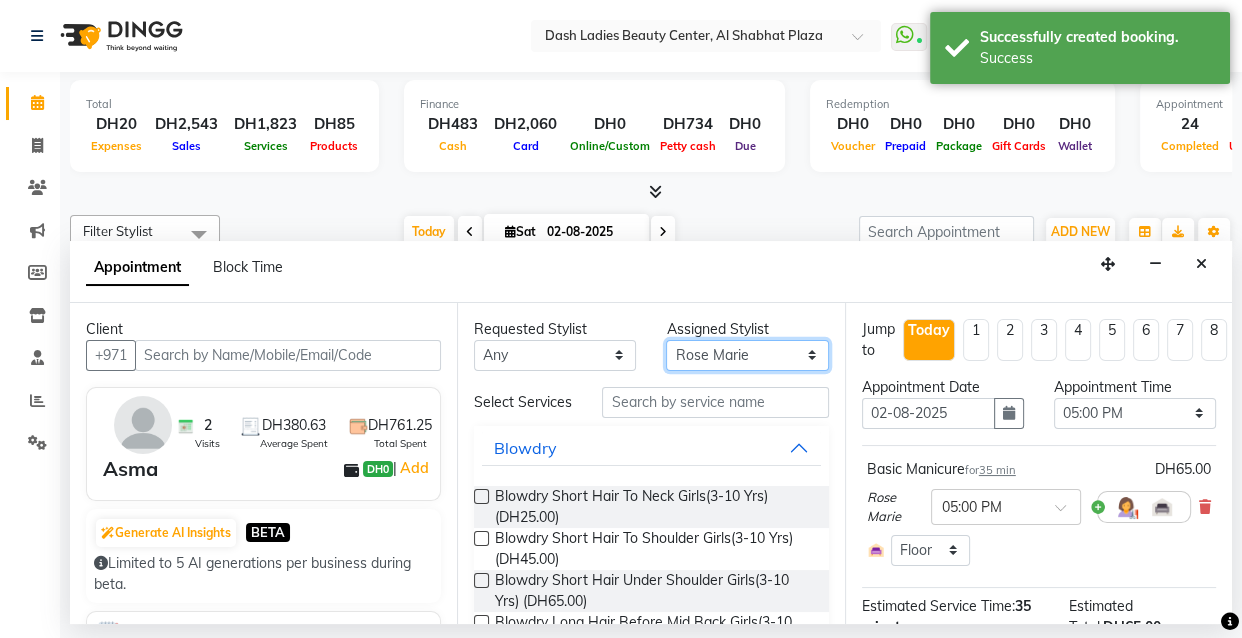 click on "Select Aizel Angelina Anna Bobi Edlyn Flora Grace Janine Jelyn Mariel Maya Nancy Nilam Nita Peace Rose Marie Saman Talina" at bounding box center [747, 355] 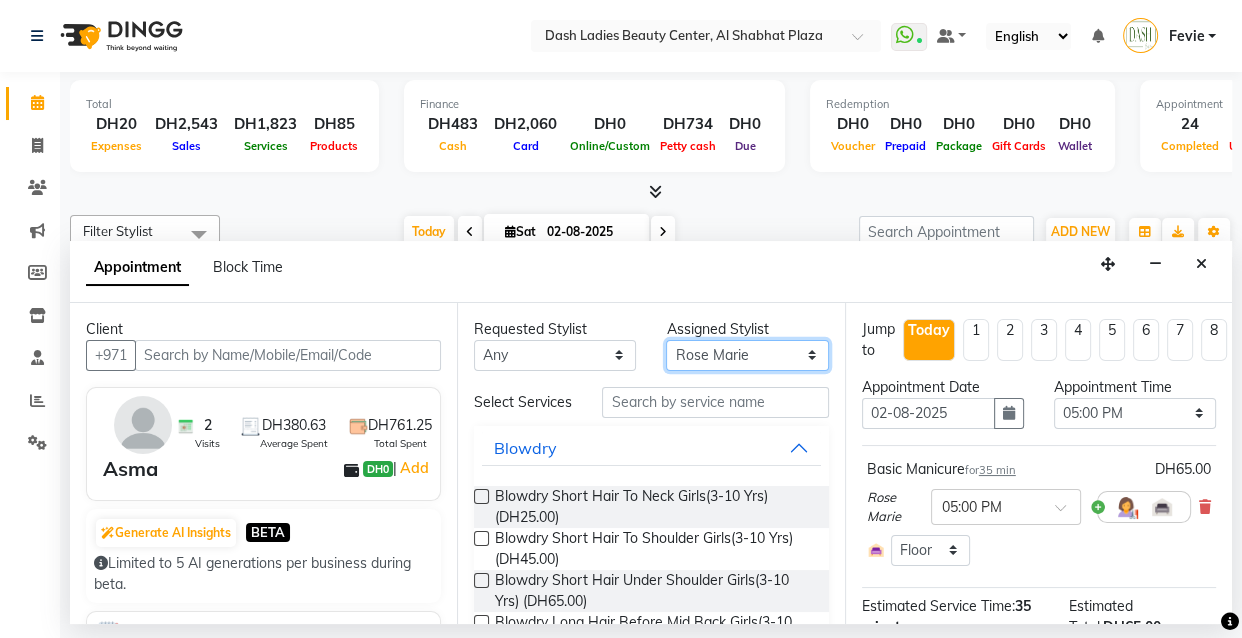 select on "81109" 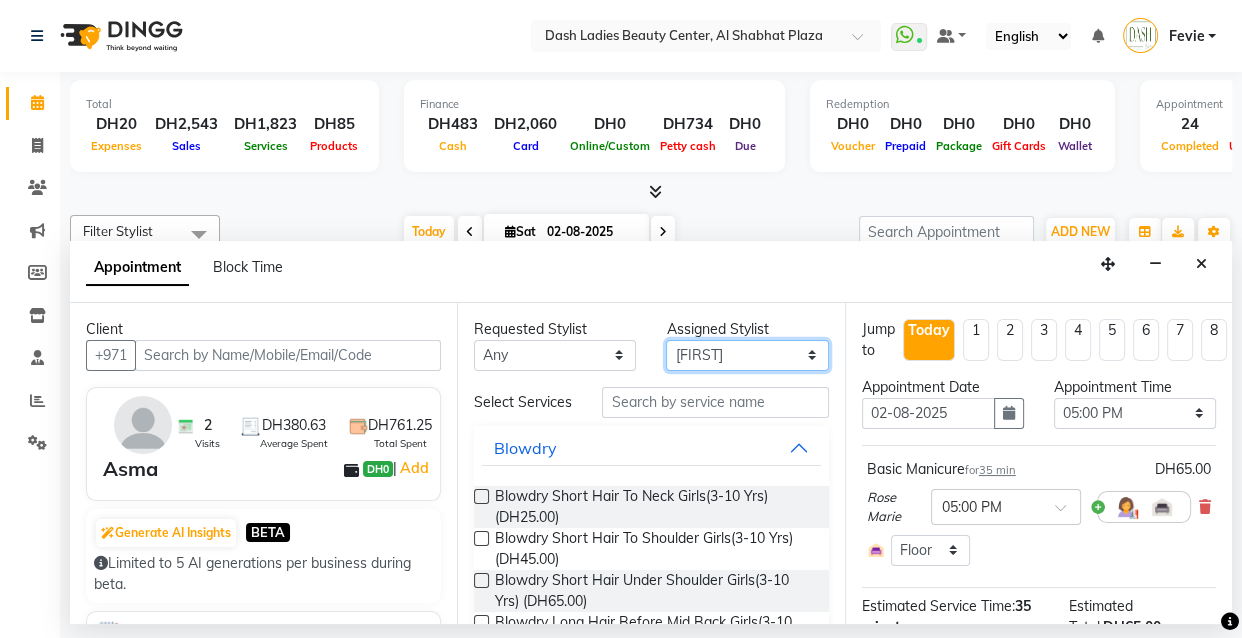 click on "Select Aizel Angelina Anna Bobi Edlyn Flora Grace Janine Jelyn Mariel Maya Nancy Nilam Nita Peace Rose Marie Saman Talina" at bounding box center [747, 355] 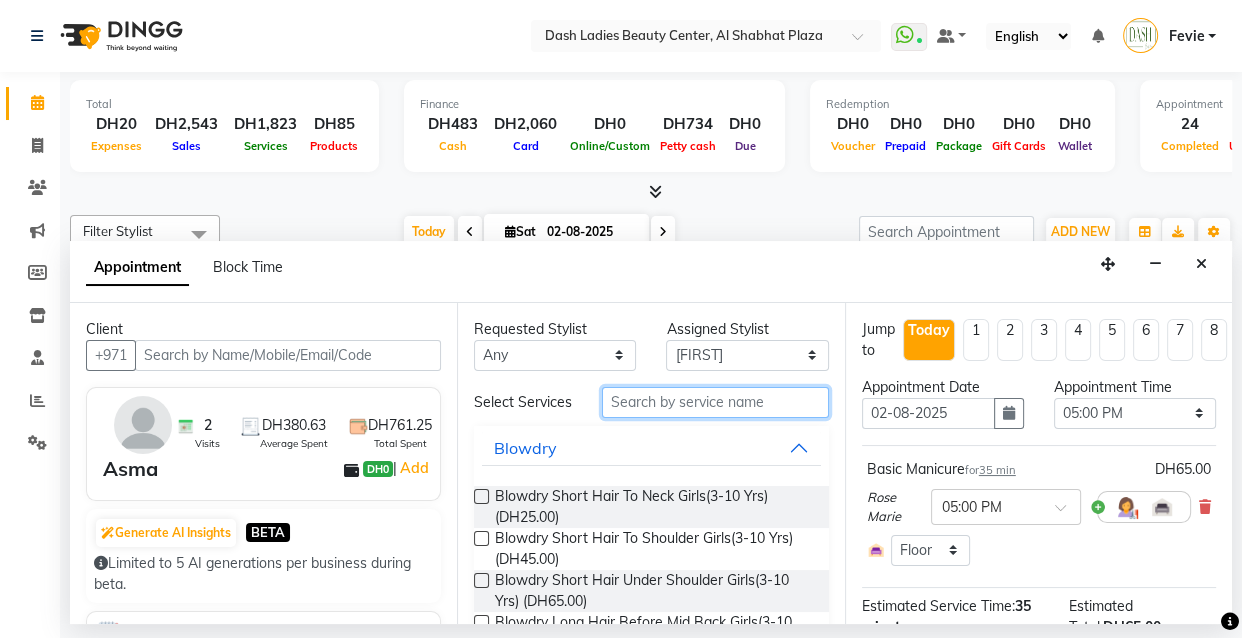 click at bounding box center (715, 402) 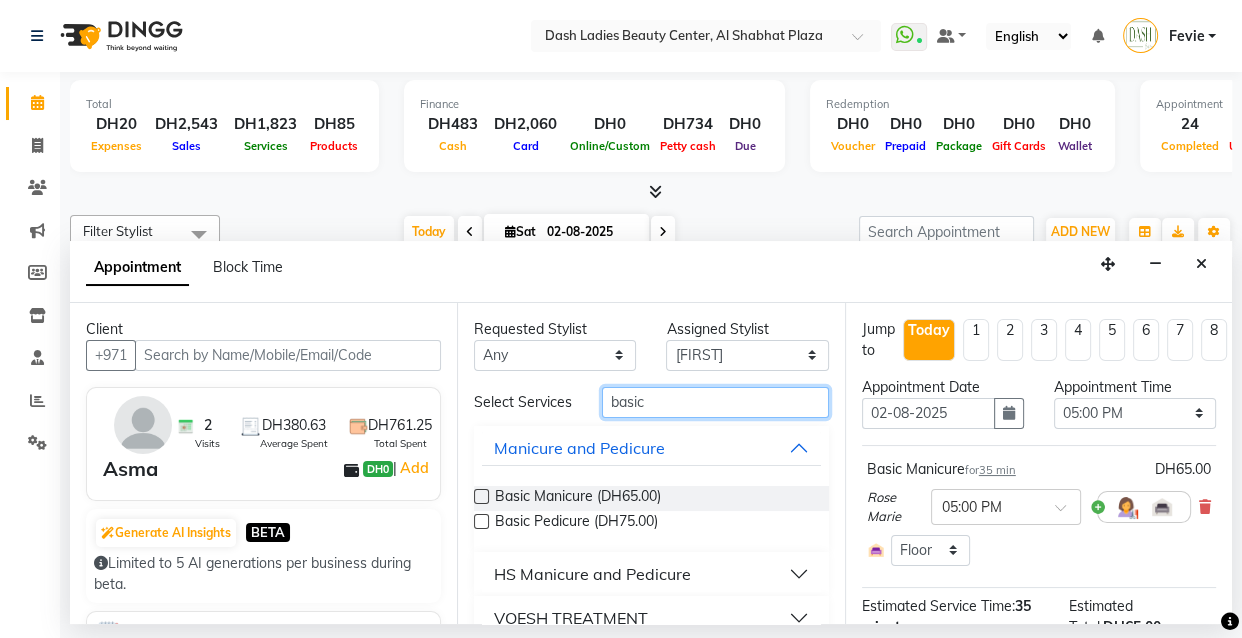 type on "basic" 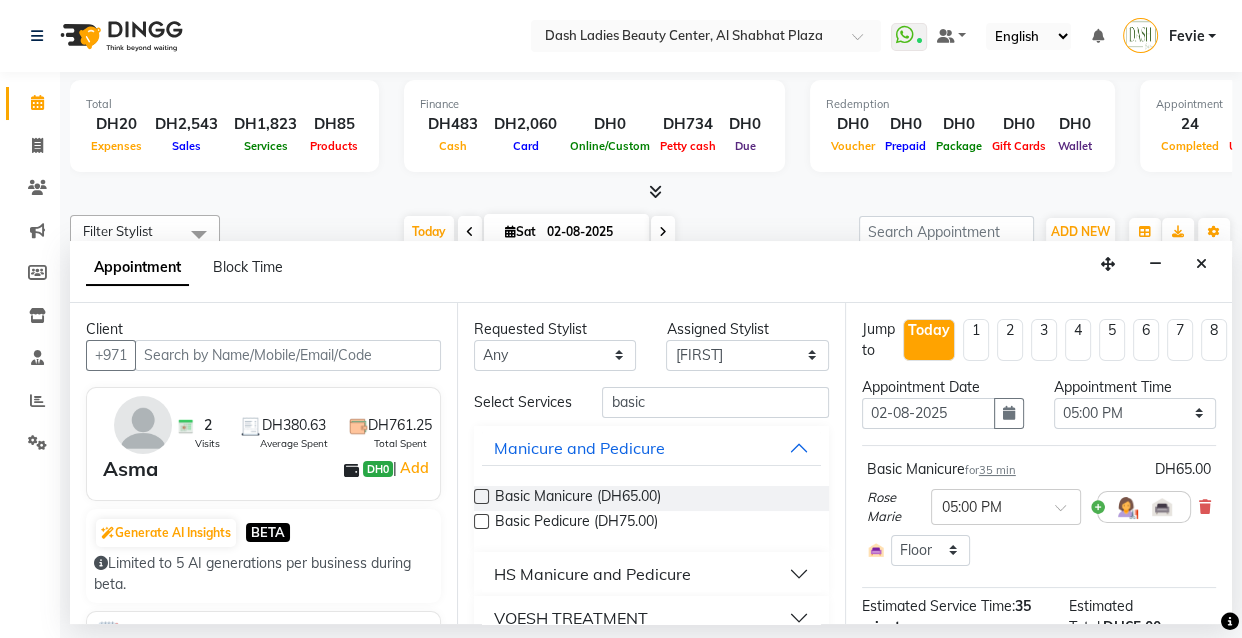 click at bounding box center (481, 521) 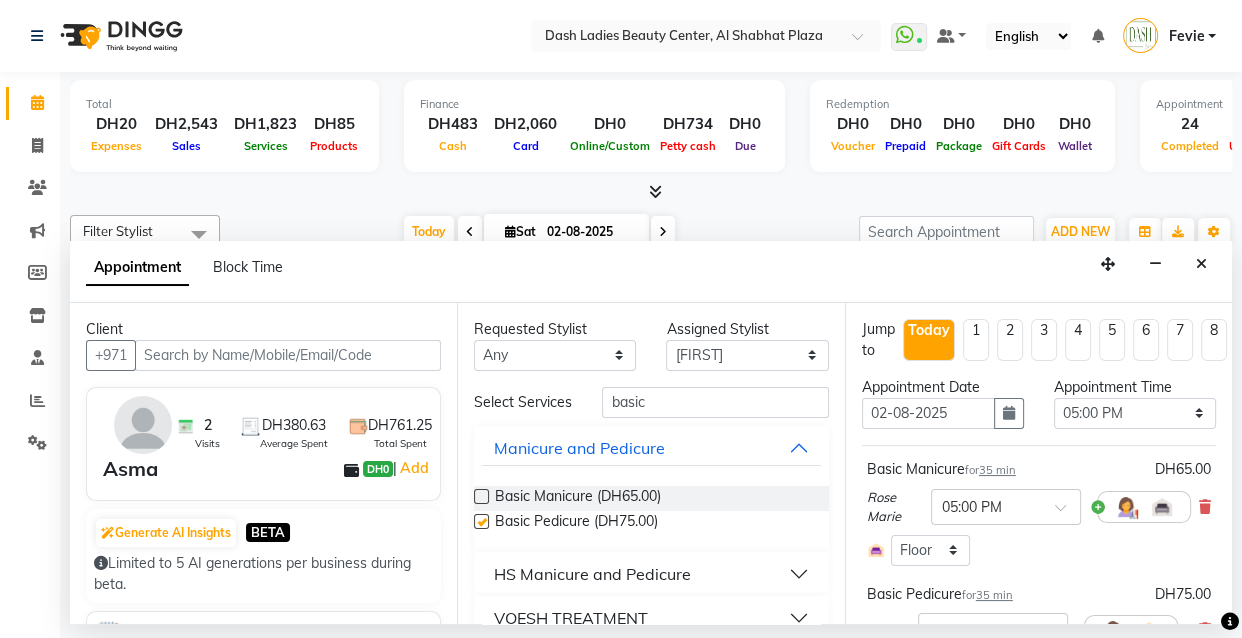 checkbox on "false" 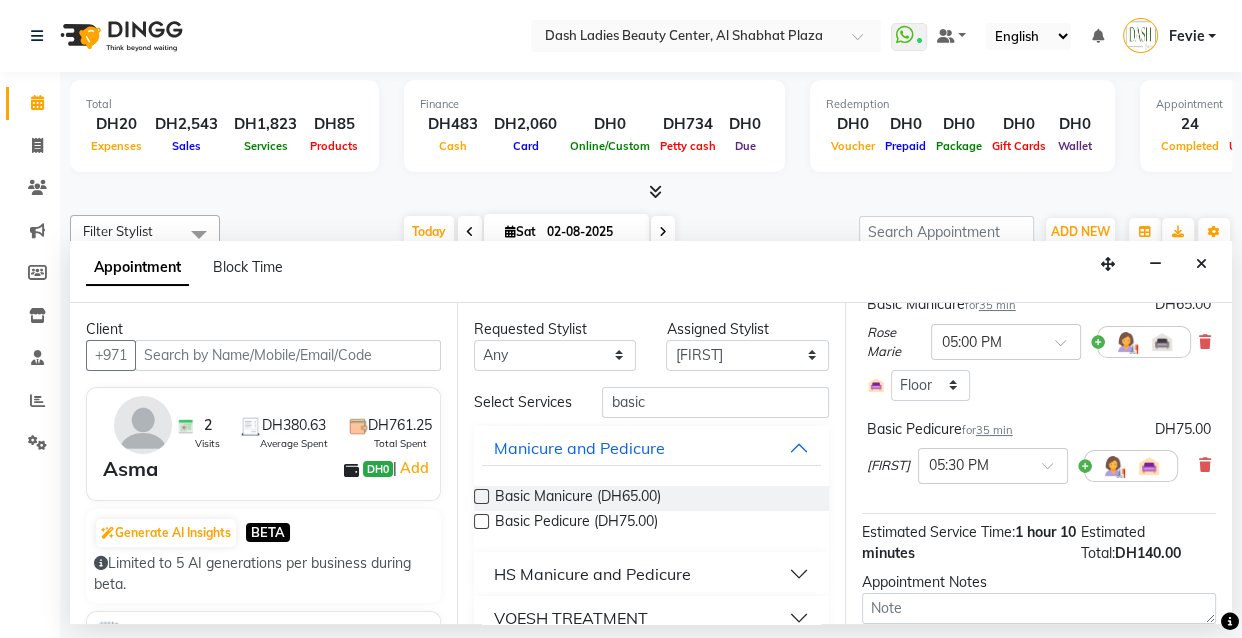scroll, scrollTop: 175, scrollLeft: 0, axis: vertical 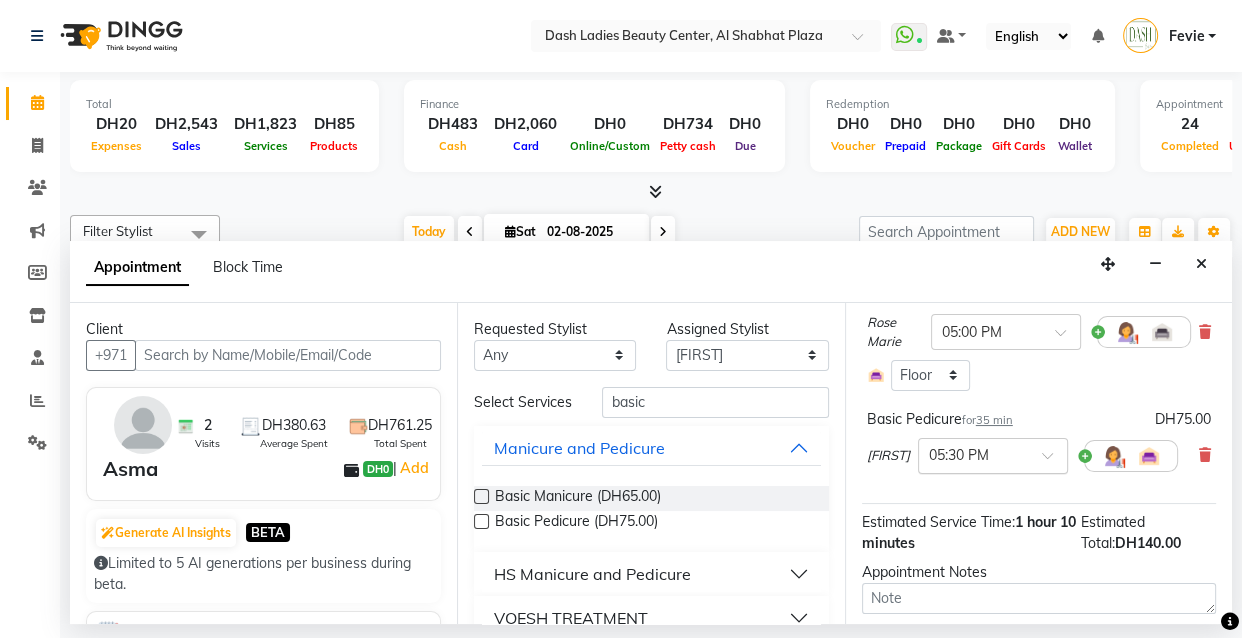 click at bounding box center [973, 454] 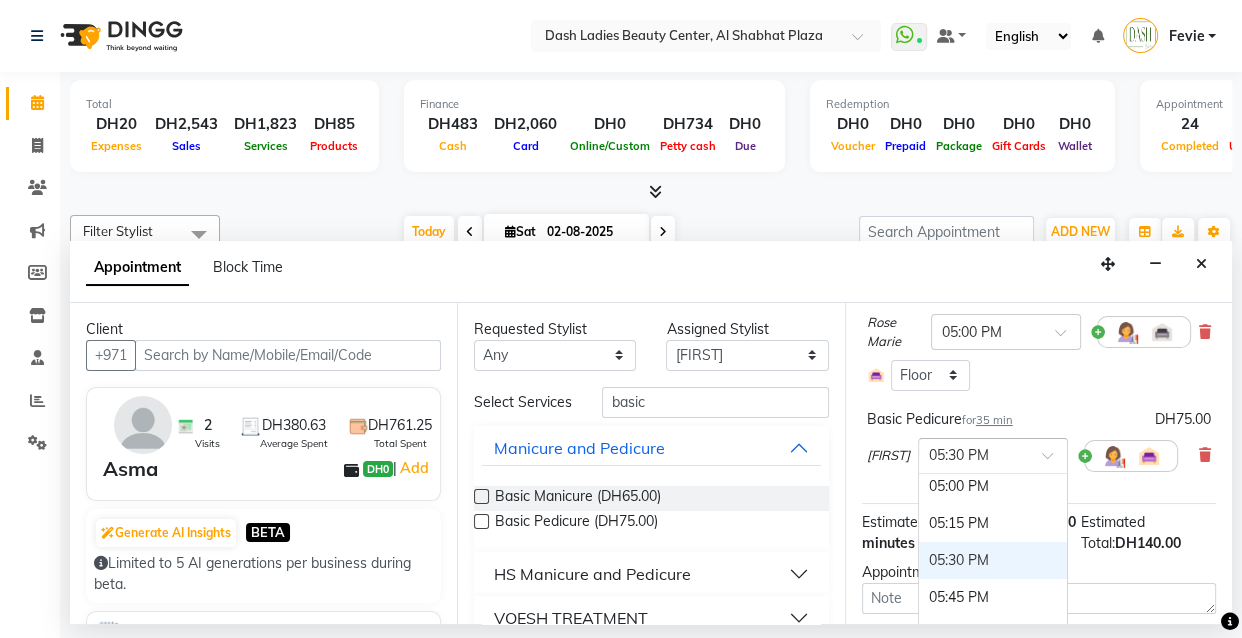 scroll, scrollTop: 1063, scrollLeft: 0, axis: vertical 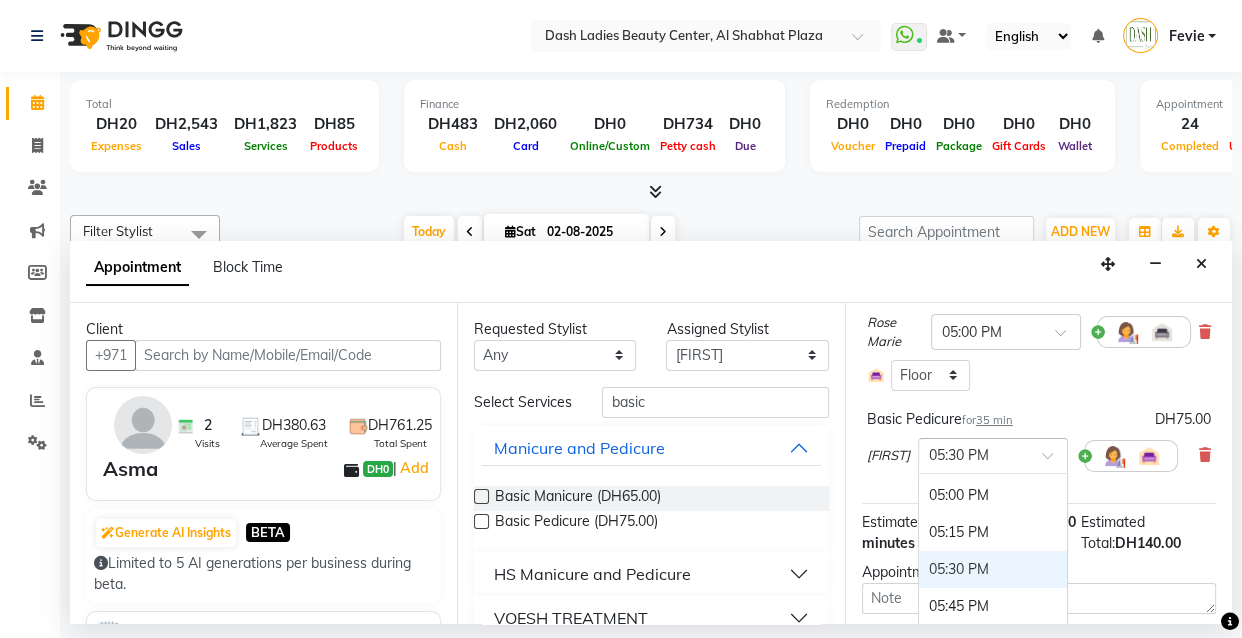 click on "05:15 PM" at bounding box center (993, 532) 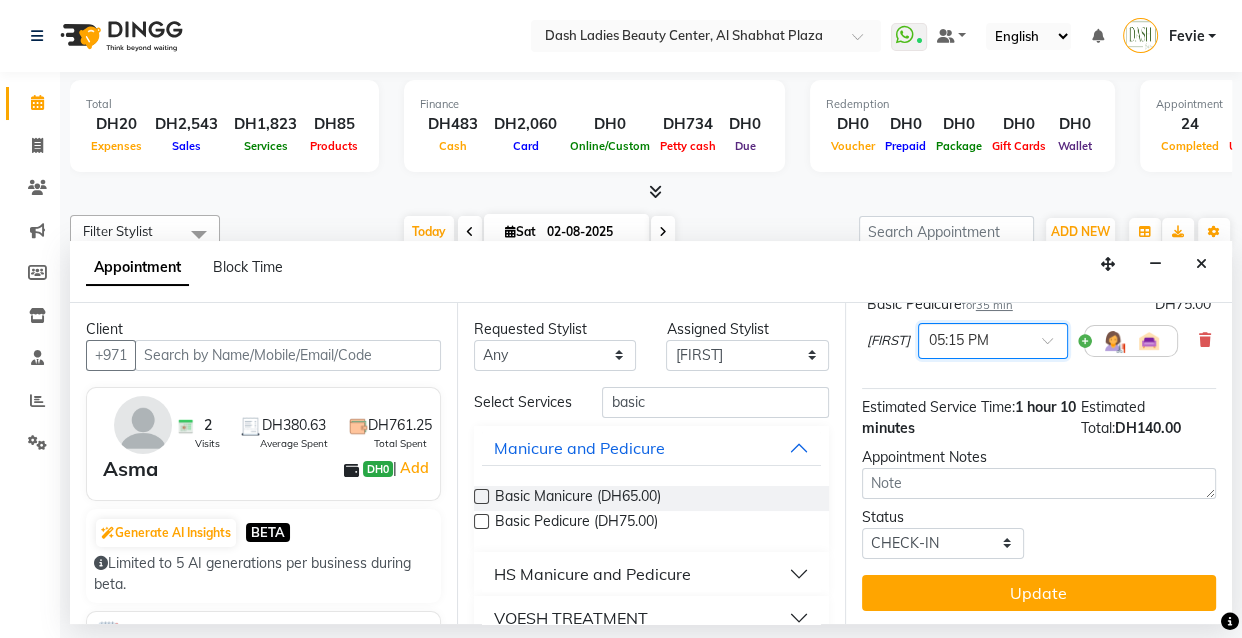 scroll, scrollTop: 298, scrollLeft: 0, axis: vertical 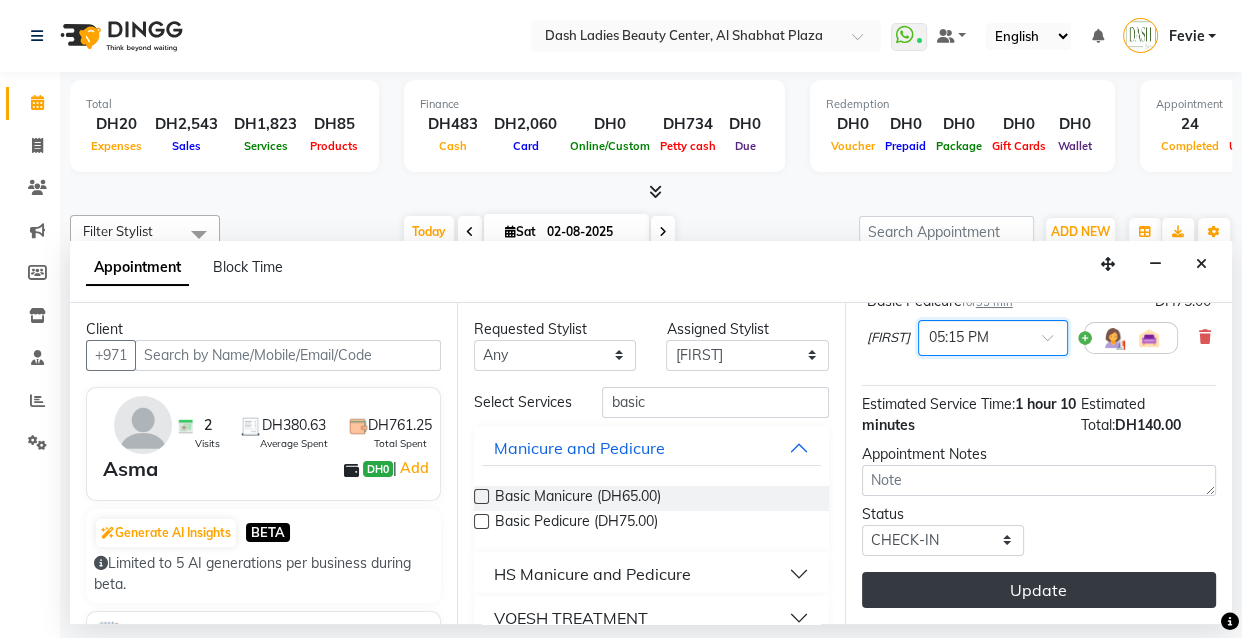 click on "Update" at bounding box center [1039, 590] 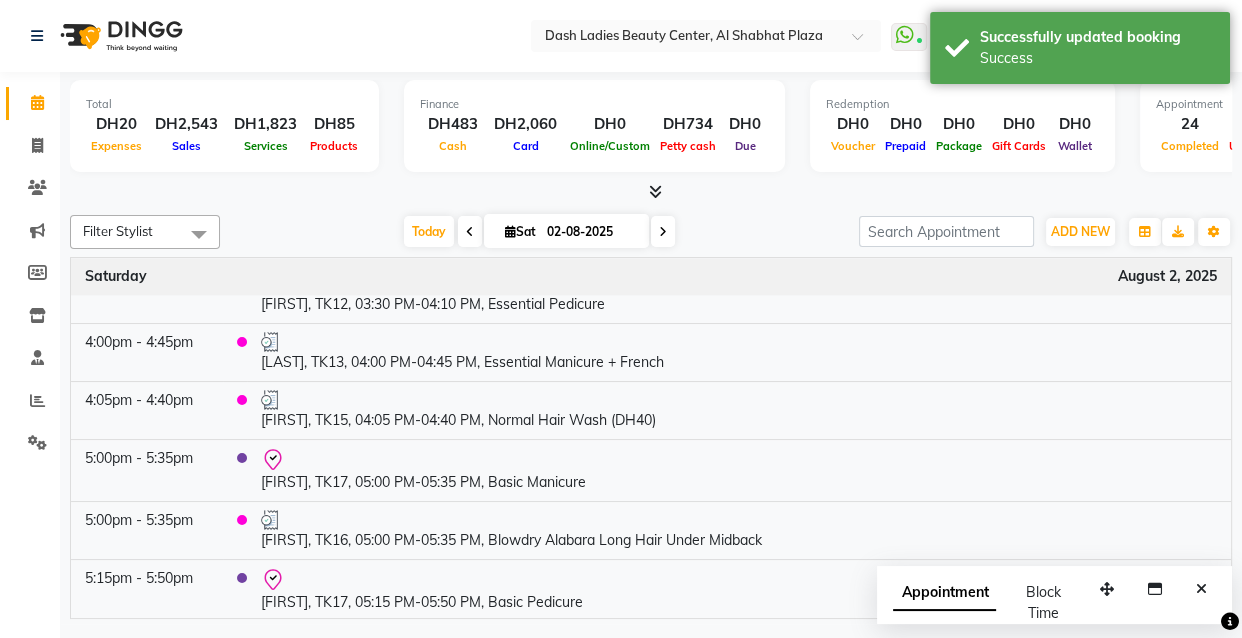 scroll, scrollTop: 1252, scrollLeft: 0, axis: vertical 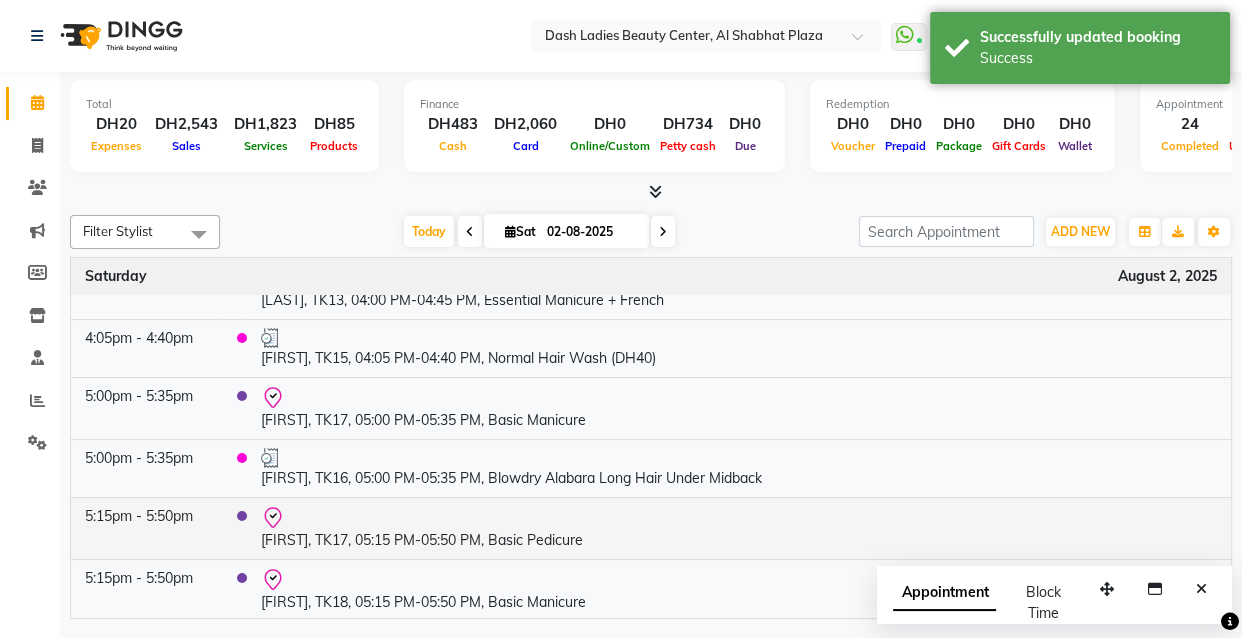 click on "Asma, TK17, 05:15 PM-05:50 PM, Basic Pedicure" at bounding box center [739, 528] 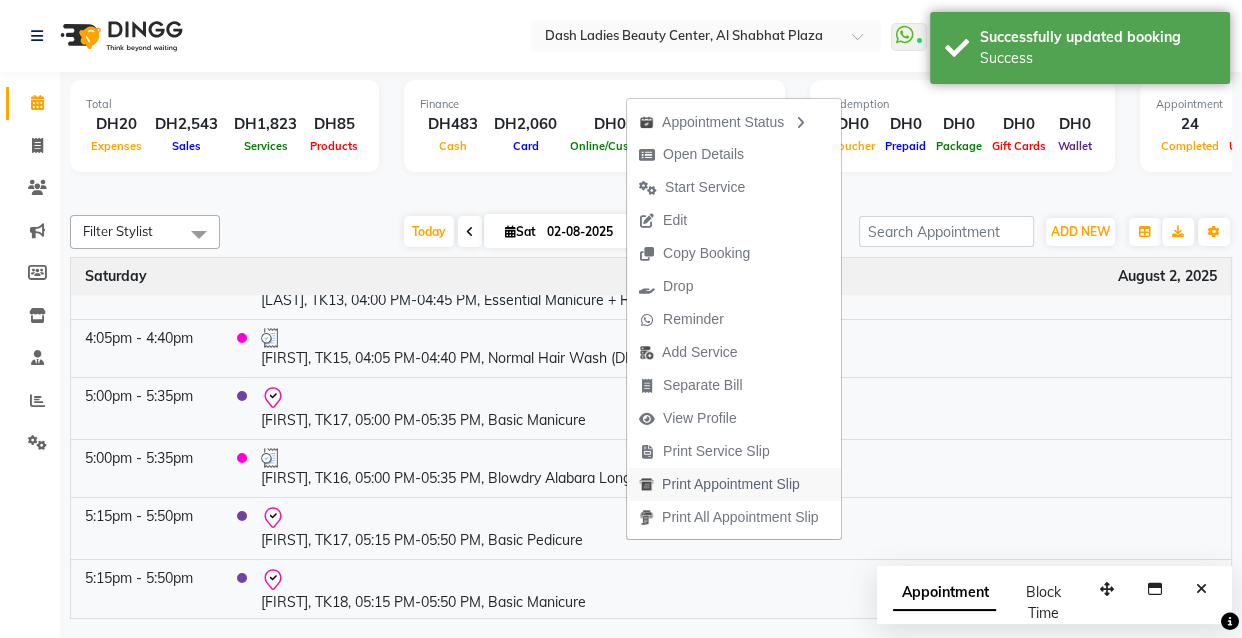 click on "Print Appointment Slip" at bounding box center [731, 484] 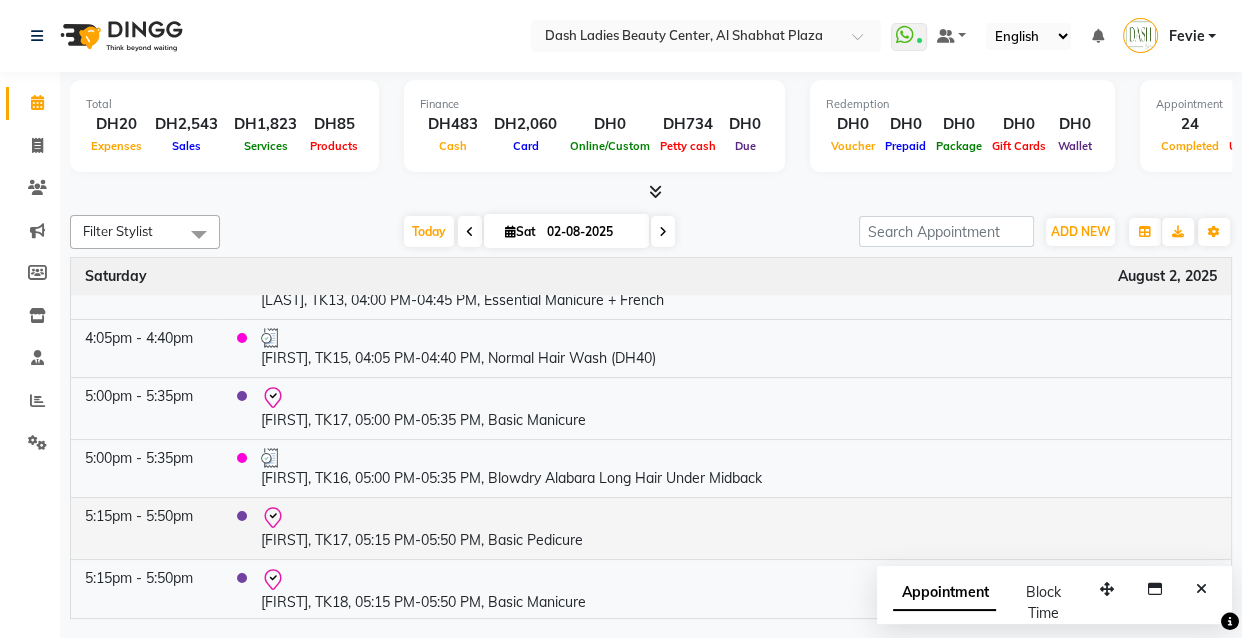 click at bounding box center (739, 518) 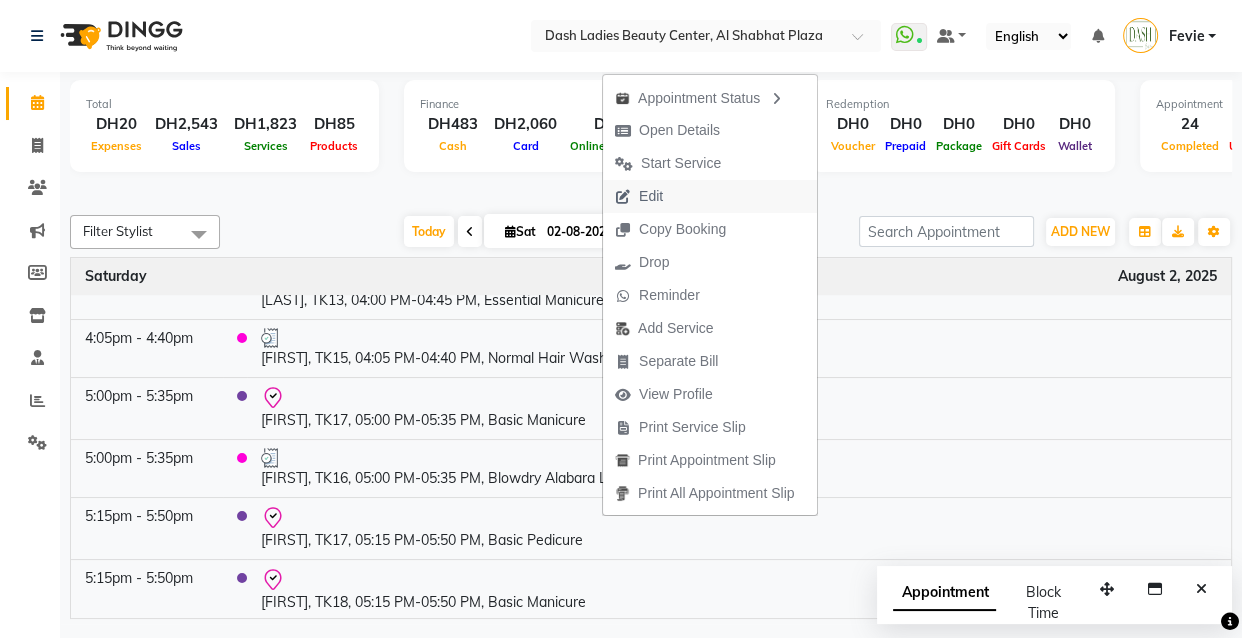 click on "Edit" at bounding box center (710, 196) 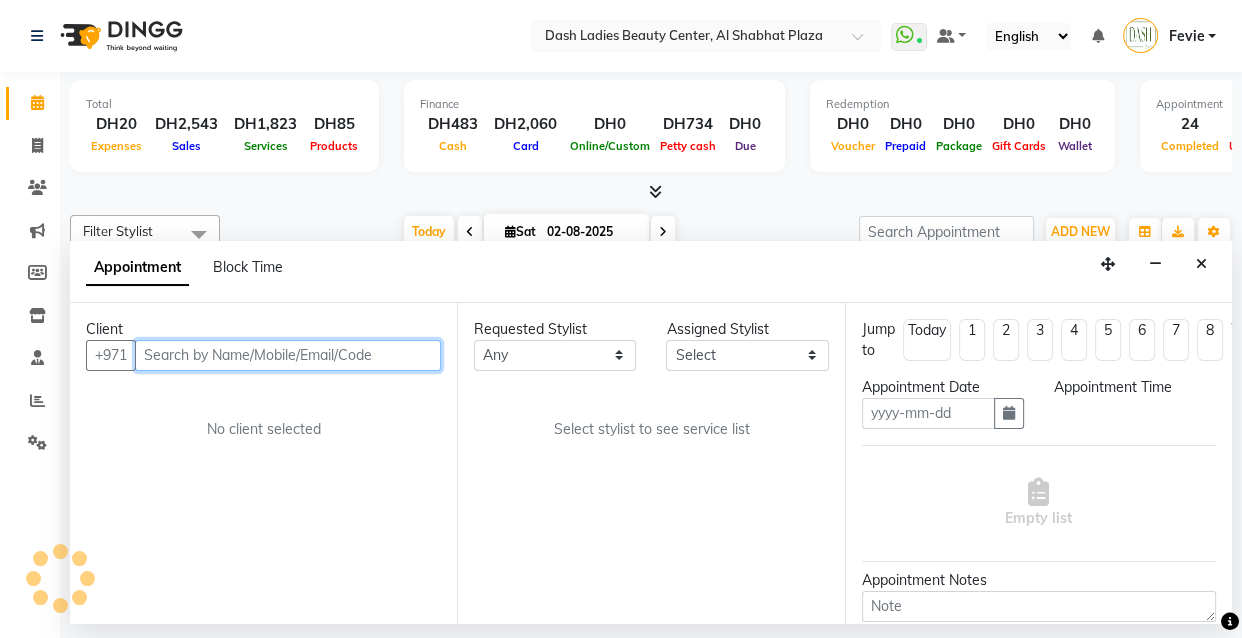 type on "02-08-2025" 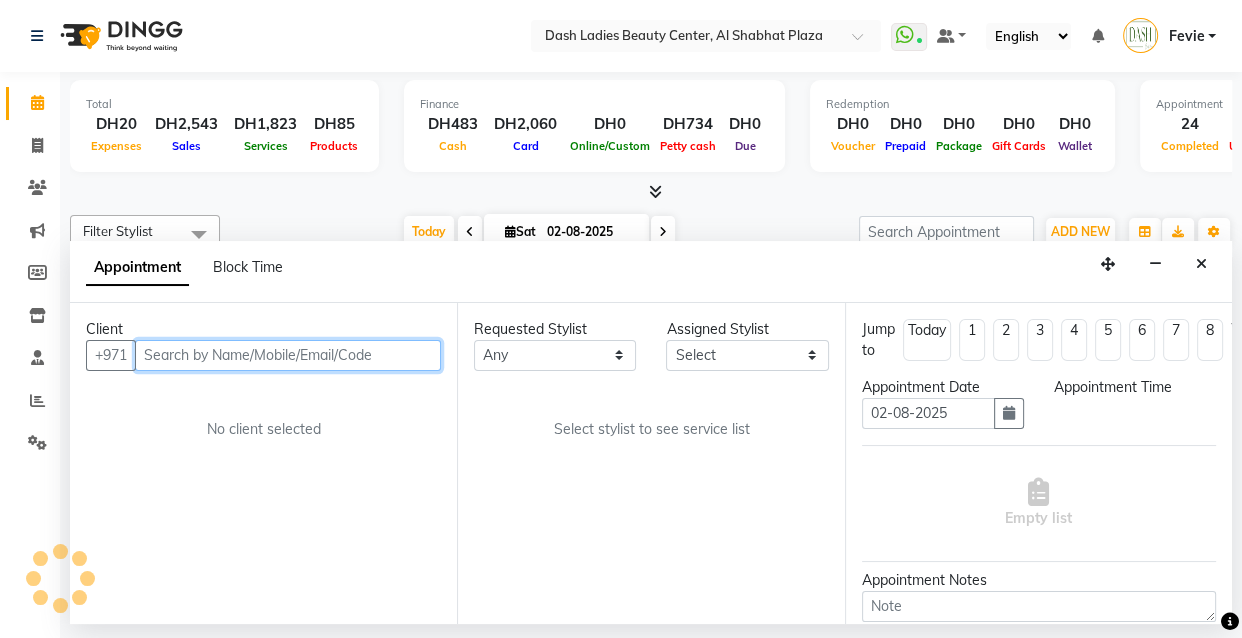select on "check-in" 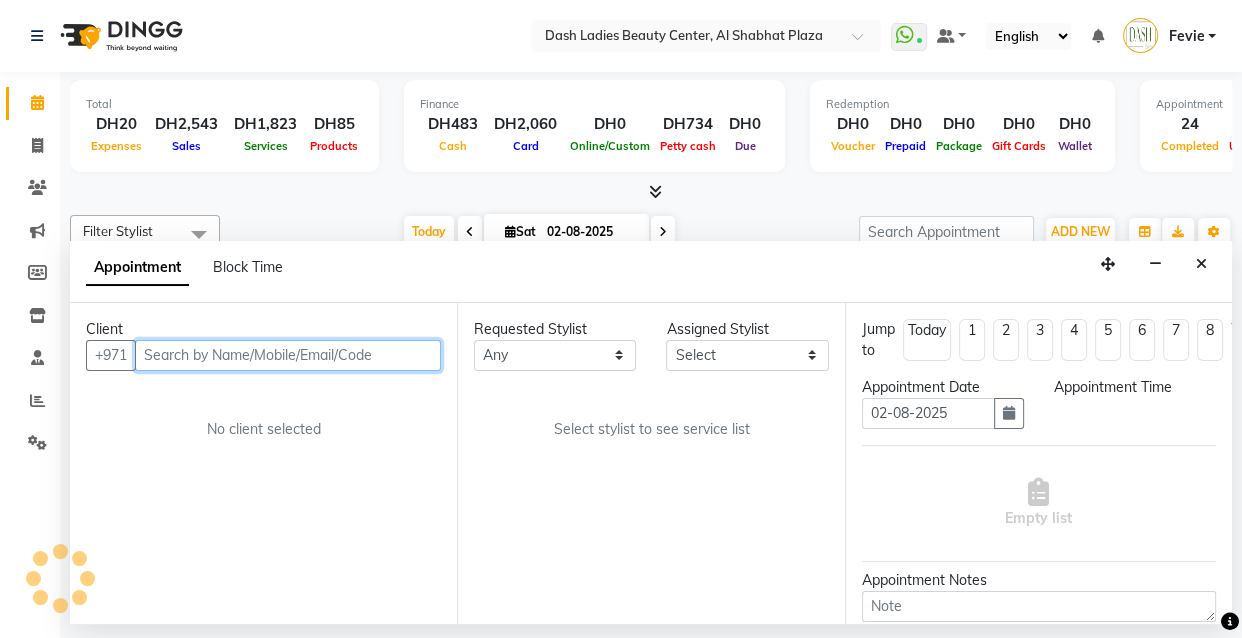 select on "1020" 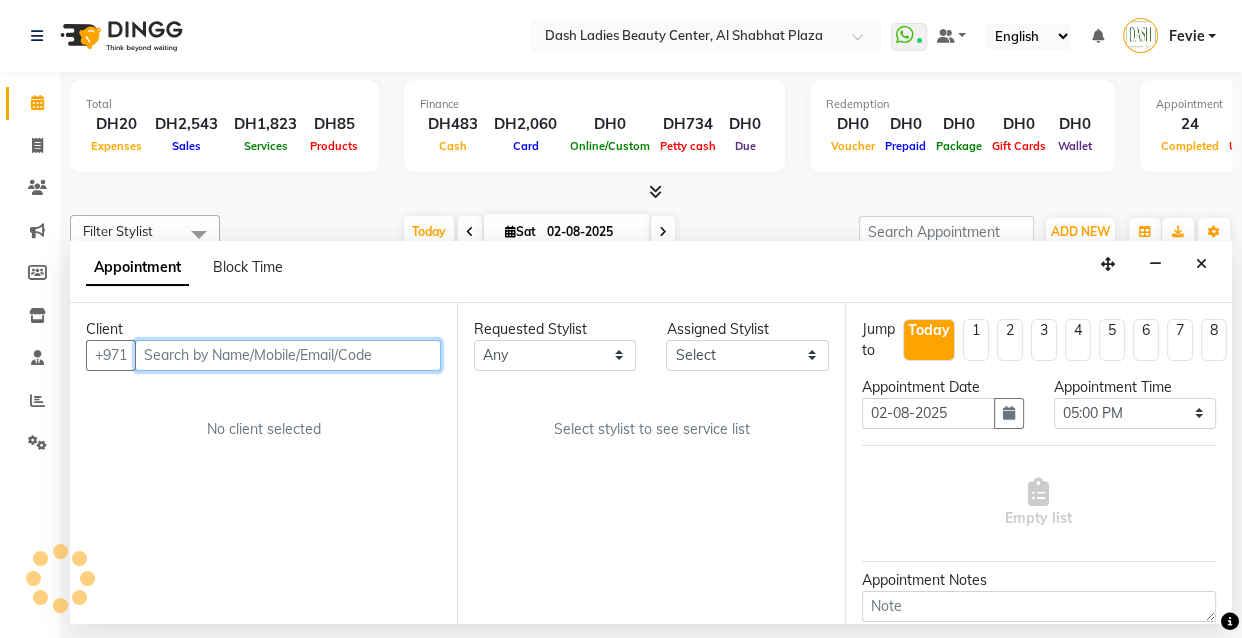 select on "81109" 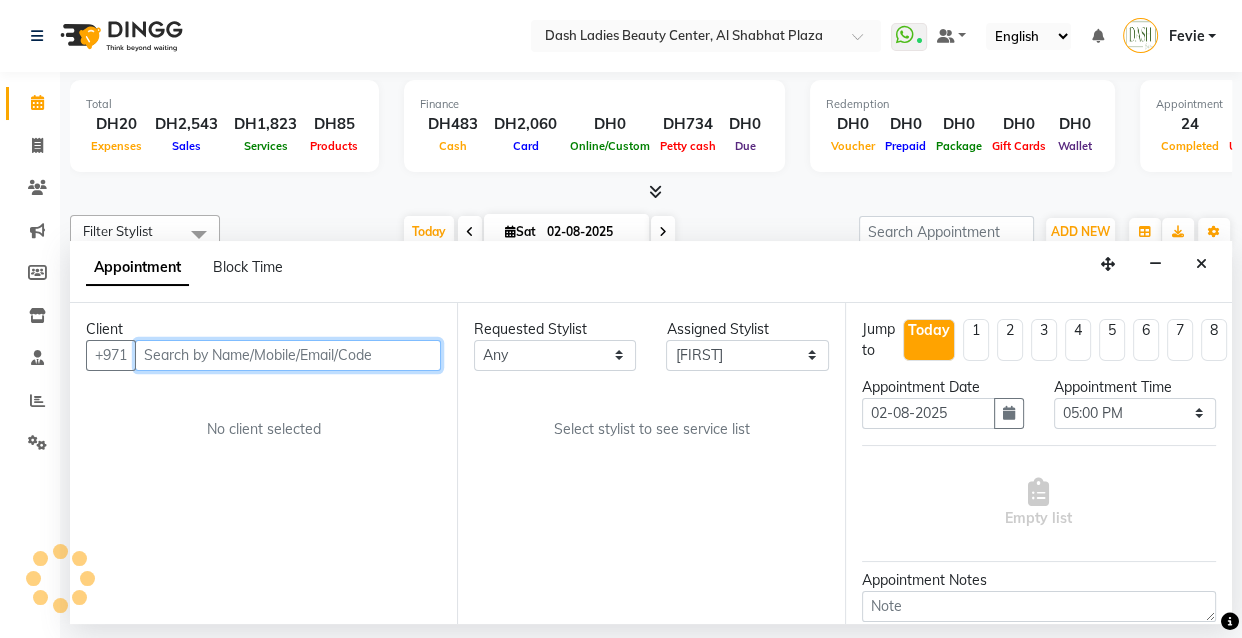 select on "4202" 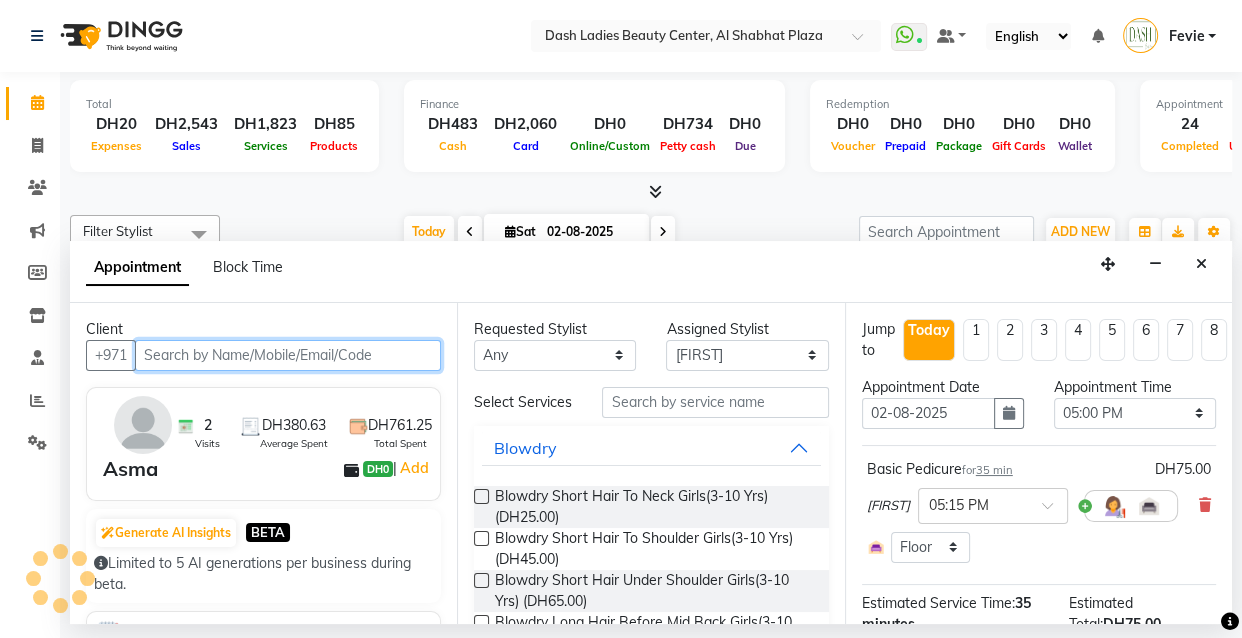 select on "4202" 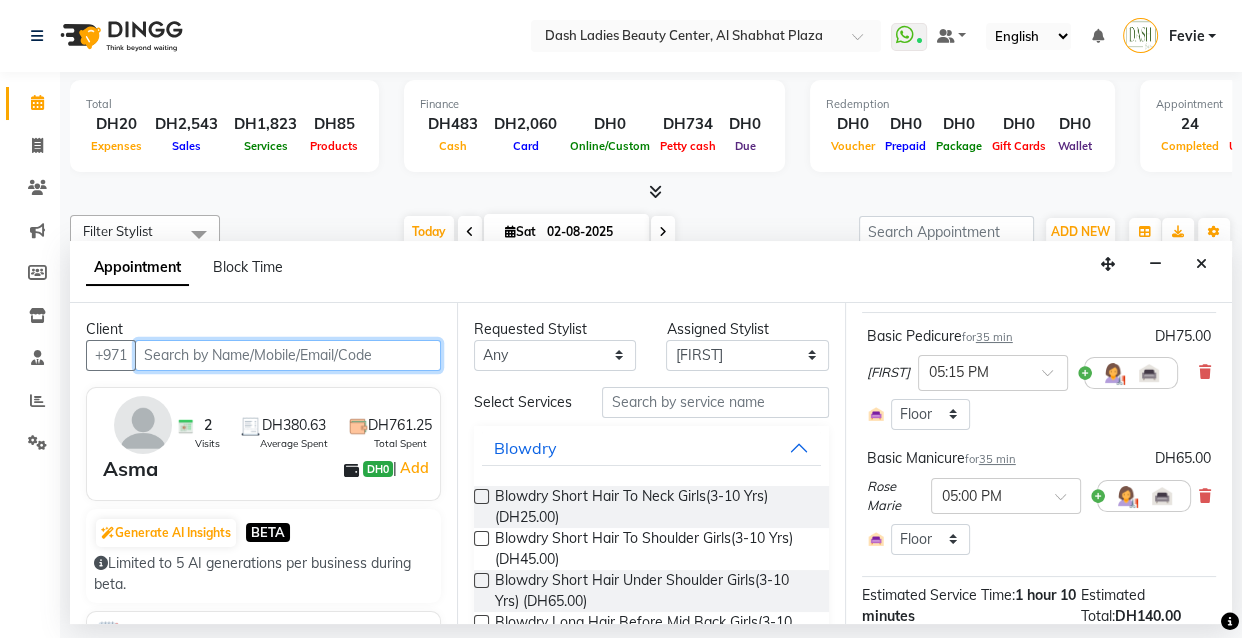 scroll, scrollTop: 140, scrollLeft: 0, axis: vertical 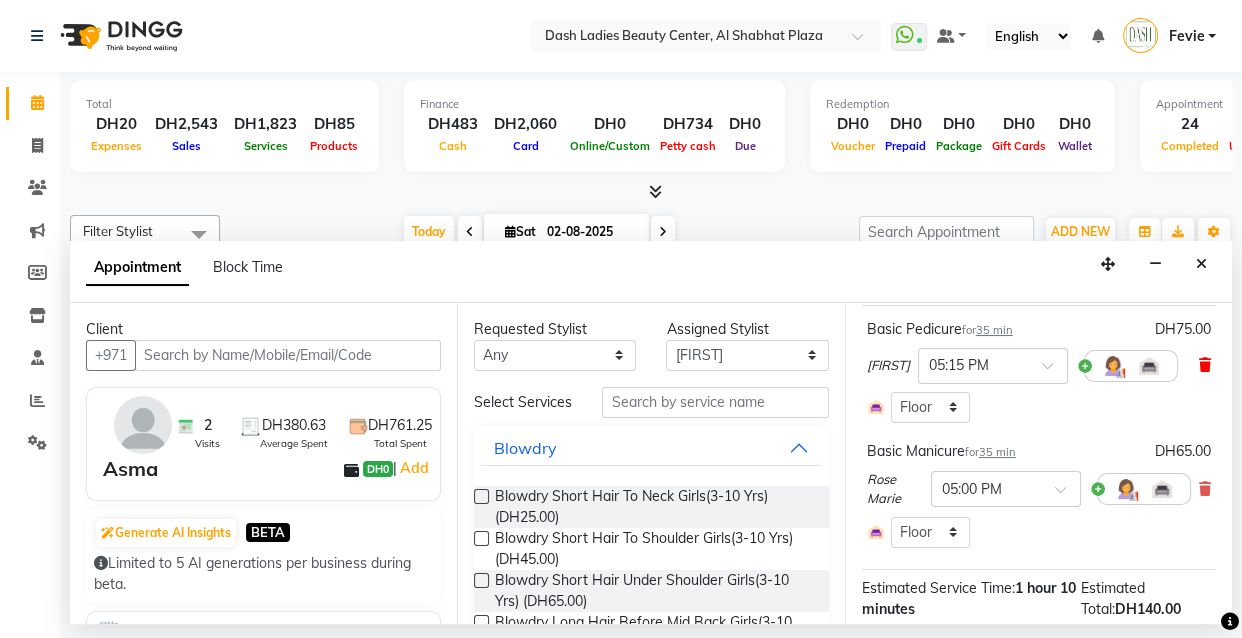 click at bounding box center (1205, 365) 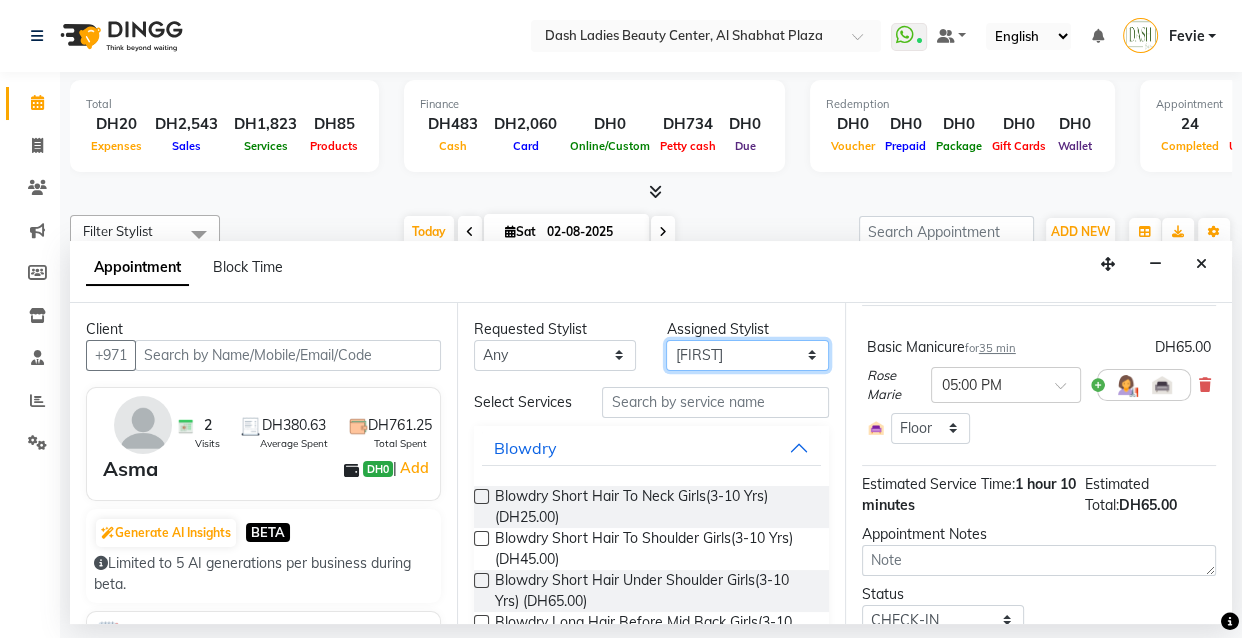 click on "Select Aizel Angelina Anna Bobi Edlyn Flora Grace Janine Jelyn Mariel Maya Nancy Nilam Nita Peace Rose Marie Saman Talina" at bounding box center (747, 355) 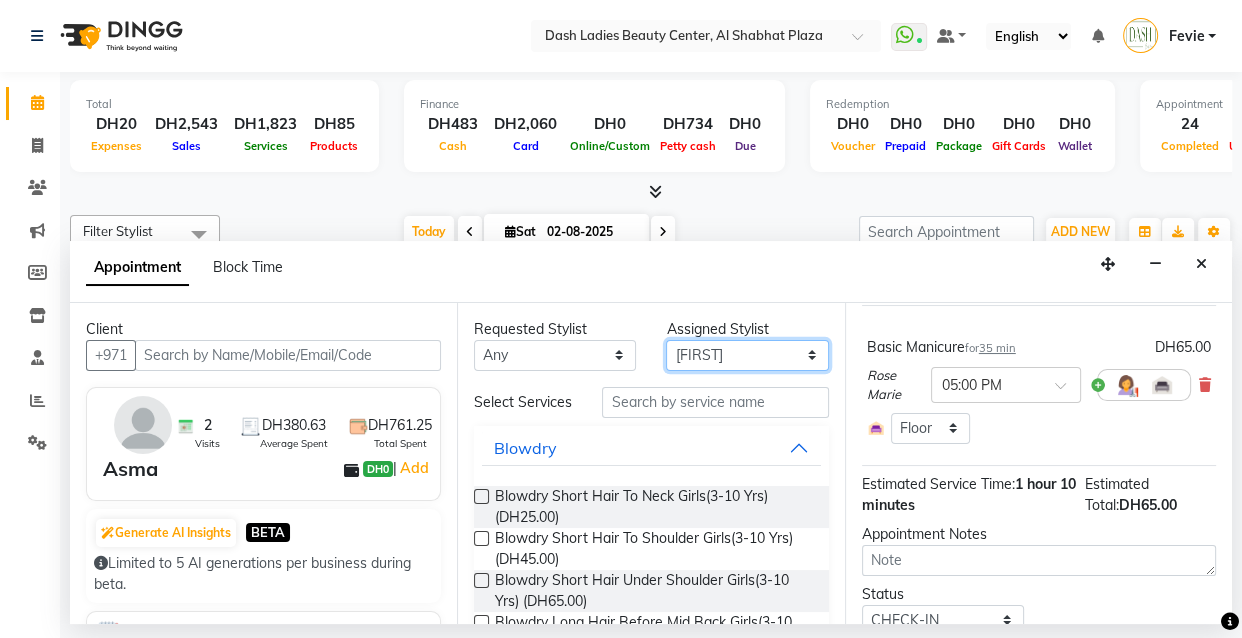 select on "82379" 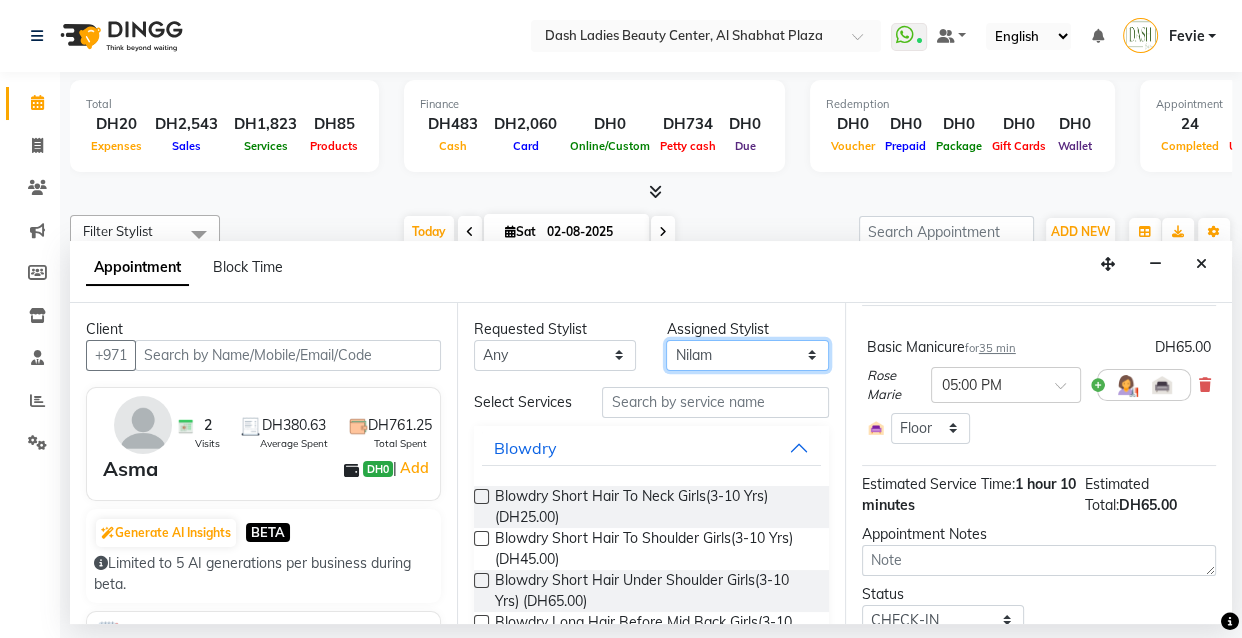 click on "Select Aizel Angelina Anna Bobi Edlyn Flora Grace Janine Jelyn Mariel Maya Nancy Nilam Nita Peace Rose Marie Saman Talina" at bounding box center [747, 355] 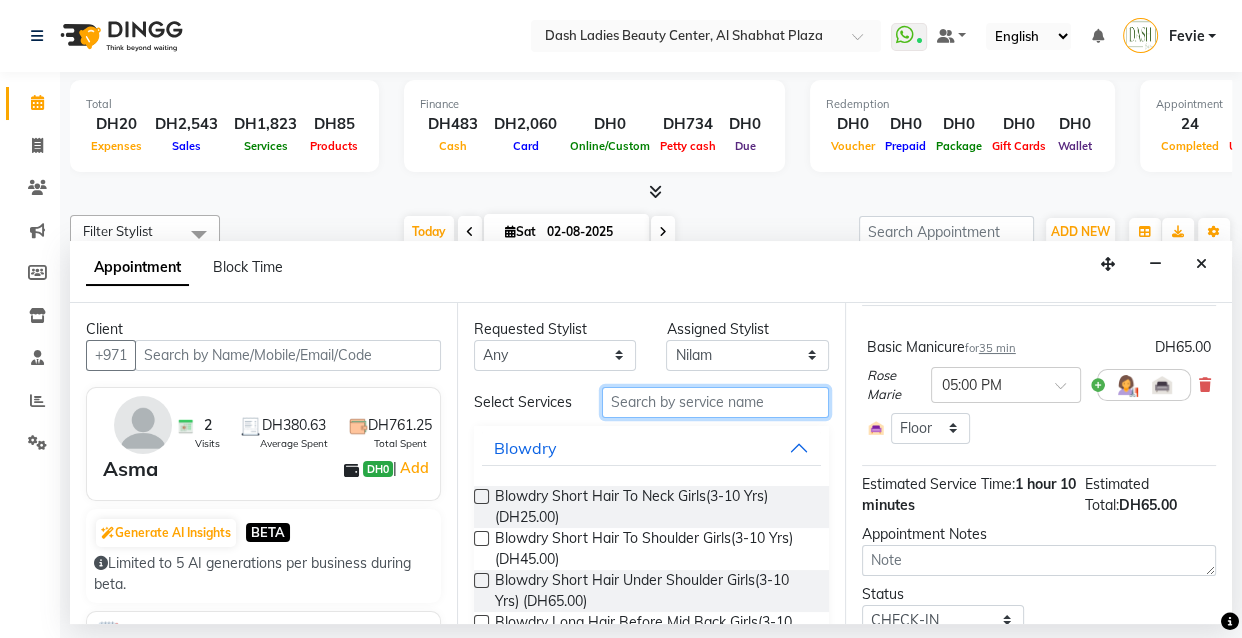 click at bounding box center (715, 402) 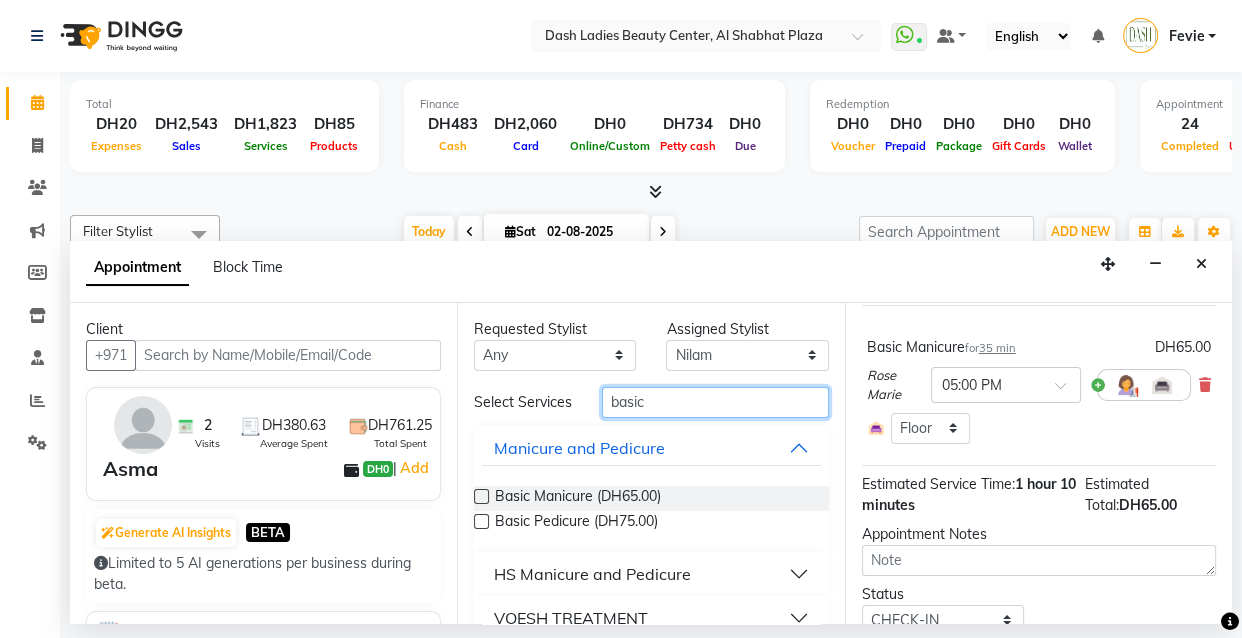 type on "basic" 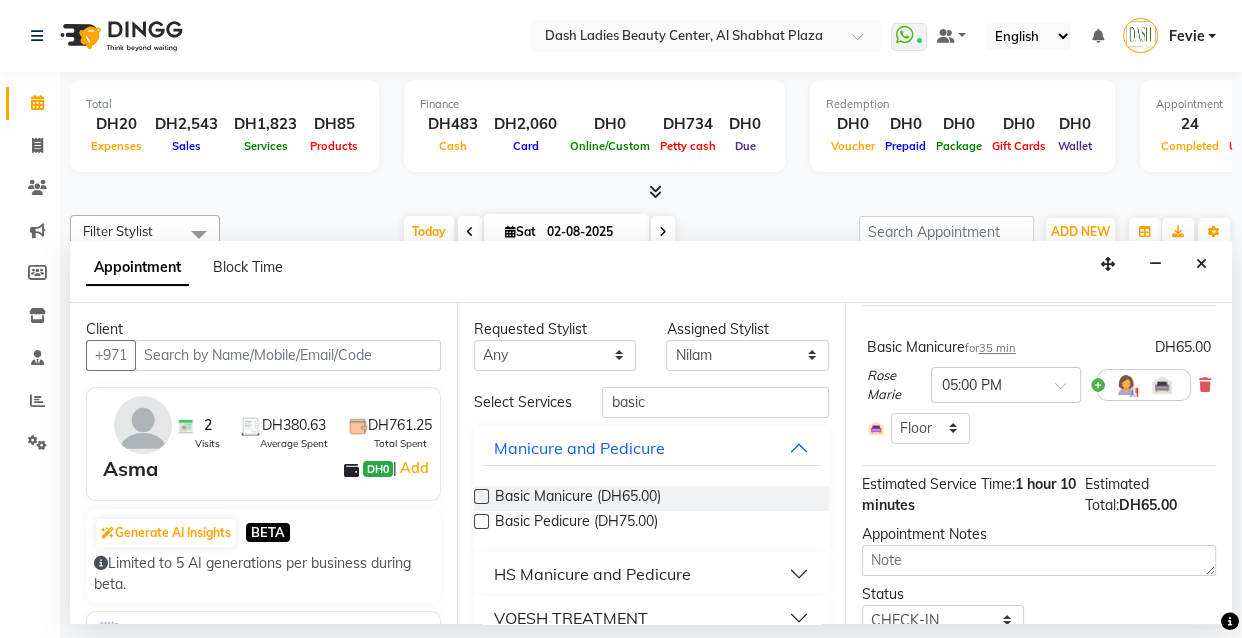 click at bounding box center [481, 521] 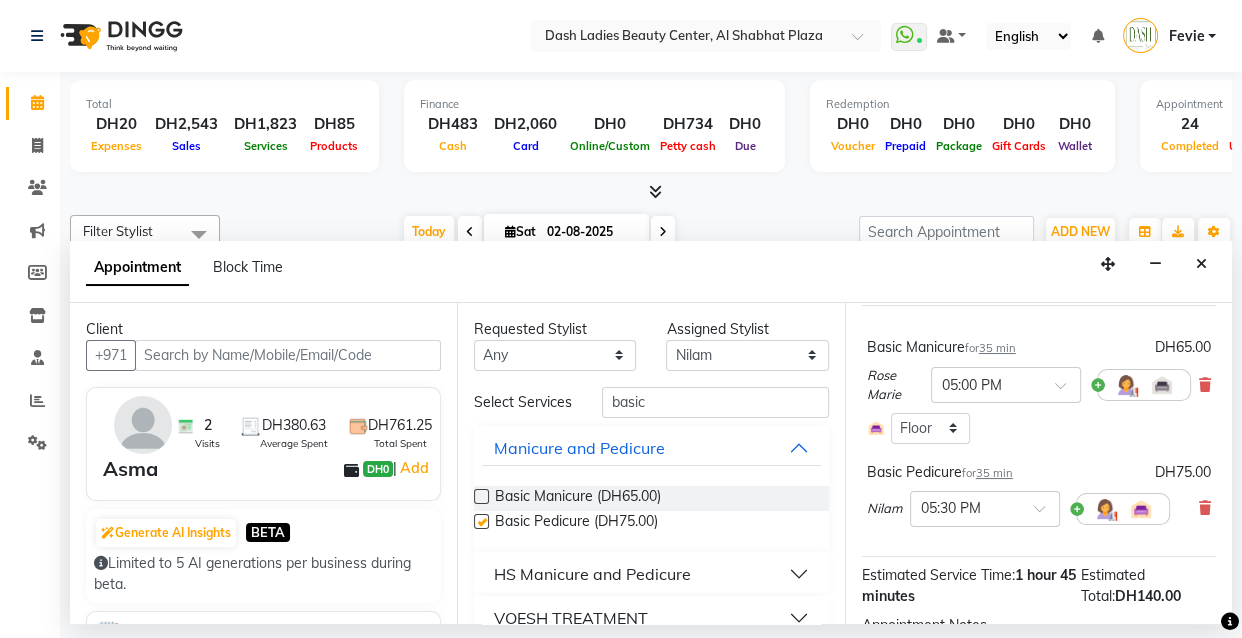 checkbox on "false" 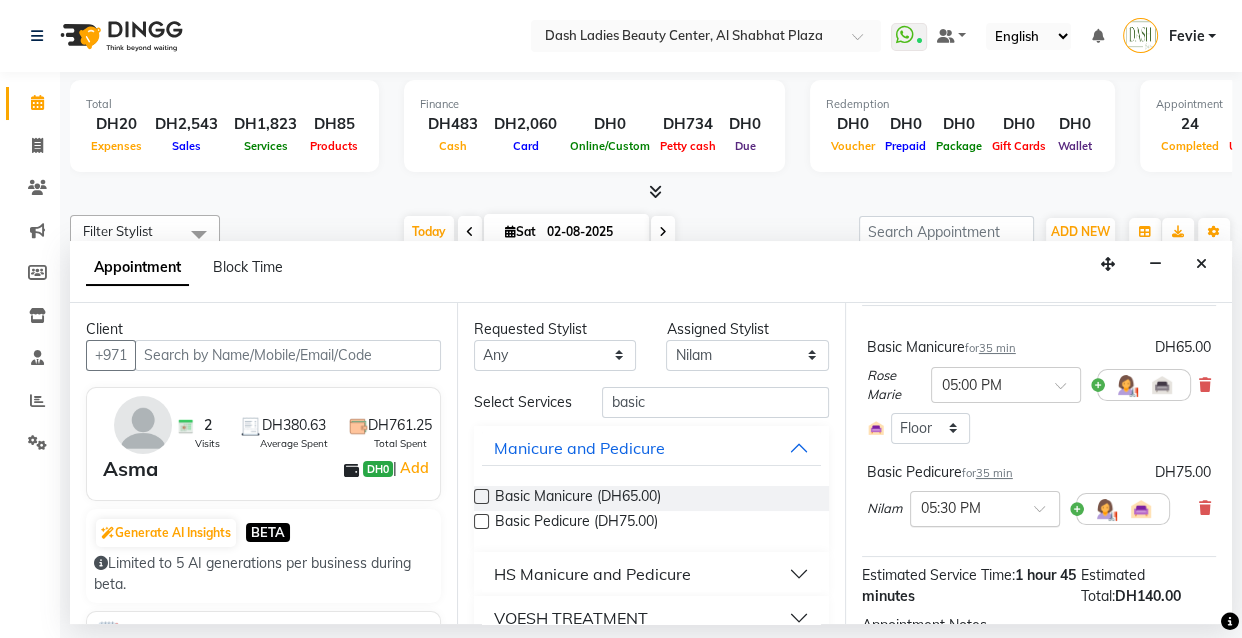 click at bounding box center [965, 507] 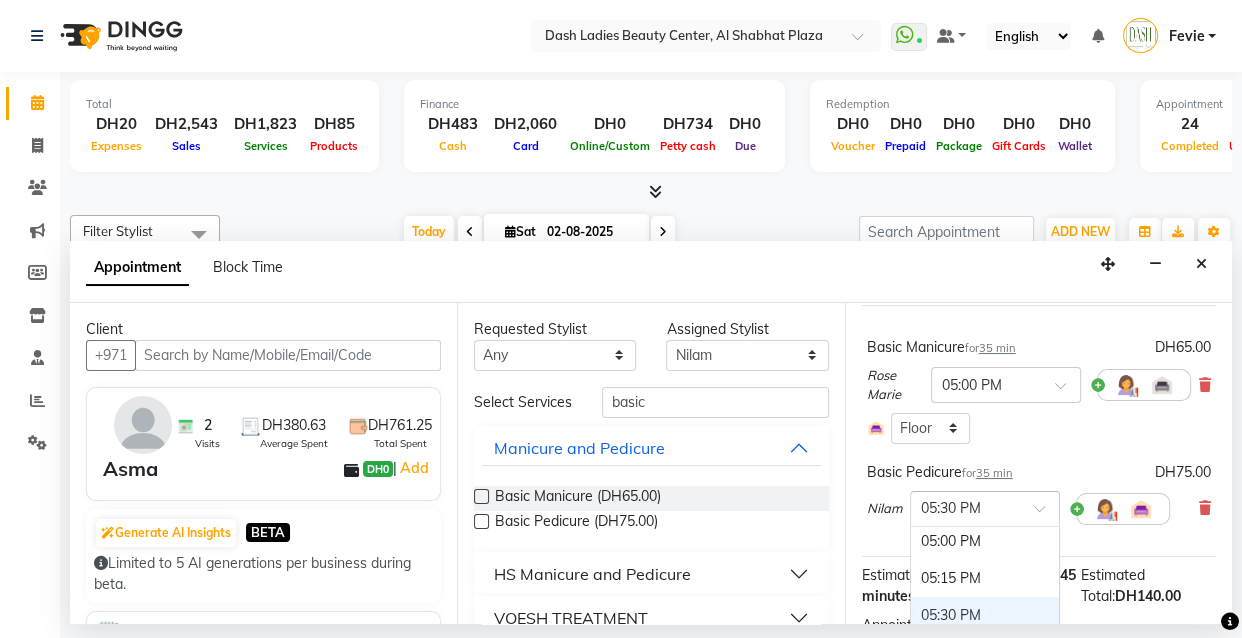 scroll, scrollTop: 1045, scrollLeft: 0, axis: vertical 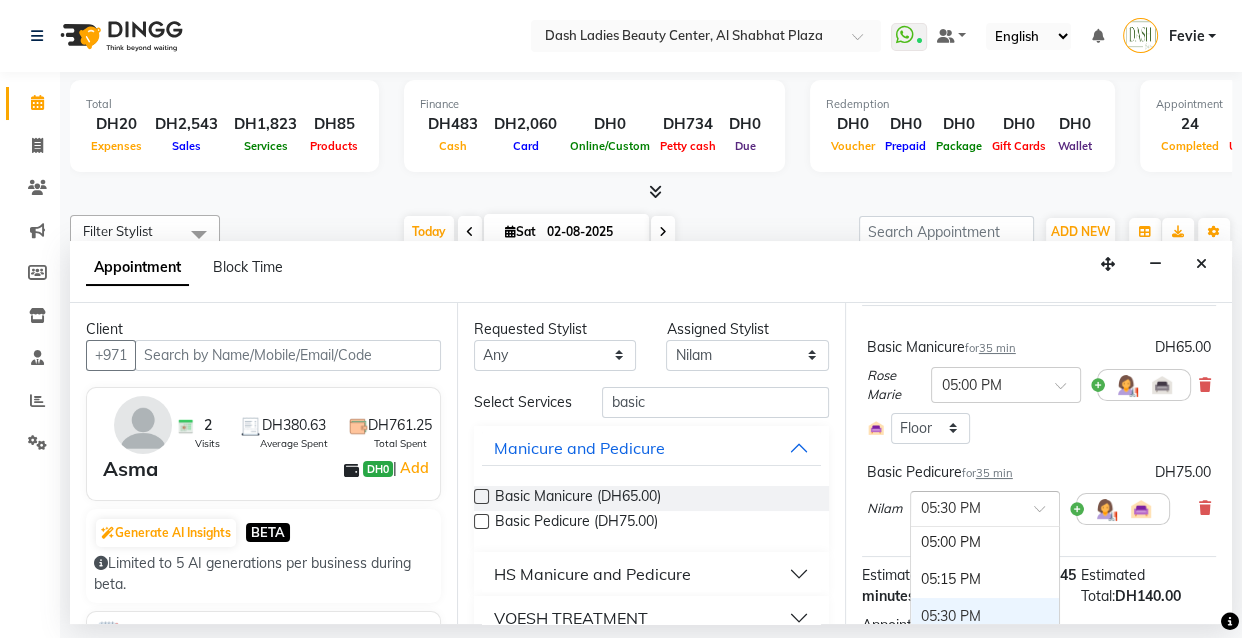 click on "05:15 PM" at bounding box center [985, 579] 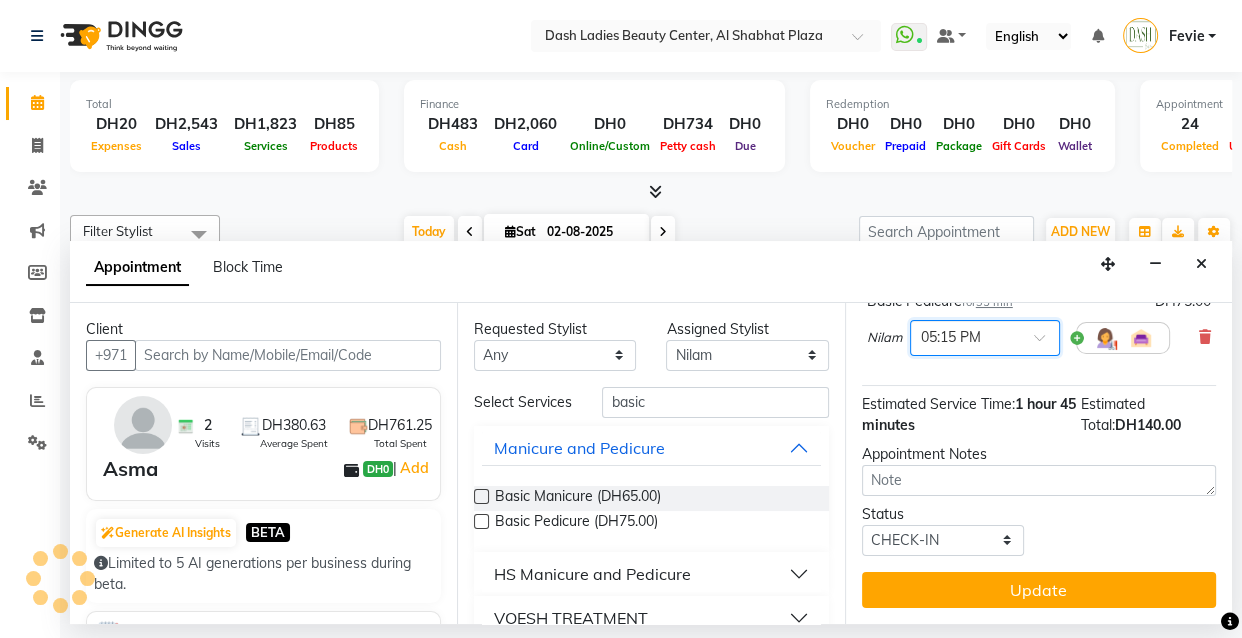 scroll, scrollTop: 314, scrollLeft: 0, axis: vertical 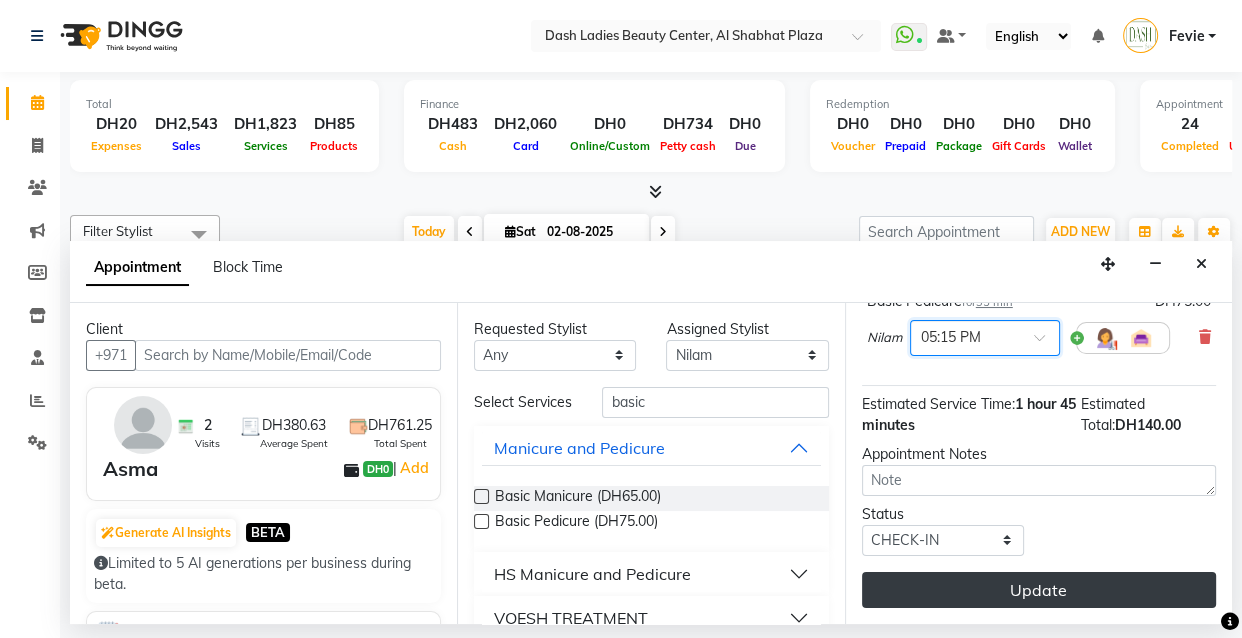 click on "Update" at bounding box center (1039, 590) 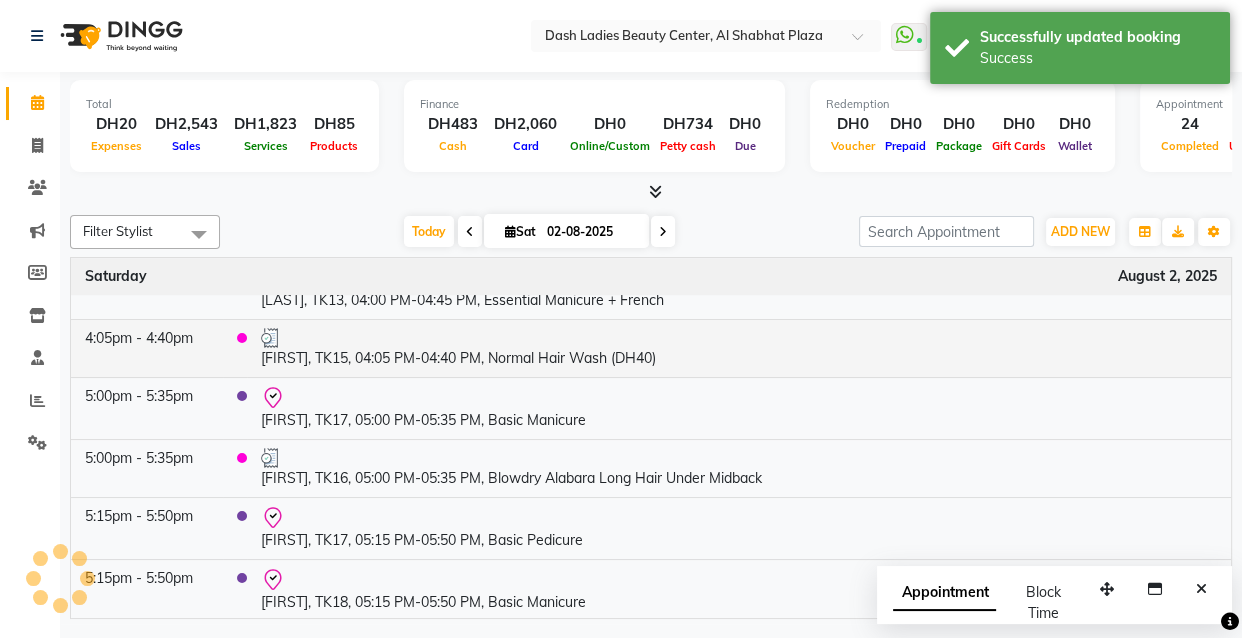 click on "Reem, TK15, 04:05 PM-04:40 PM, Normal Hair Wash (DH40)" at bounding box center (739, 348) 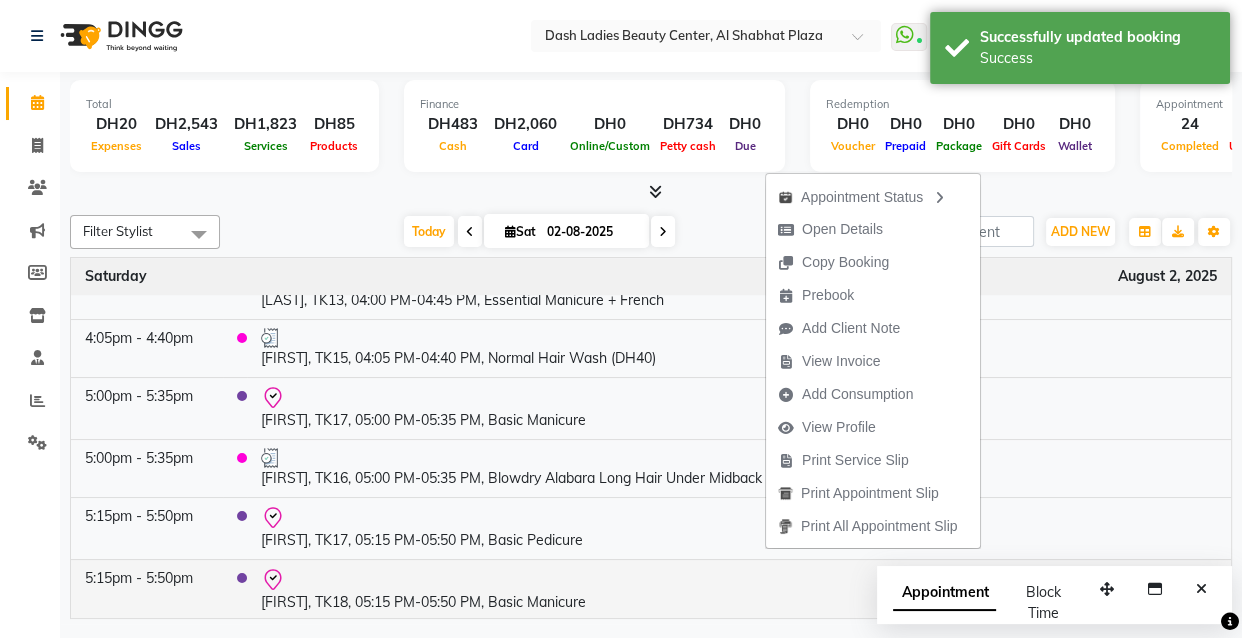 click on "Oum Salem, TK18, 05:15 PM-05:50 PM, Basic Manicure" at bounding box center (739, 590) 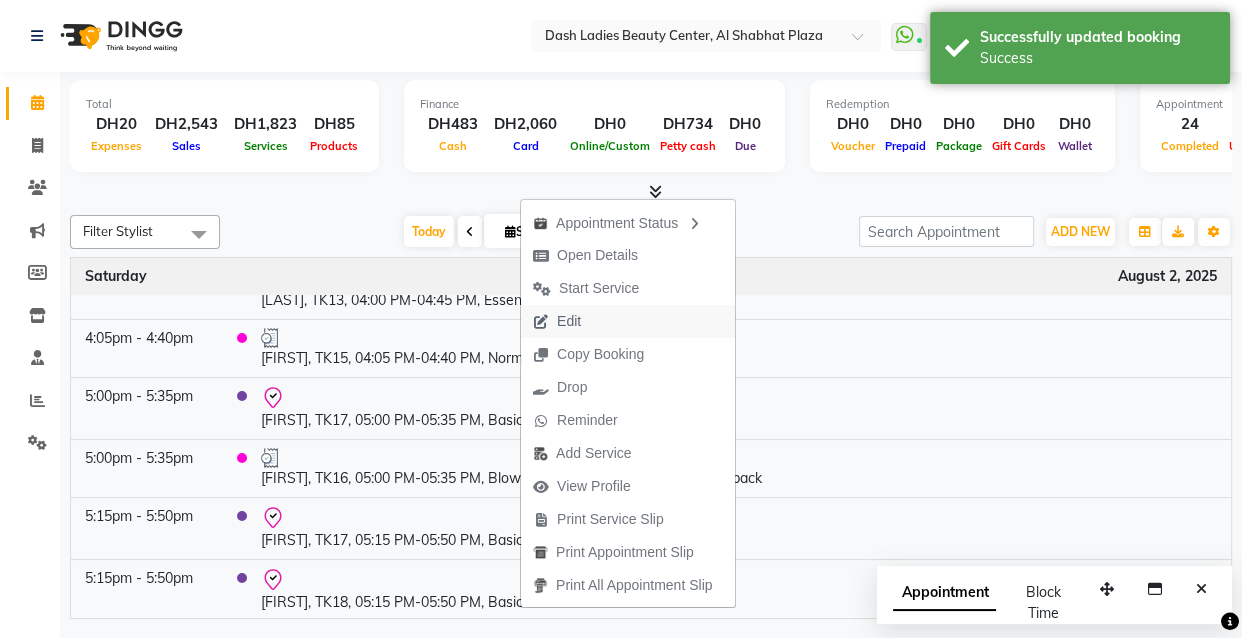 click on "Edit" at bounding box center [628, 321] 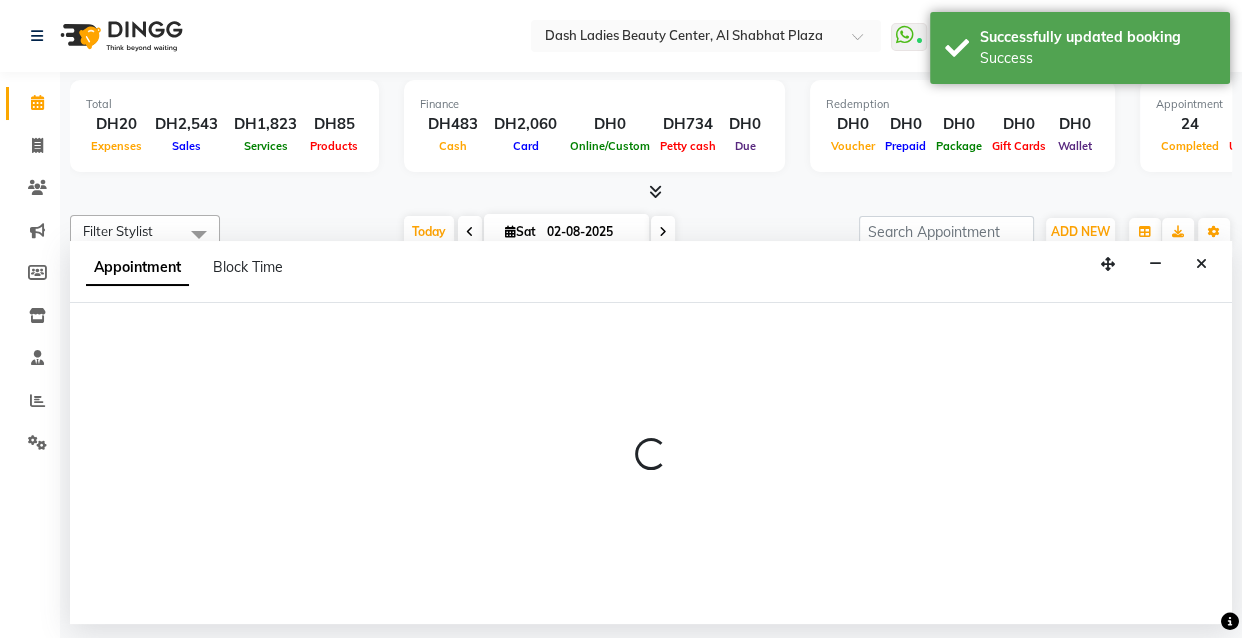 select on "tentative" 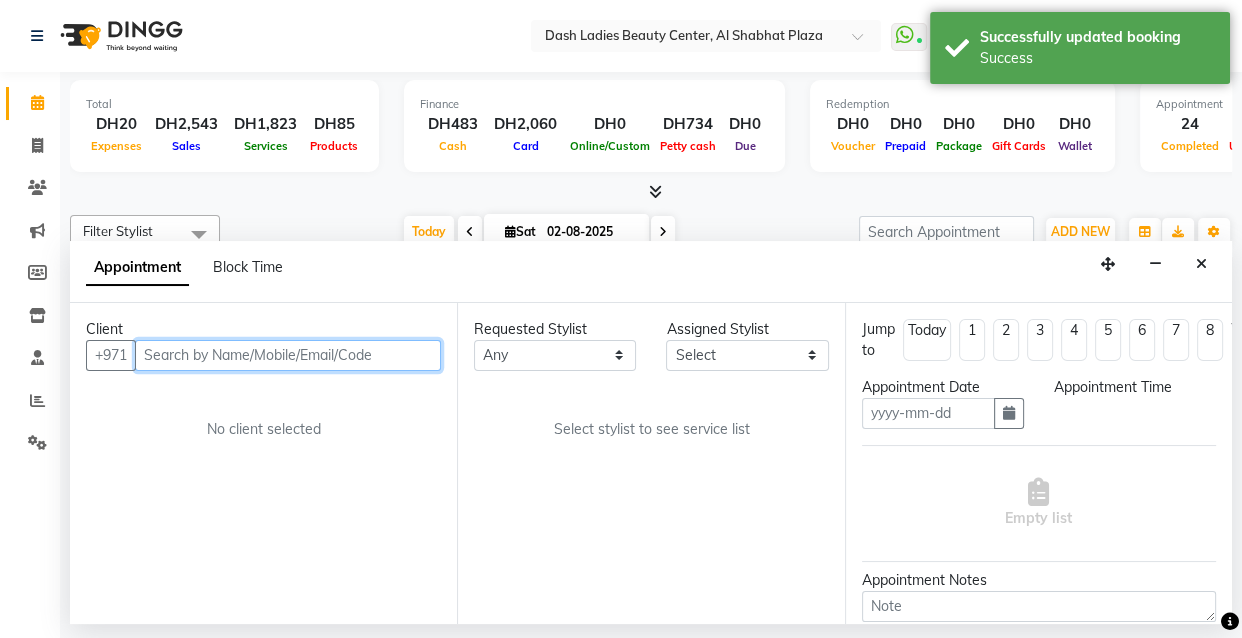 type on "02-08-2025" 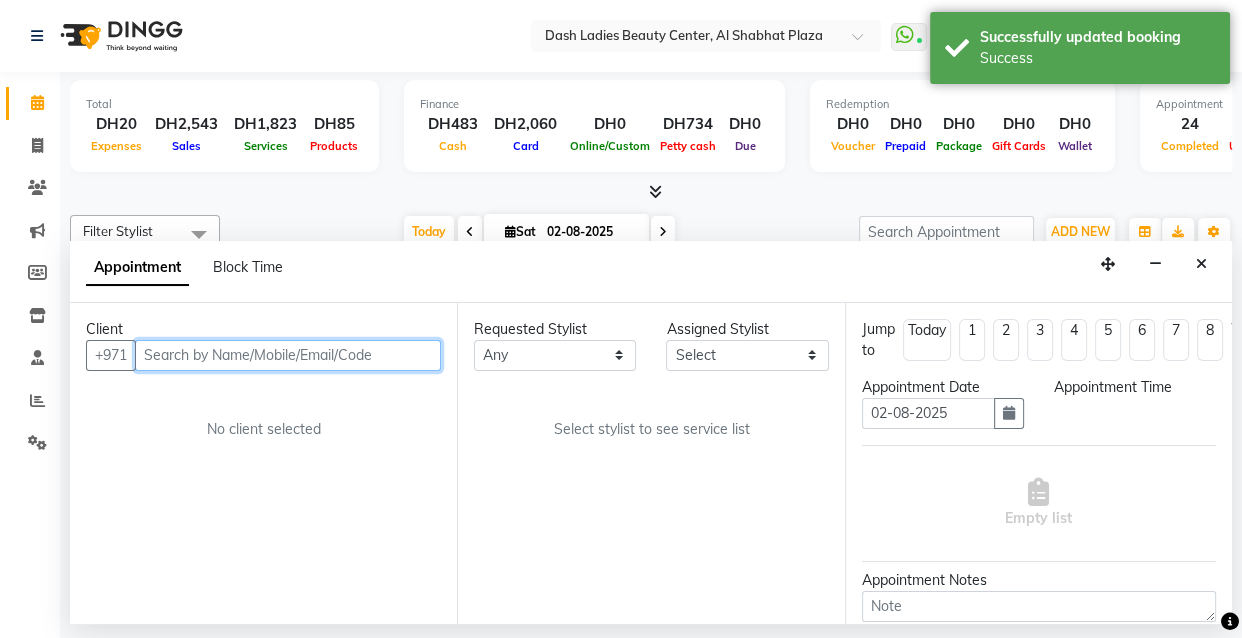 select on "check-in" 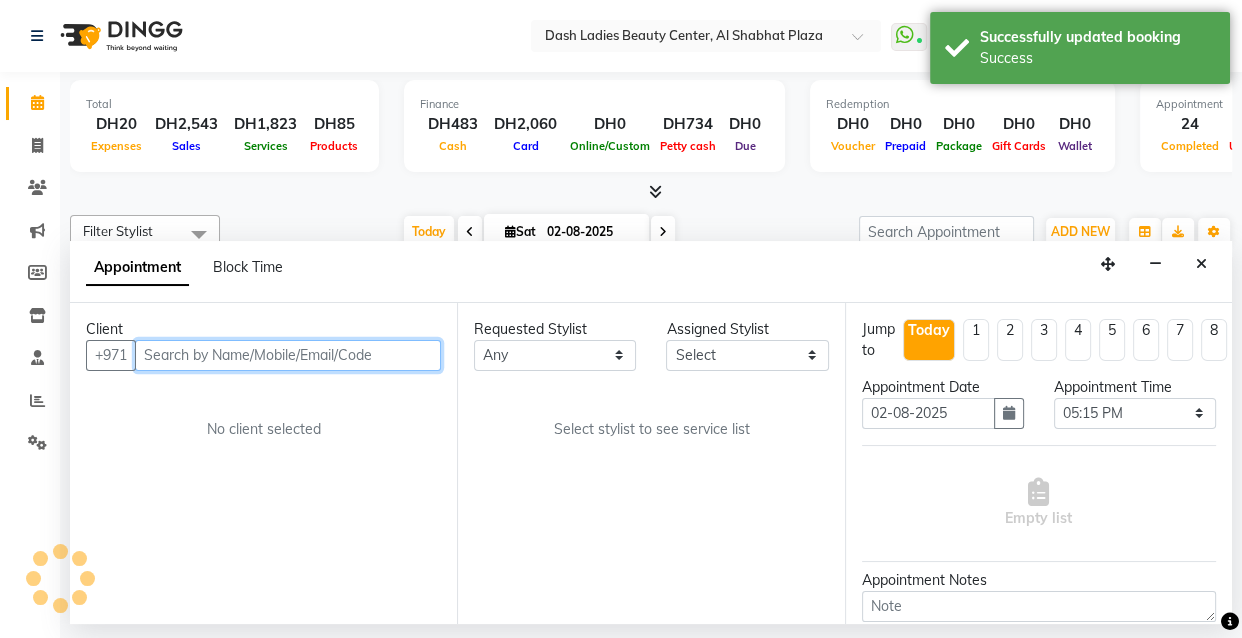 select on "82785" 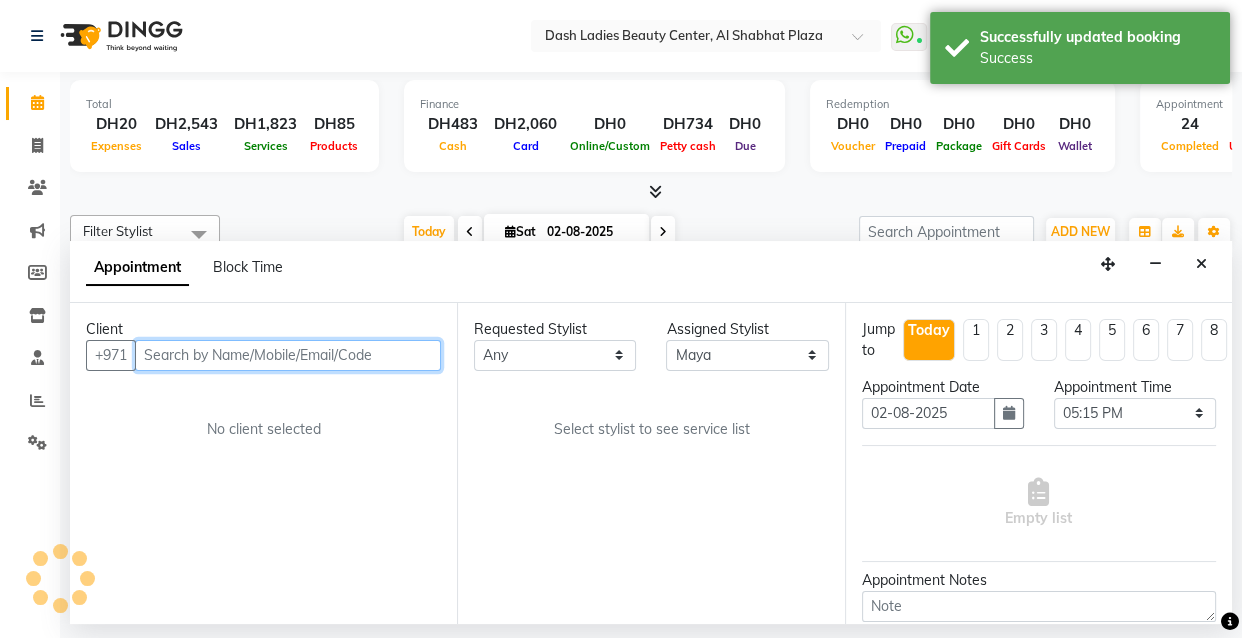 select on "4202" 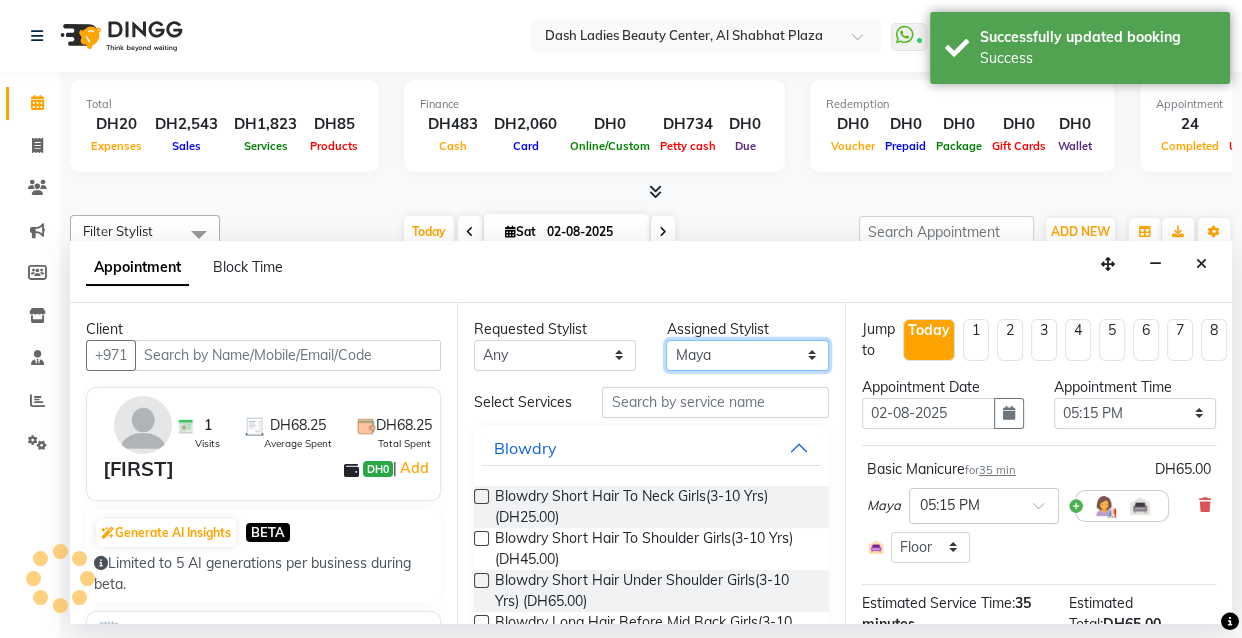 click on "Select Aizel Angelina Anna Bobi Edlyn Flora Grace Janine Jelyn Mariel Maya Nancy Nilam Nita Peace Rose Marie Saman Talina" at bounding box center (747, 355) 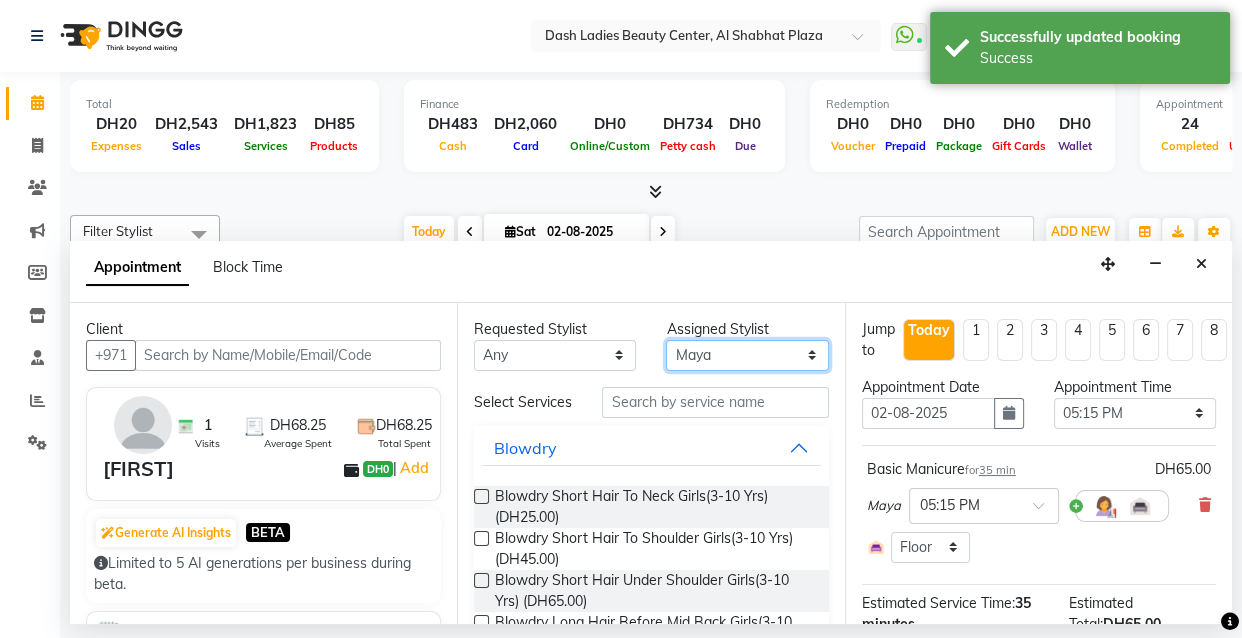 select on "81109" 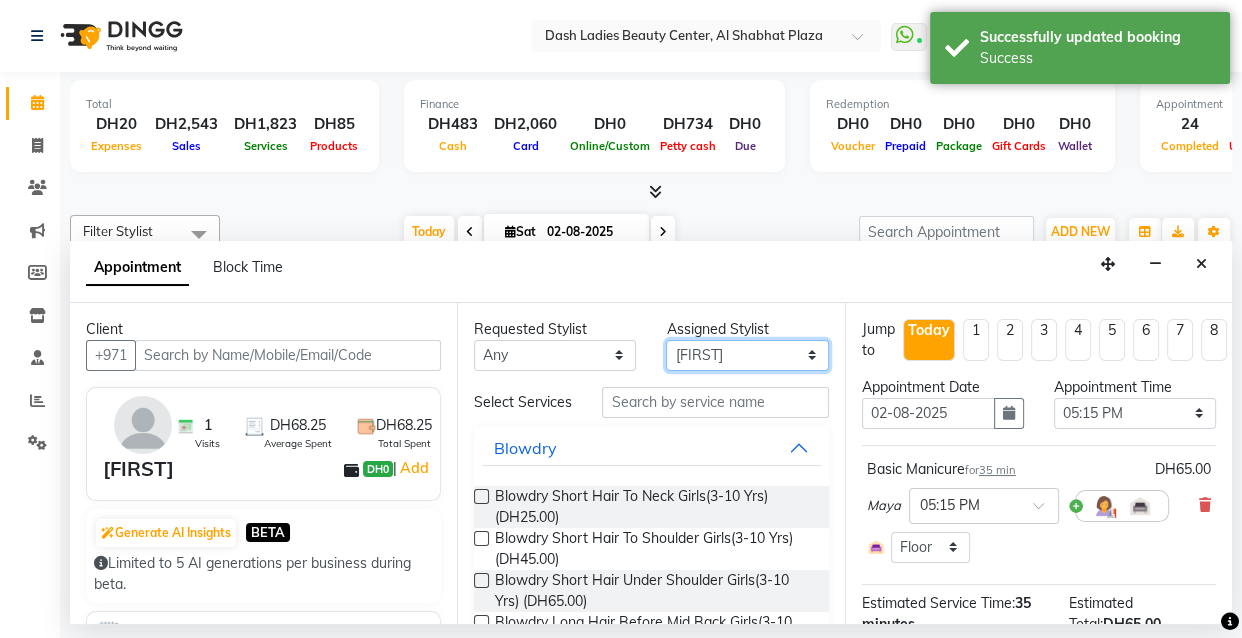 click on "Select Aizel Angelina Anna Bobi Edlyn Flora Grace Janine Jelyn Mariel Maya Nancy Nilam Nita Peace Rose Marie Saman Talina" at bounding box center (747, 355) 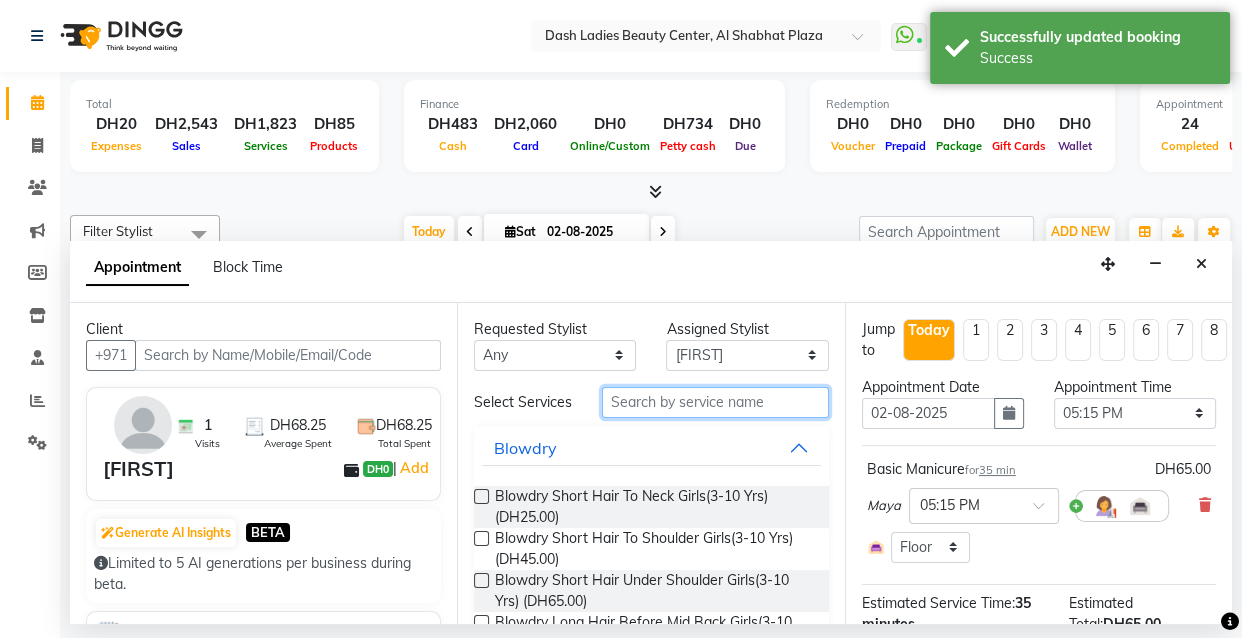 click at bounding box center [715, 402] 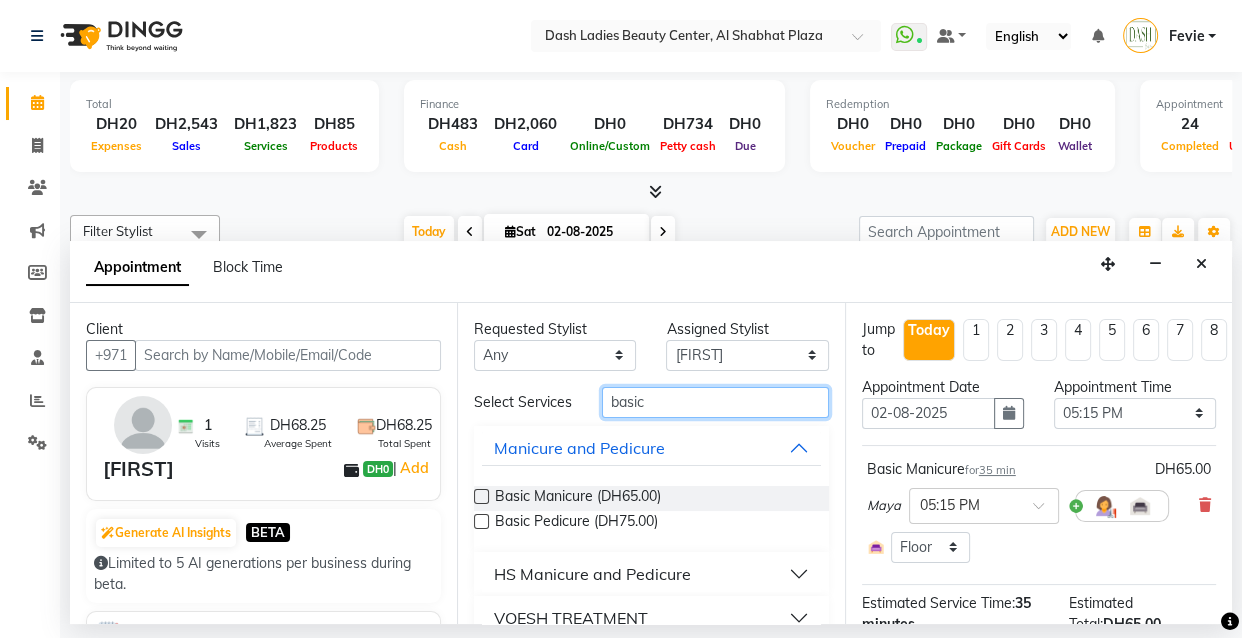 type on "basic" 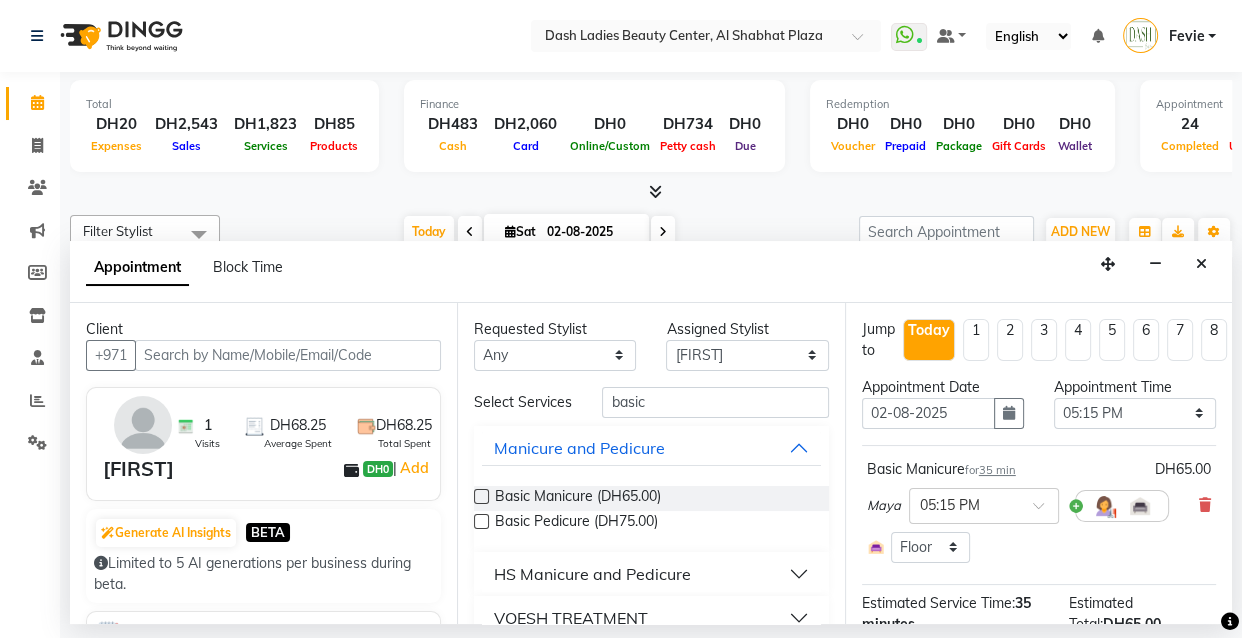 click at bounding box center (481, 521) 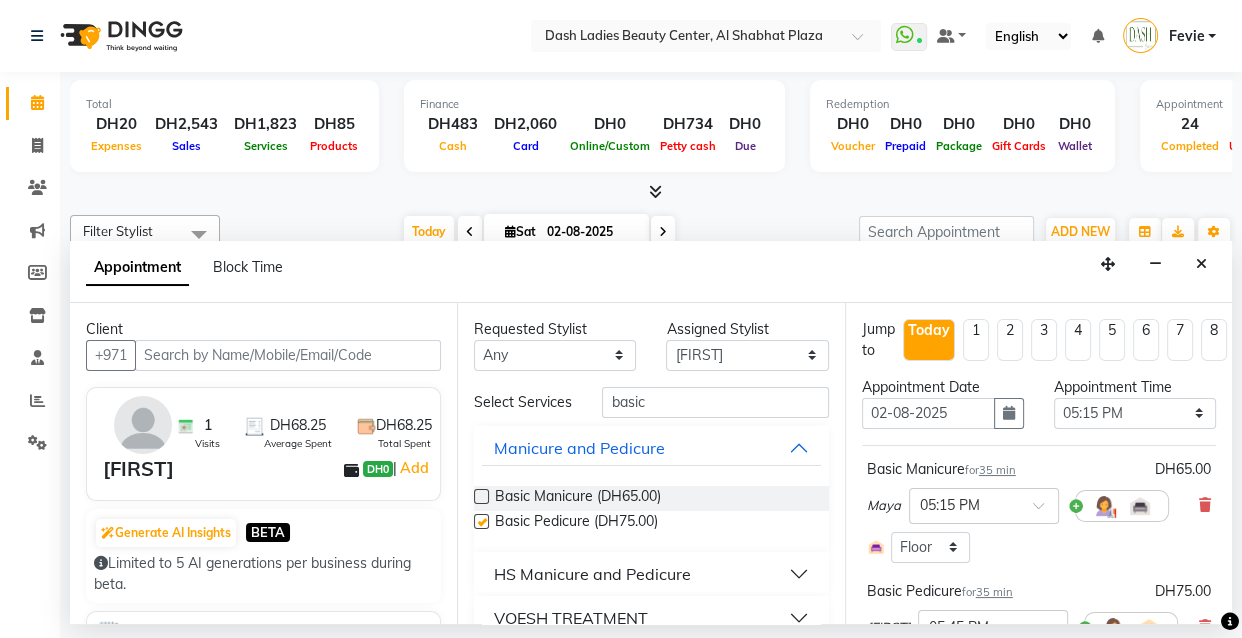 checkbox on "false" 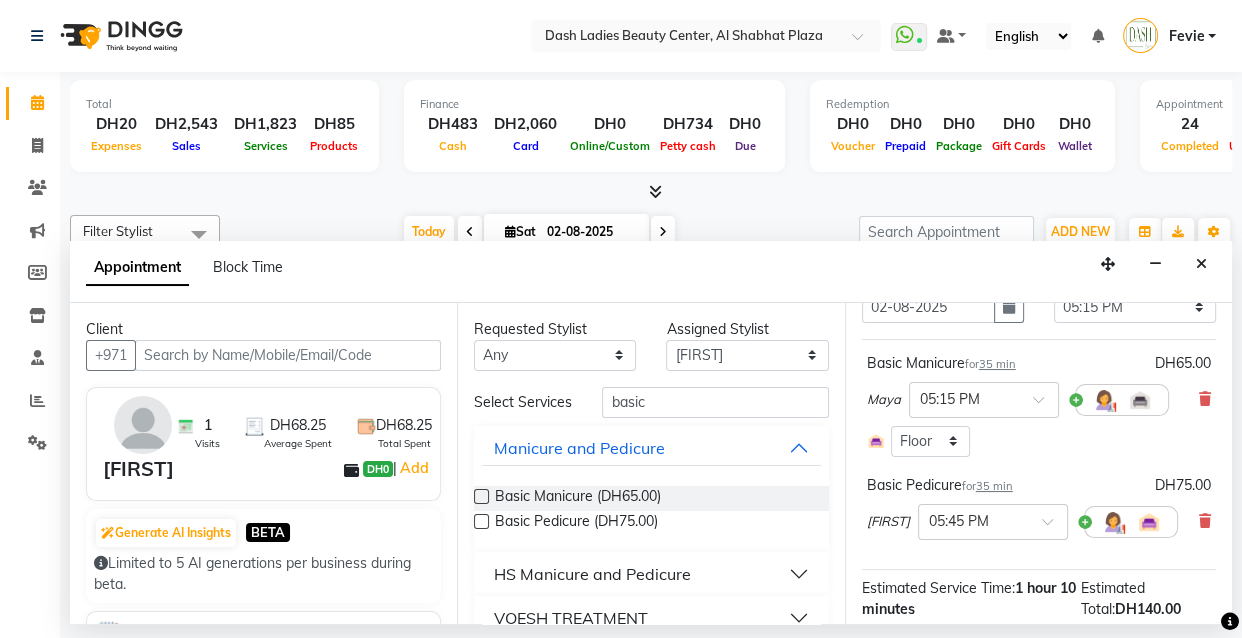 scroll, scrollTop: 187, scrollLeft: 0, axis: vertical 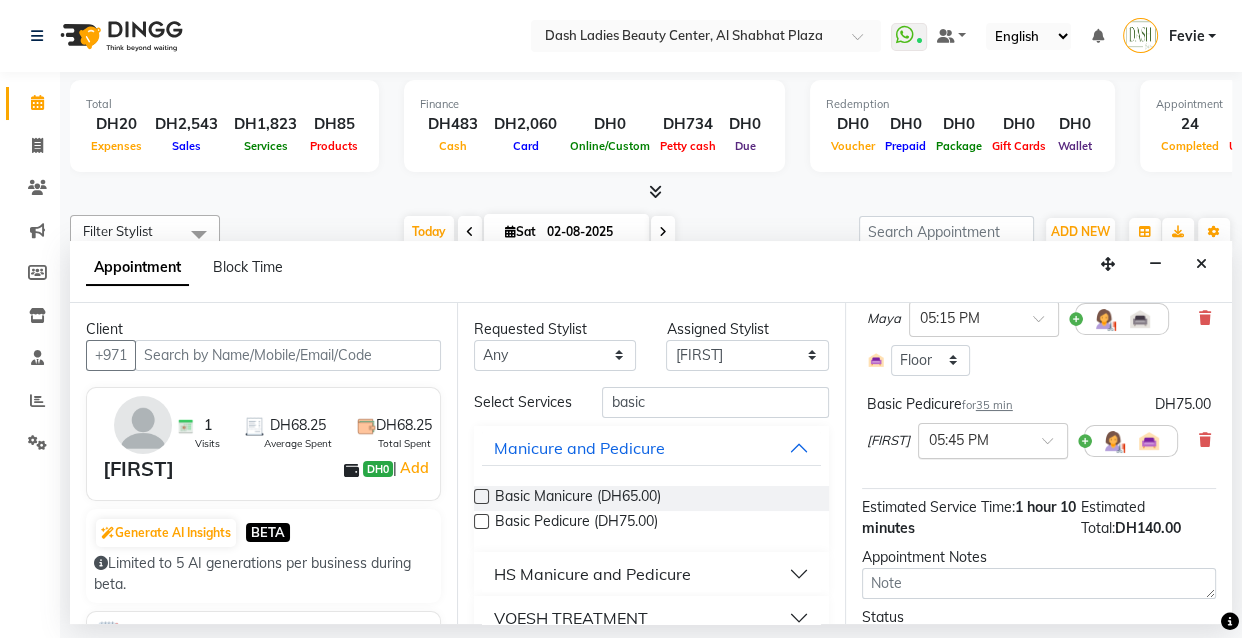 click at bounding box center (973, 439) 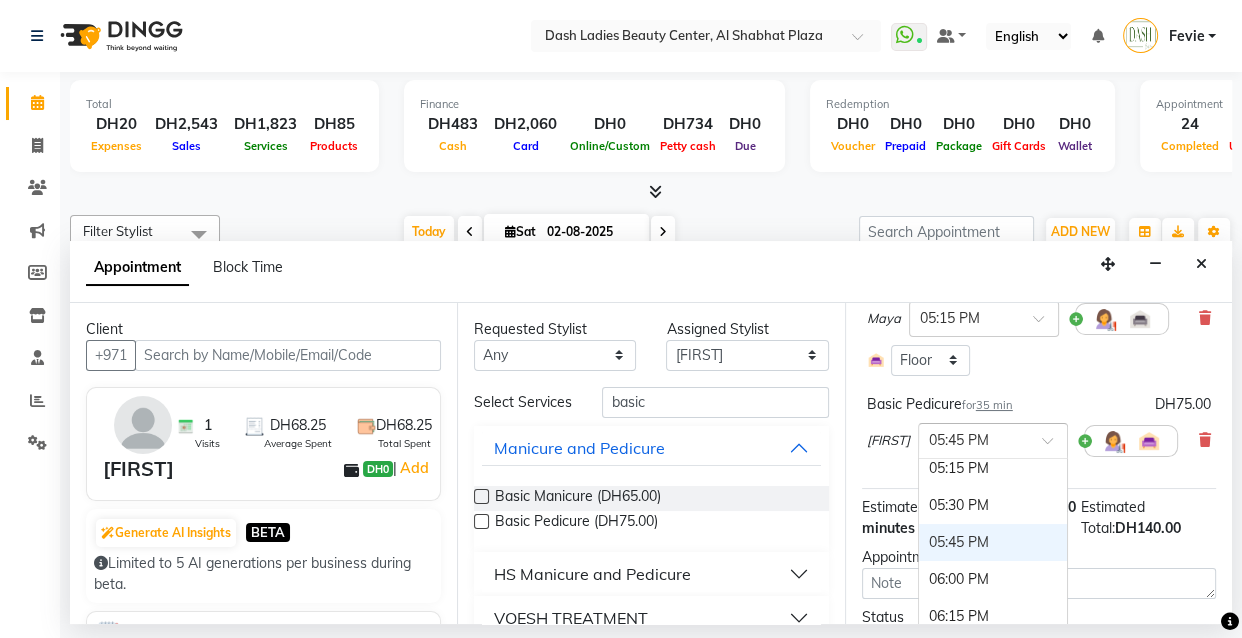 scroll, scrollTop: 1090, scrollLeft: 0, axis: vertical 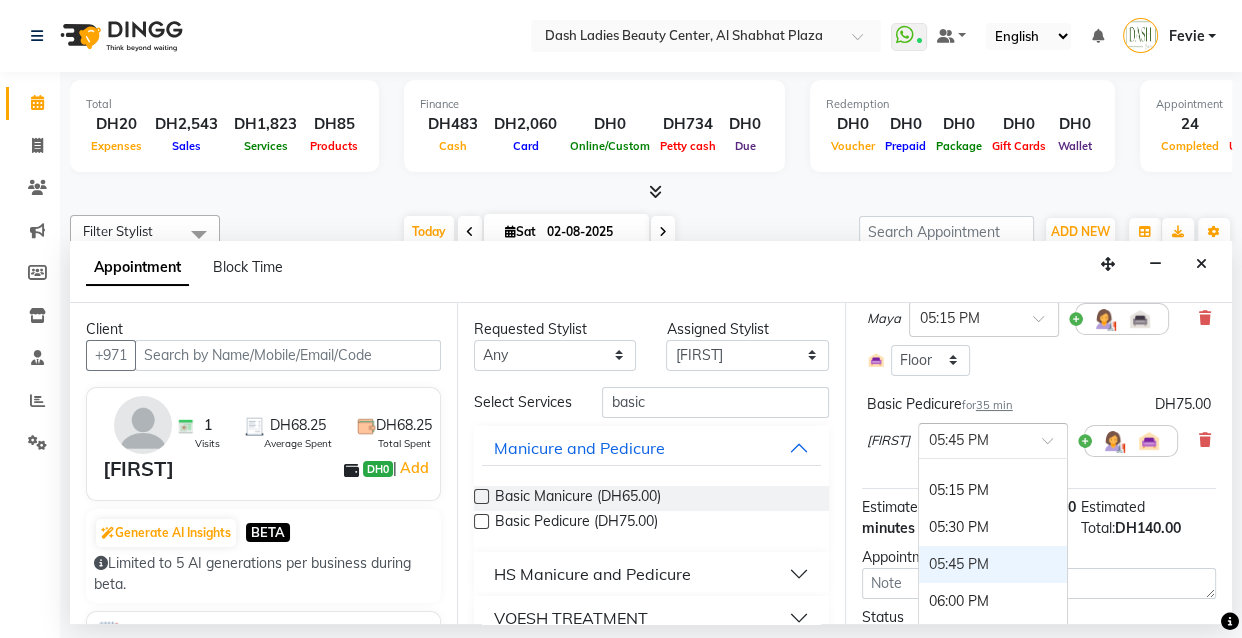 click on "05:15 PM" at bounding box center (993, 490) 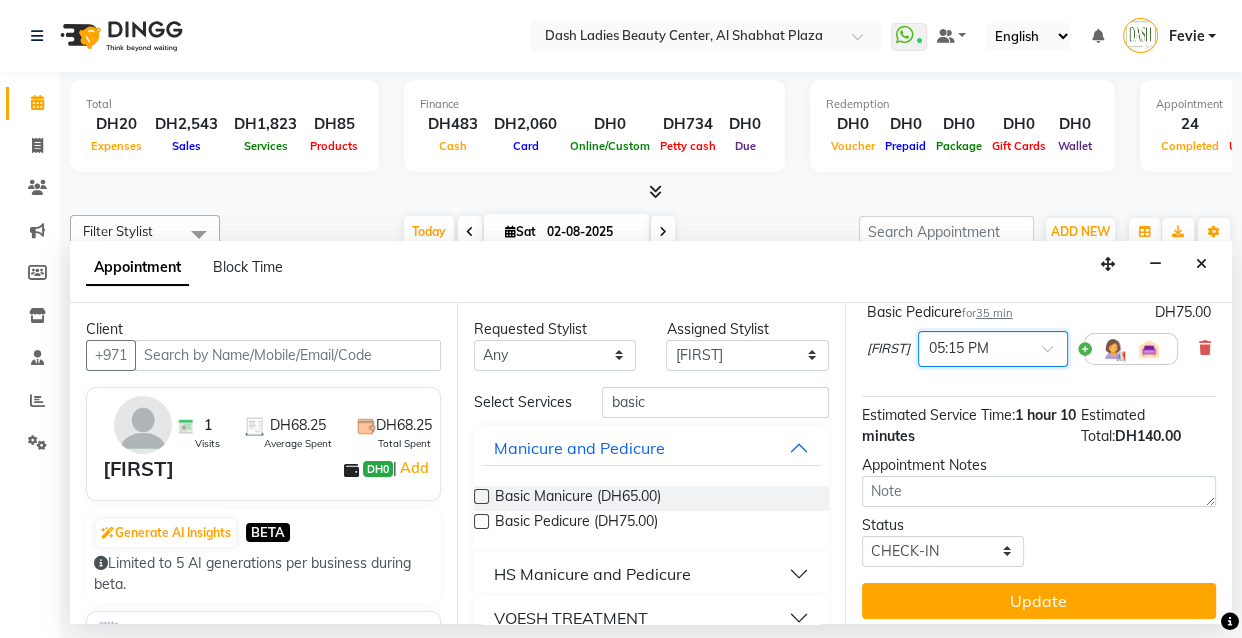 scroll, scrollTop: 324, scrollLeft: 0, axis: vertical 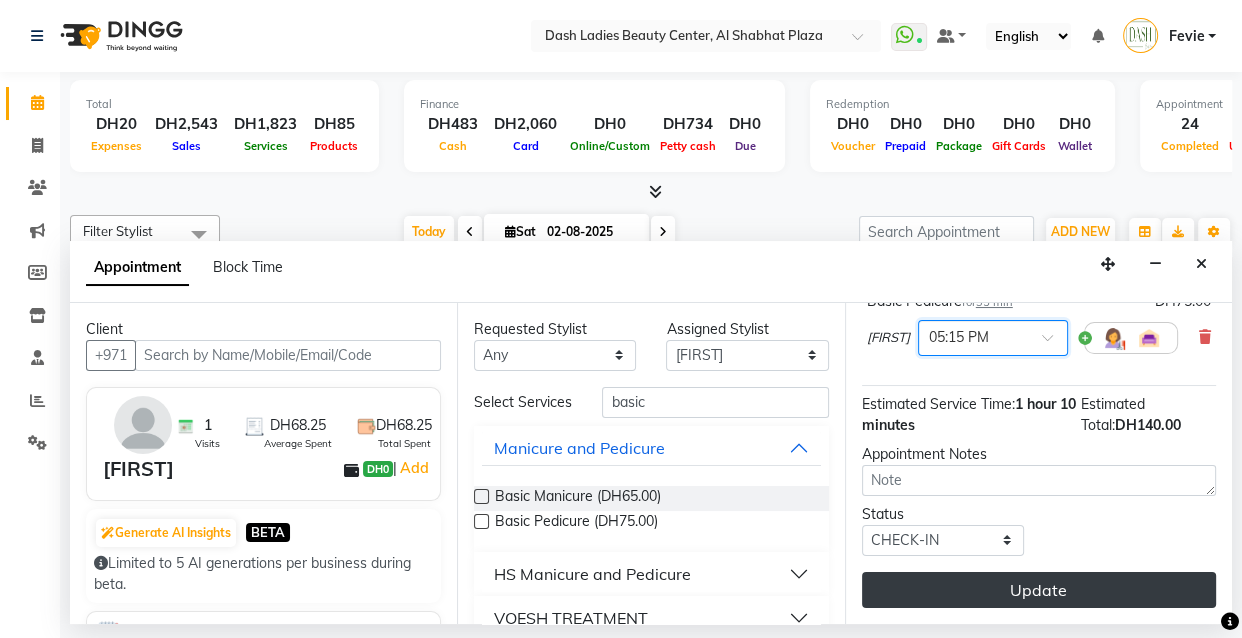 click on "Update" at bounding box center [1039, 590] 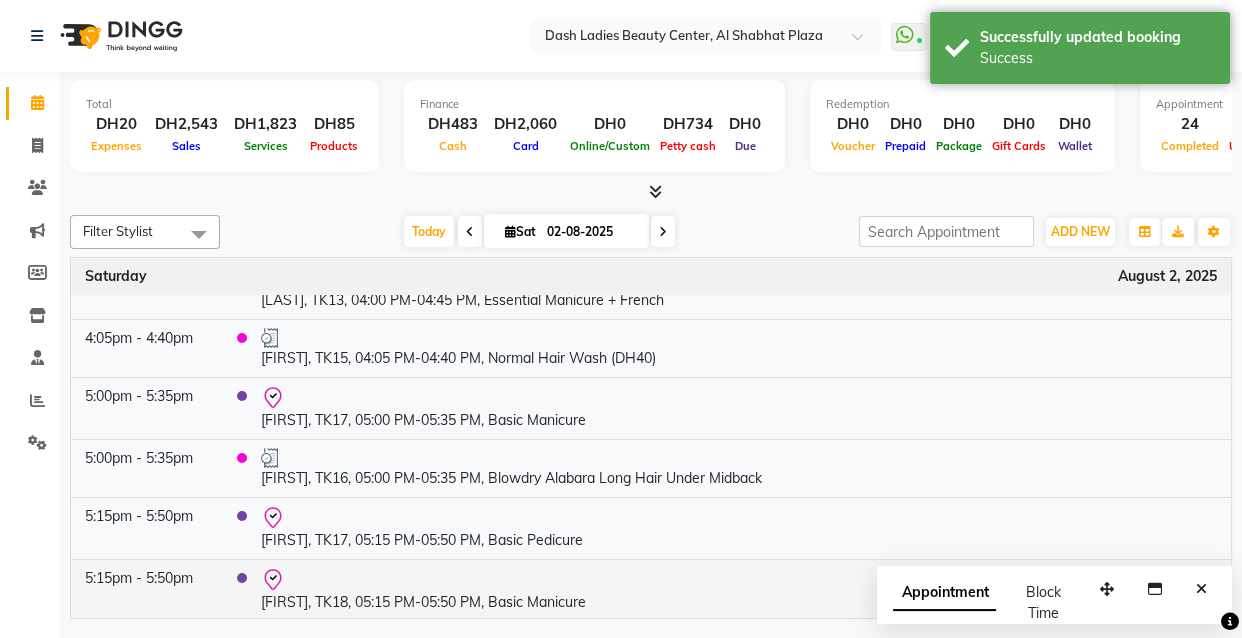 click on "Oum Salem, TK18, 05:15 PM-05:50 PM, Basic Manicure" at bounding box center [739, 590] 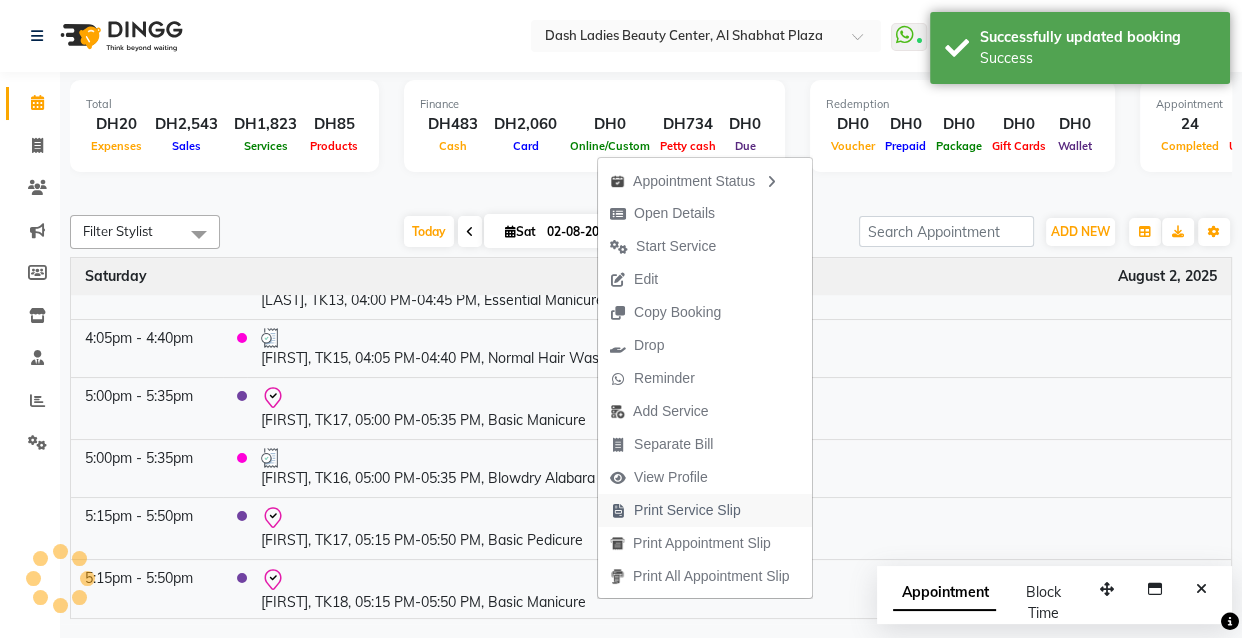 click on "Print Service Slip" at bounding box center (687, 510) 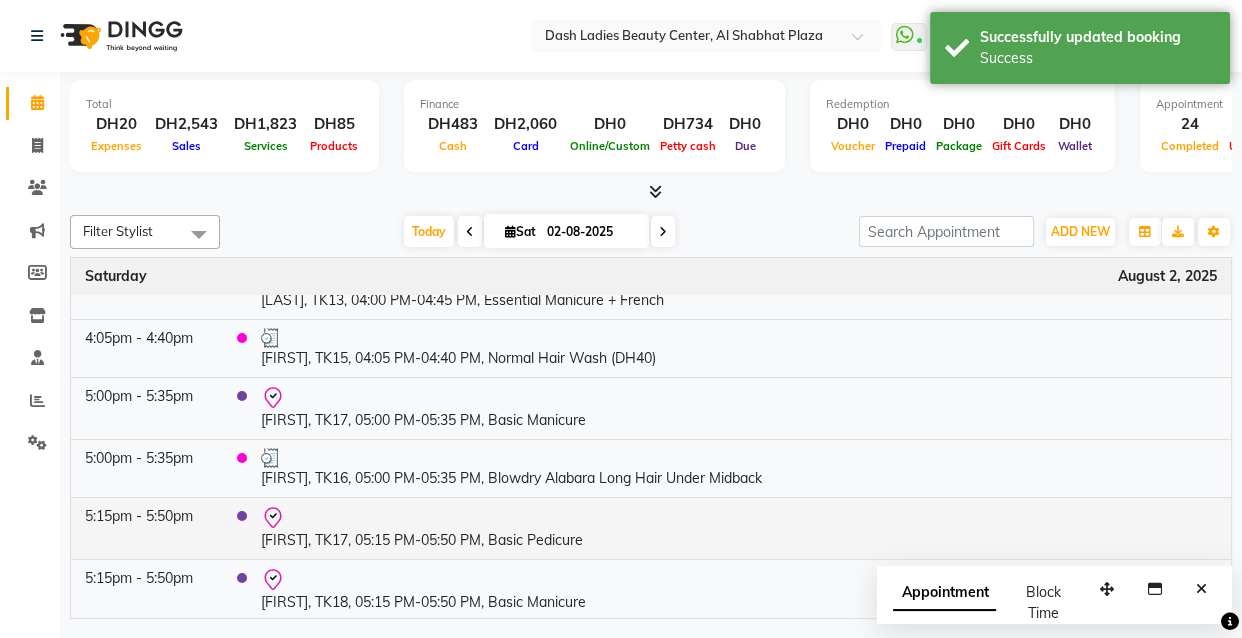 click at bounding box center [739, 518] 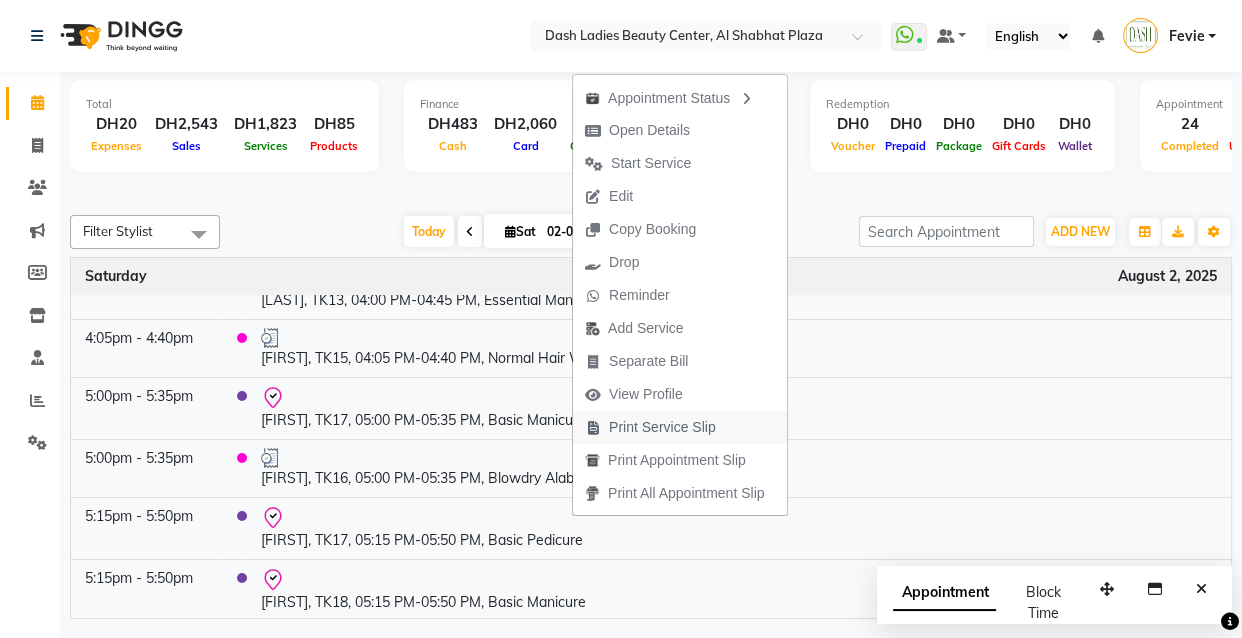 click on "Print Service Slip" at bounding box center [662, 427] 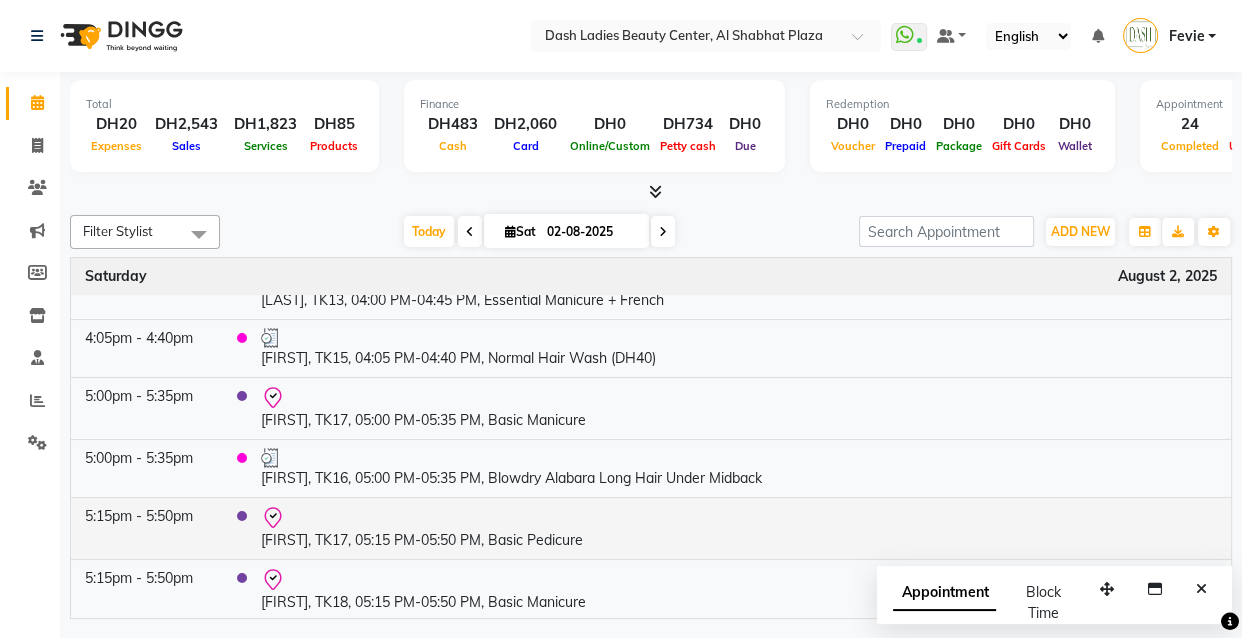 click on "Asma, TK17, 05:15 PM-05:50 PM, Basic Pedicure" at bounding box center (739, 528) 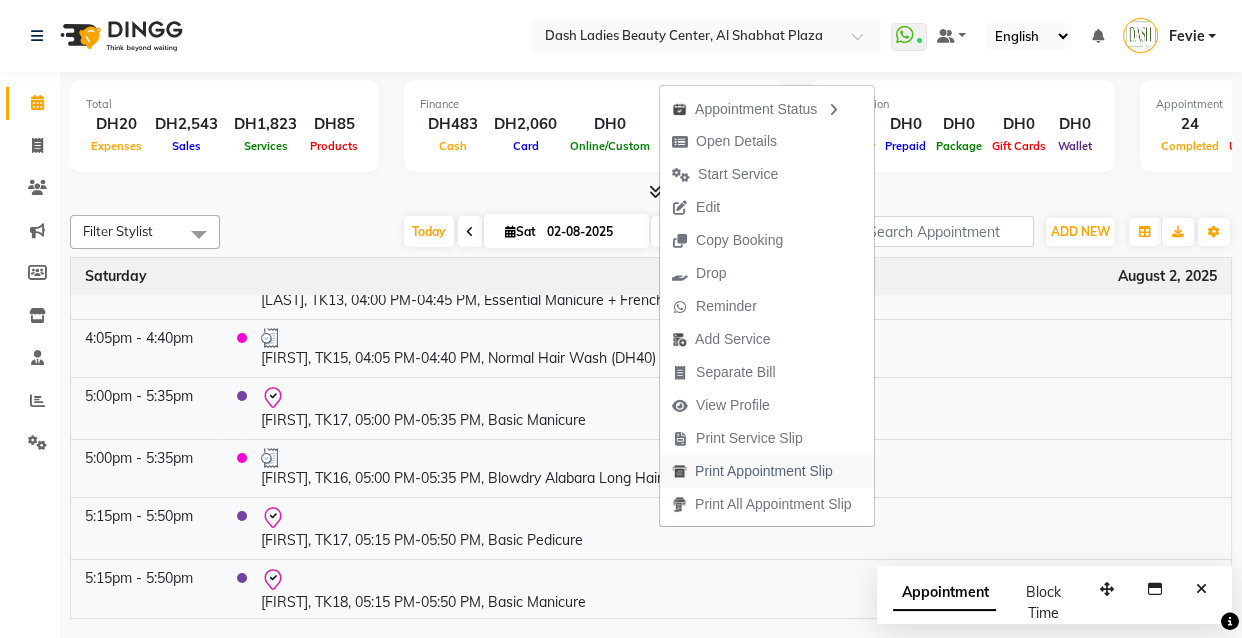 click on "Print Appointment Slip" at bounding box center [764, 471] 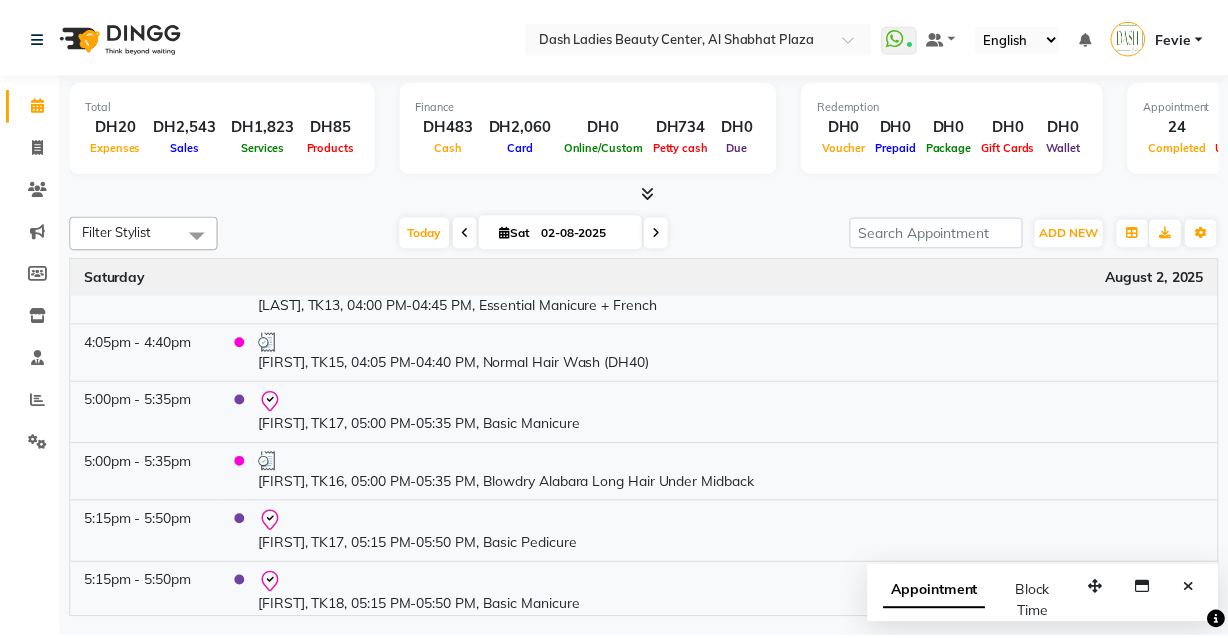scroll, scrollTop: 1314, scrollLeft: 0, axis: vertical 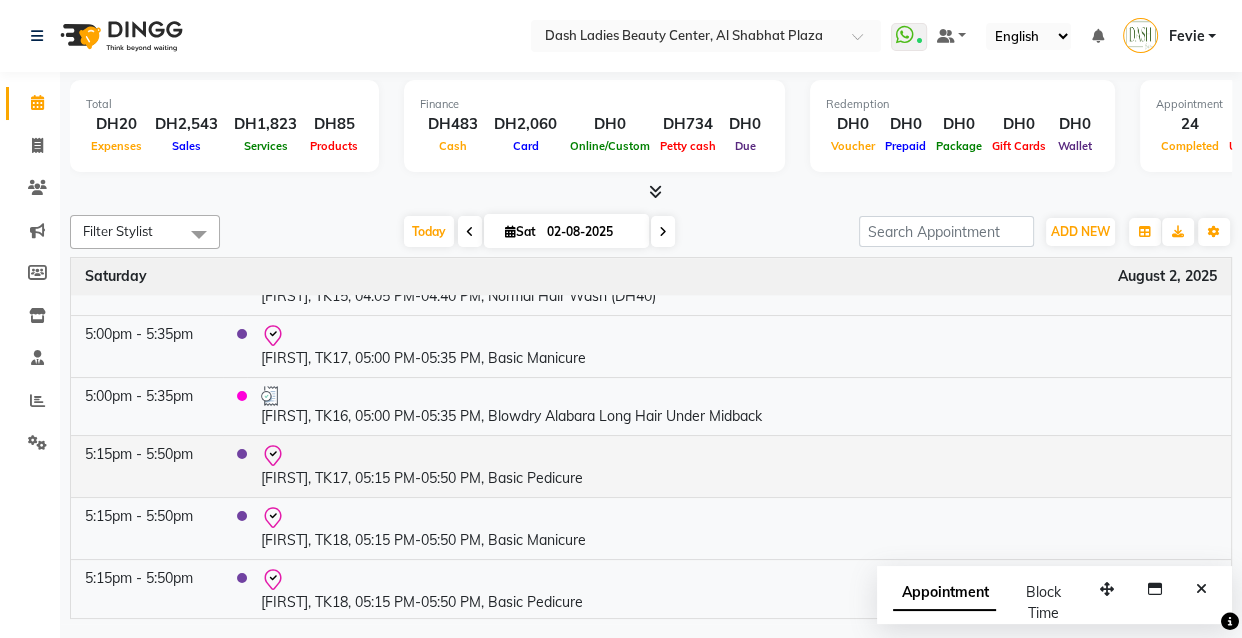 click on "Asma, TK17, 05:15 PM-05:50 PM, Basic Pedicure" at bounding box center (739, 466) 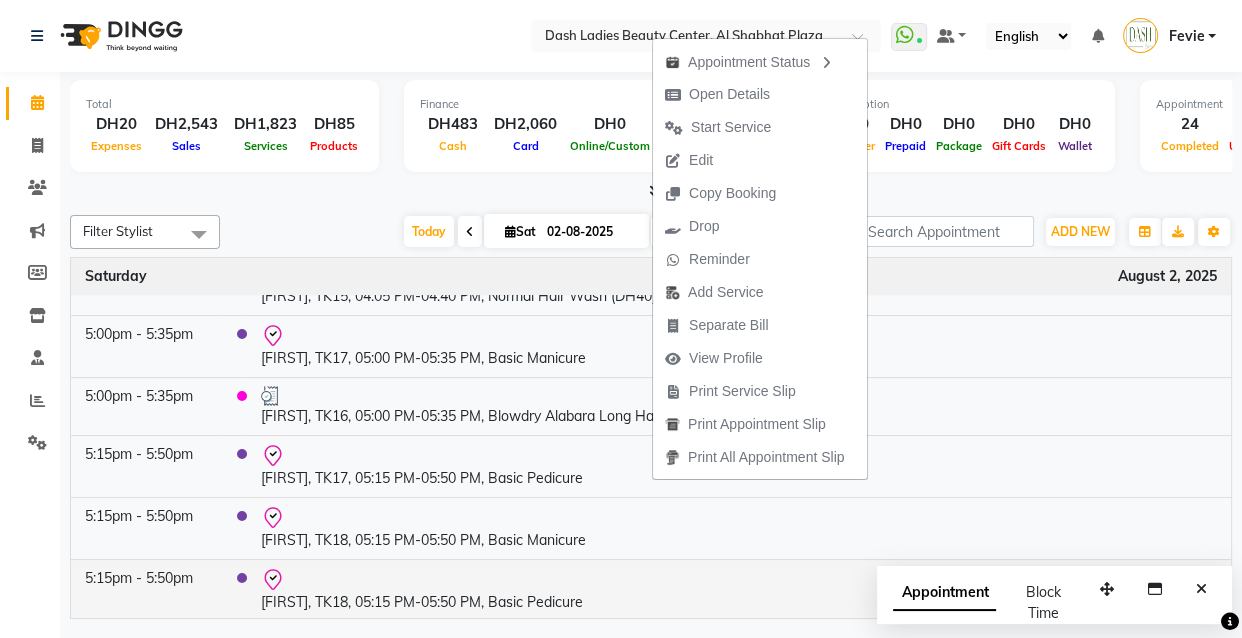 click on "Oum Salem, TK18, 05:15 PM-05:50 PM, Basic Pedicure" at bounding box center (739, 590) 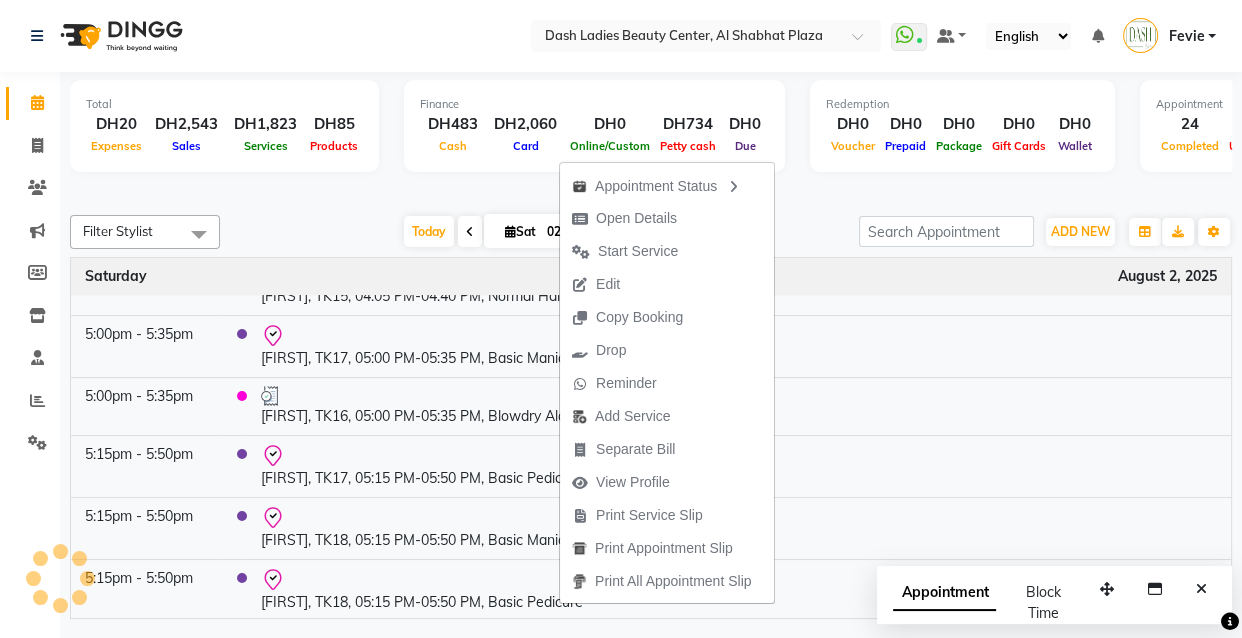 click on "Appointment Status
Open Details
Start Service
Edit
Copy Booking
Drop
Reminder
Add Service
Separate Bill
View Profile
Print Service Slip
Print Appointment Slip
Print All Appointment Slip" at bounding box center (667, 383) 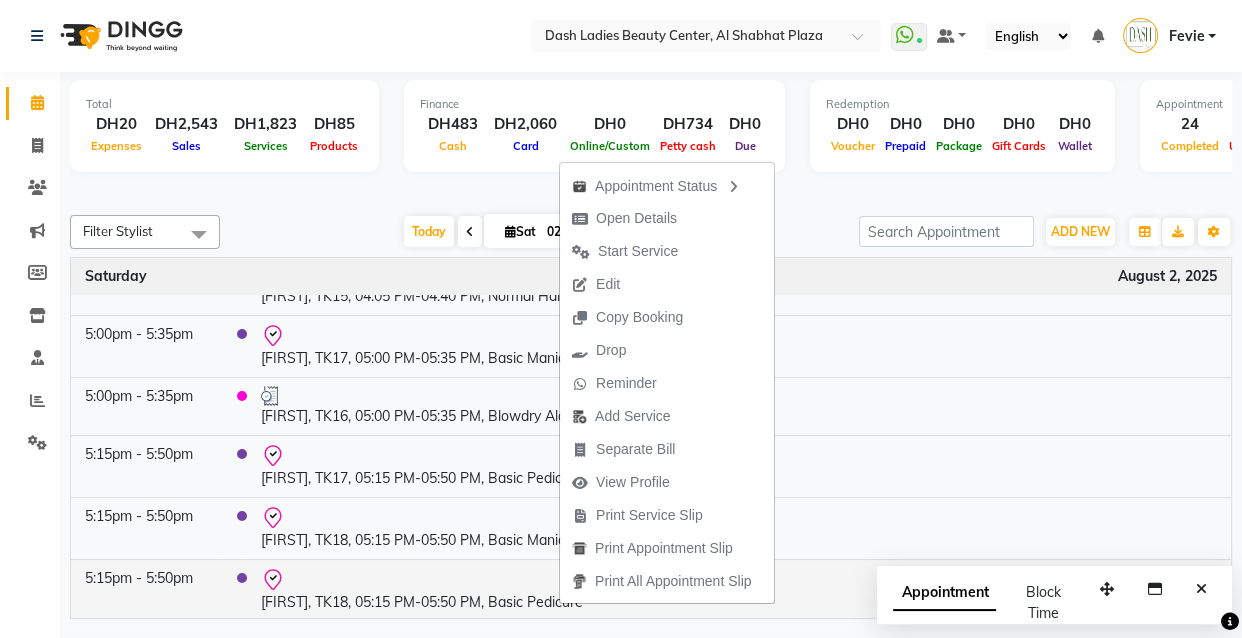 click on "Oum Salem, TK18, 05:15 PM-05:50 PM, Basic Pedicure" at bounding box center [739, 590] 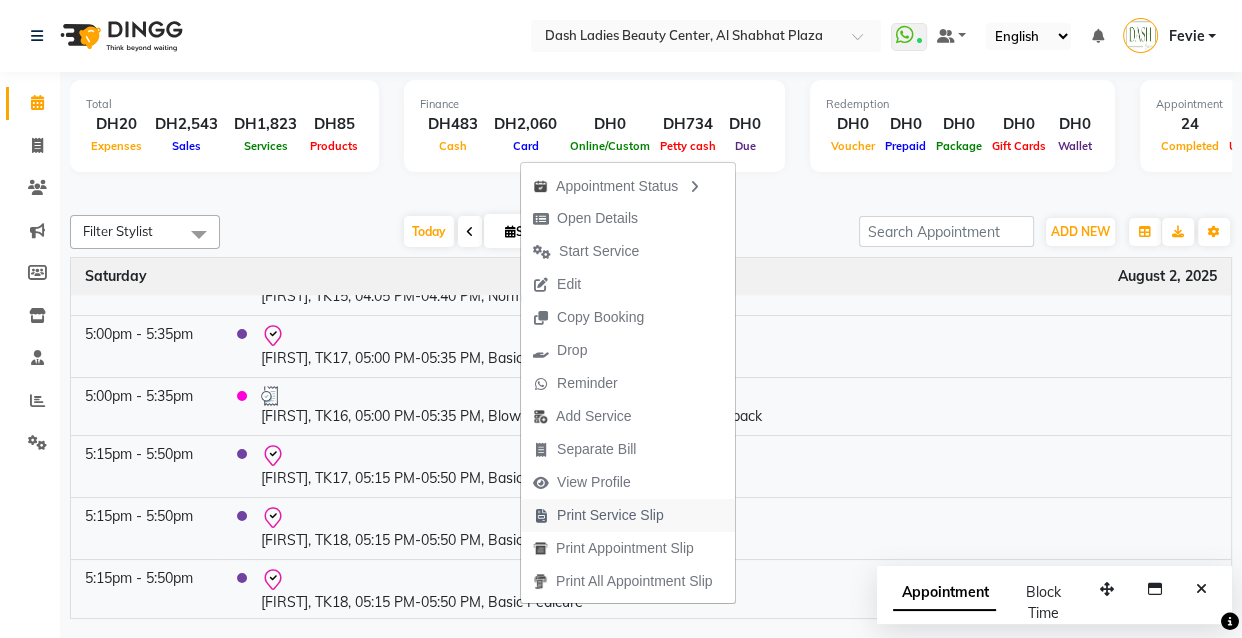 click on "Print Service Slip" at bounding box center (610, 515) 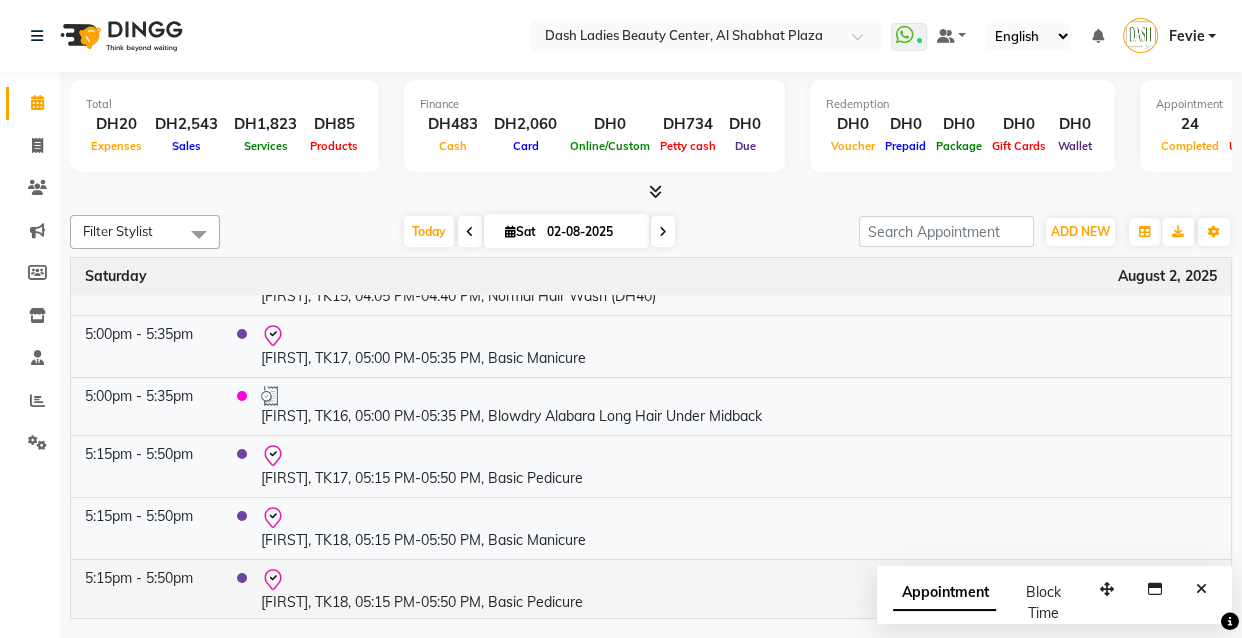 click on "Oum Salem, TK18, 05:15 PM-05:50 PM, Basic Pedicure" at bounding box center (739, 590) 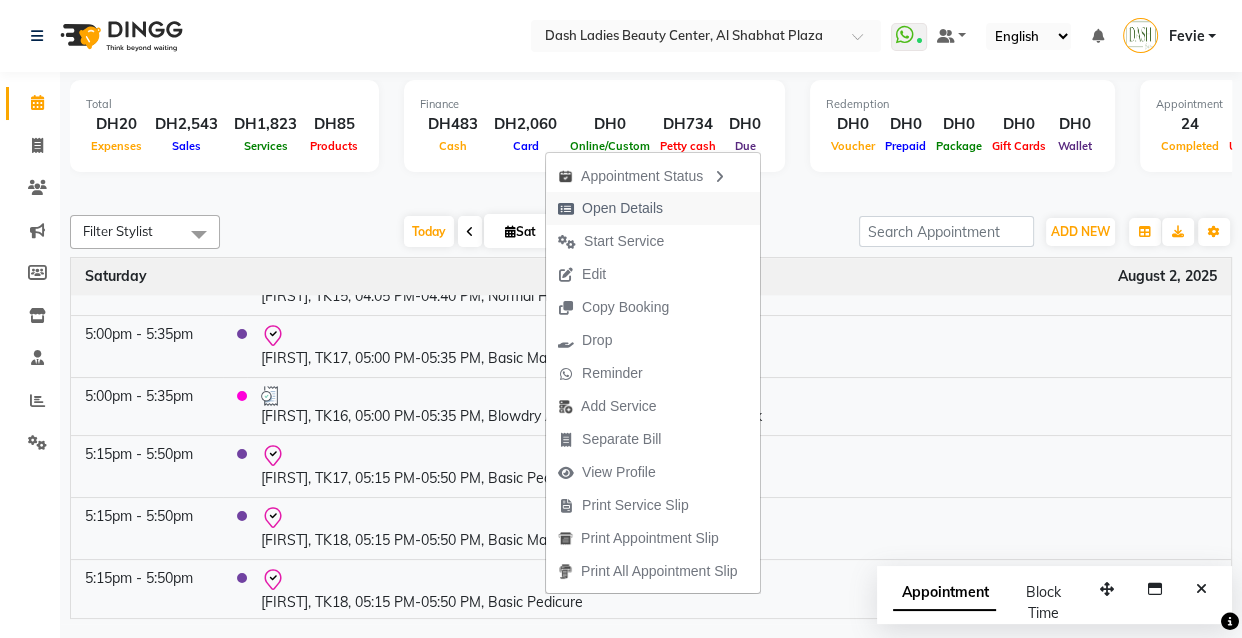 click on "Open Details" at bounding box center [622, 208] 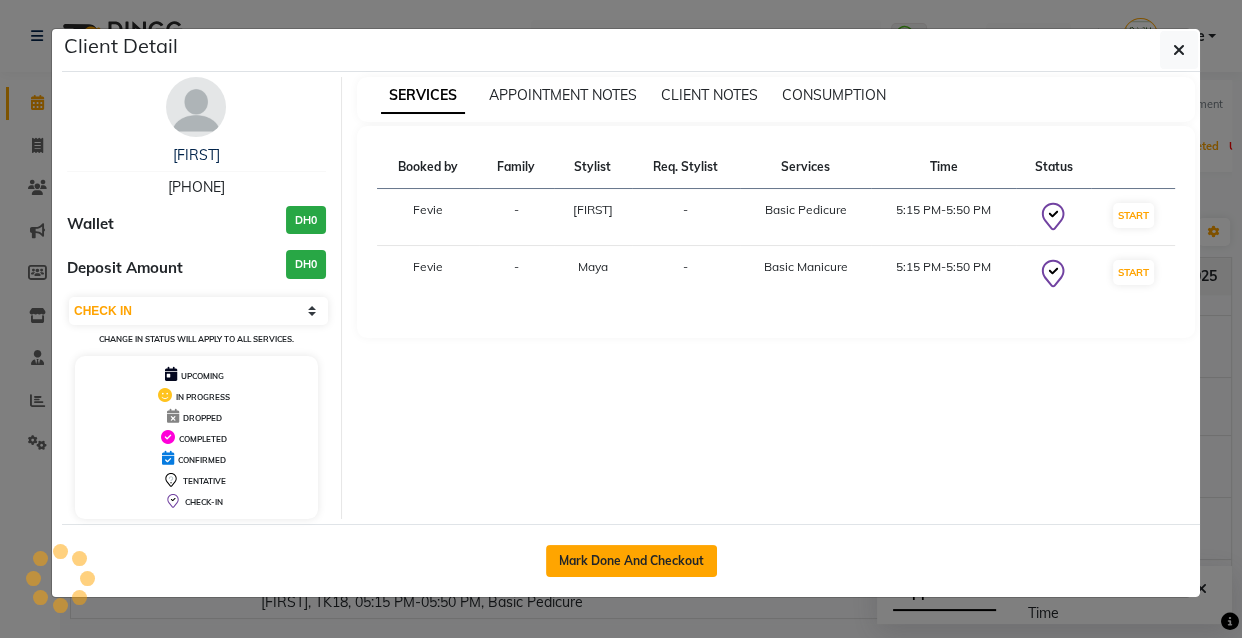 click on "Mark Done And Checkout" 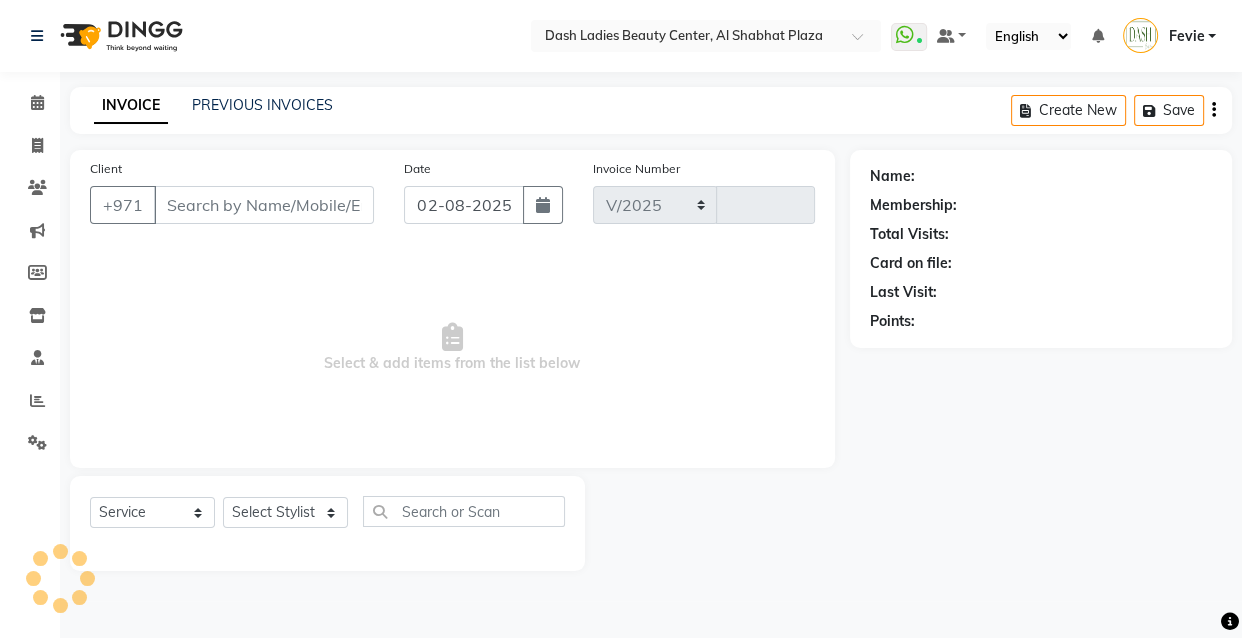 select on "8372" 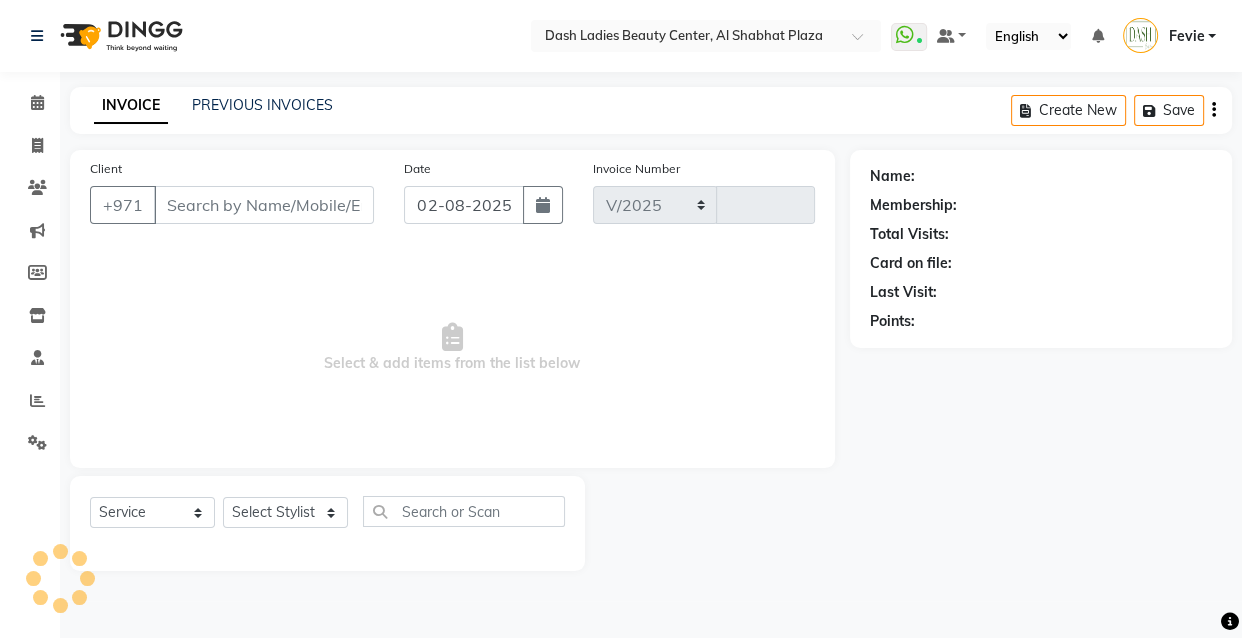 type on "2502" 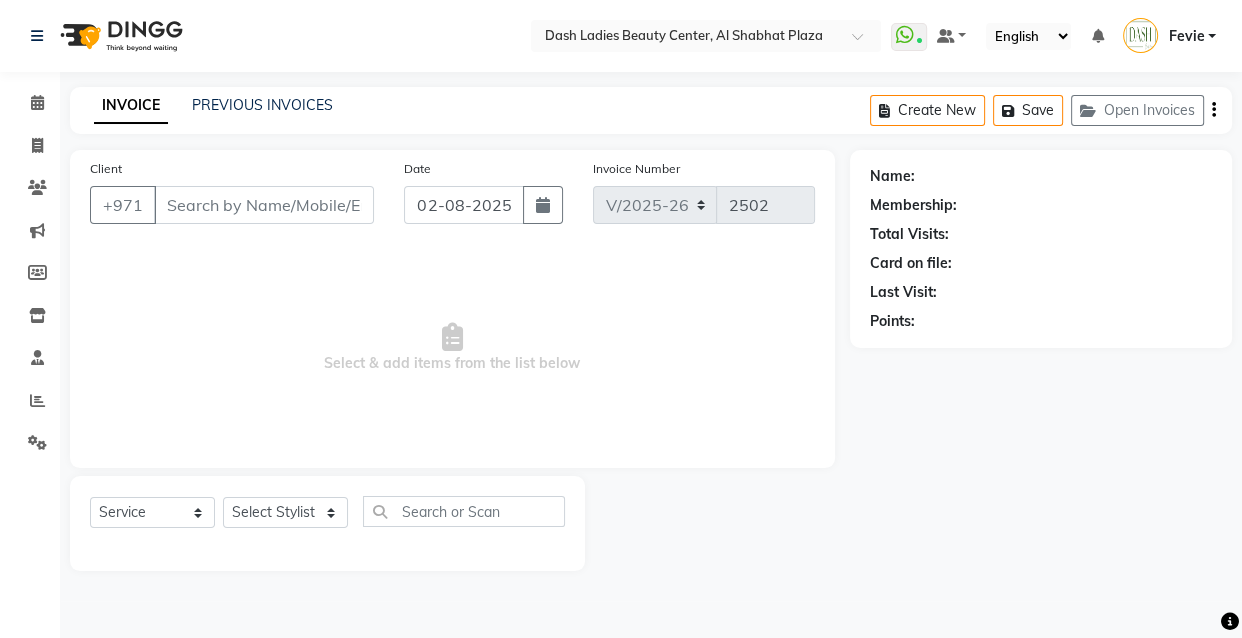 type on "506191218" 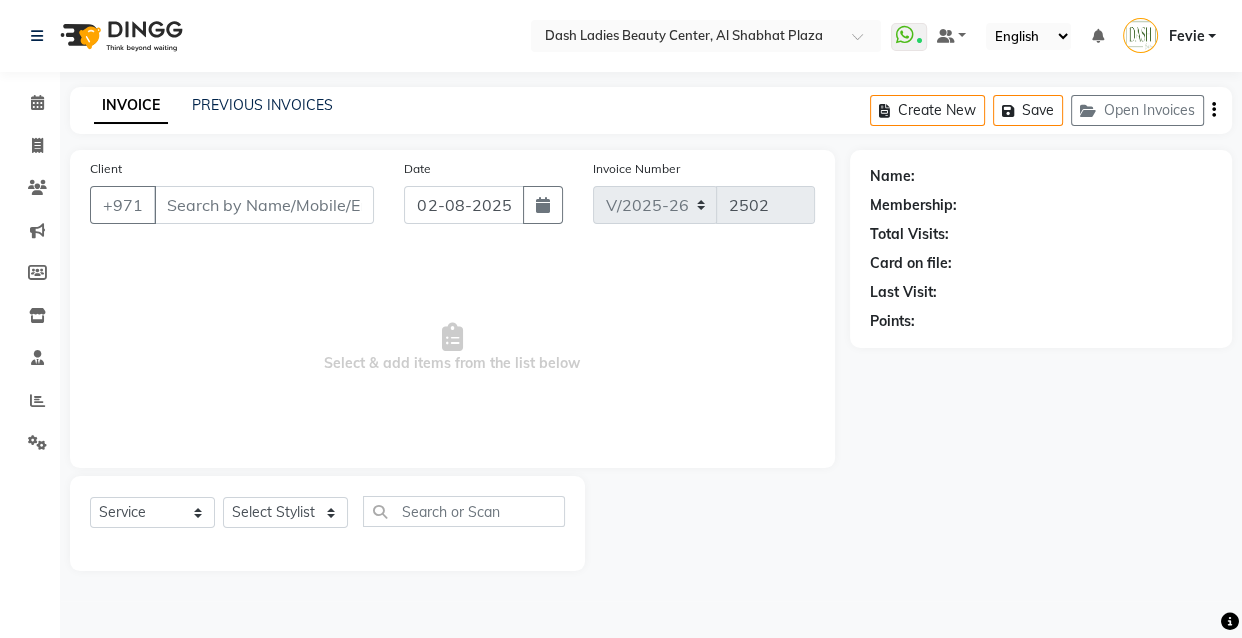 select on "81109" 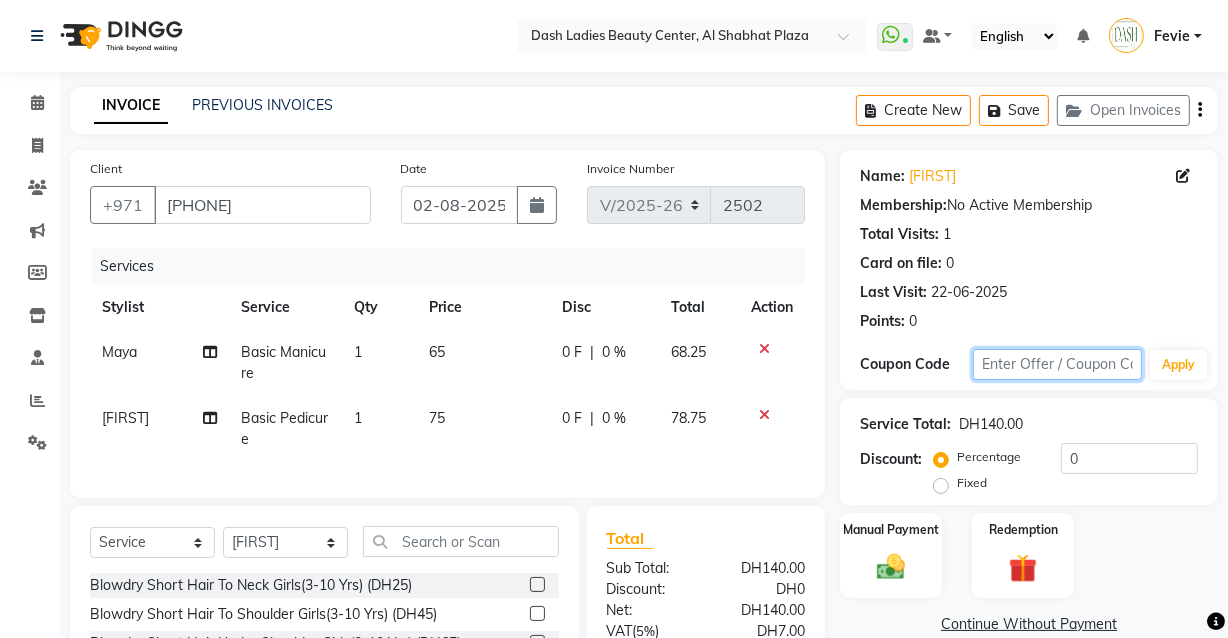 click 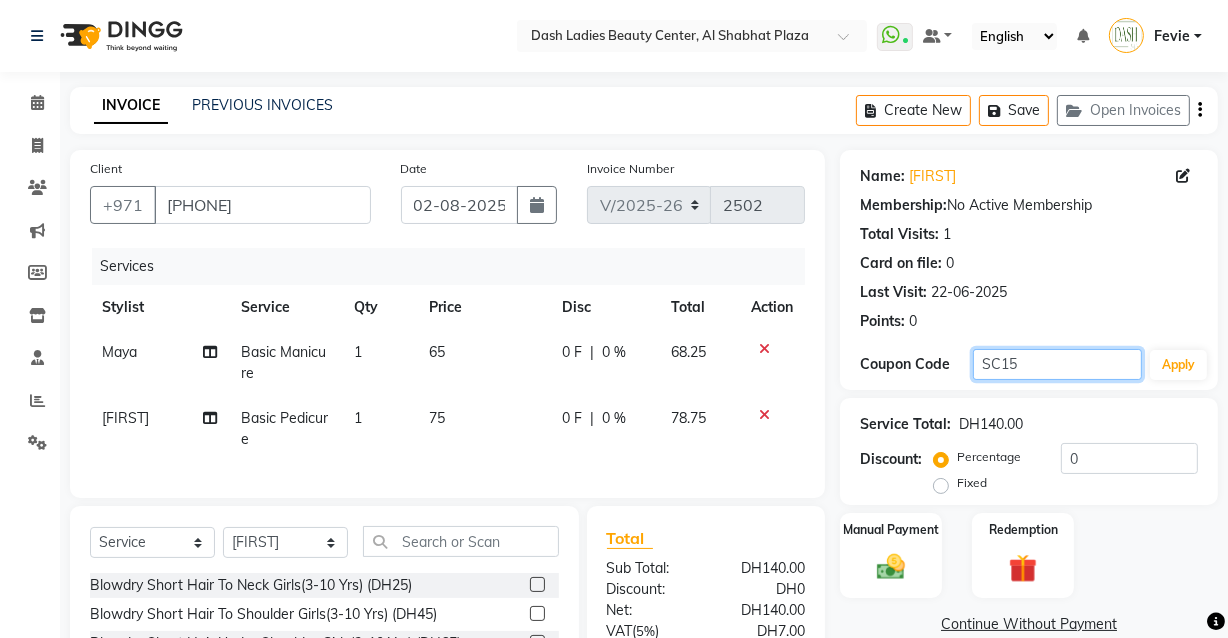 type on "SC15" 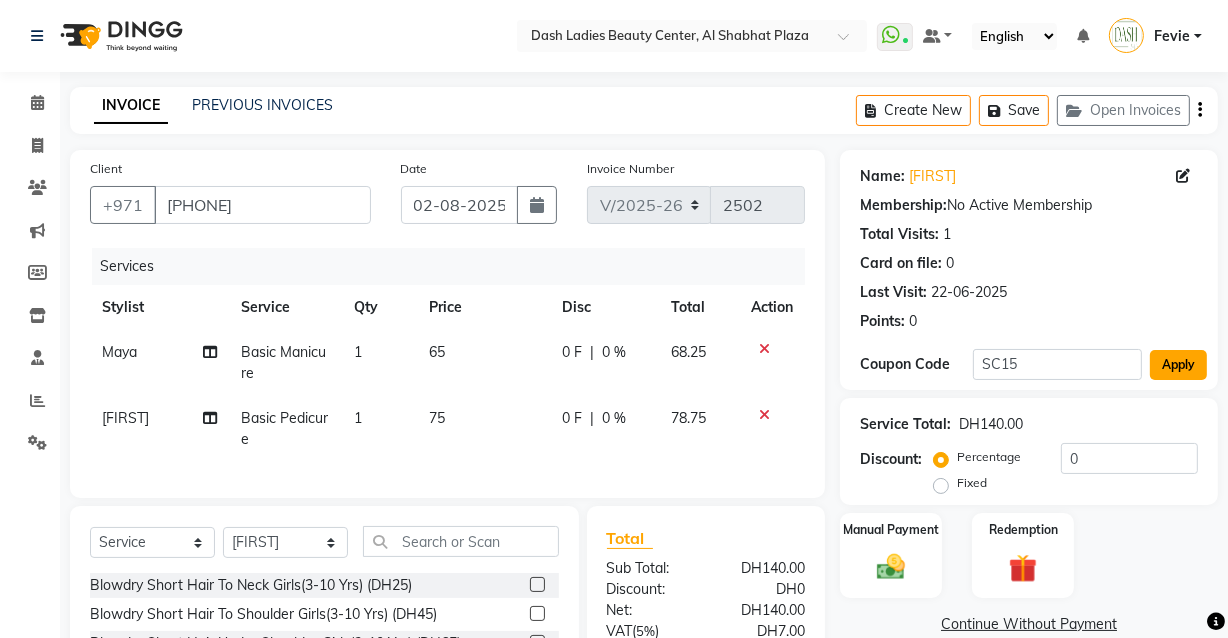 click on "Apply" 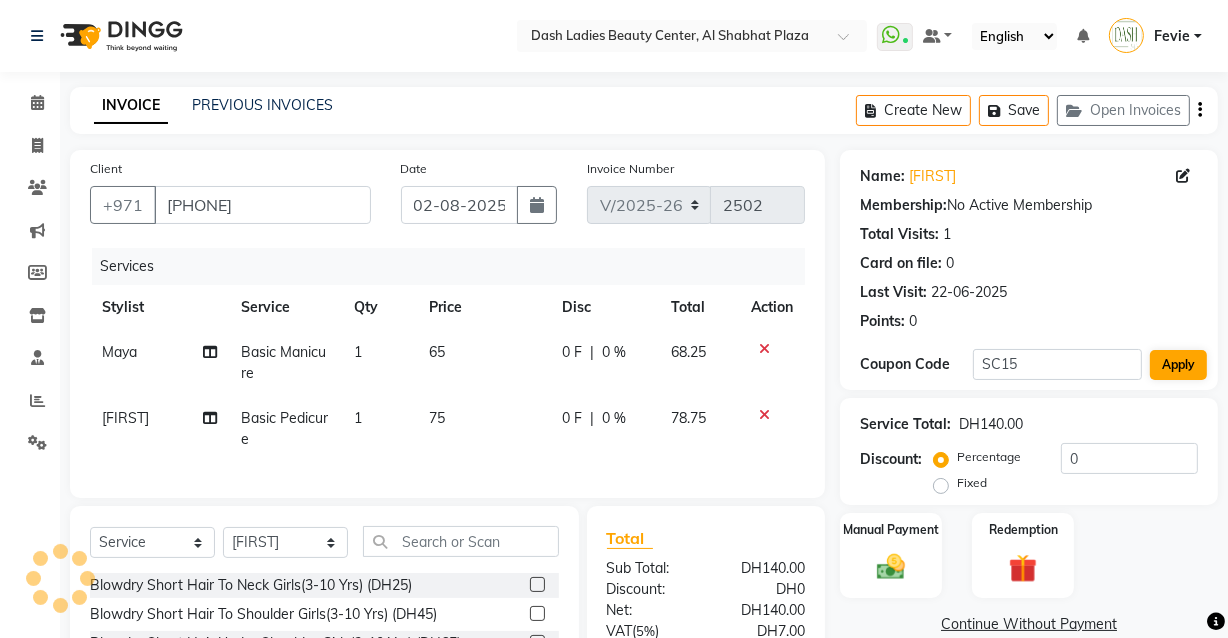 type on "15" 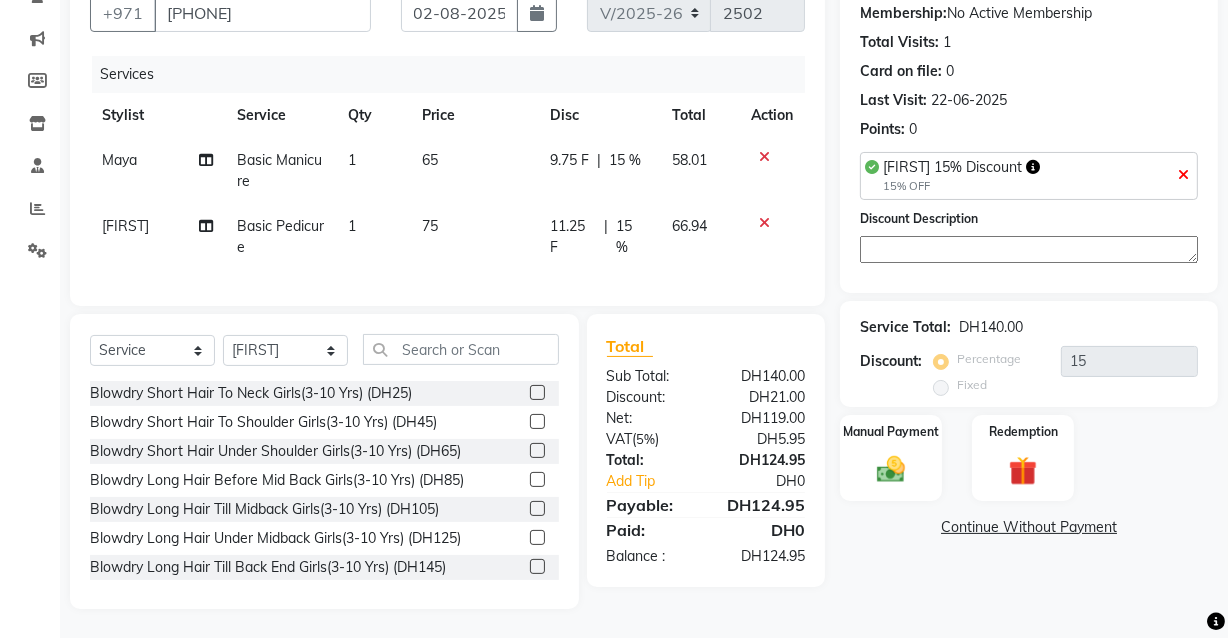 scroll, scrollTop: 207, scrollLeft: 0, axis: vertical 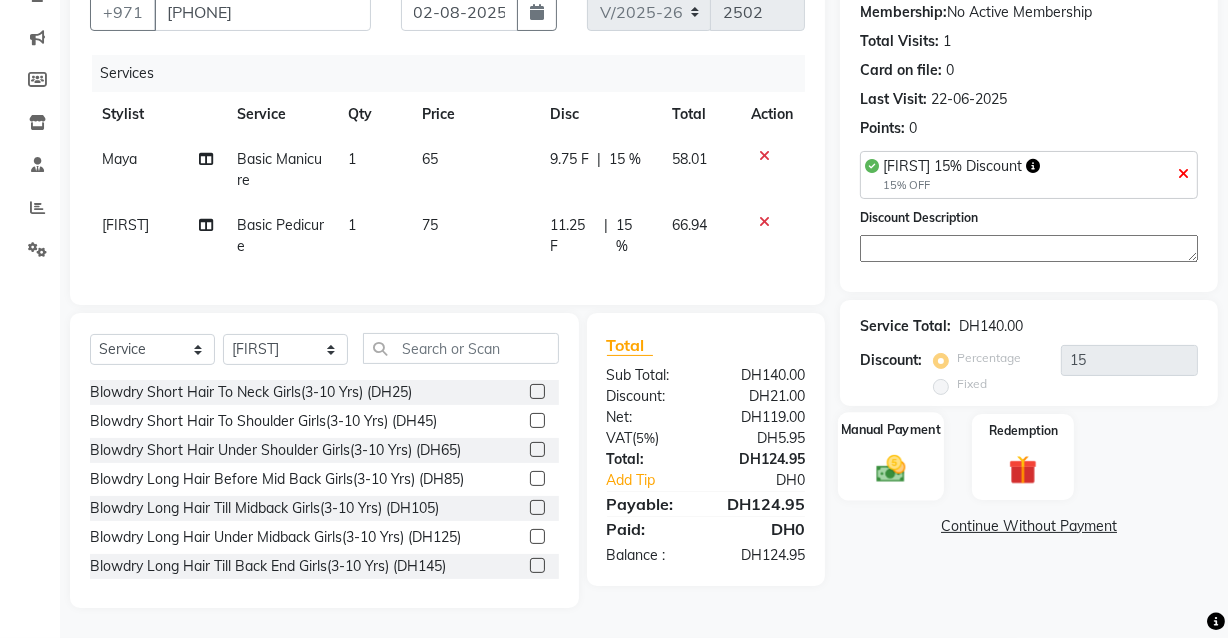 click 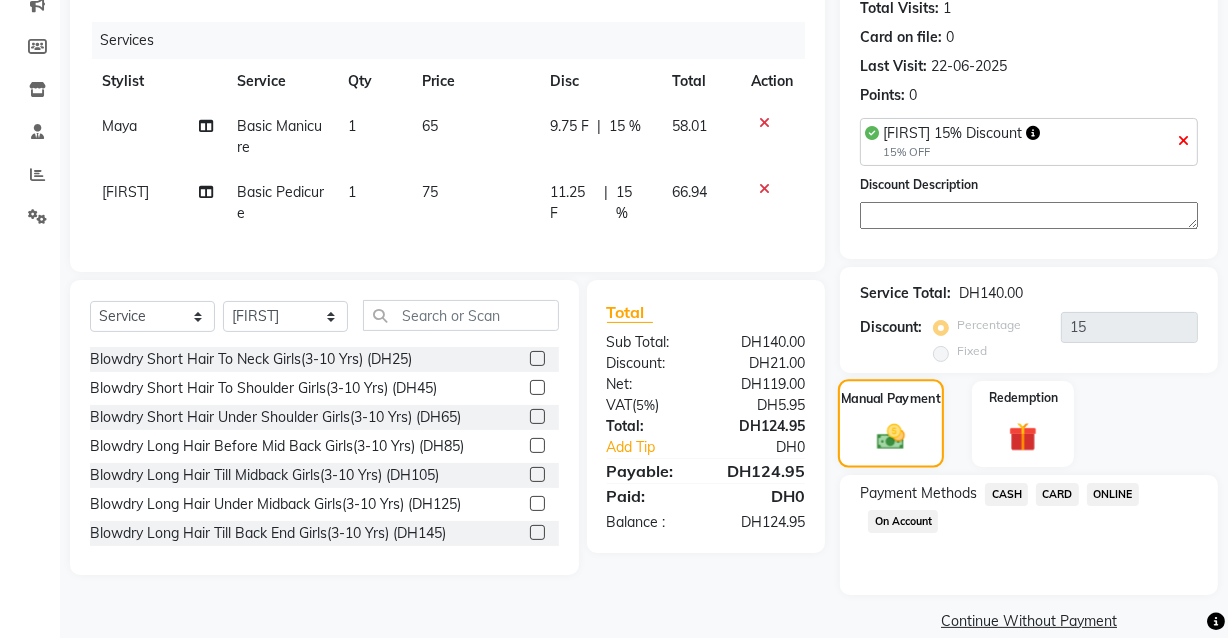 scroll, scrollTop: 253, scrollLeft: 0, axis: vertical 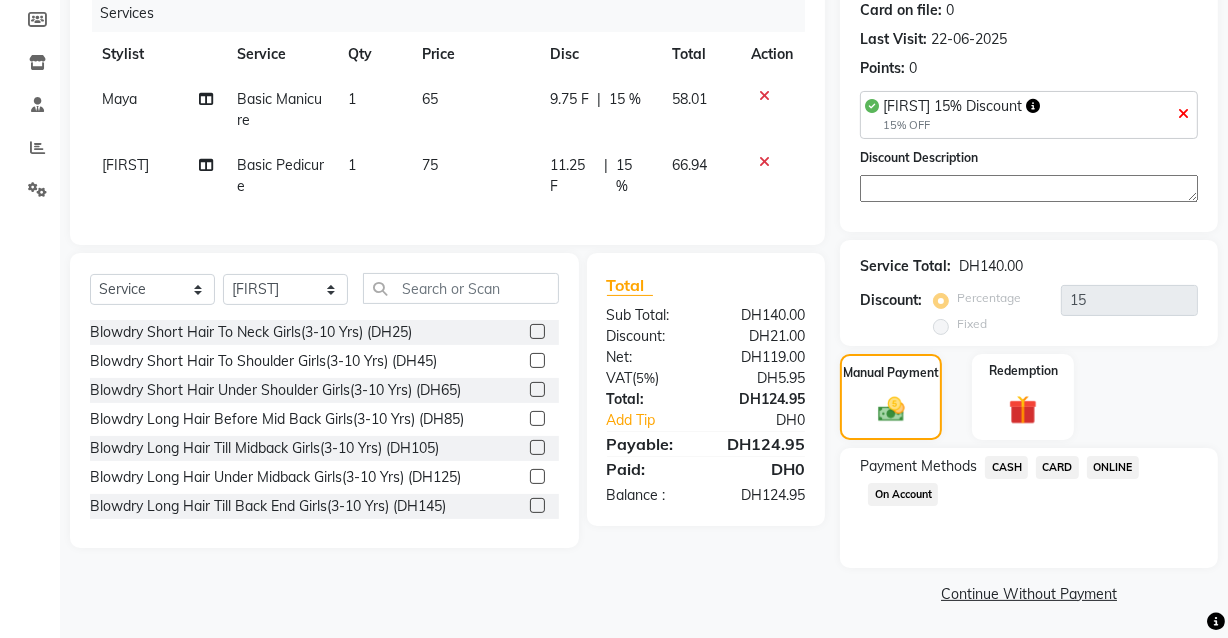 click on "CARD" 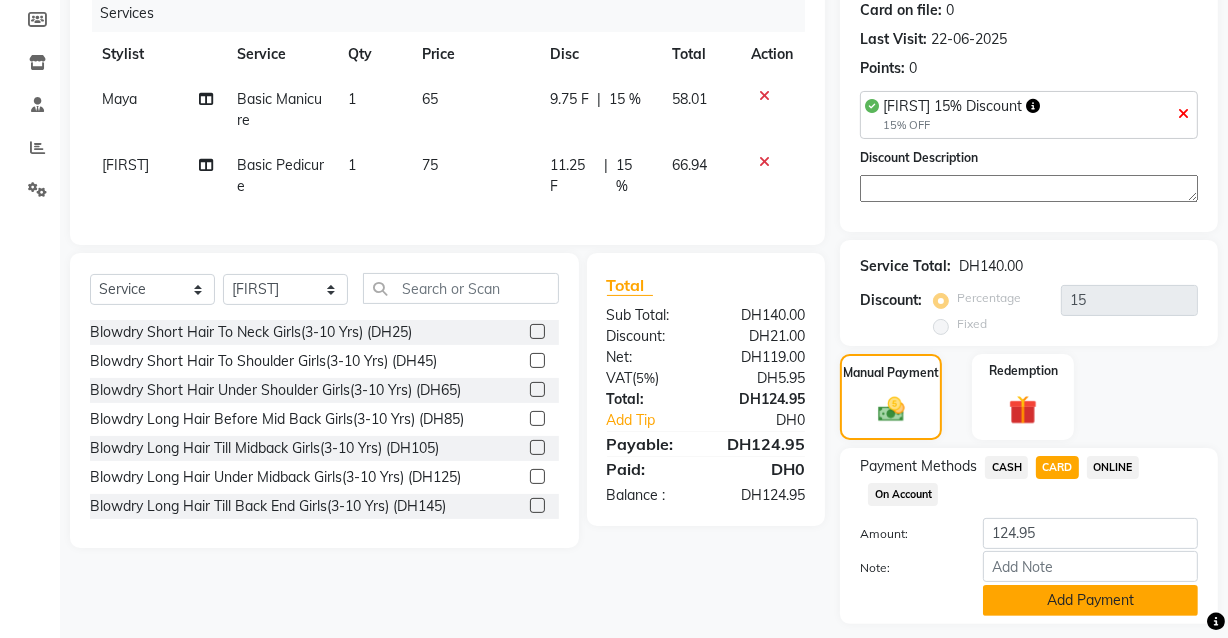 click on "Add Payment" 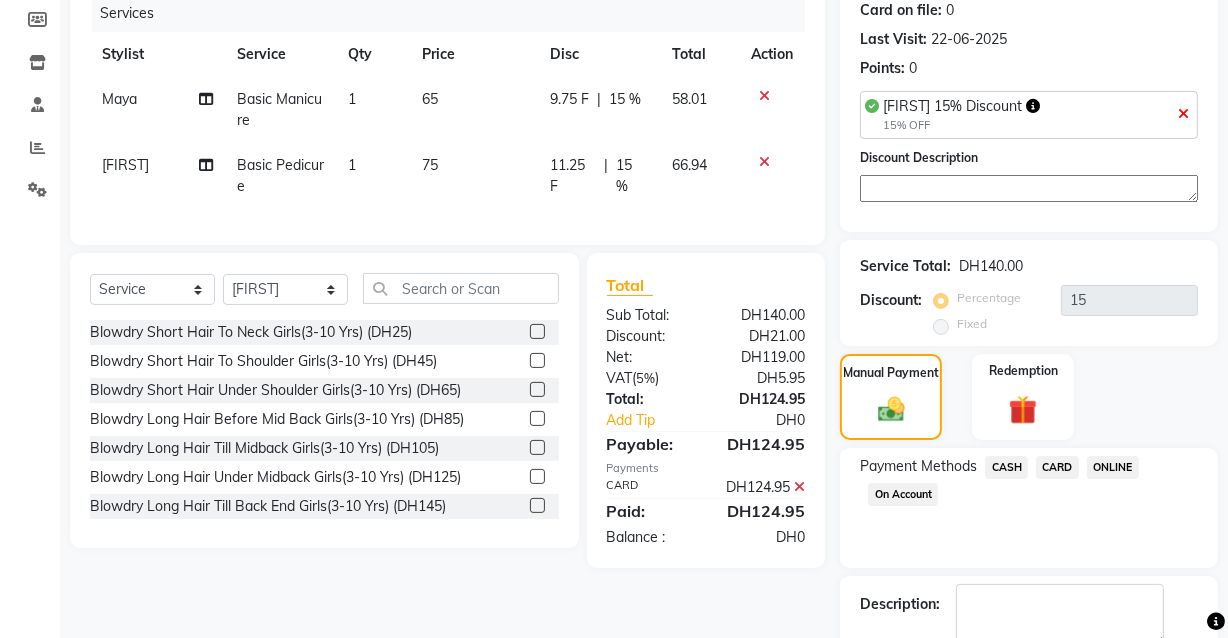 click on "CARD" 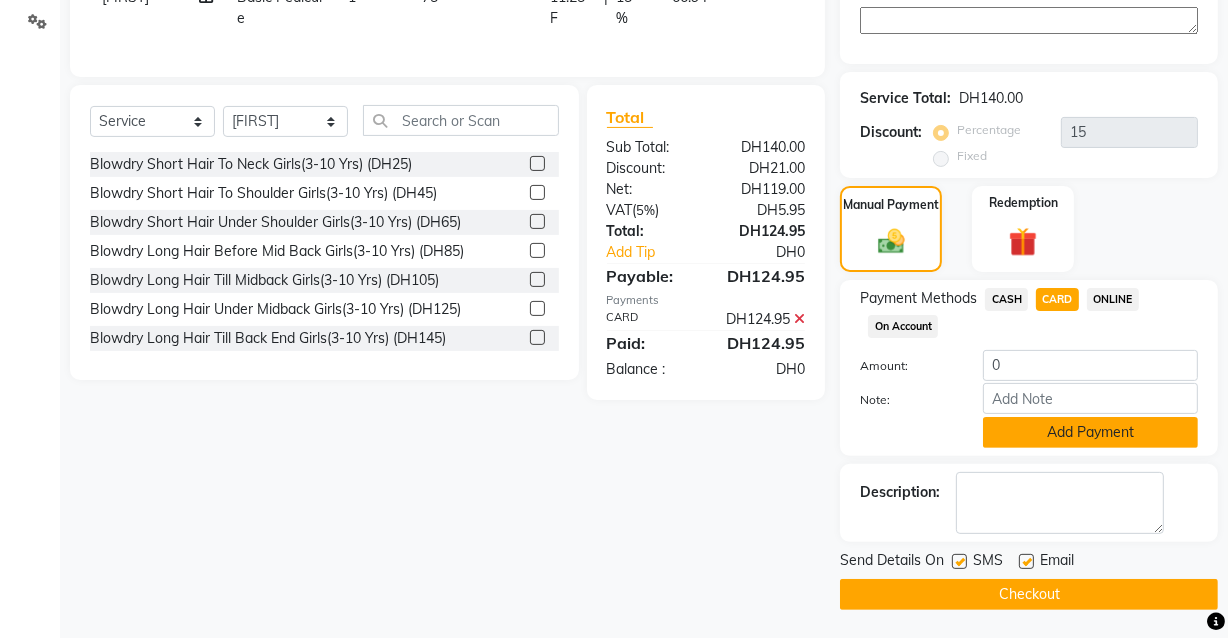 click on "Add Payment" 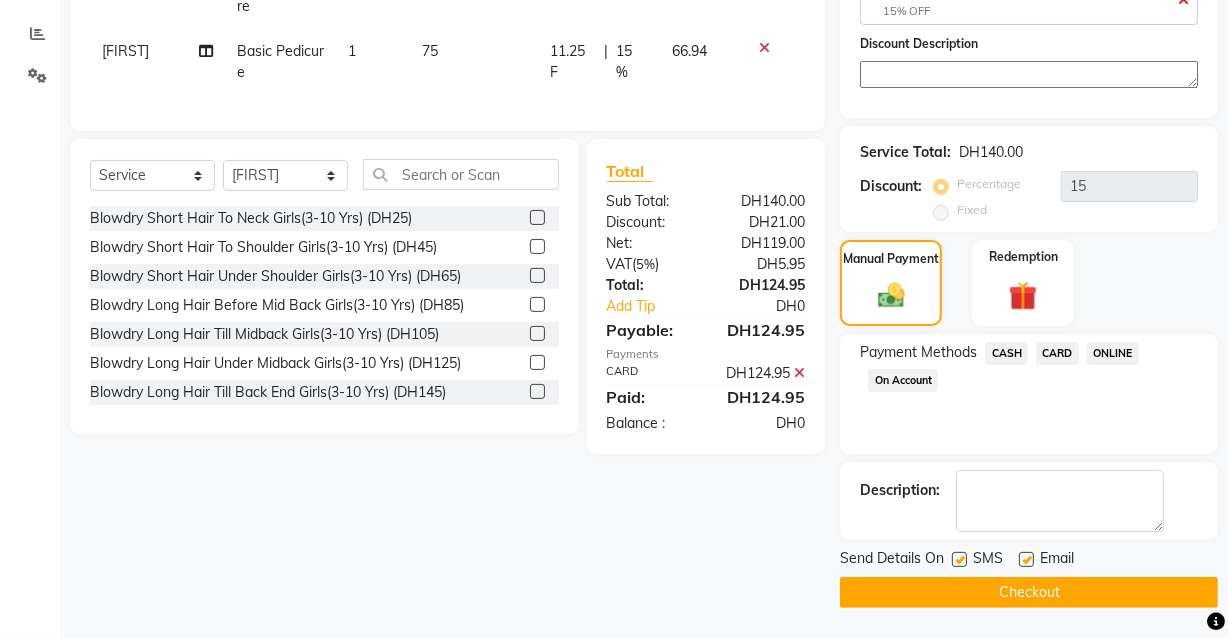 scroll, scrollTop: 365, scrollLeft: 0, axis: vertical 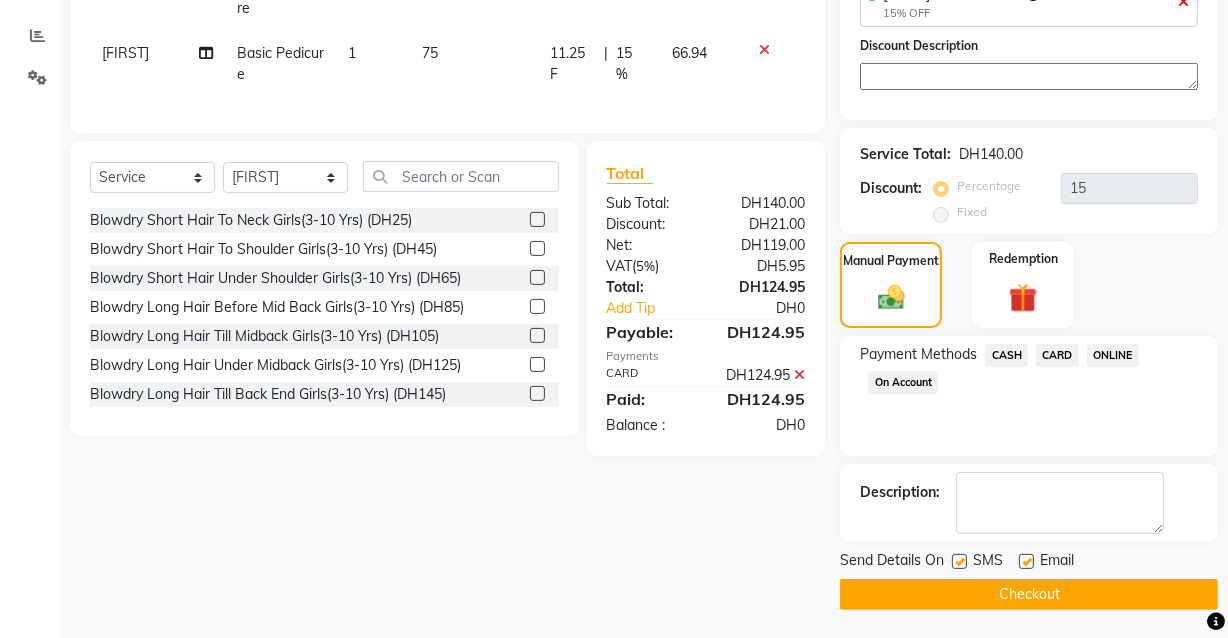 click on "Checkout" 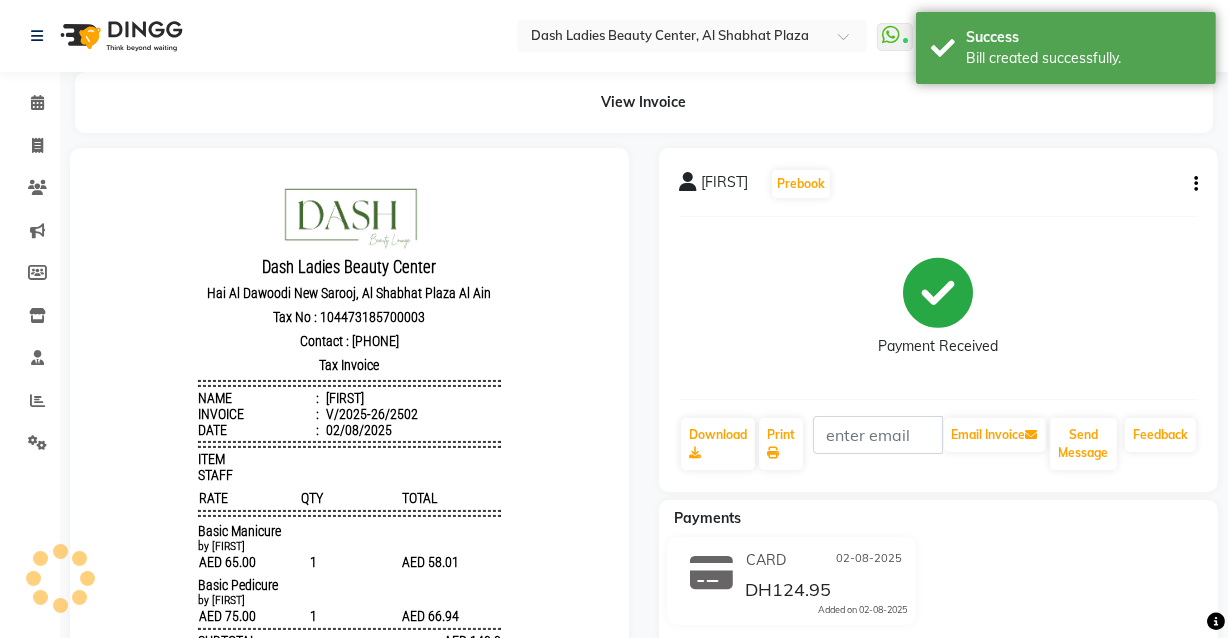 scroll, scrollTop: 0, scrollLeft: 0, axis: both 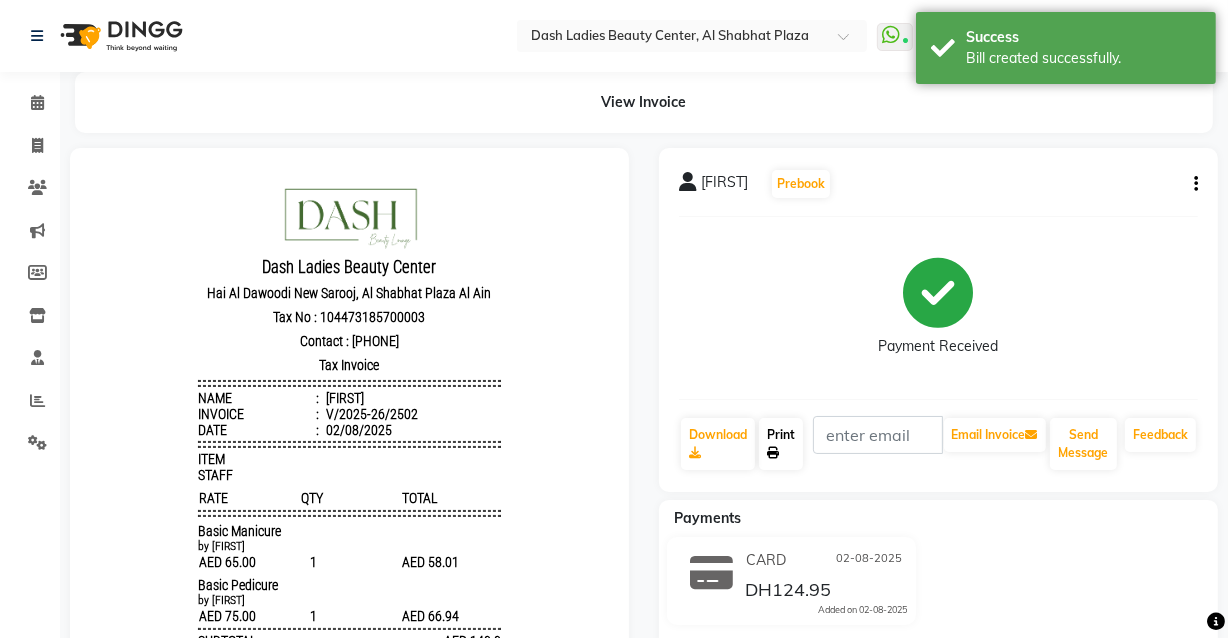 click on "Print" 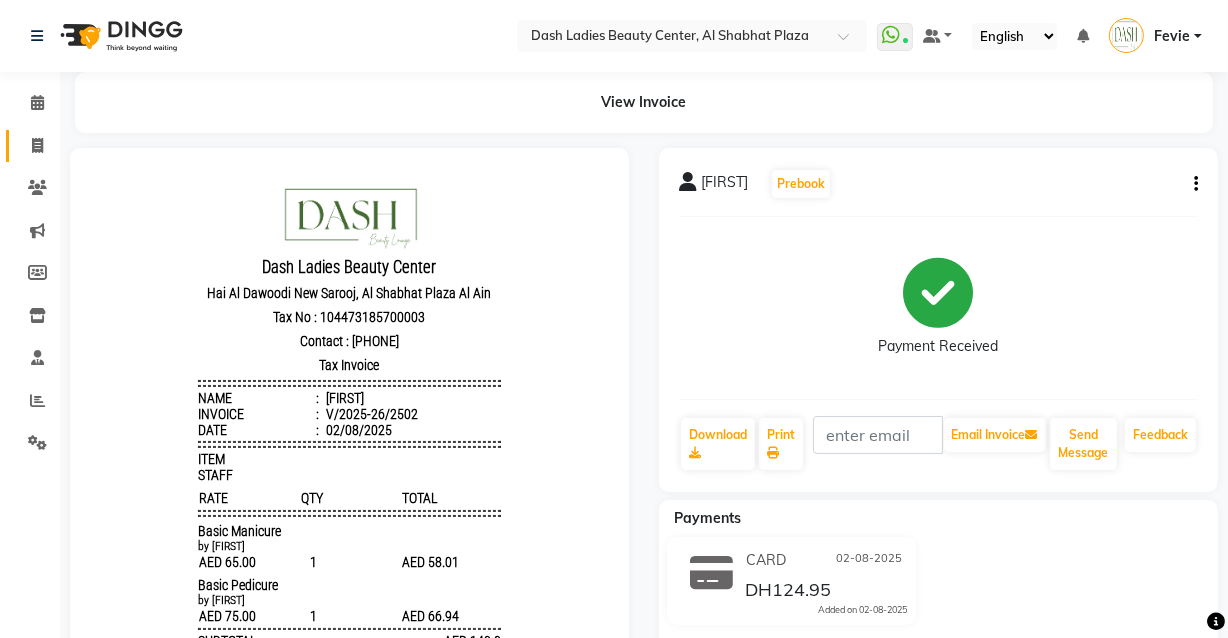 click 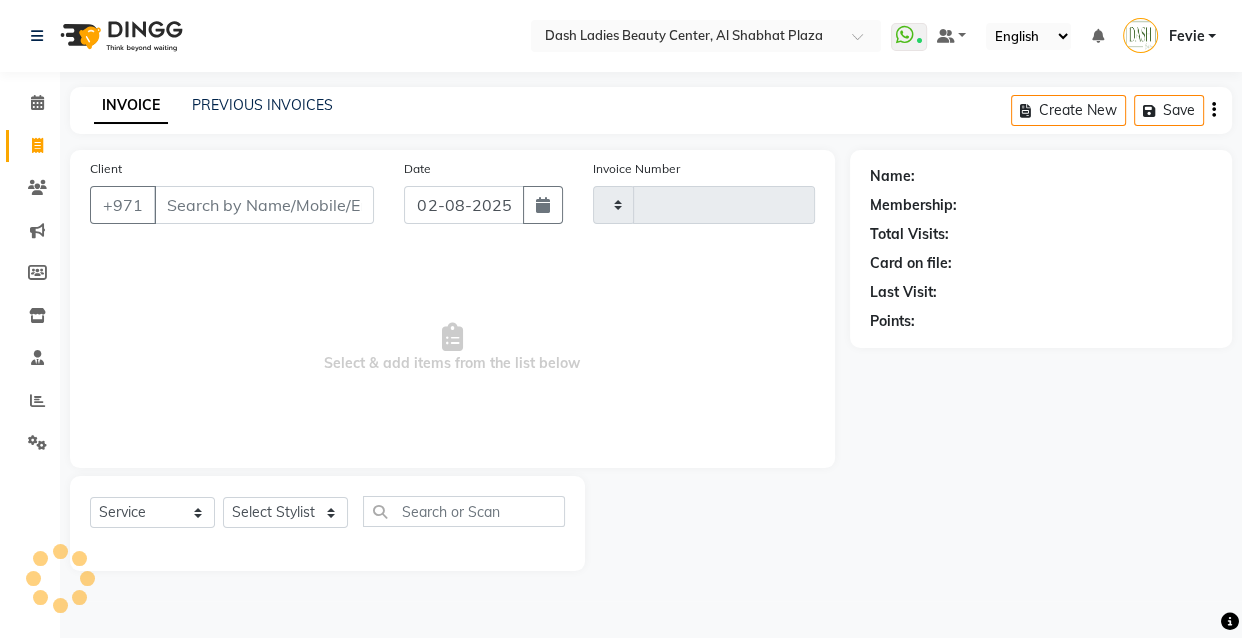 click on "Client" at bounding box center [264, 205] 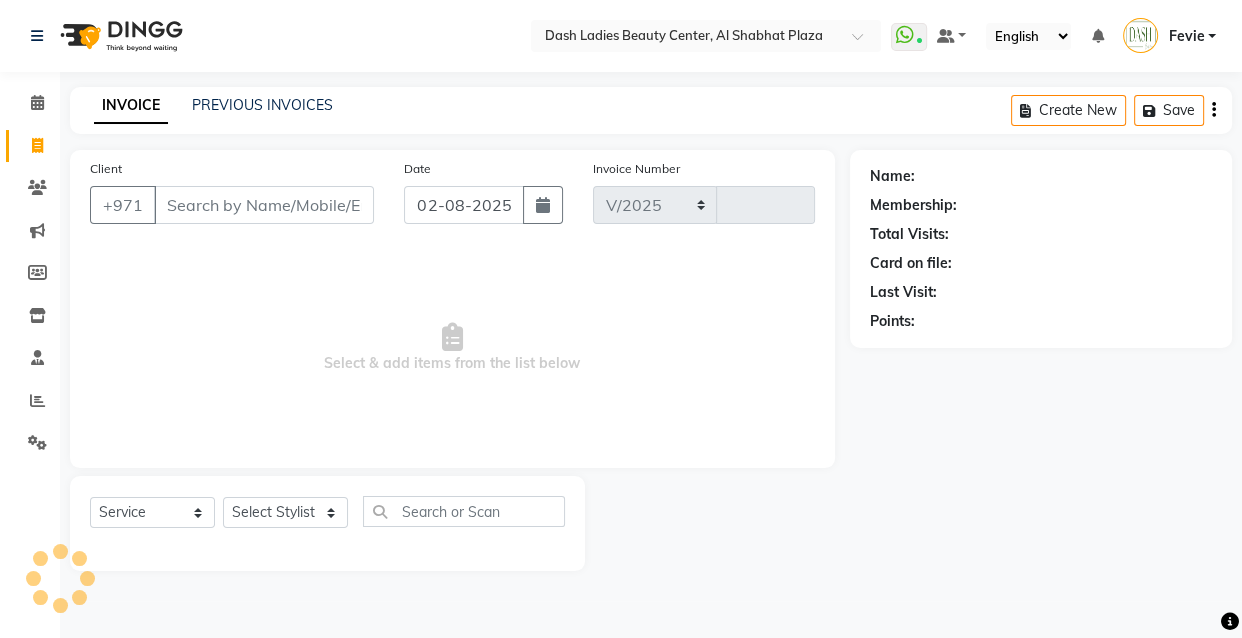 select on "8372" 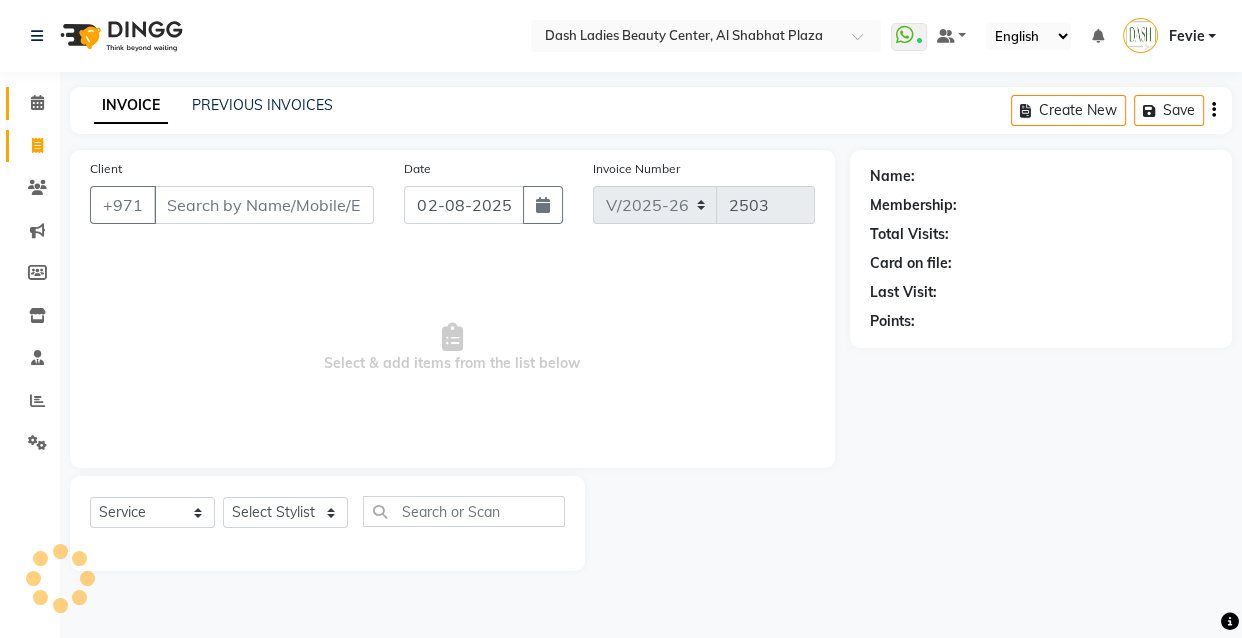 click 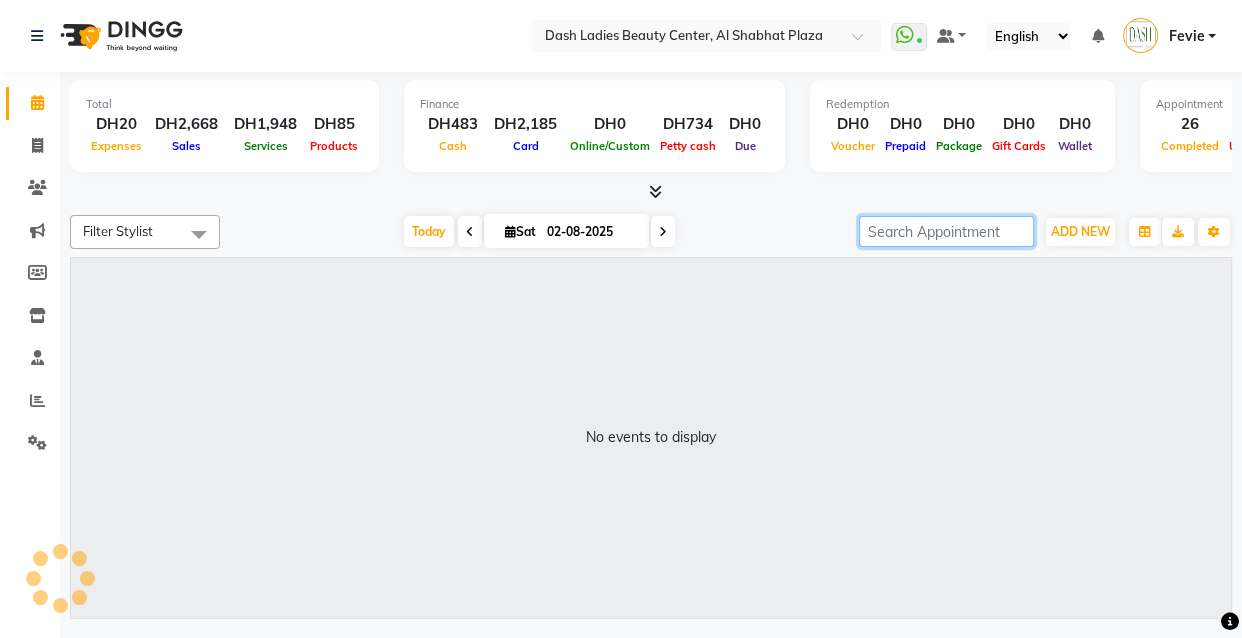click at bounding box center (946, 231) 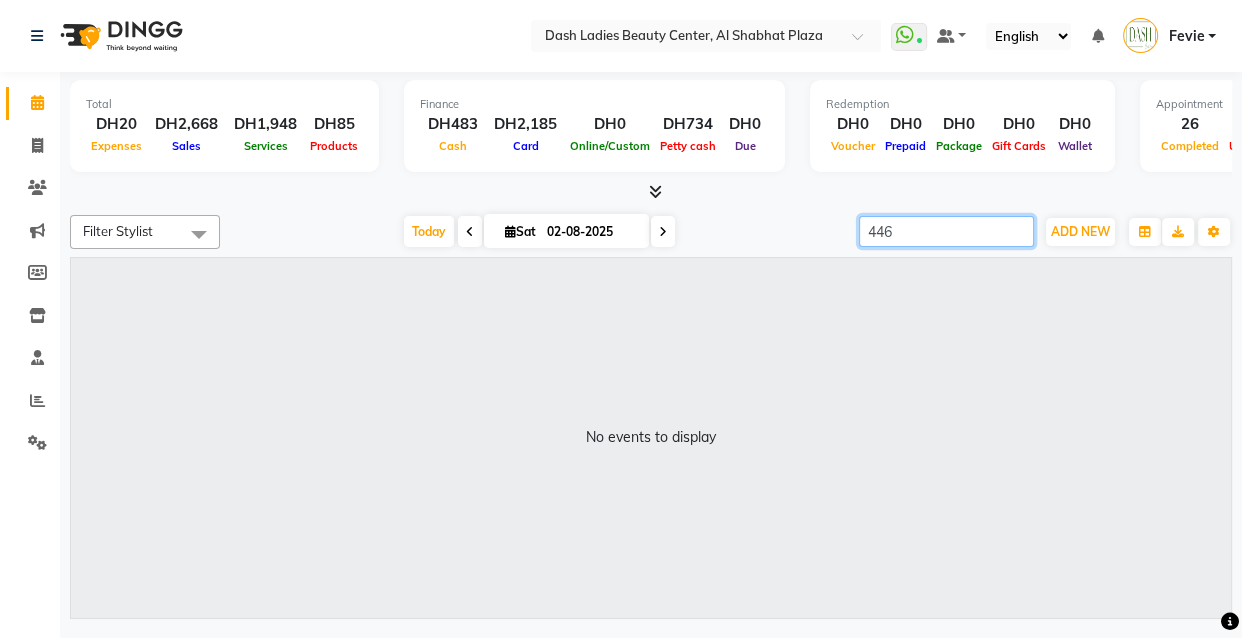 type on "4461" 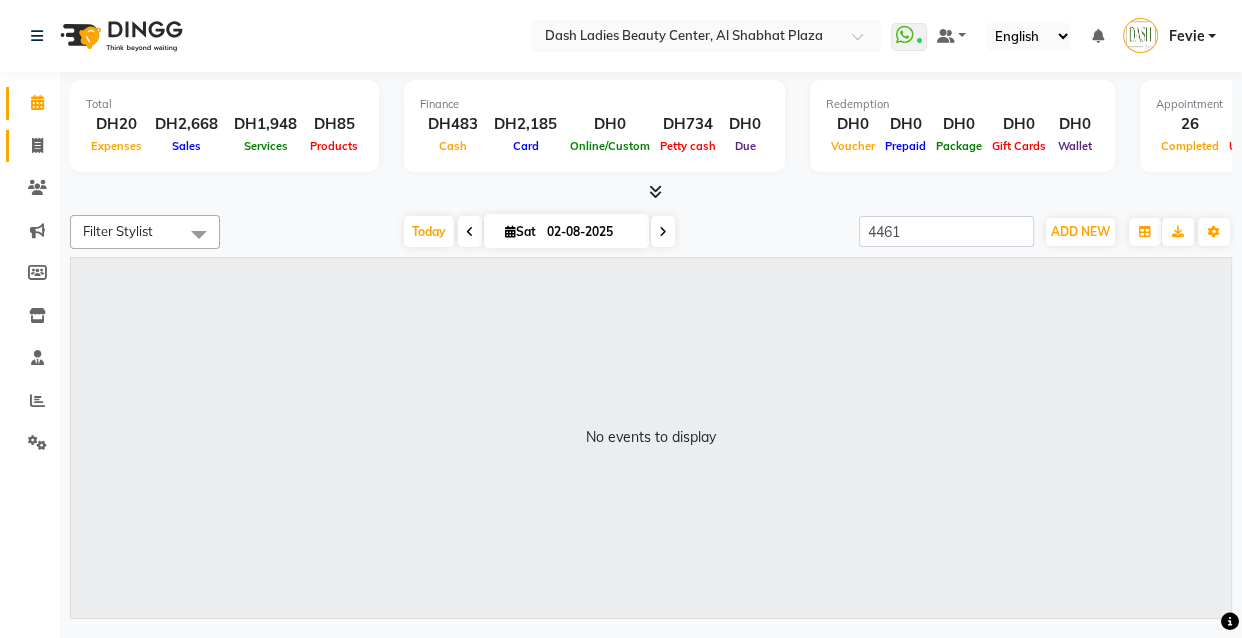 click 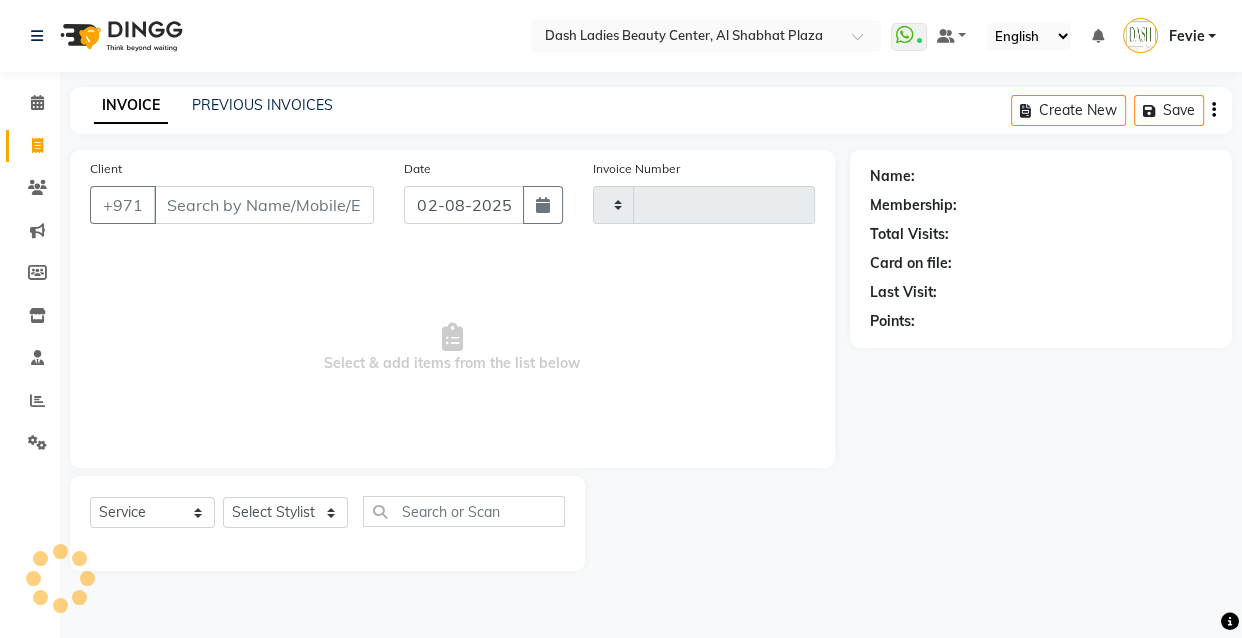 type on "2503" 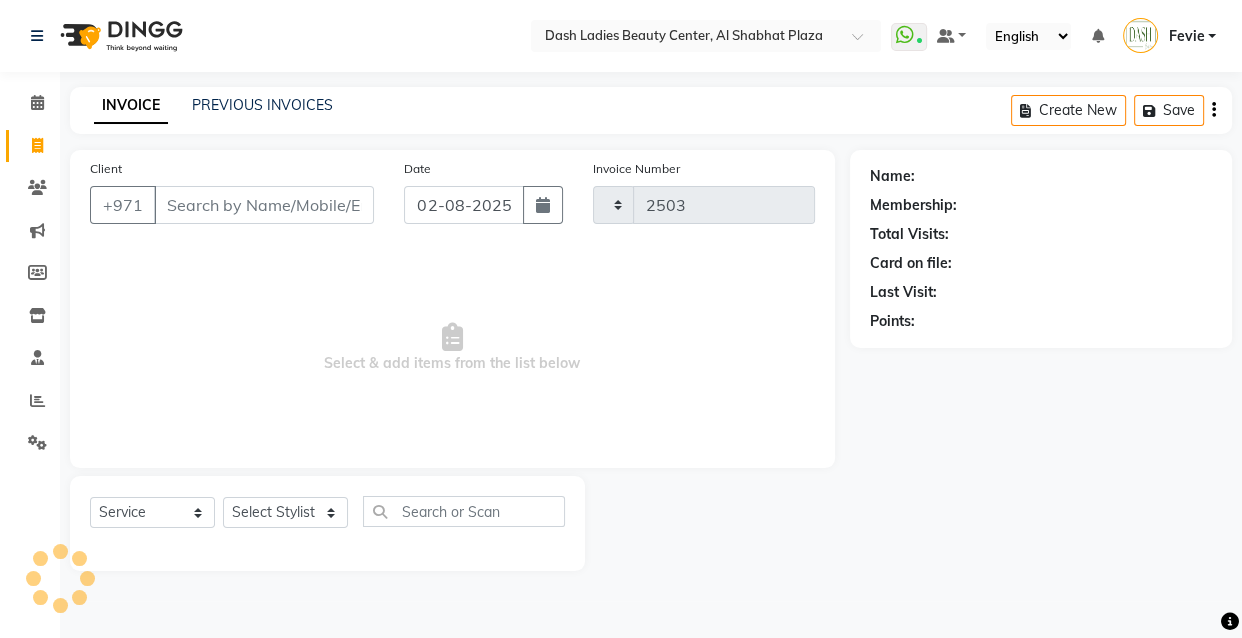 select on "8372" 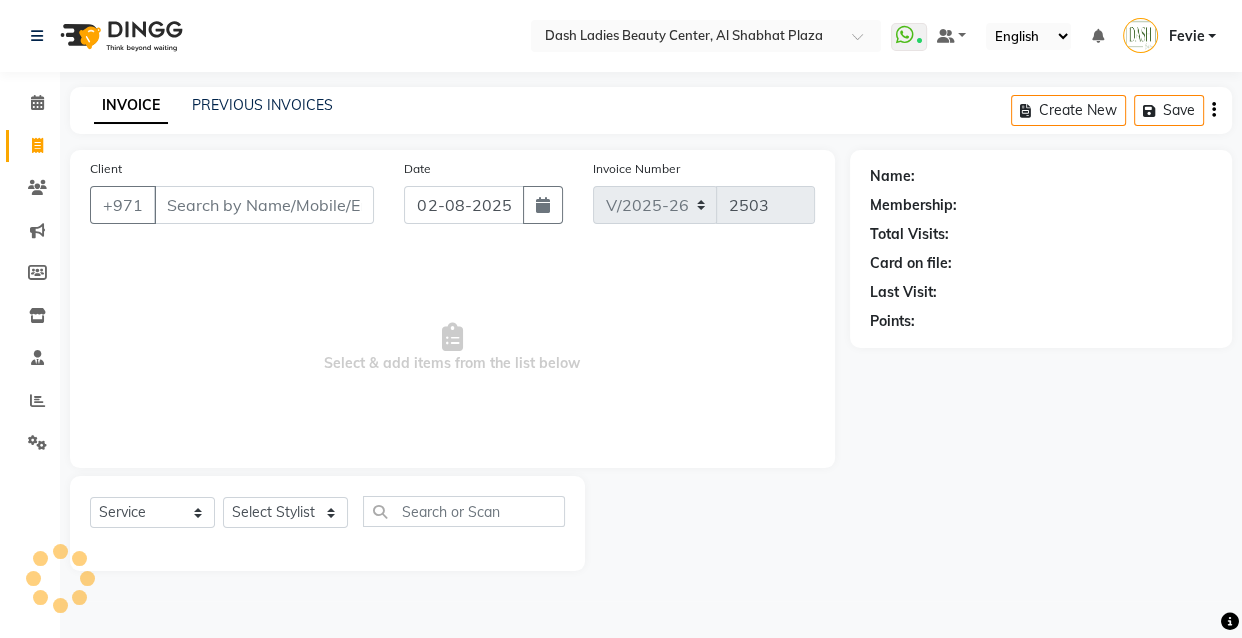 click on "Client" at bounding box center [264, 205] 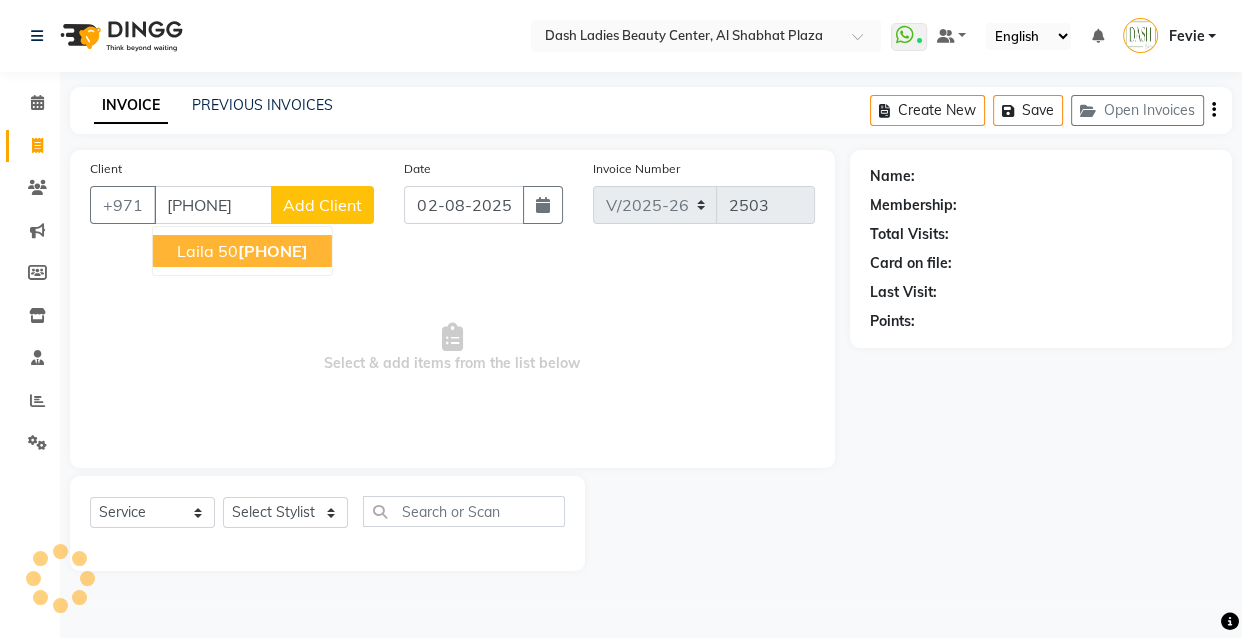 click on "Laila  50 4461477" at bounding box center (242, 251) 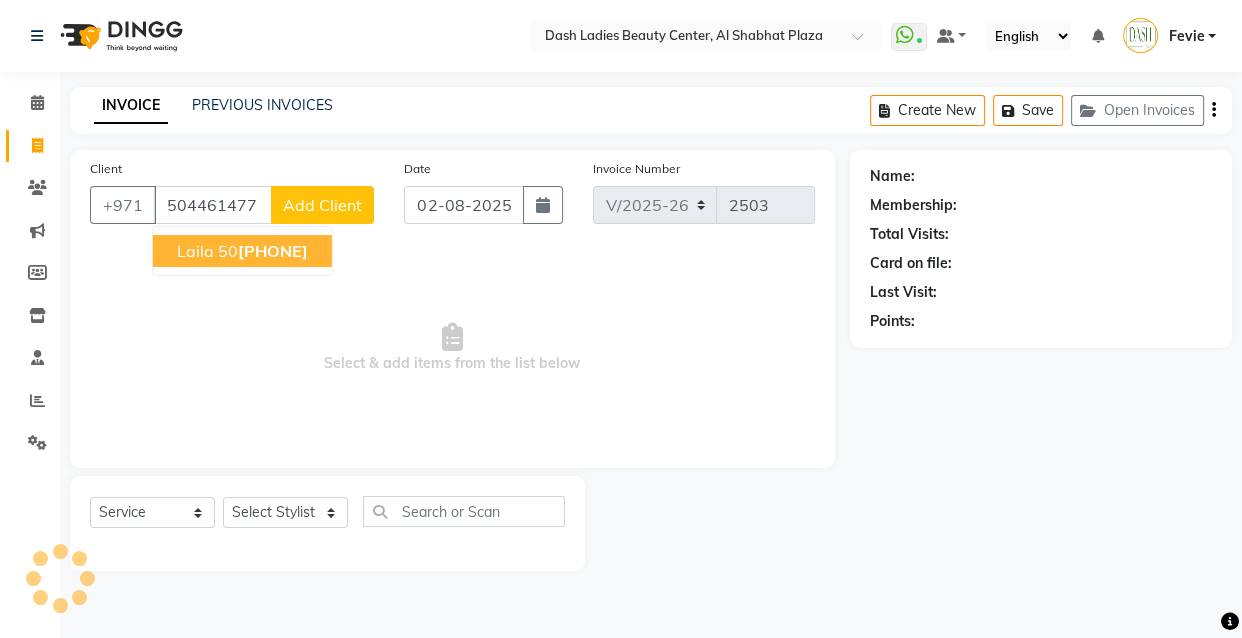 type on "504461477" 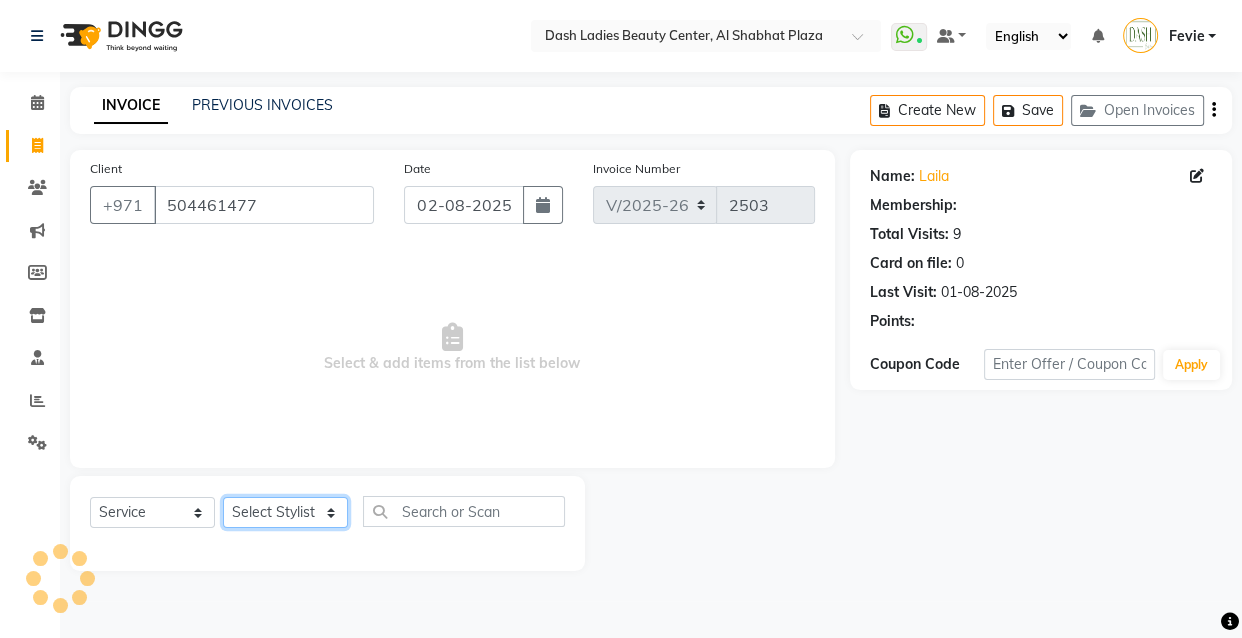 click on "Select Stylist Aizel Angelina Anna Bobi Edlyn Fevie  Flora Grace Hamda Janine Jelyn Mariel Maya Maya (Cafe) May Joy (Cafe) Nabasirye (Cafe) Nancy Nilam Nita Noreen Owner Peace Rechiel Rose Marie Saman Talina" 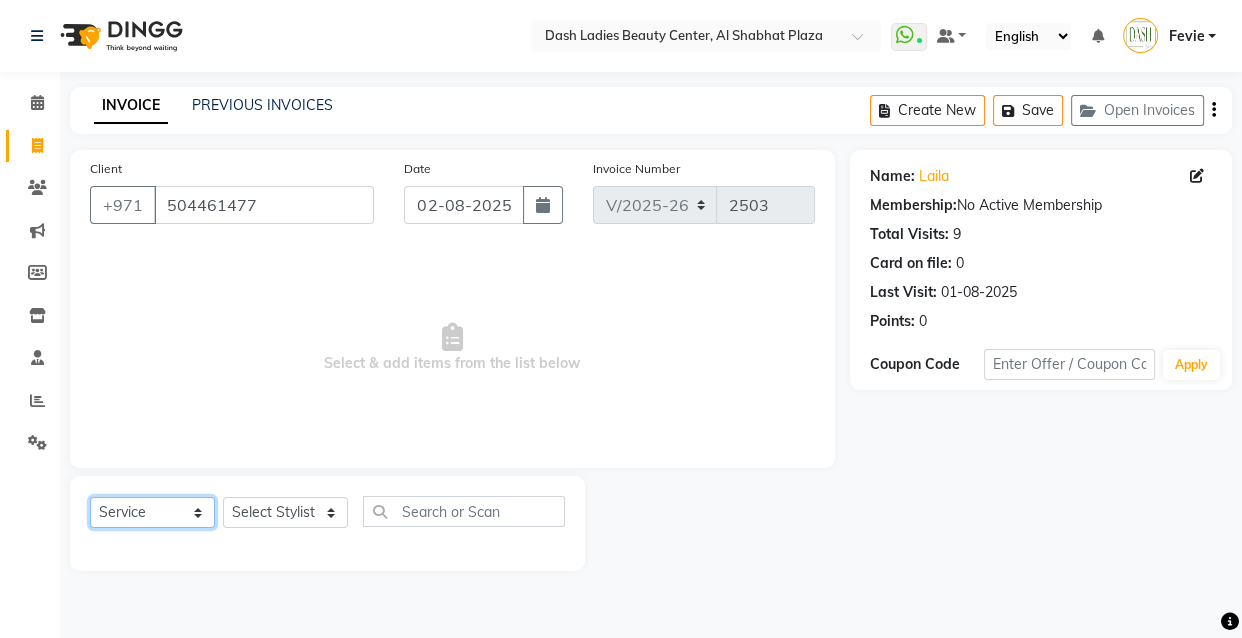 click on "Select  Service  Product  Membership  Package Voucher Prepaid Gift Card" 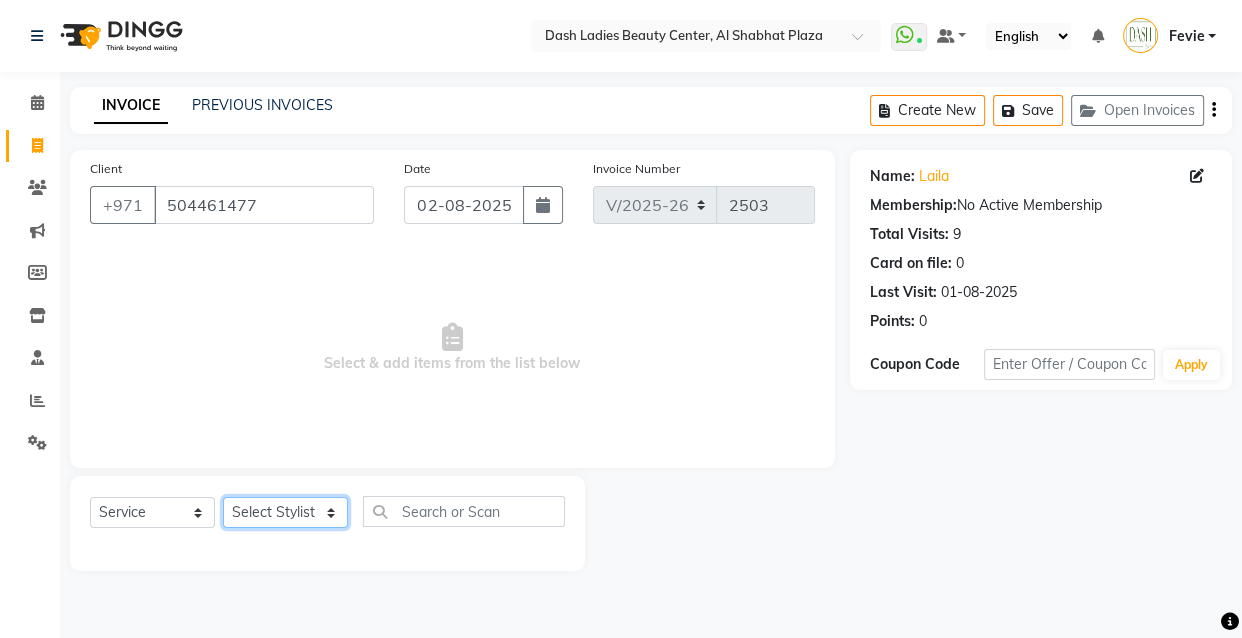 click on "Select Stylist Aizel Angelina Anna Bobi Edlyn Fevie  Flora Grace Hamda Janine Jelyn Mariel Maya Maya (Cafe) May Joy (Cafe) Nabasirye (Cafe) Nancy Nilam Nita Noreen Owner Peace Rechiel Rose Marie Saman Talina" 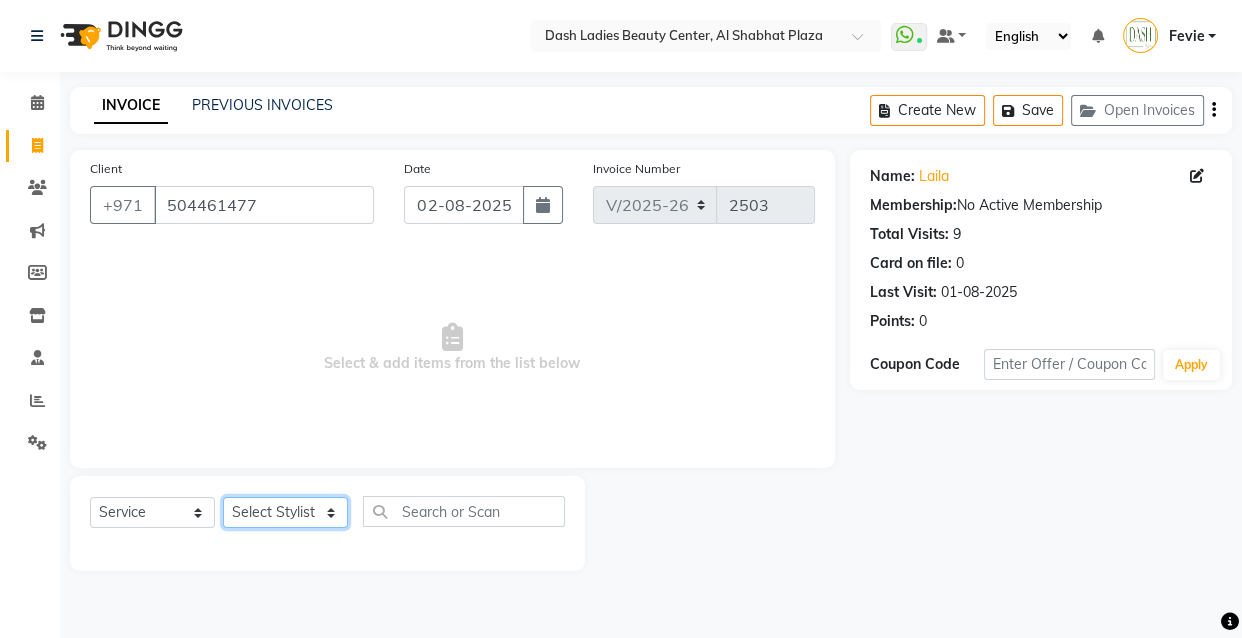select on "81108" 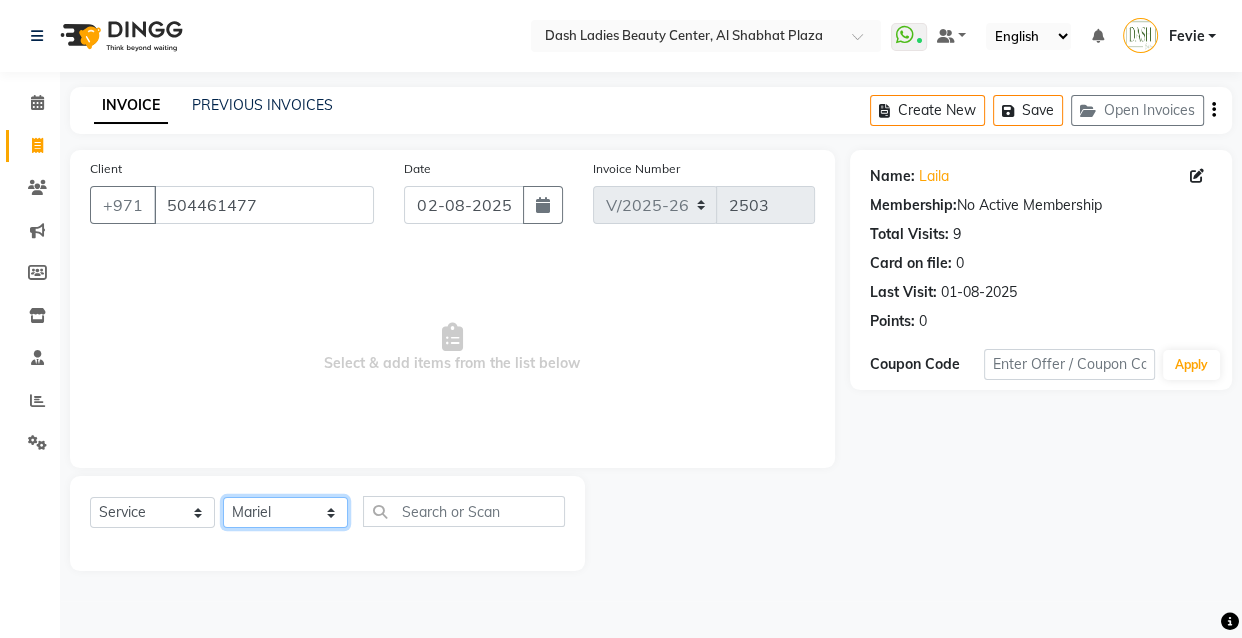 click on "Select Stylist Aizel Angelina Anna Bobi Edlyn Fevie  Flora Grace Hamda Janine Jelyn Mariel Maya Maya (Cafe) May Joy (Cafe) Nabasirye (Cafe) Nancy Nilam Nita Noreen Owner Peace Rechiel Rose Marie Saman Talina" 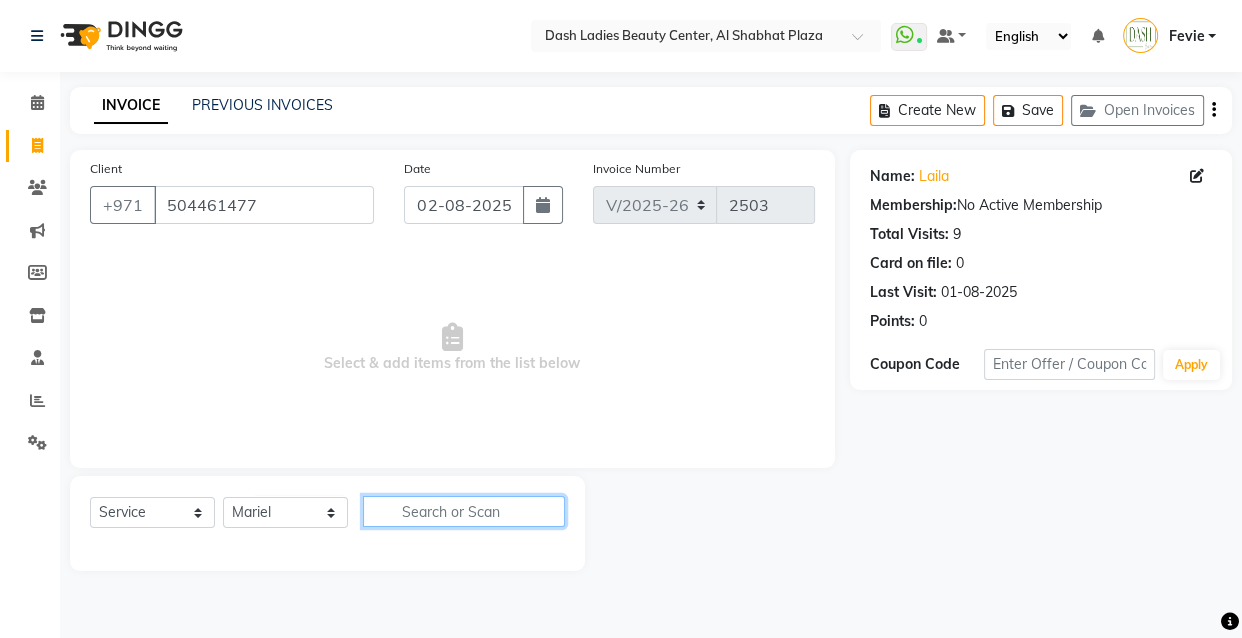 click 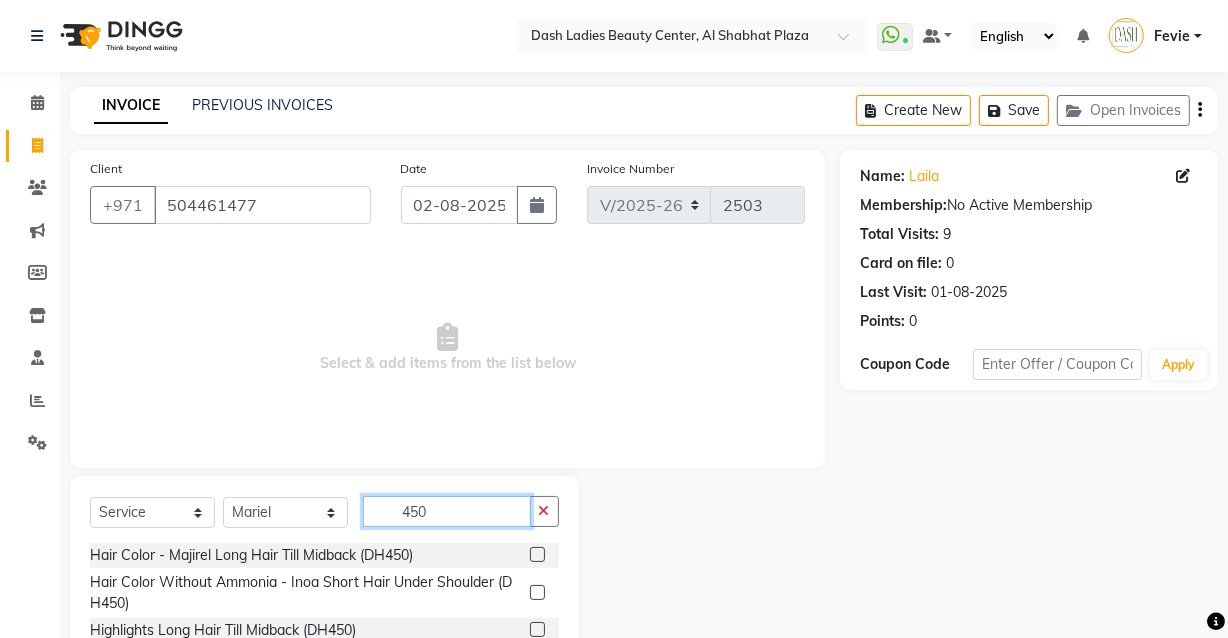 type on "450" 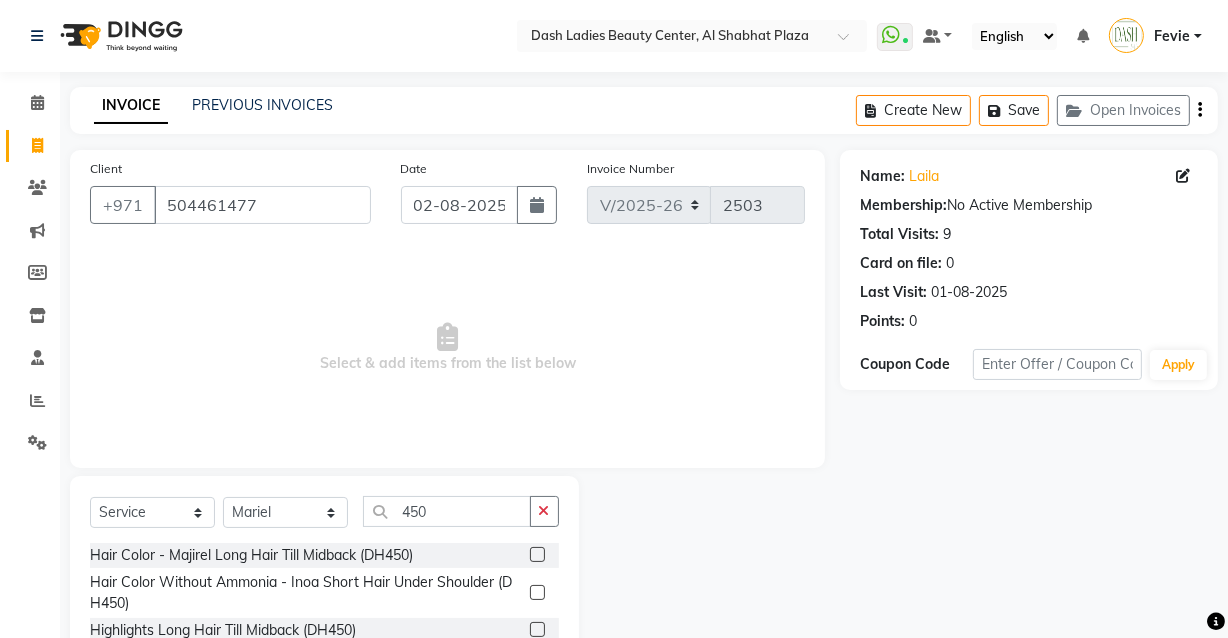 click 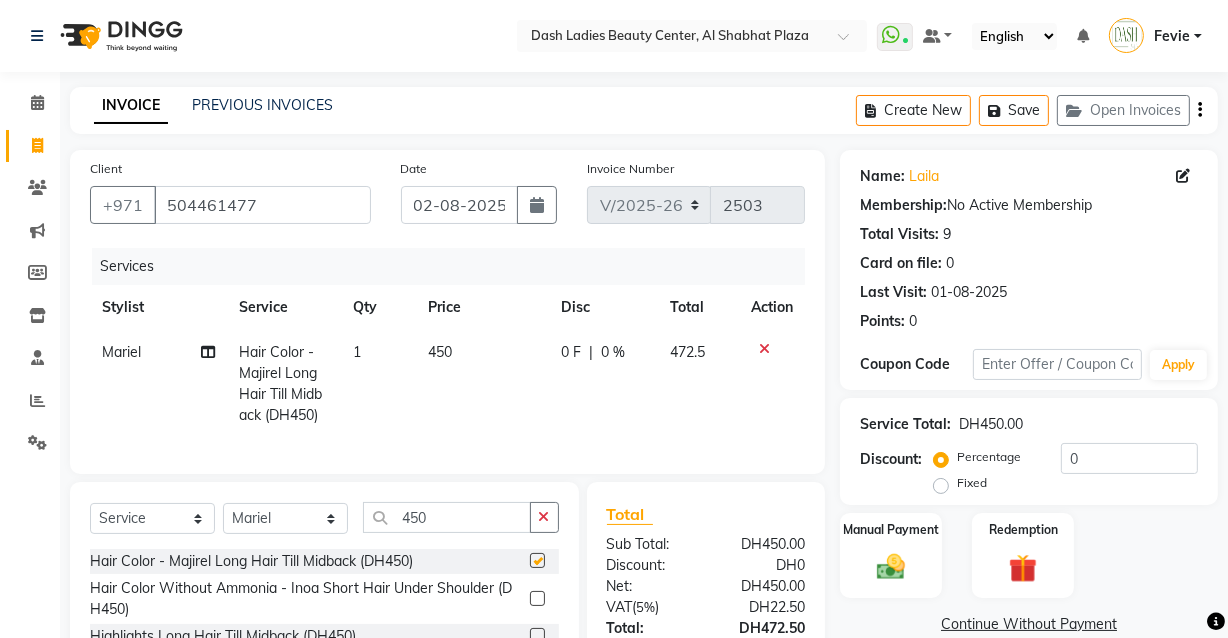 checkbox on "false" 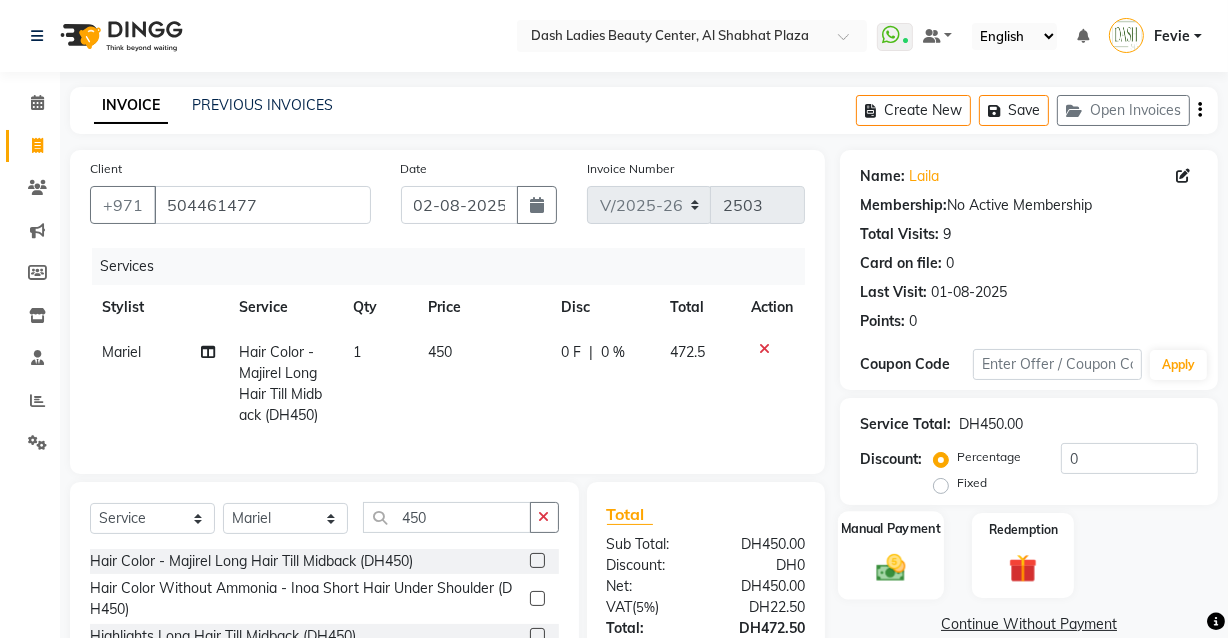 click 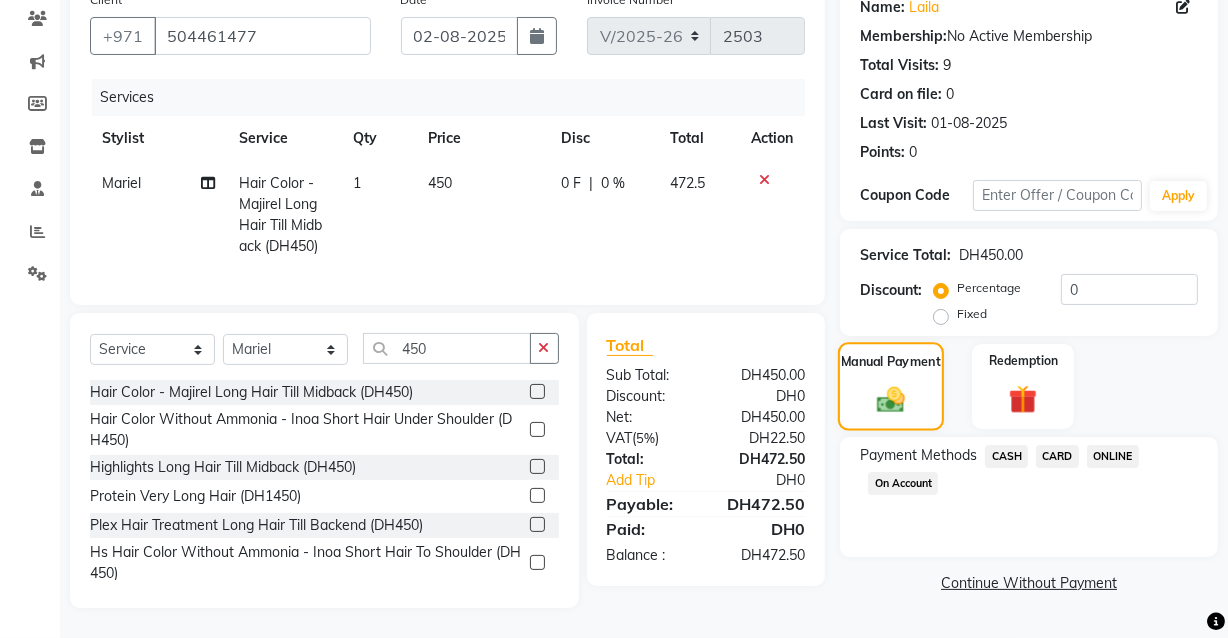 scroll, scrollTop: 182, scrollLeft: 0, axis: vertical 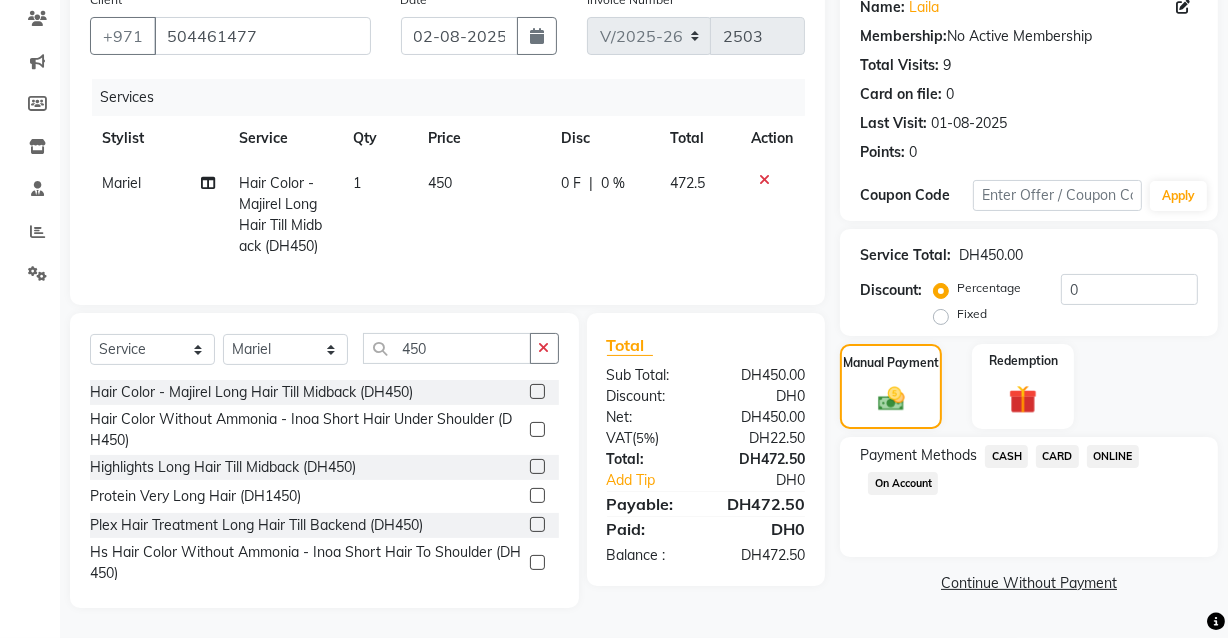 click on "CARD" 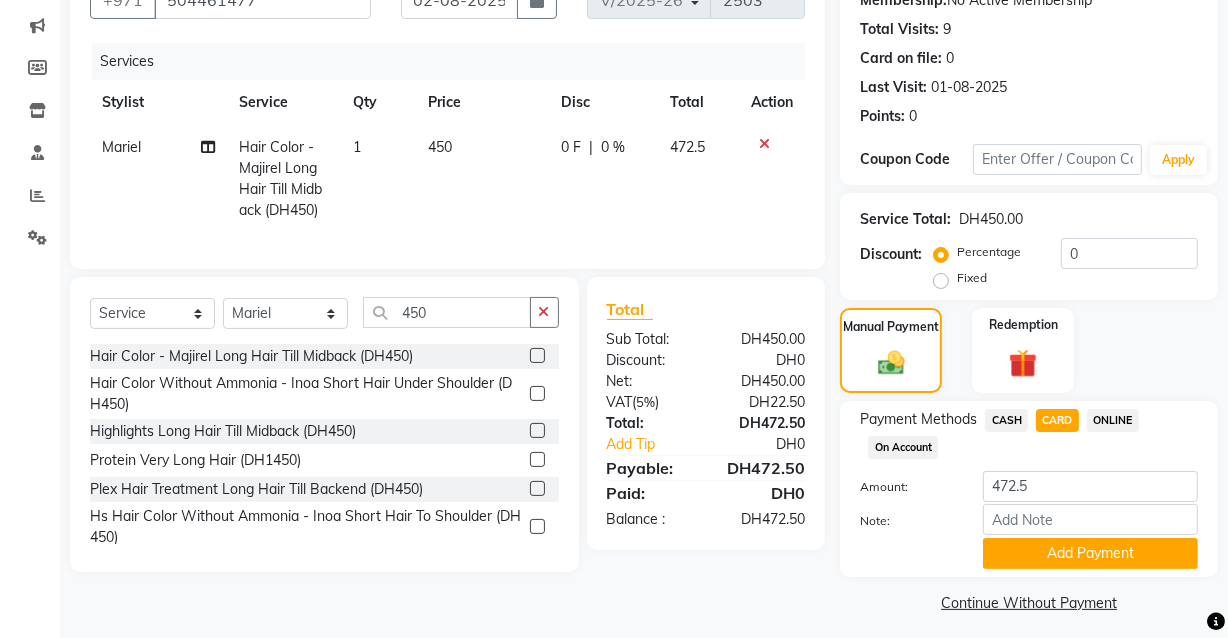 scroll, scrollTop: 214, scrollLeft: 0, axis: vertical 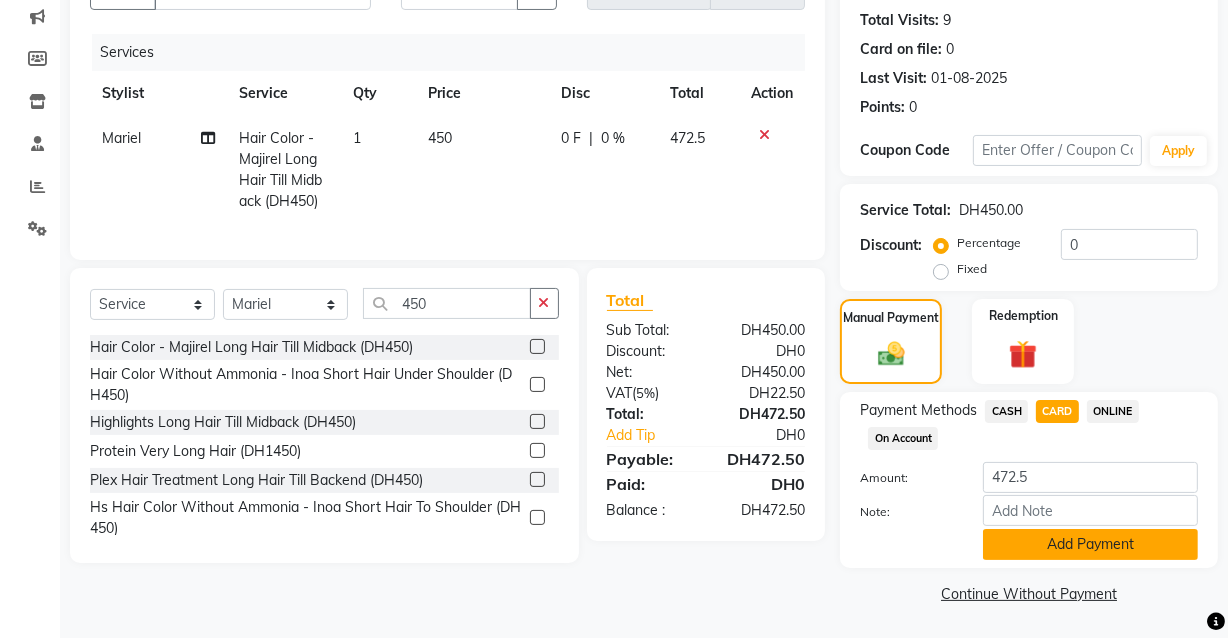 click on "Add Payment" 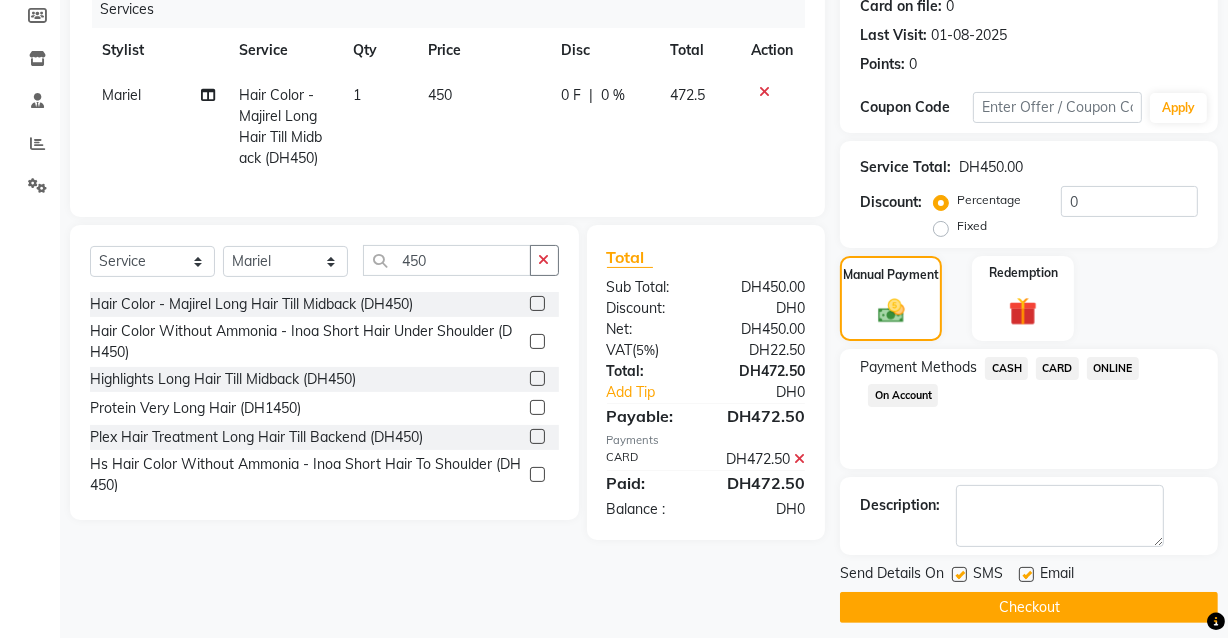 scroll, scrollTop: 270, scrollLeft: 0, axis: vertical 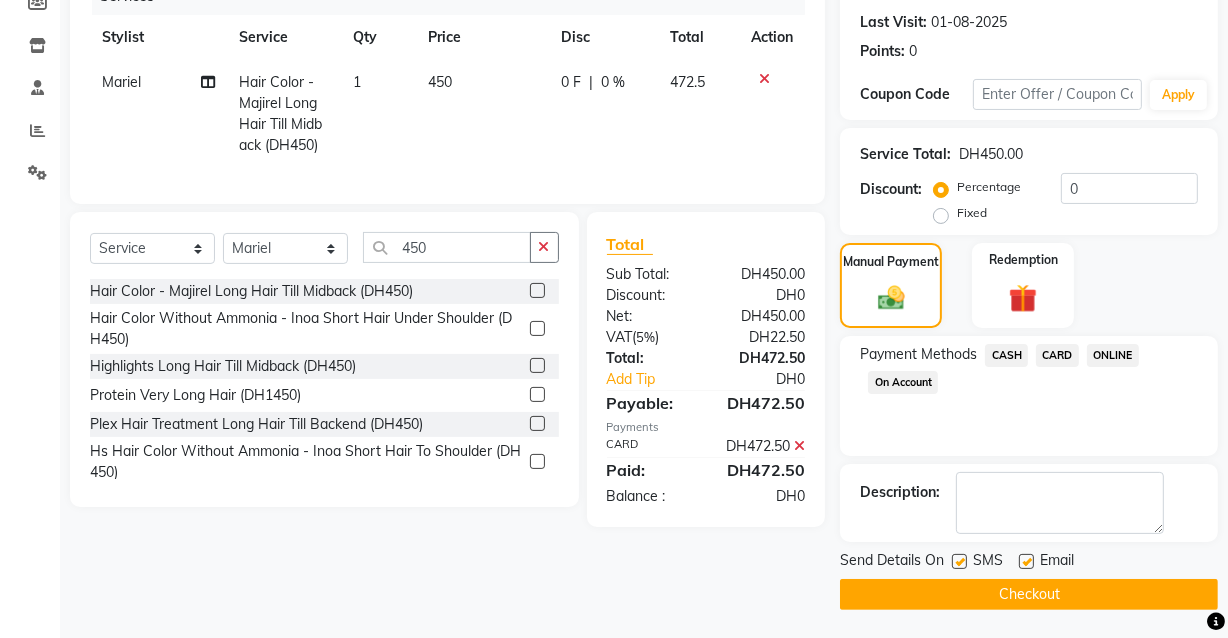 click on "Checkout" 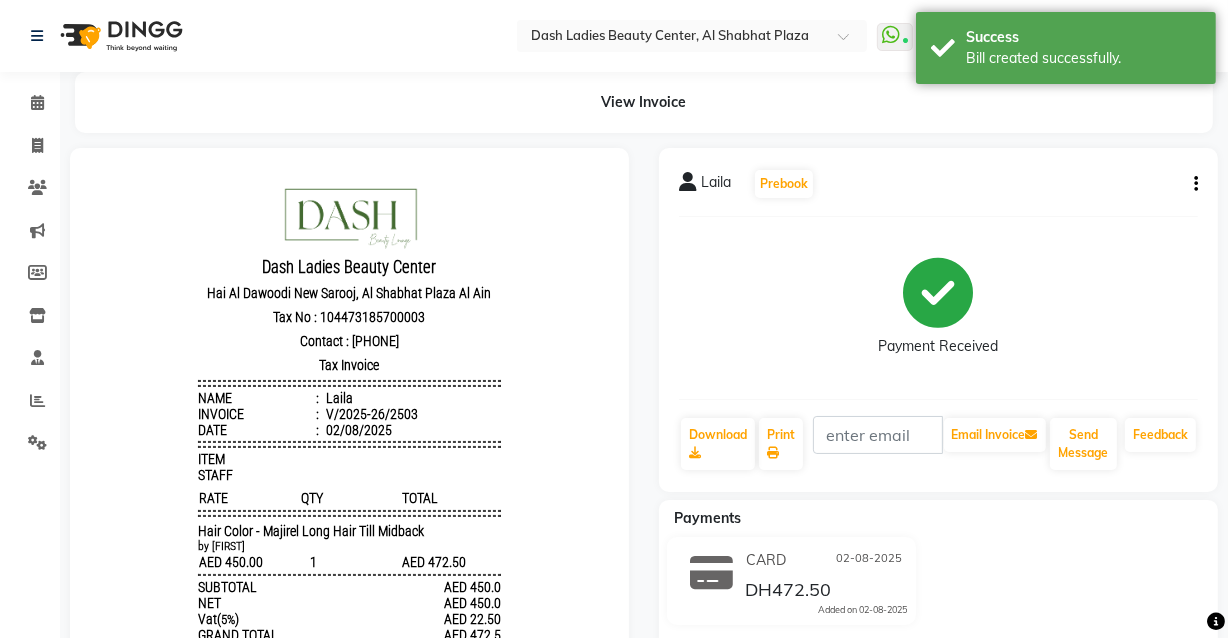 scroll, scrollTop: 0, scrollLeft: 0, axis: both 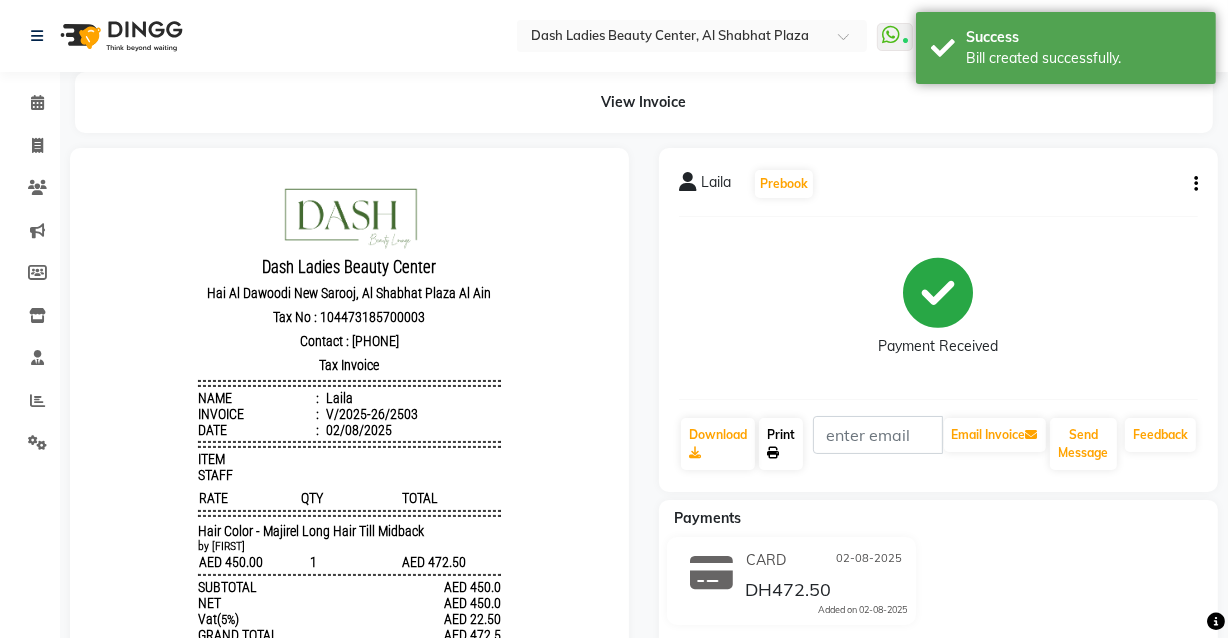 click 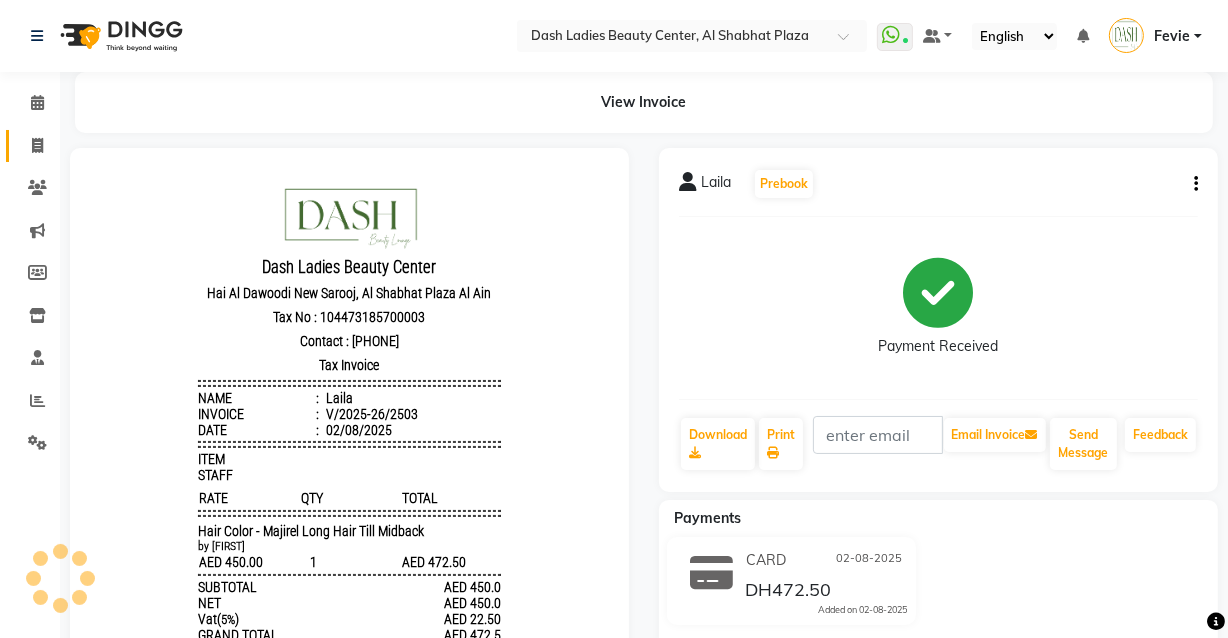 click 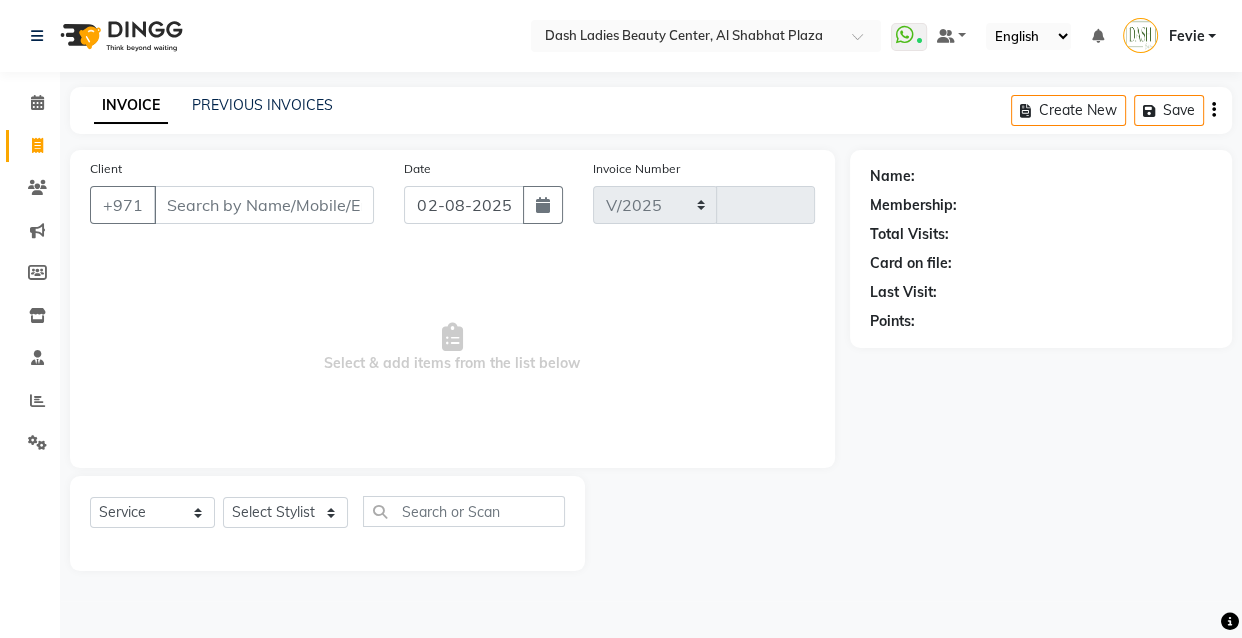 select on "8372" 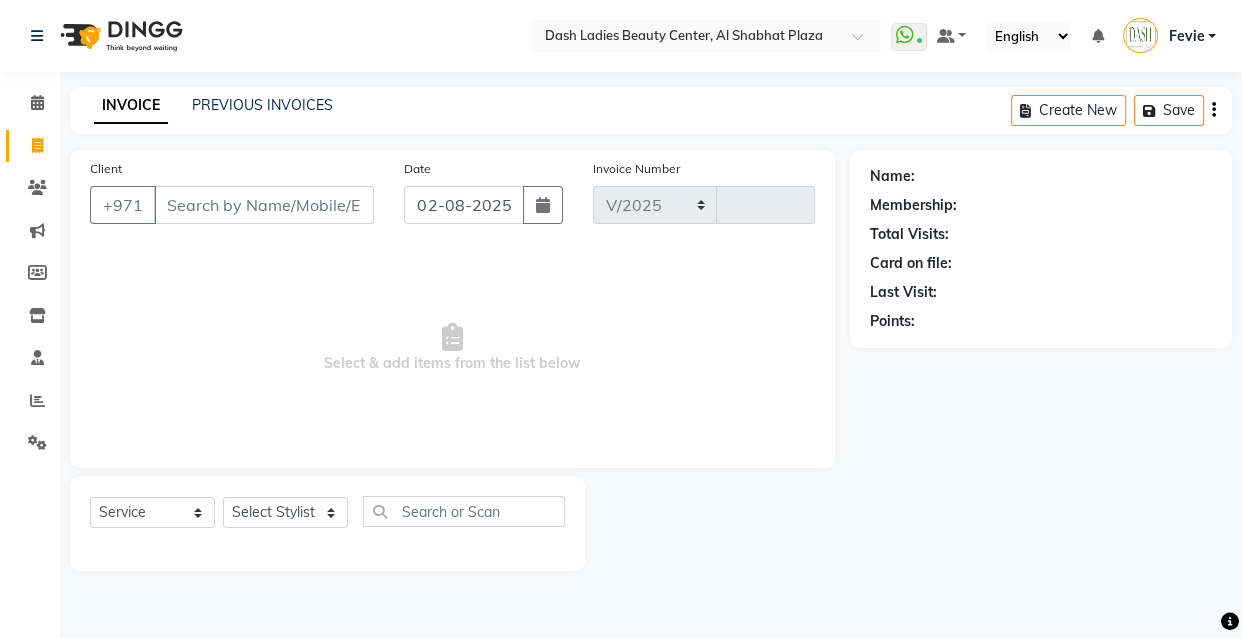 type on "2504" 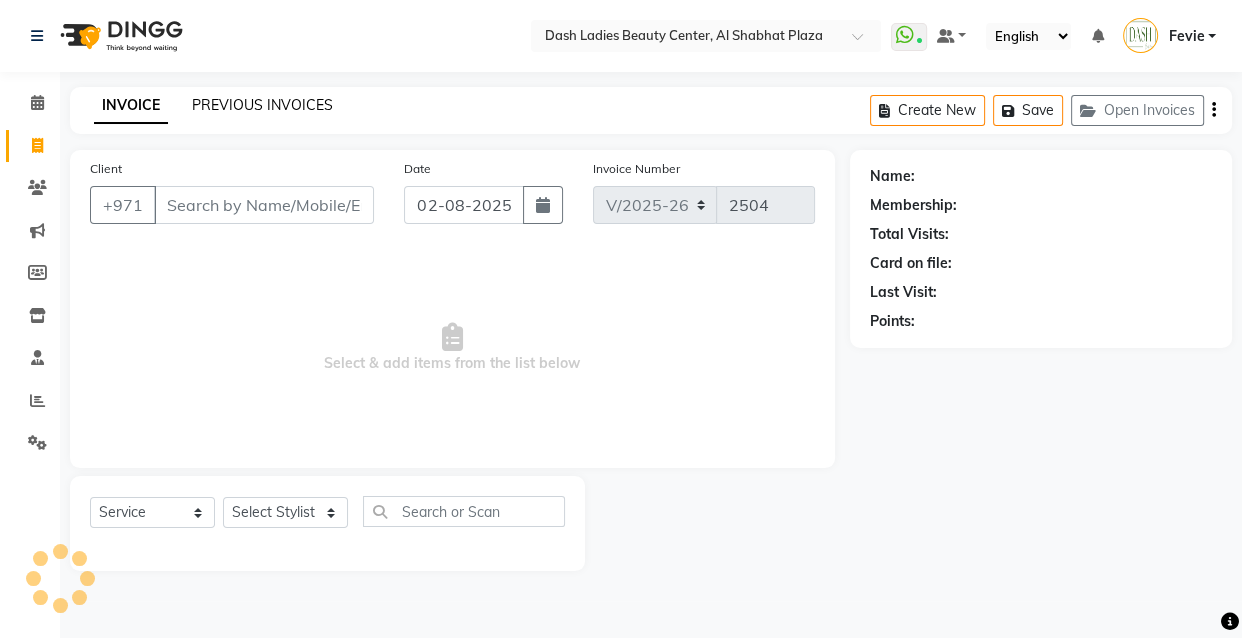click on "PREVIOUS INVOICES" 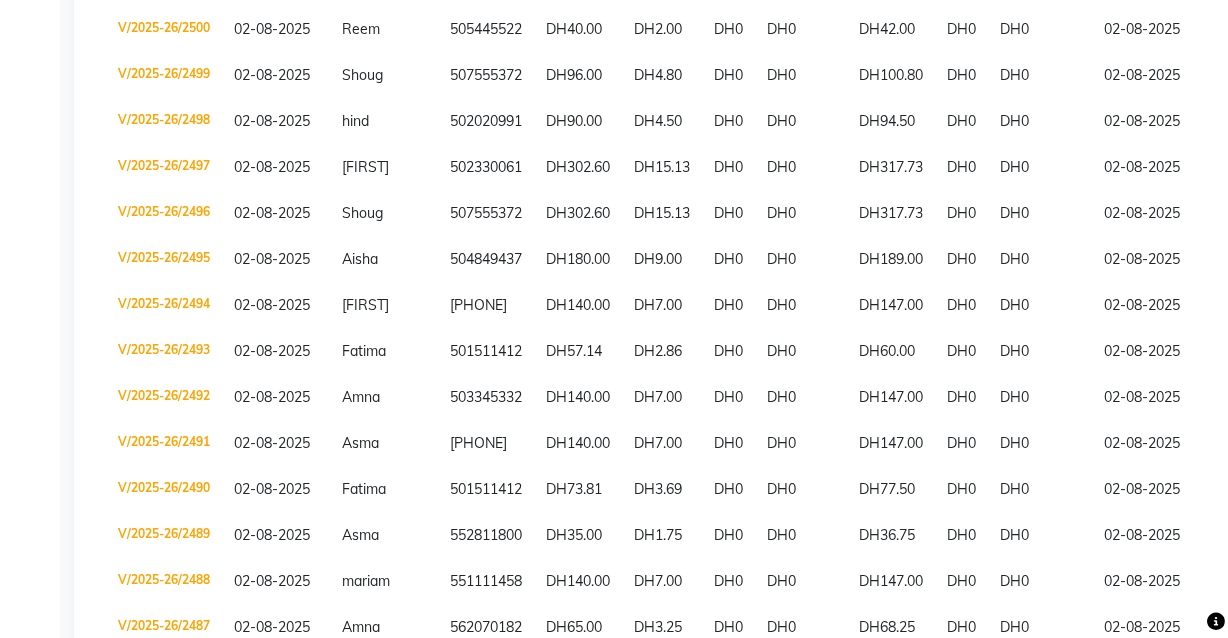 scroll, scrollTop: 517, scrollLeft: 0, axis: vertical 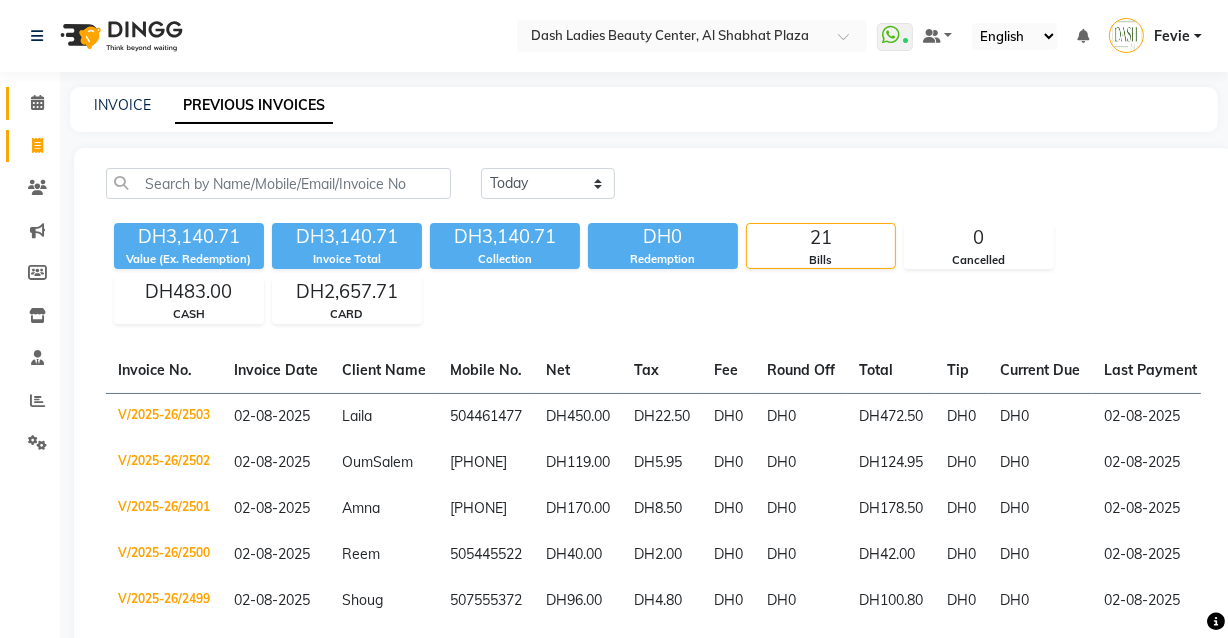 click 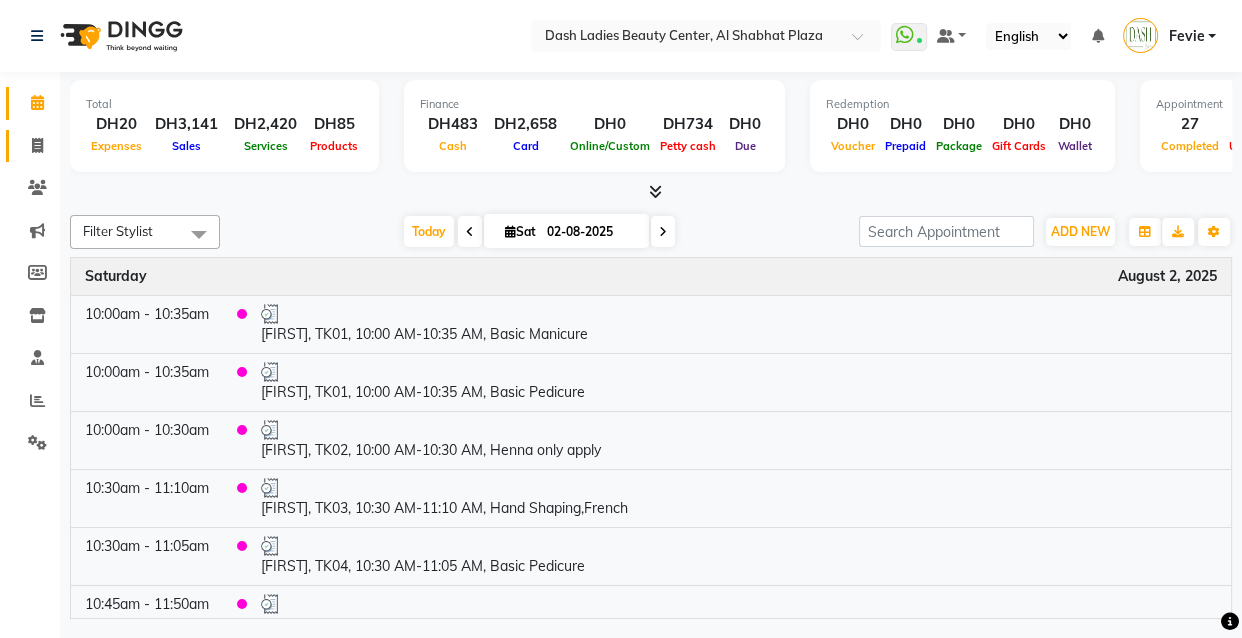 click 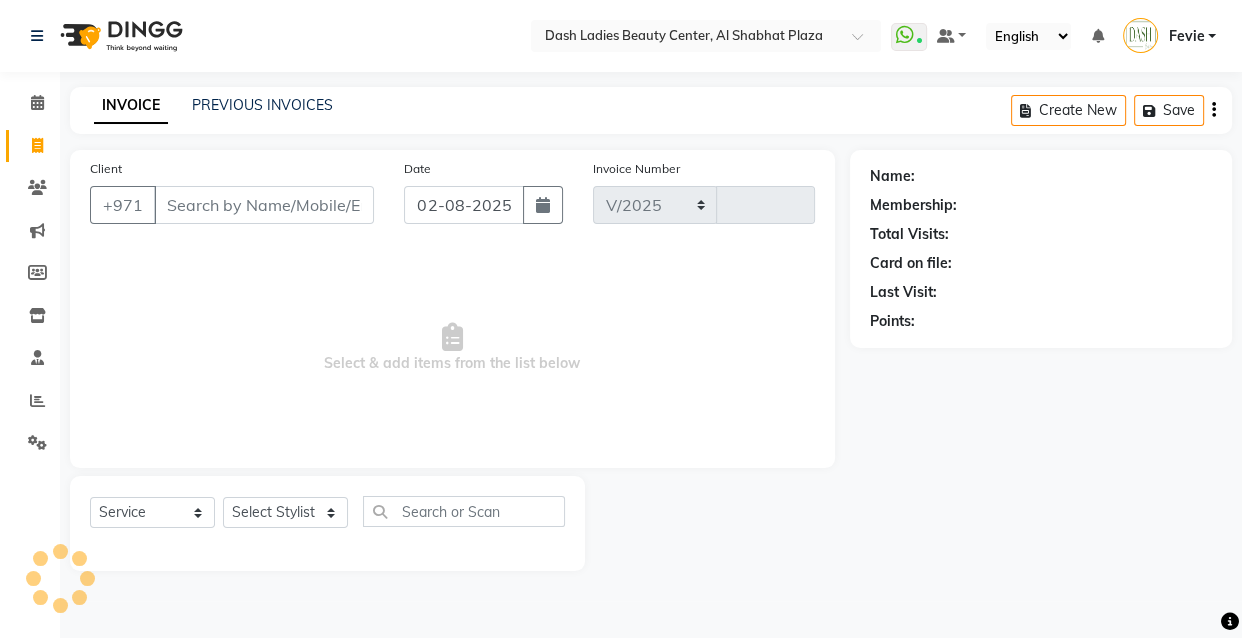 select on "8372" 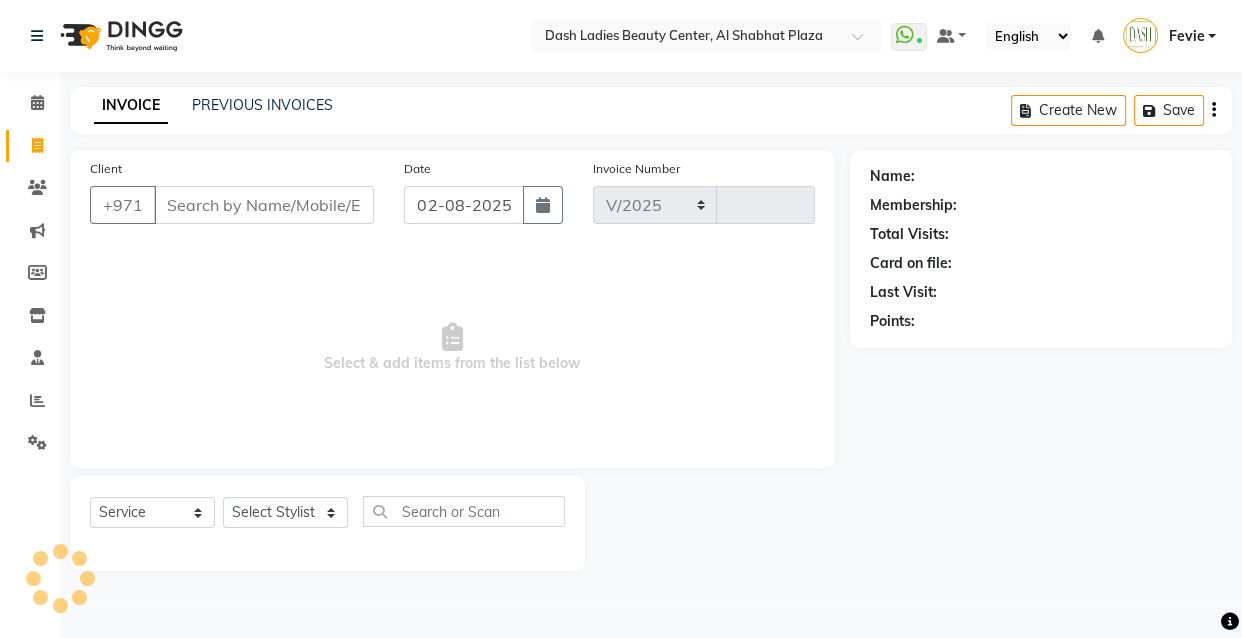 type on "2504" 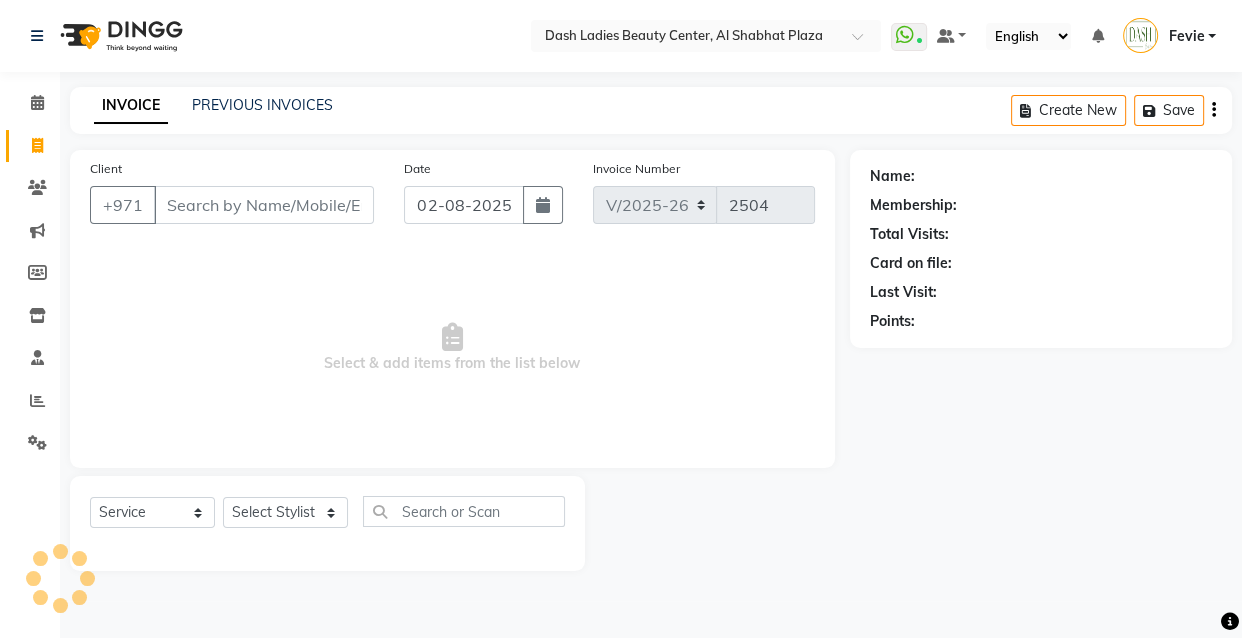 click on "Client" at bounding box center (264, 205) 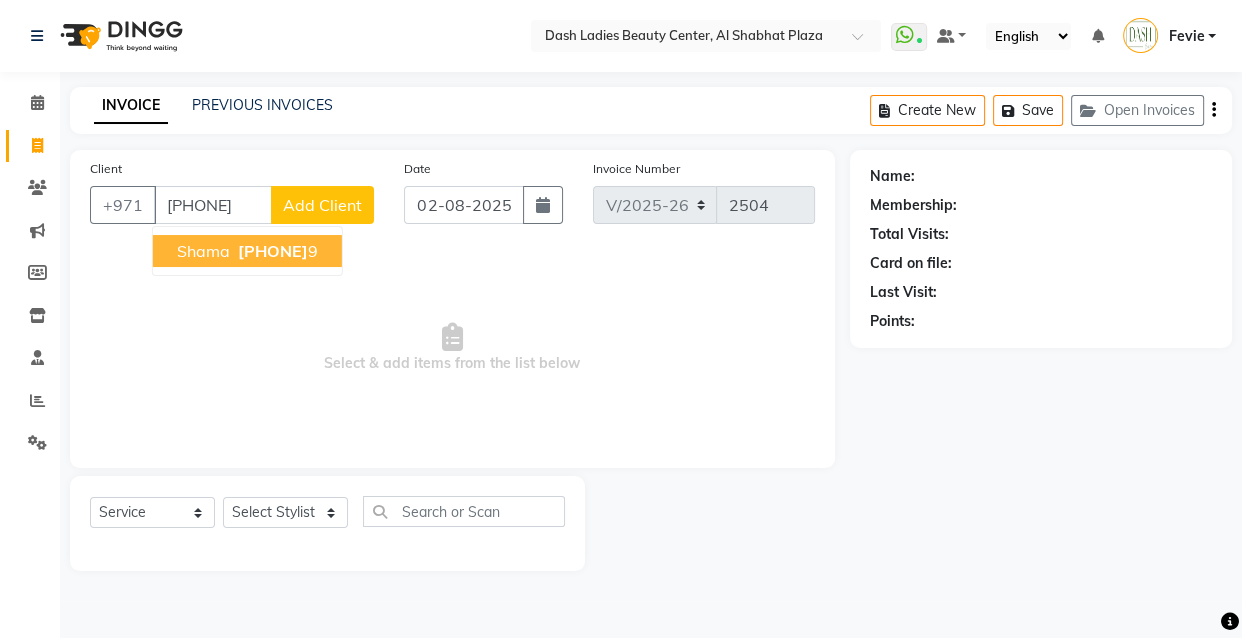 click on "Shama   56553339 9" at bounding box center [247, 251] 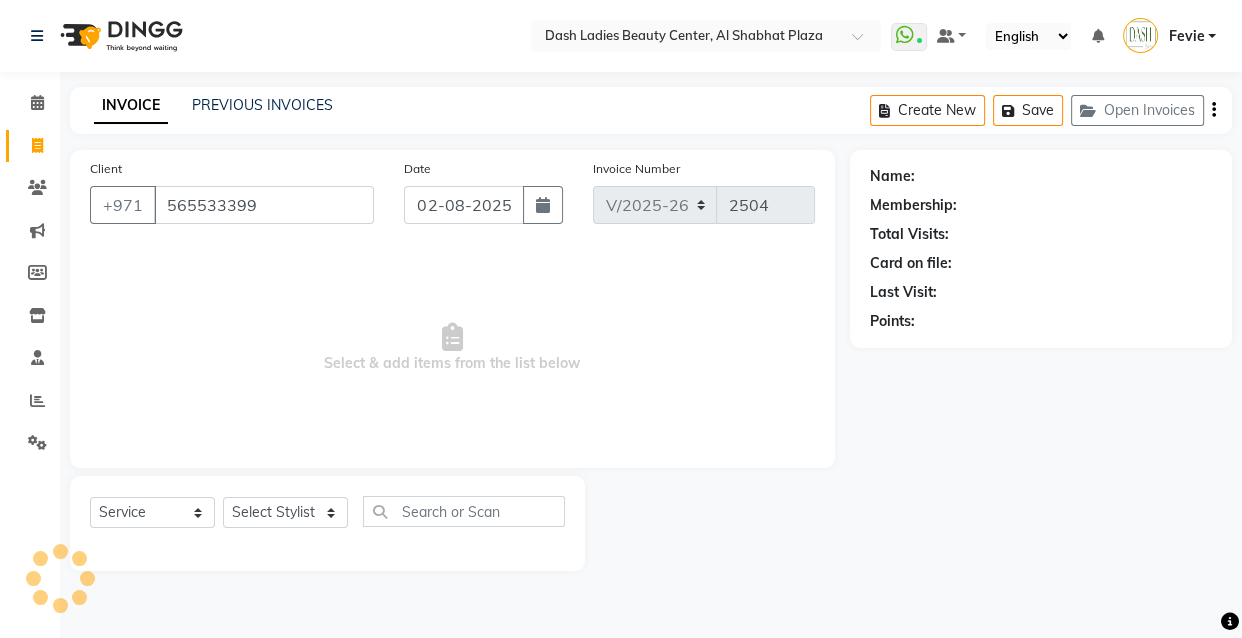 type on "565533399" 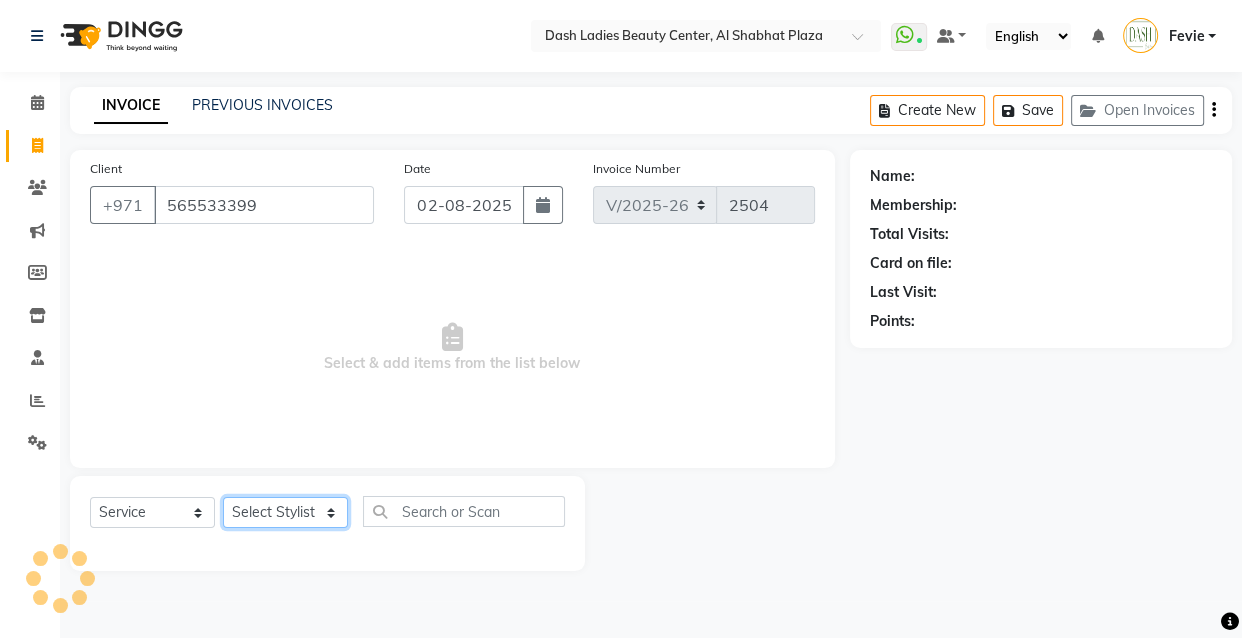 click on "Select Stylist Aizel Angelina Anna Bobi Edlyn Fevie  Flora Grace Hamda Janine Jelyn Mariel Maya Maya (Cafe) May Joy (Cafe) Nabasirye (Cafe) Nancy Nilam Nita Noreen Owner Peace Rechiel Rose Marie Saman Talina" 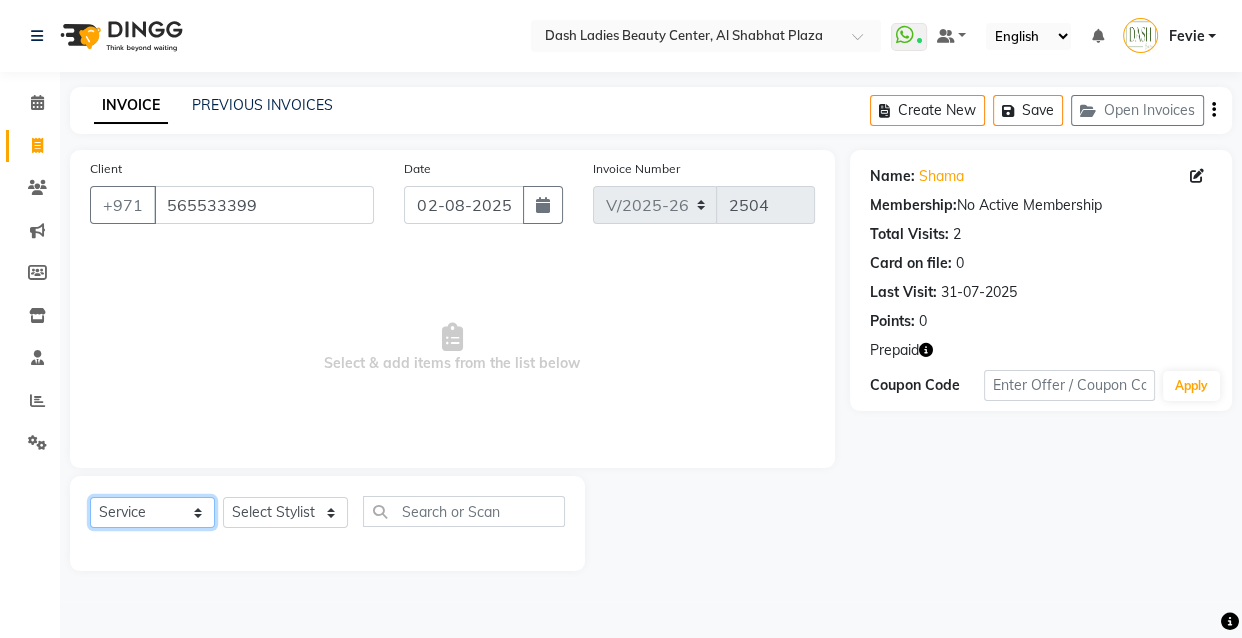 click on "Select  Service  Product  Membership  Package Voucher Prepaid Gift Card" 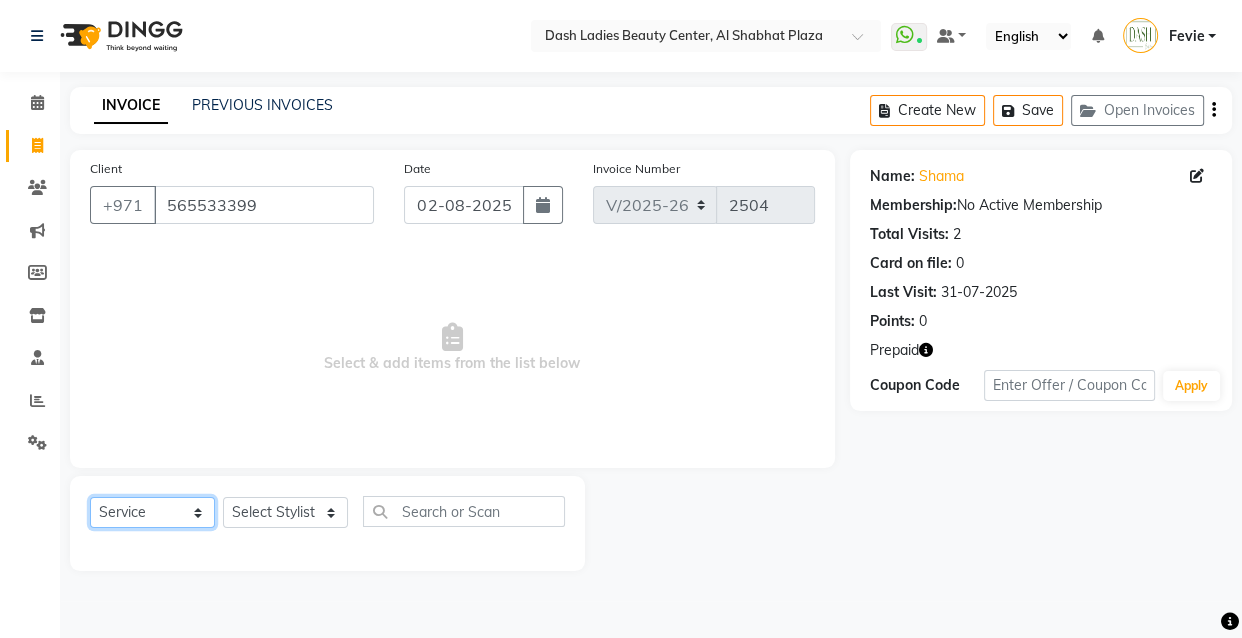 select on "package" 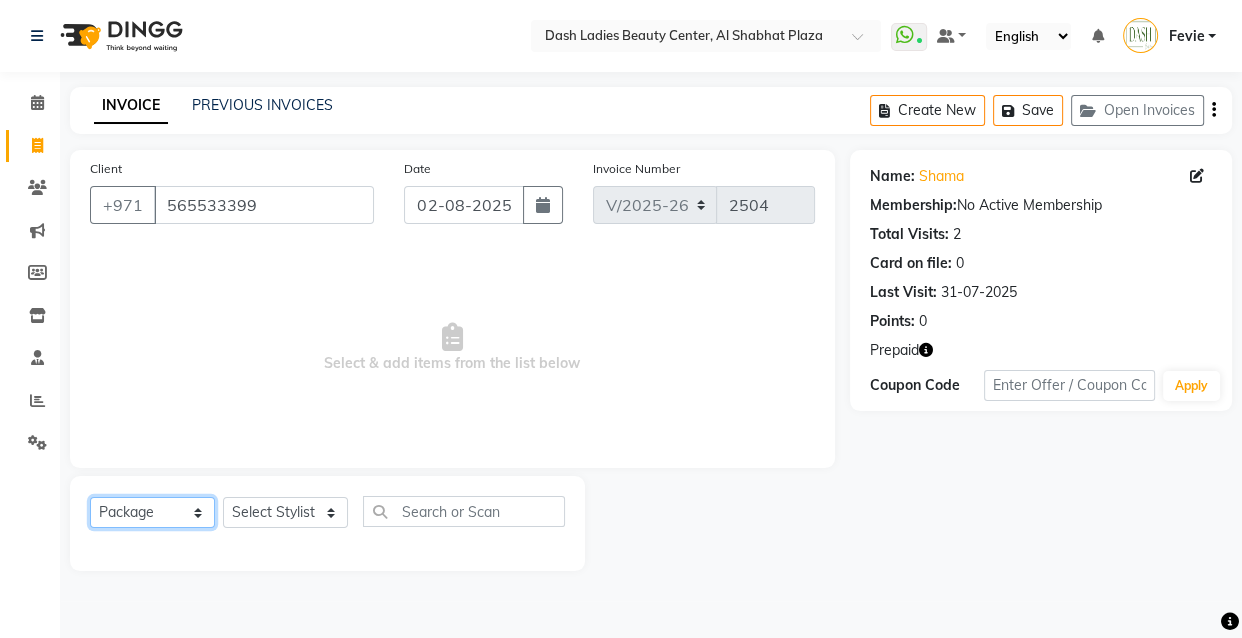 click on "Select  Service  Product  Membership  Package Voucher Prepaid Gift Card" 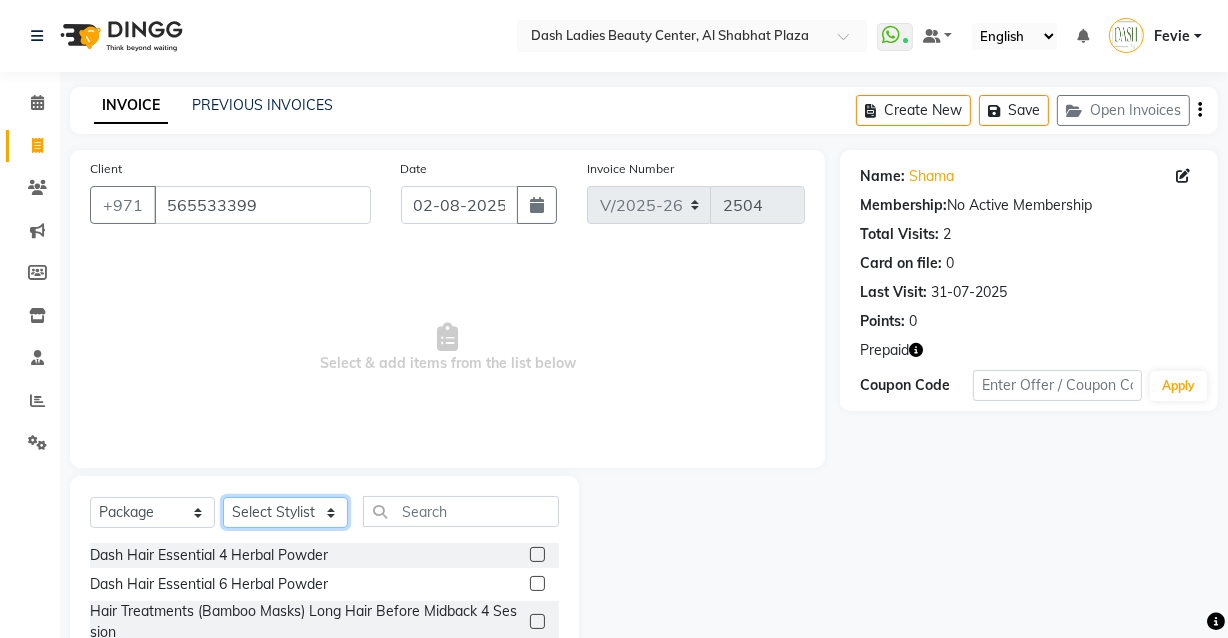 click on "Select Stylist Aizel Angelina Anna Bobi Edlyn Fevie  Flora Grace Hamda Janine Jelyn Mariel Maya Maya (Cafe) May Joy (Cafe) Nabasirye (Cafe) Nancy Nilam Nita Noreen Owner Peace Rechiel Rose Marie Saman Talina" 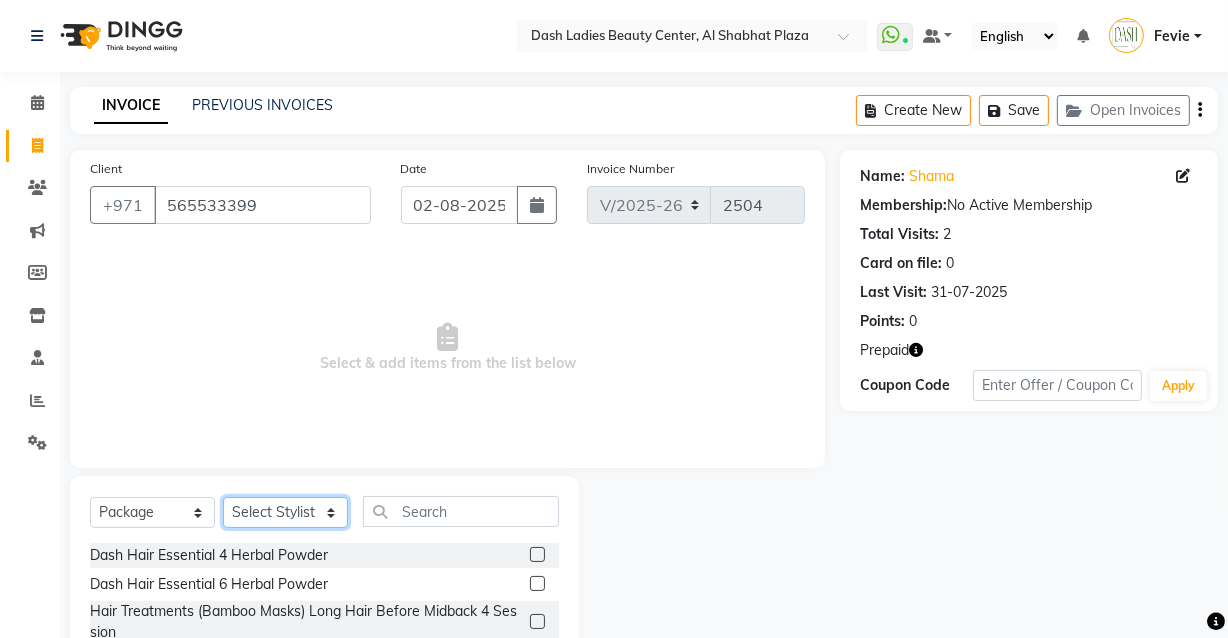 select on "81096" 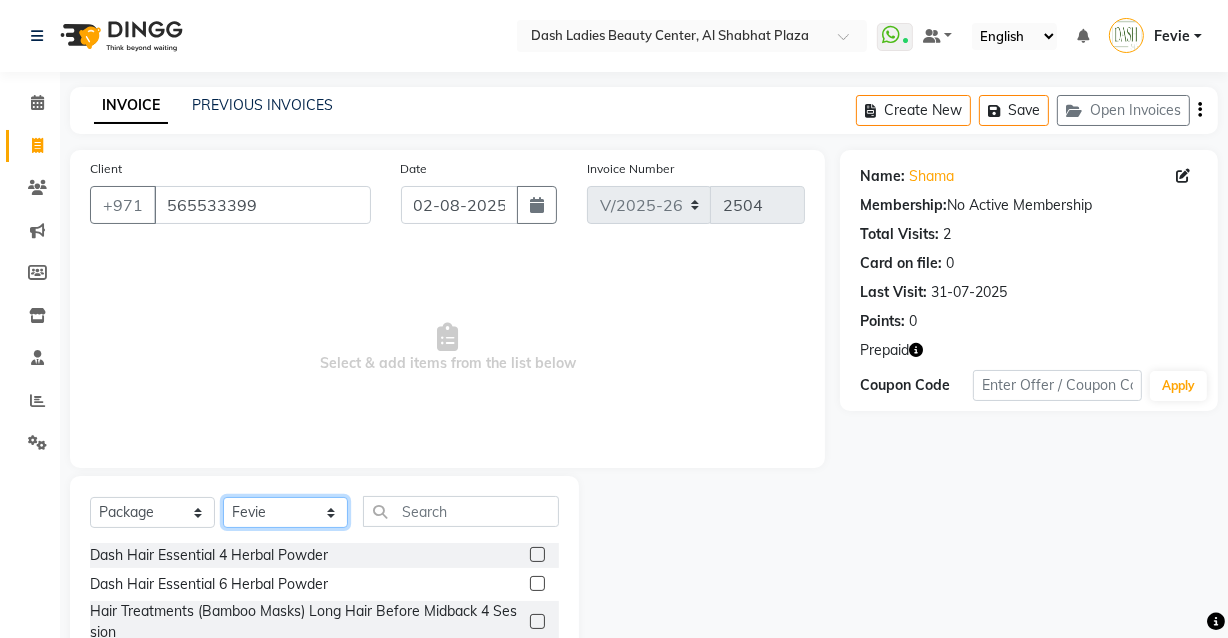 click on "Select Stylist Aizel Angelina Anna Bobi Edlyn Fevie  Flora Grace Hamda Janine Jelyn Mariel Maya Maya (Cafe) May Joy (Cafe) Nabasirye (Cafe) Nancy Nilam Nita Noreen Owner Peace Rechiel Rose Marie Saman Talina" 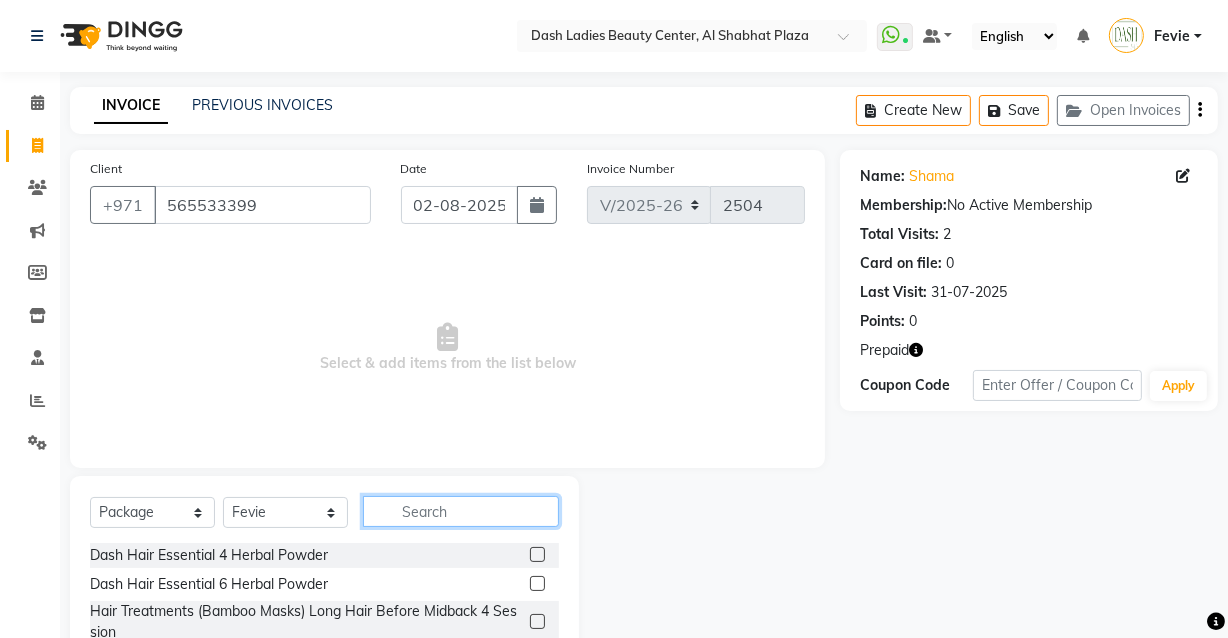 click 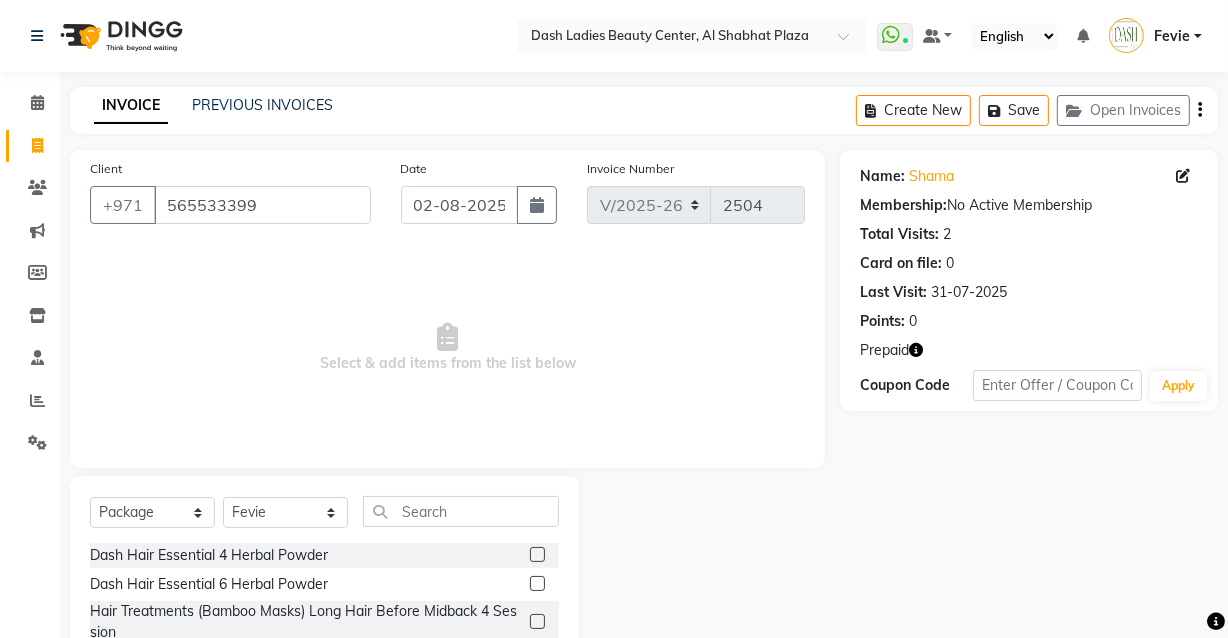 click 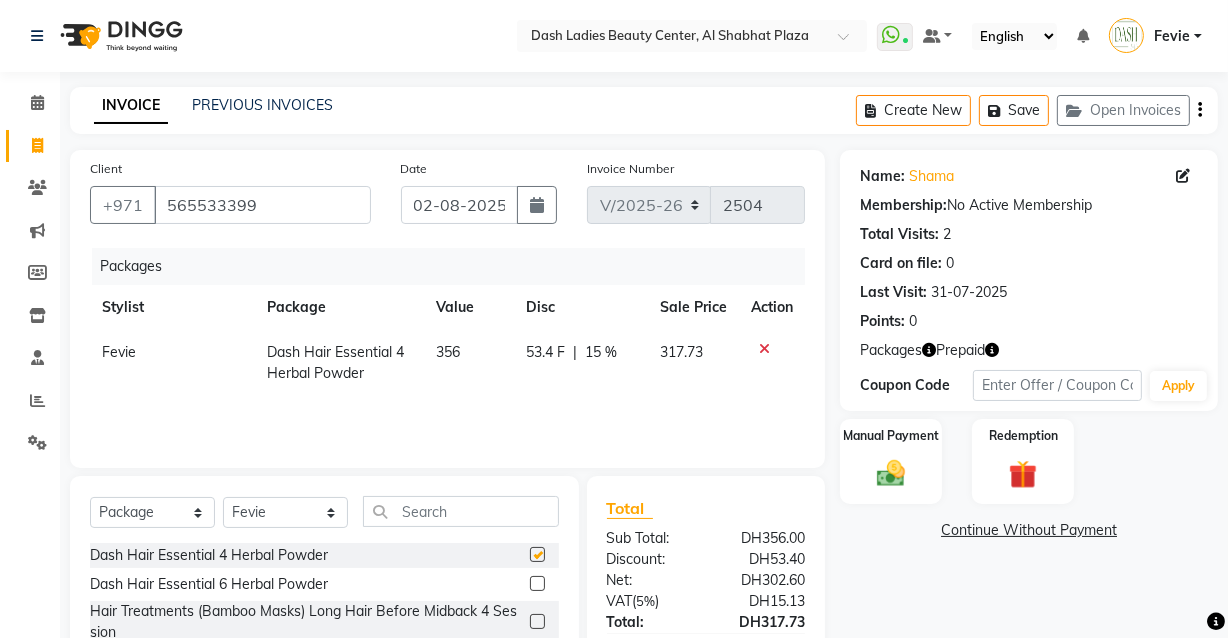 checkbox on "false" 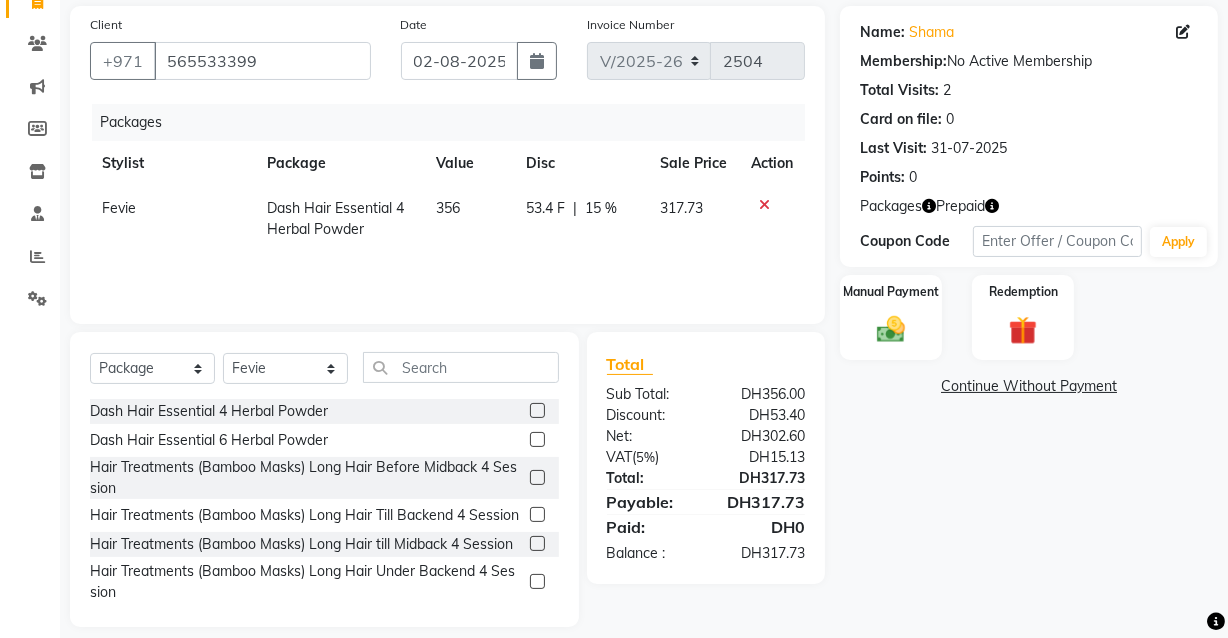 scroll, scrollTop: 136, scrollLeft: 0, axis: vertical 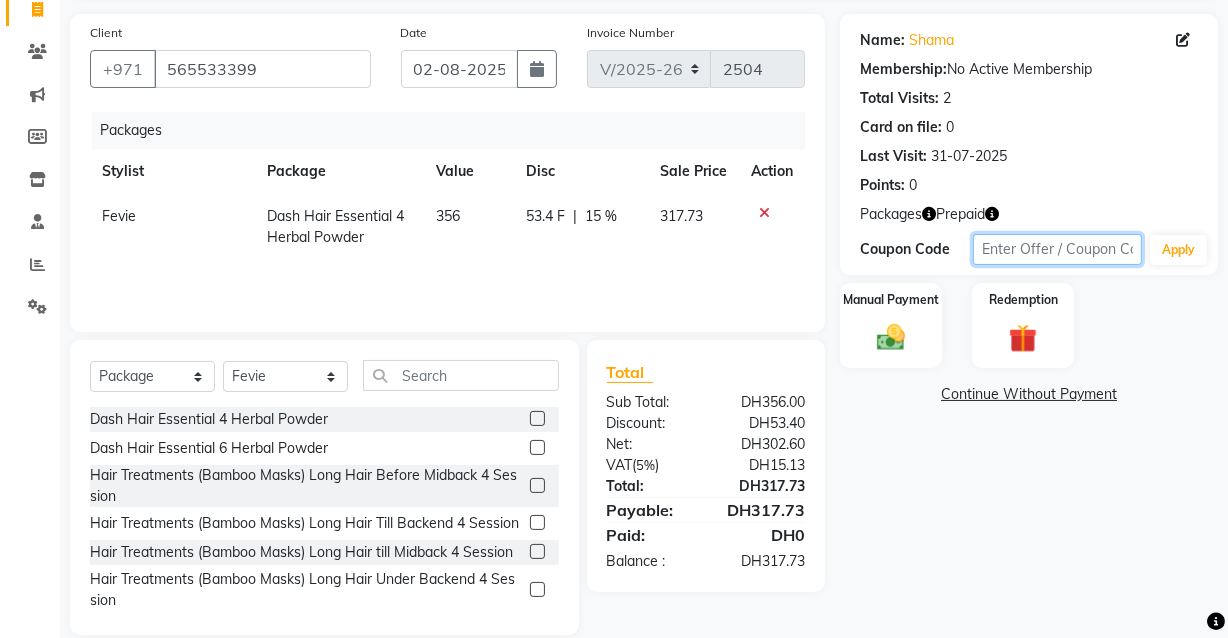 click 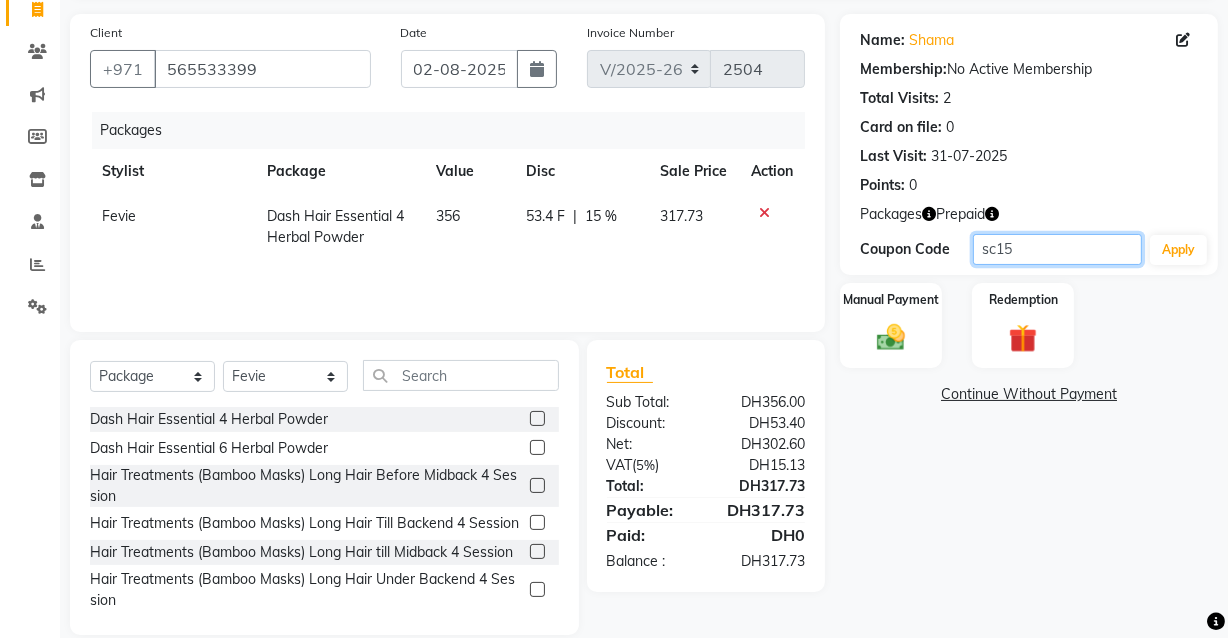 type on "sc15" 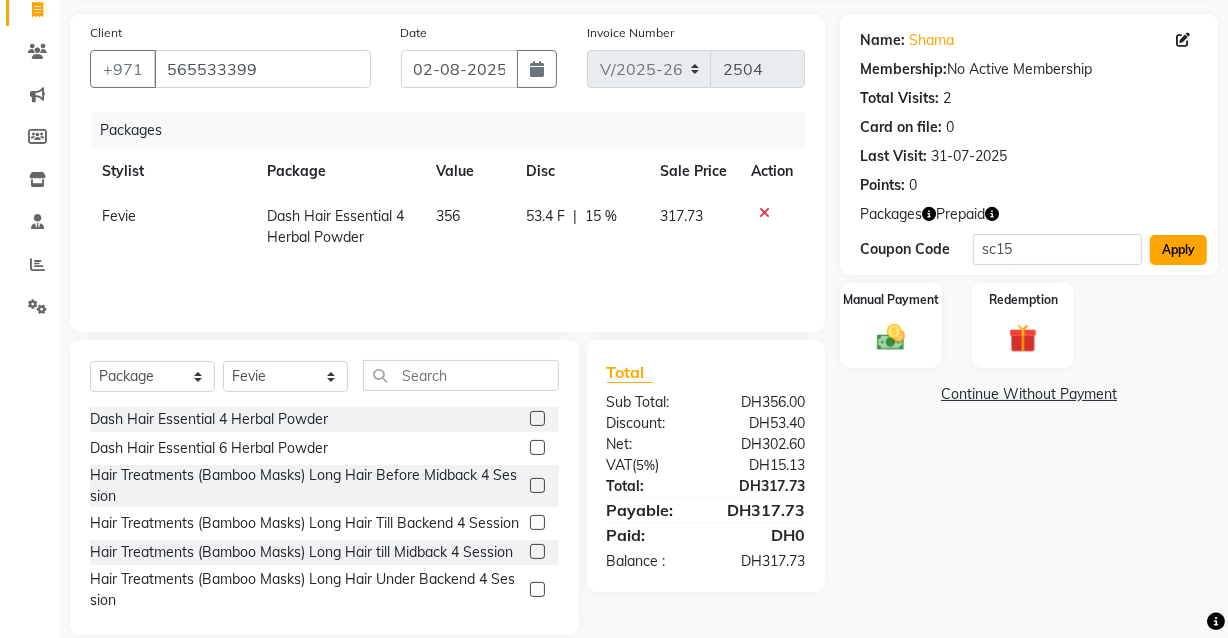 click on "Apply" 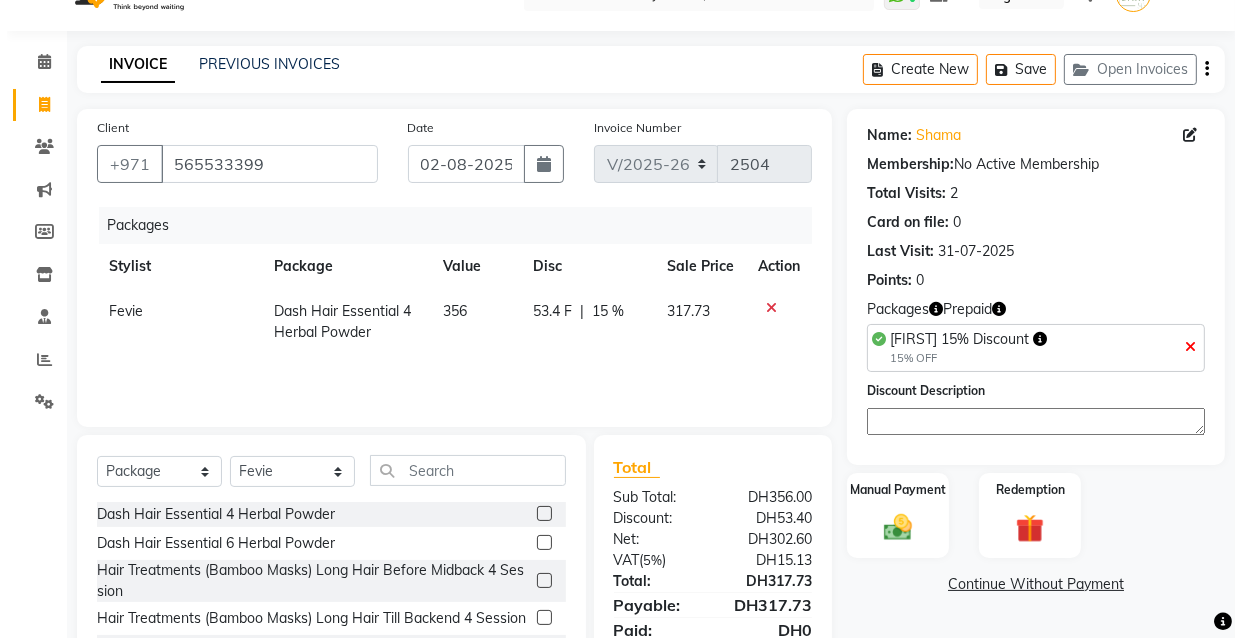 scroll, scrollTop: 0, scrollLeft: 0, axis: both 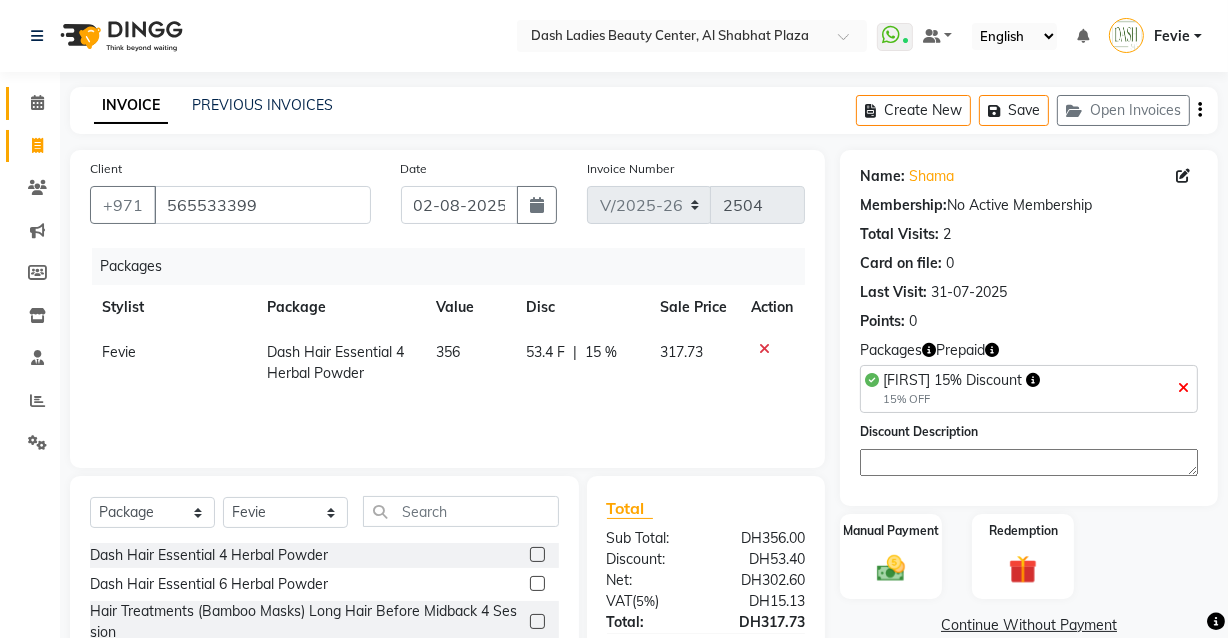 click 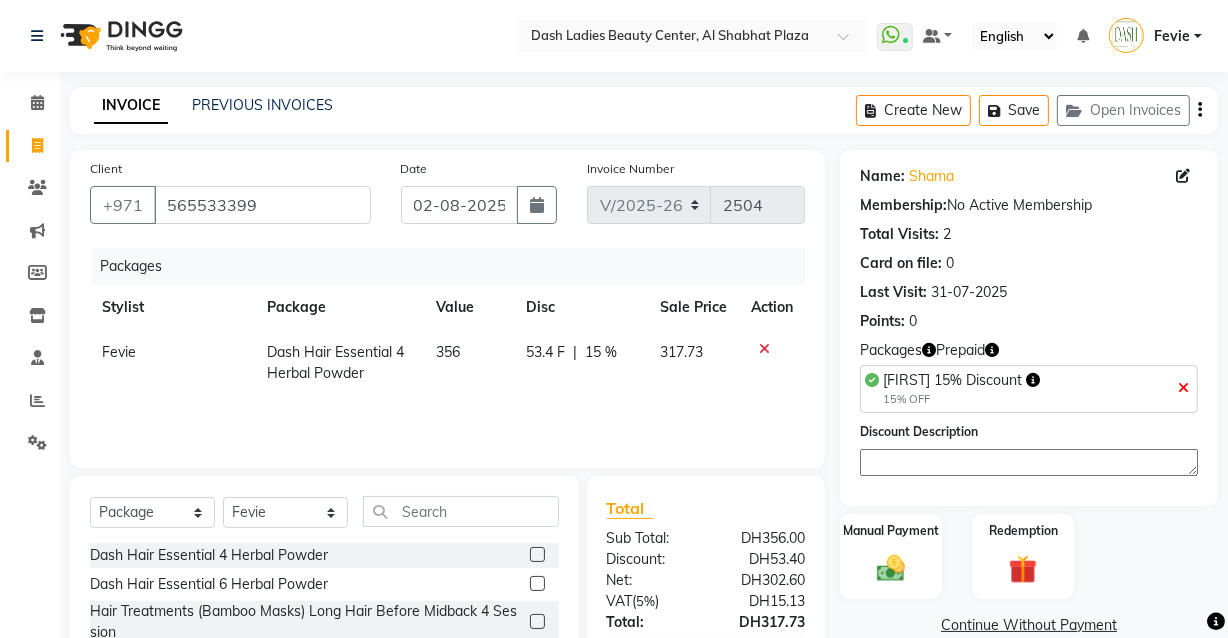 click 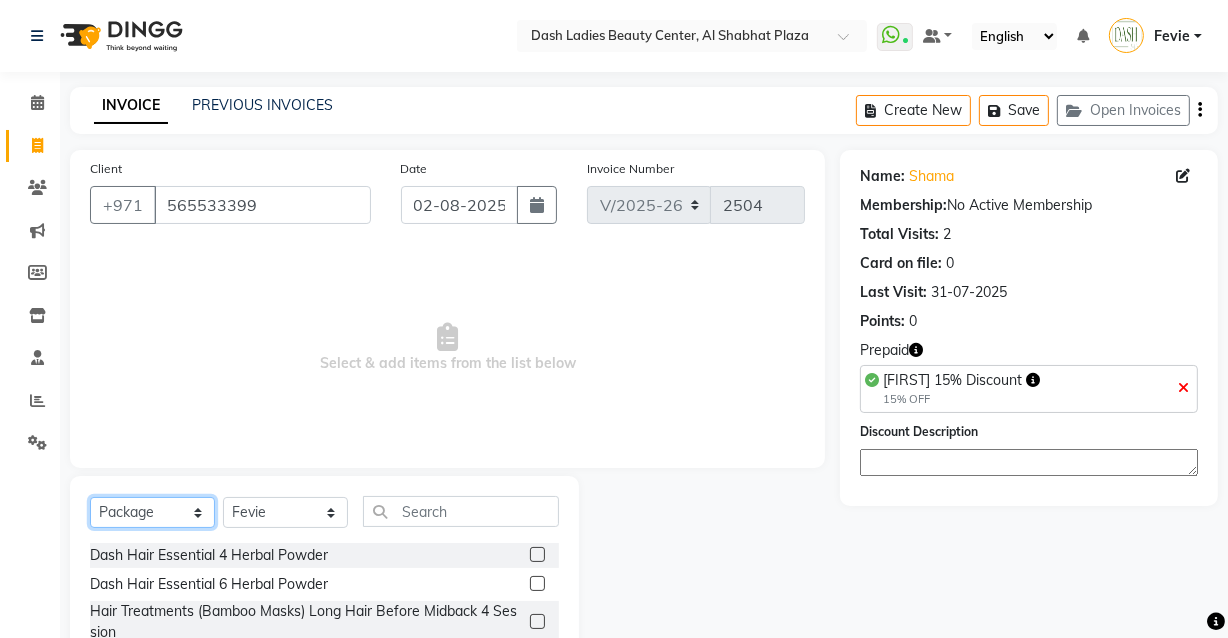 click on "Select  Service  Product  Membership  Package Voucher Prepaid Gift Card" 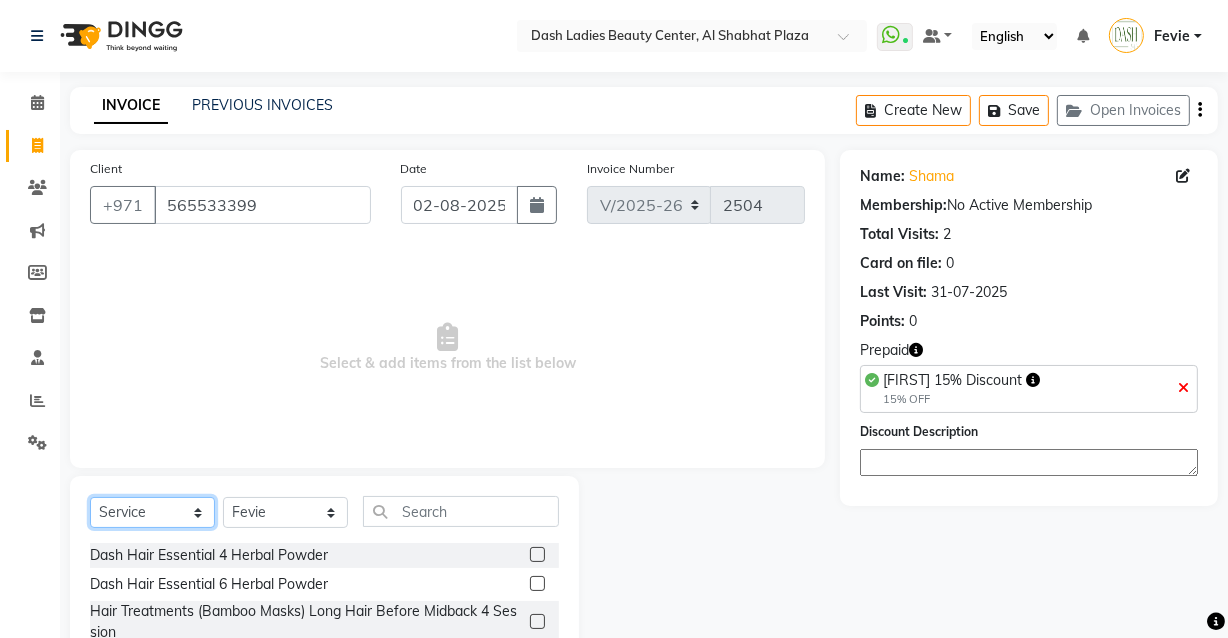 click on "Select  Service  Product  Membership  Package Voucher Prepaid Gift Card" 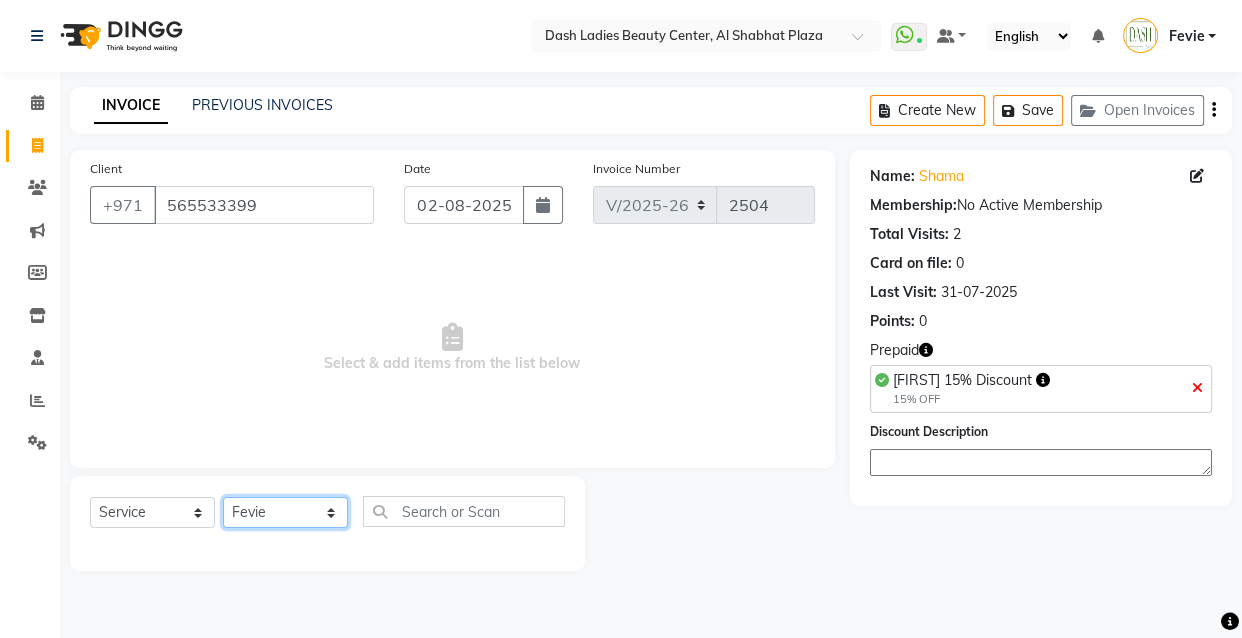 click on "Select Stylist Aizel Angelina Anna Bobi Edlyn Fevie  Flora Grace Hamda Janine Jelyn Mariel Maya Maya (Cafe) May Joy (Cafe) Nabasirye (Cafe) Nancy Nilam Nita Noreen Owner Peace Rechiel Rose Marie Saman Talina" 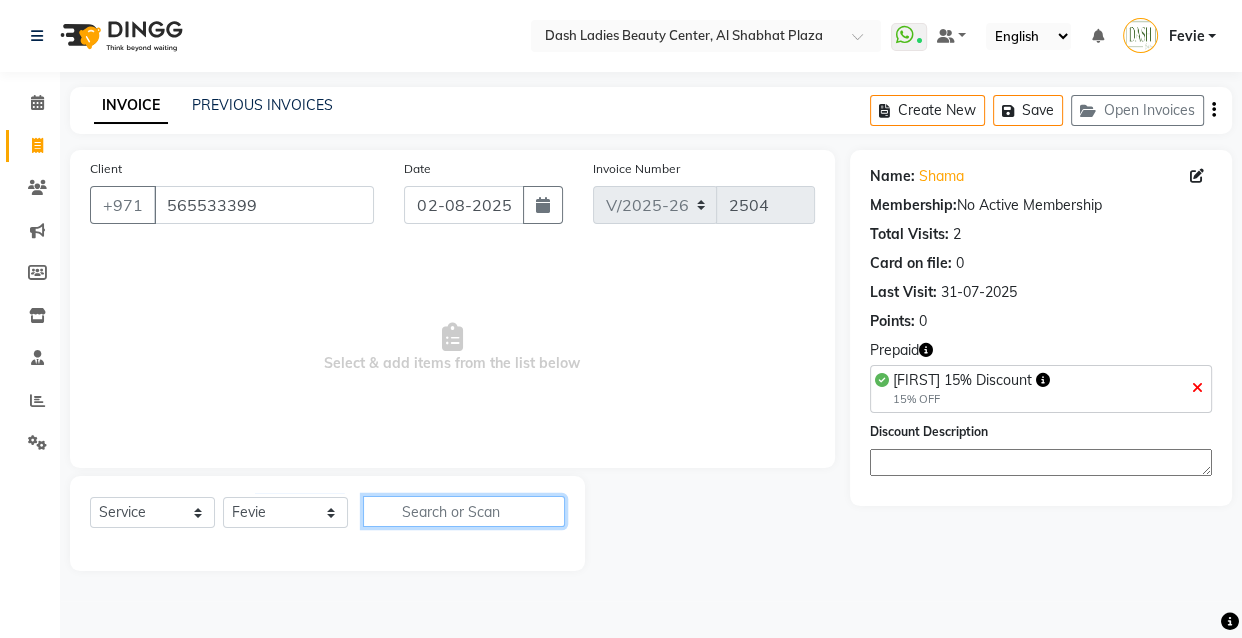 click 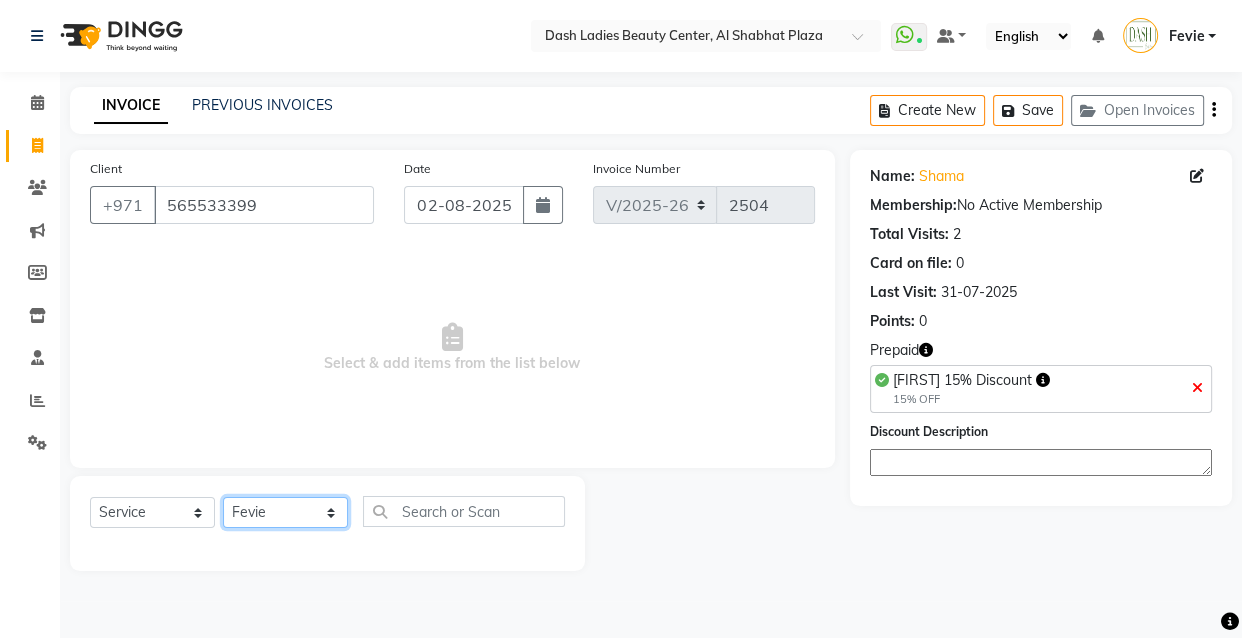 click on "Select Stylist Aizel Angelina Anna Bobi Edlyn Fevie  Flora Grace Hamda Janine Jelyn Mariel Maya Maya (Cafe) May Joy (Cafe) Nabasirye (Cafe) Nancy Nilam Nita Noreen Owner Peace Rechiel Rose Marie Saman Talina" 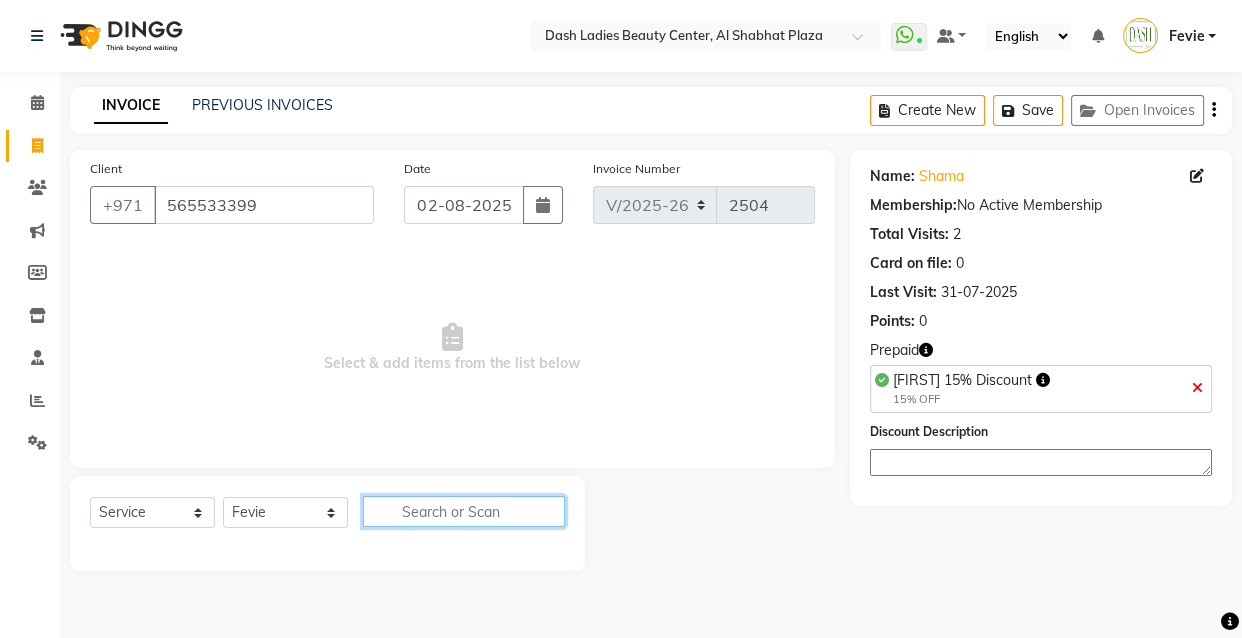 click 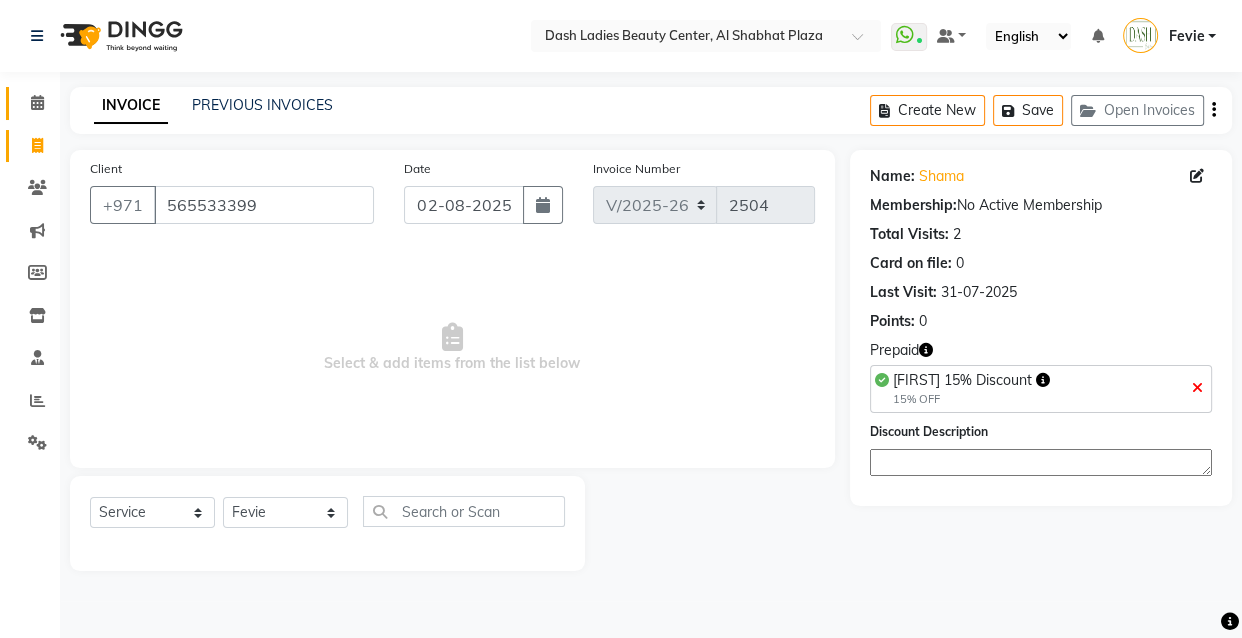 click 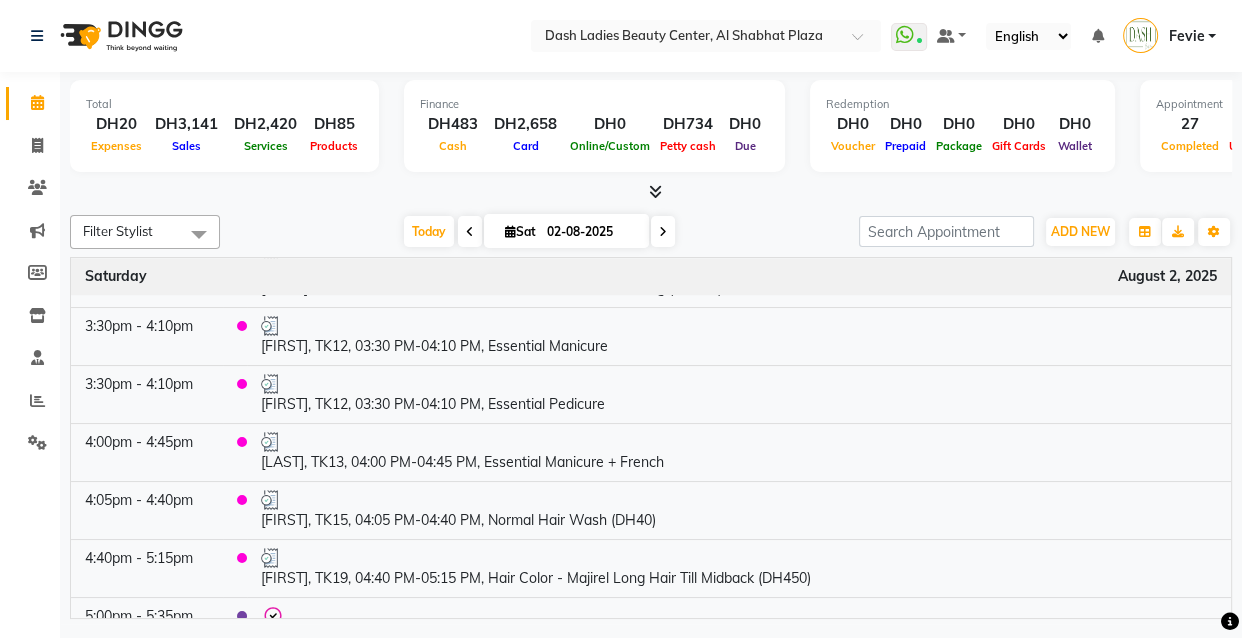 scroll, scrollTop: 1364, scrollLeft: 0, axis: vertical 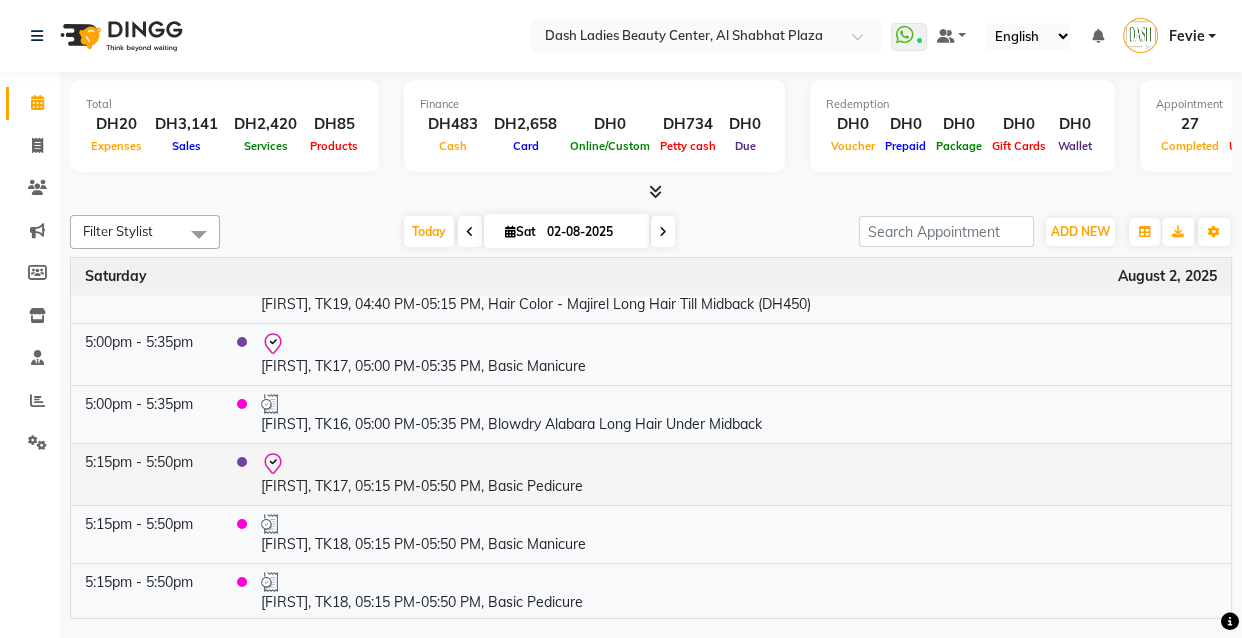 click on "Asma, TK17, 05:15 PM-05:50 PM, Basic Pedicure" at bounding box center [739, 474] 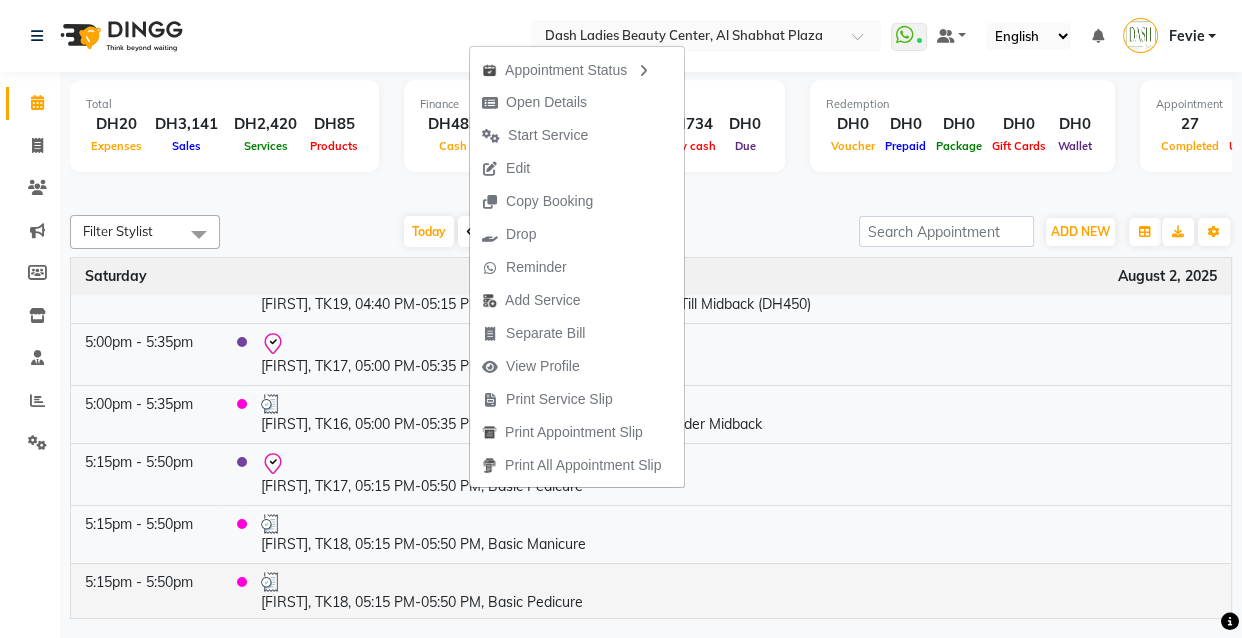 click on "Oum Salem, TK18, 05:15 PM-05:50 PM, Basic Pedicure" at bounding box center (739, 592) 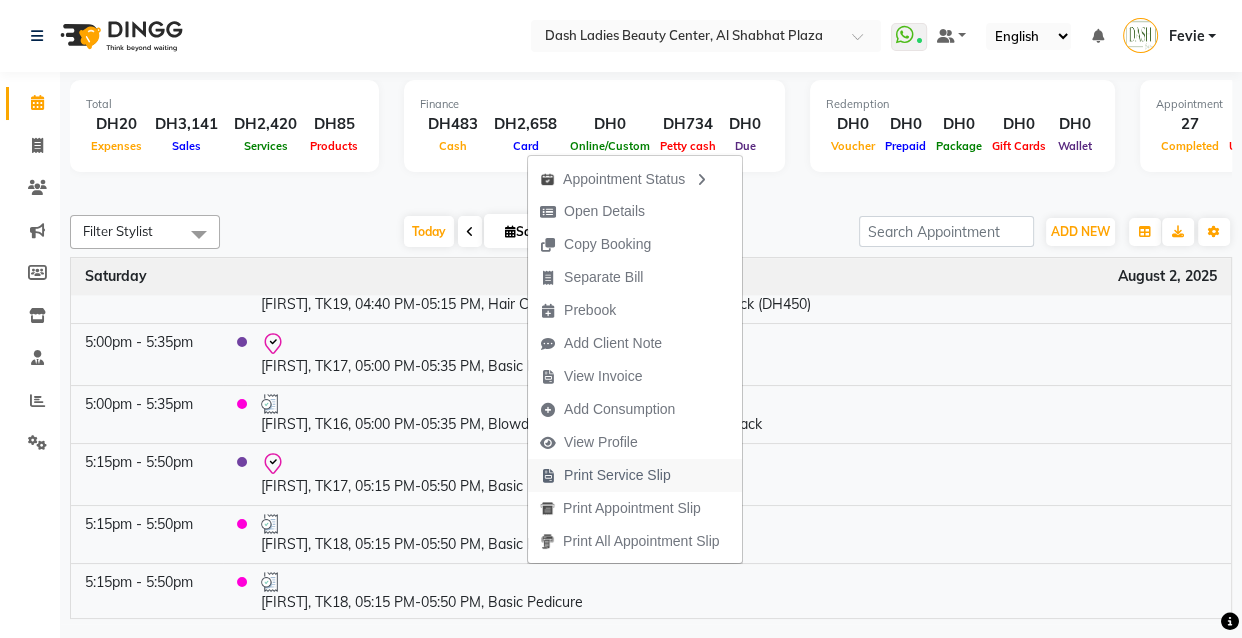 click on "Print Service Slip" at bounding box center (617, 475) 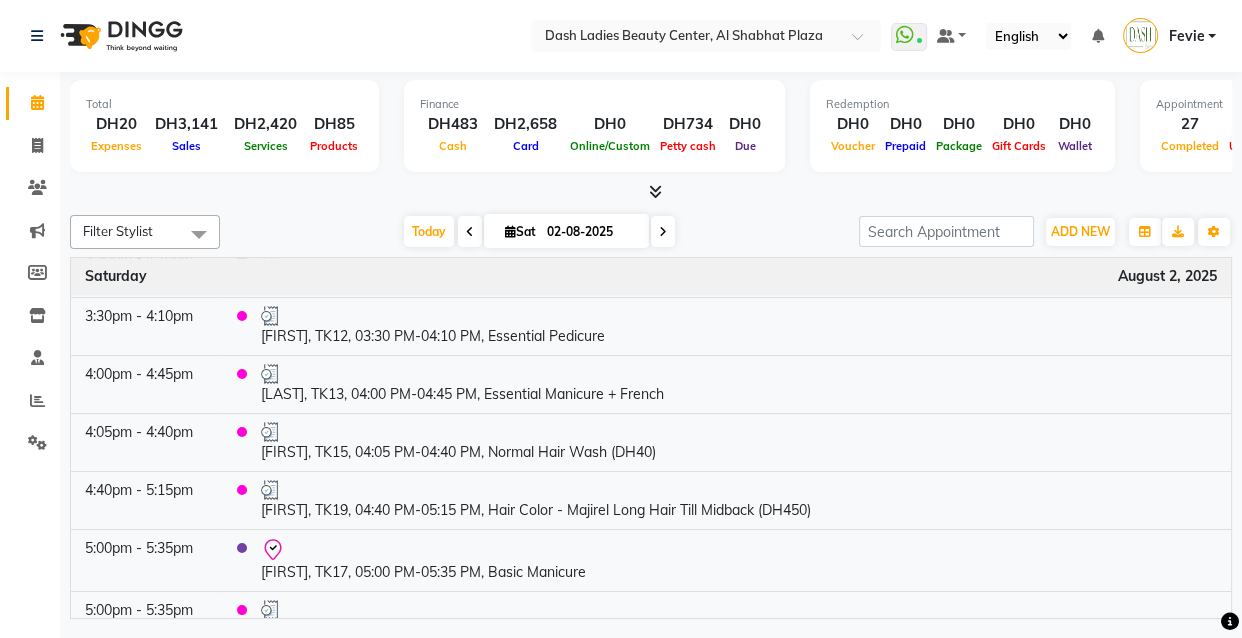 scroll, scrollTop: 1156, scrollLeft: 0, axis: vertical 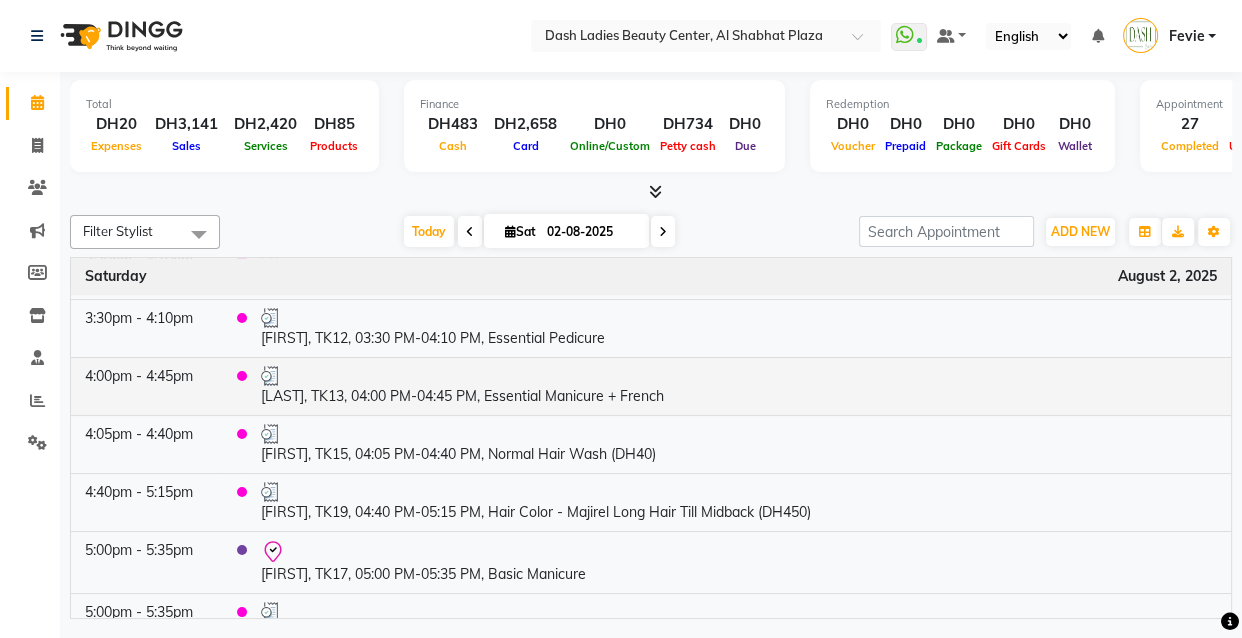 click on "hind, TK13, 04:00 PM-04:45 PM, Essential Manicure + French" at bounding box center (739, 386) 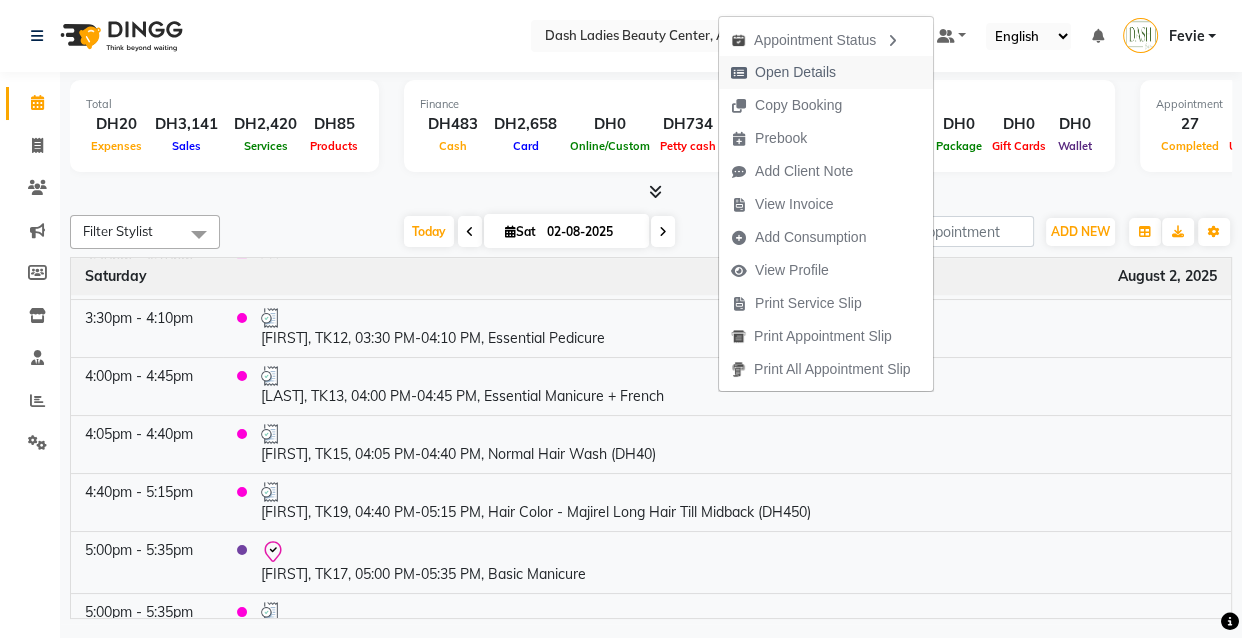 click on "Open Details" at bounding box center (795, 72) 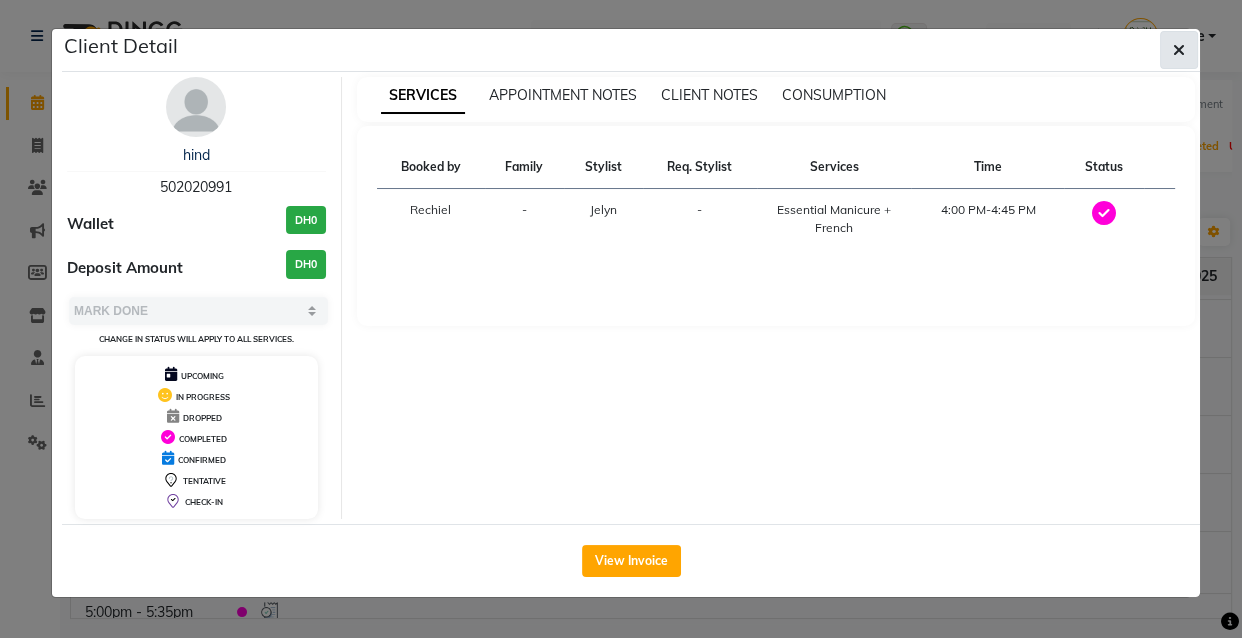 click 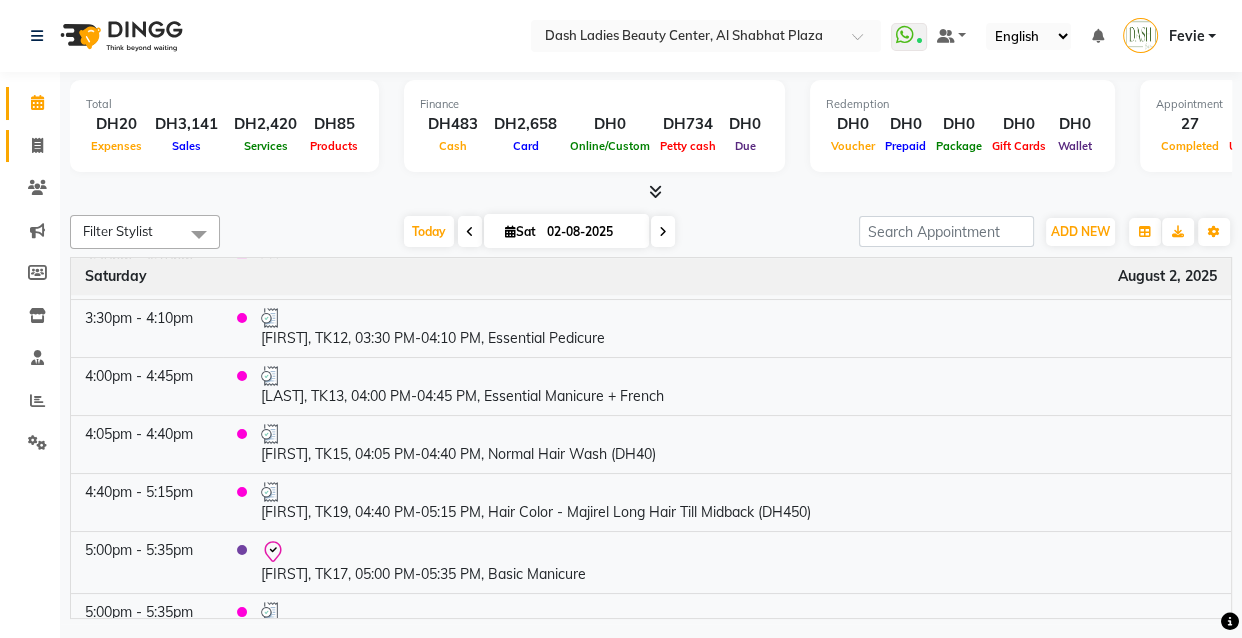 click 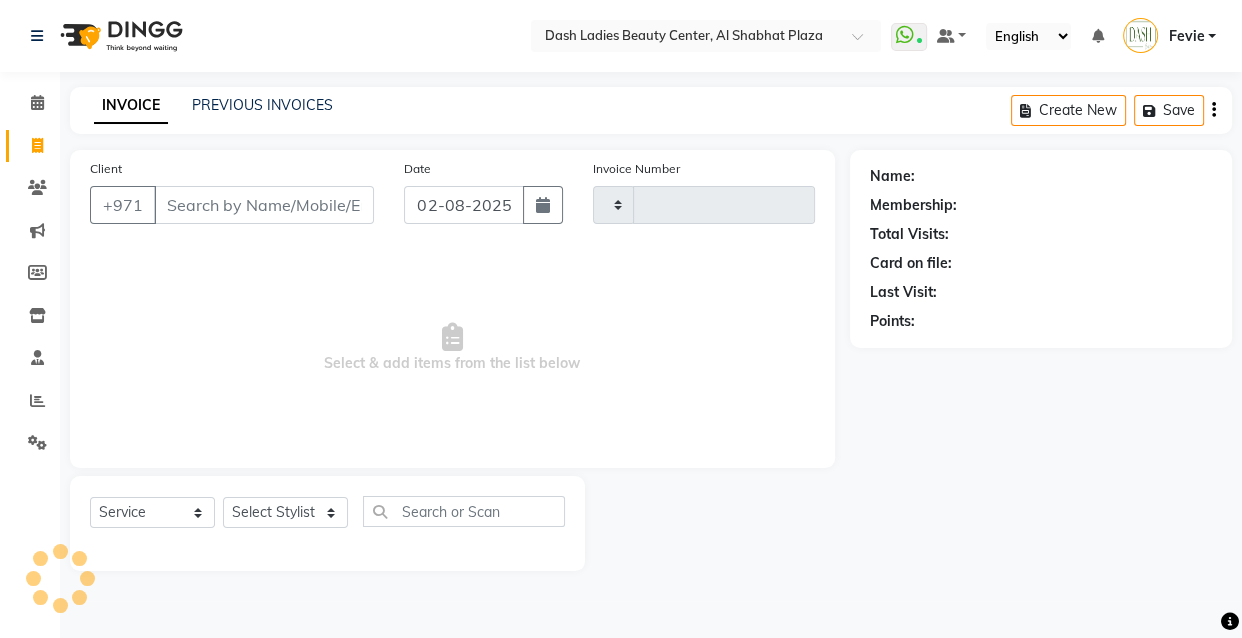 type on "2504" 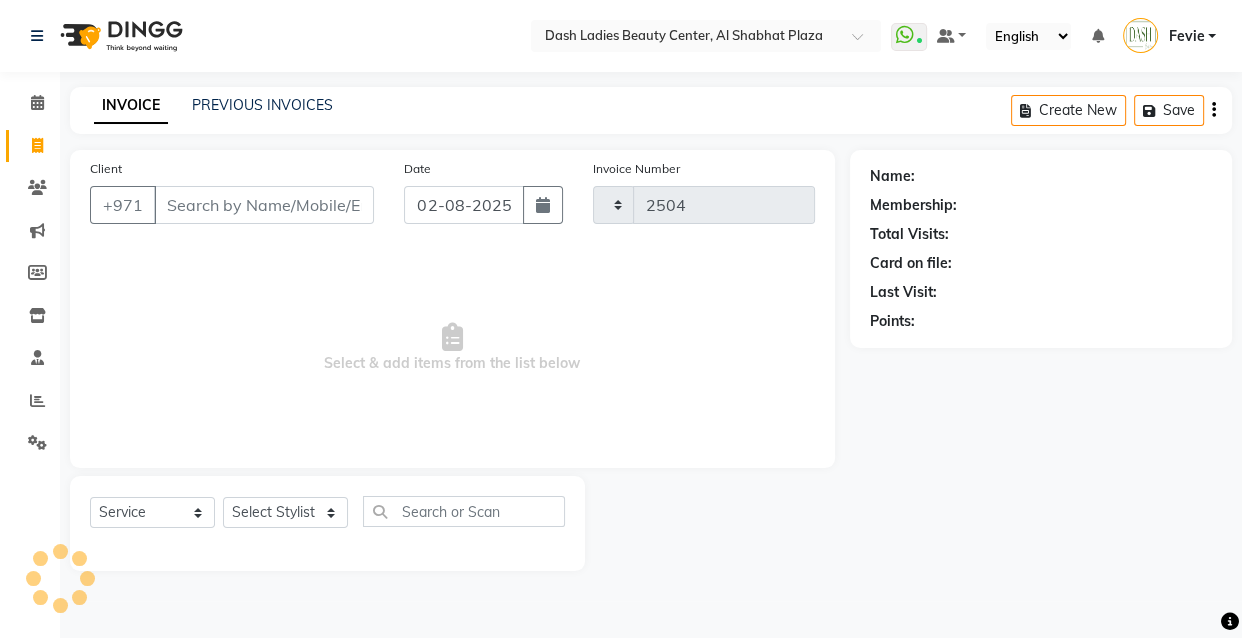 select on "8372" 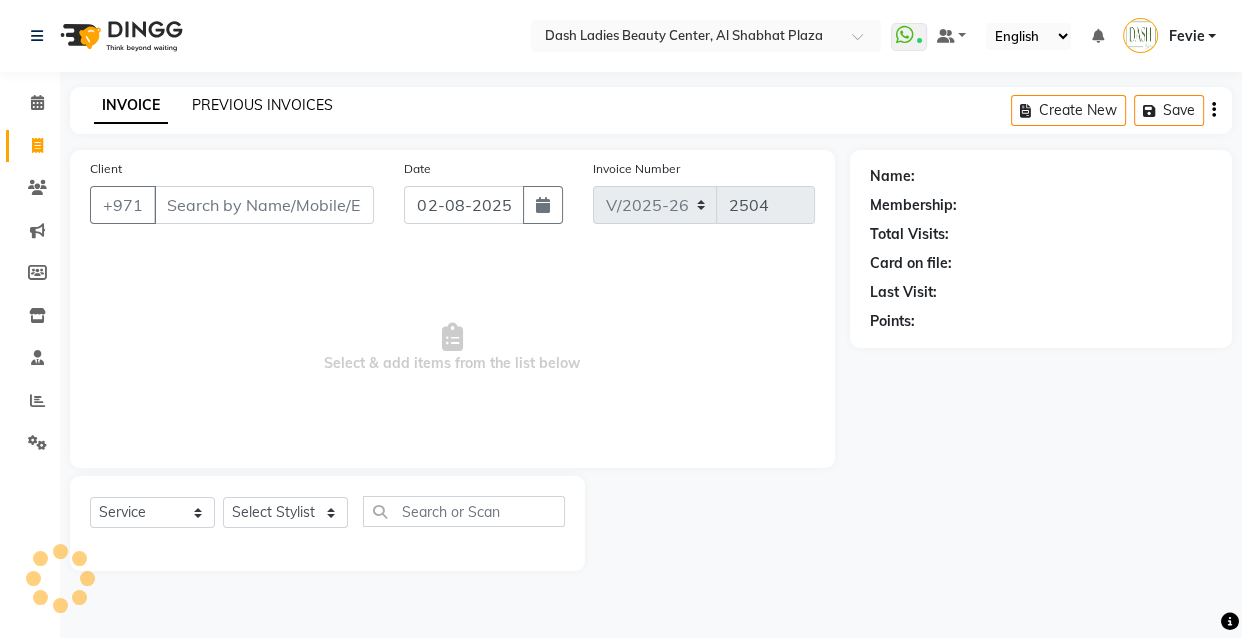 click on "PREVIOUS INVOICES" 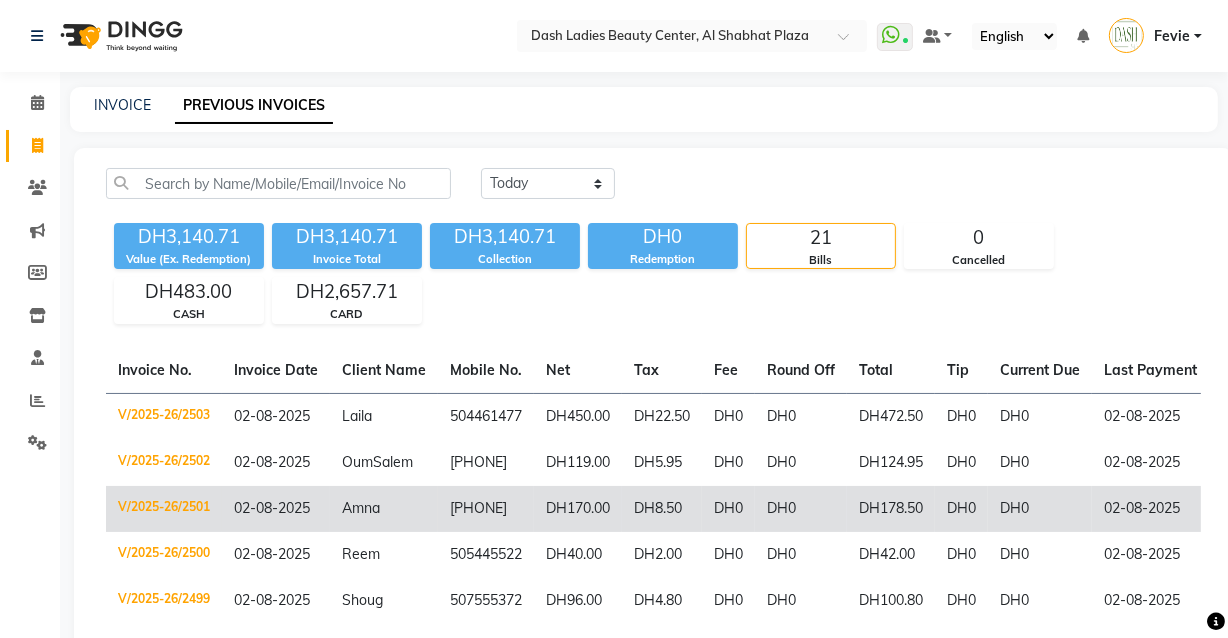 click on "DH178.50" 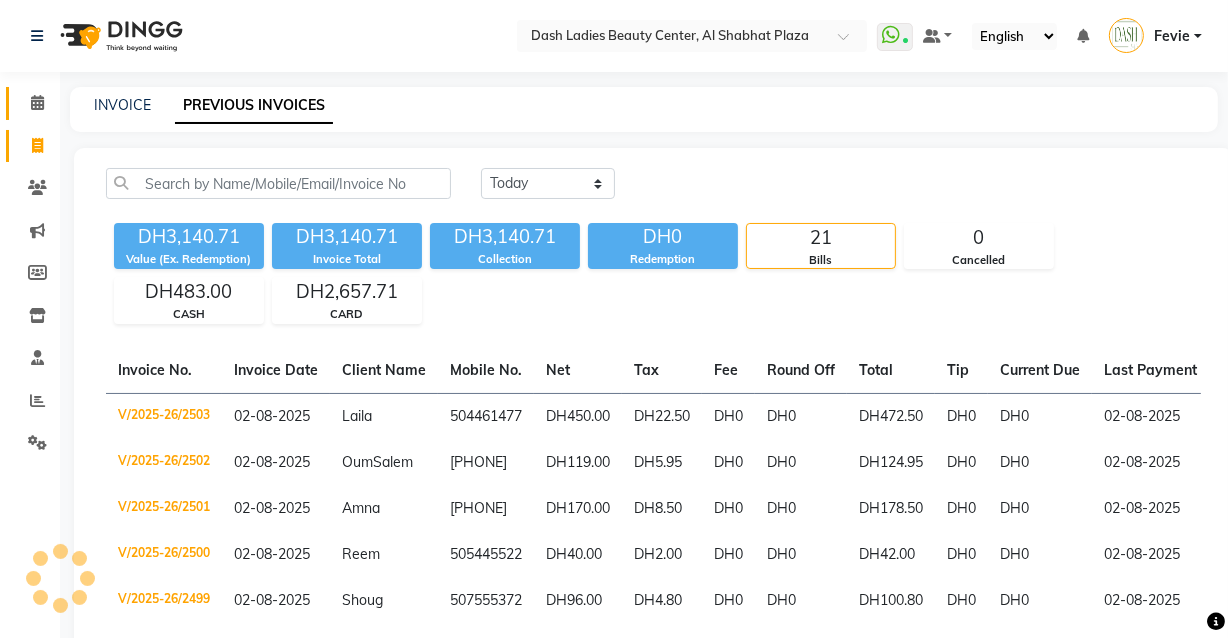 click 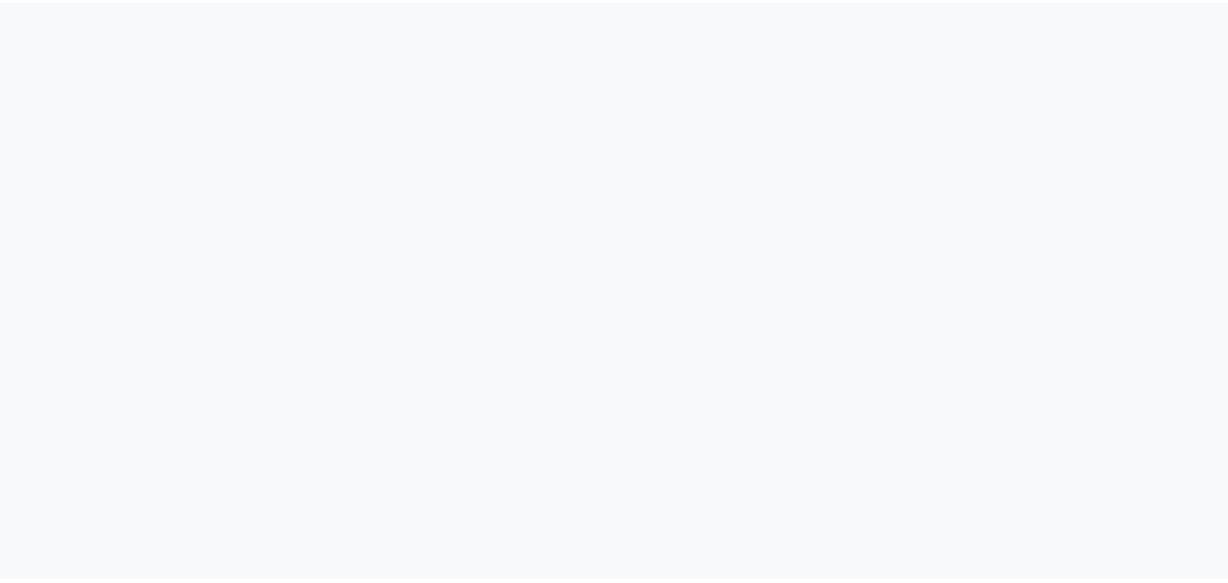 scroll, scrollTop: 0, scrollLeft: 0, axis: both 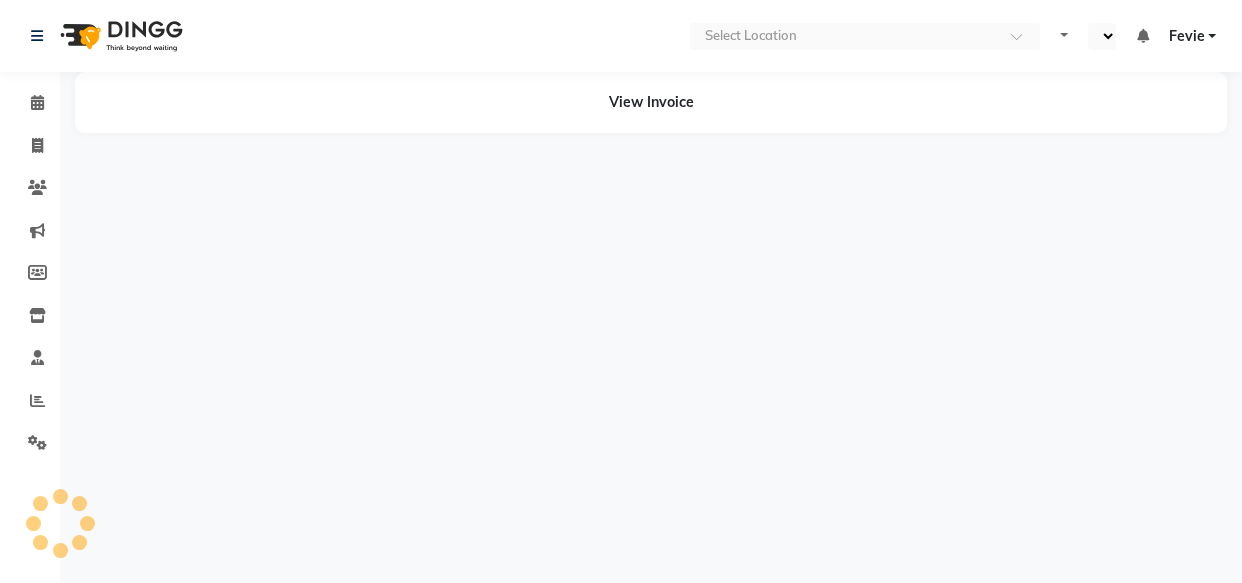 select on "en" 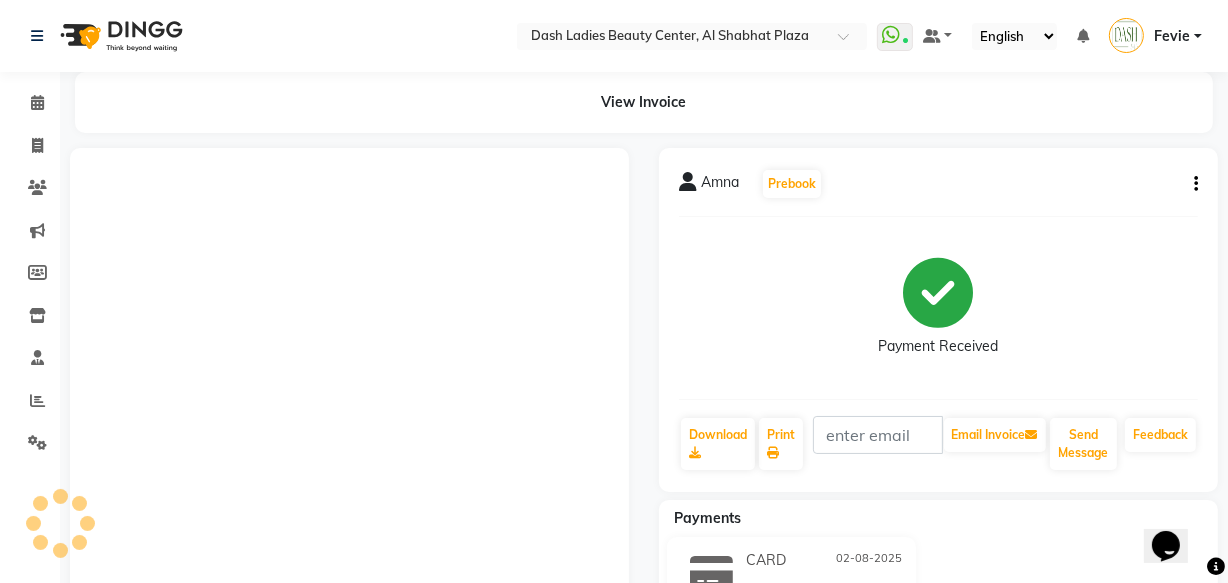 scroll, scrollTop: 0, scrollLeft: 0, axis: both 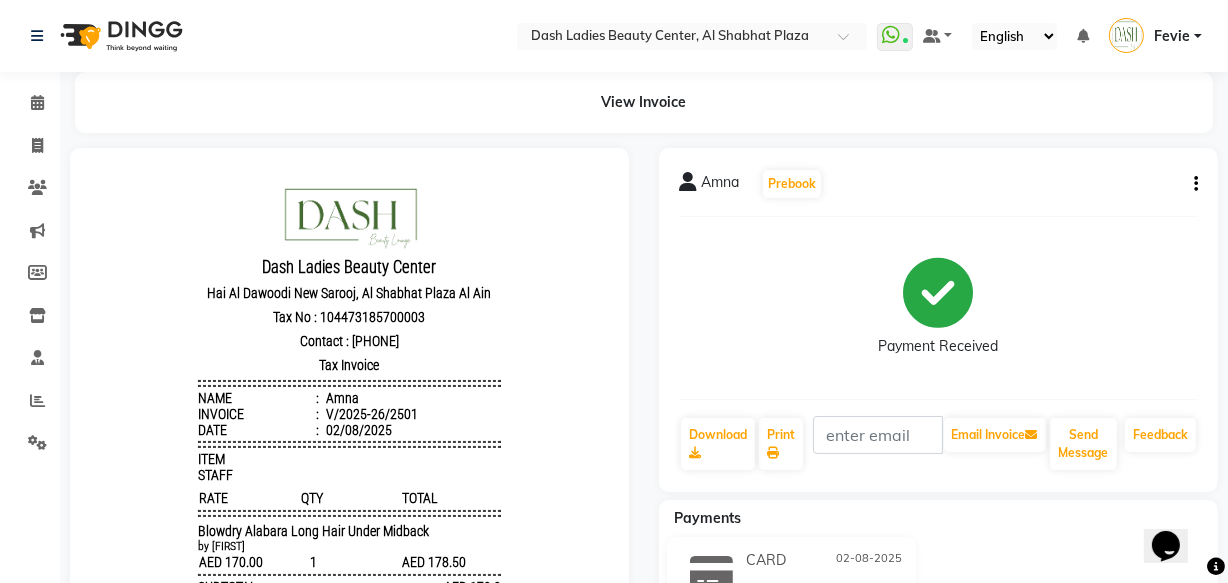 click 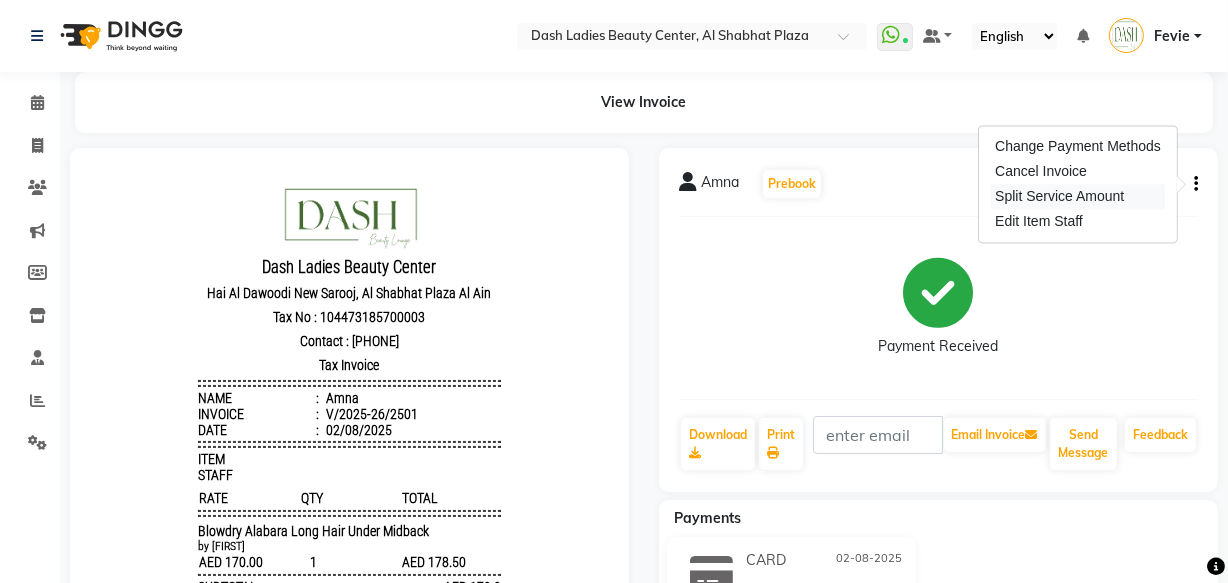 click on "Split Service Amount" at bounding box center [1078, 196] 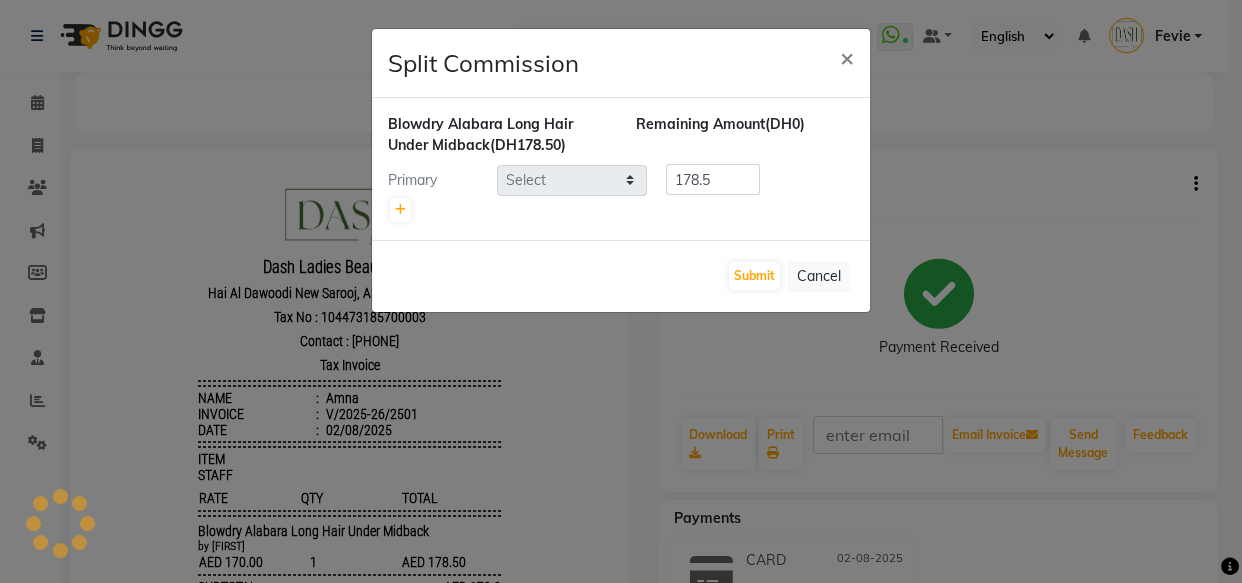 select on "81114" 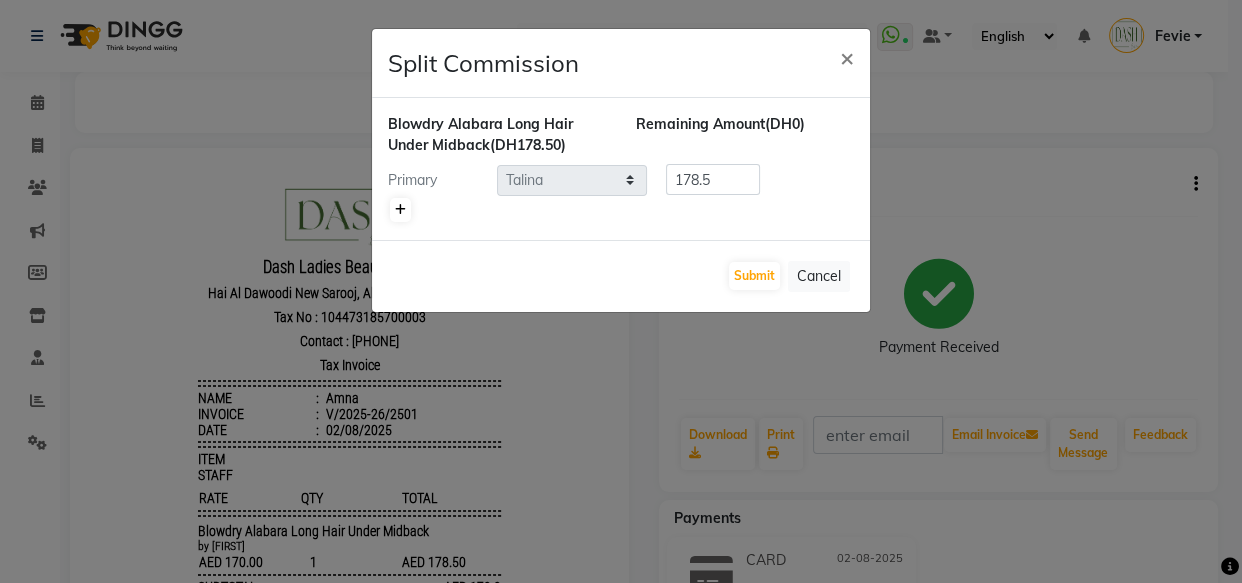 click 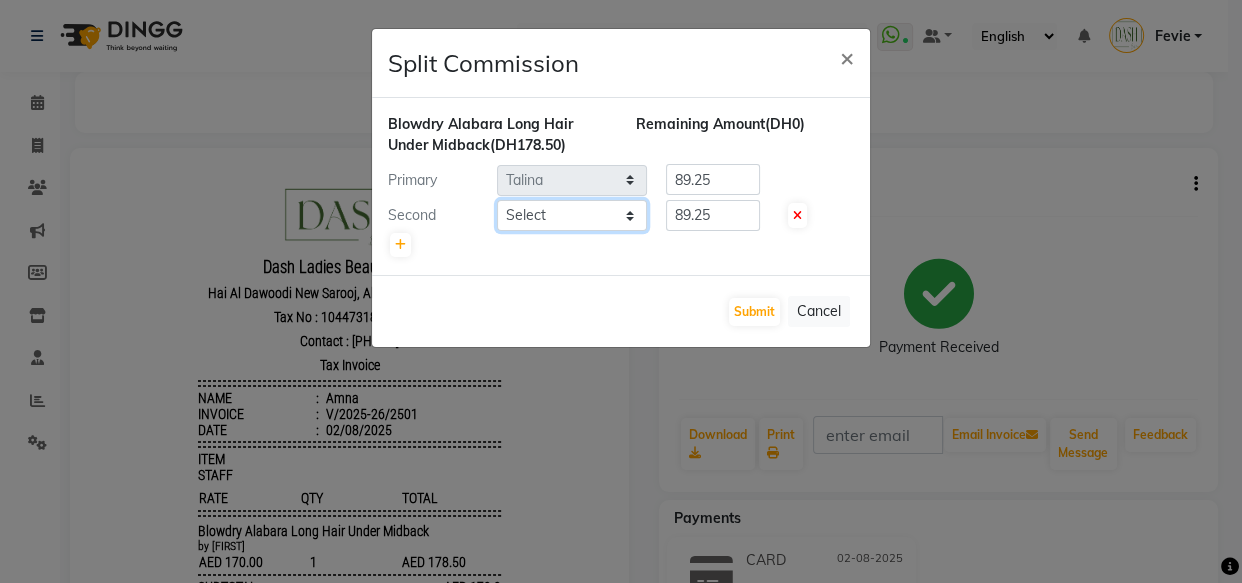 click on "Select  [FIRST]   [FIRST]   [FIRST]   [FIRST]   [FIRST]   [FIRST]    [FIRST]   [FIRST]   [FIRST]   [FIRST]   [FIRST]   [FIRST]   [FIRST]   [FIRST]   [FIRST] (Cafe)   [FIRST] (Cafe)   [FIRST] (Cafe)   [FIRST]   [FIRST]   [FIRST]   [FIRST]   [FIRST]   [FIRST]   [FIRST]   [FIRST]   [FIRST]   [FIRST]   [FIRST]   [FIRST]" 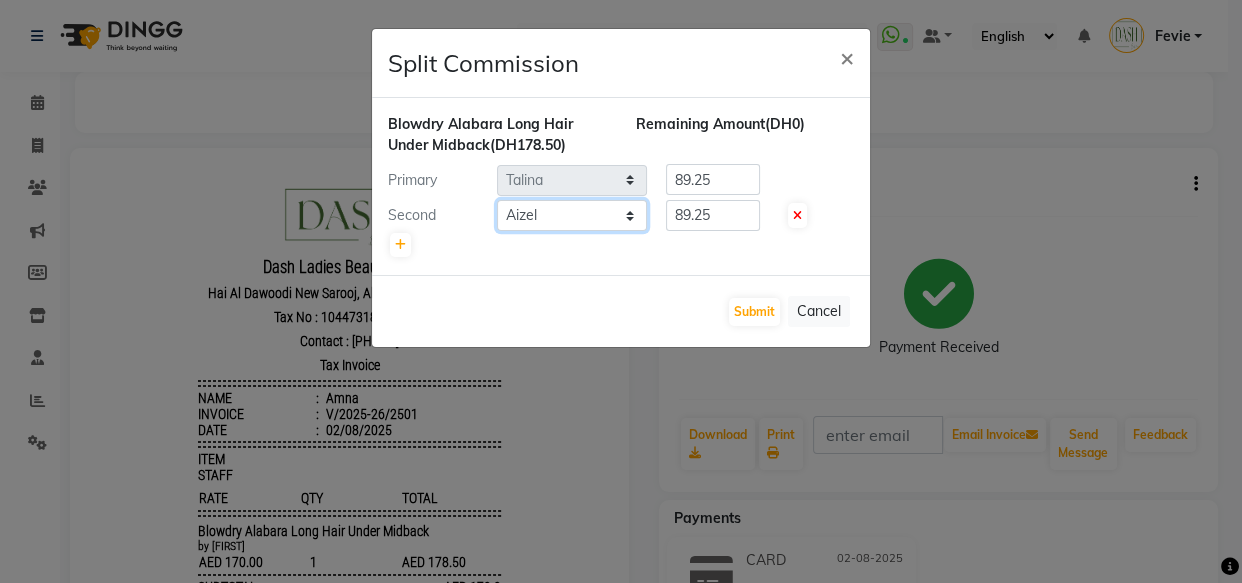 click on "Select  [FIRST]   [FIRST]   [FIRST]   [FIRST]   [FIRST]   [FIRST]    [FIRST]   [FIRST]   [FIRST]   [FIRST]   [FIRST]   [FIRST]   [FIRST]   [FIRST]   [FIRST] (Cafe)   [FIRST] (Cafe)   [FIRST] (Cafe)   [FIRST]   [FIRST]   [FIRST]   [FIRST]   [FIRST]   [FIRST]   [FIRST]   [FIRST]   [FIRST]   [FIRST]   [FIRST]   [FIRST]" 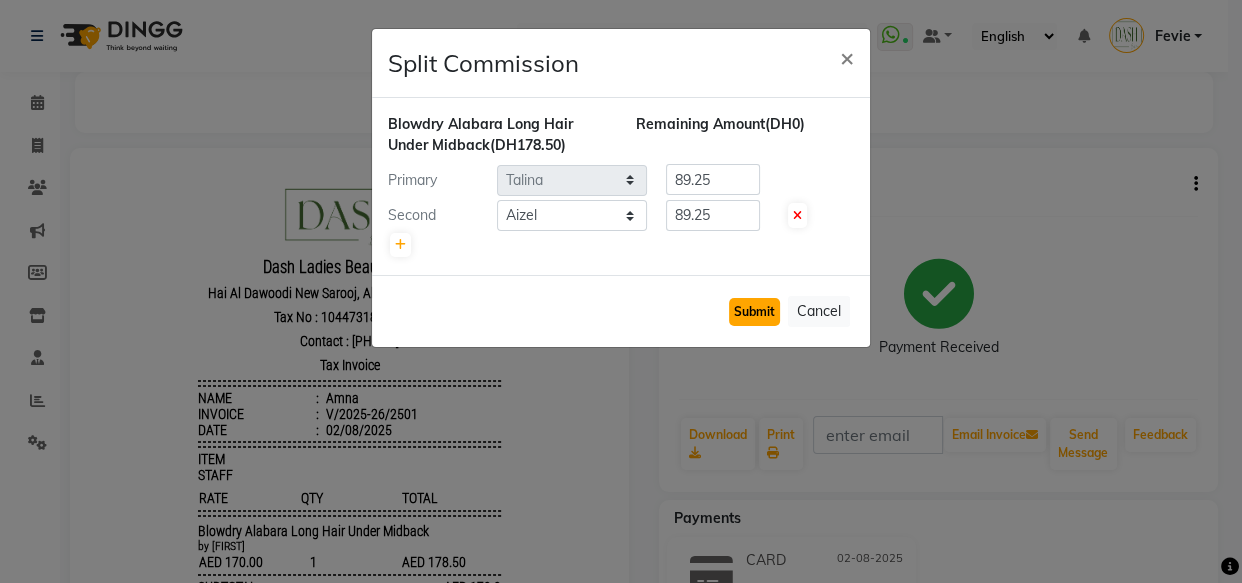 click on "Submit" 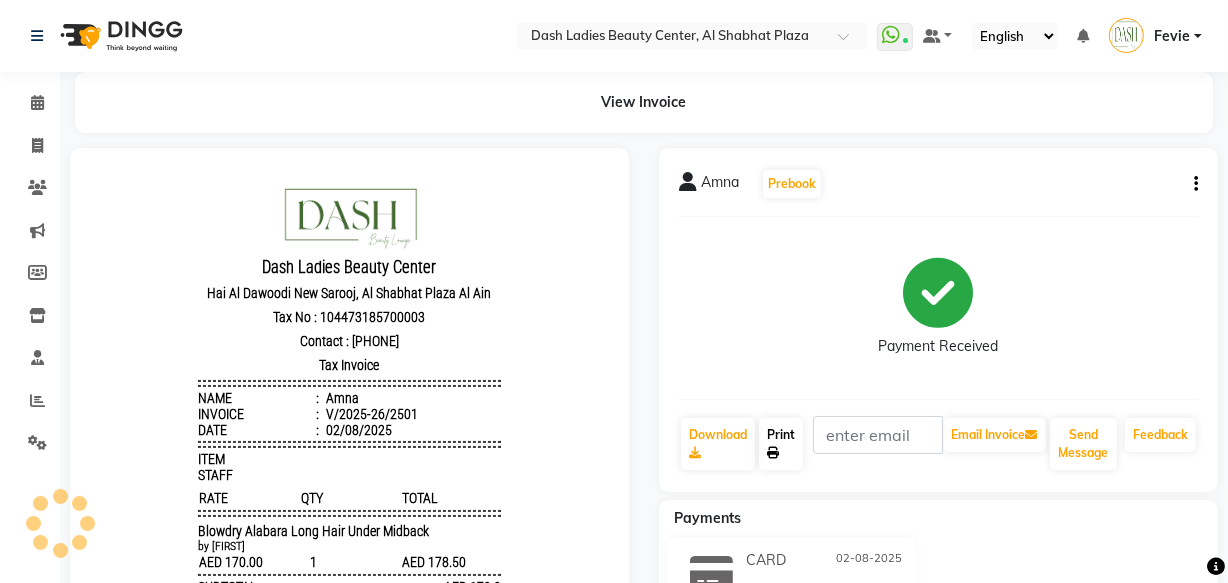 click 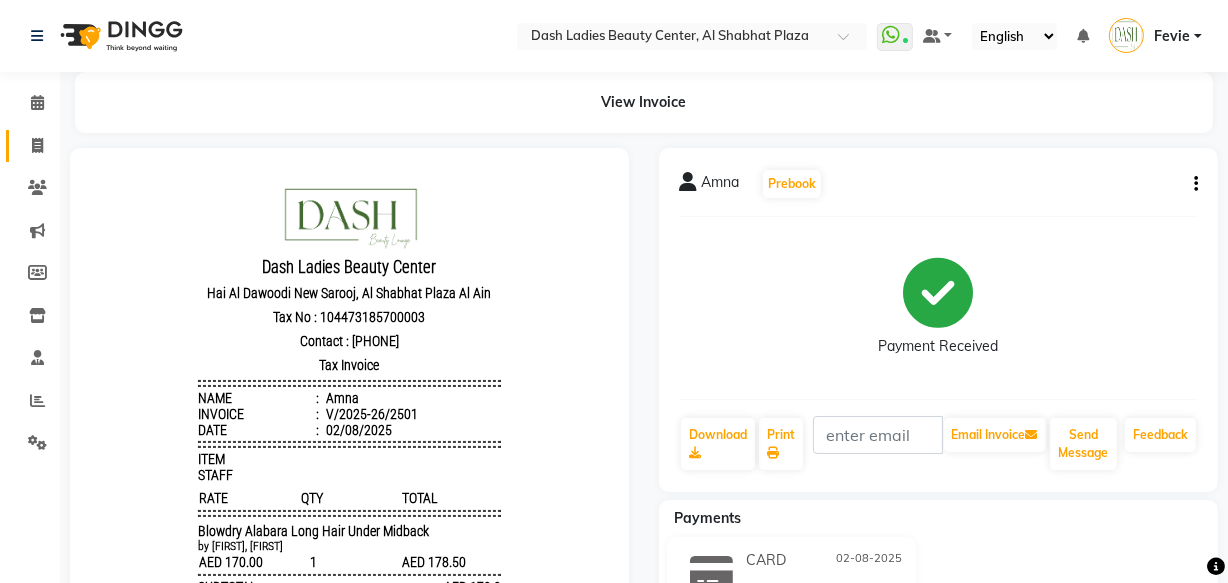 click on "Invoice" 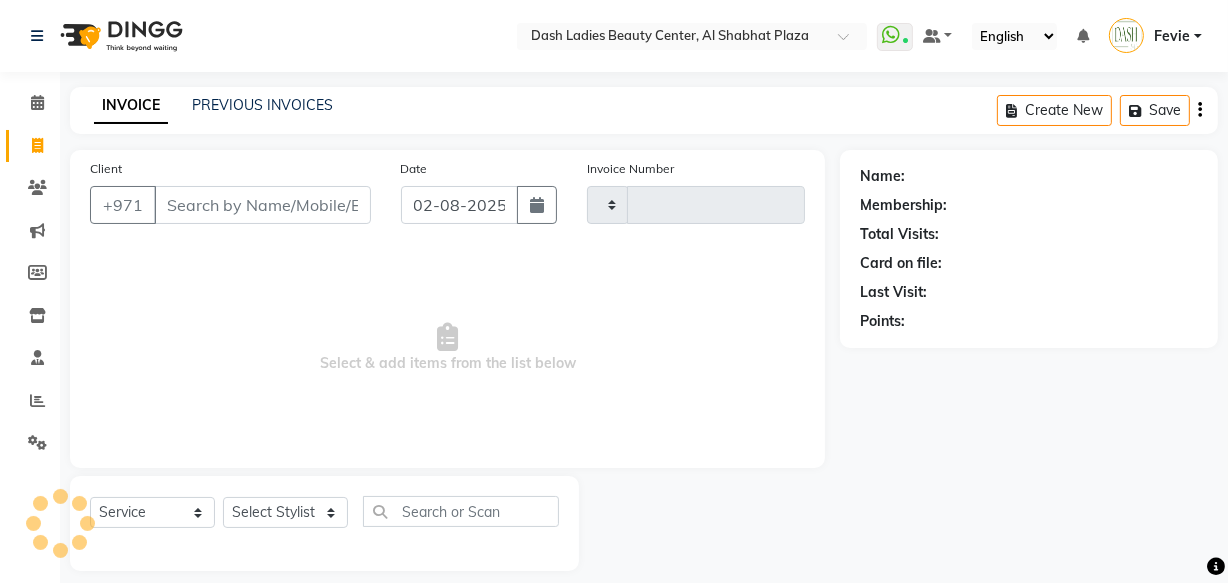 scroll, scrollTop: 19, scrollLeft: 0, axis: vertical 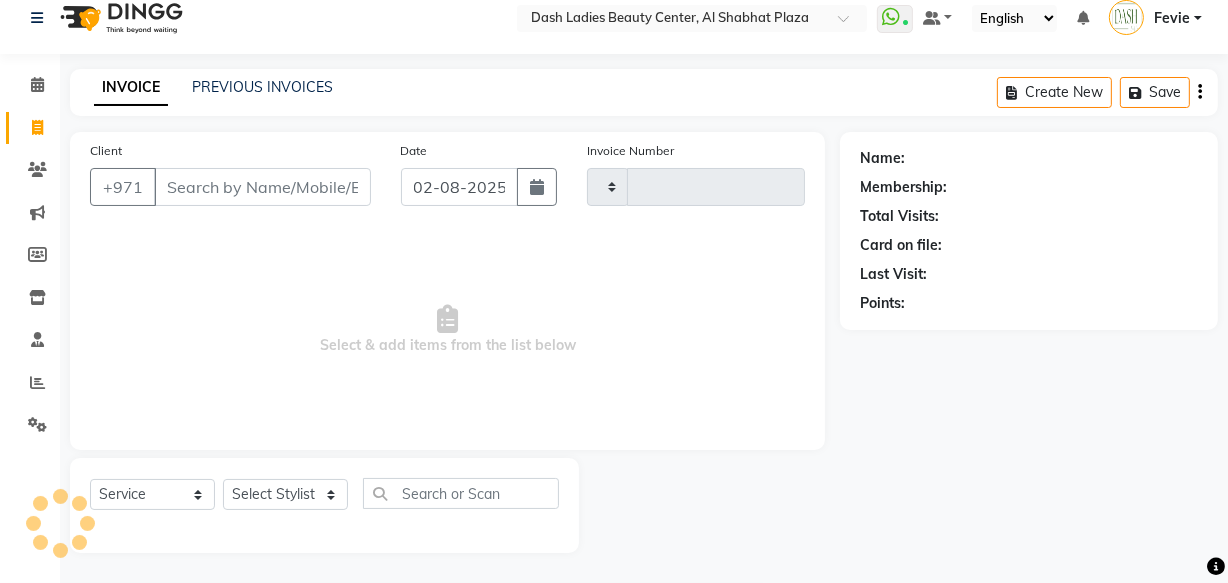 type on "2504" 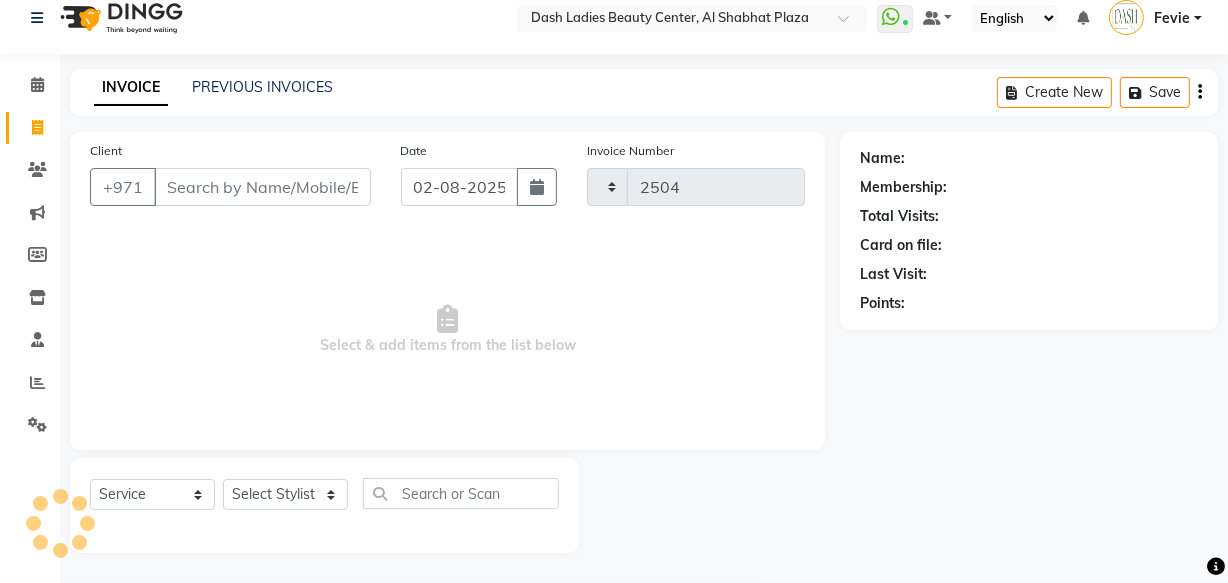 select on "8372" 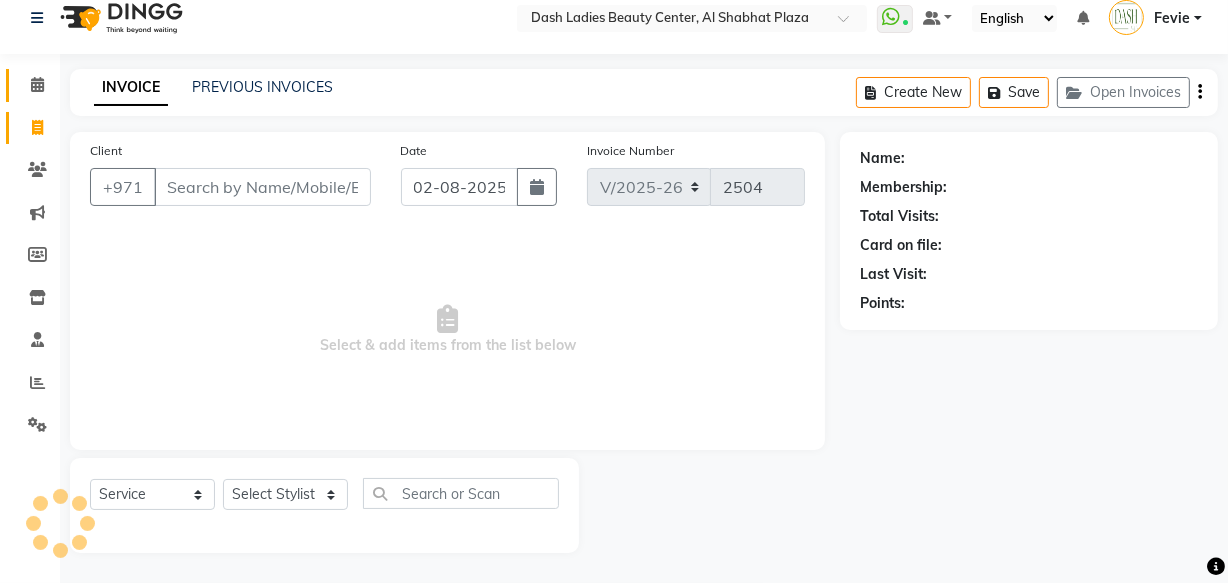 click on "Calendar" 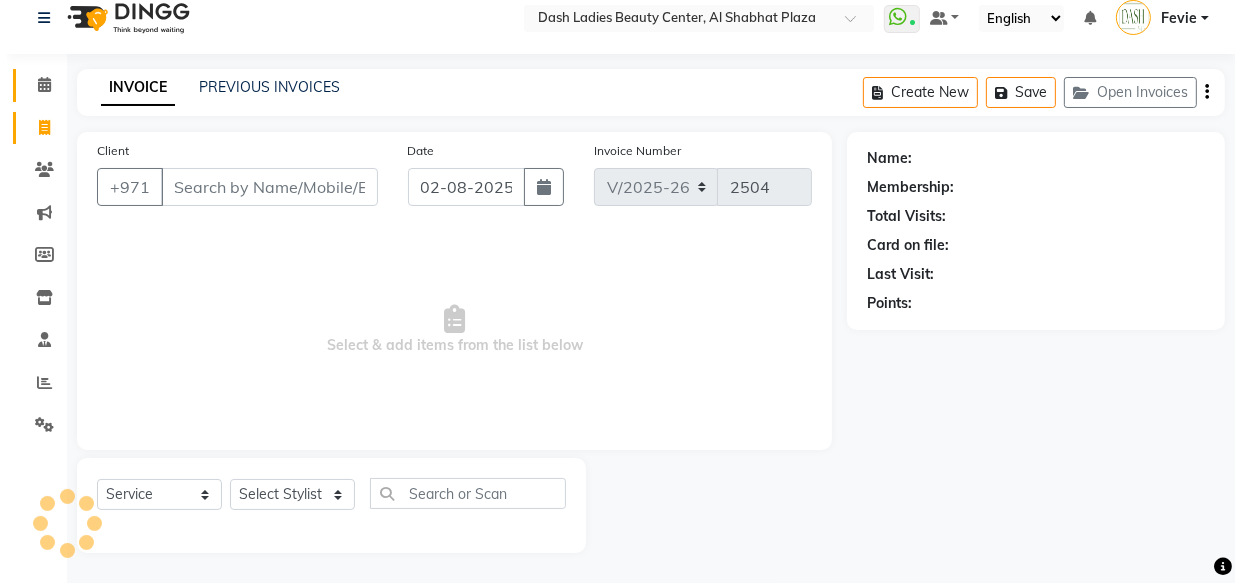 scroll, scrollTop: 0, scrollLeft: 0, axis: both 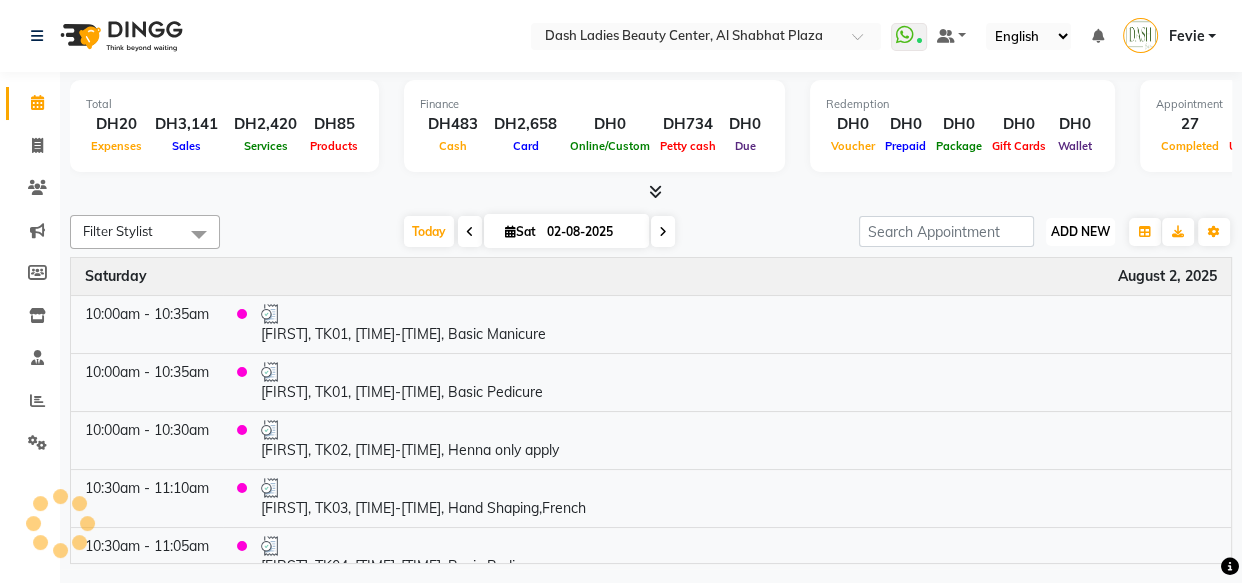 click on "ADD NEW" at bounding box center [1080, 231] 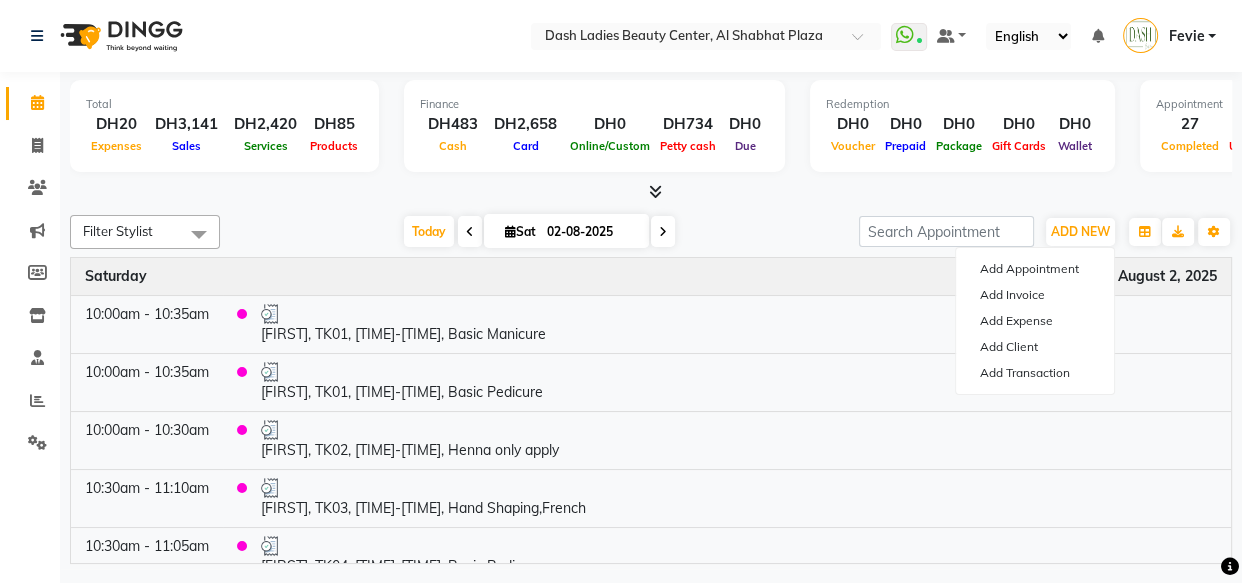 click on "Saturday August 2, 2025" at bounding box center [651, 276] 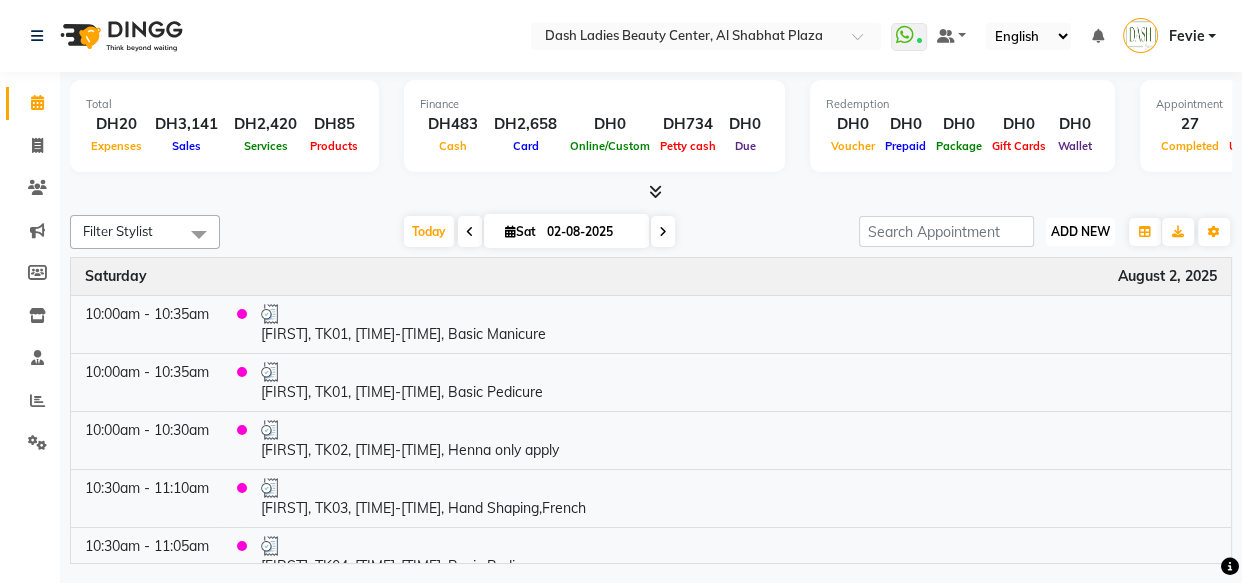 click on "ADD NEW" at bounding box center (1080, 231) 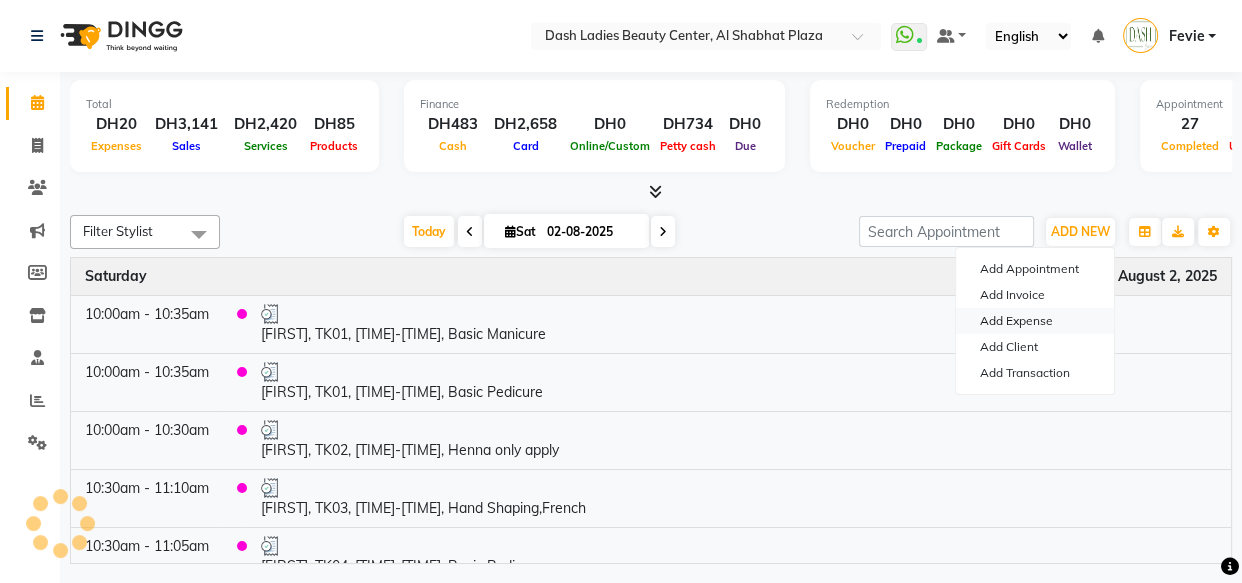 click on "Add Expense" at bounding box center [1035, 321] 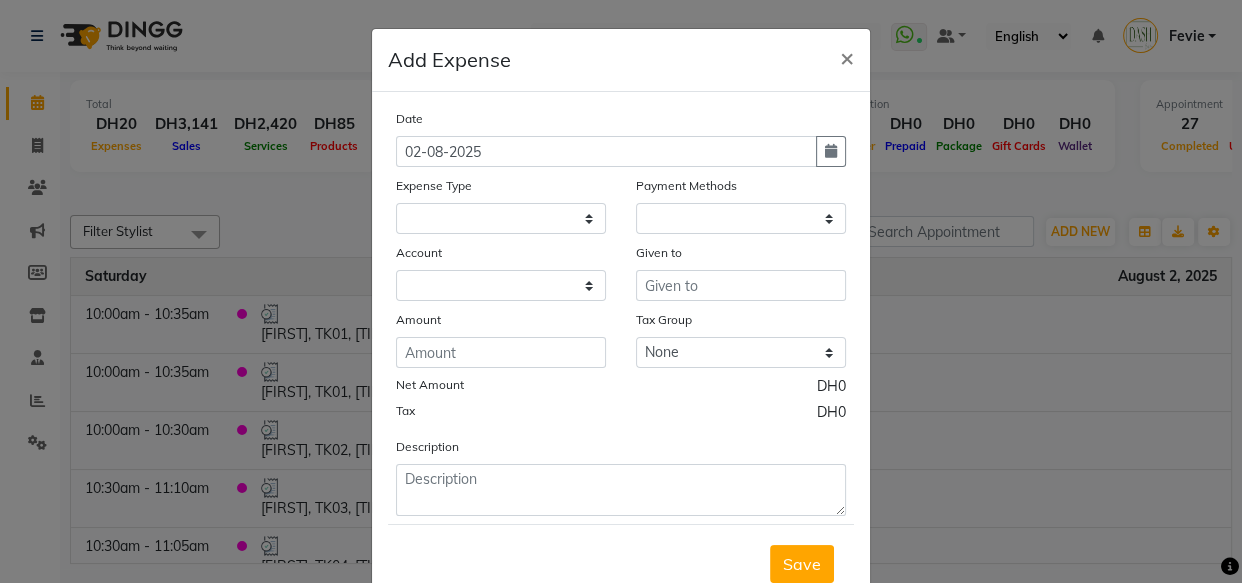 select 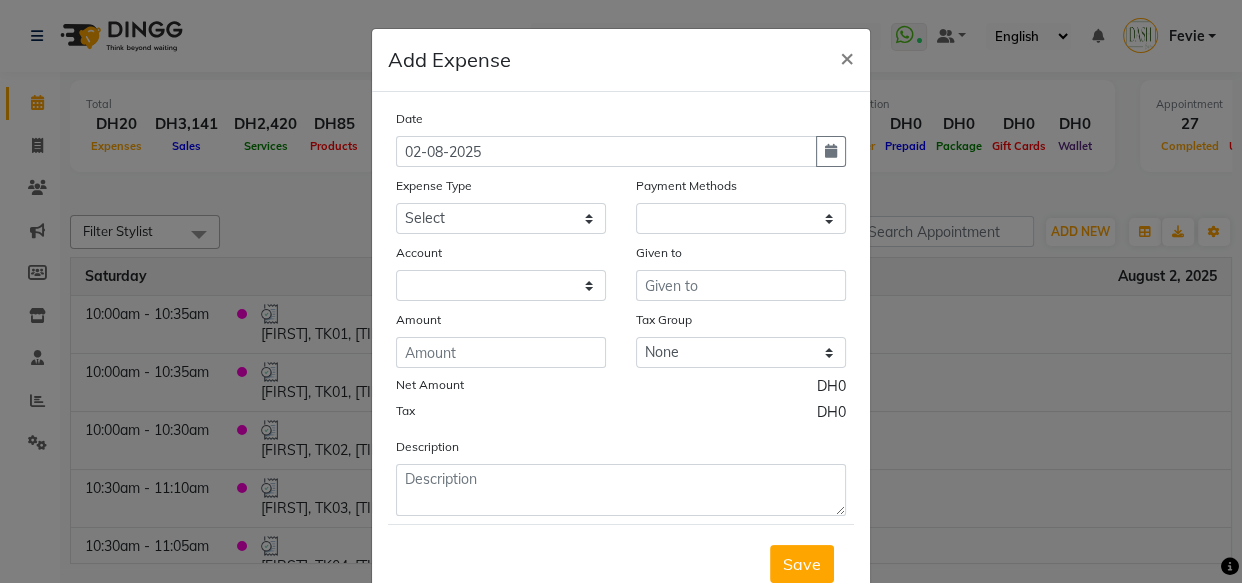 select on "1" 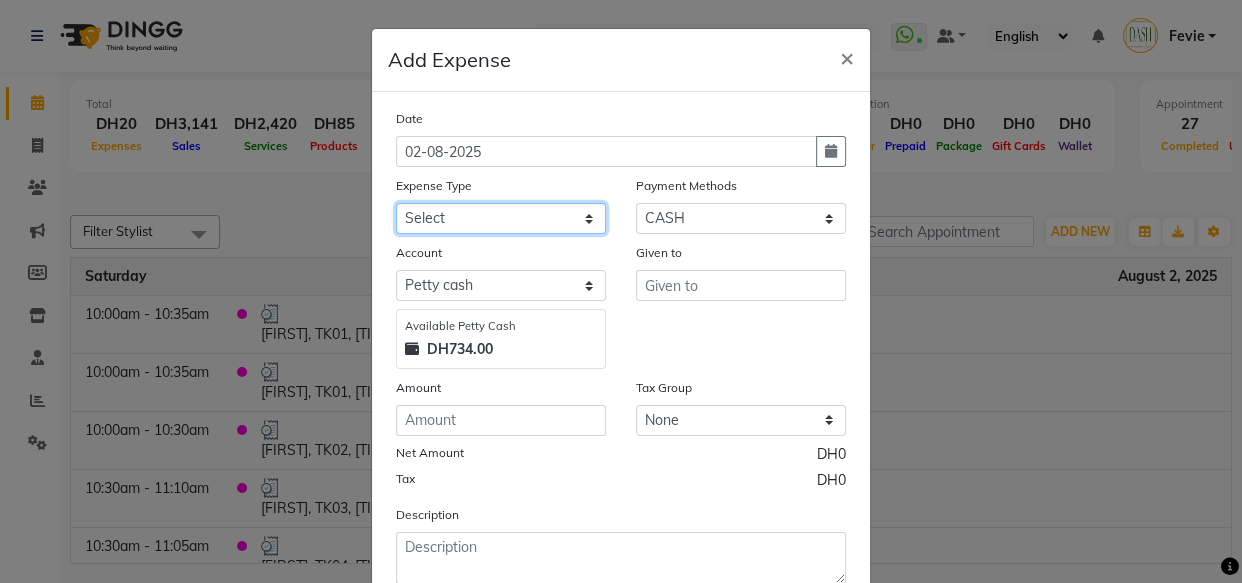 click on "Select Advance Salary Bank charges Car maintenance  Cash transfer to bank Cash transfer to hub Client Snacks Clinical charges Equipment Fuel Govt fee Incentive Insurance International purchase Loan Repayment Maintenance Marketing Miscellaneous MRA Other Pantry Product Rent Salary Staff Snacks Tax Tea & Refreshment Utilities" 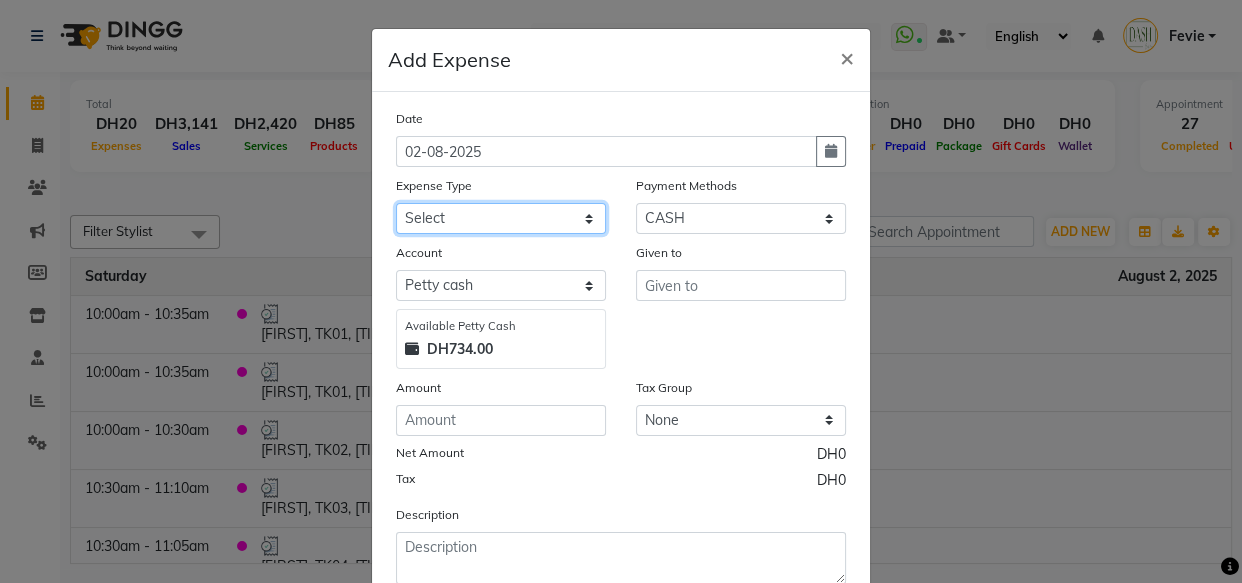select on "8" 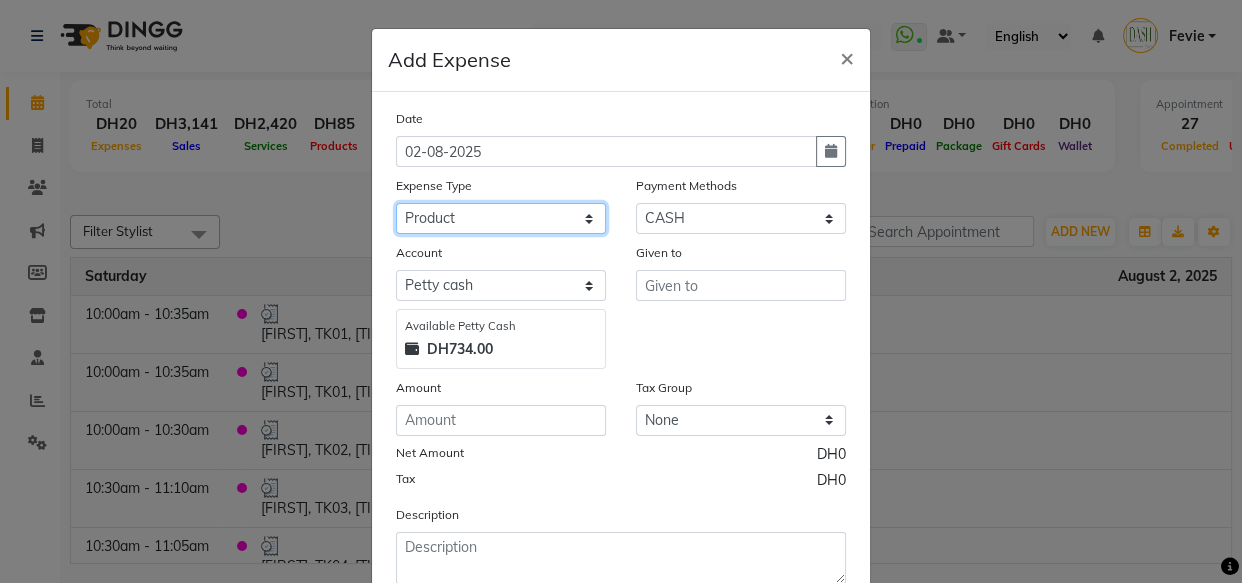 click on "Select Advance Salary Bank charges Car maintenance  Cash transfer to bank Cash transfer to hub Client Snacks Clinical charges Equipment Fuel Govt fee Incentive Insurance International purchase Loan Repayment Maintenance Marketing Miscellaneous MRA Other Pantry Product Rent Salary Staff Snacks Tax Tea & Refreshment Utilities" 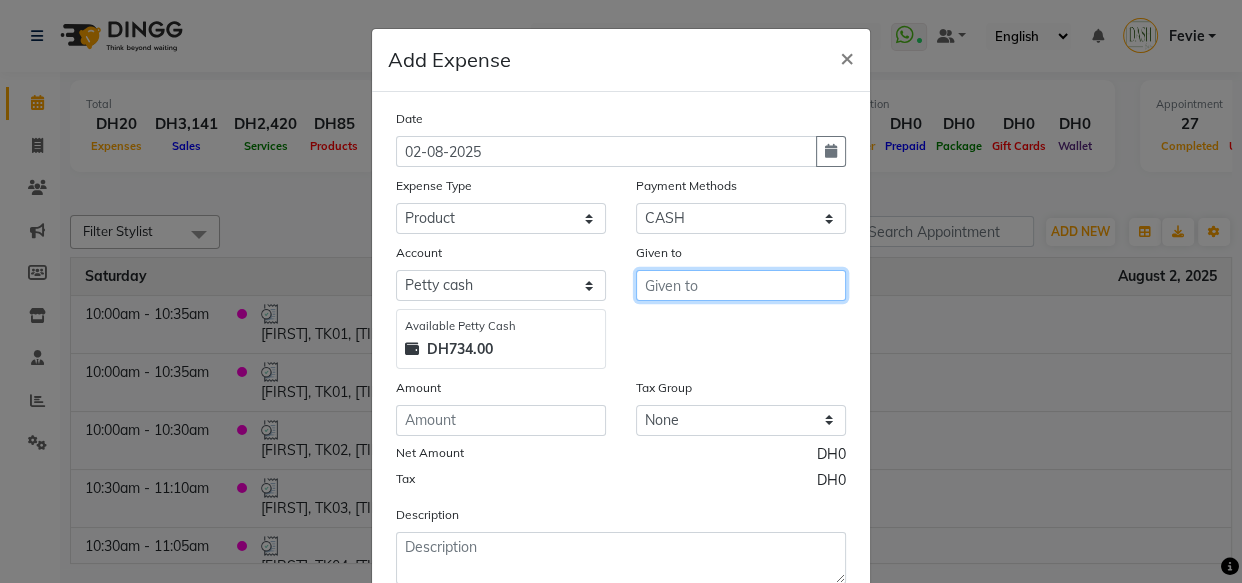 click at bounding box center (741, 285) 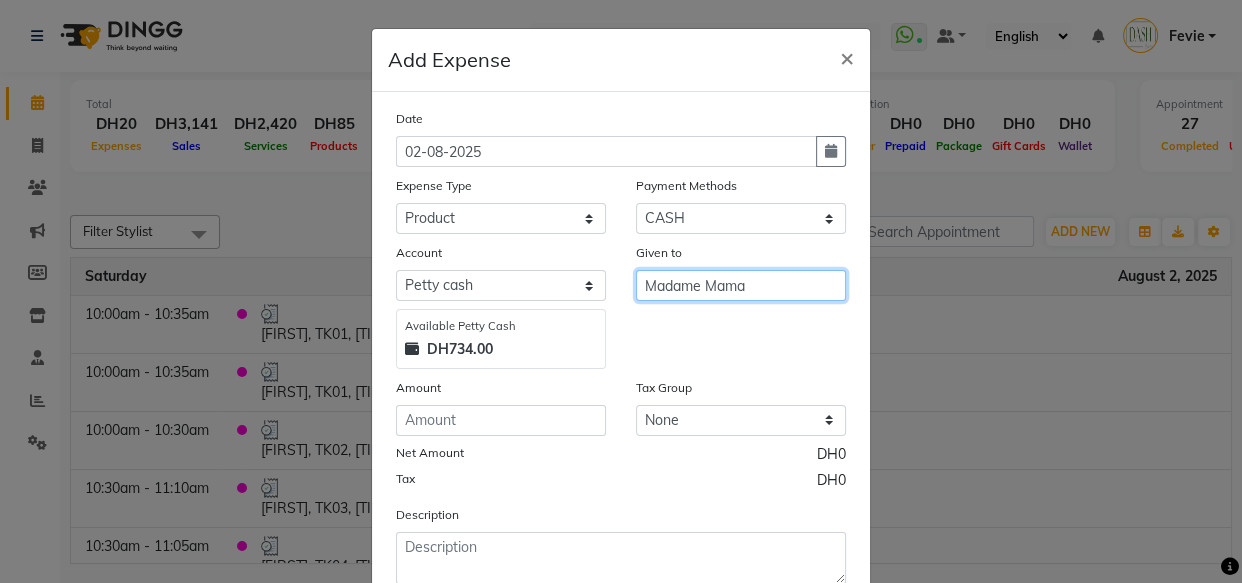 type on "Madame Mama" 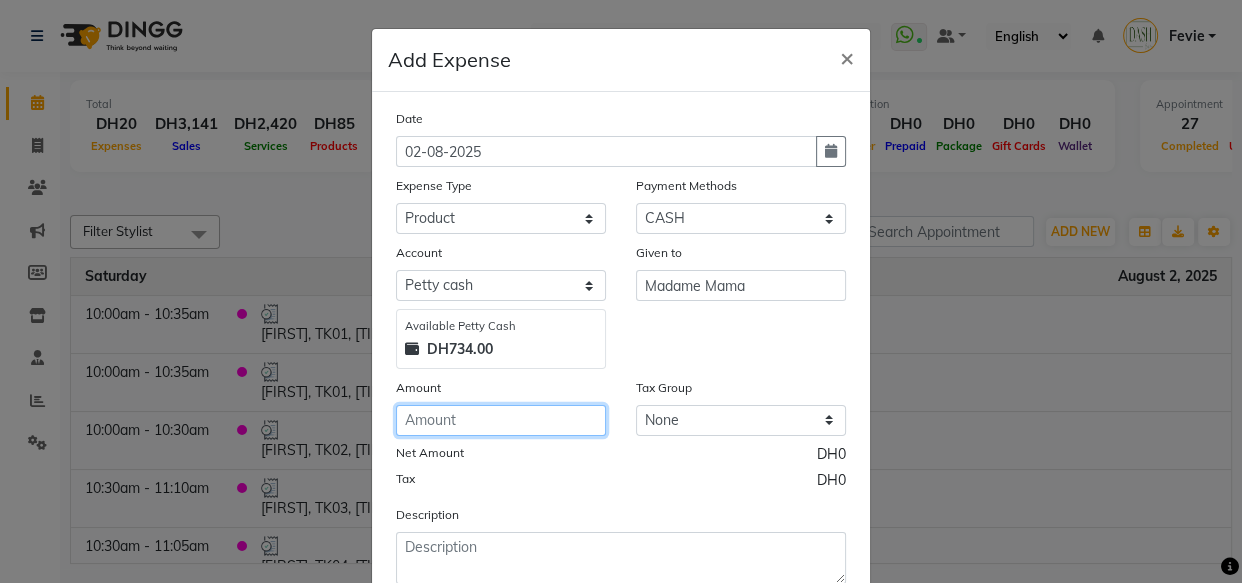 click 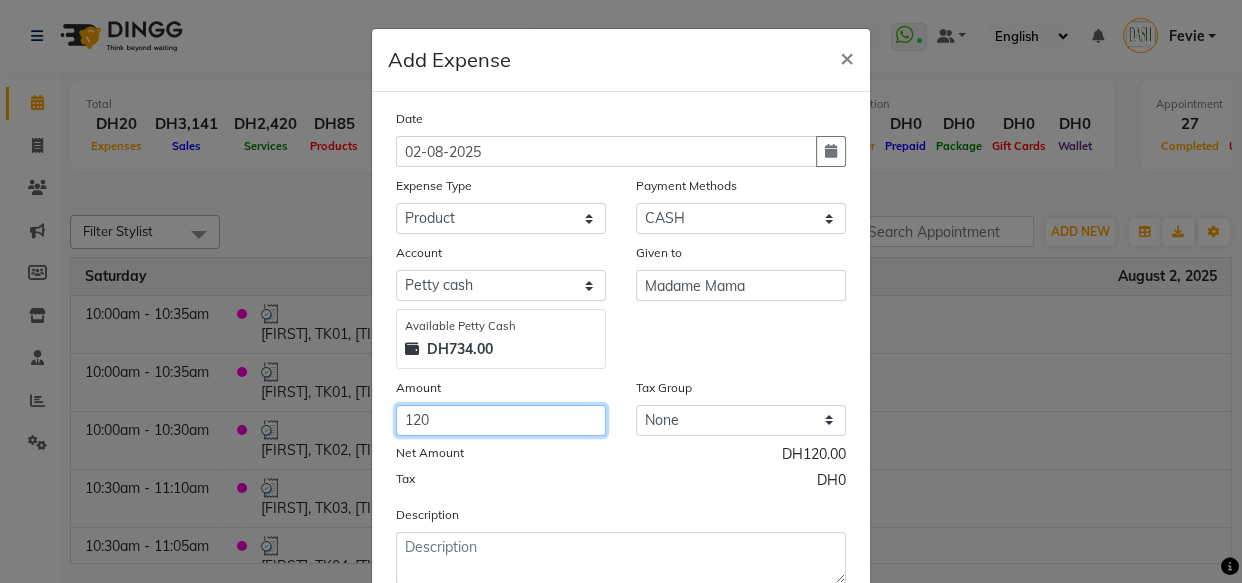 scroll, scrollTop: 135, scrollLeft: 0, axis: vertical 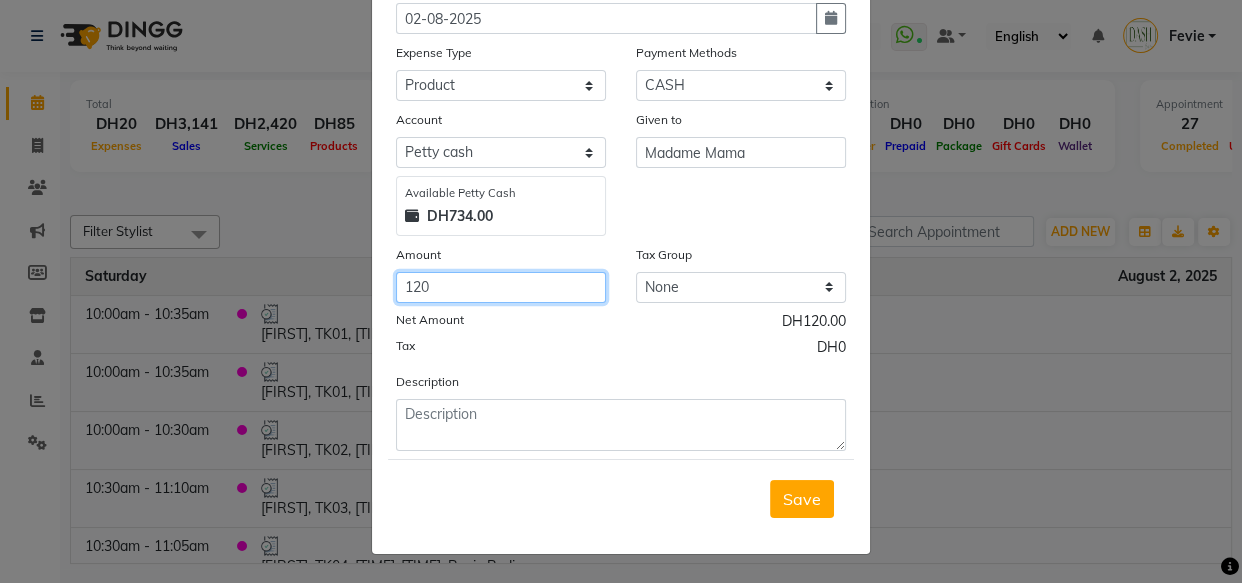 type on "120" 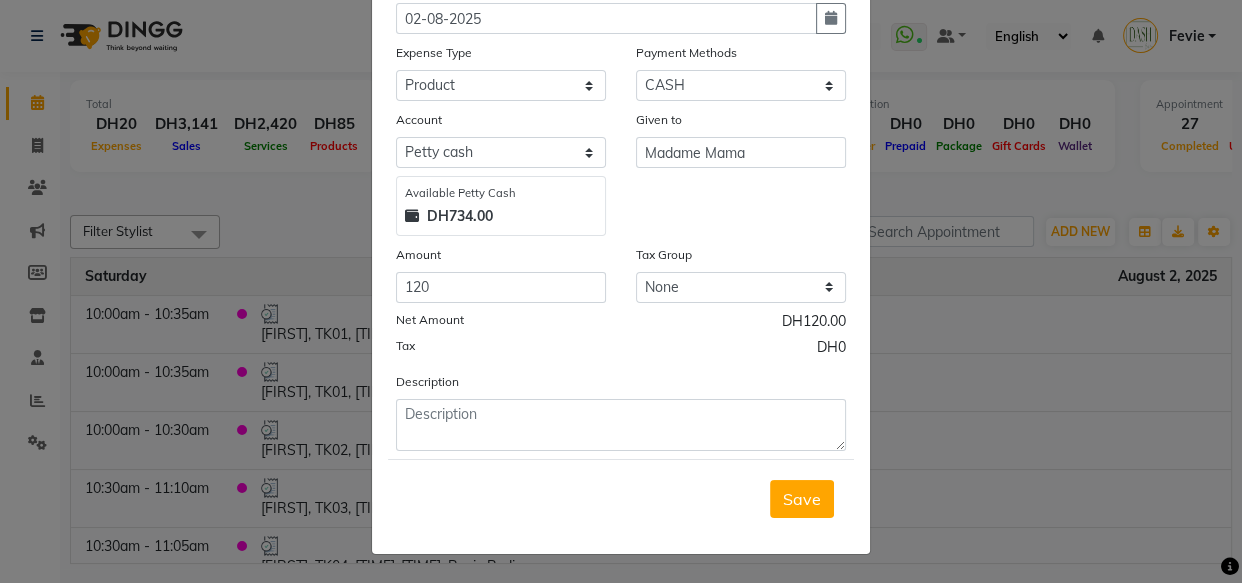 click on "Save" 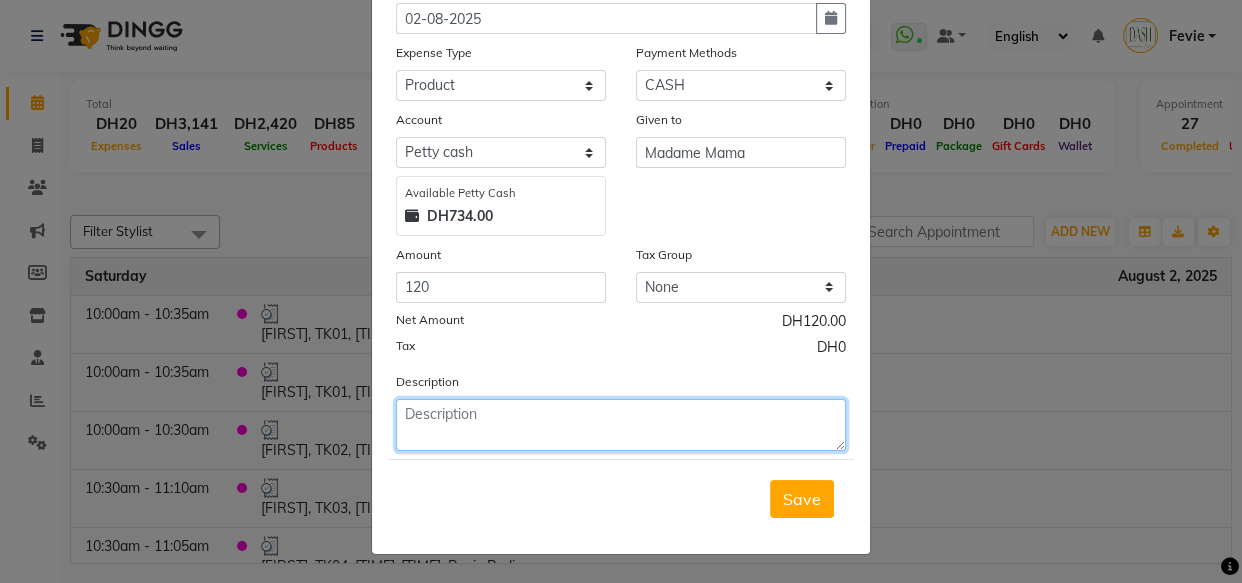 click 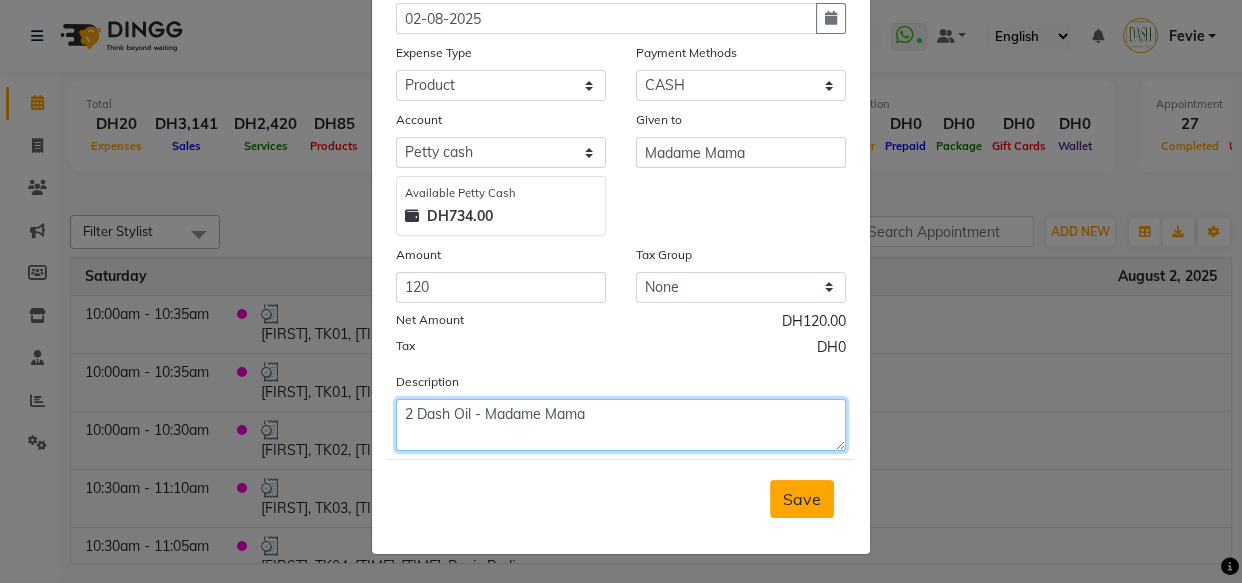 type on "2 Dash Oil - Madame Mama" 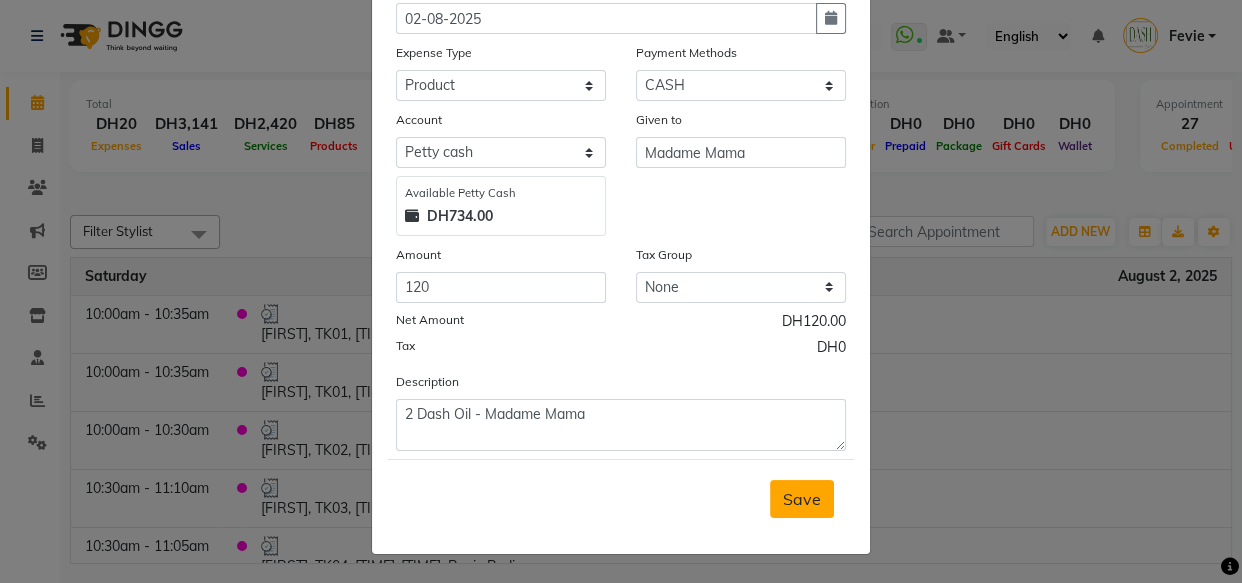 click on "Save" at bounding box center (802, 499) 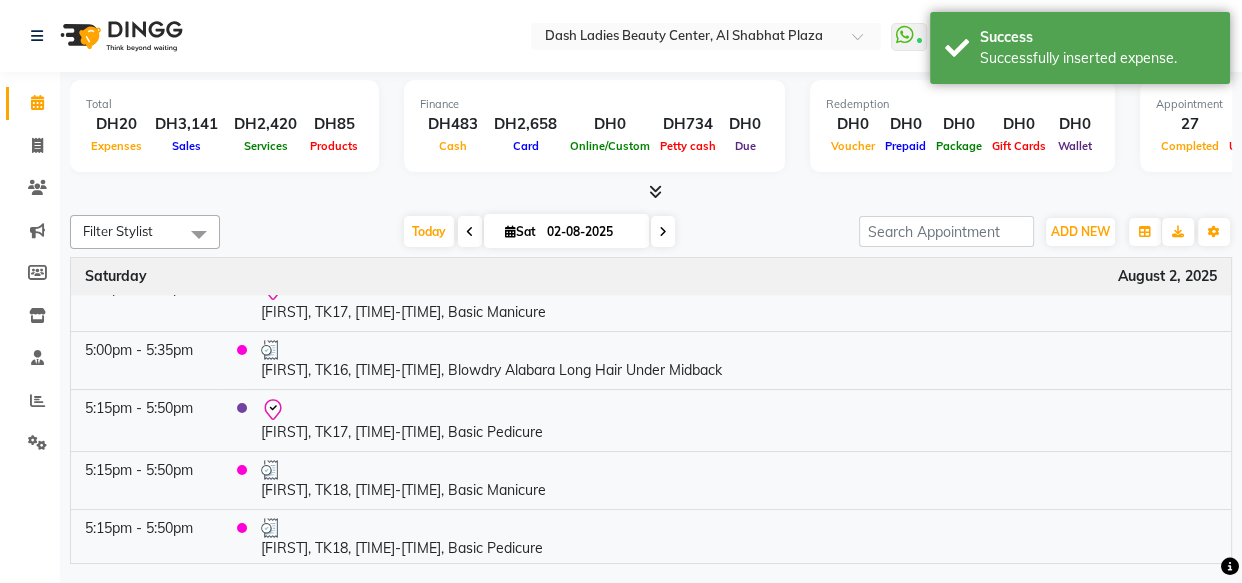 scroll, scrollTop: 1420, scrollLeft: 0, axis: vertical 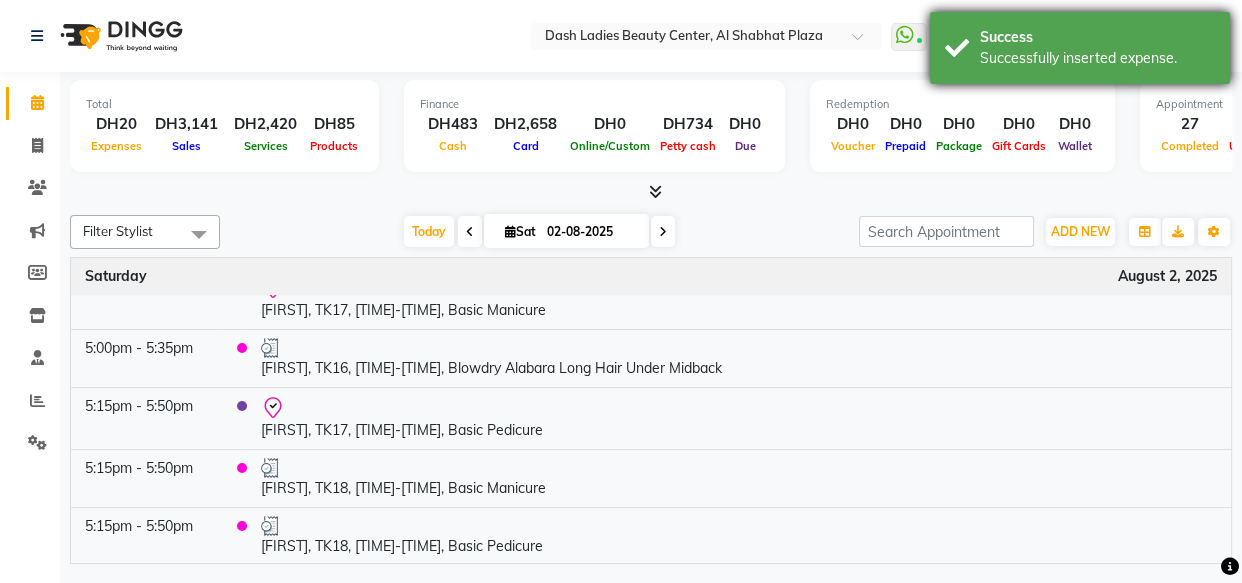 click on "Successfully inserted expense." at bounding box center [1097, 58] 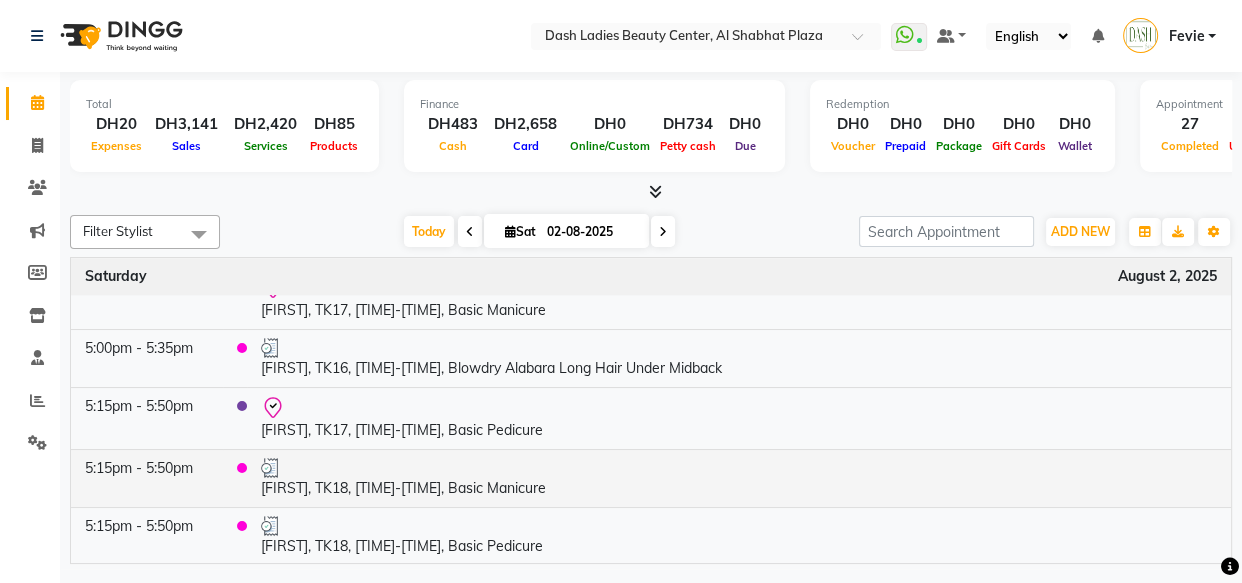 click at bounding box center (739, 468) 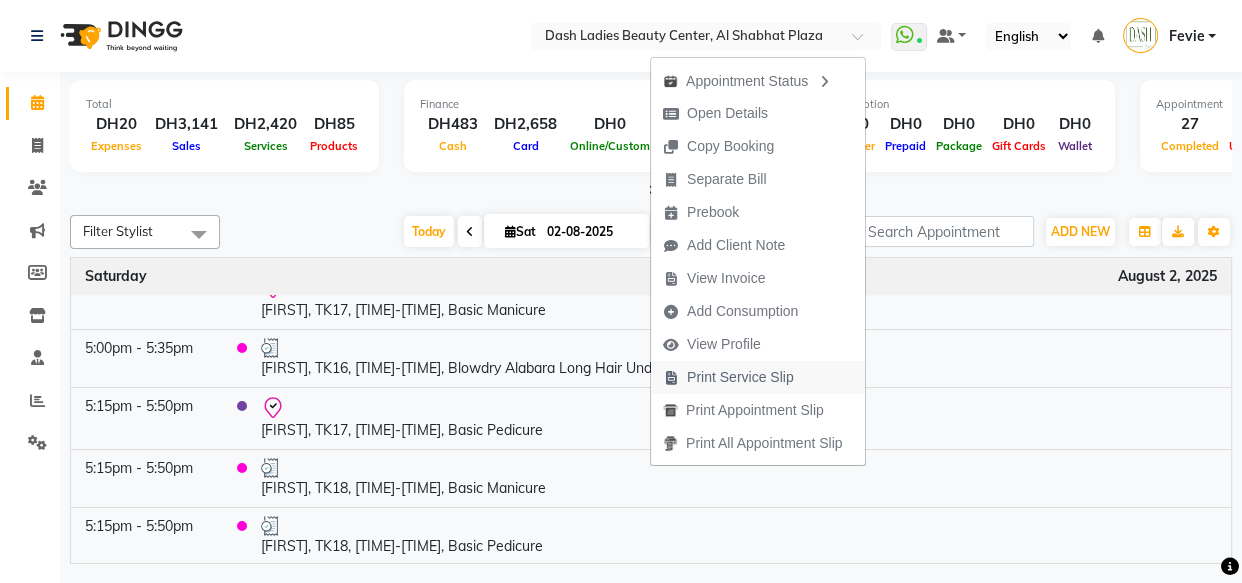 click on "Print Service Slip" at bounding box center (728, 377) 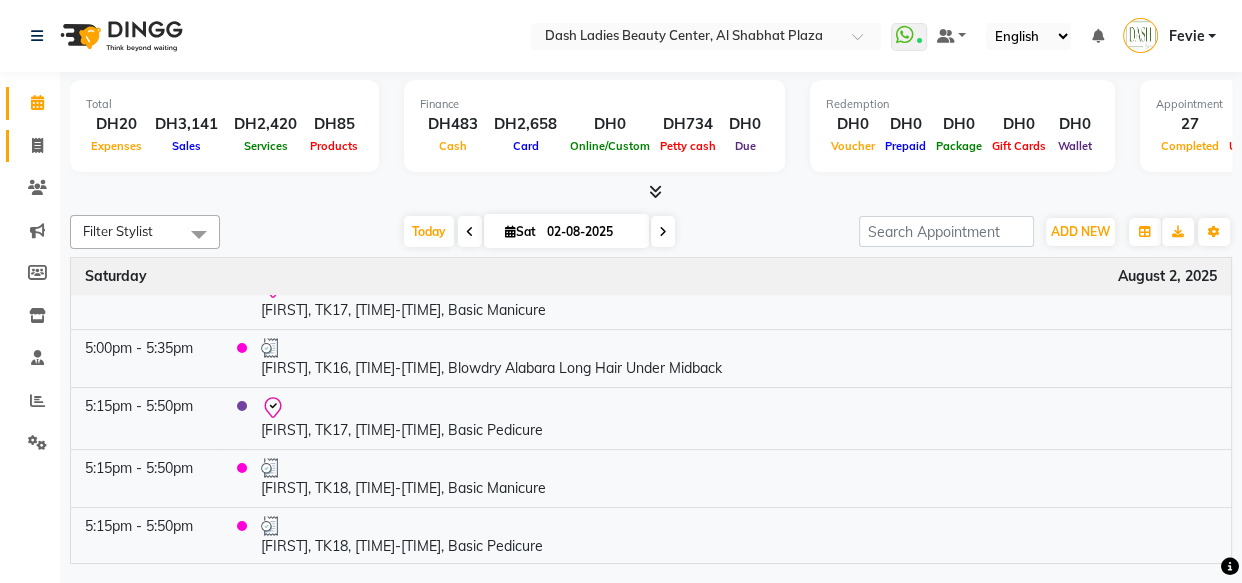 click 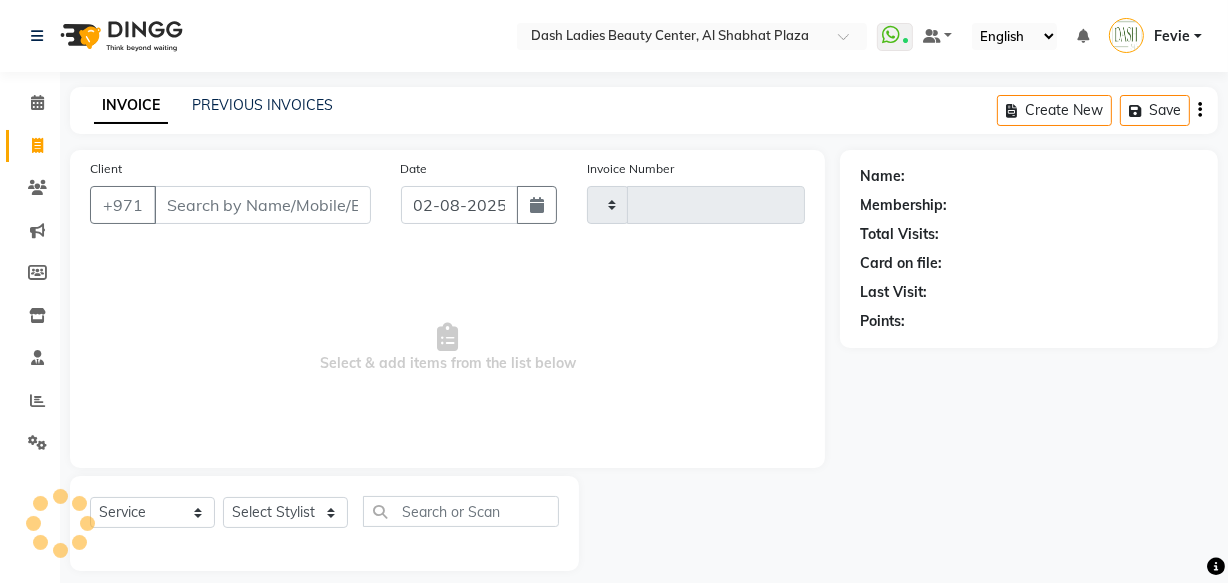 type on "2504" 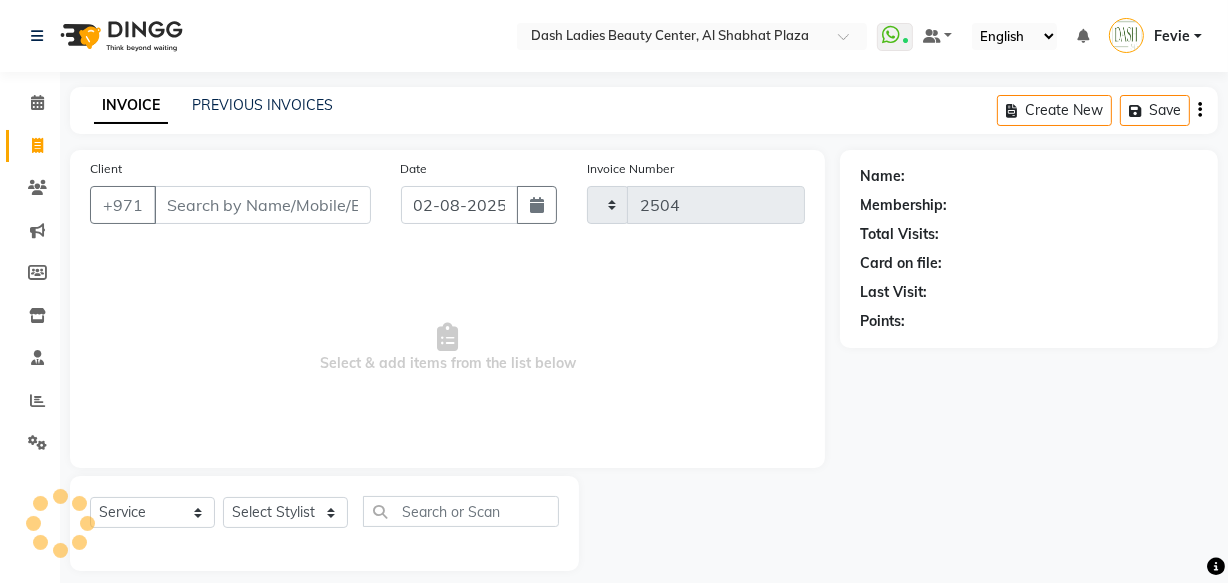 select on "8372" 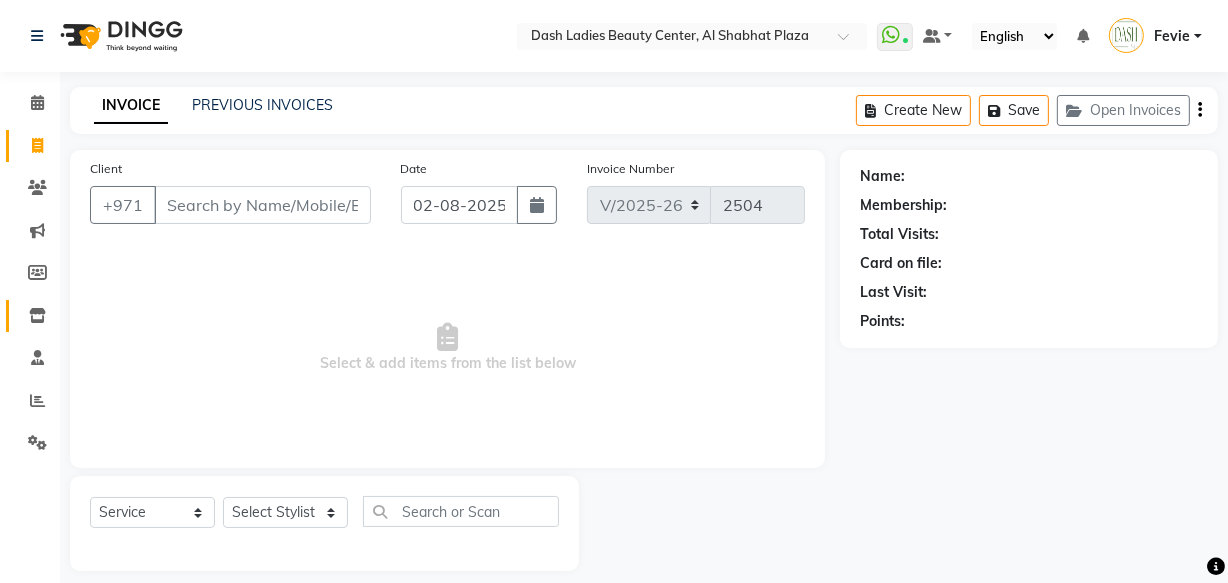 click 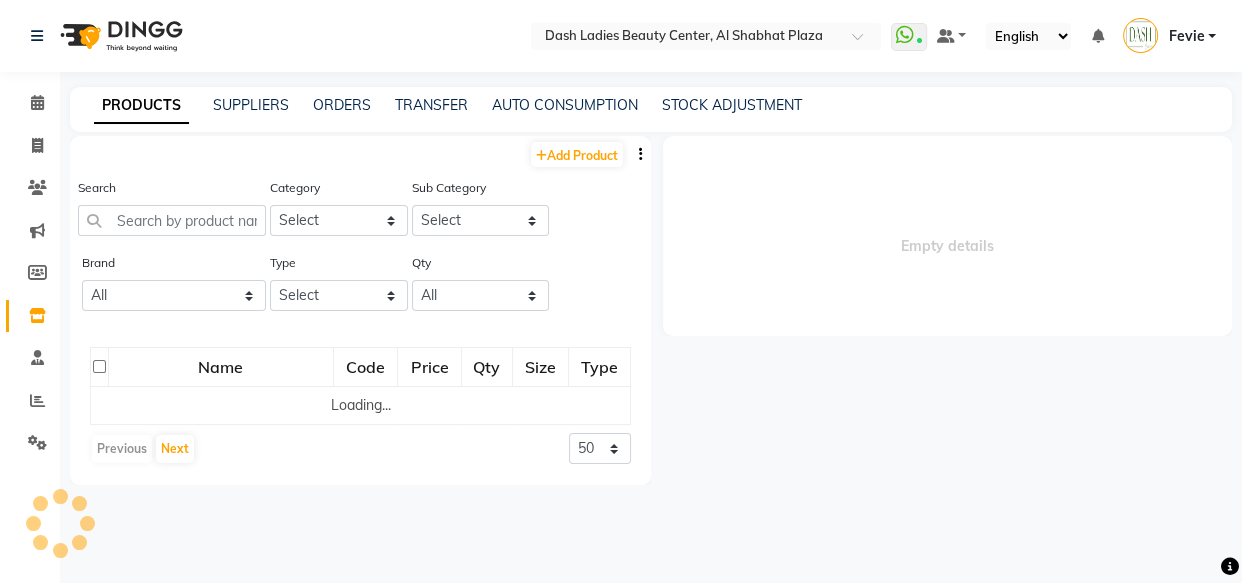 select 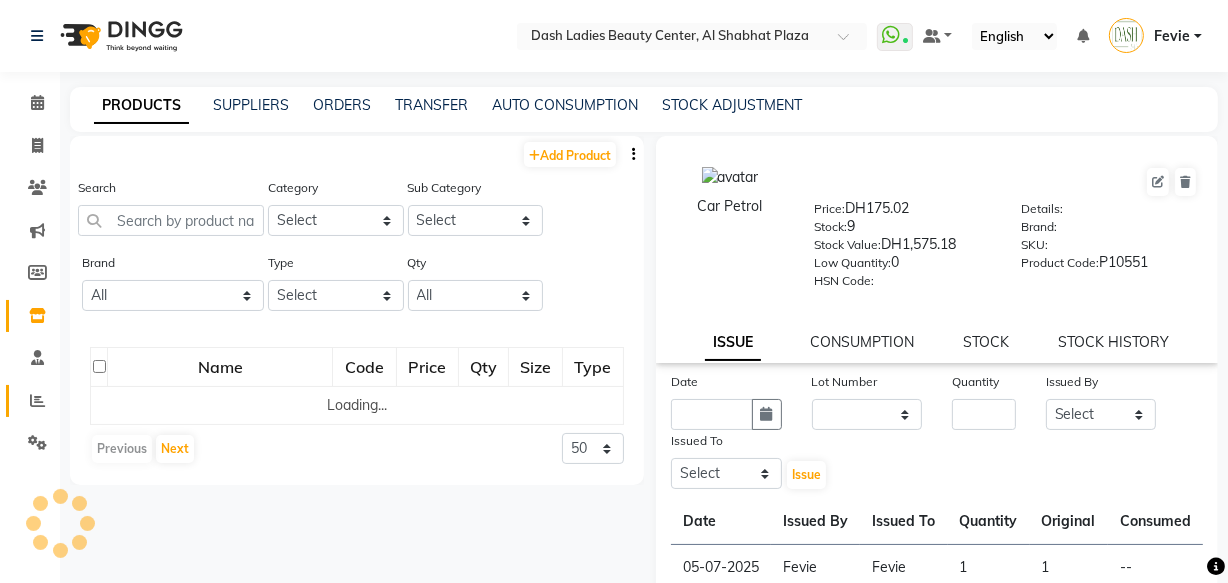 click 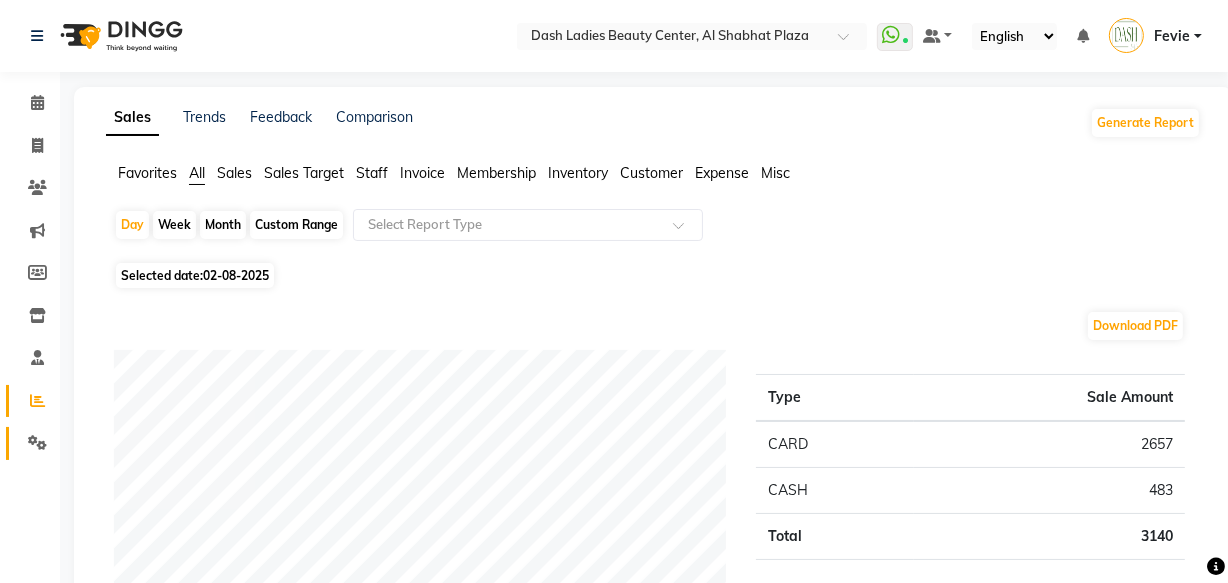 click on "Settings" 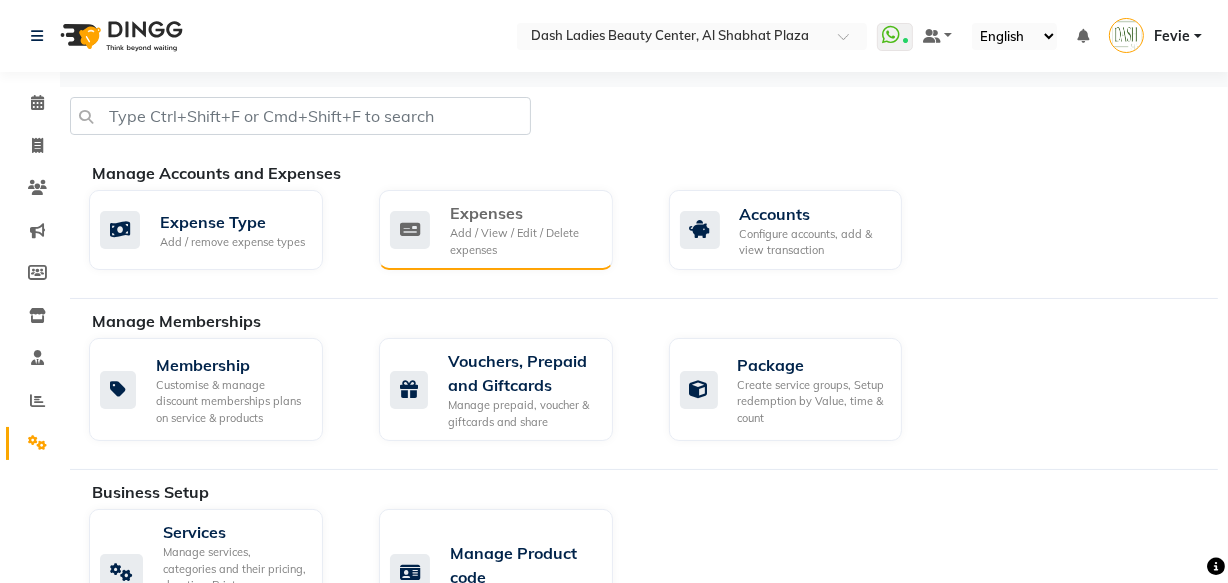click on "Add / View / Edit / Delete expenses" 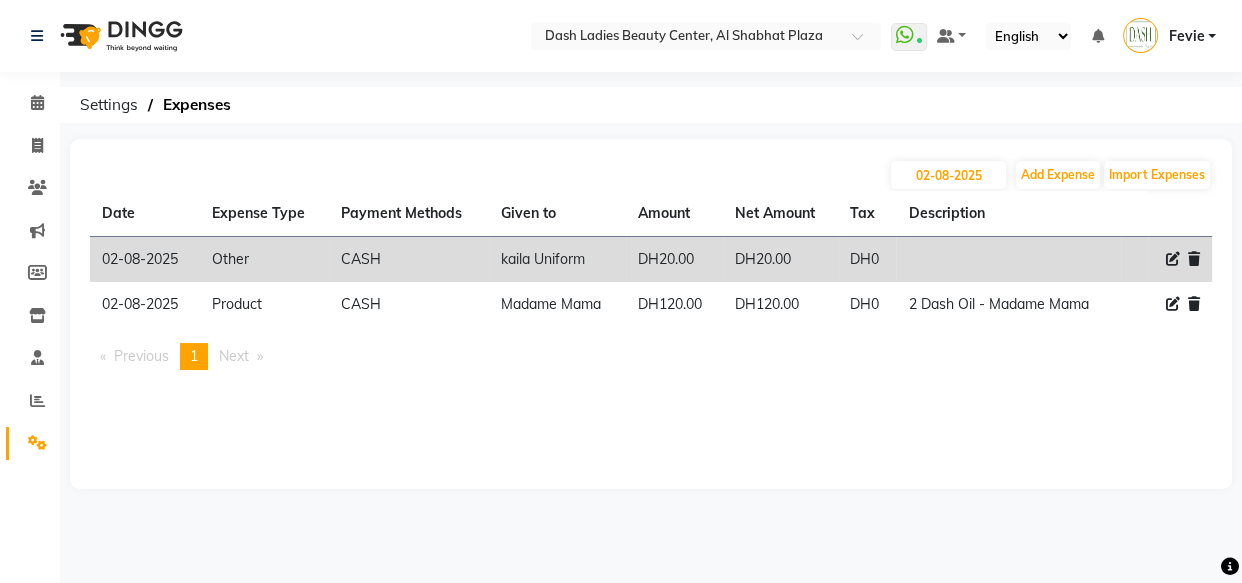 click 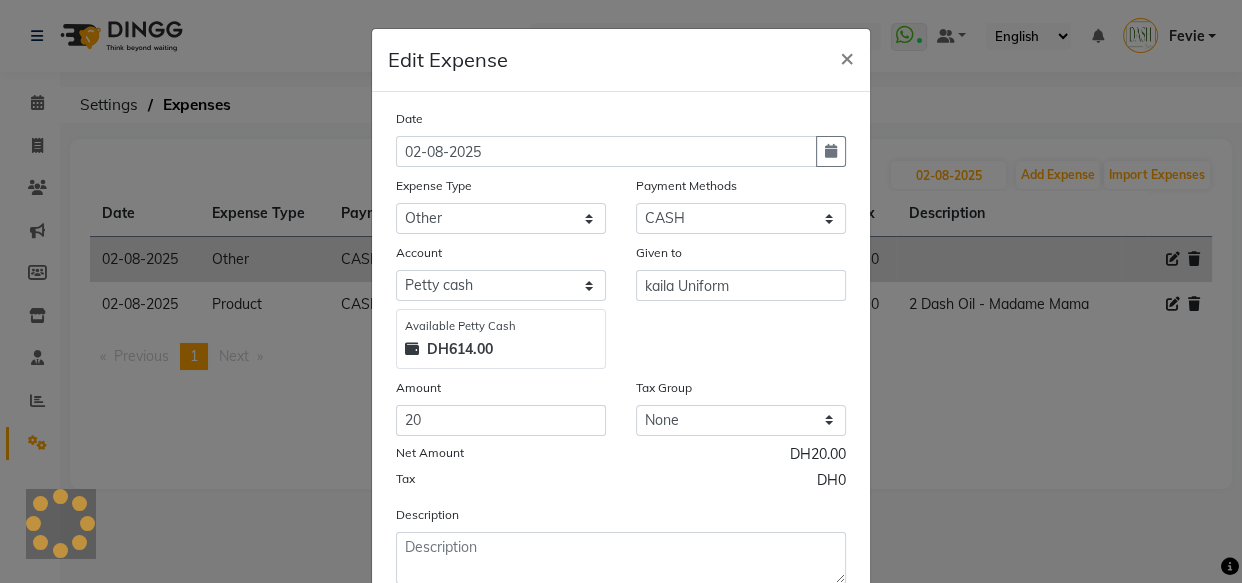 scroll, scrollTop: 135, scrollLeft: 0, axis: vertical 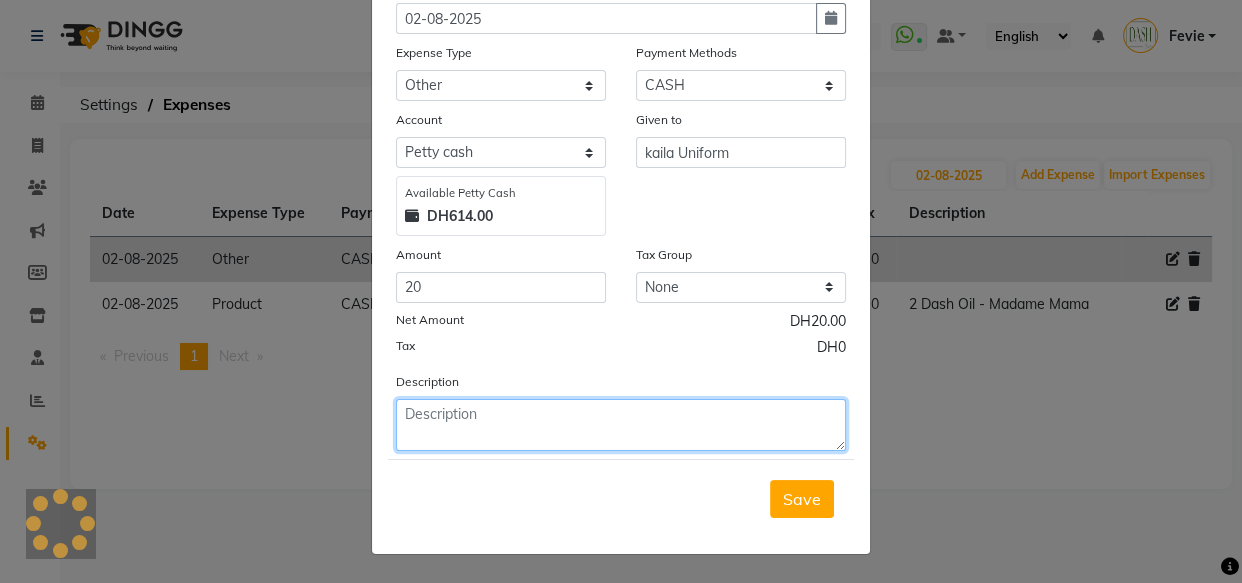 click 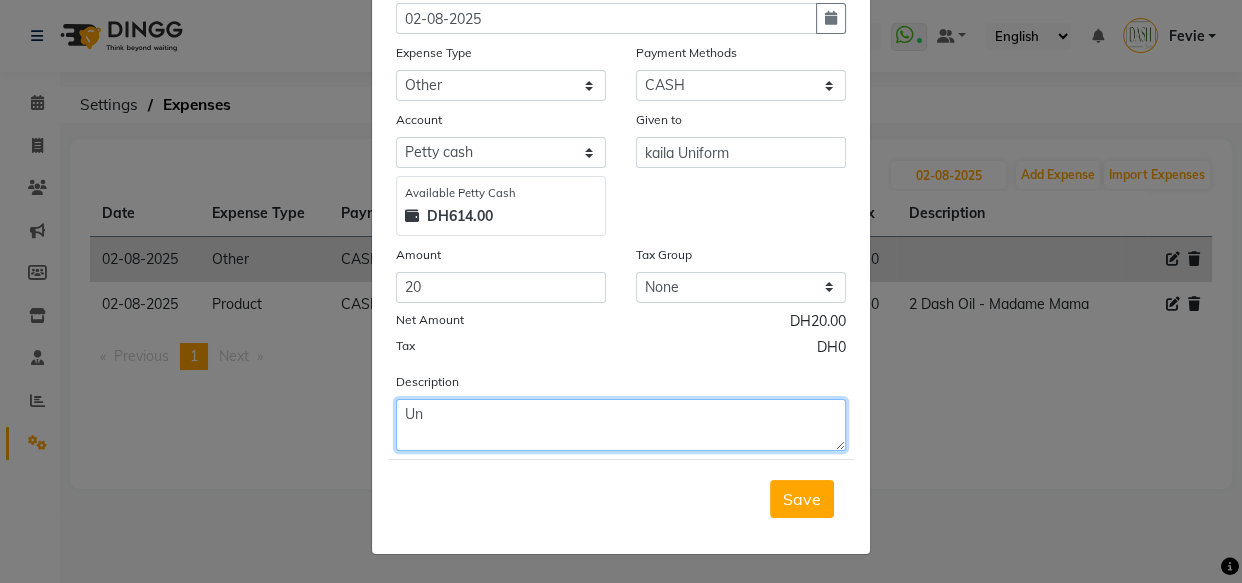 type on "U" 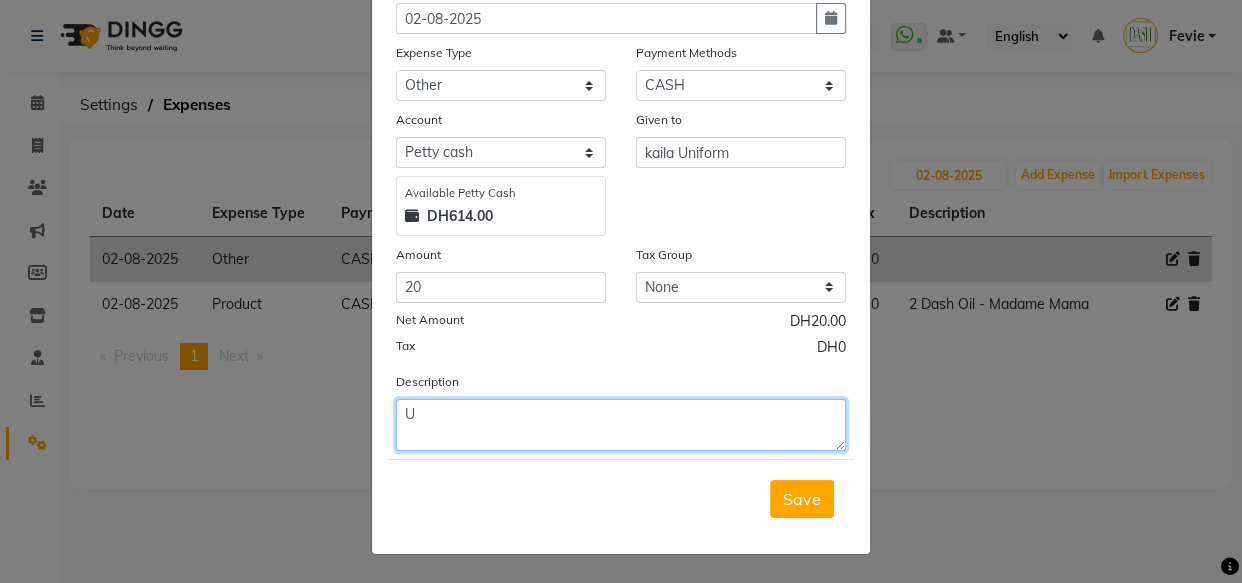 type 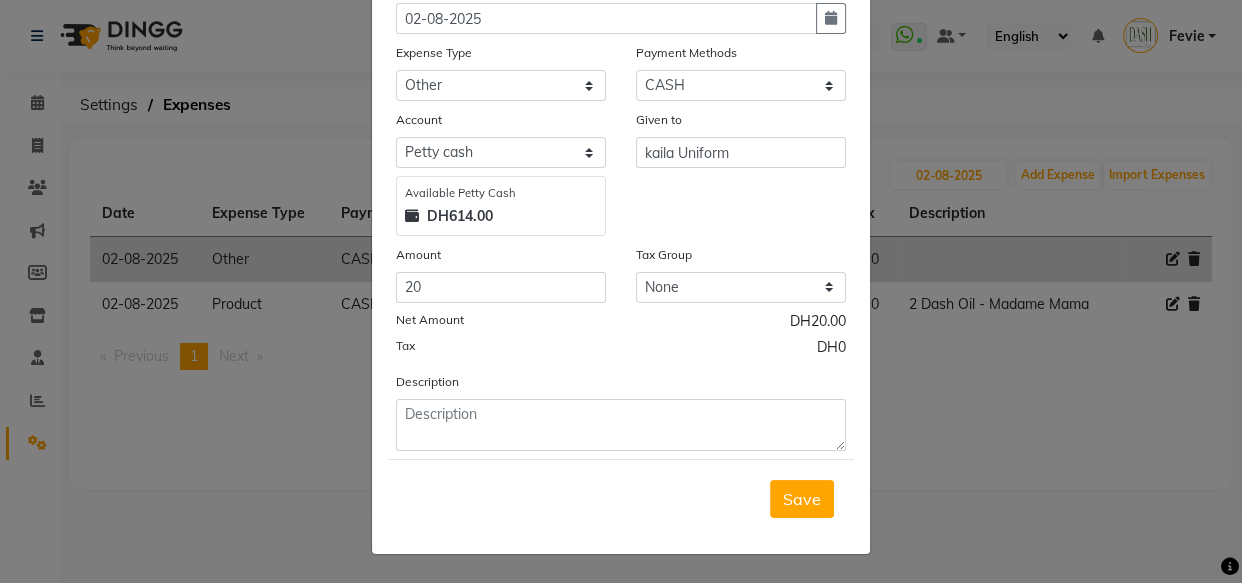 click on "Edit Expense  × Date 02-08-2025 Expense Type Select Advance Salary Bank charges Car maintenance  Cash transfer to bank Cash transfer to hub Client Snacks Clinical charges Equipment Fuel Govt fee Incentive Insurance International purchase Loan Repayment Maintenance Marketing Miscellaneous MRA Other Pantry Product Rent Salary Staff Snacks Tax Tea & Refreshment Utilities Payment Methods Select CASH CARD ONLINE On Account Wallet Package Prepaid Gift Card Account Select Petty cash Card Tax Cash In Hand Available Petty Cash DH614.00 Given to kaila Uniform Amount 20 Tax Group None Vat Net Amount DH20.00 Tax DH0 Description  Save" 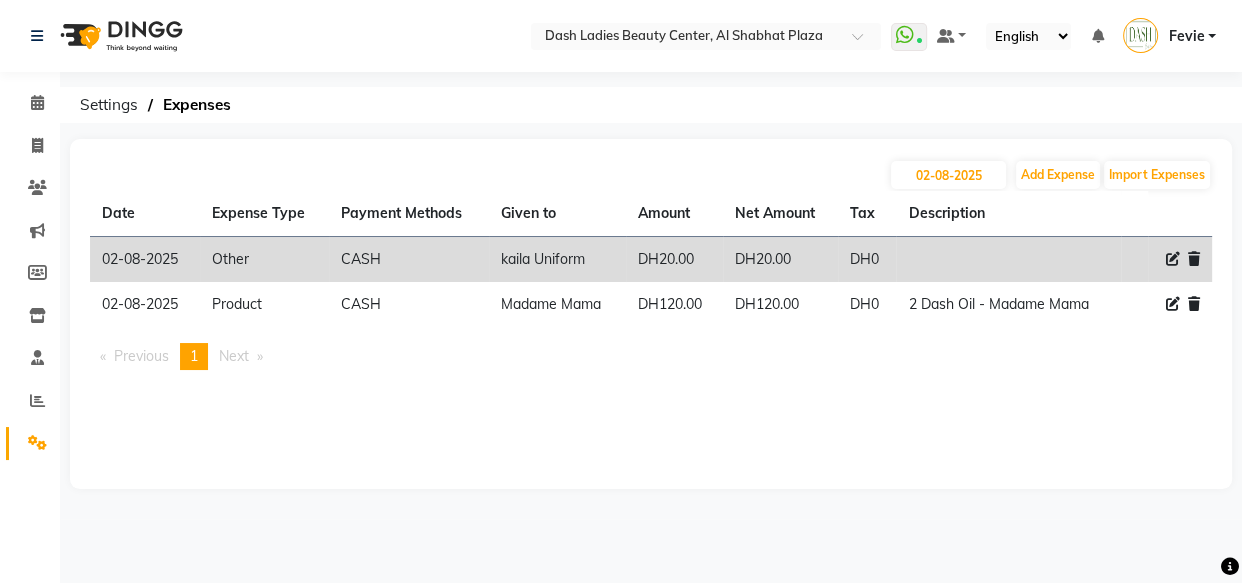click 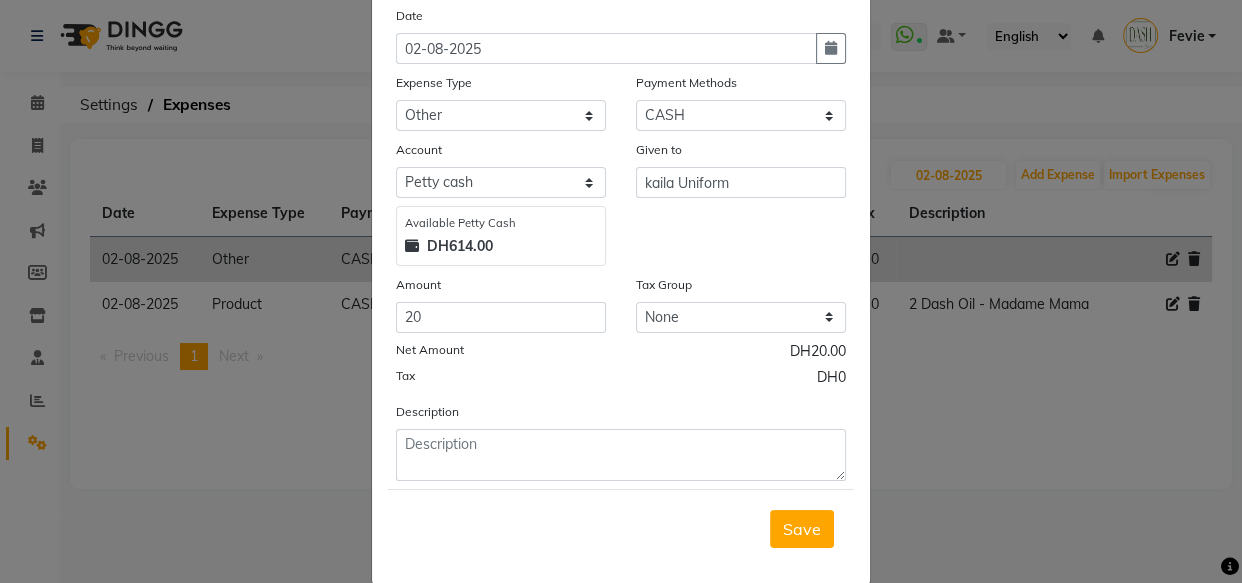 scroll, scrollTop: 135, scrollLeft: 0, axis: vertical 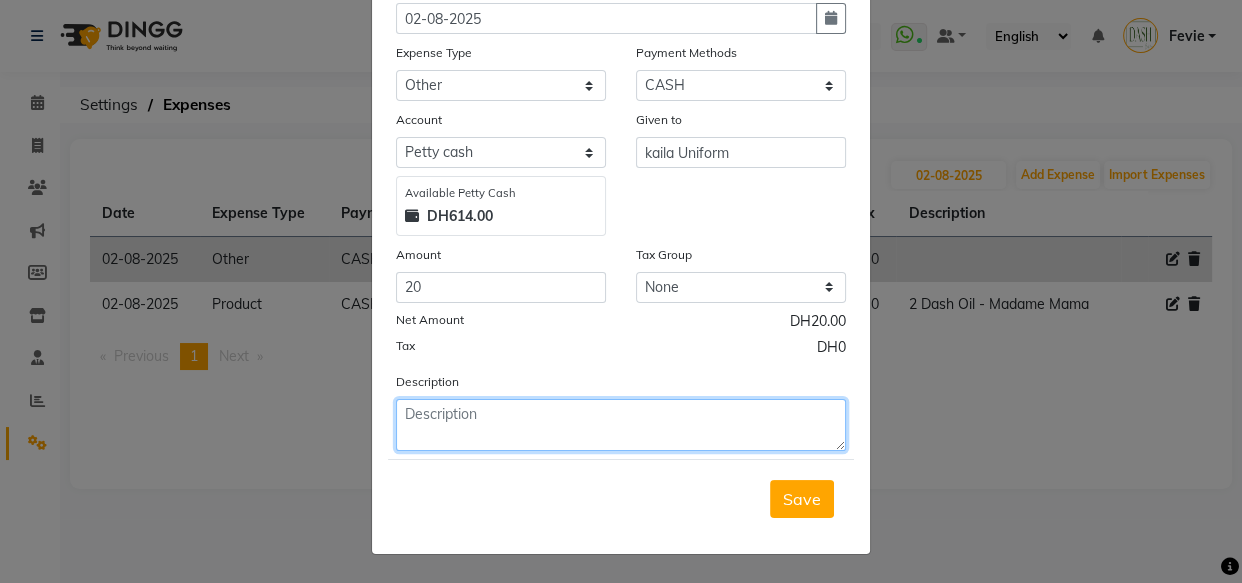 click 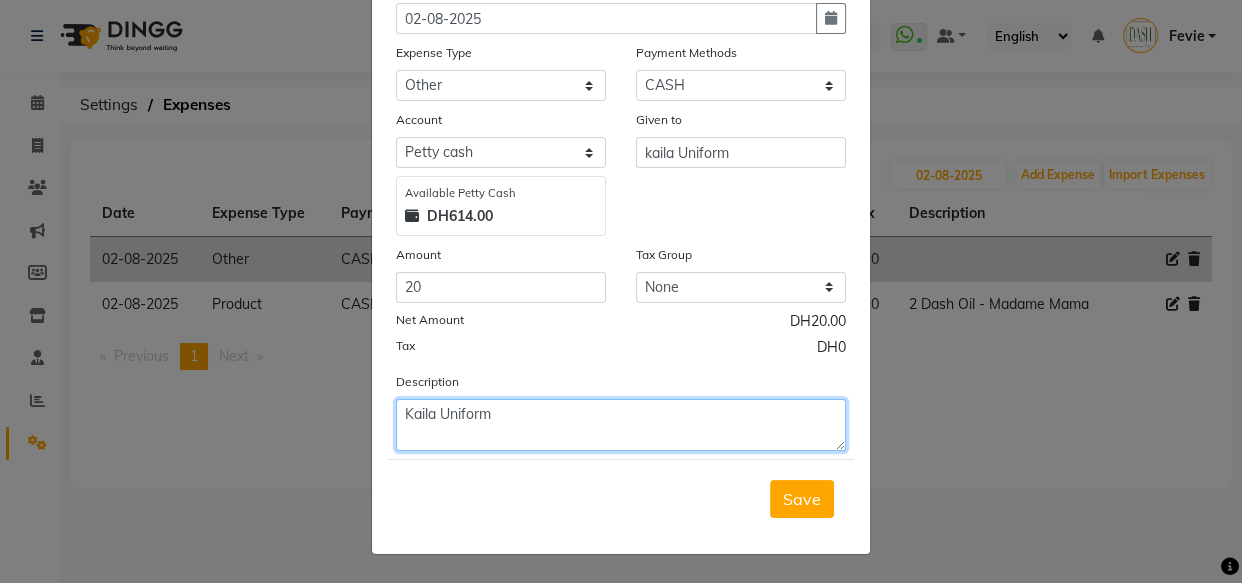 type on "Kaila Uniform" 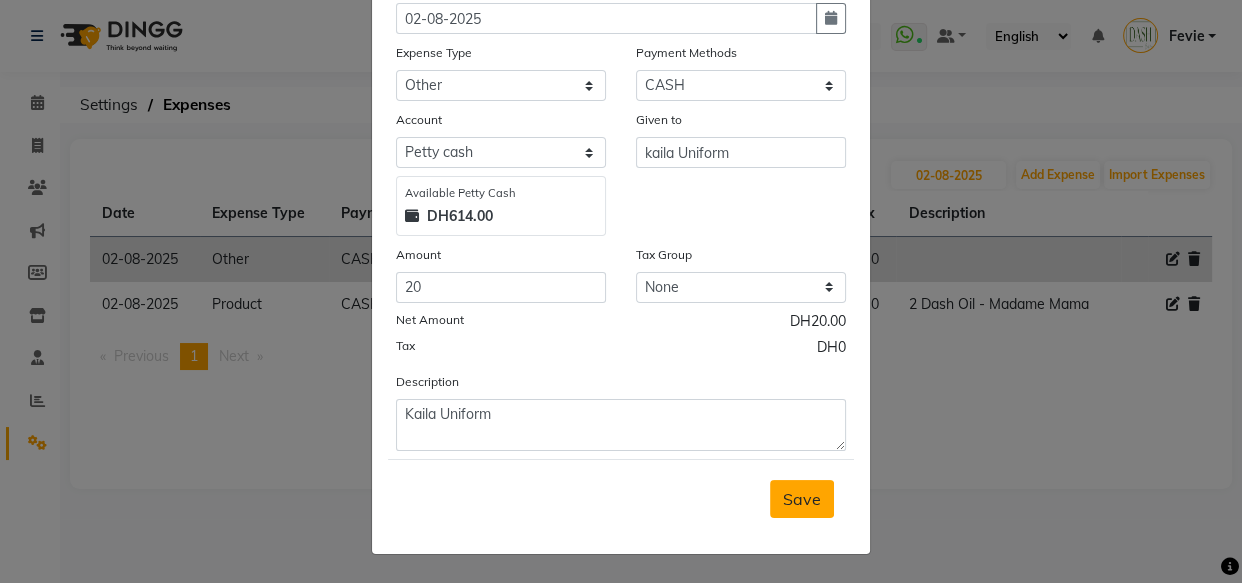 click on "Save" at bounding box center [802, 499] 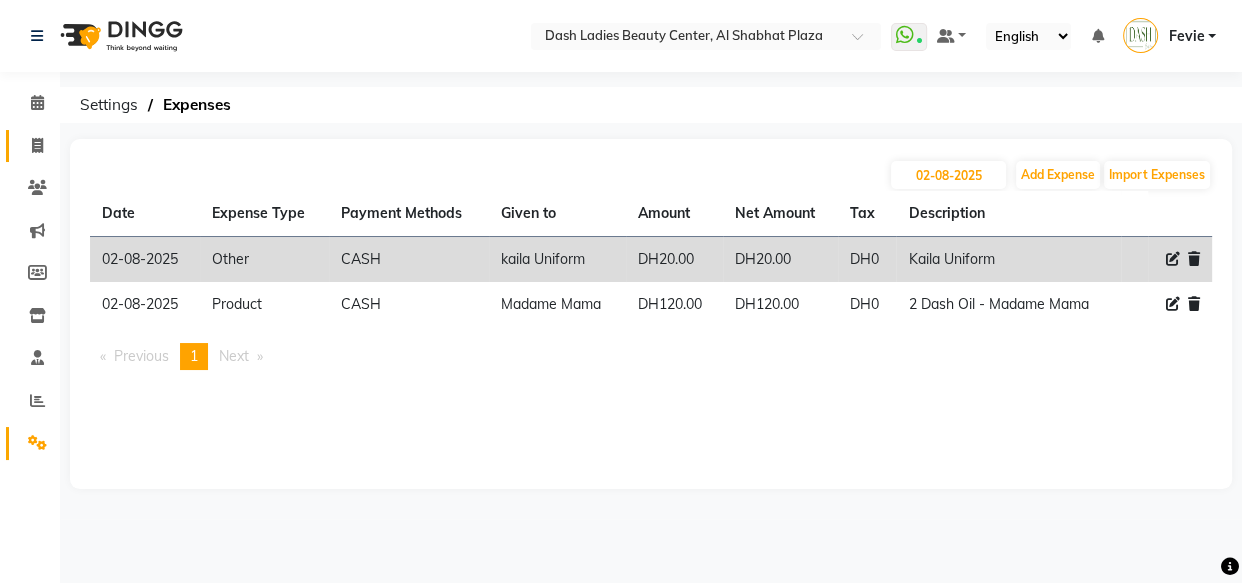 click 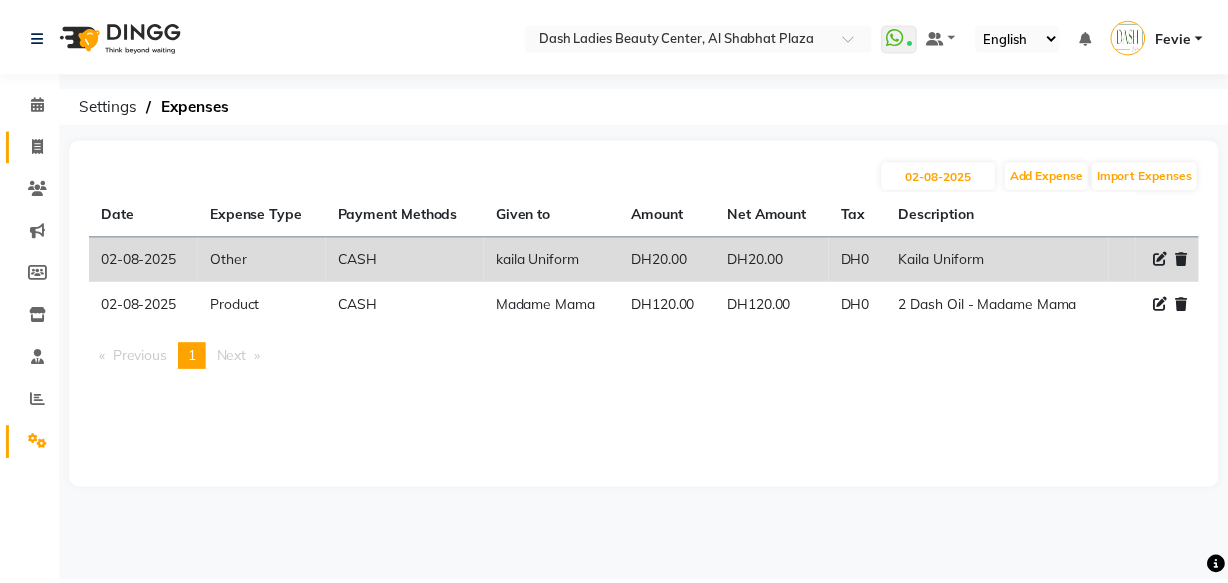 scroll, scrollTop: 19, scrollLeft: 0, axis: vertical 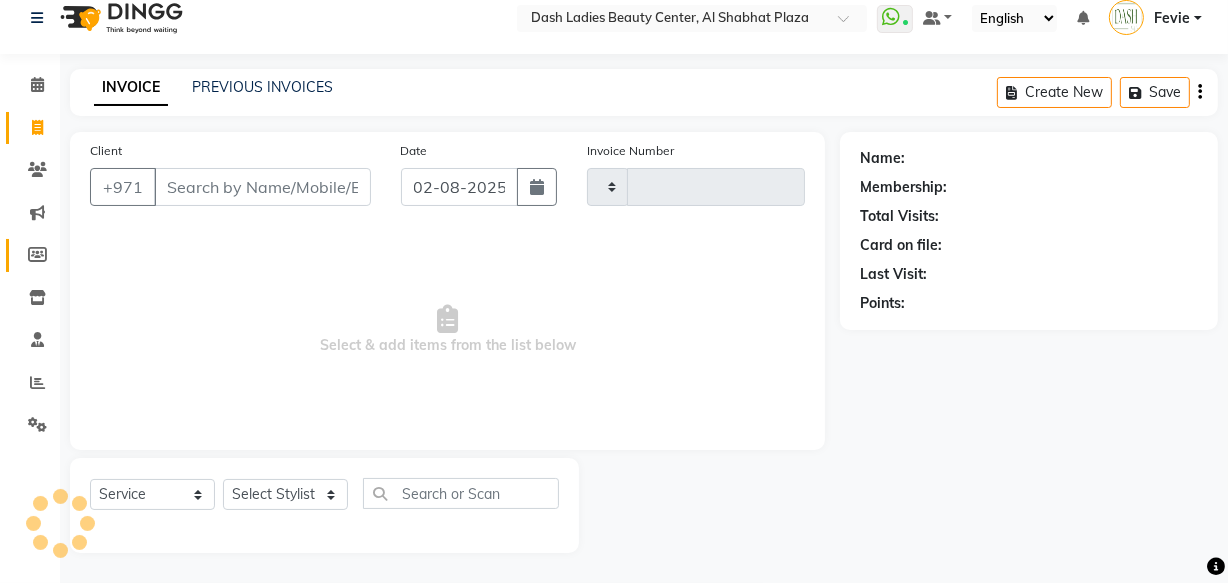 click 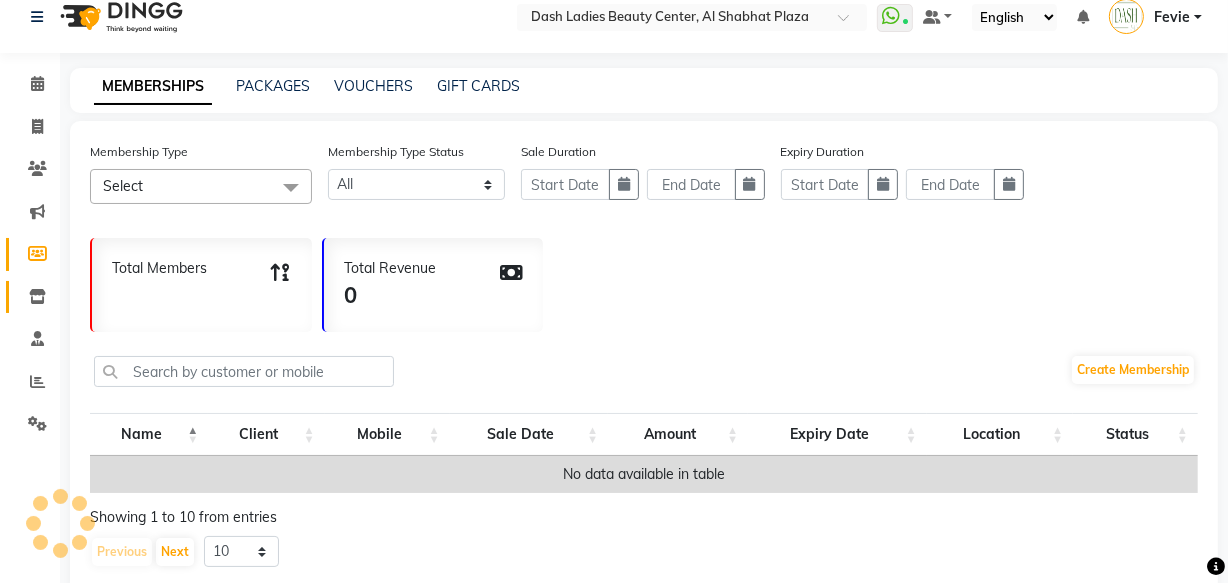 click 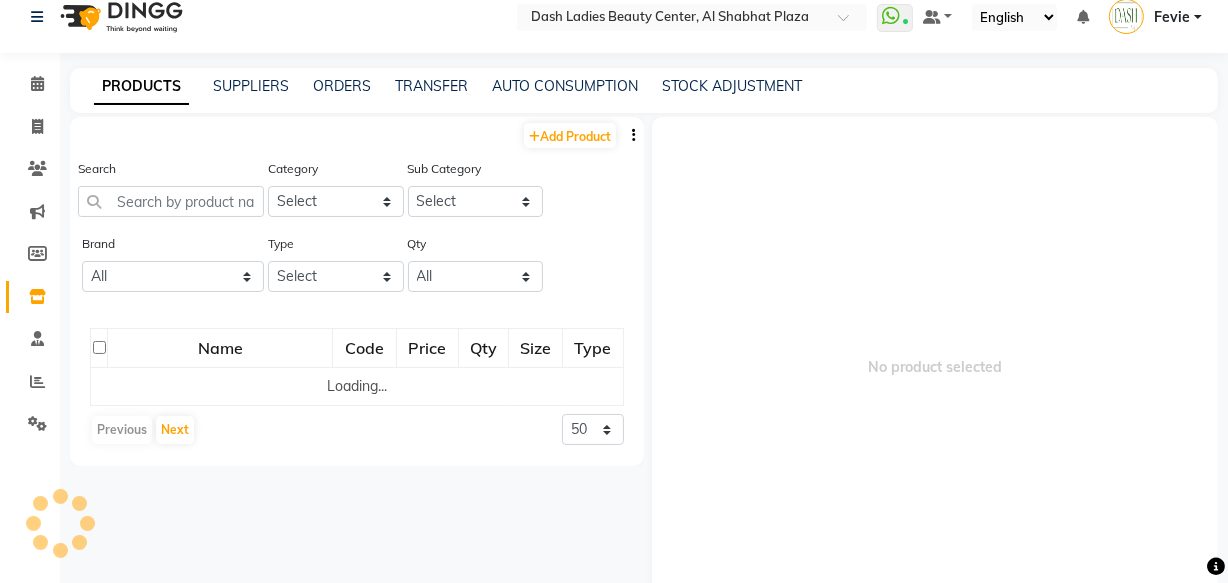 scroll, scrollTop: 13, scrollLeft: 0, axis: vertical 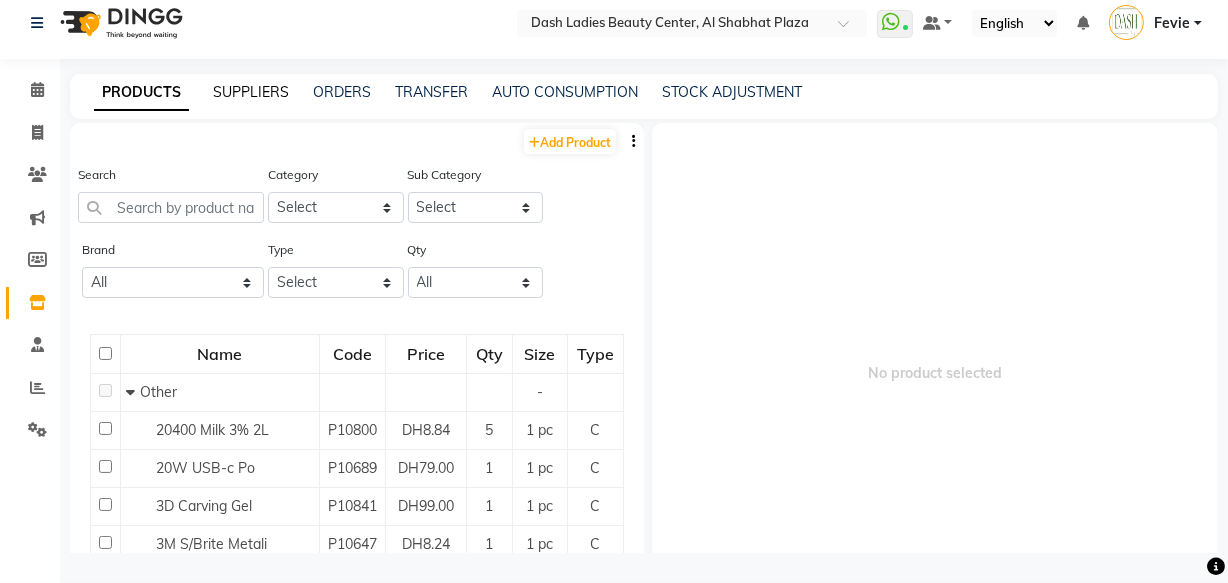 click on "SUPPLIERS" 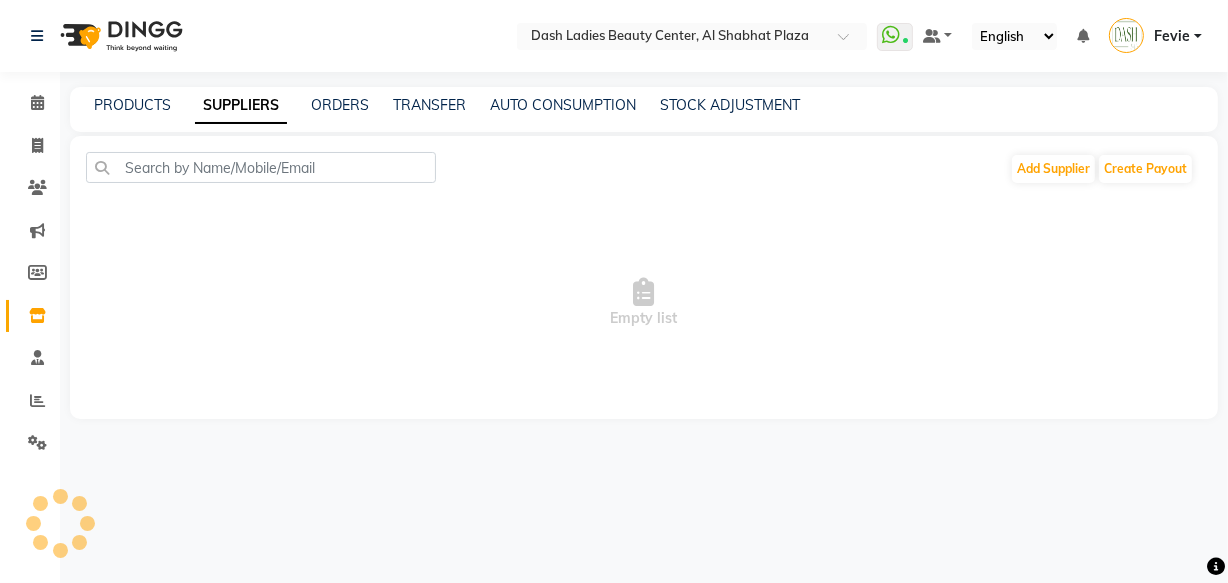 scroll, scrollTop: 0, scrollLeft: 0, axis: both 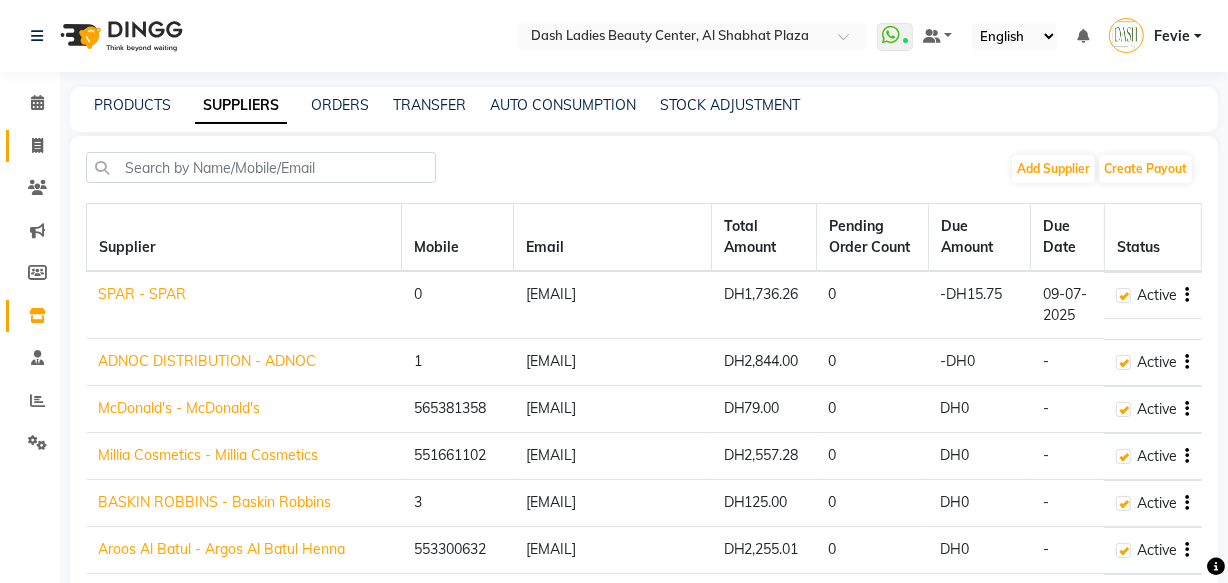click on "Invoice" 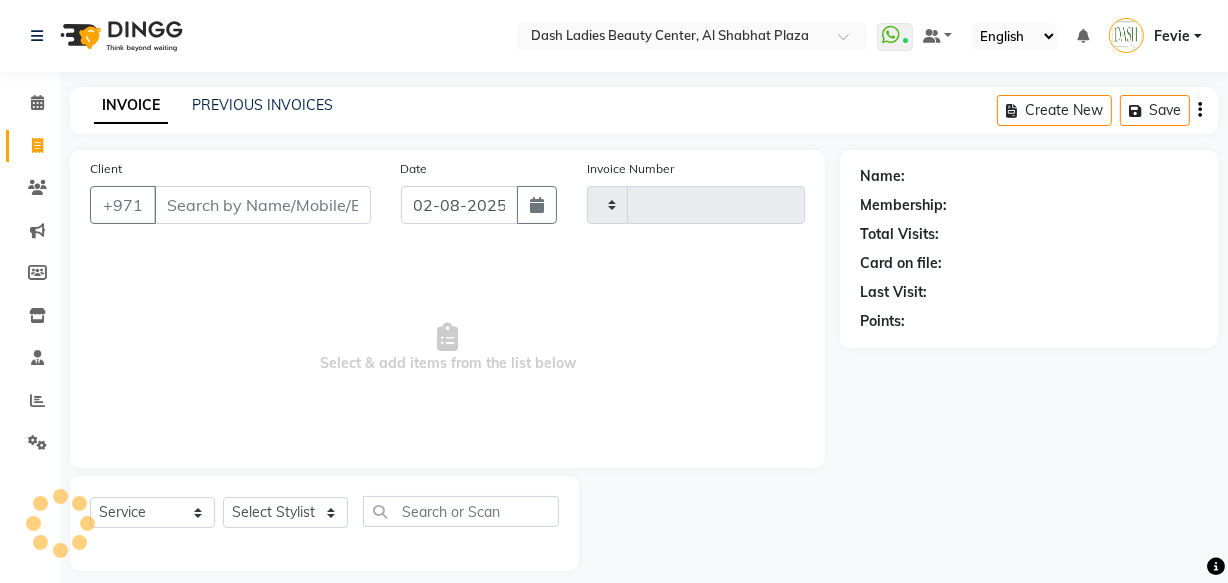 scroll, scrollTop: 19, scrollLeft: 0, axis: vertical 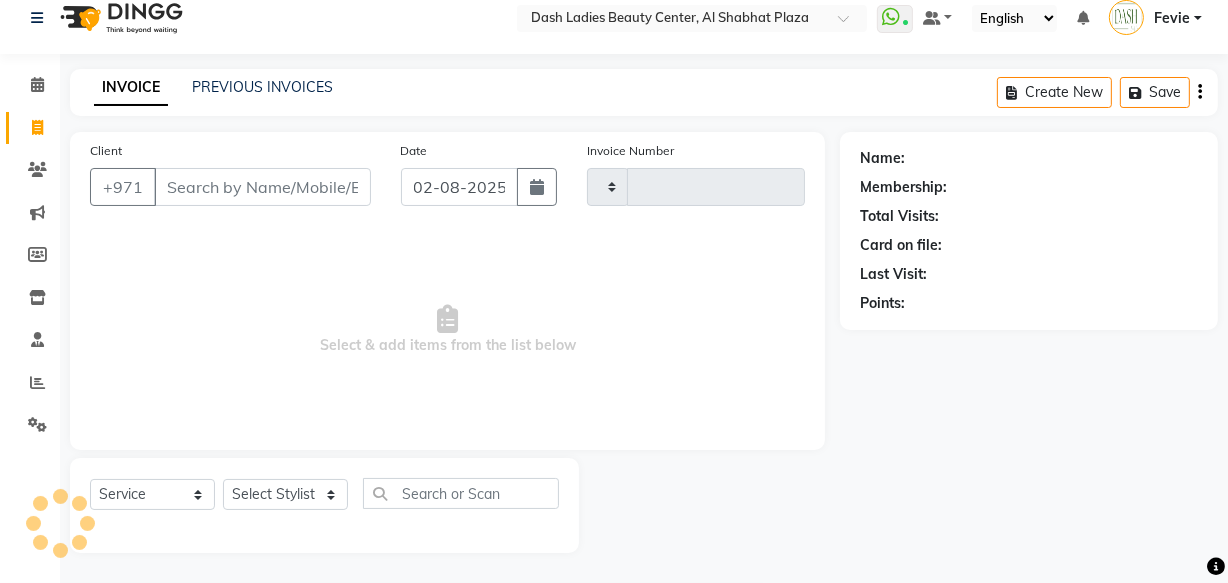 click on "Client" at bounding box center (262, 187) 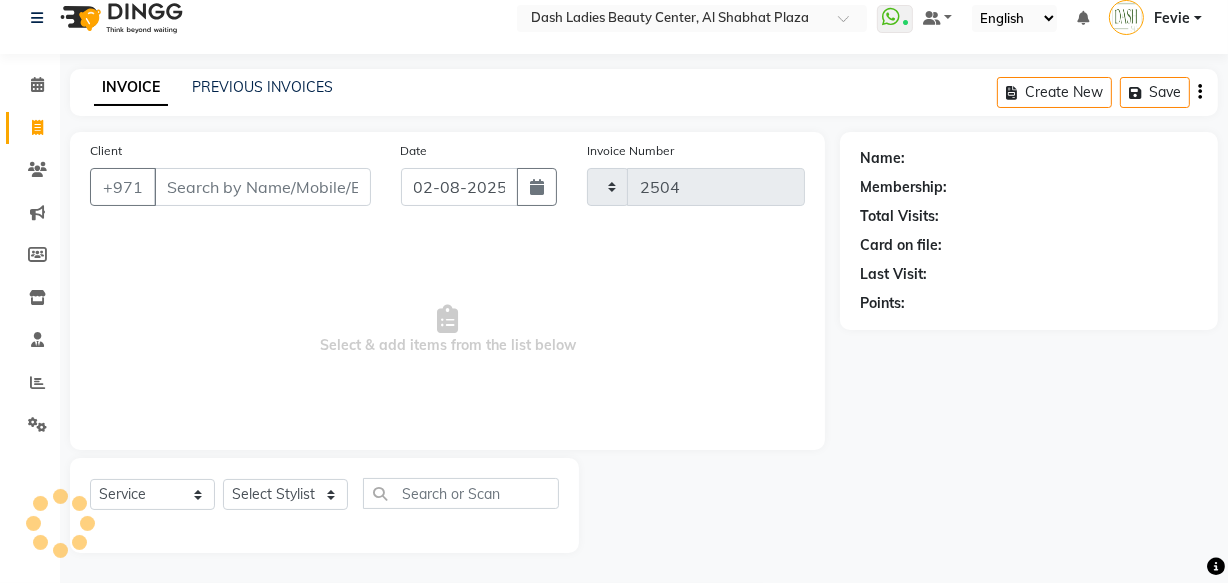select on "8372" 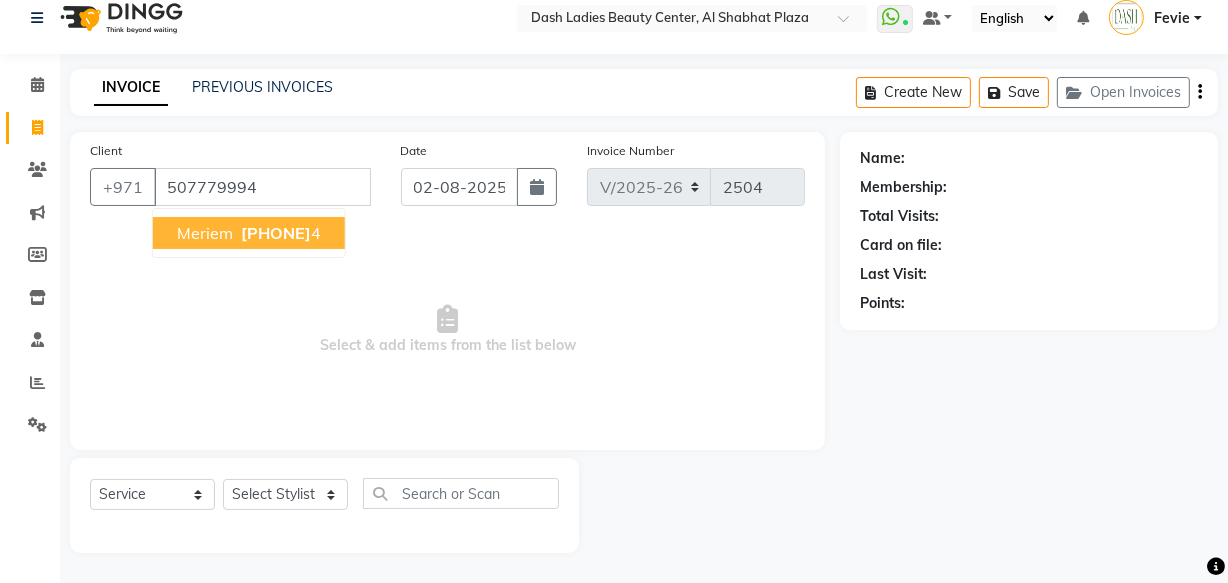 type on "507779994" 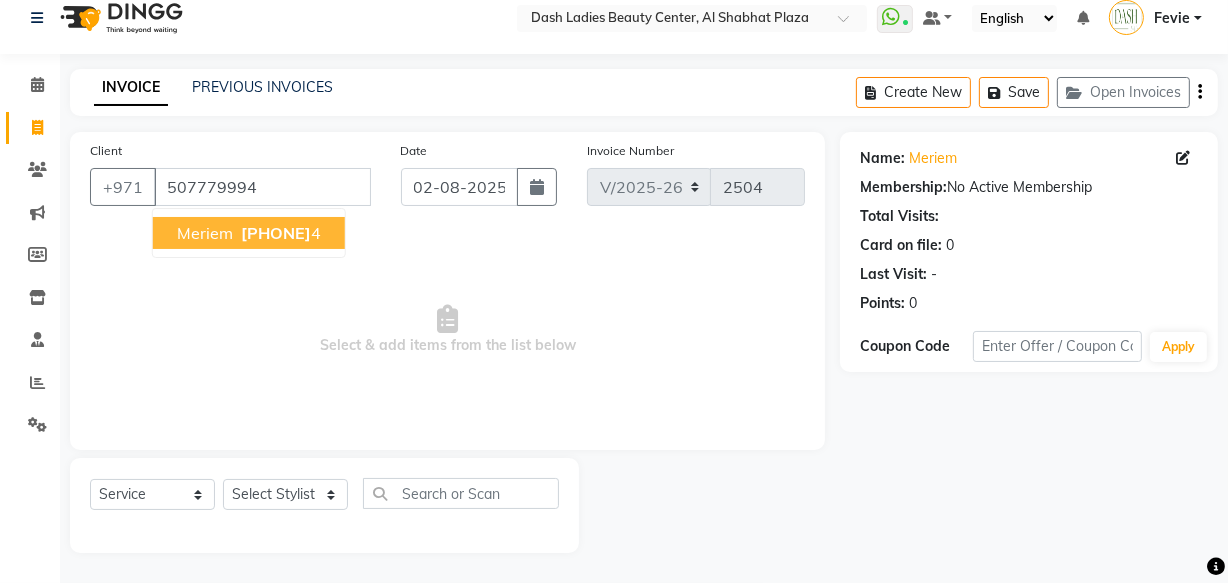 click on "50777999" at bounding box center [276, 233] 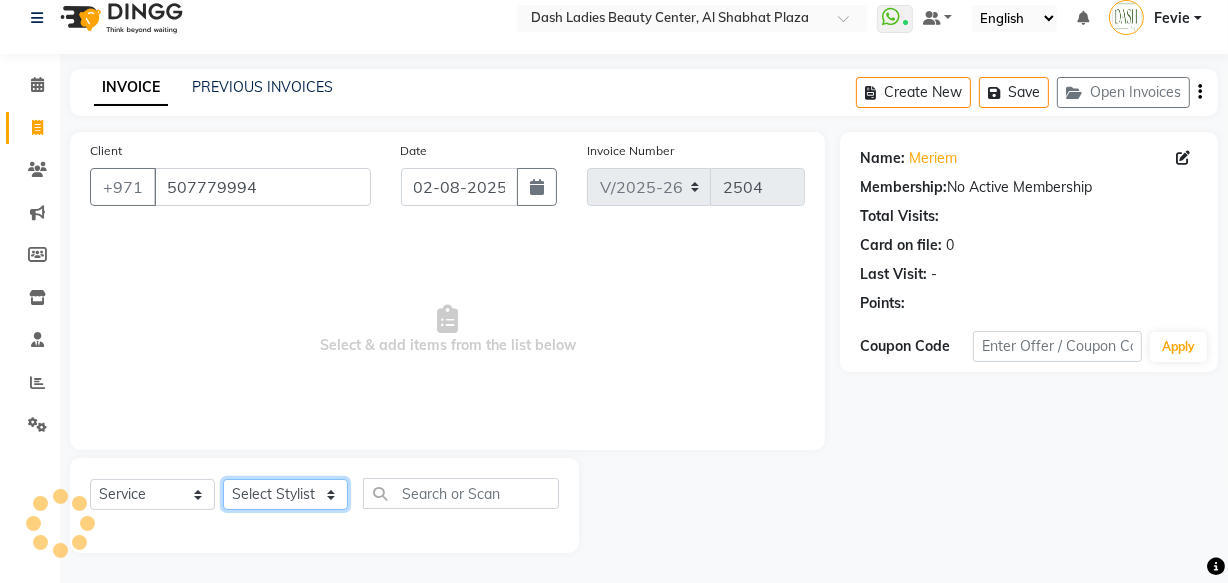 click on "Select Stylist Aizel Angelina Anna Bobi Edlyn Fevie  Flora Grace Hamda Janine Jelyn Mariel Maya Maya (Cafe) May Joy (Cafe) Nabasirye (Cafe) Nancy Nilam Nita Noreen Owner Peace Rechiel Rose Marie Saman Talina" 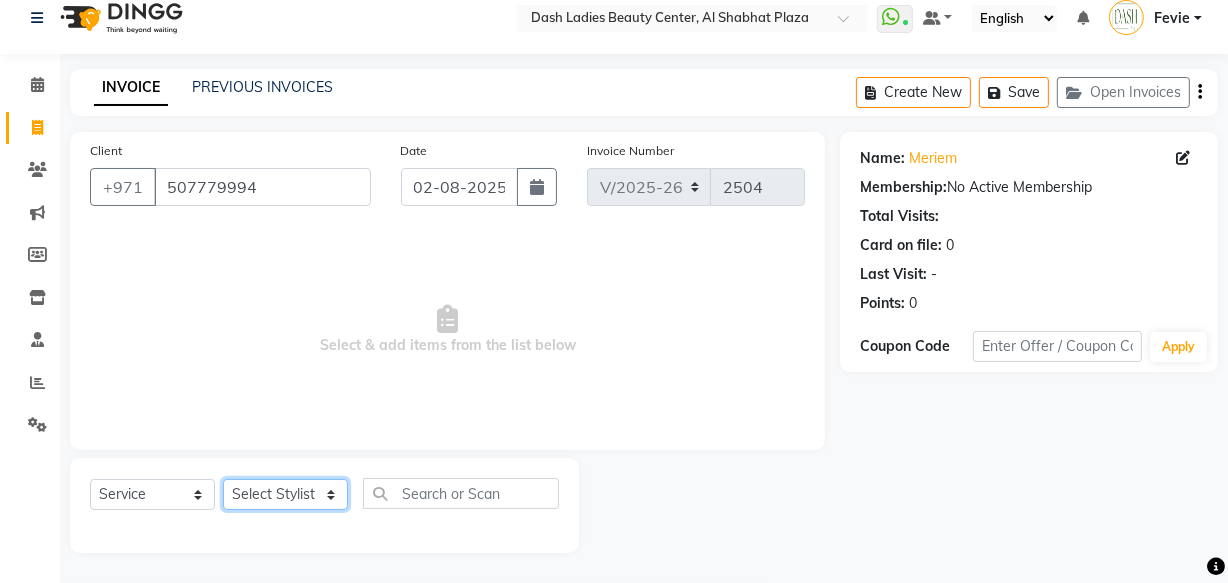 select on "81114" 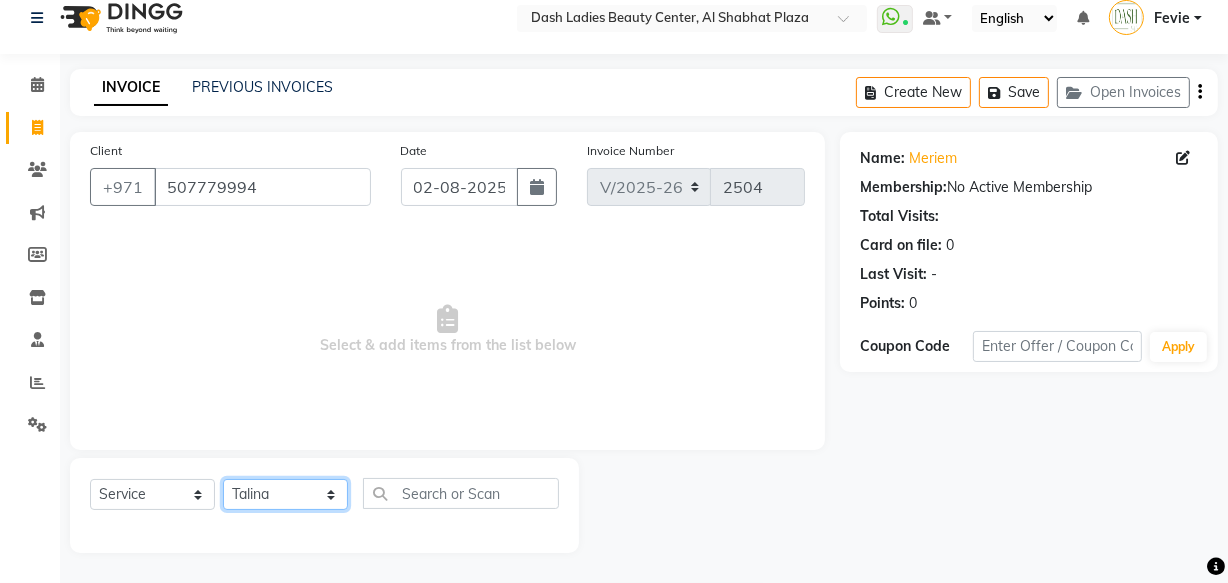 click on "Select Stylist Aizel Angelina Anna Bobi Edlyn Fevie  Flora Grace Hamda Janine Jelyn Mariel Maya Maya (Cafe) May Joy (Cafe) Nabasirye (Cafe) Nancy Nilam Nita Noreen Owner Peace Rechiel Rose Marie Saman Talina" 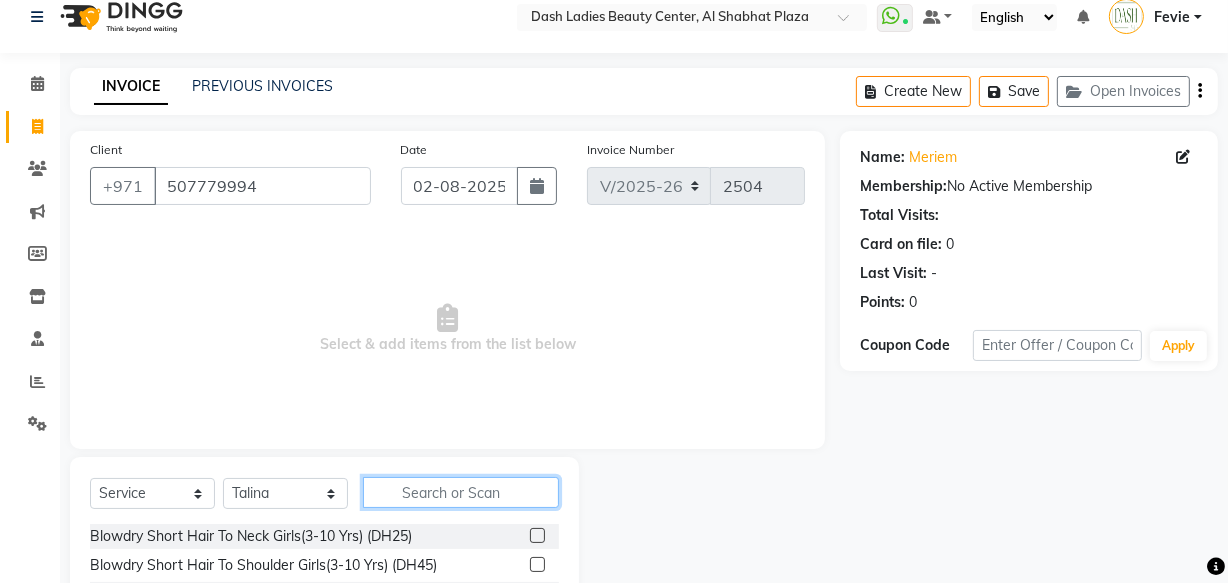 click 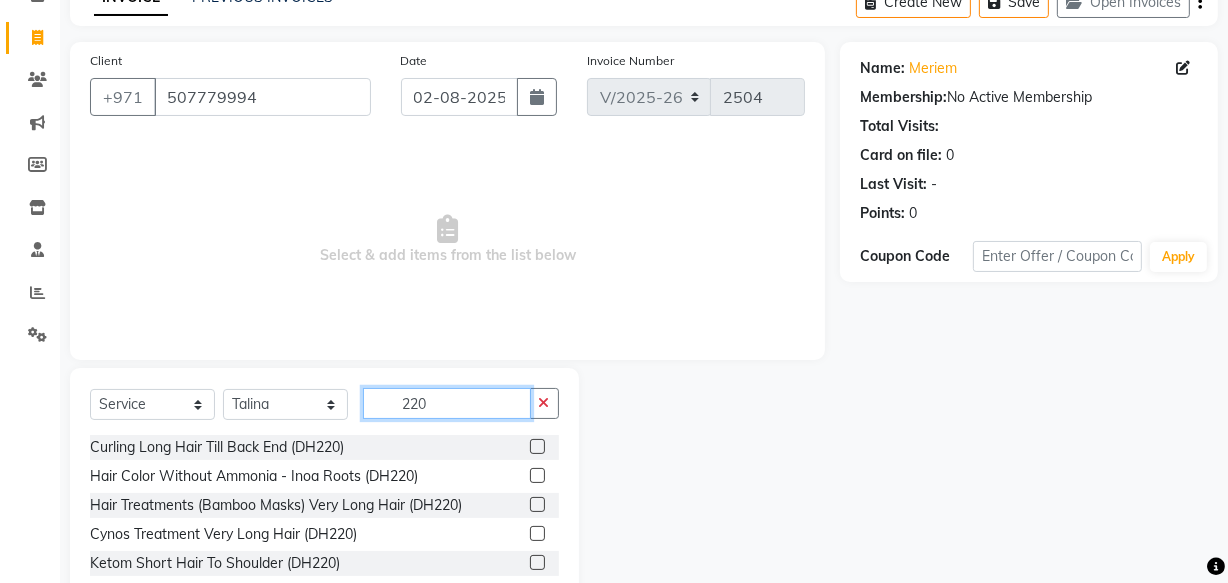 scroll, scrollTop: 156, scrollLeft: 0, axis: vertical 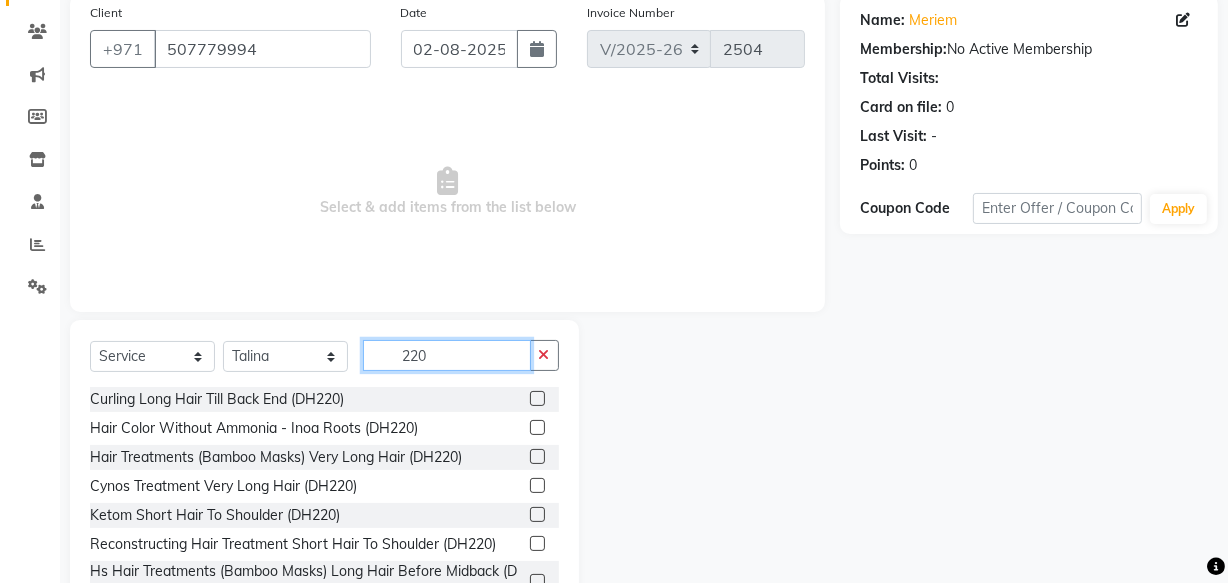 type on "220" 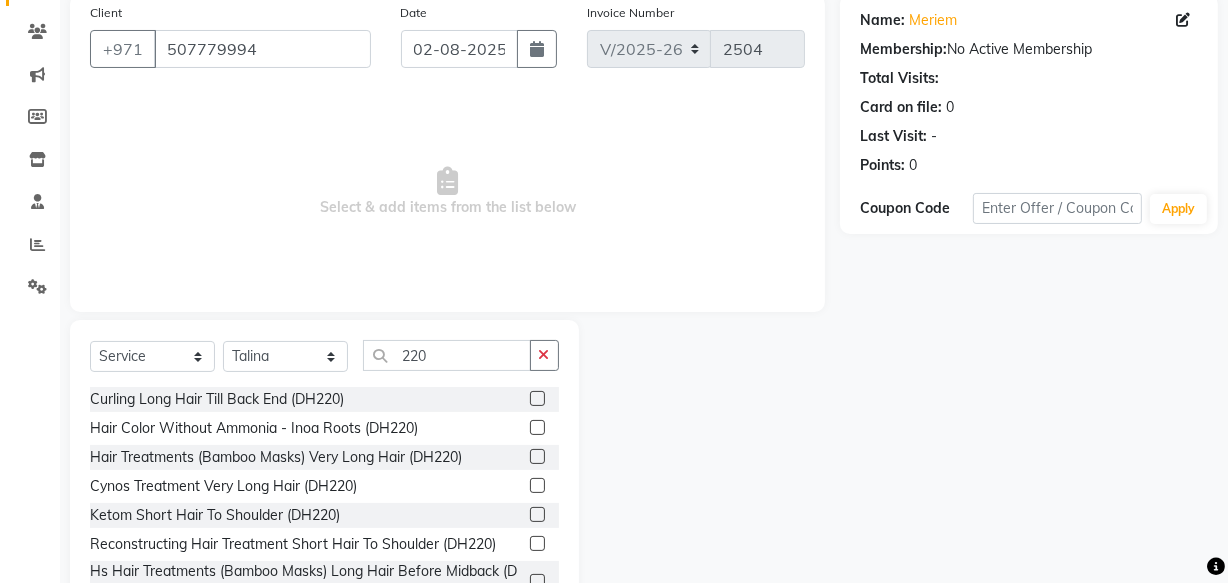 click 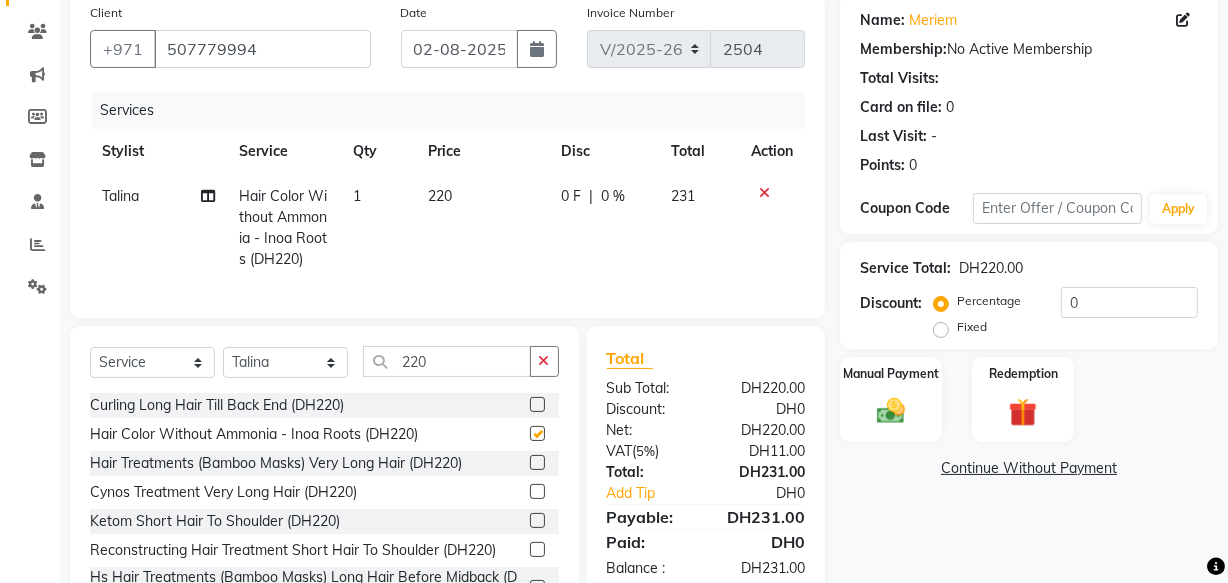 checkbox on "false" 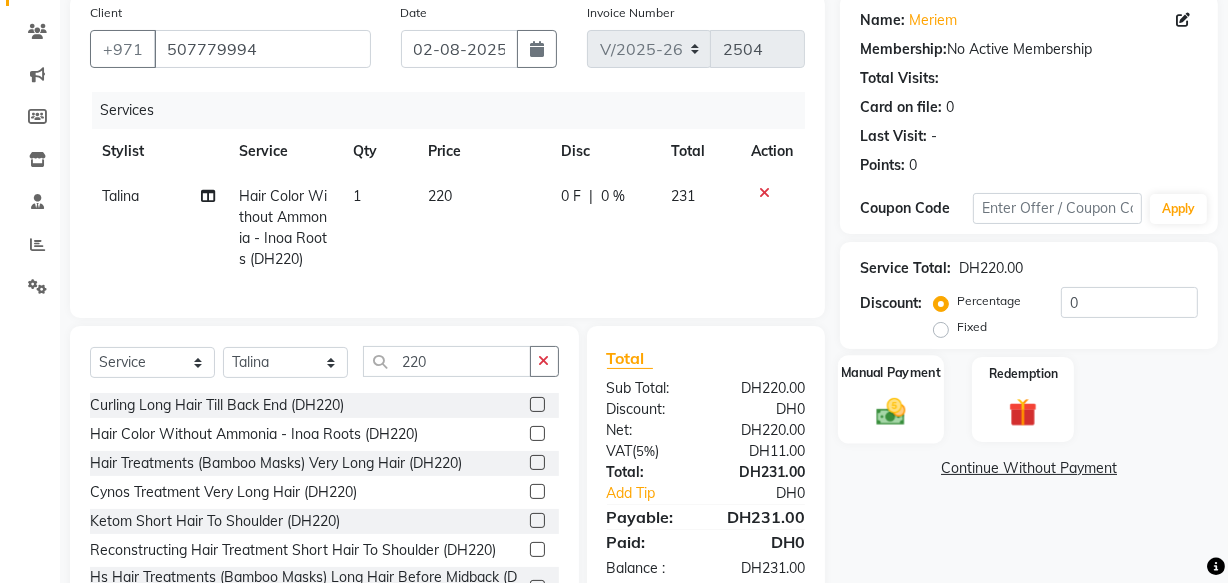 click 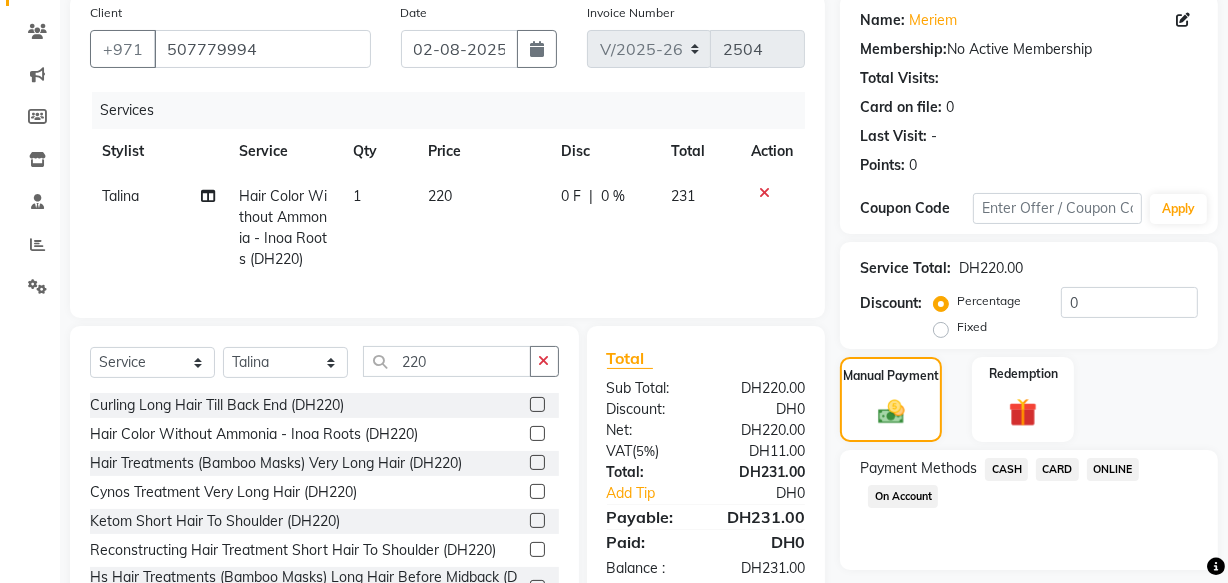 click on "CARD" 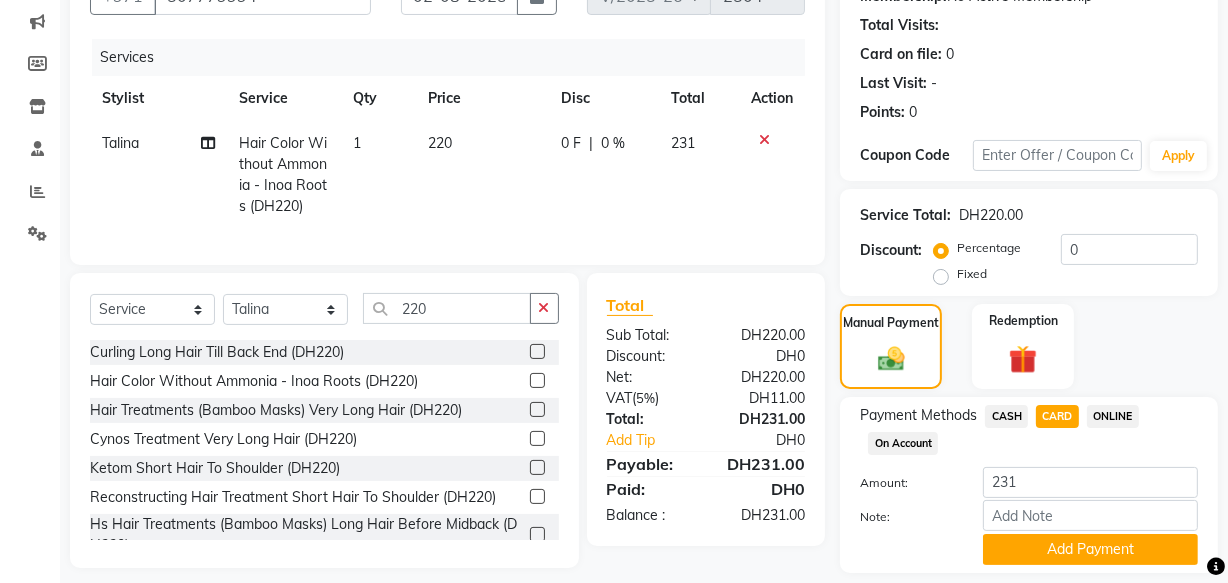 scroll, scrollTop: 270, scrollLeft: 0, axis: vertical 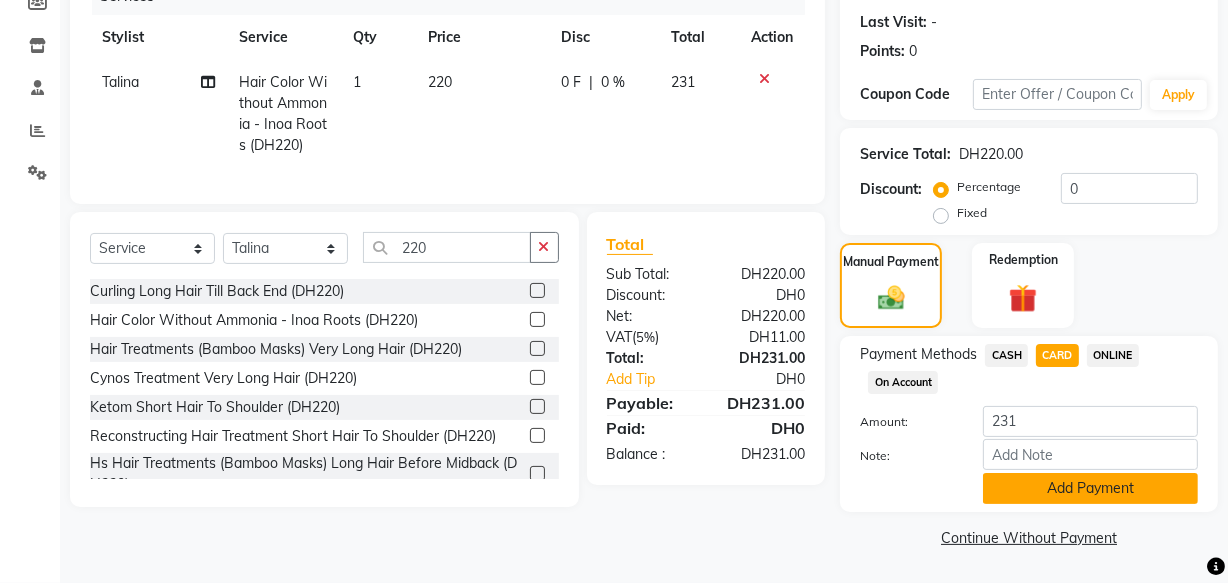click on "Add Payment" 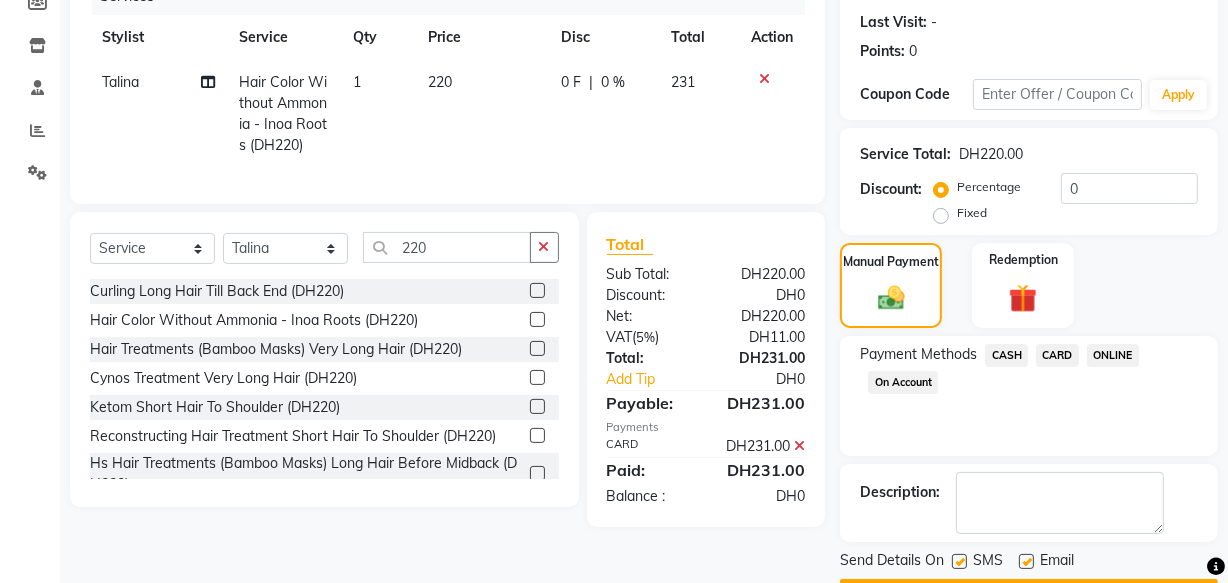 scroll, scrollTop: 326, scrollLeft: 0, axis: vertical 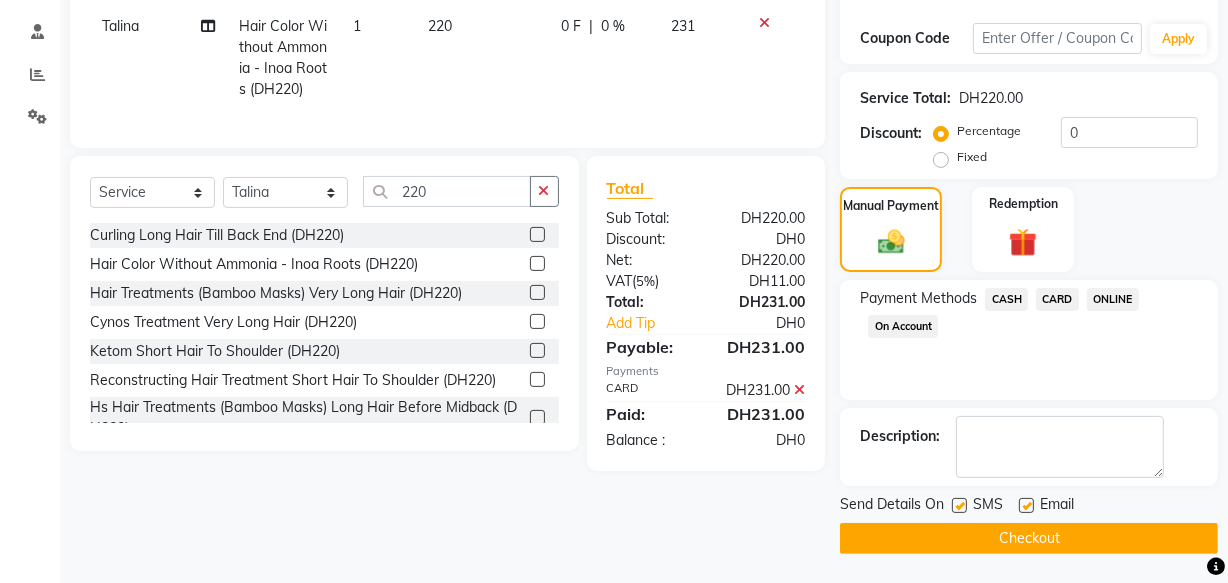 click on "Checkout" 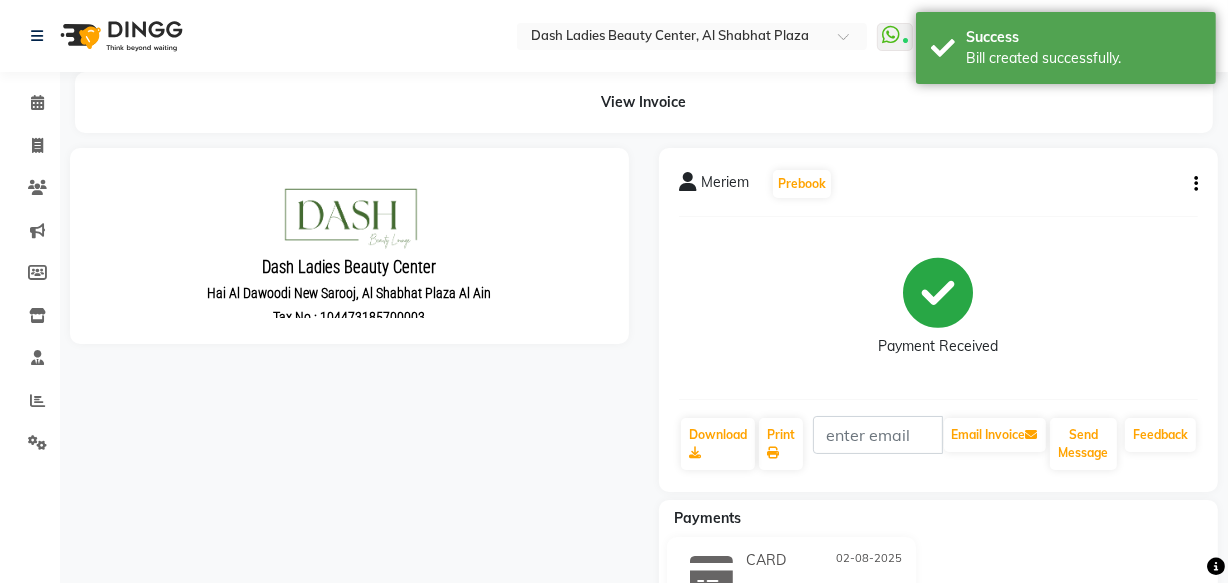 scroll, scrollTop: 0, scrollLeft: 0, axis: both 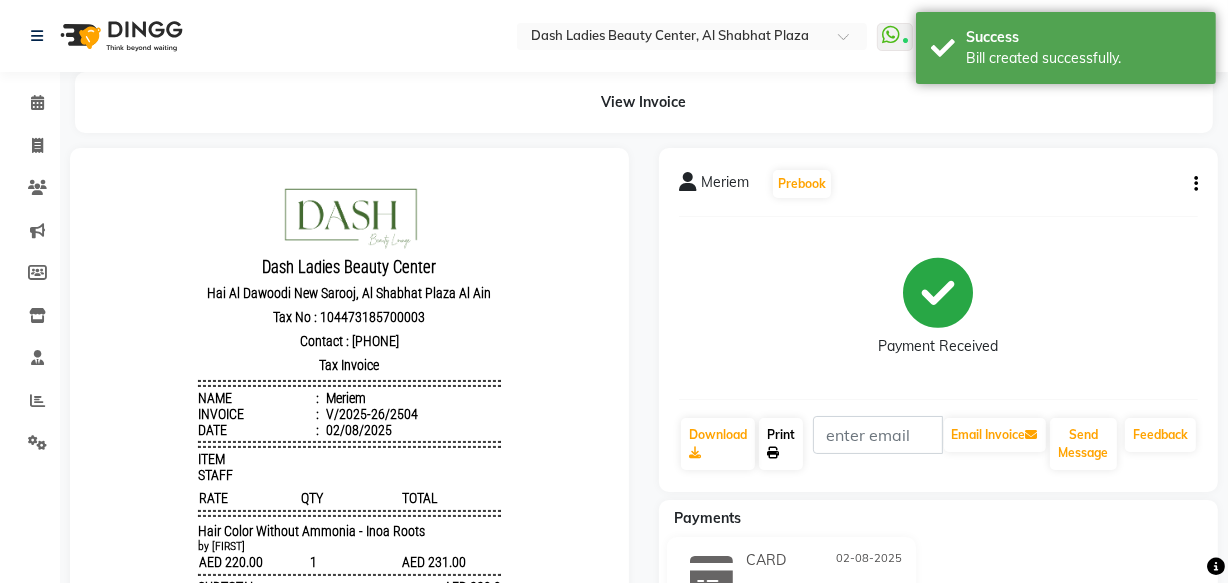 click 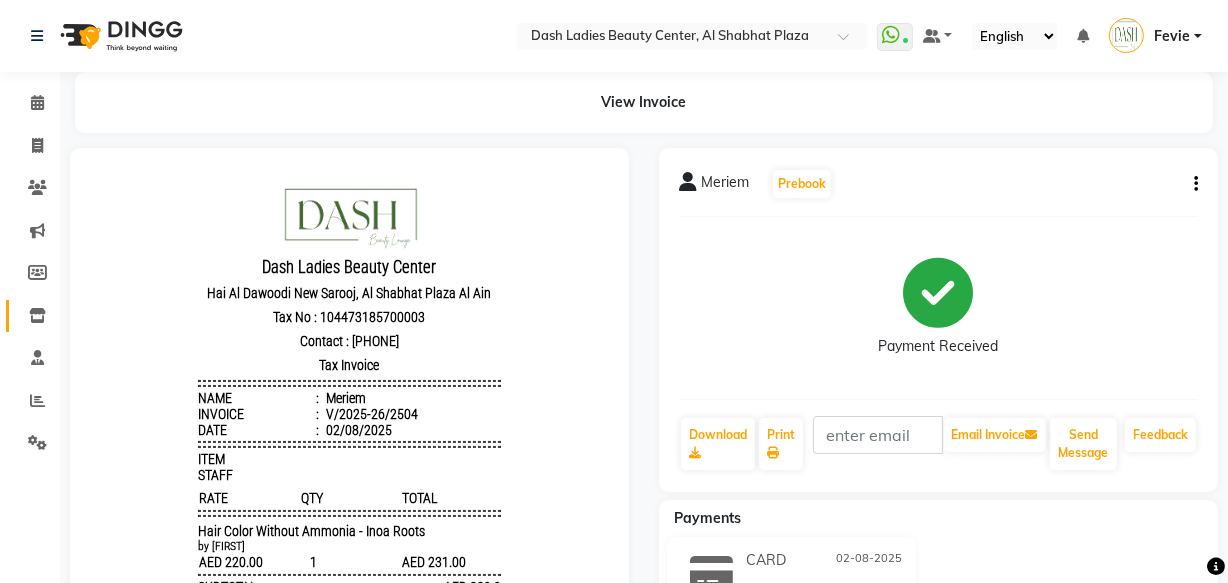 click on "Inventory" 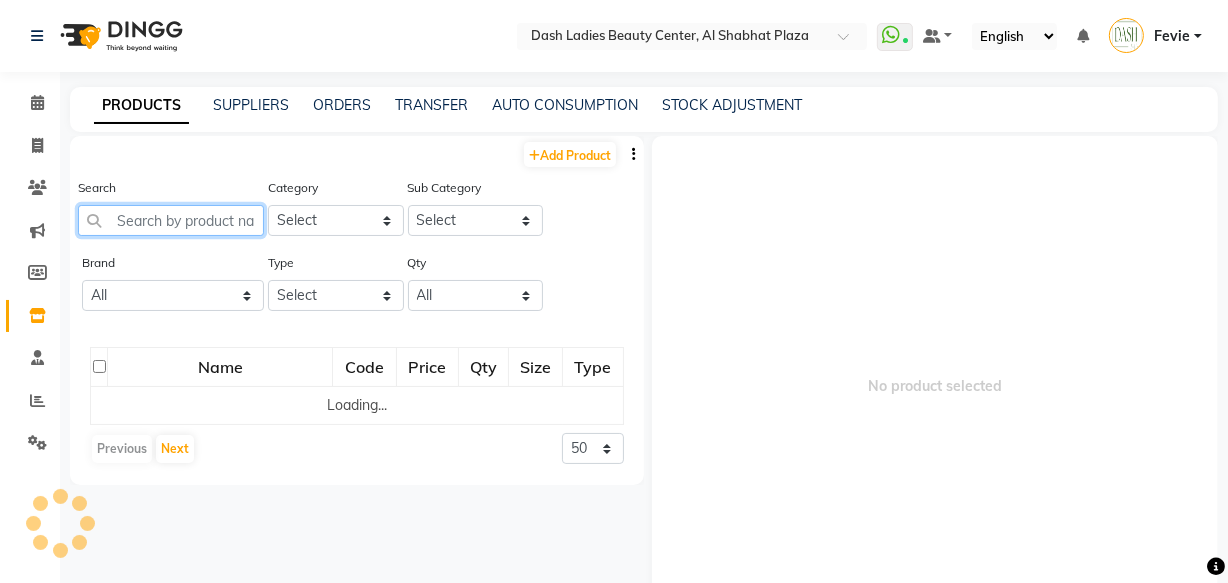 click 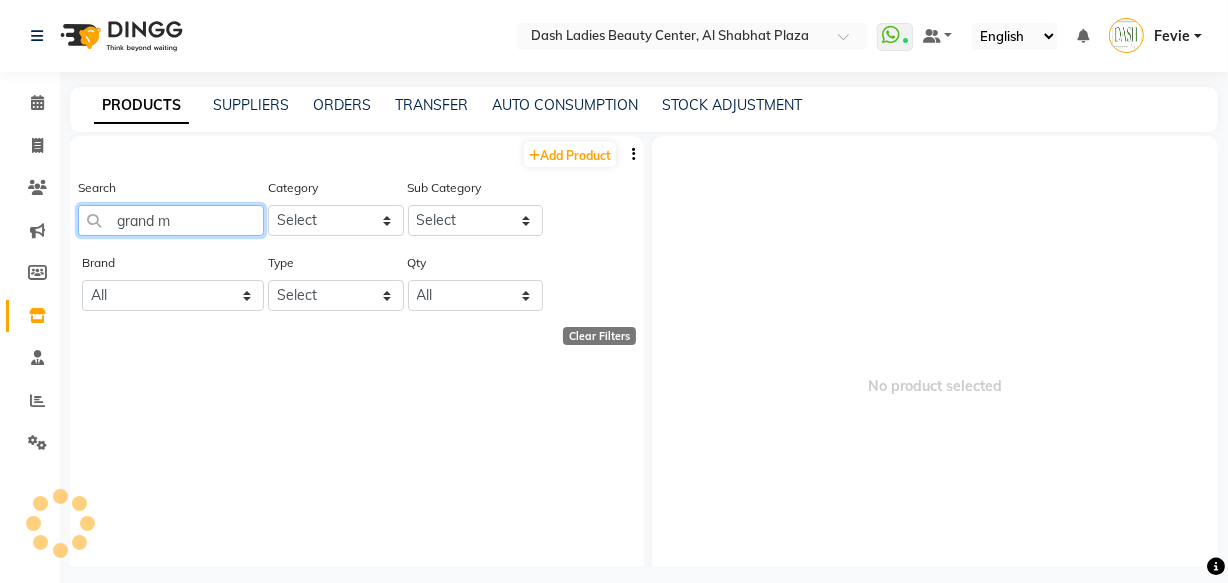 type on "grand mi" 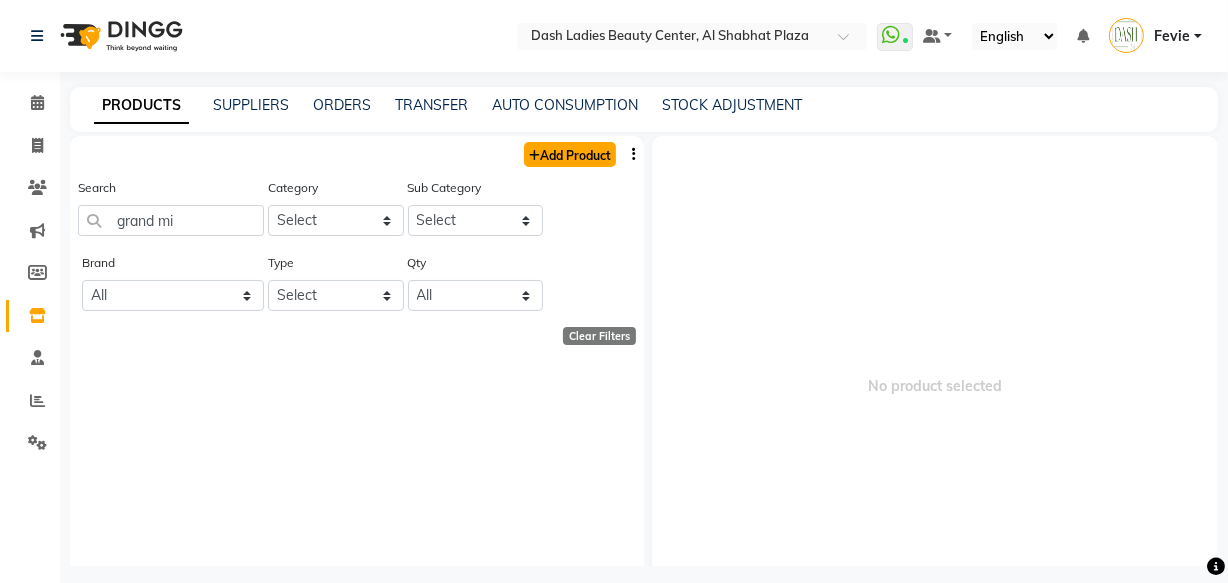 click on "Add Product" 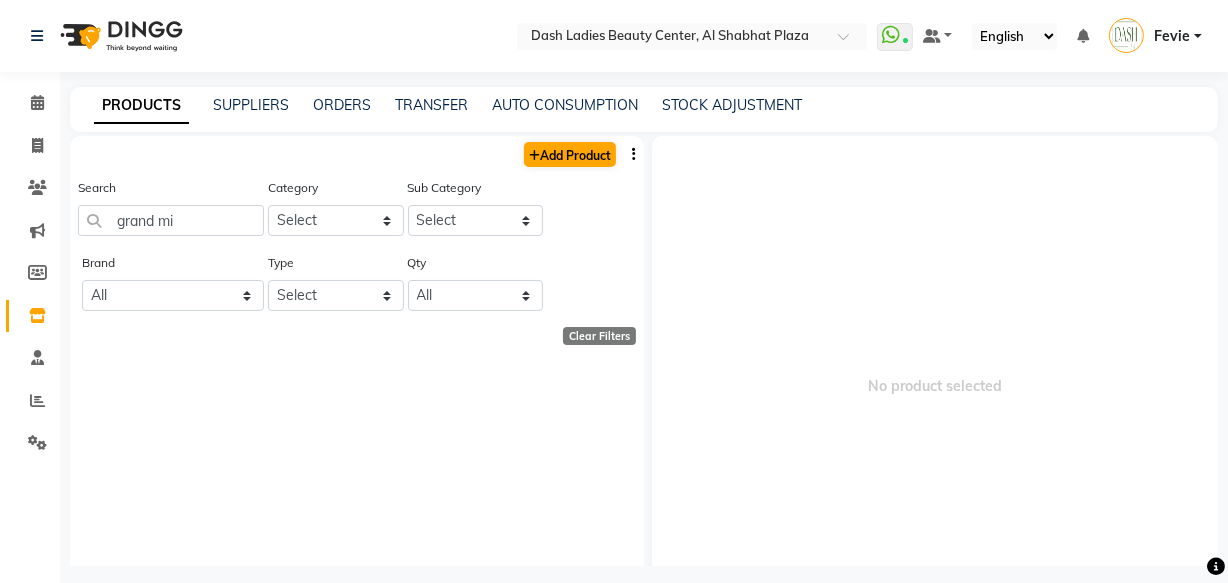 select on "true" 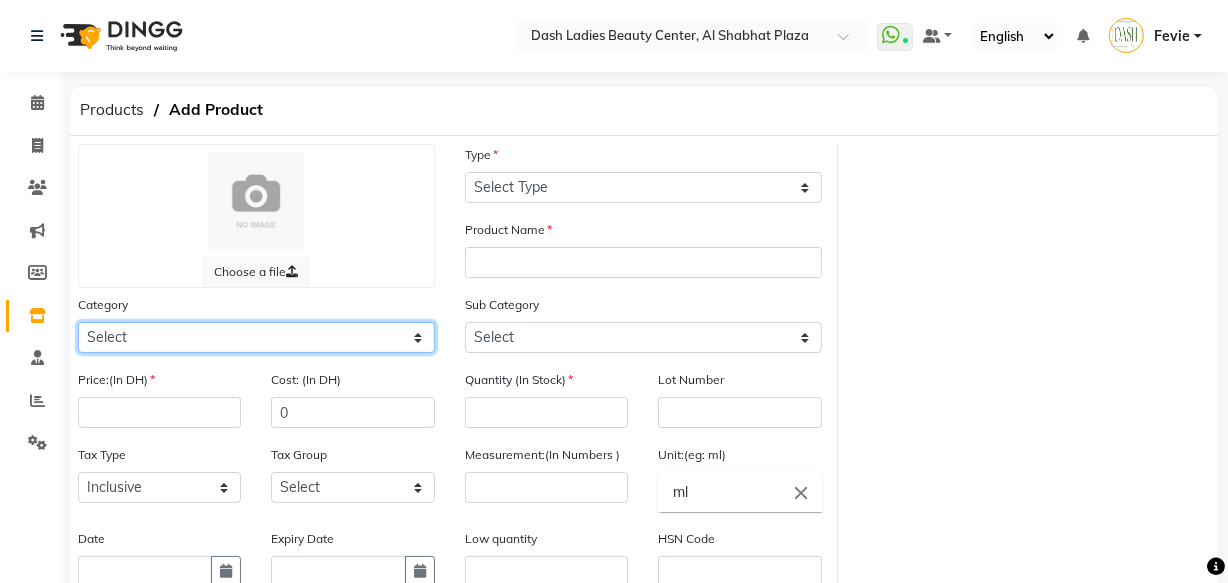 click on "Select Hair Skin Makeup Personal Care Appliances Beard Waxing Disposable Threading Hands and Feet Beauty Planet Botox Cadiveu Casmara Cheryls Loreal Olaplex Dash Ladies Beauty Center Other" 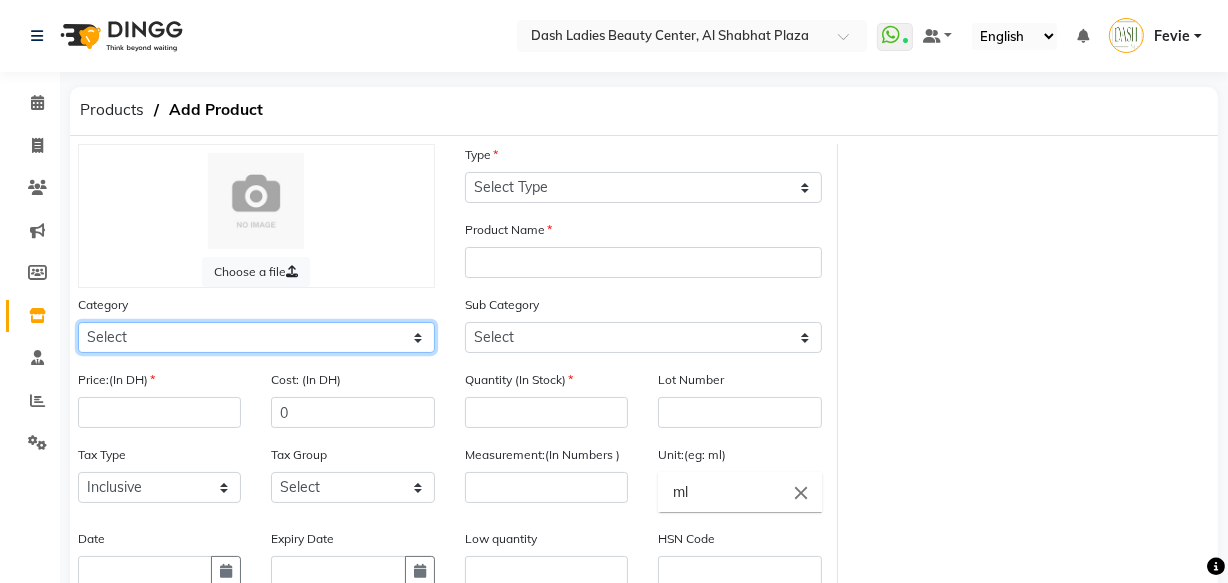 select on "1619101000" 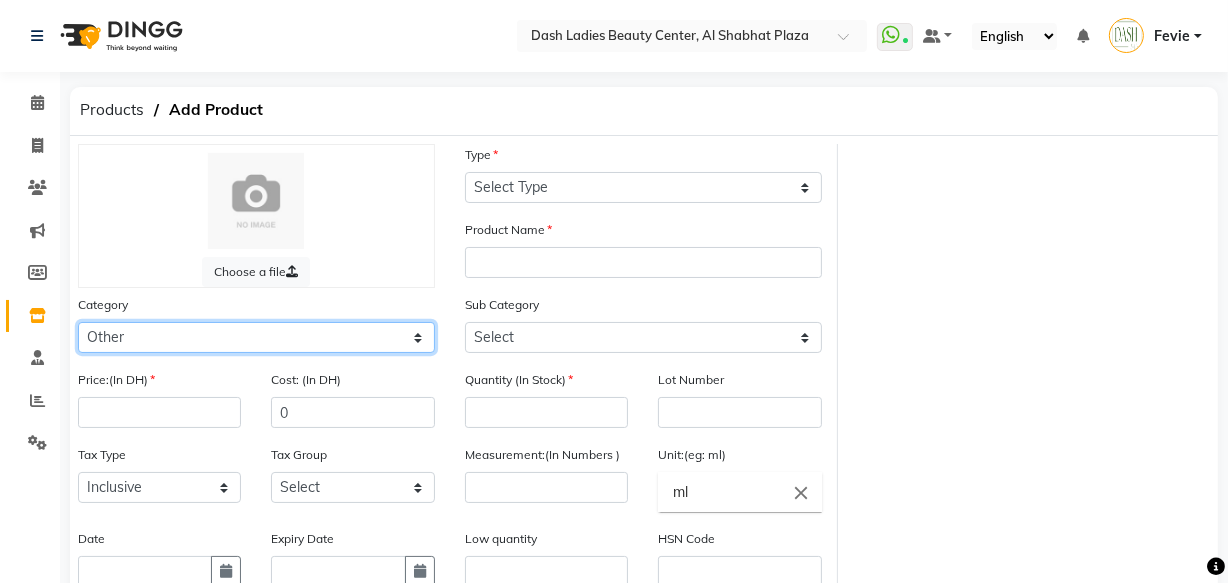 click on "Select Hair Skin Makeup Personal Care Appliances Beard Waxing Disposable Threading Hands and Feet Beauty Planet Botox Cadiveu Casmara Cheryls Loreal Olaplex Dash Ladies Beauty Center Other" 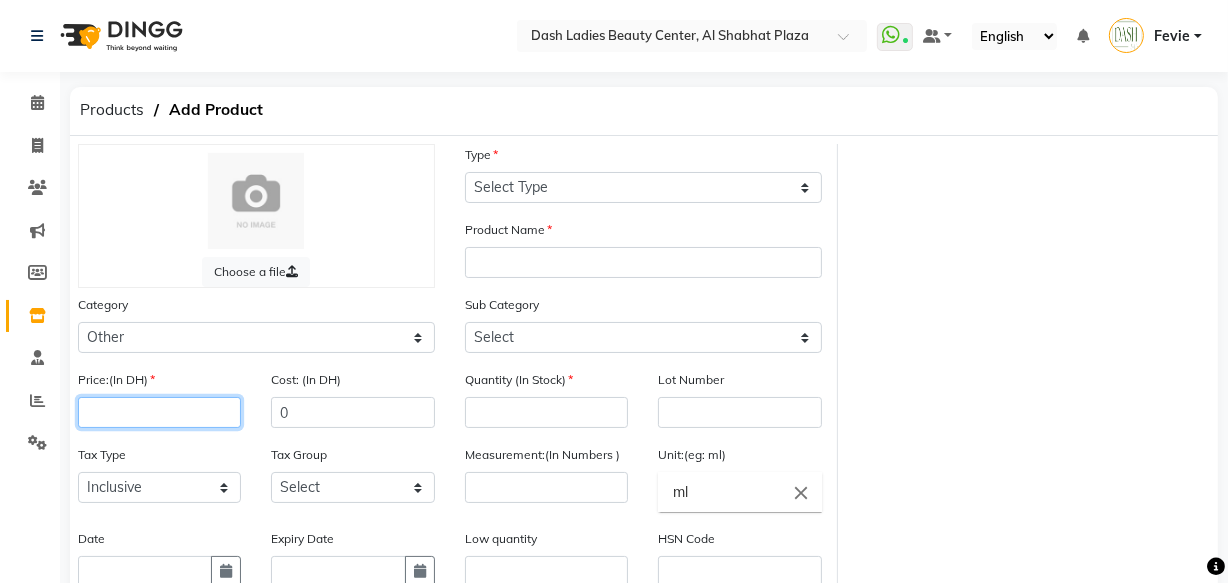 click 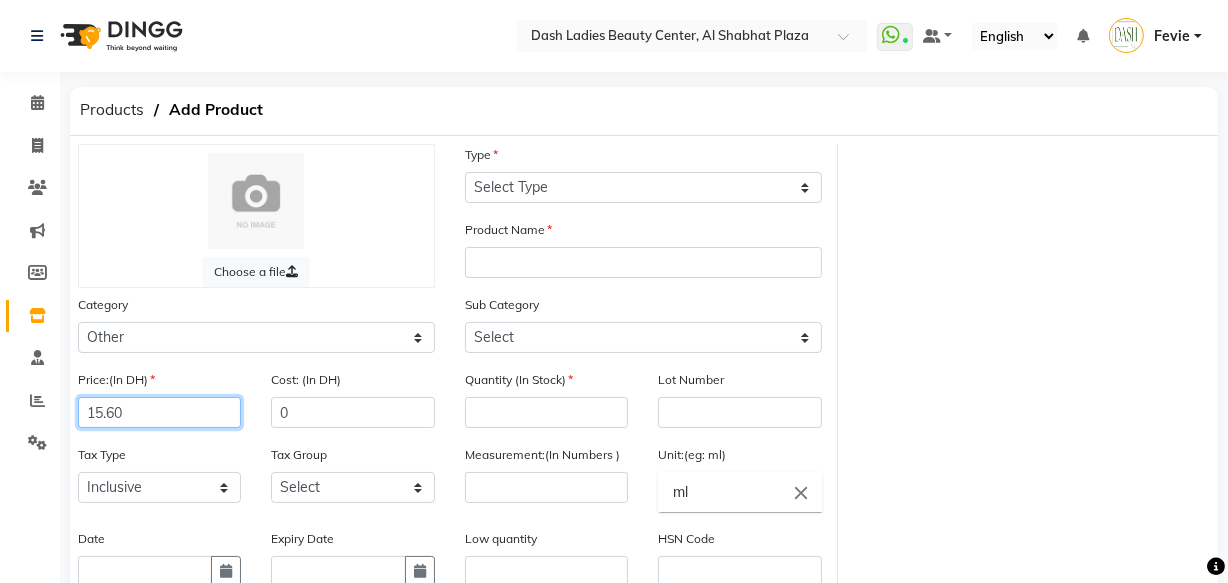 type on "15.60" 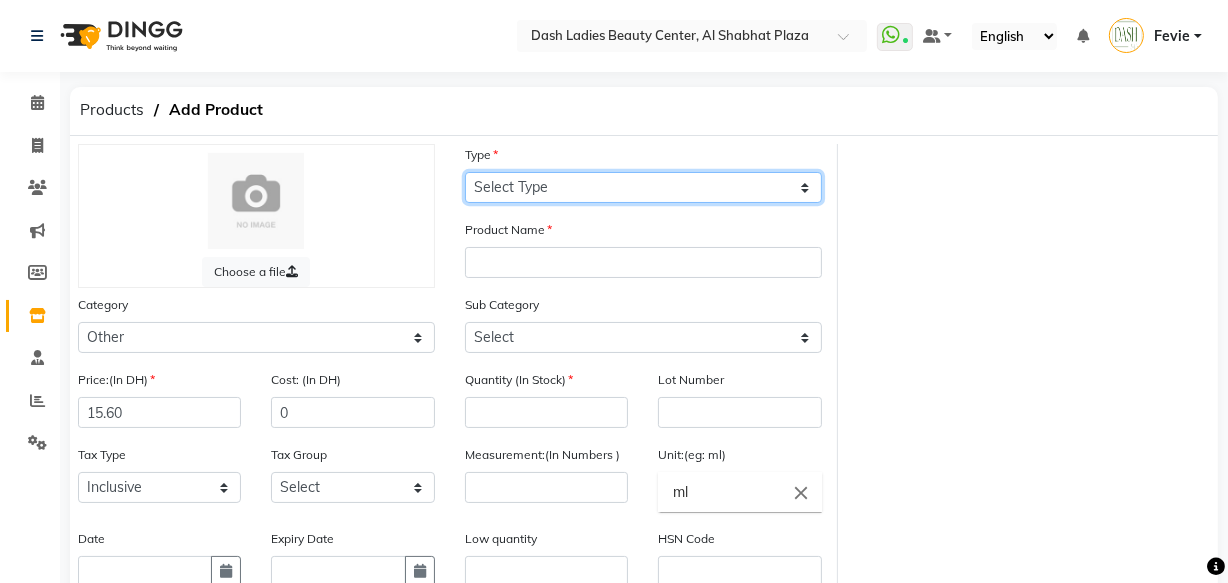 click on "Select Type Both Retail Consumable" 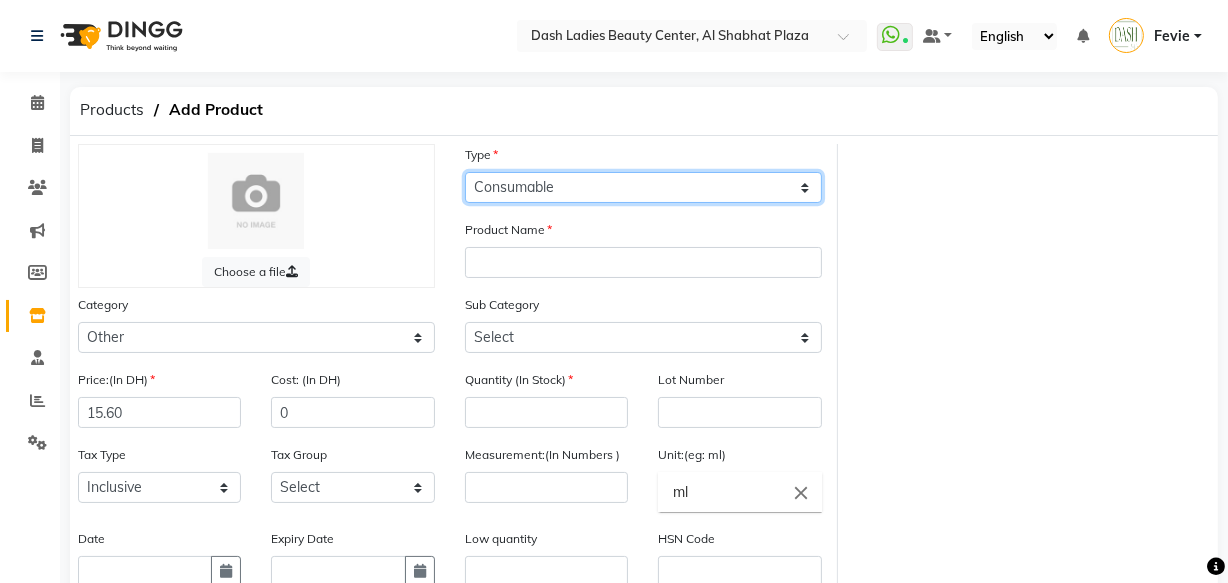 click on "Select Type Both Retail Consumable" 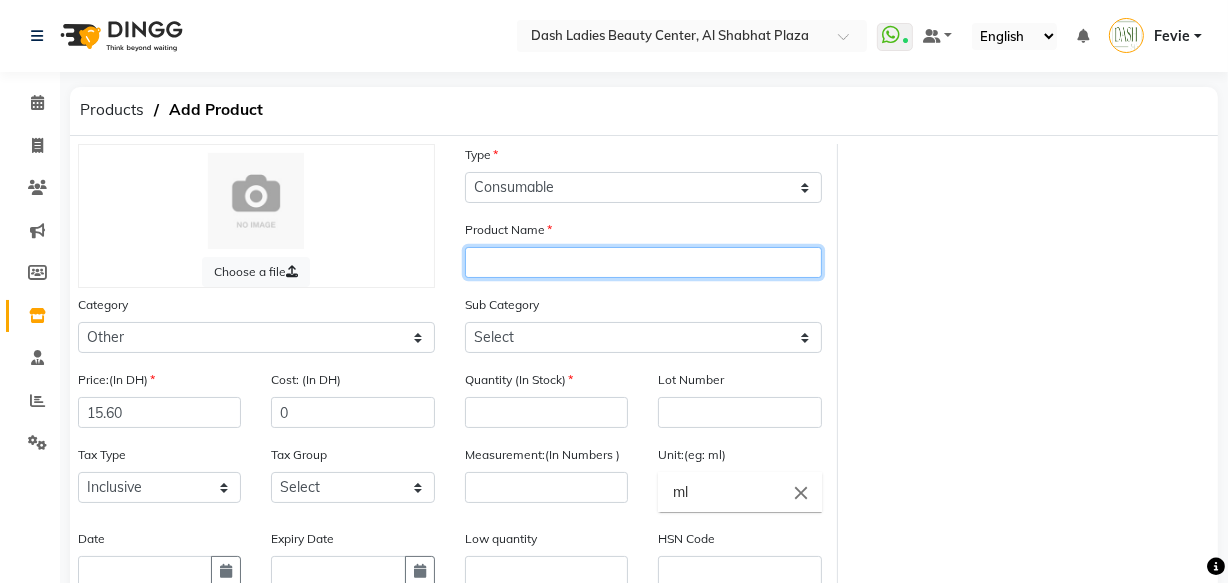 click 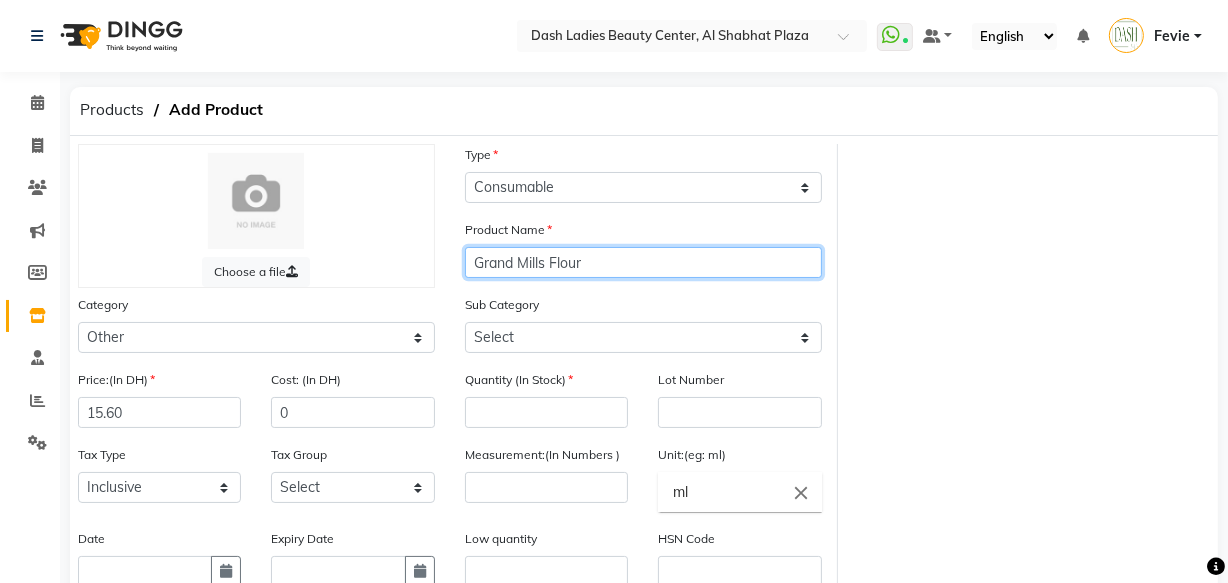 type on "Grand Mills Flour" 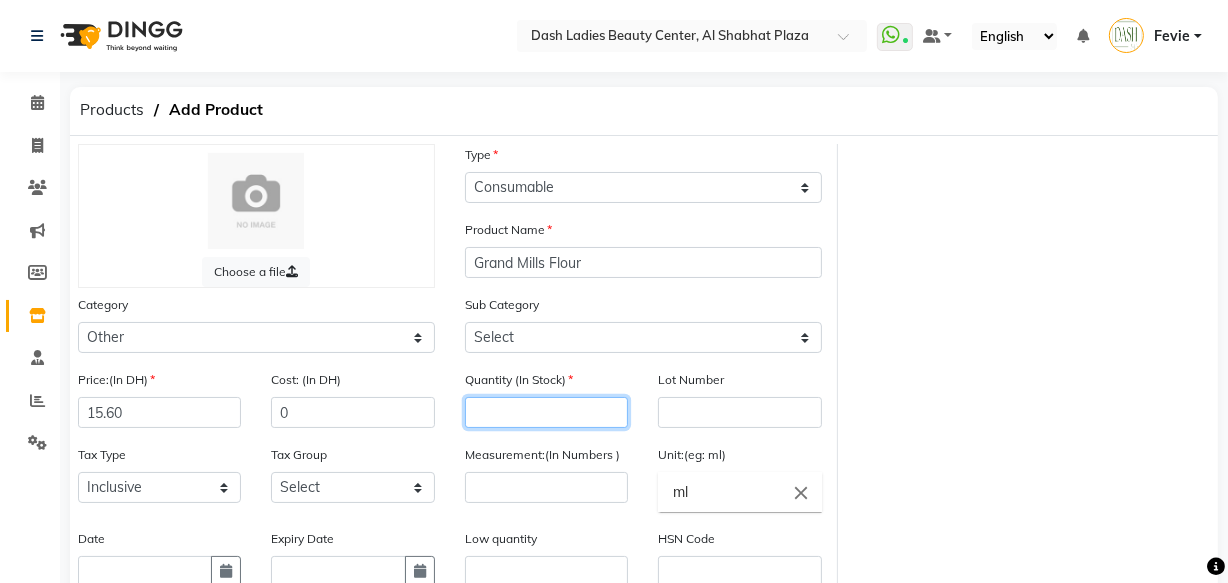 click 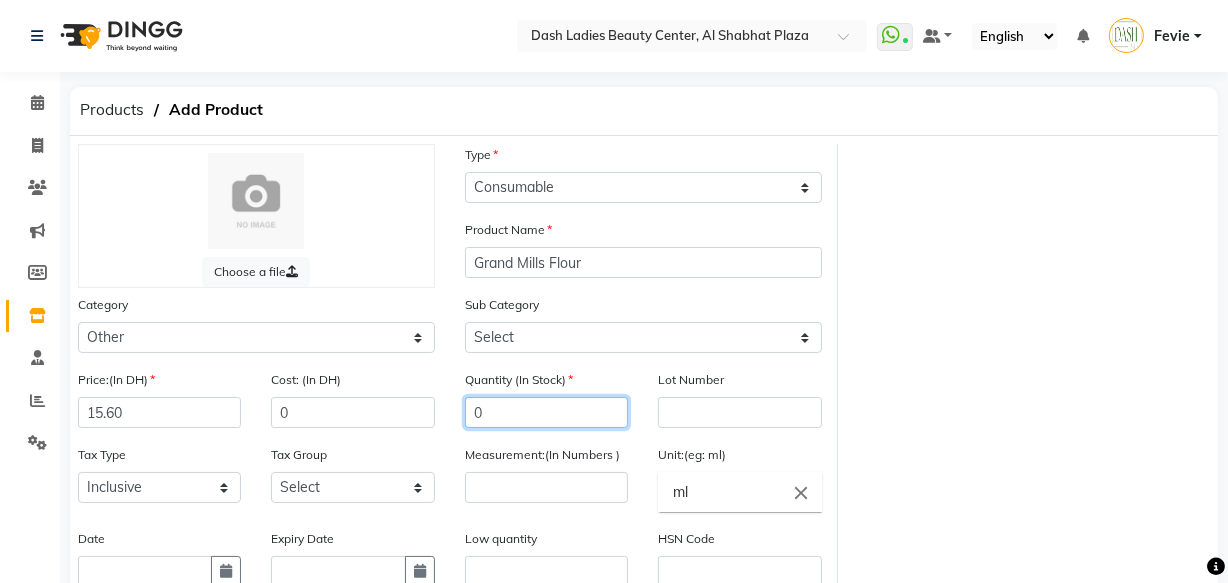 type on "0" 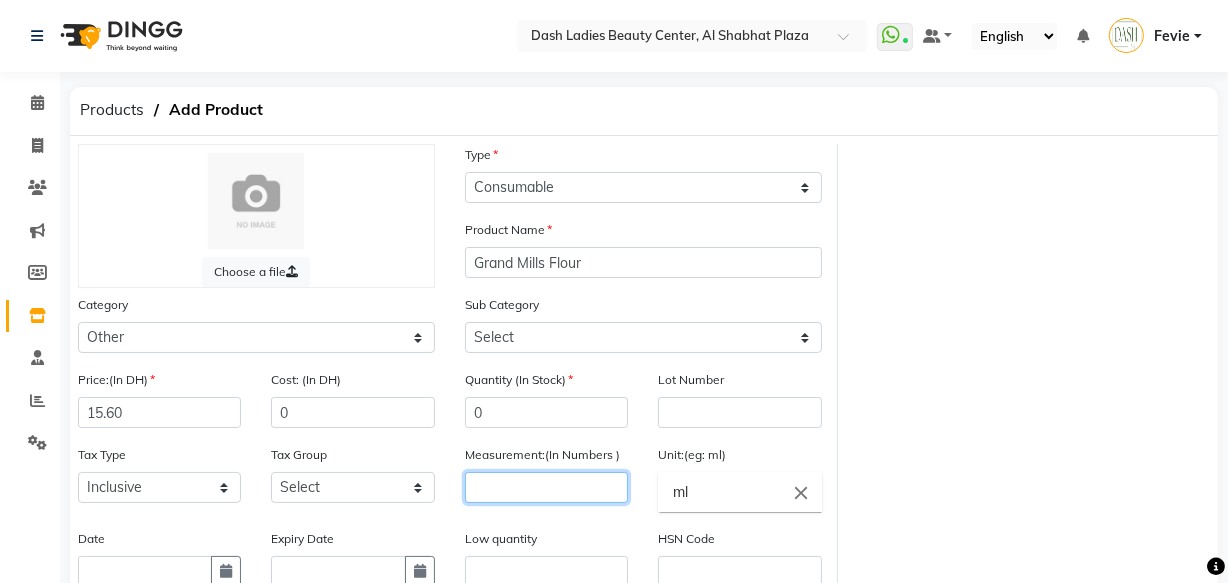 click 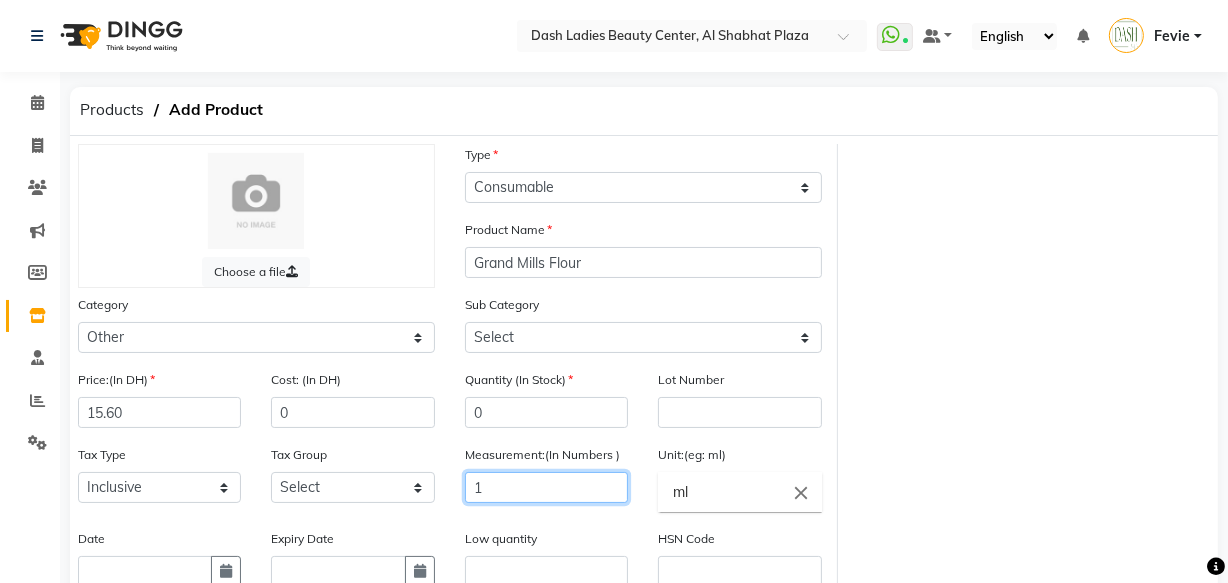type on "1" 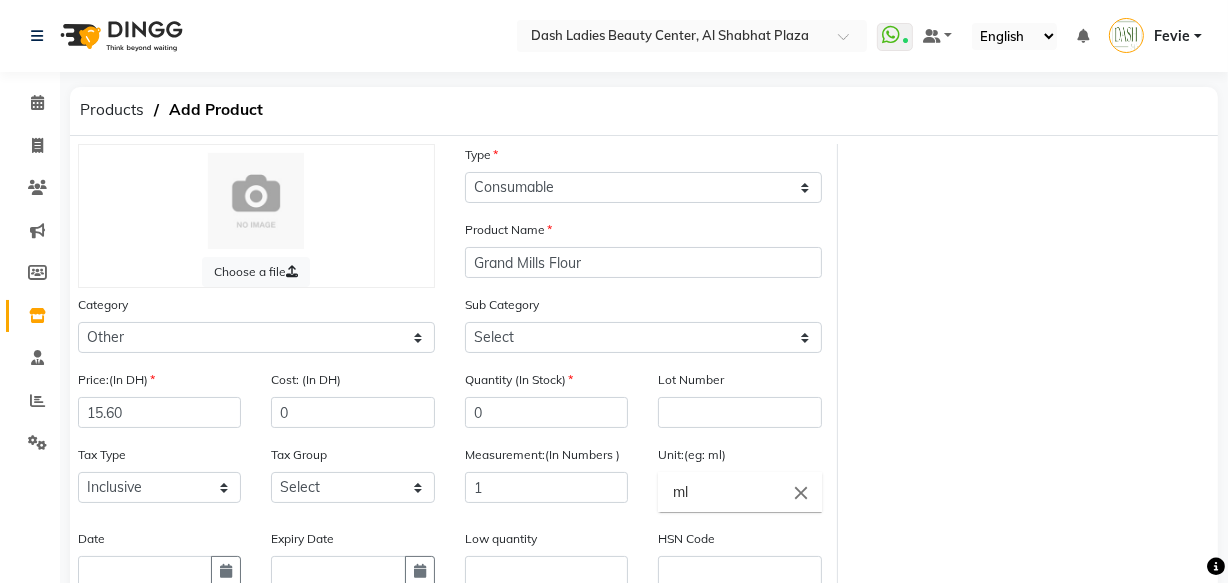 click on "close" 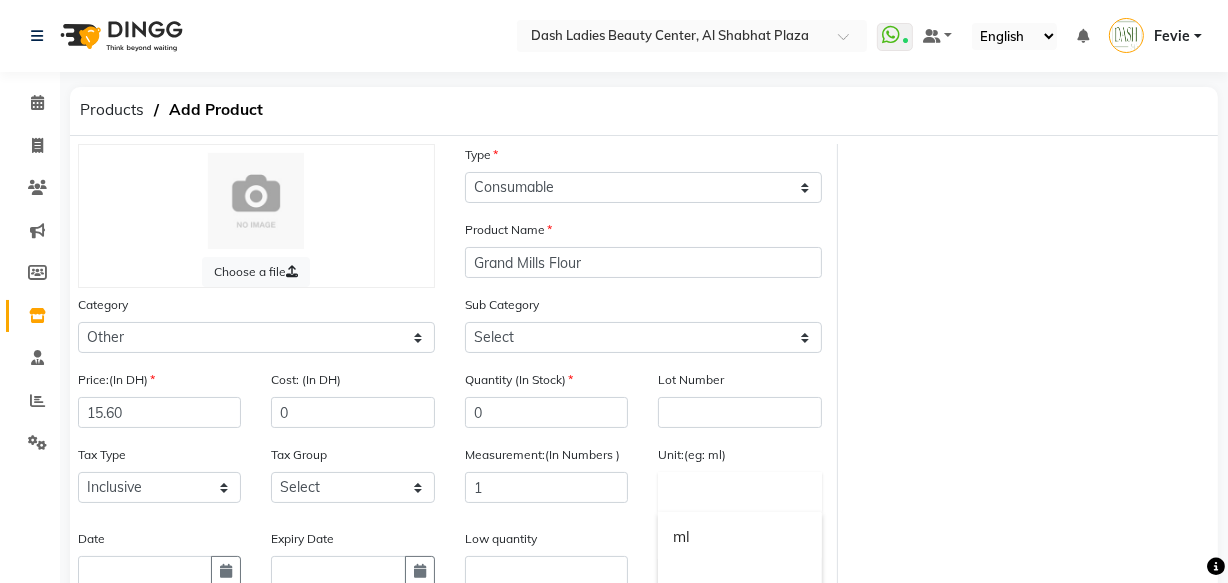 scroll, scrollTop: 12, scrollLeft: 0, axis: vertical 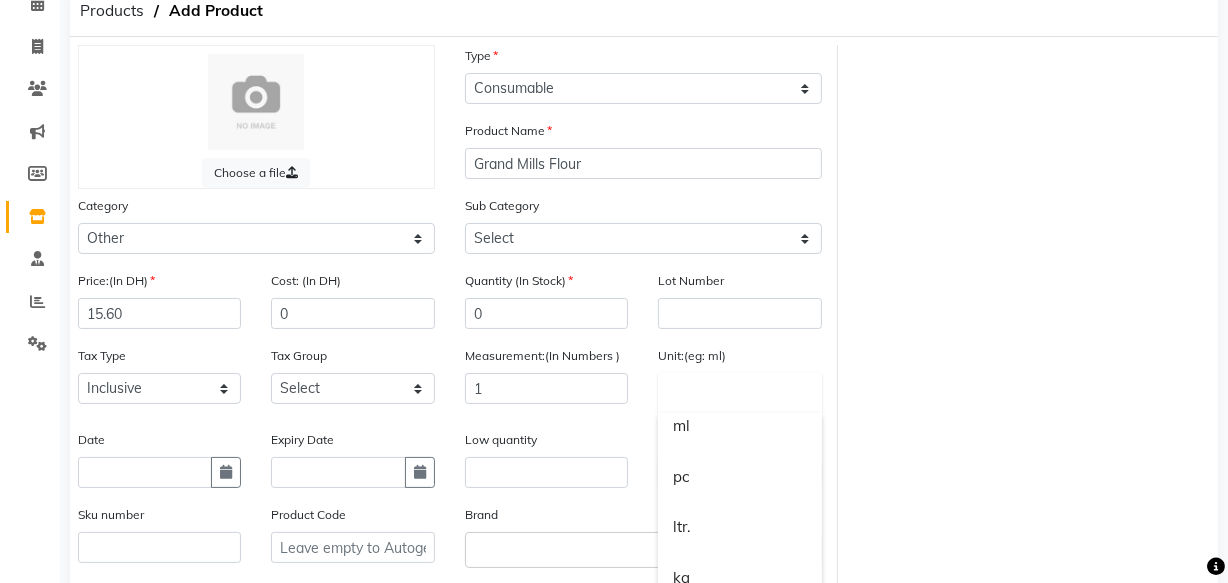 click on "pc" at bounding box center (739, 477) 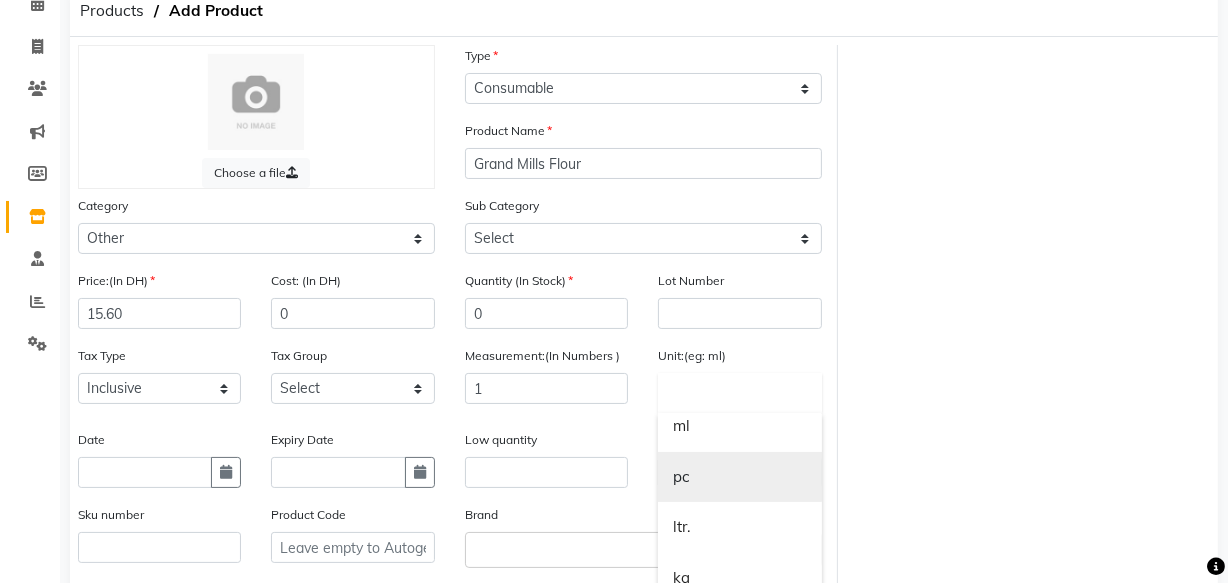 type on "pc" 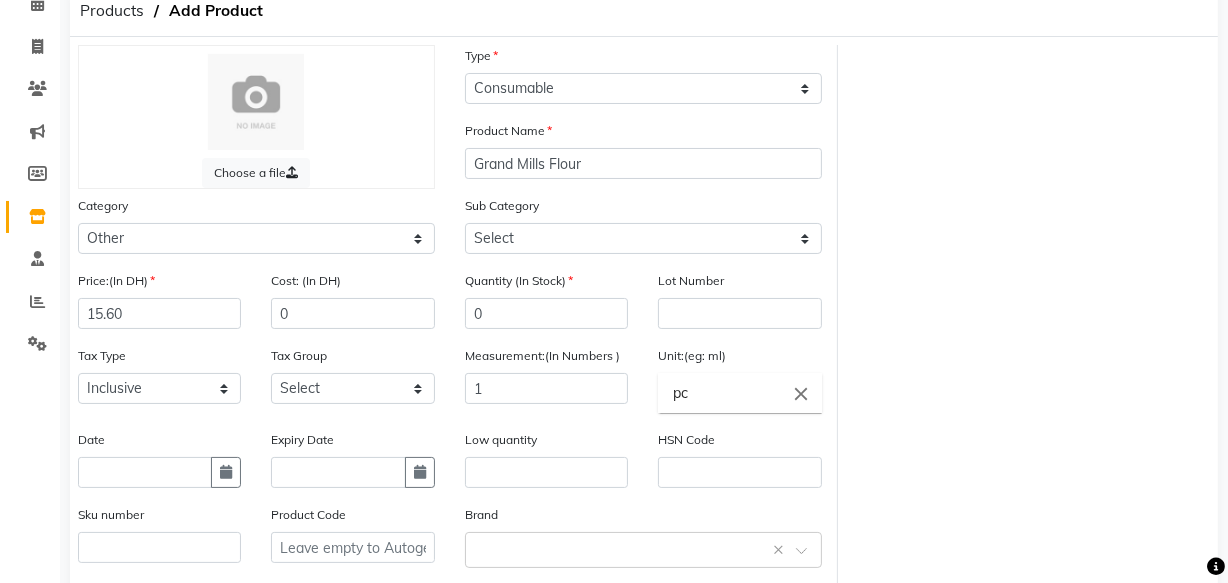 scroll, scrollTop: 0, scrollLeft: 0, axis: both 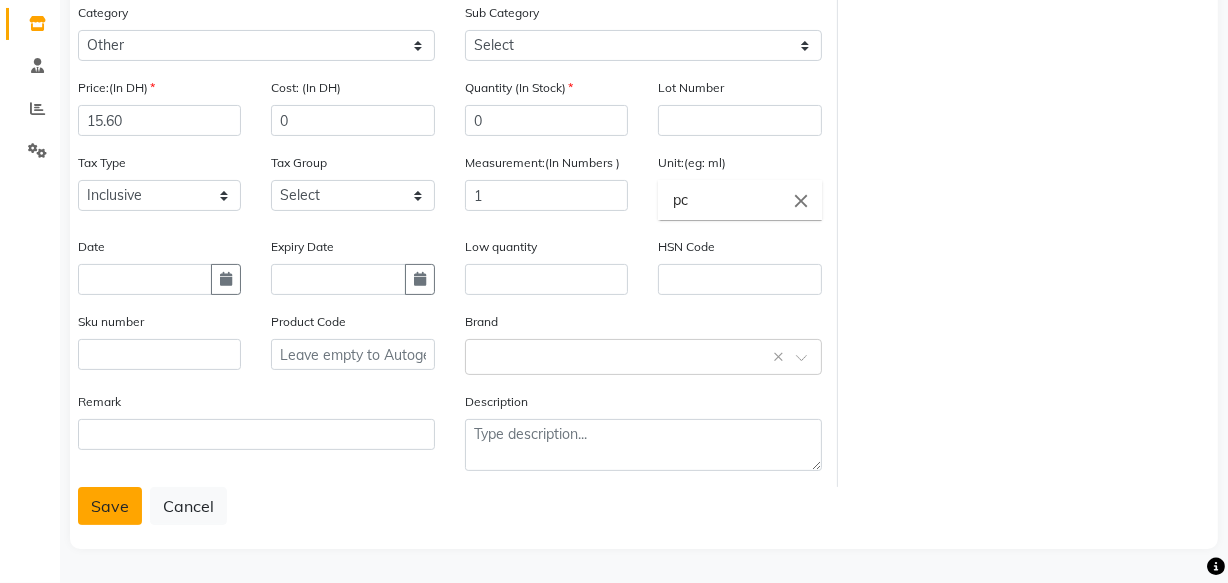 click on "Save" 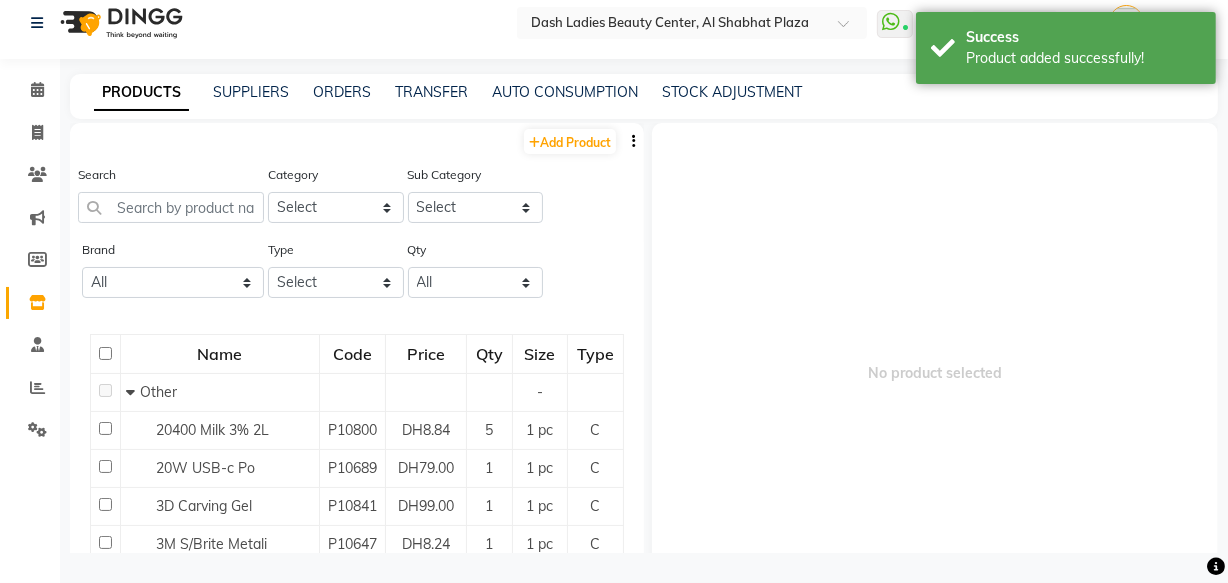 scroll, scrollTop: 13, scrollLeft: 0, axis: vertical 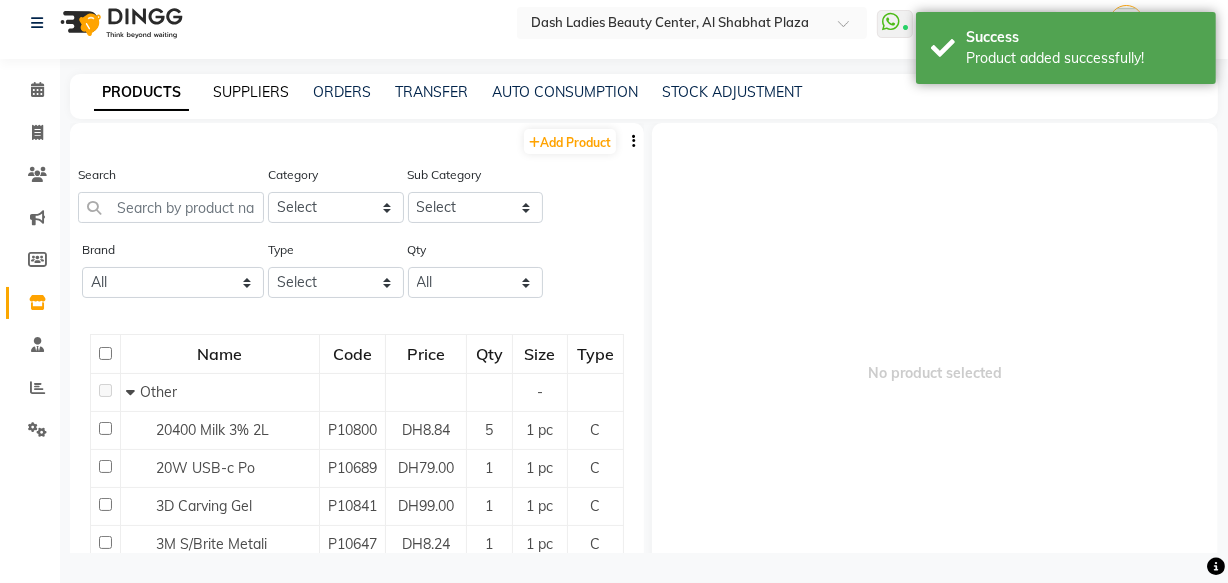click on "SUPPLIERS" 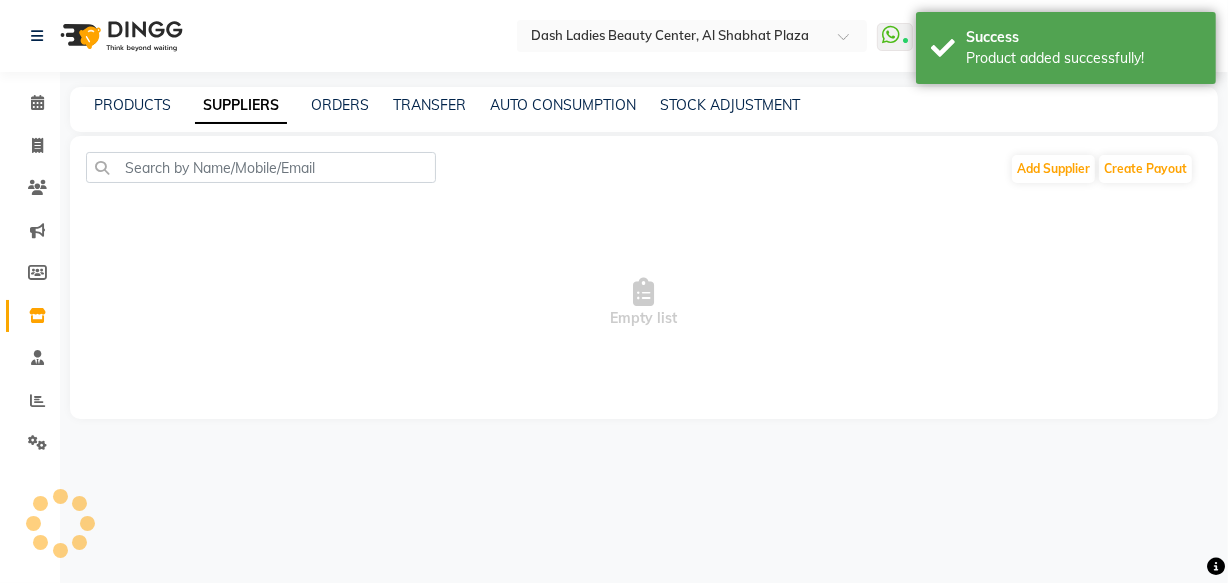 scroll, scrollTop: 0, scrollLeft: 0, axis: both 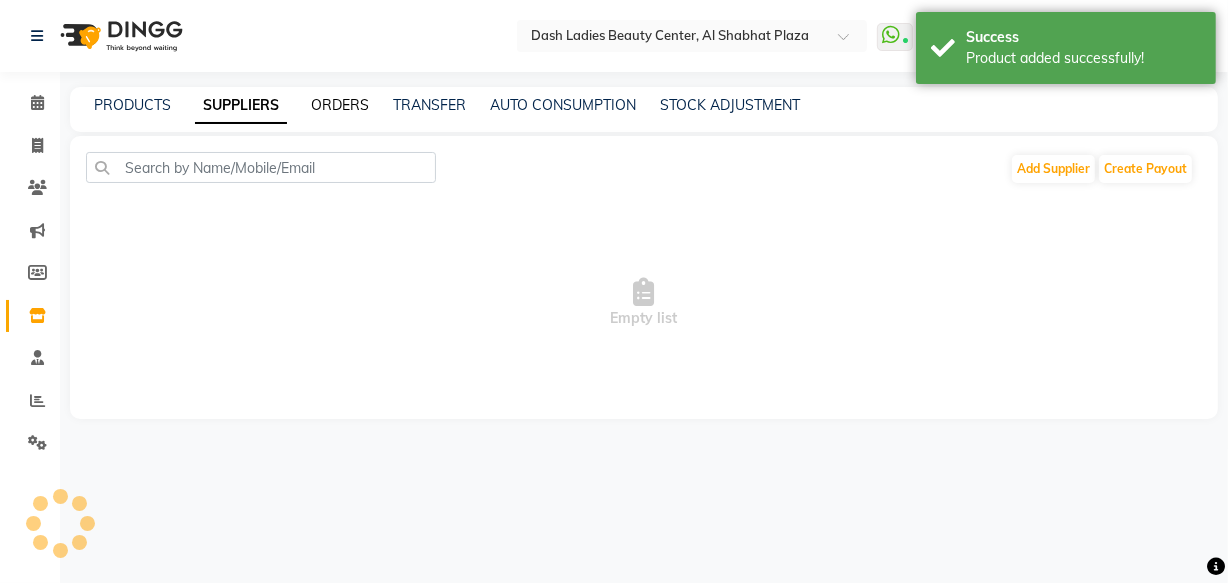 click on "ORDERS" 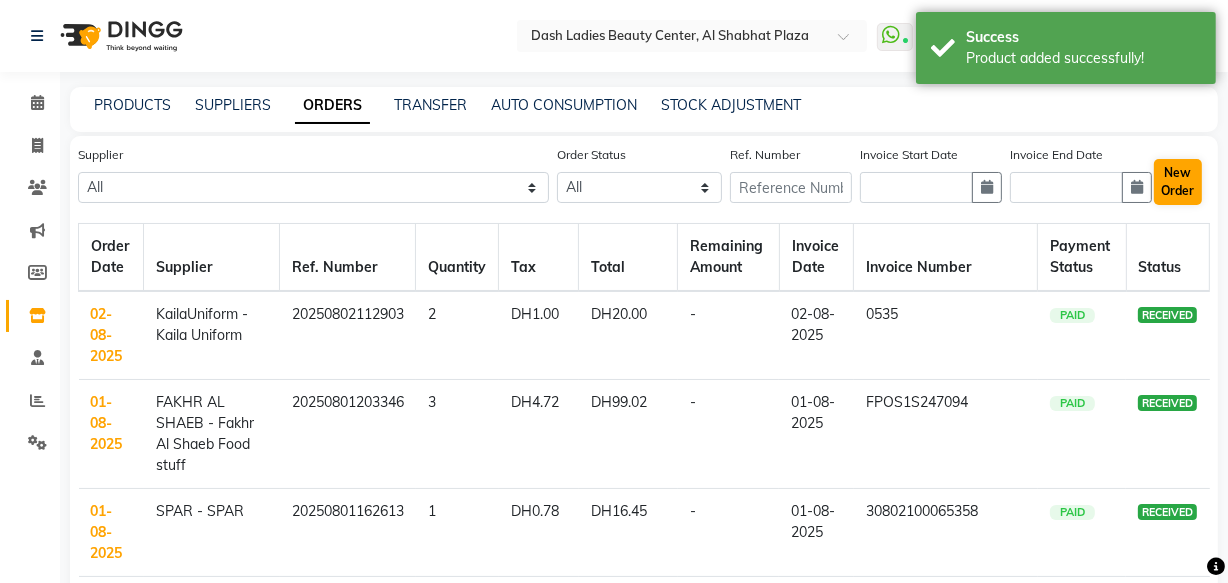 click on "New Order" 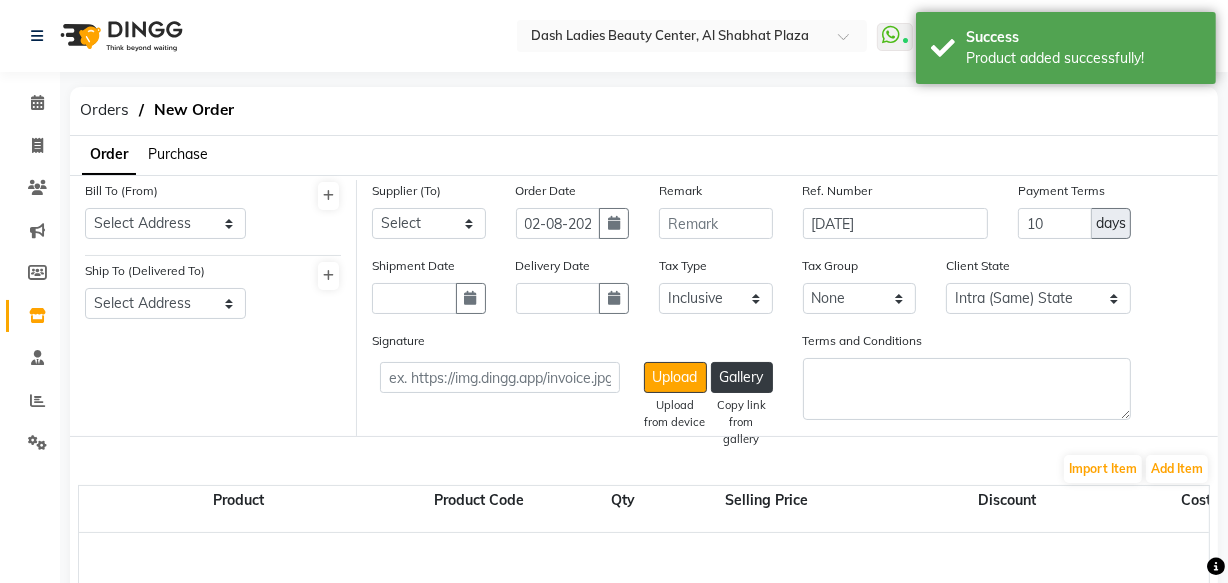 select on "3972" 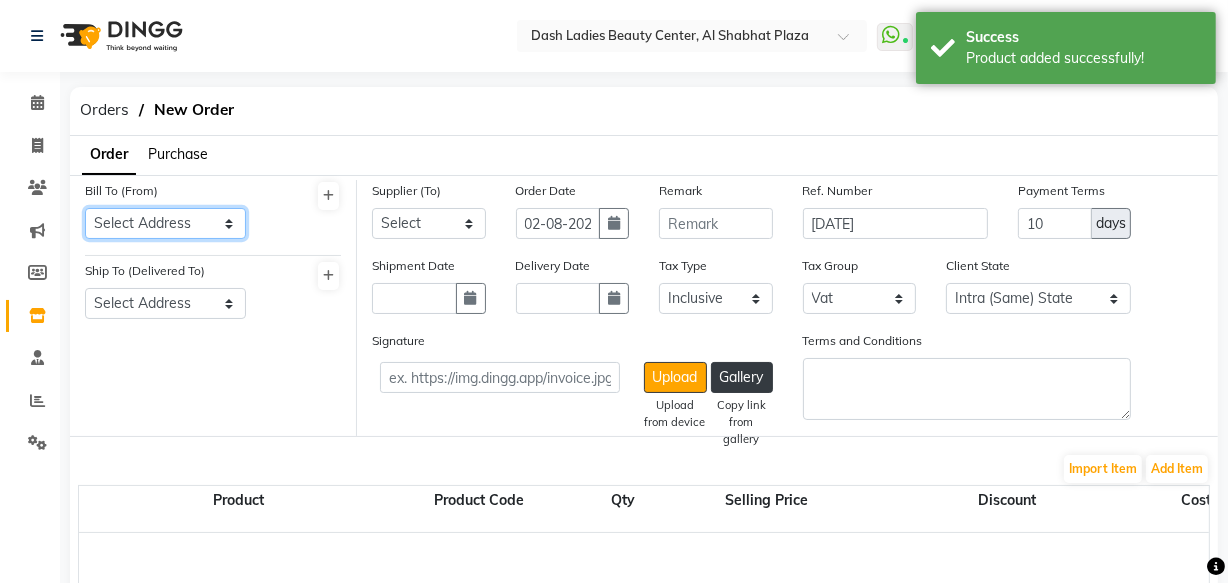 click on "Select Address  Shahbat Plaza" 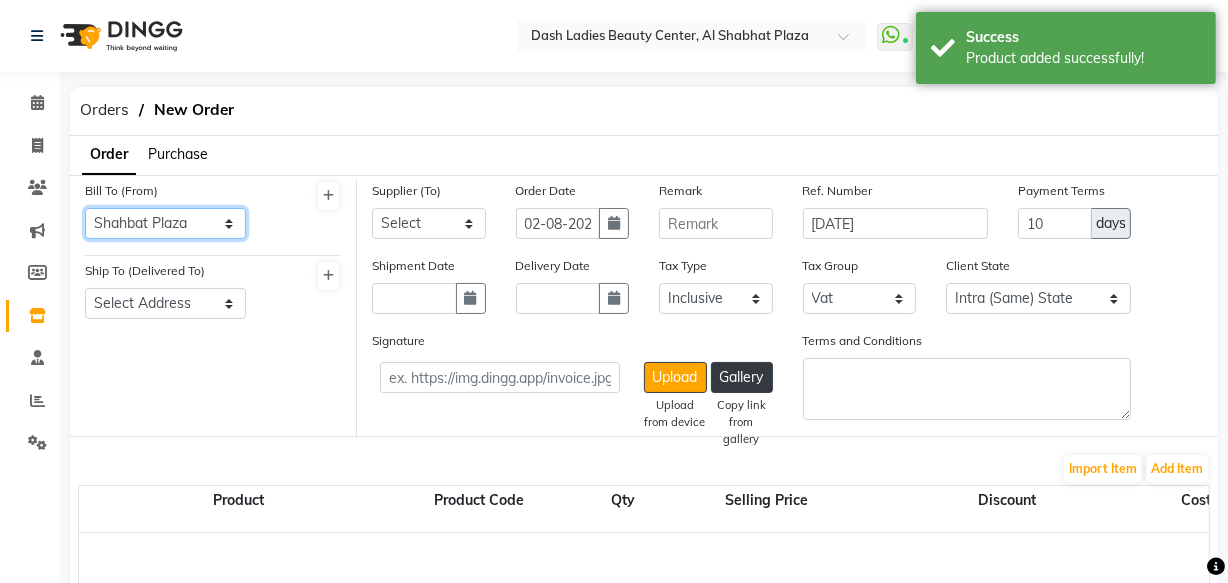 click on "Select Address  Shahbat Plaza" 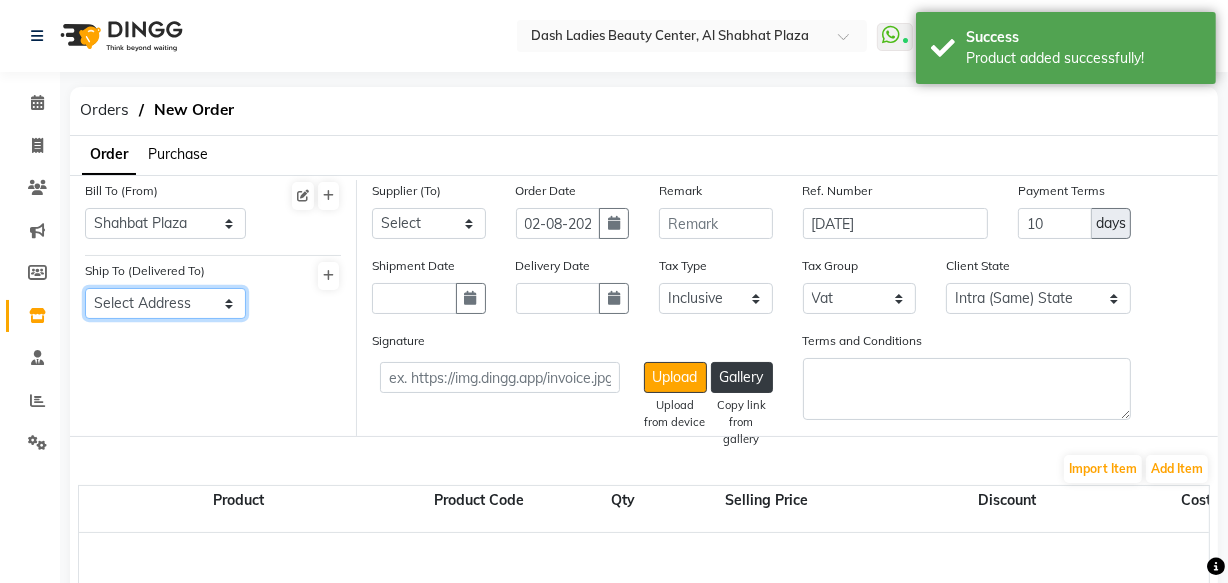 click on "Select Address  Shahbat Plaza" 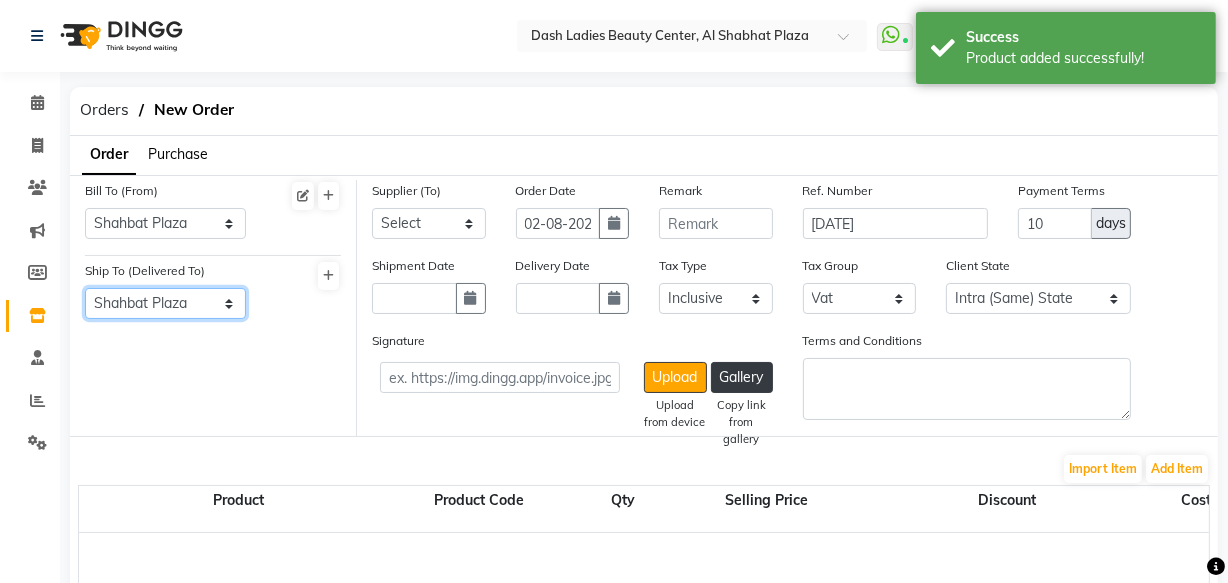 click on "Select Address  Shahbat Plaza" 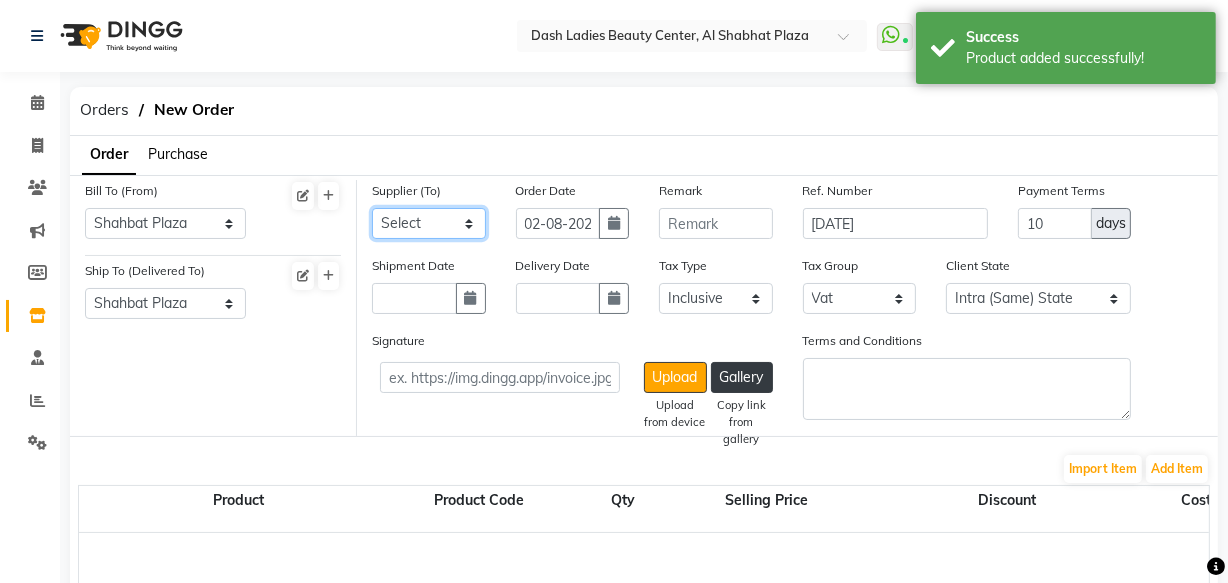 click on "Select SPAR - SPAR ADNOC DISTRIBUTION - ADNOC McDonald's - McDonald's Millia Cosmetics - Millia Cosmetics BASKIN ROBBINS - Baskin Robbins Aroos Al Batul - Argos Al Batul Henna Rashid Abdulla Grocery - Rashid Abdulla Grocery Store Darbar Restaurant - Darbar Restaurant  The Beauty Shop - The Beauty Shop Alpha med General Trading - Alphamed Golden Lili Cosmetics Trading Al Bushra LLC - Al Bushra Stationery & Toys & Confectioneries LLC GAME PLANET - Game Planet NAZIH - Nazih Beauty Supplies Co. L.L.C. JIMI GIFT MARKET LLC - JIMI GIFT MARKET Abdul Rahman Al Balouchi  - Abdul Rahman Al Balouchi Savora Food Industry LLC PEARL LLC - Pearl Specialty Coffee Roastery Al Jaser  - Al Jaser General Trading Jumbo Electronics Company Ltd - Jumbo Store Landmark Retail Investment Co. LLC - Home Box LA MARQUISE - La Marquise International FAKHR AL SHAEB - Fakhr Al Shaeb Food stuff WADI AL NOOR - Wadi Al Noor Modern Food Stuff LLC NATIONAL FLOWER LLC - National Flowers LLC - SPC Healthcare Trading Co. LLC - Dermalogica" 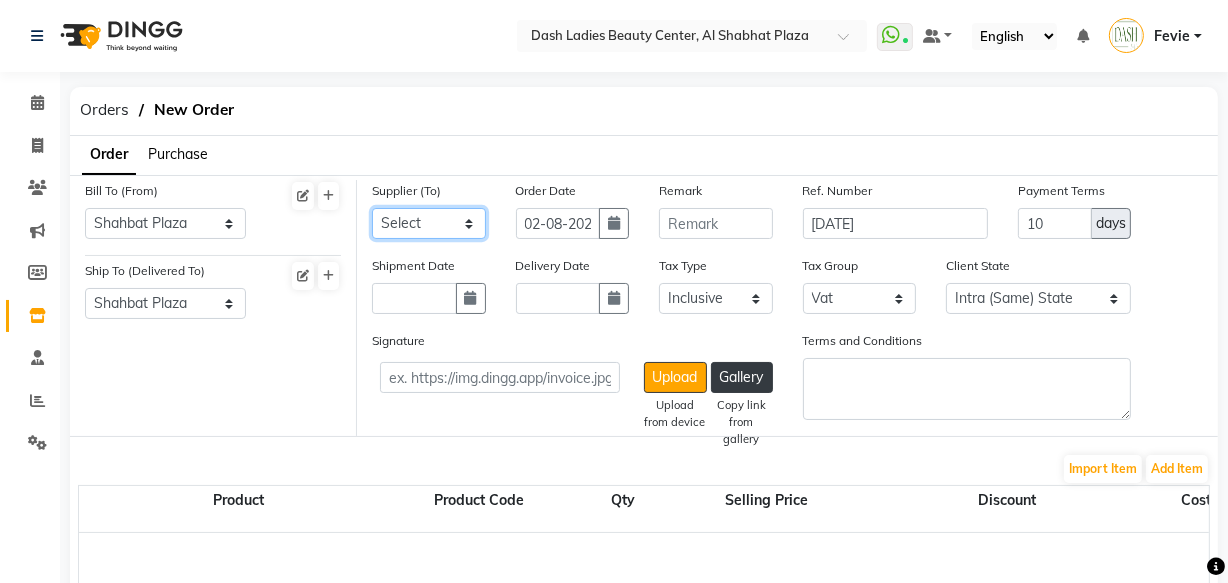 select on "4804" 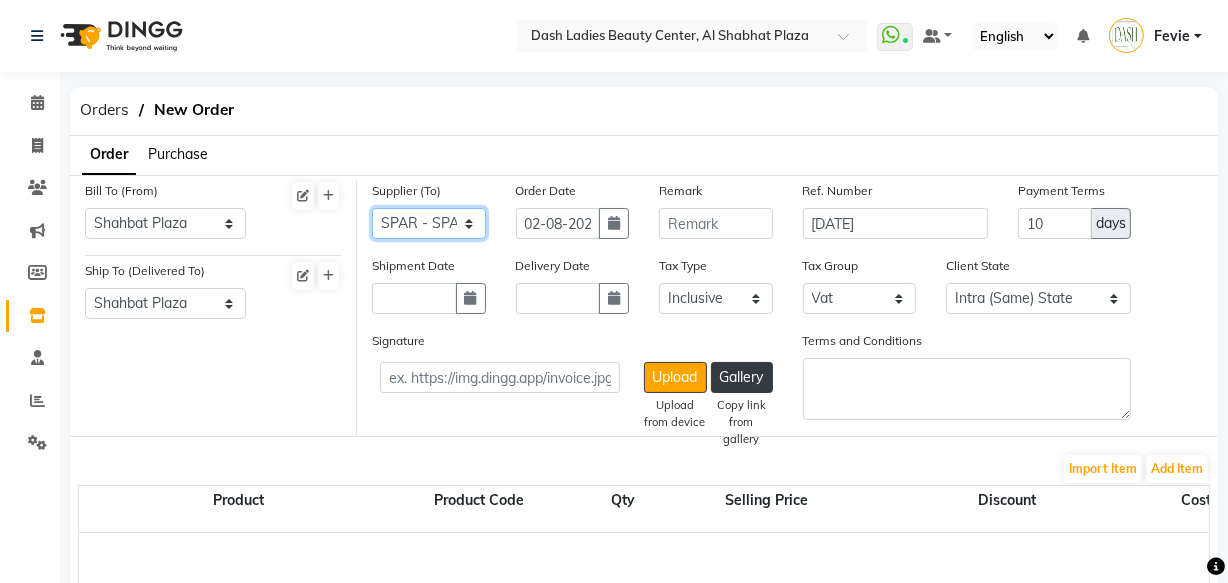click on "Select SPAR - SPAR ADNOC DISTRIBUTION - ADNOC McDonald's - McDonald's Millia Cosmetics - Millia Cosmetics BASKIN ROBBINS - Baskin Robbins Aroos Al Batul - Argos Al Batul Henna Rashid Abdulla Grocery - Rashid Abdulla Grocery Store Darbar Restaurant - Darbar Restaurant  The Beauty Shop - The Beauty Shop Alpha med General Trading - Alphamed Golden Lili Cosmetics Trading Al Bushra LLC - Al Bushra Stationery & Toys & Confectioneries LLC GAME PLANET - Game Planet NAZIH - Nazih Beauty Supplies Co. L.L.C. JIMI GIFT MARKET LLC - JIMI GIFT MARKET Abdul Rahman Al Balouchi  - Abdul Rahman Al Balouchi Savora Food Industry LLC PEARL LLC - Pearl Specialty Coffee Roastery Al Jaser  - Al Jaser General Trading Jumbo Electronics Company Ltd - Jumbo Store Landmark Retail Investment Co. LLC - Home Box LA MARQUISE - La Marquise International FAKHR AL SHAEB - Fakhr Al Shaeb Food stuff WADI AL NOOR - Wadi Al Noor Modern Food Stuff LLC NATIONAL FLOWER LLC - National Flowers LLC - SPC Healthcare Trading Co. LLC - Dermalogica" 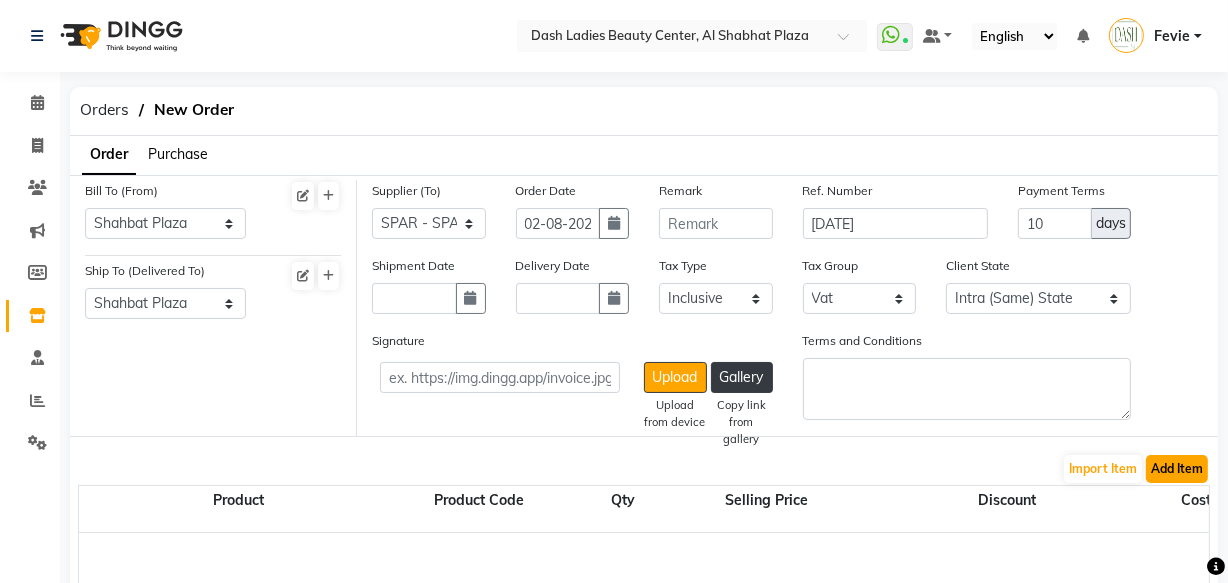 click on "Add Item" 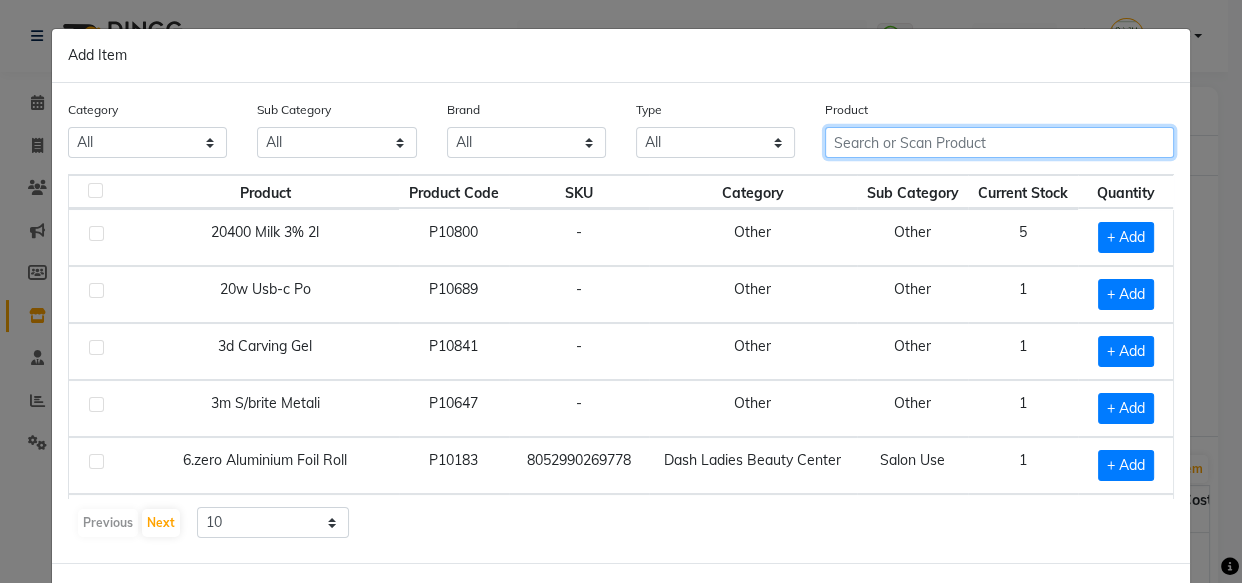 click 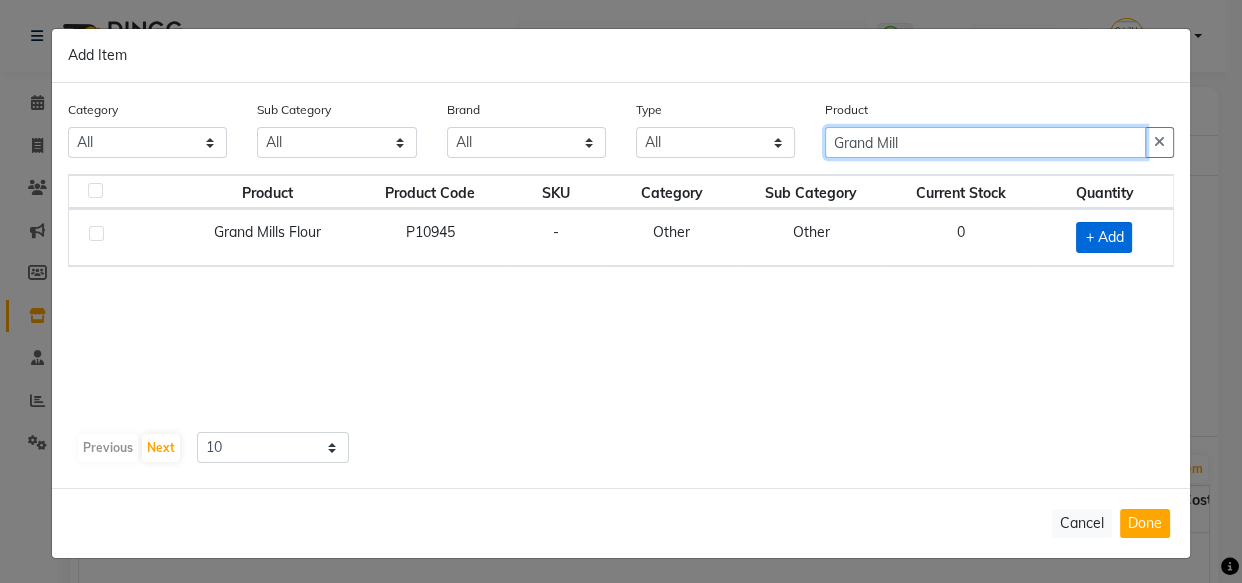 type on "Grand Mill" 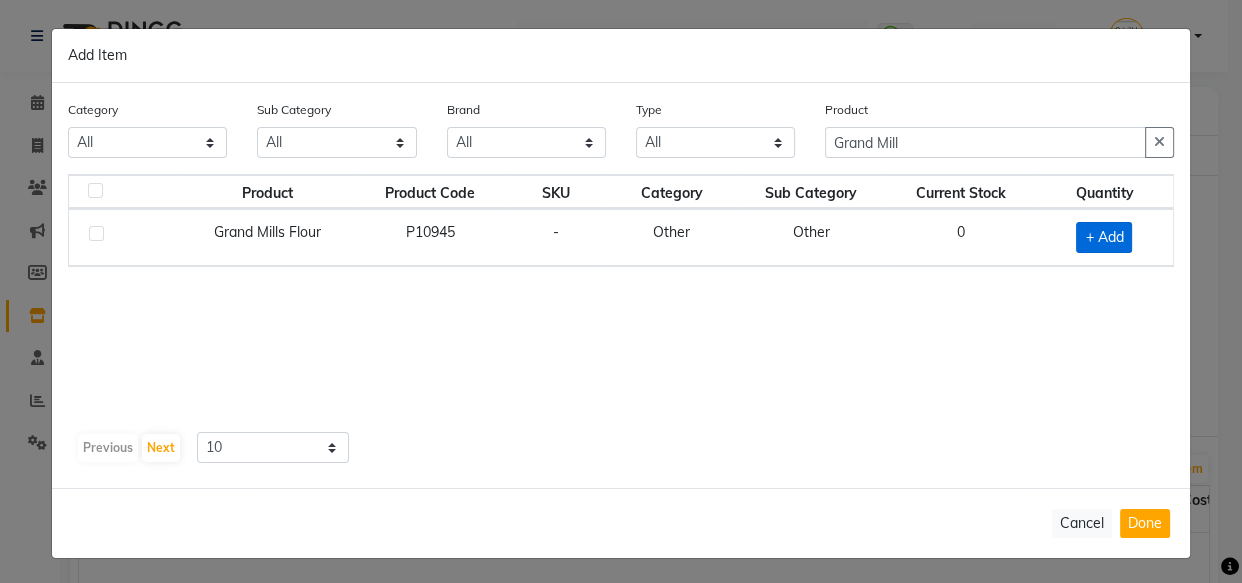 click on "+ Add" 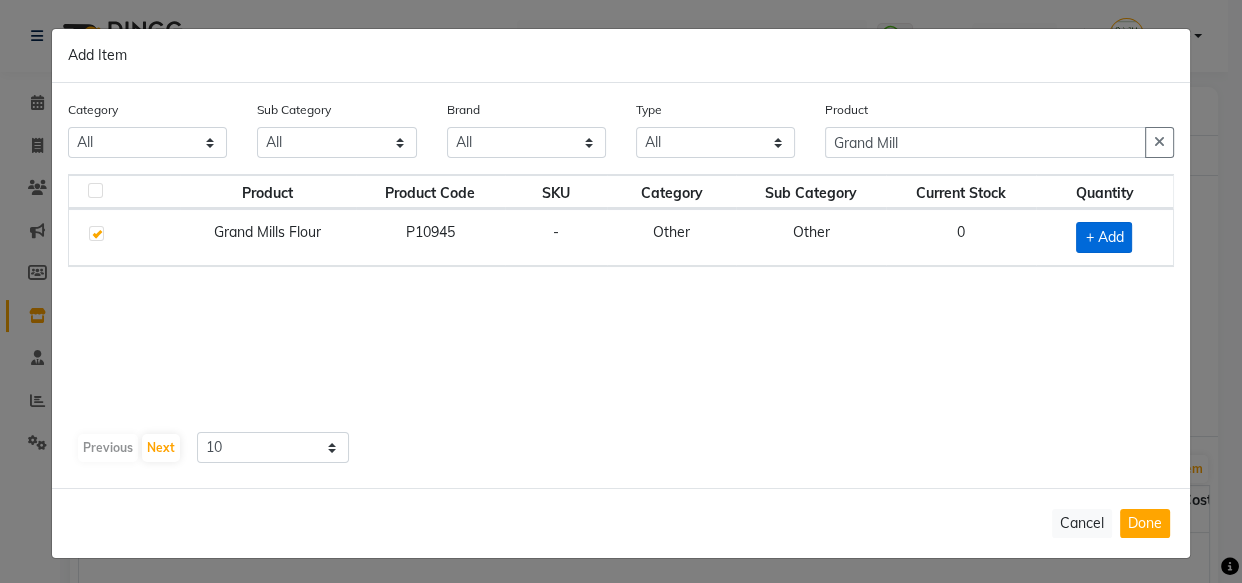 checkbox on "true" 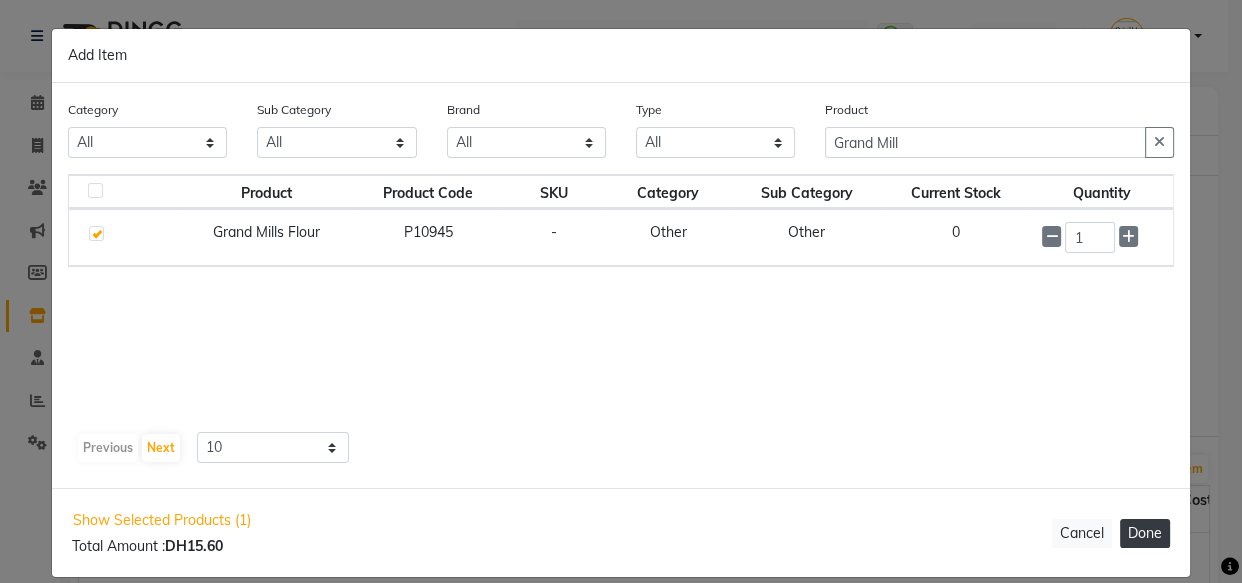 click on "Done" 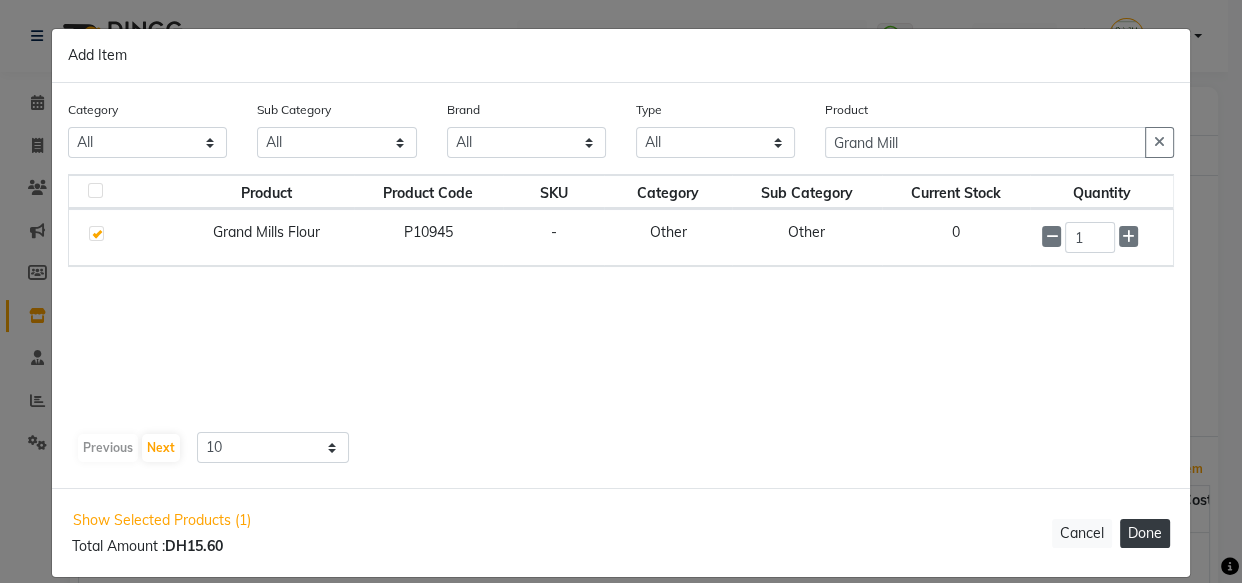 select on "3972" 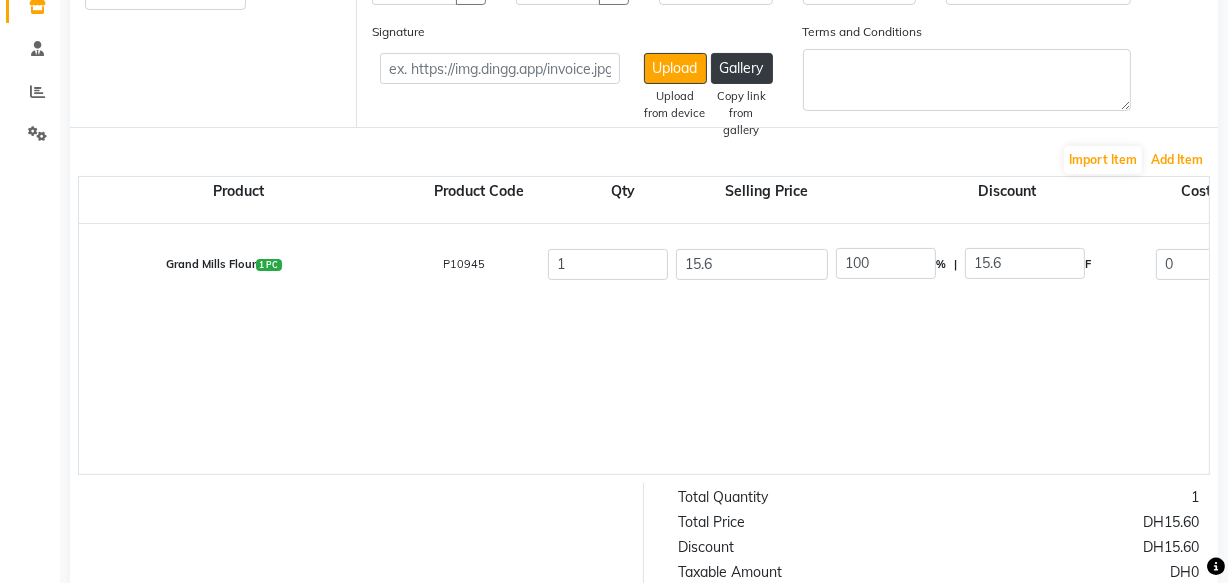 scroll, scrollTop: 360, scrollLeft: 0, axis: vertical 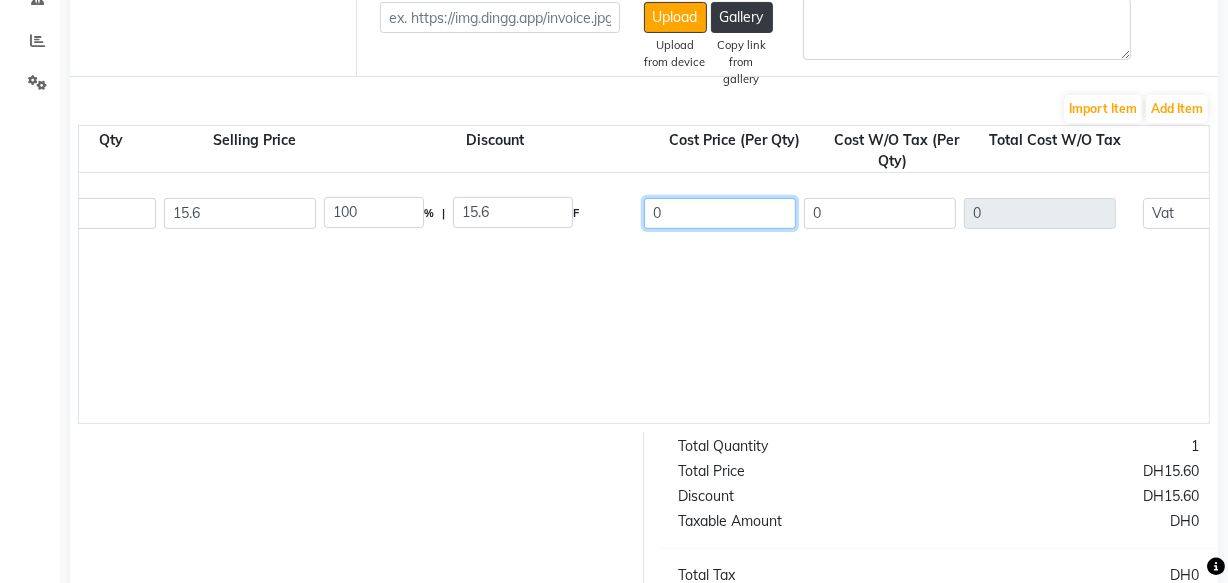 click on "0" 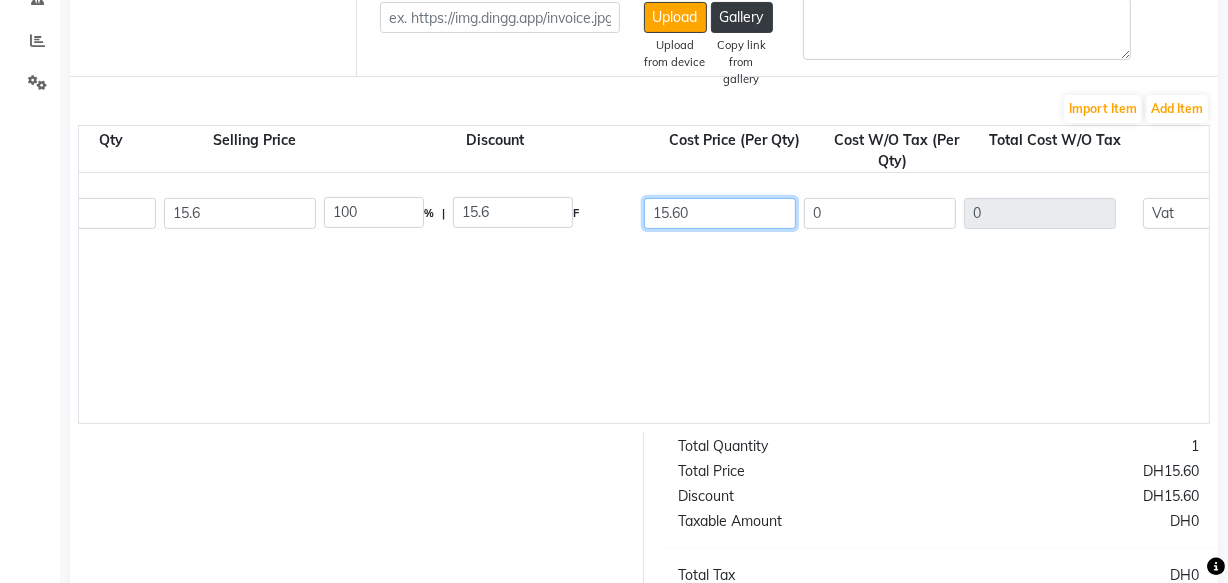 type on "15.60" 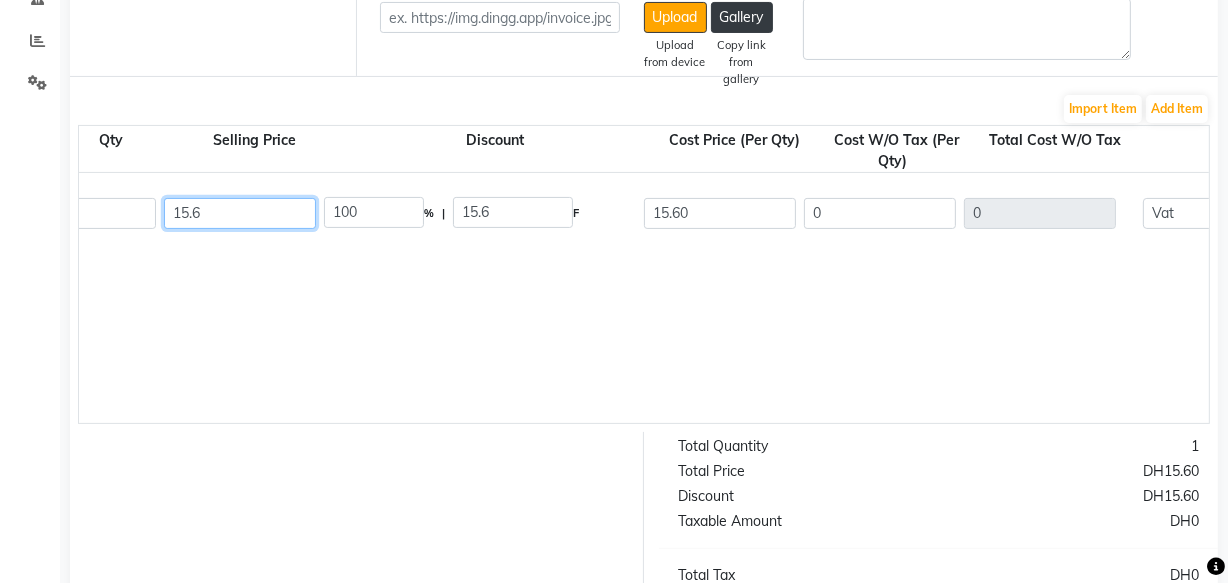 click on "15.6" 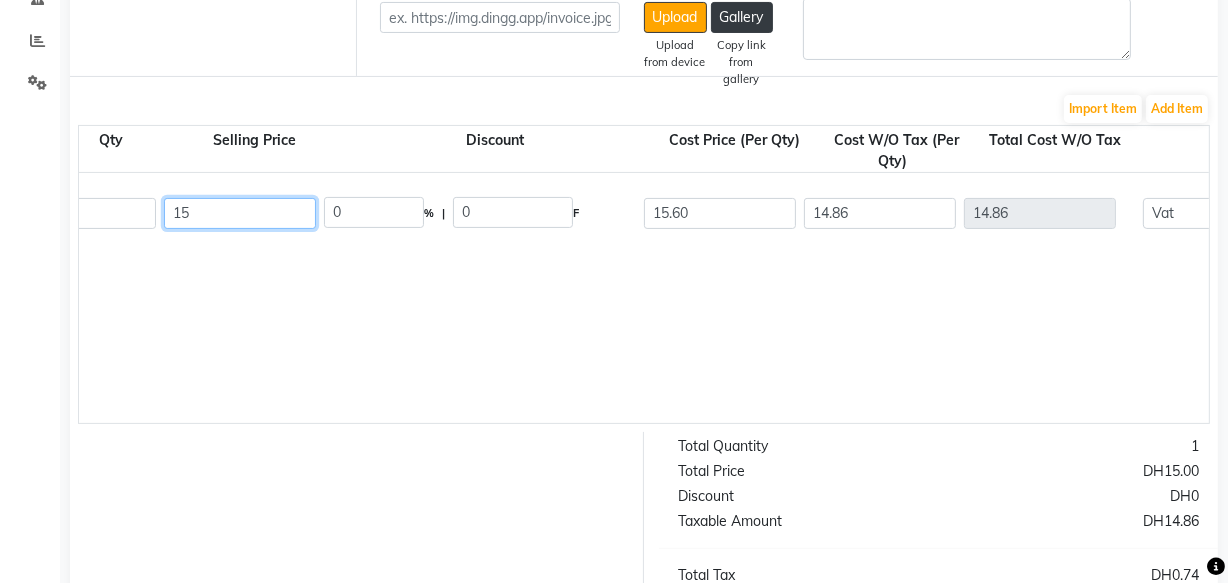 type on "1" 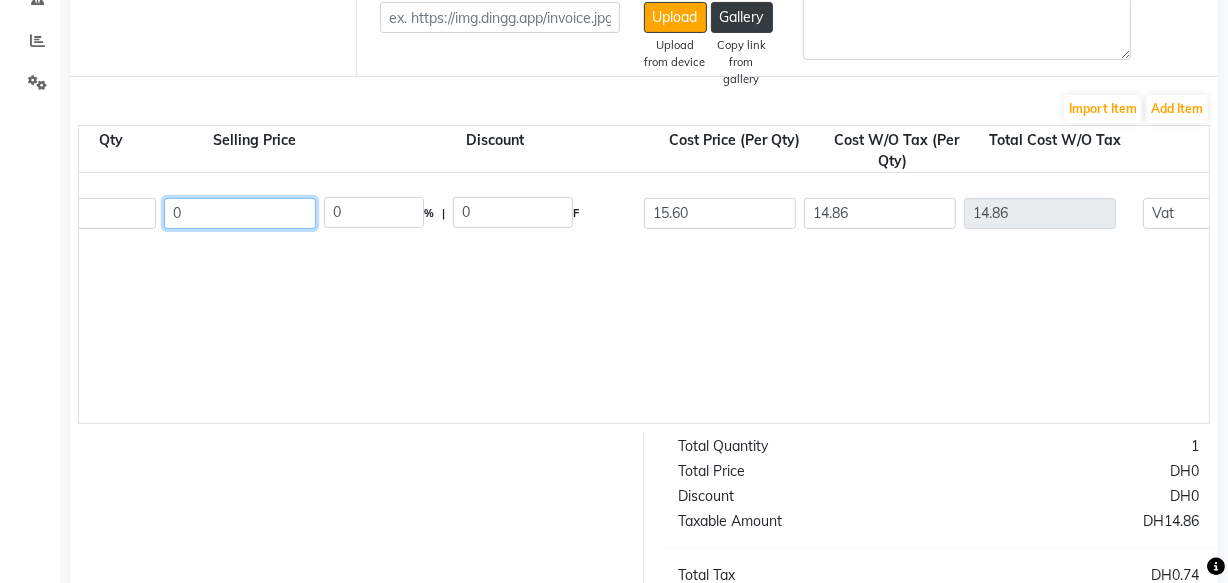 type on "0" 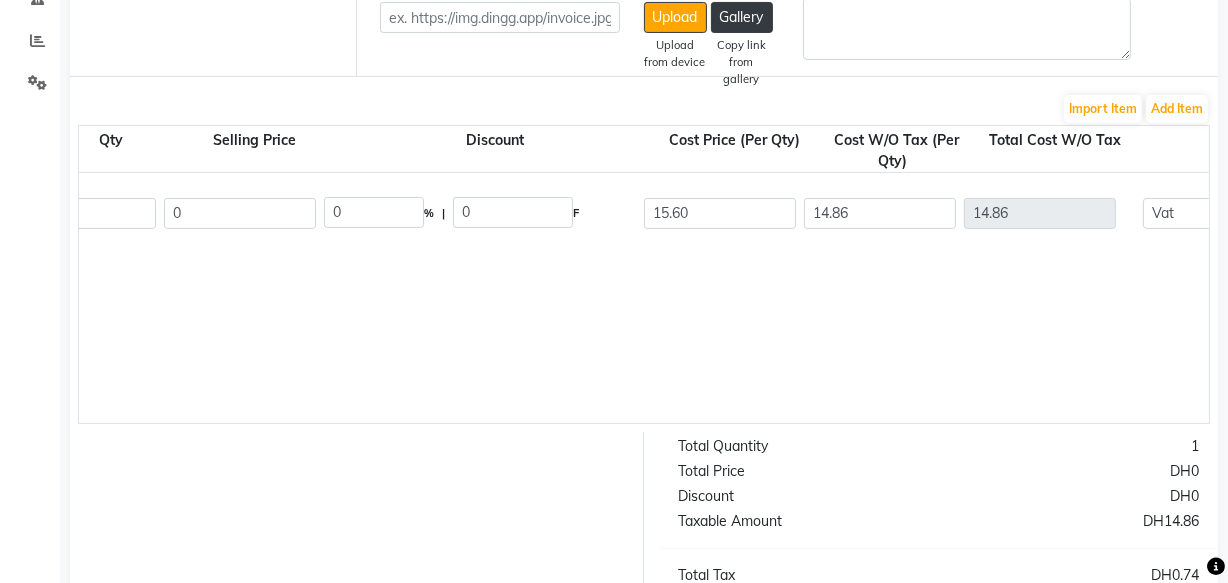 click on "Grand Mills Flour  1 PC  P10945  1 0 0 % | 0 F 15.60 14.86 14.86 None Vat  (5%)  0.74 15.6" 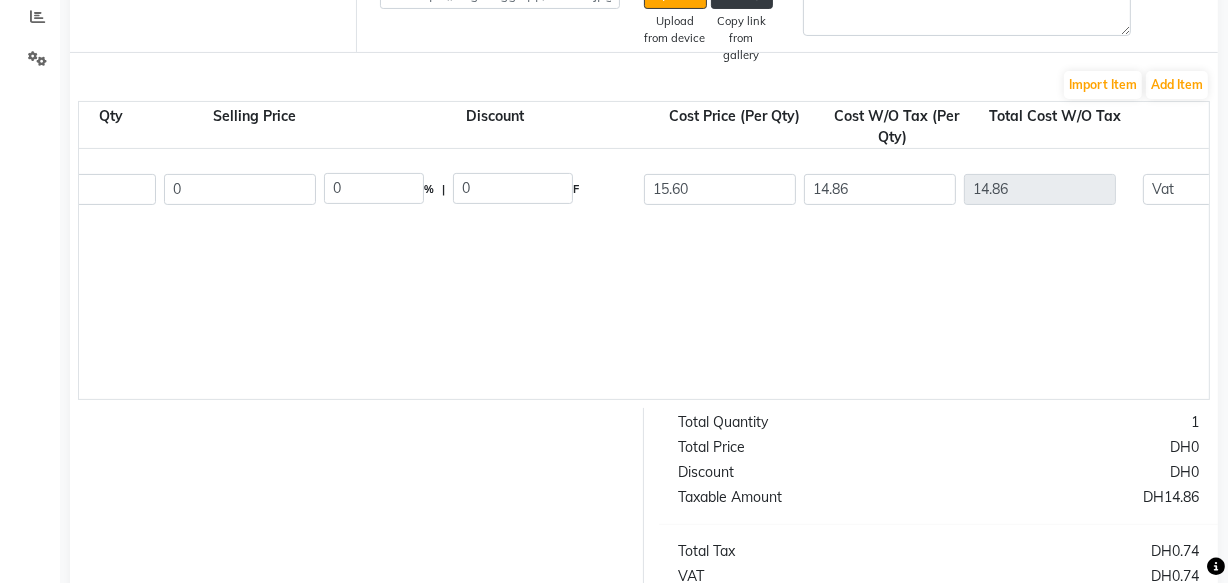 scroll, scrollTop: 681, scrollLeft: 0, axis: vertical 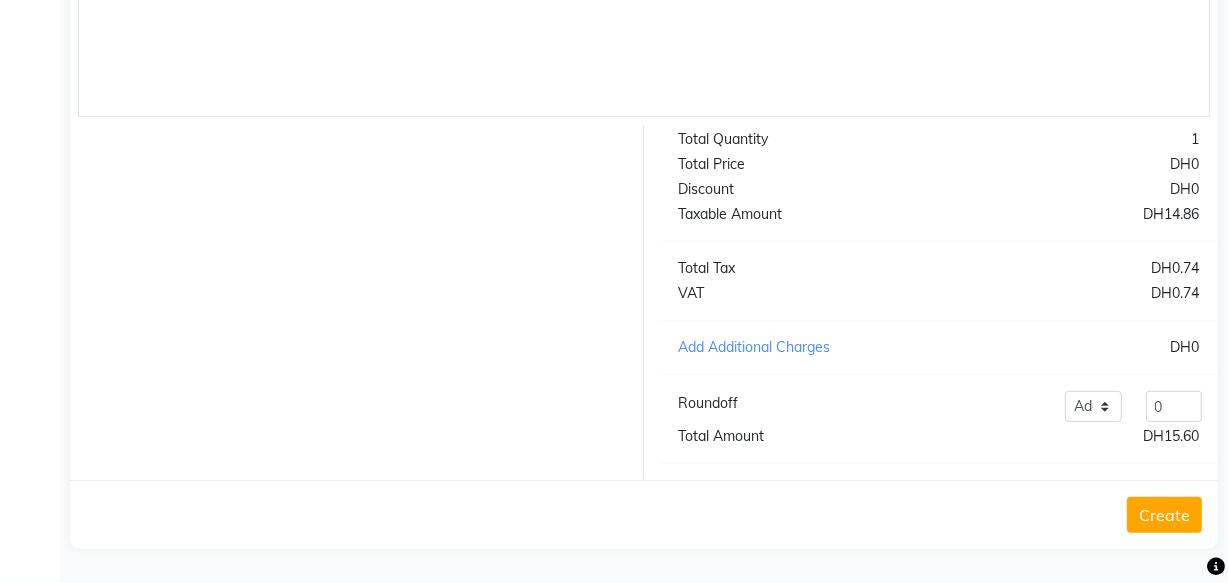 click on "Create" 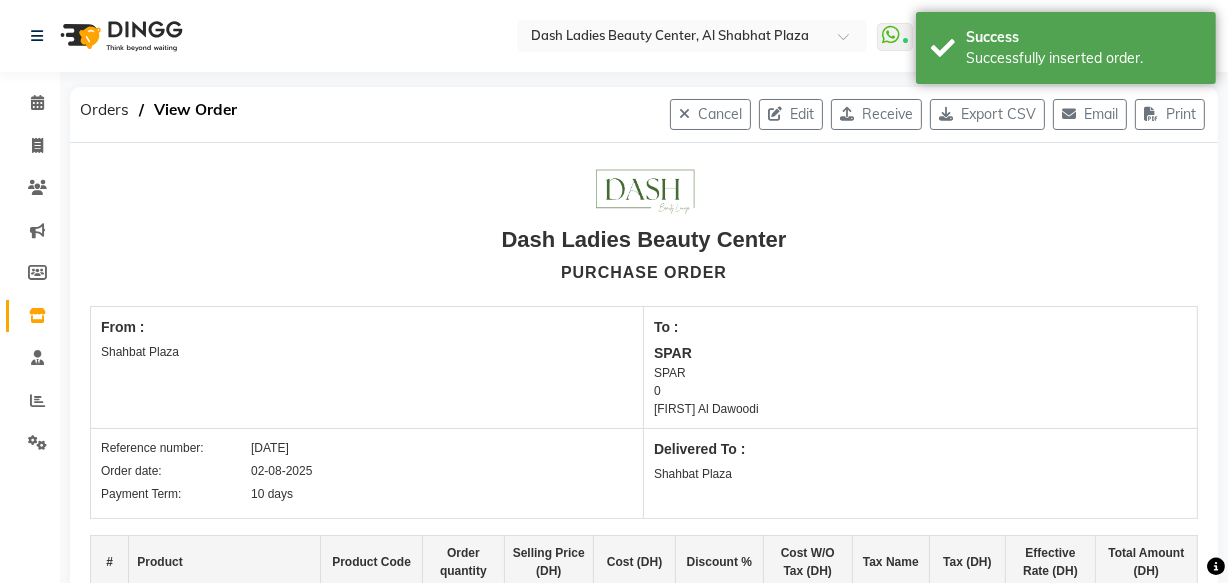 scroll, scrollTop: 20, scrollLeft: 0, axis: vertical 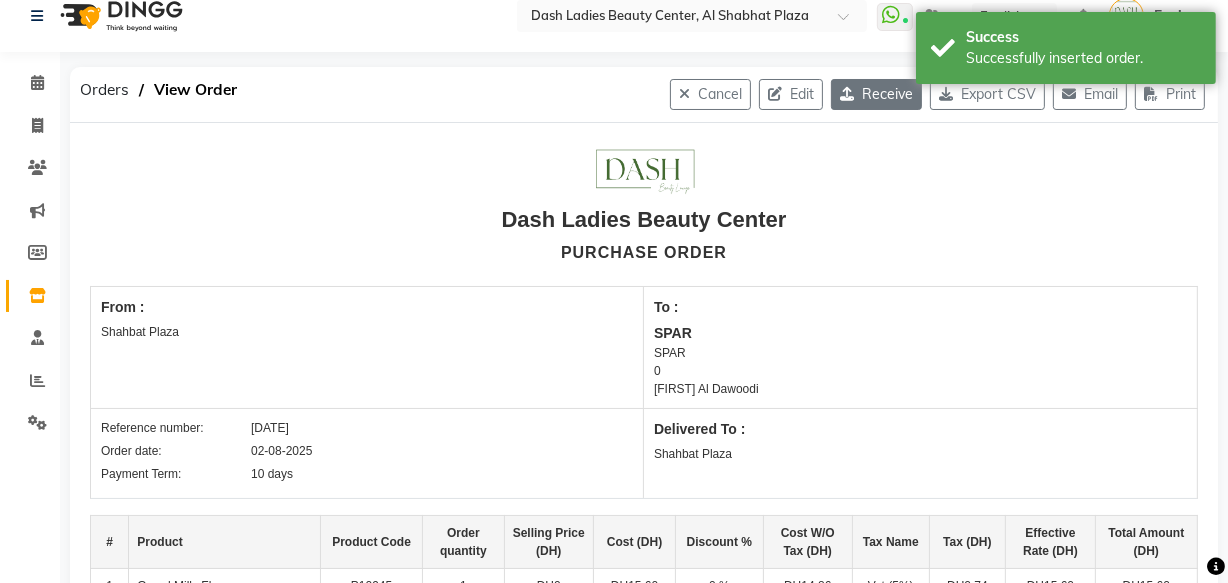 click on "Receive" 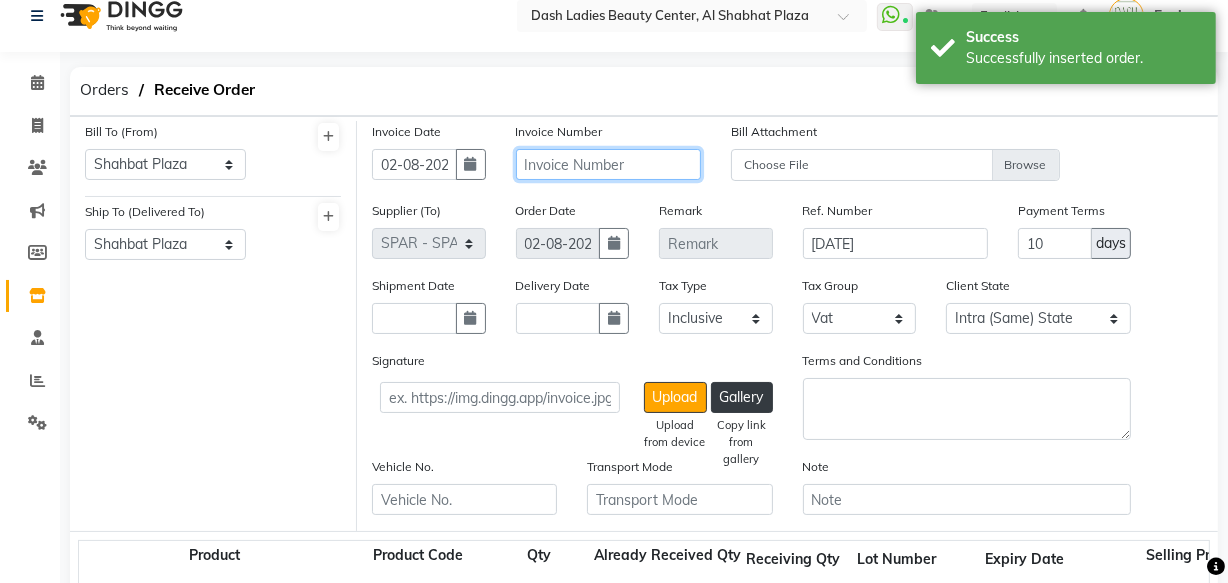 click 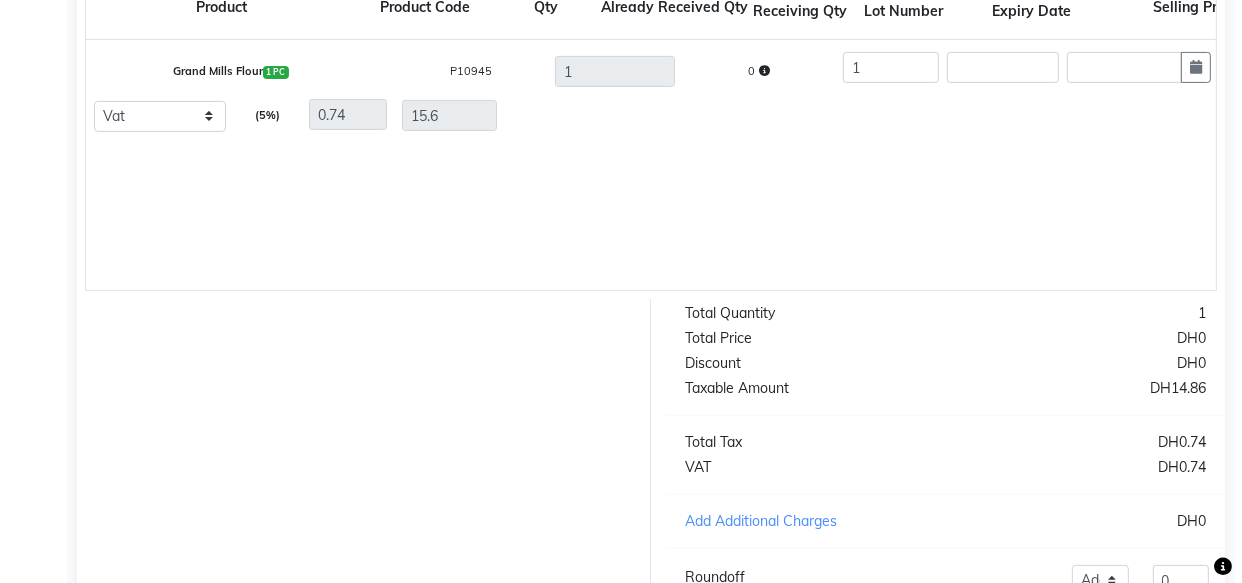 scroll, scrollTop: 758, scrollLeft: 0, axis: vertical 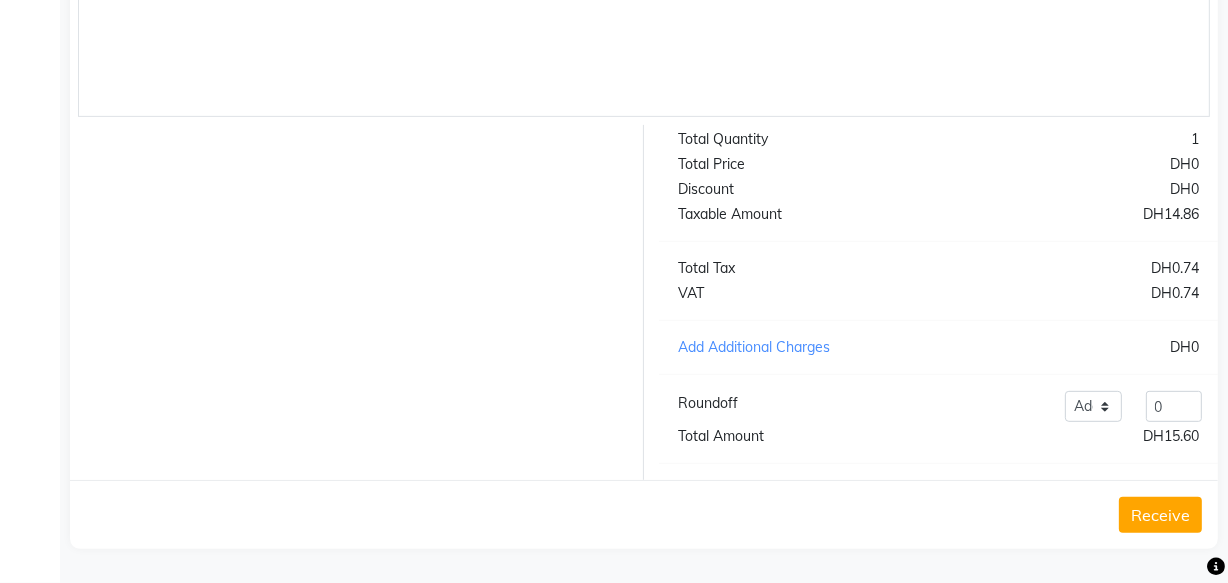 type on "30802100065531" 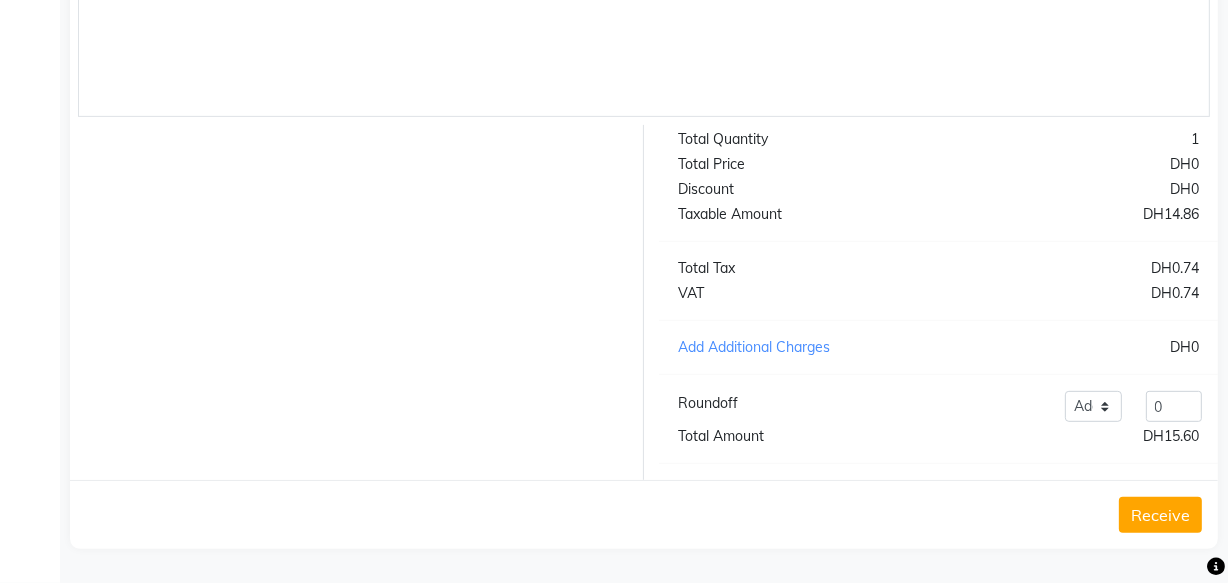 click on "Orders   Receive Order  Bill To (From) Select Address  Shahbat Plaza  Ship To (Delivered To) Select Address  Shahbat Plaza  Invoice Date 02-08-2025 Invoice Number 30802100065531 Bill Attachment Choose File Supplier (To) Select SPAR - SPAR ADNOC DISTRIBUTION - ADNOC McDonald's - McDonald's Millia Cosmetics - Millia Cosmetics BASKIN ROBBINS - Baskin Robbins Aroos Al Batul - Argos Al Batul Henna Rashid Abdulla Grocery - Rashid Abdulla Grocery Store Darbar Restaurant - Darbar Restaurant  The Beauty Shop - The Beauty Shop Alpha med General Trading - Alphamed Golden Lili Cosmetics Trading Al Bushra LLC - Al Bushra Stationery & Toys & Confectioneries LLC GAME PLANET - Game Planet NAZIH - Nazih Beauty Supplies Co. L.L.C. JIMI GIFT MARKET LLC - JIMI GIFT MARKET Abdul Rahman Al Balouchi  - Abdul Rahman Al Balouchi Savora Food Industry LLC PEARL LLC - Pearl Specialty Coffee Roastery Al Jaser  - Al Jaser General Trading Jumbo Electronics Company Ltd - Jumbo Store Landmark Retail Investment Co. LLC - Home Box Order Date" 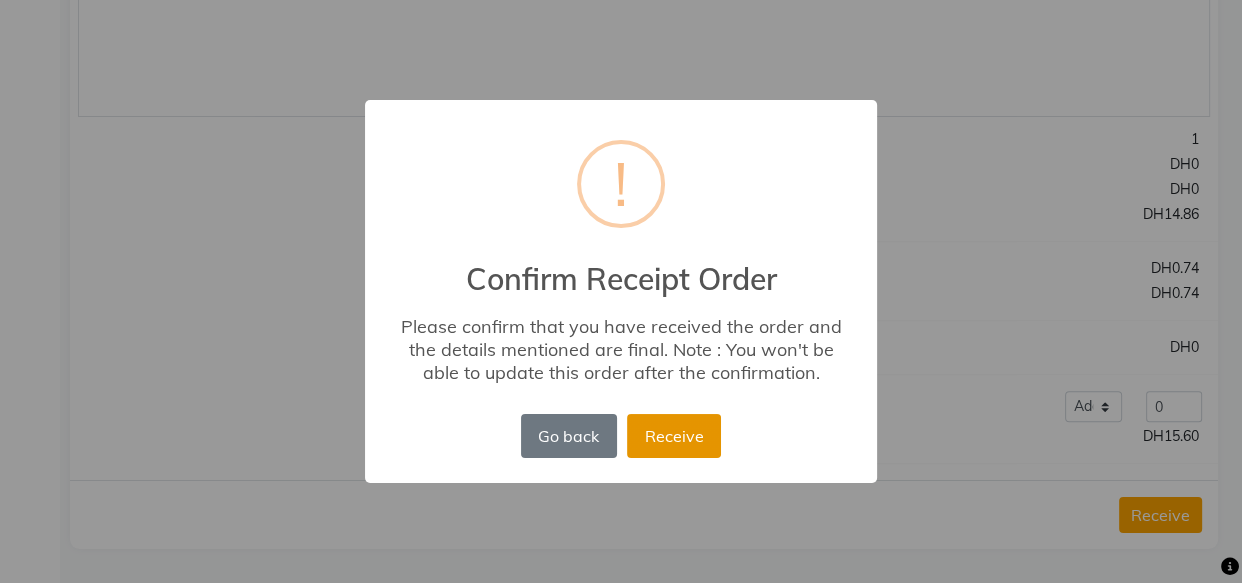 click on "Receive" at bounding box center [674, 436] 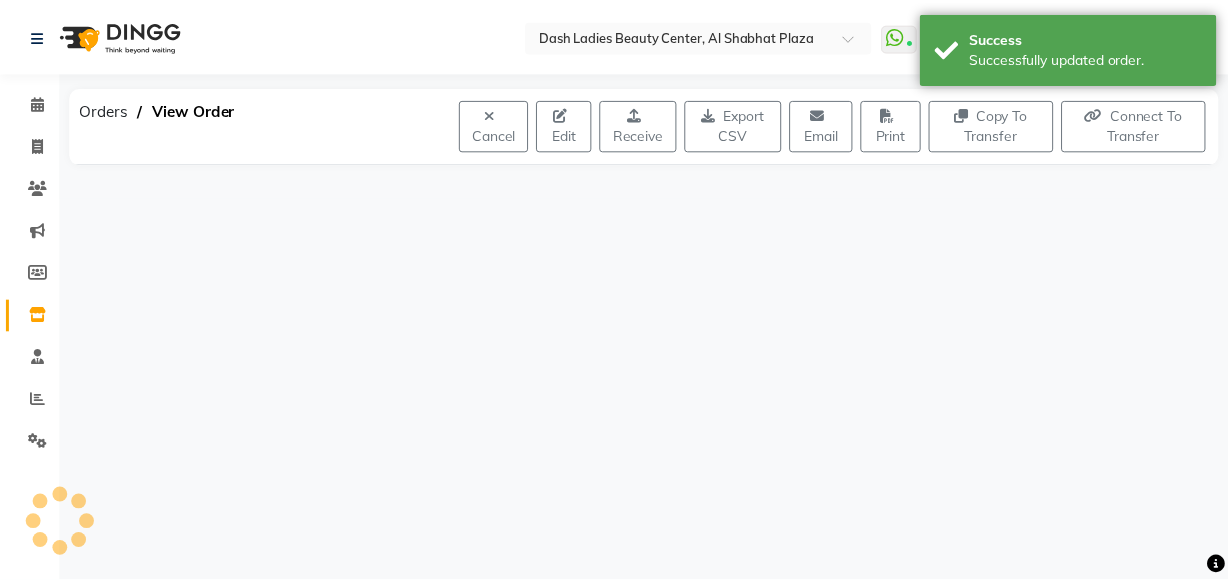 scroll, scrollTop: 0, scrollLeft: 0, axis: both 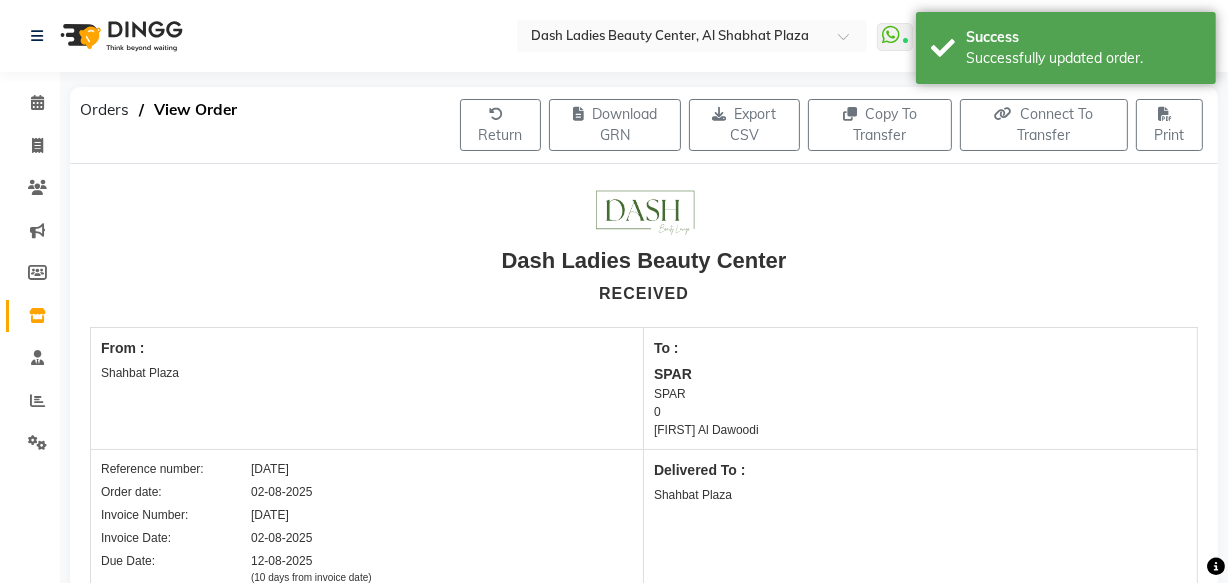 click on "Inventory" 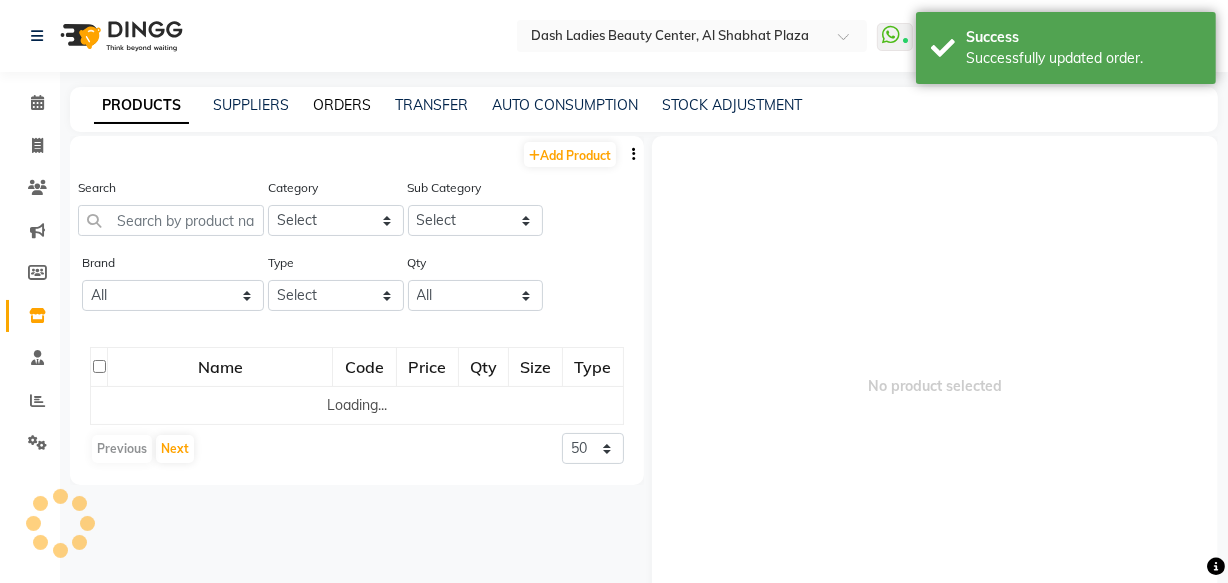 click on "ORDERS" 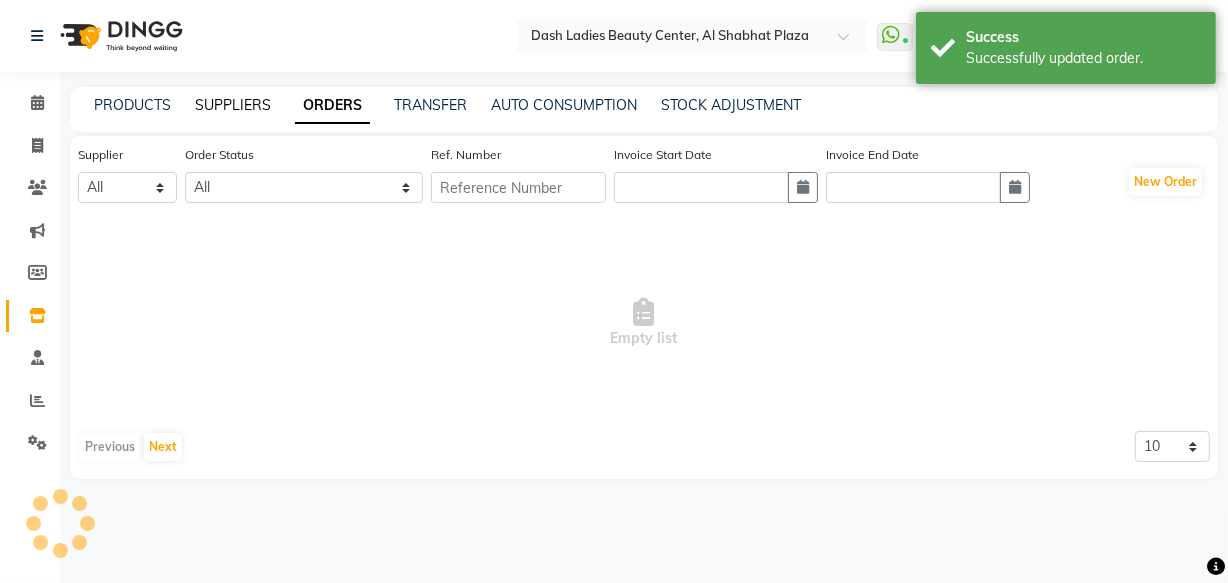 click on "SUPPLIERS" 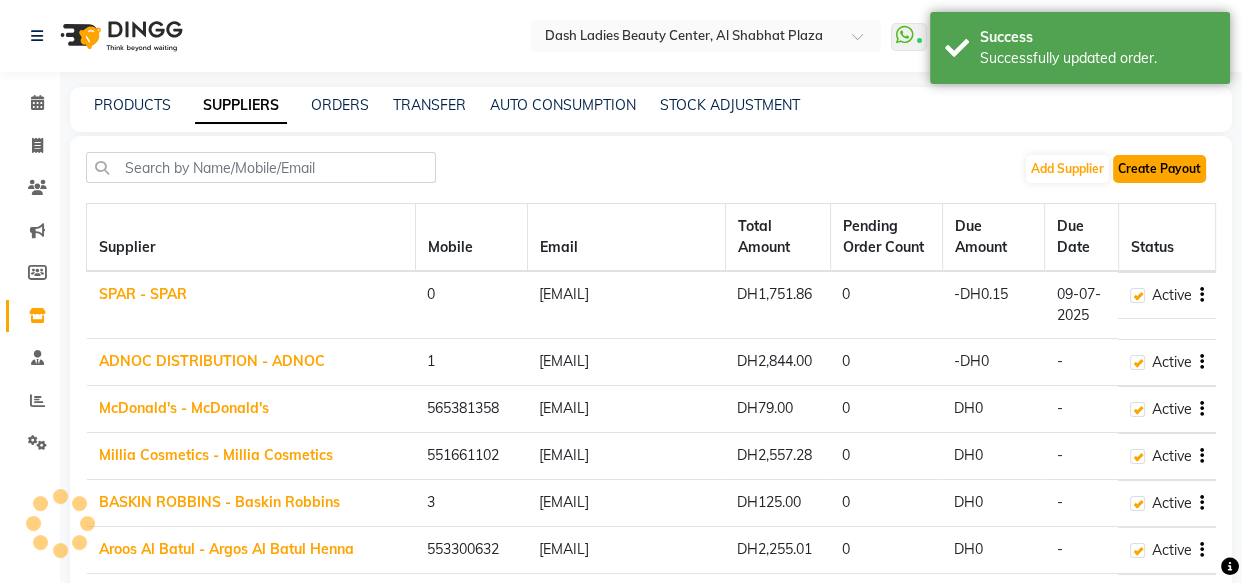 click on "Create Payout" 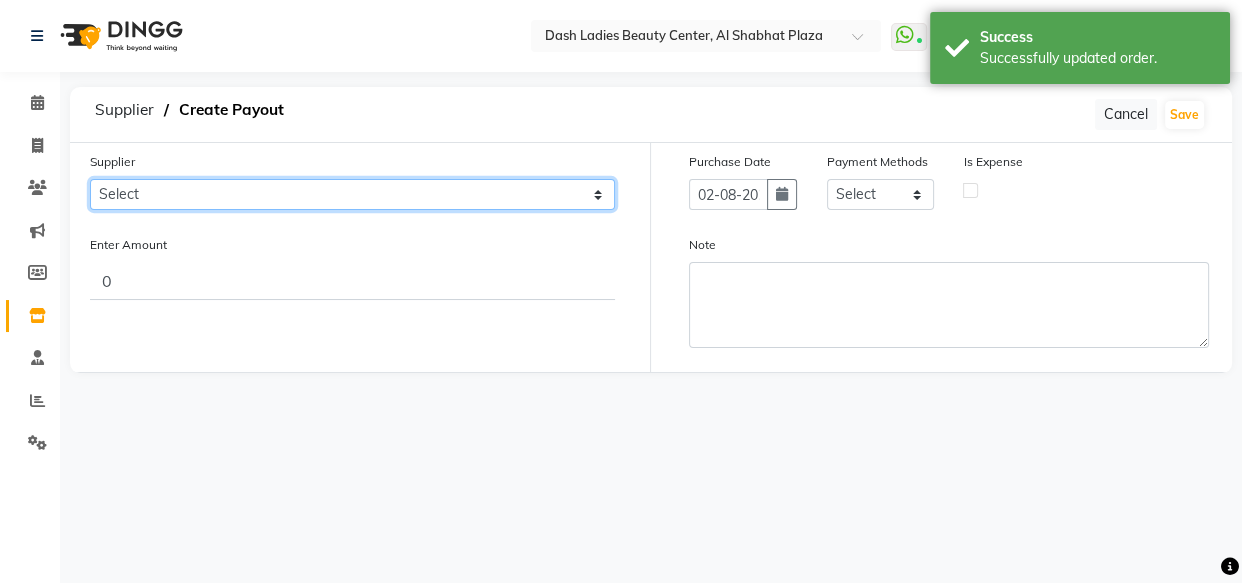 click on "Select SPAR - SPAR ADNOC DISTRIBUTION - ADNOC McDonald's - McDonald's Millia Cosmetics - Millia Cosmetics BASKIN ROBBINS - Baskin Robbins Aroos Al Batul - Argos Al Batul Henna Rashid Abdulla Grocery - Rashid Abdulla Grocery Store Darbar Restaurant - Darbar Restaurant  The Beauty Shop - The Beauty Shop Alpha med General Trading - Alphamed Golden Lili Cosmetics Trading Al Bushra LLC - Al Bushra Stationery & Toys & Confectioneries LLC GAME PLANET - Game Planet NAZIH - Nazih Beauty Supplies Co. L.L.C. JIMI GIFT MARKET LLC - JIMI GIFT MARKET Abdul Rahman Al Balouchi  - Abdul Rahman Al Balouchi Savora Food Industry LLC PEARL LLC - Pearl Specialty Coffee Roastery Al Jaser  - Al Jaser General Trading Jumbo Electronics Company Ltd - Jumbo Store Landmark Retail Investment Co. LLC - Home Box LA MARQUISE - La Marquise International FAKHR AL SHAEB - Fakhr Al Shaeb Food stuff WADI AL NOOR - Wadi Al Noor Modern Food Stuff LLC NATIONAL FLOWER LLC - National Flowers LLC - SPC Healthcare Trading Co. LLC - Dermalogica" 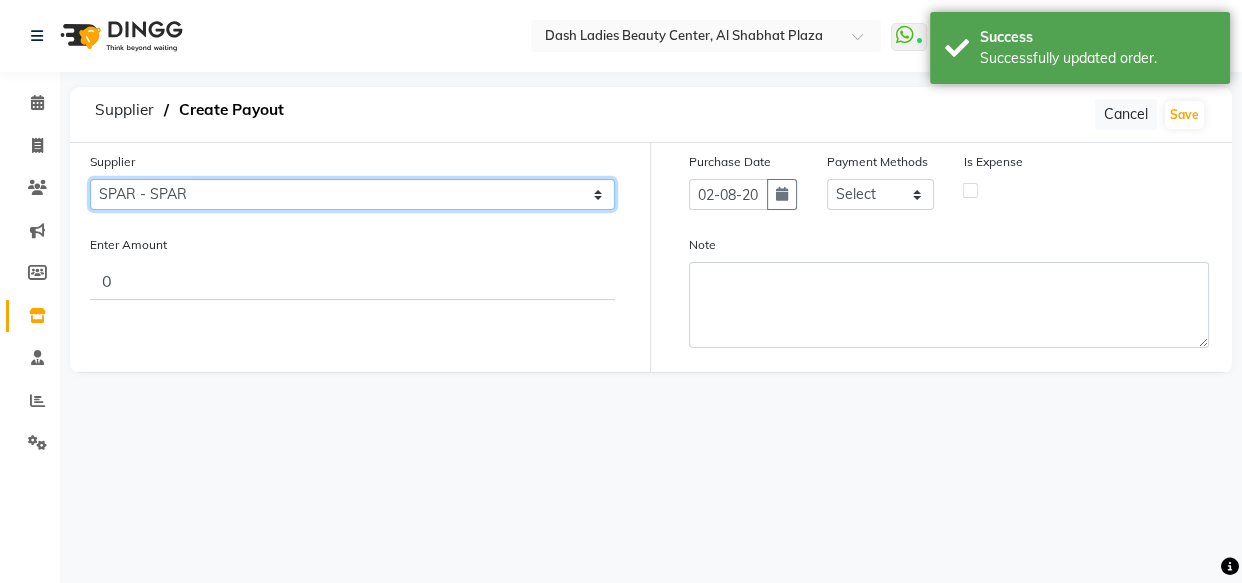 click on "Select SPAR - SPAR ADNOC DISTRIBUTION - ADNOC McDonald's - McDonald's Millia Cosmetics - Millia Cosmetics BASKIN ROBBINS - Baskin Robbins Aroos Al Batul - Argos Al Batul Henna Rashid Abdulla Grocery - Rashid Abdulla Grocery Store Darbar Restaurant - Darbar Restaurant  The Beauty Shop - The Beauty Shop Alpha med General Trading - Alphamed Golden Lili Cosmetics Trading Al Bushra LLC - Al Bushra Stationery & Toys & Confectioneries LLC GAME PLANET - Game Planet NAZIH - Nazih Beauty Supplies Co. L.L.C. JIMI GIFT MARKET LLC - JIMI GIFT MARKET Abdul Rahman Al Balouchi  - Abdul Rahman Al Balouchi Savora Food Industry LLC PEARL LLC - Pearl Specialty Coffee Roastery Al Jaser  - Al Jaser General Trading Jumbo Electronics Company Ltd - Jumbo Store Landmark Retail Investment Co. LLC - Home Box LA MARQUISE - La Marquise International FAKHR AL SHAEB - Fakhr Al Shaeb Food stuff WADI AL NOOR - Wadi Al Noor Modern Food Stuff LLC NATIONAL FLOWER LLC - National Flowers LLC - SPC Healthcare Trading Co. LLC - Dermalogica" 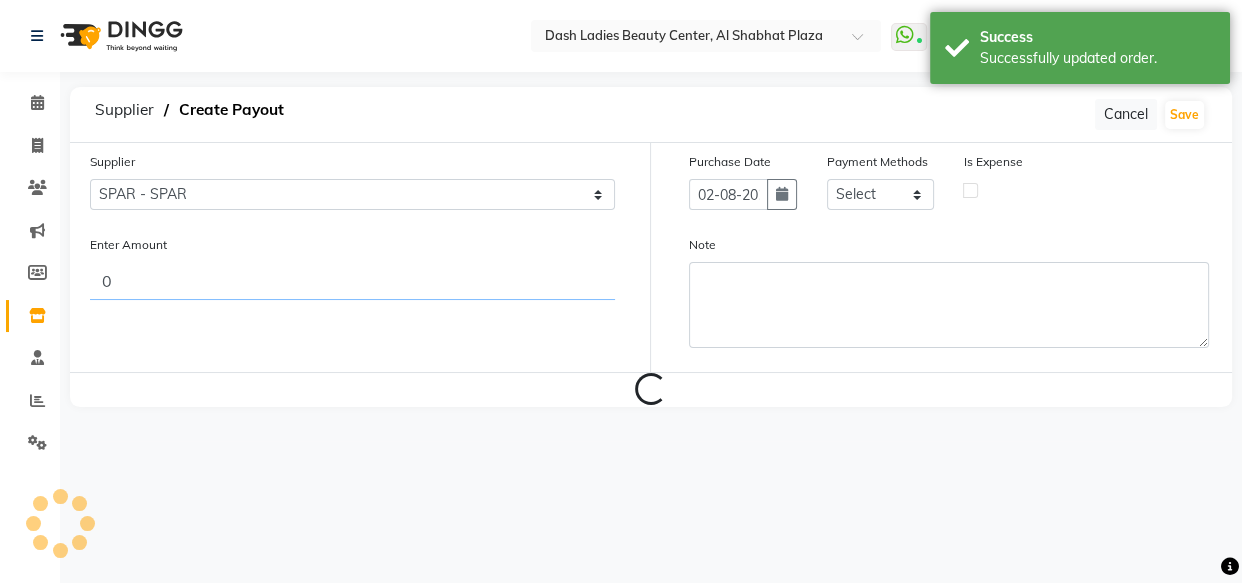click on "0" at bounding box center [352, 281] 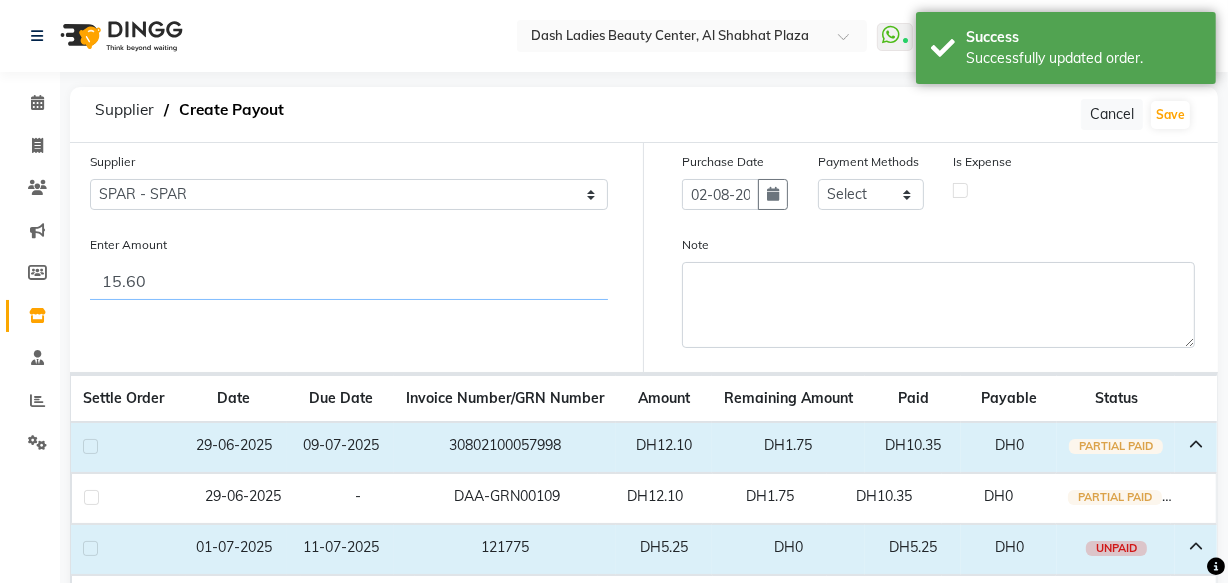 scroll, scrollTop: 157, scrollLeft: 0, axis: vertical 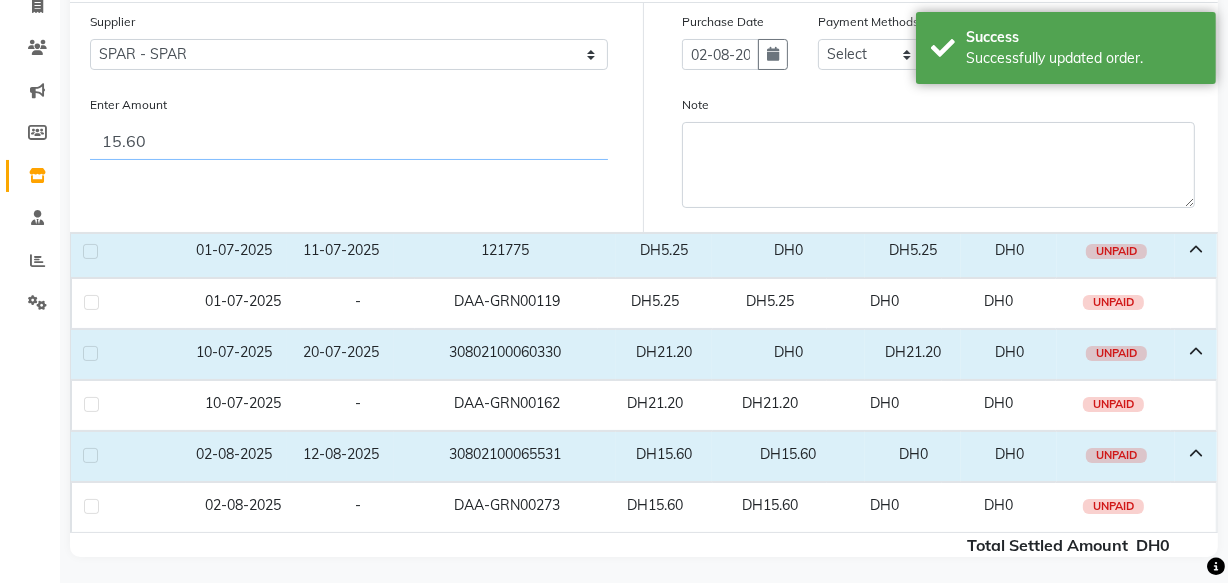 type on "15.60" 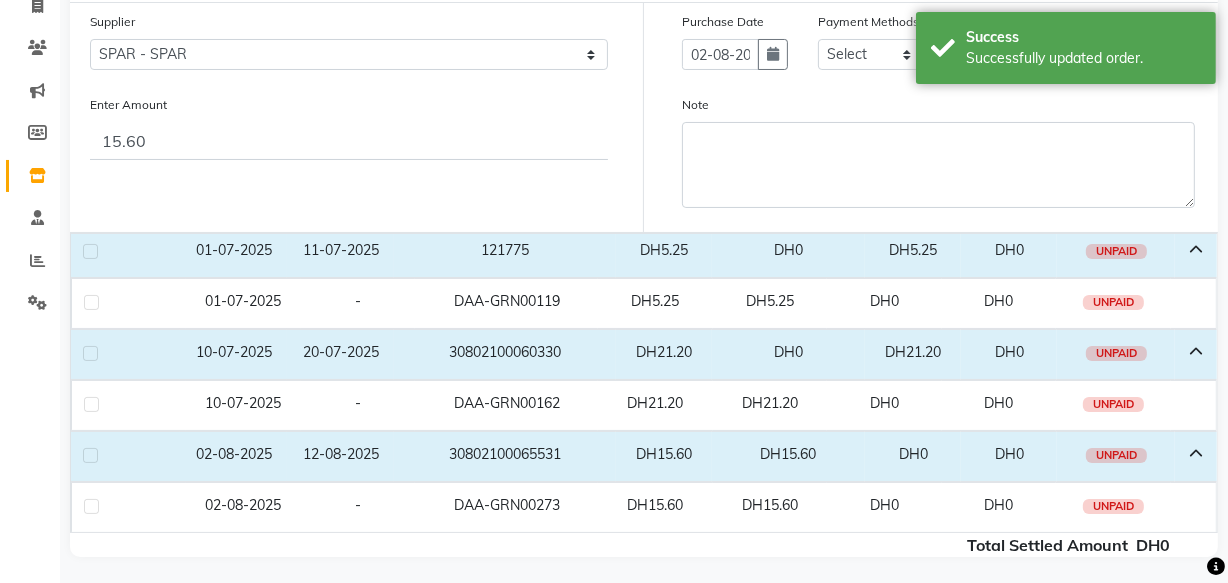 click 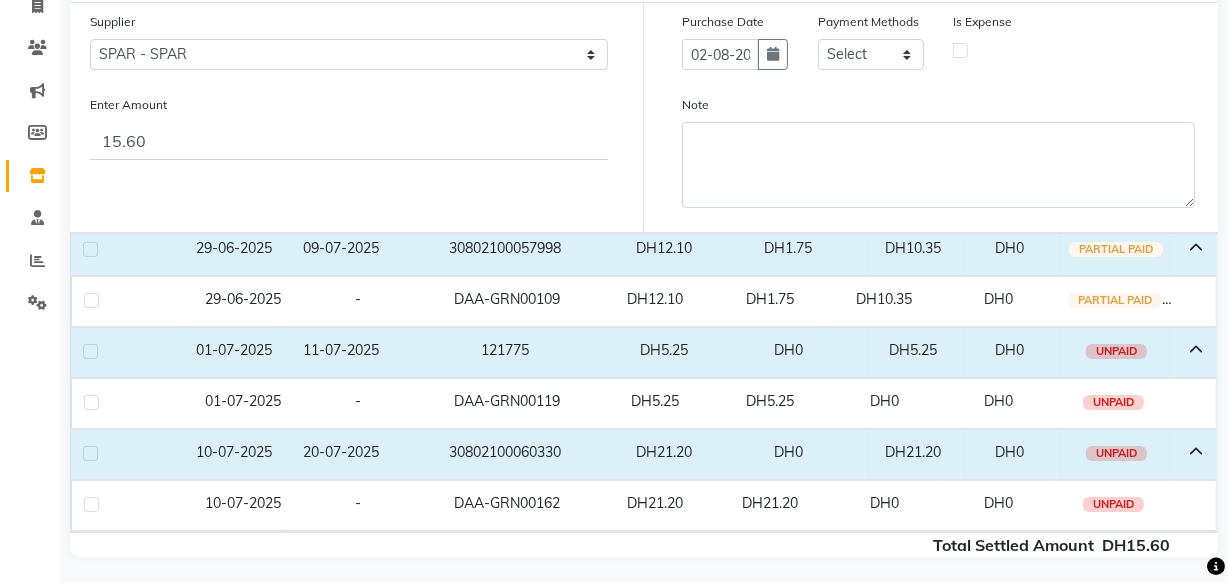 scroll, scrollTop: 43, scrollLeft: 0, axis: vertical 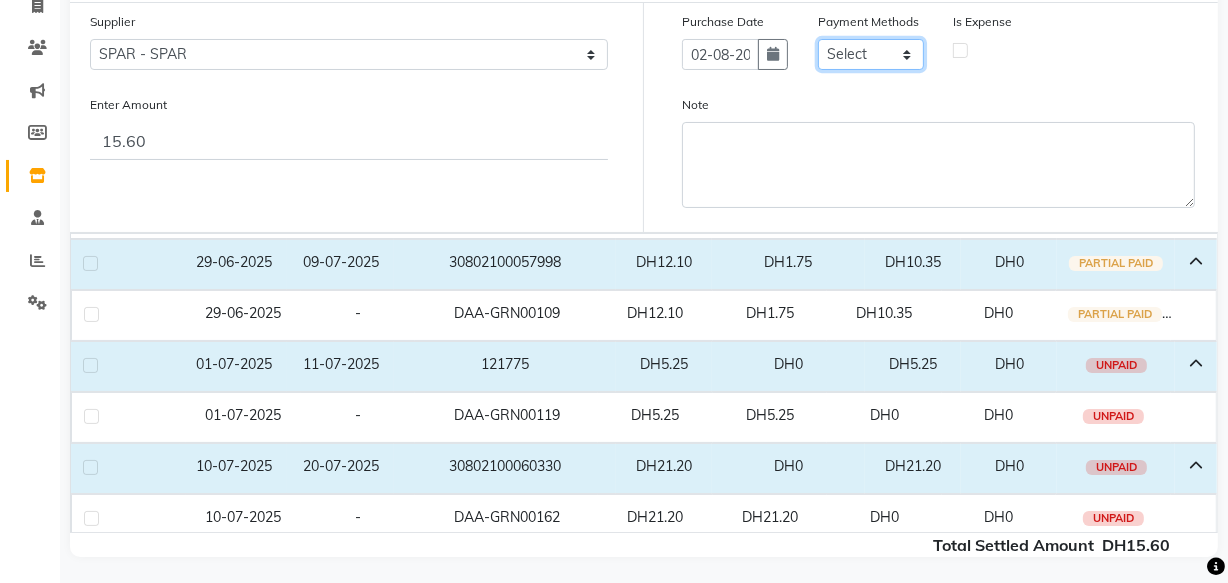 click on "Select CASH CARD ONLINE On Account Wallet Package Prepaid Gift Card" 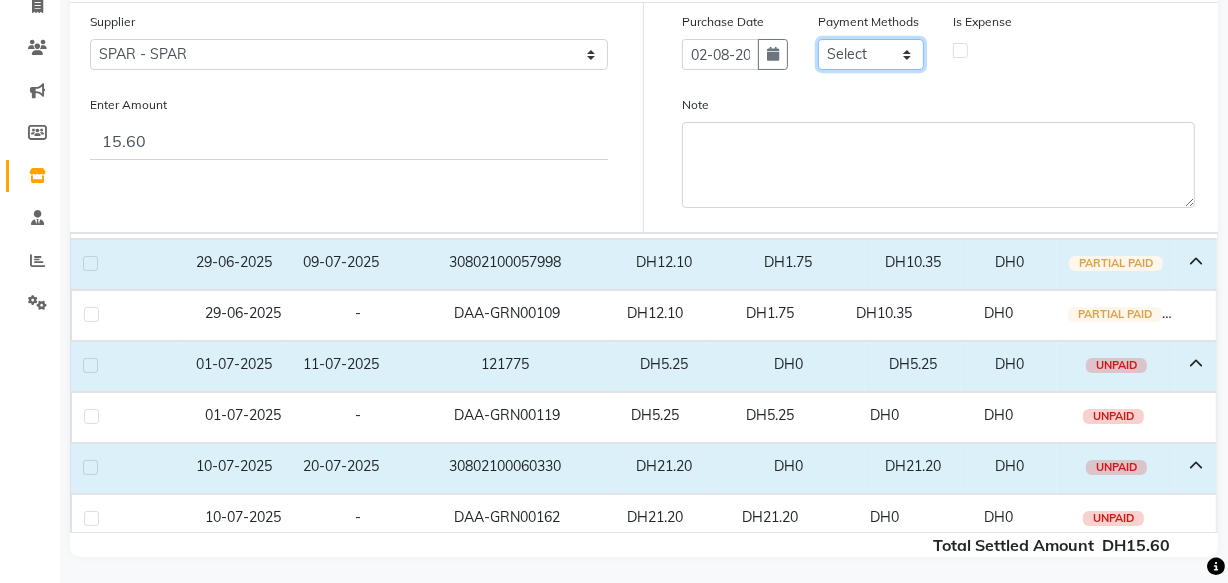select on "1" 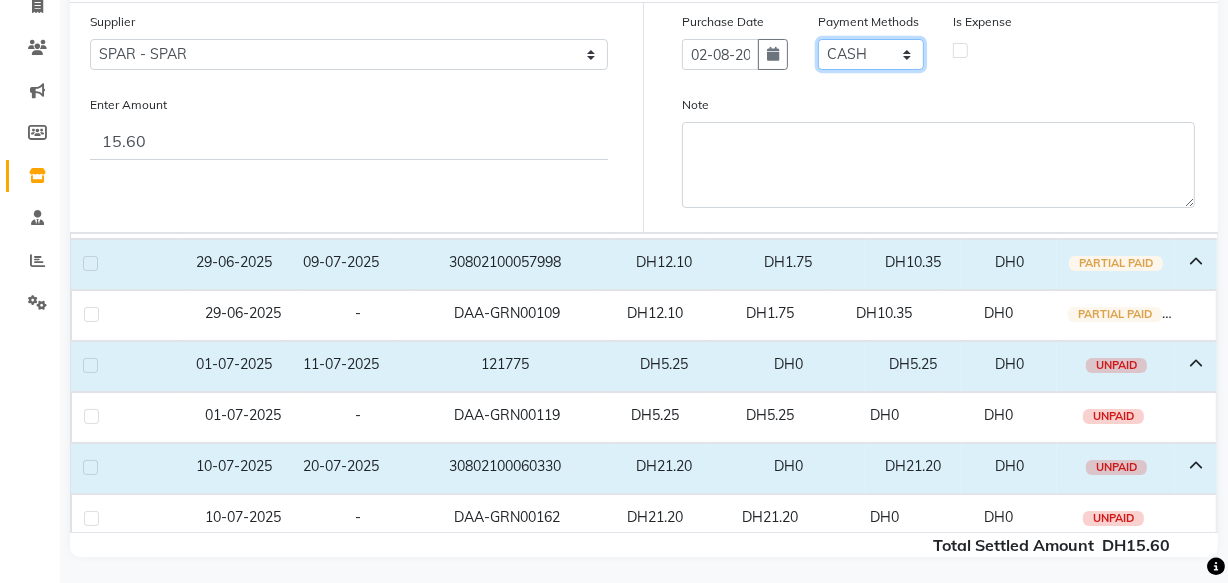 click on "Select CASH CARD ONLINE On Account Wallet Package Prepaid Gift Card" 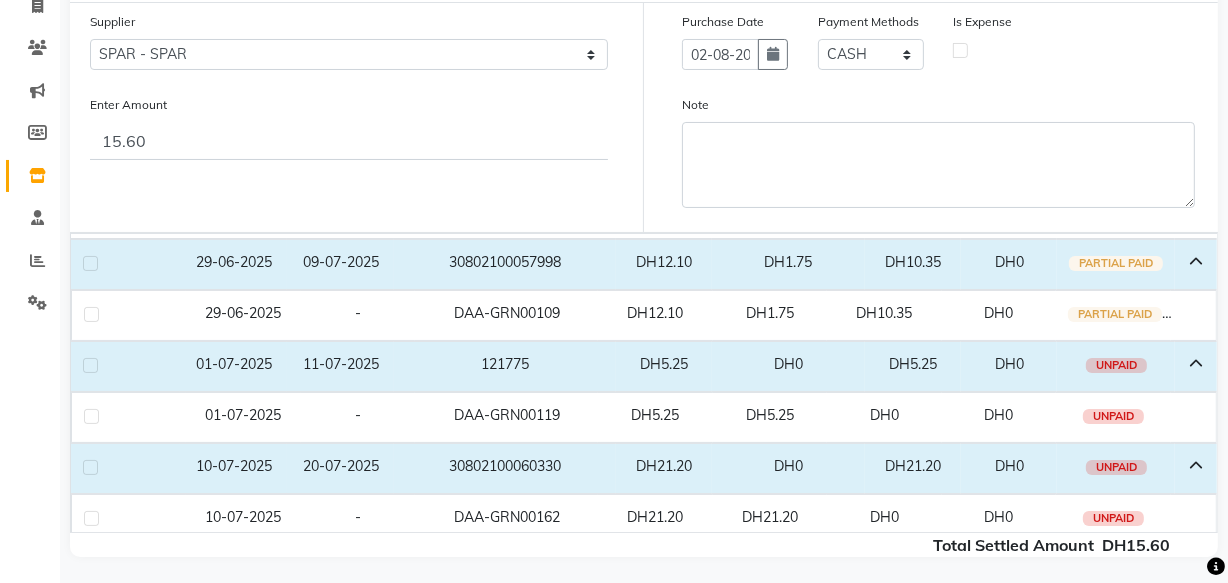 click 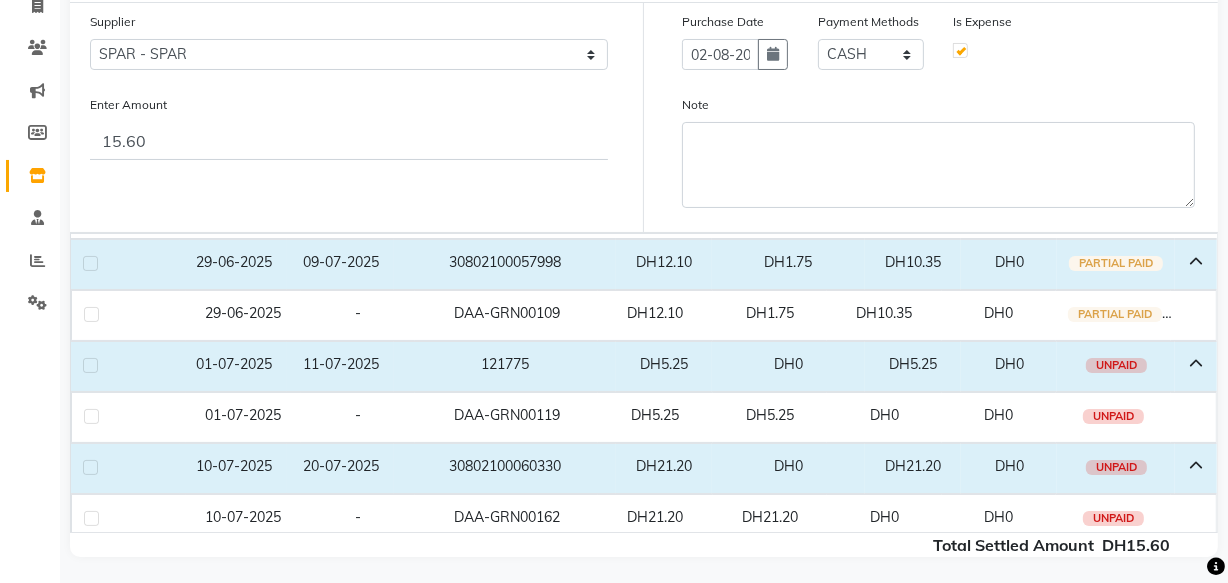 select on "7494" 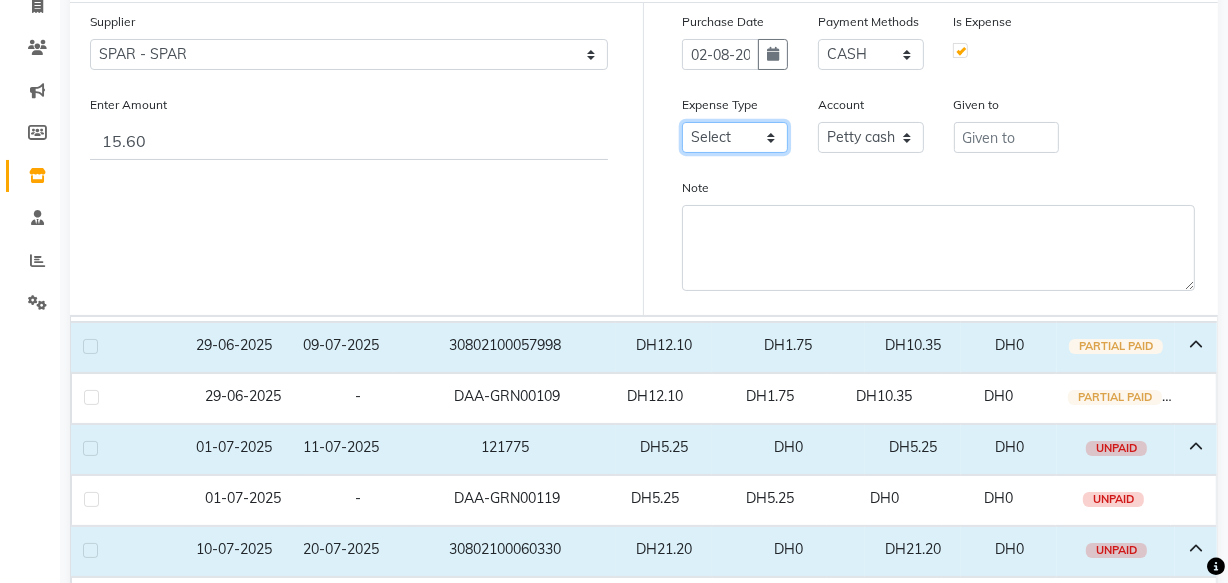 click on "Select Advance Salary Bank charges Car maintenance  Cash transfer to bank Cash transfer to hub Client Snacks Clinical charges Equipment Fuel Govt fee Incentive Insurance International purchase Loan Repayment Maintenance Marketing Miscellaneous MRA Other Pantry Product Rent Salary Staff Snacks Tax Tea & Refreshment Utilities" 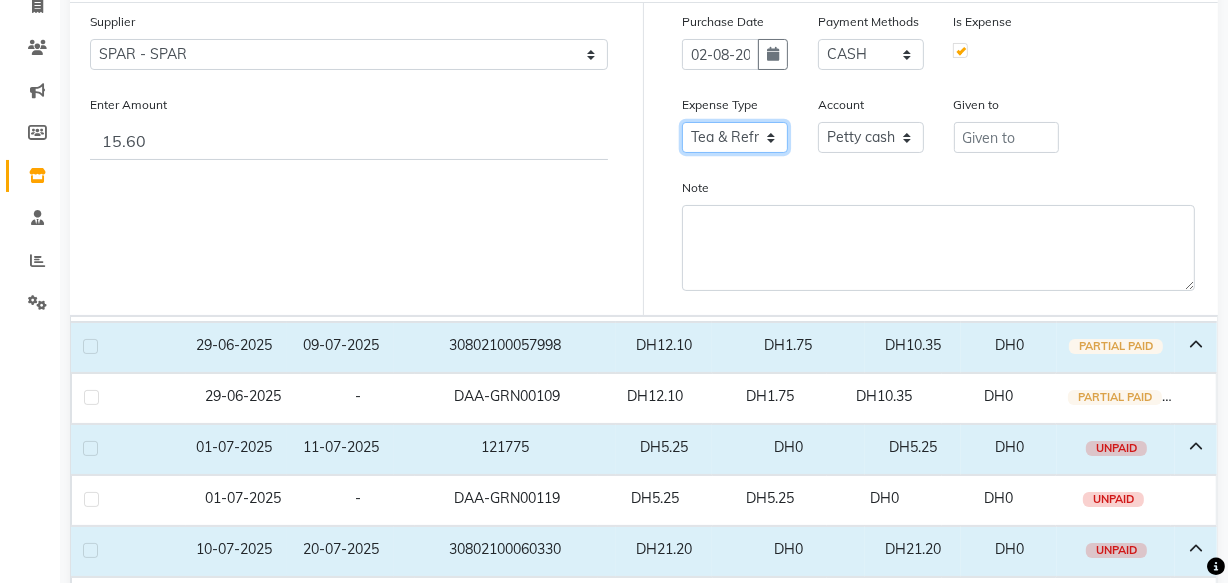 click on "Select Advance Salary Bank charges Car maintenance  Cash transfer to bank Cash transfer to hub Client Snacks Clinical charges Equipment Fuel Govt fee Incentive Insurance International purchase Loan Repayment Maintenance Marketing Miscellaneous MRA Other Pantry Product Rent Salary Staff Snacks Tax Tea & Refreshment Utilities" 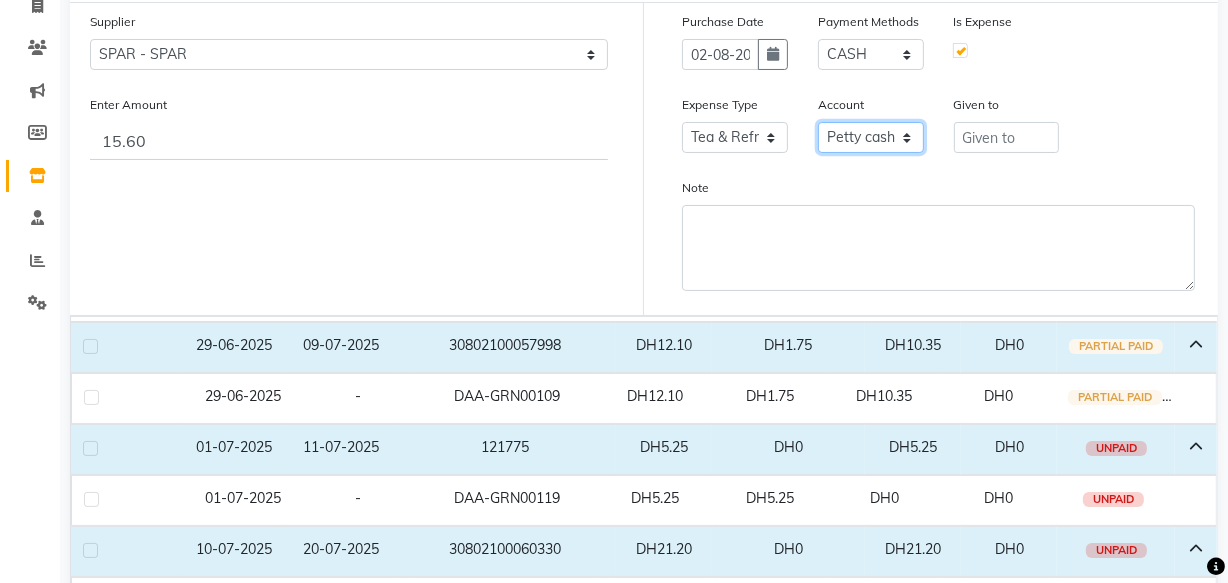 click on "Select Petty cash Card Tax Cash In Hand" 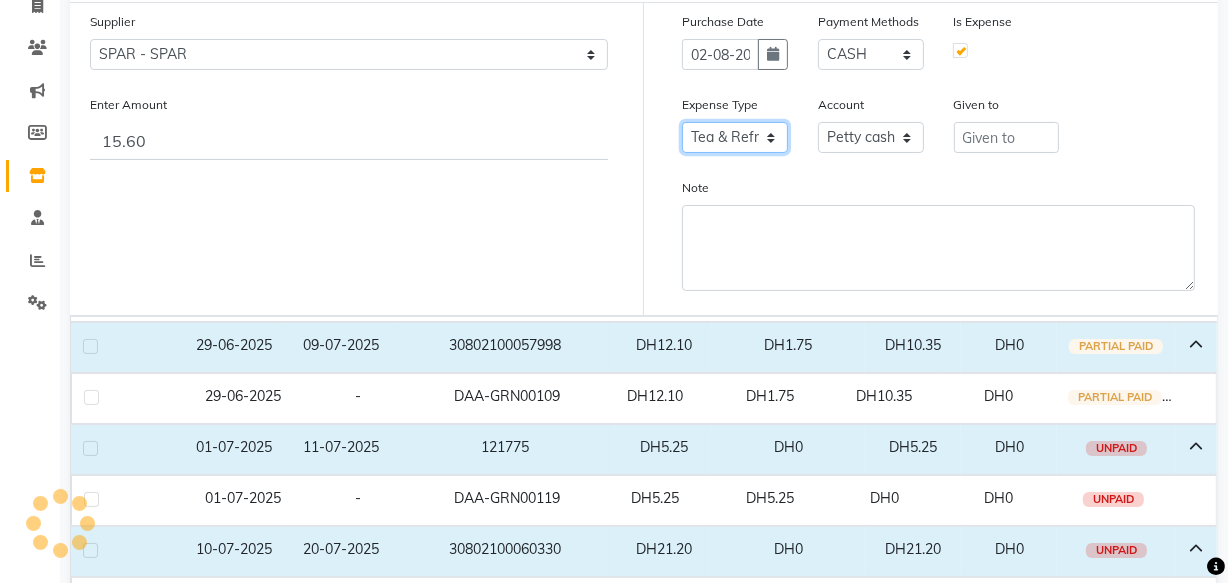click on "Select Advance Salary Bank charges Car maintenance  Cash transfer to bank Cash transfer to hub Client Snacks Clinical charges Equipment Fuel Govt fee Incentive Insurance International purchase Loan Repayment Maintenance Marketing Miscellaneous MRA Other Pantry Product Rent Salary Staff Snacks Tax Tea & Refreshment Utilities" 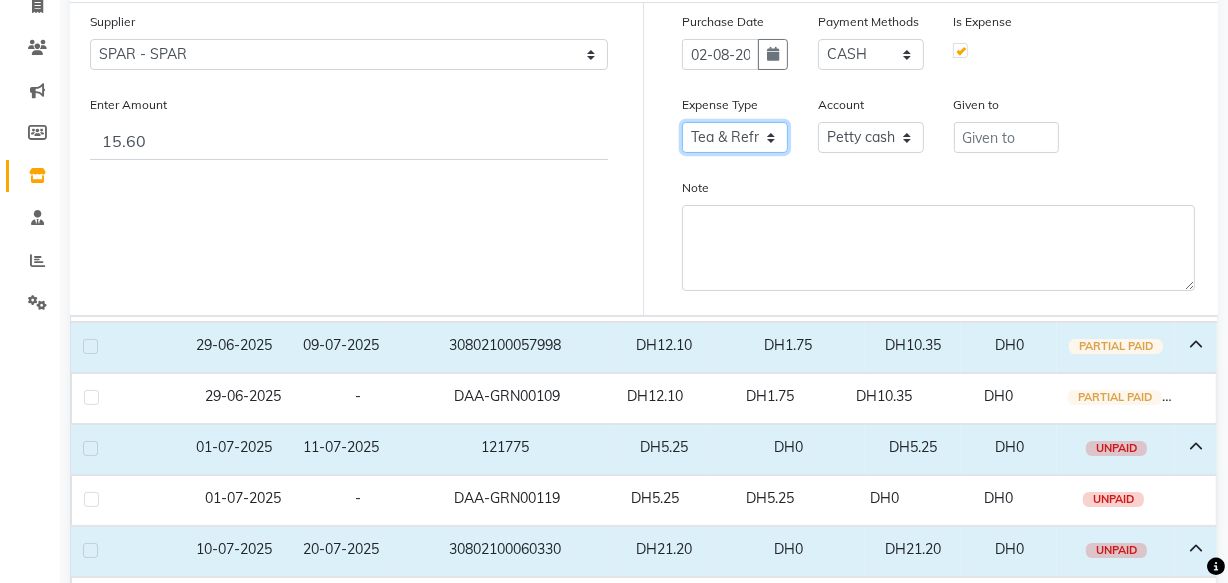 select on "8" 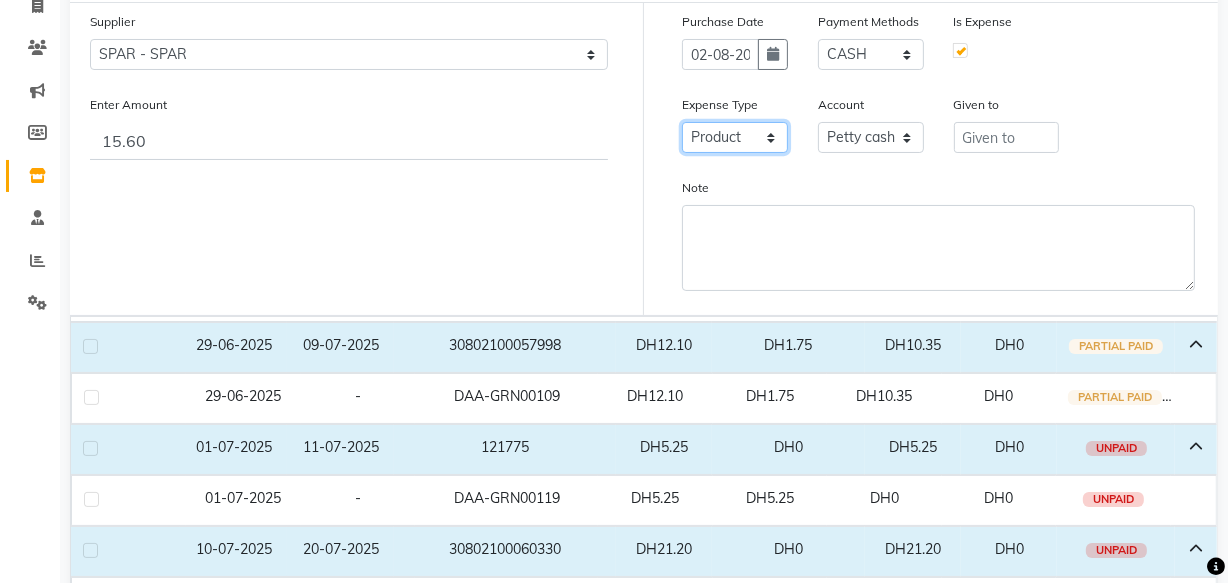 click on "Select Advance Salary Bank charges Car maintenance  Cash transfer to bank Cash transfer to hub Client Snacks Clinical charges Equipment Fuel Govt fee Incentive Insurance International purchase Loan Repayment Maintenance Marketing Miscellaneous MRA Other Pantry Product Rent Salary Staff Snacks Tax Tea & Refreshment Utilities" 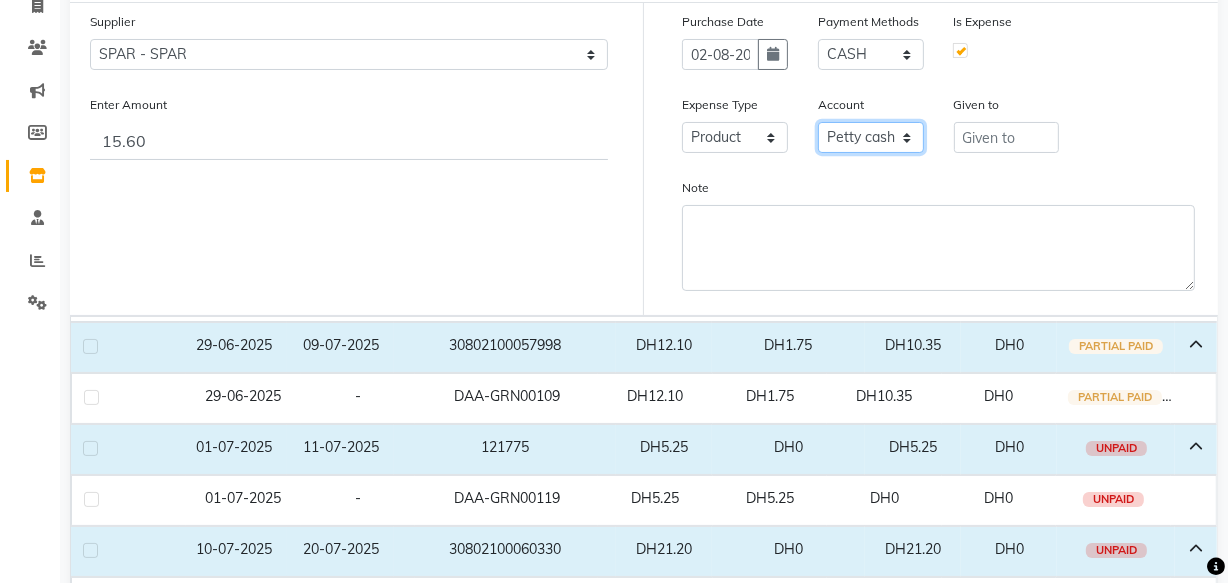 click on "Select Petty cash Card Tax Cash In Hand" 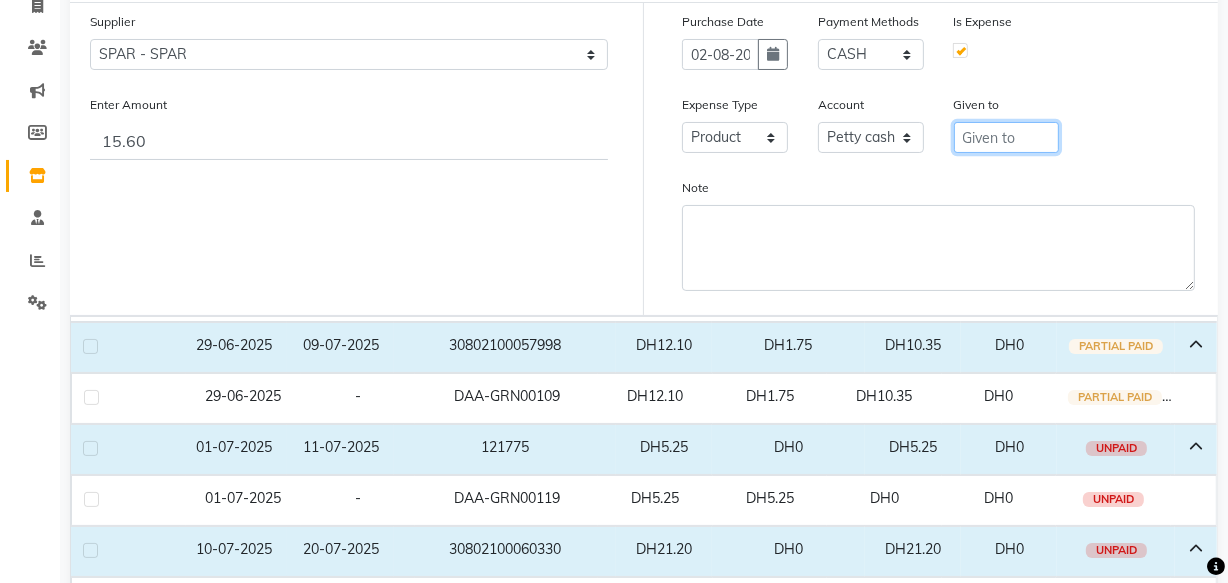 click at bounding box center [1007, 137] 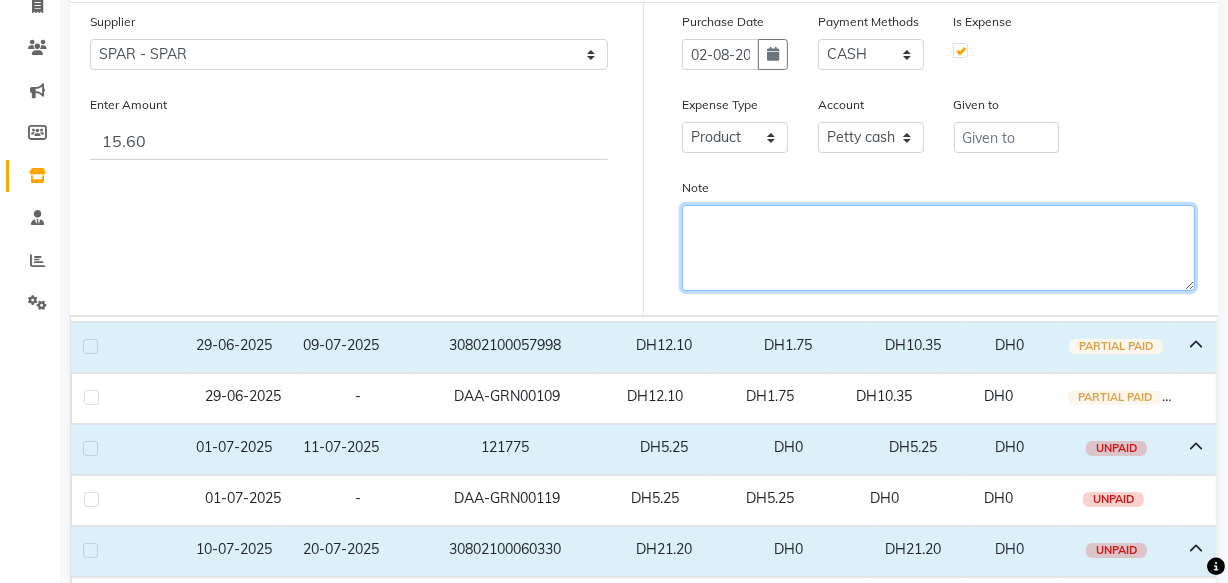 click on "Note" at bounding box center [938, 248] 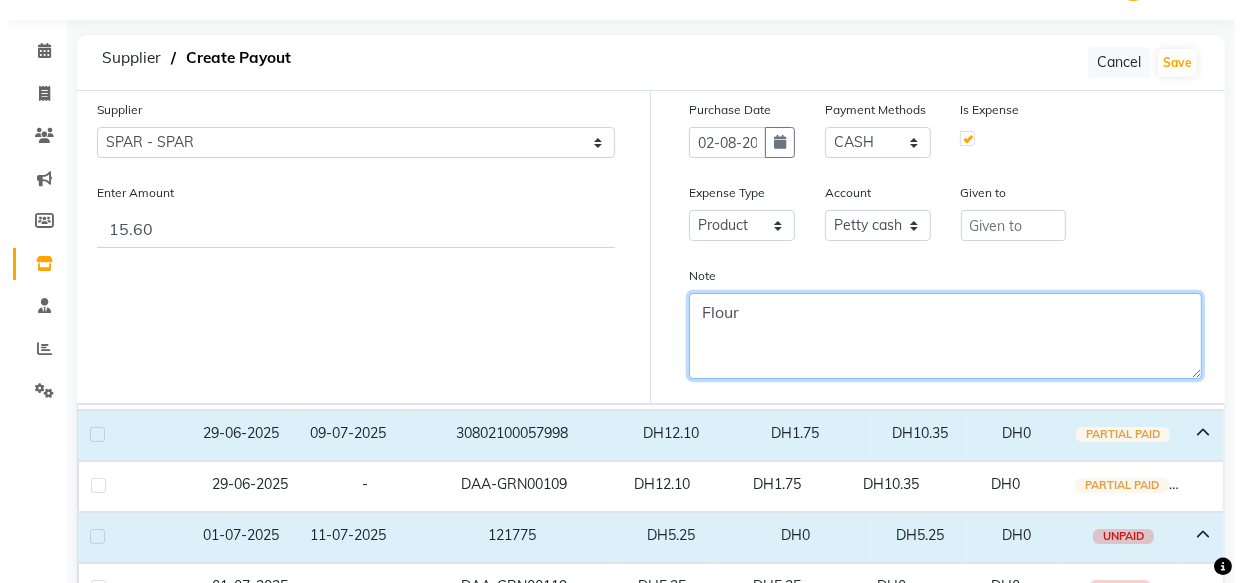 scroll, scrollTop: 0, scrollLeft: 0, axis: both 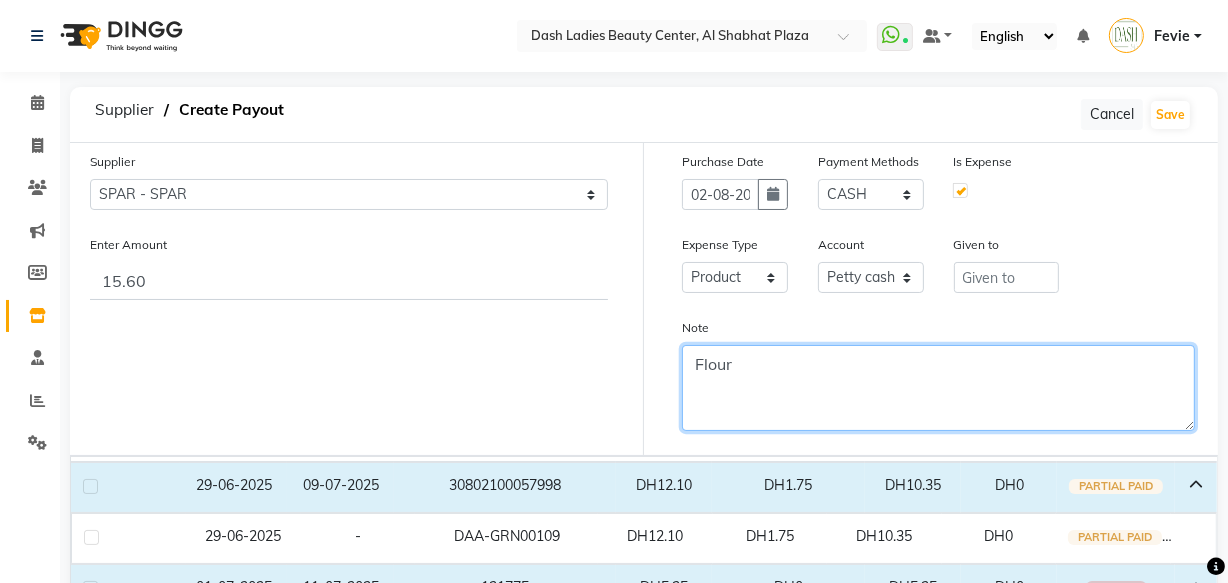 type on "Flour" 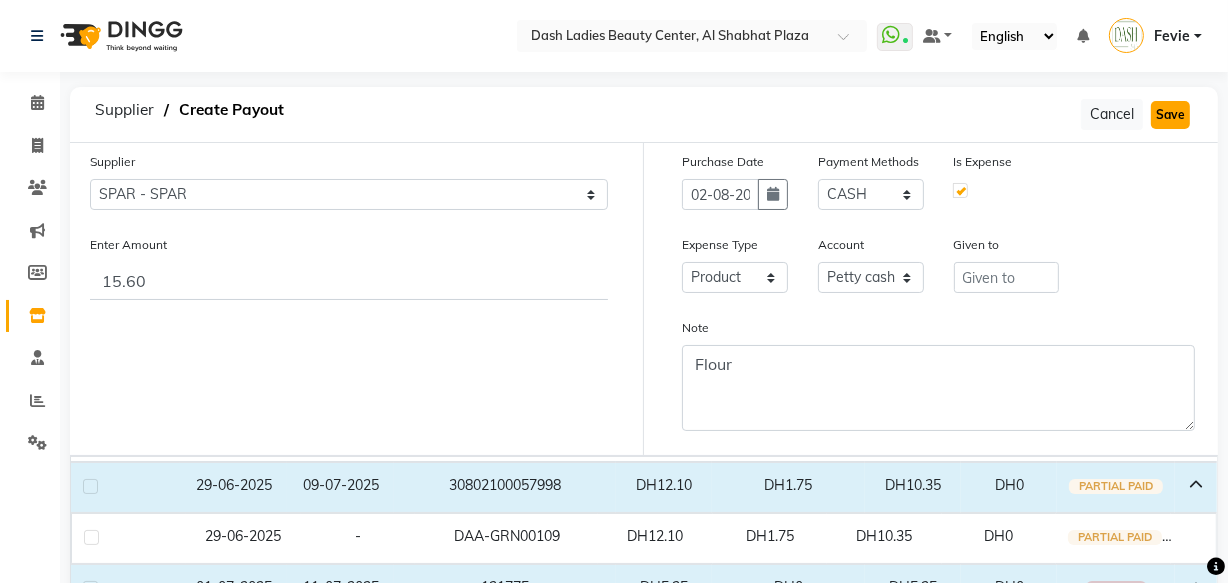 click on "Save" 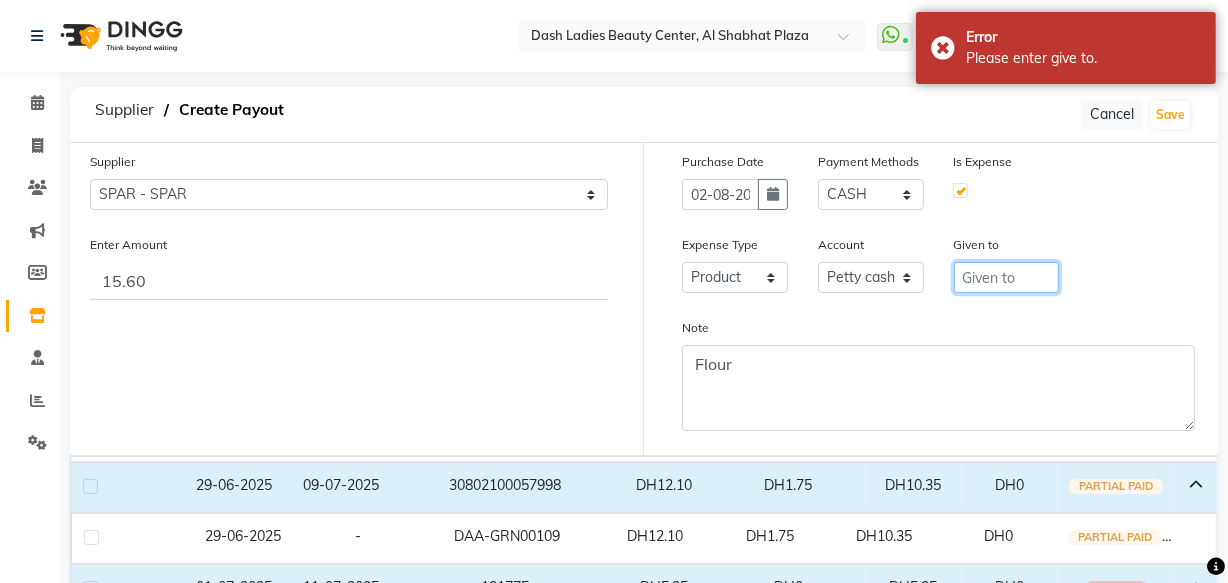 click at bounding box center (1007, 277) 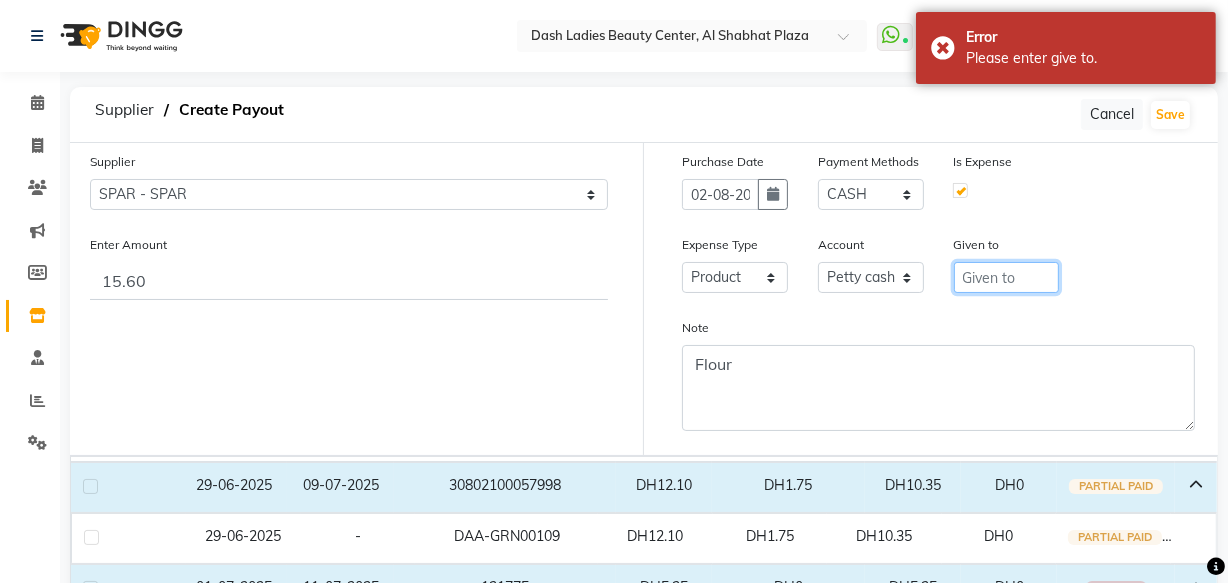 type on "SPAR" 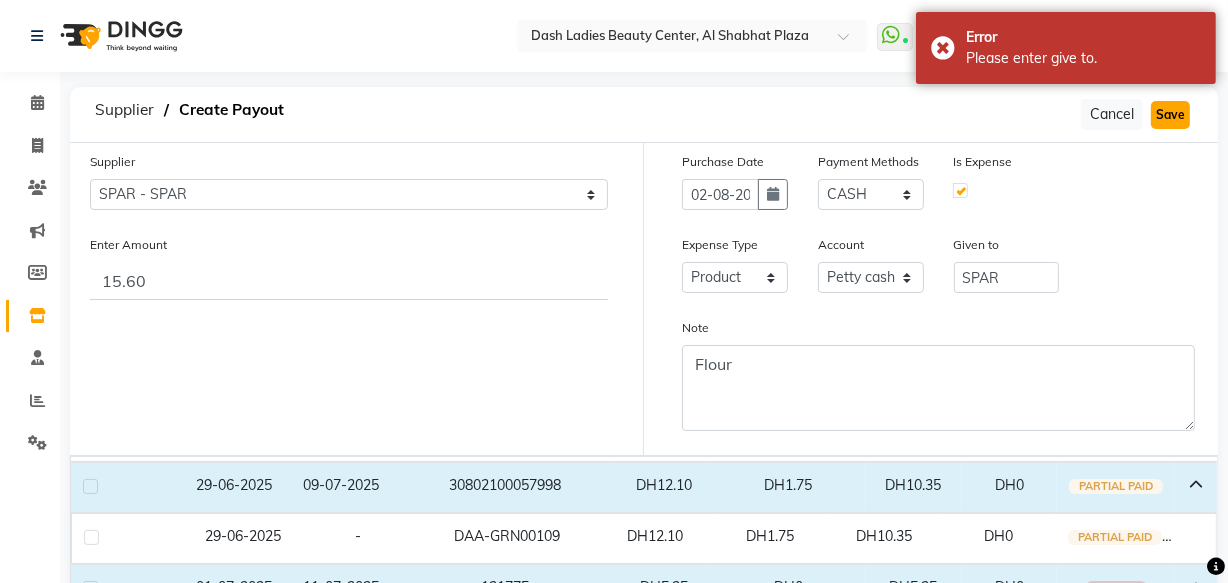 click on "Save" 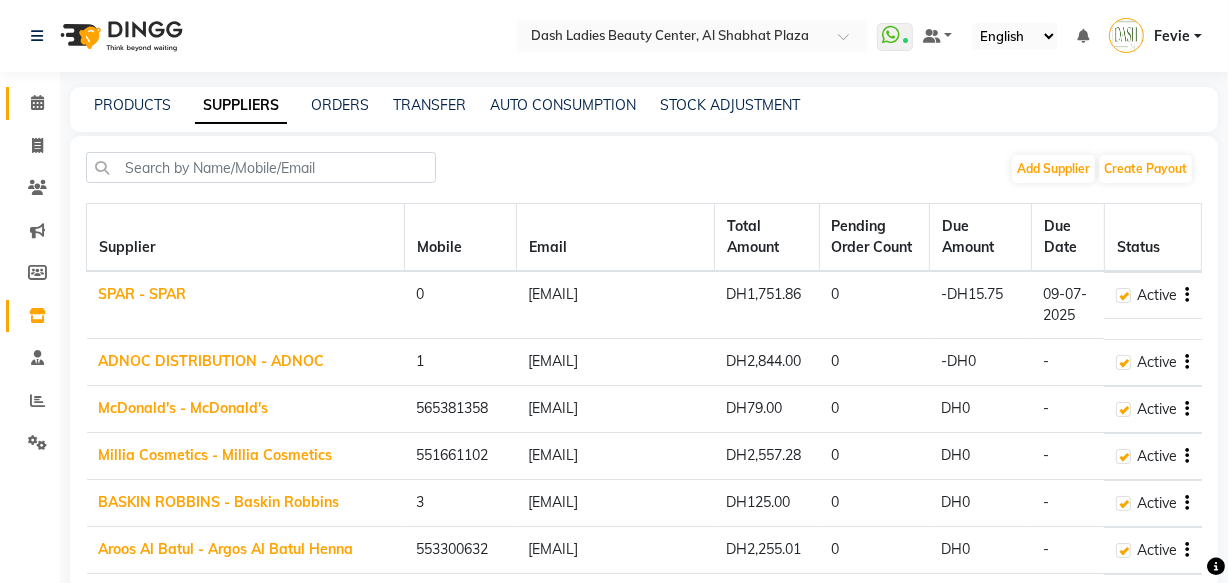 click 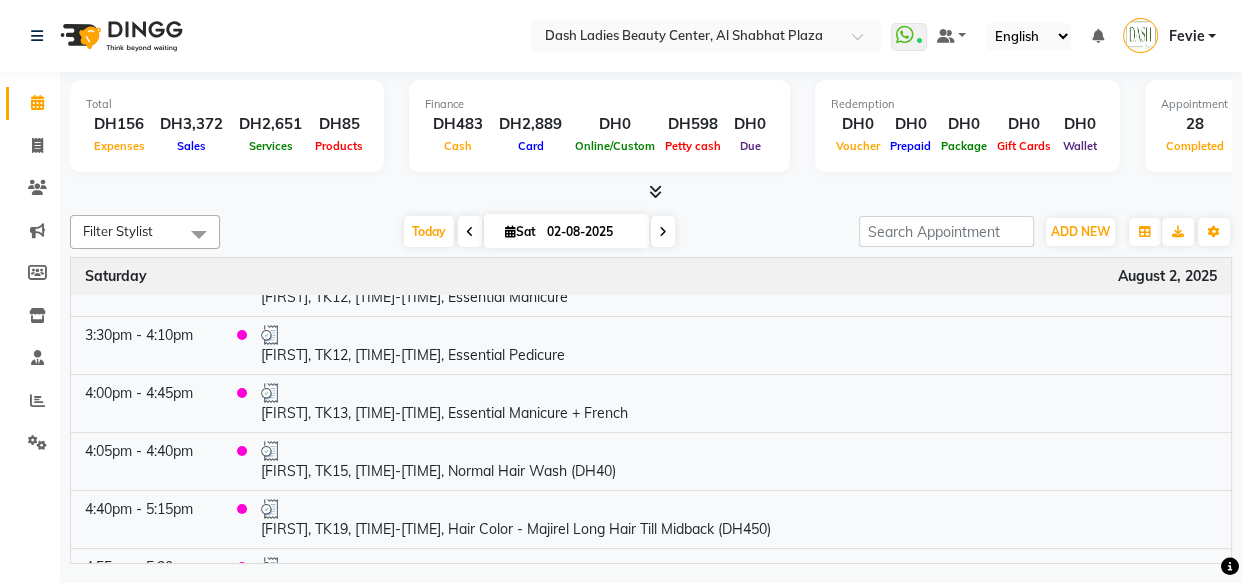 scroll, scrollTop: 1477, scrollLeft: 0, axis: vertical 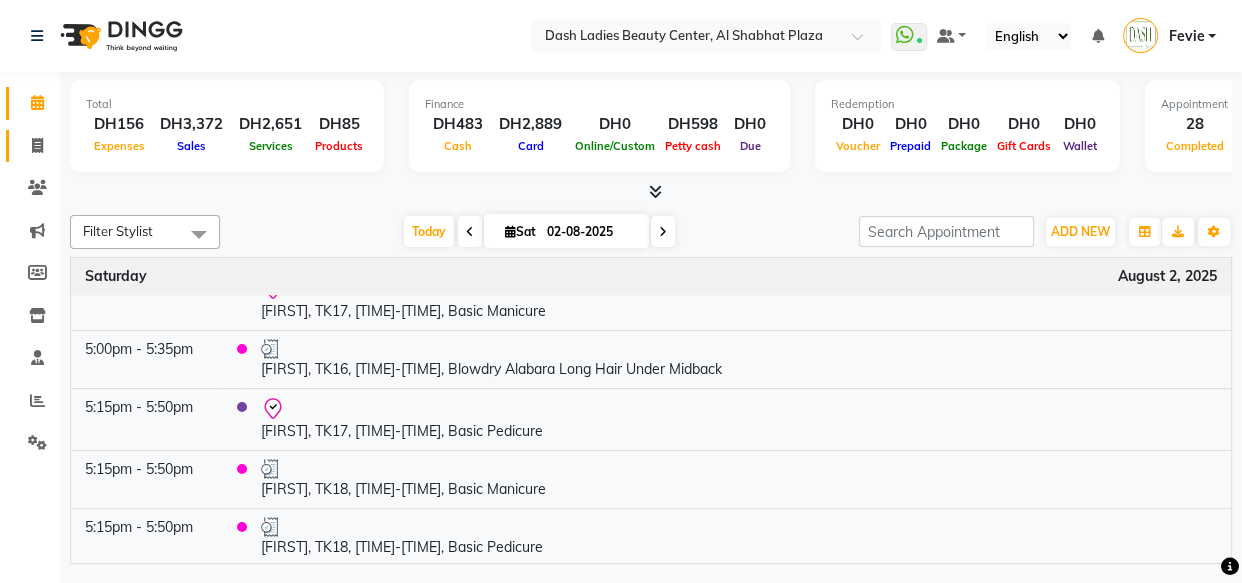 click 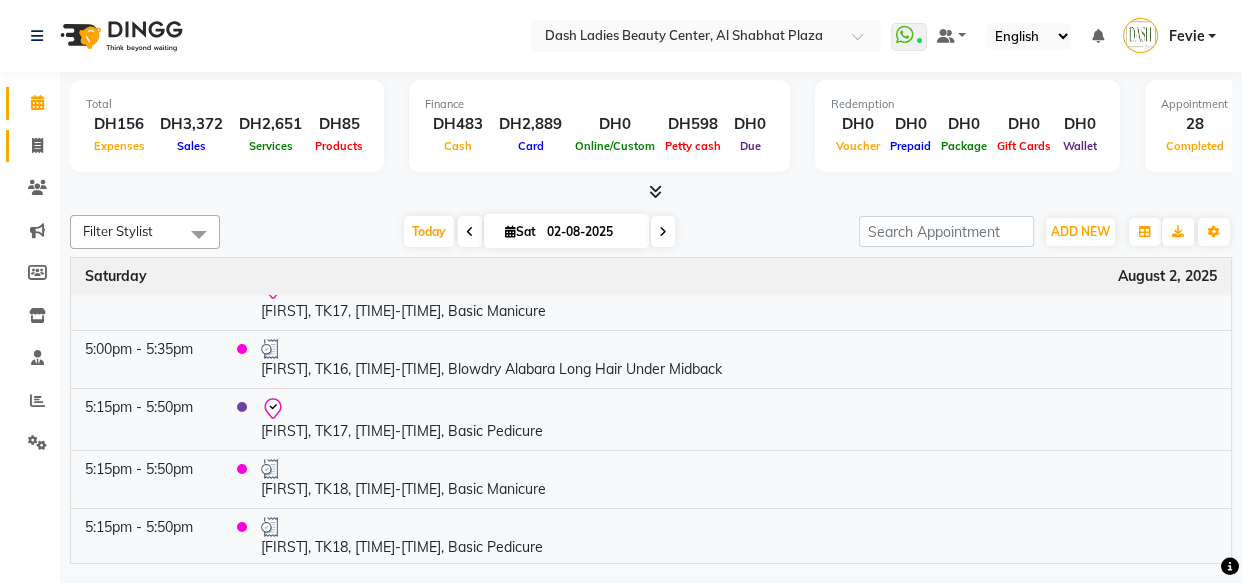 select on "service" 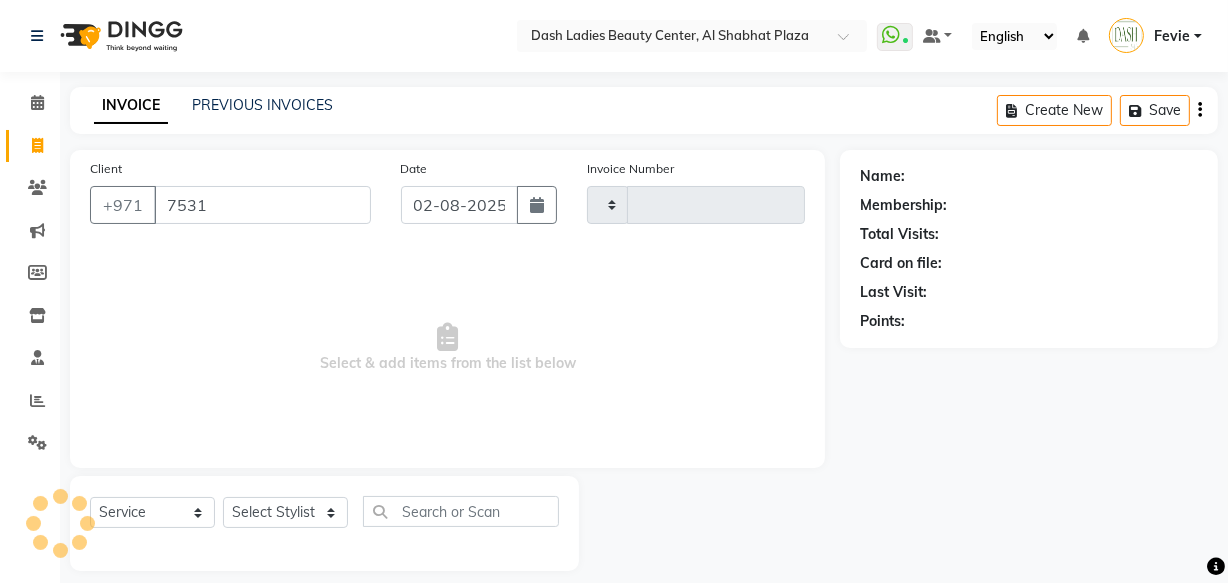 type on "75318" 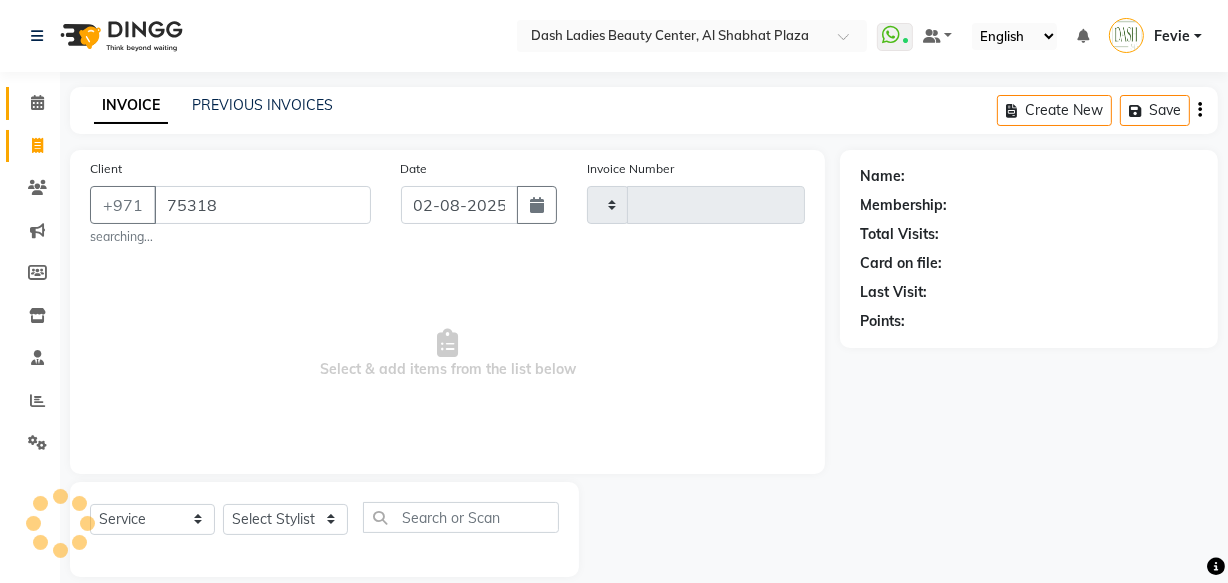 click on "Calendar" 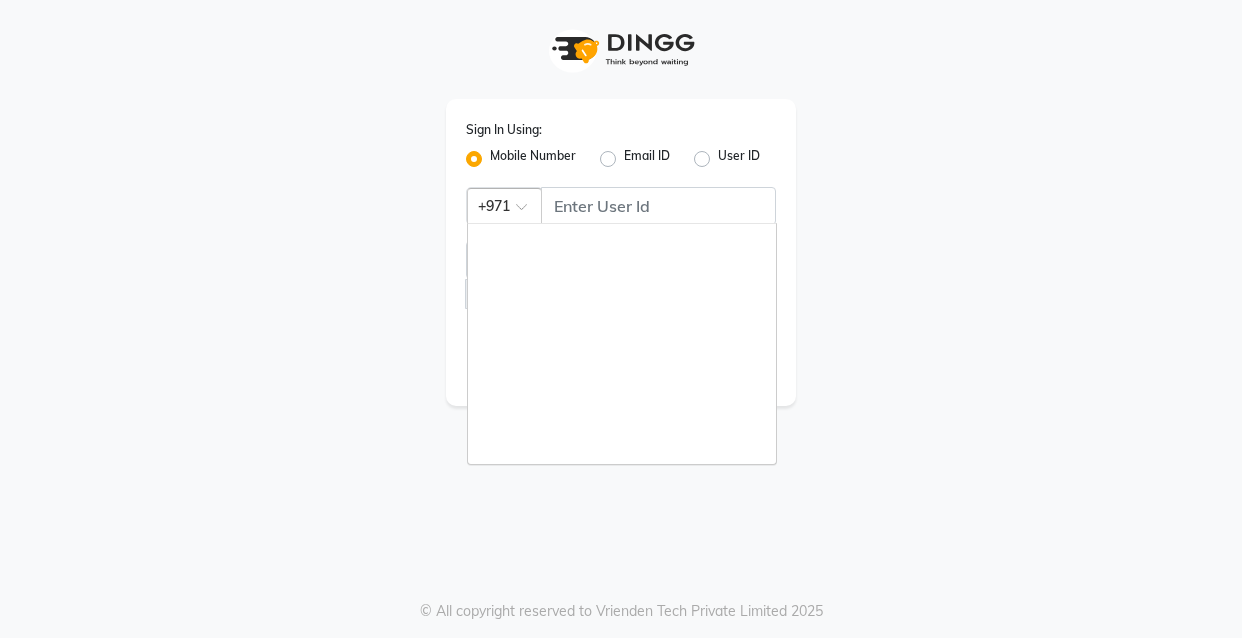 scroll, scrollTop: 0, scrollLeft: 0, axis: both 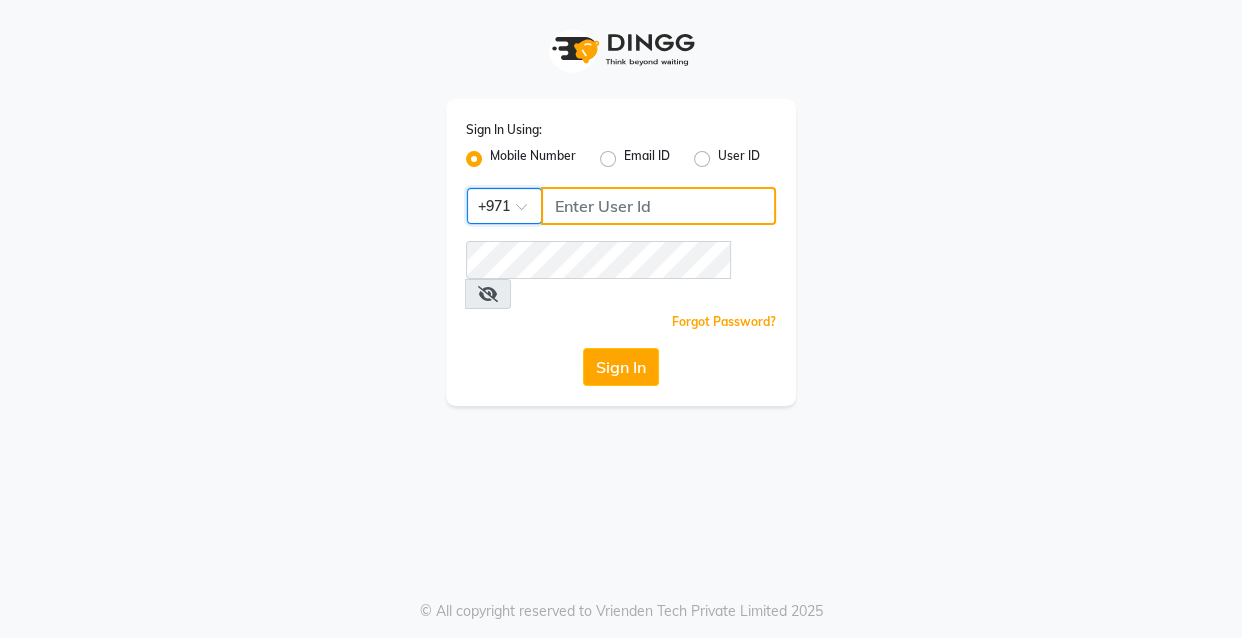 click 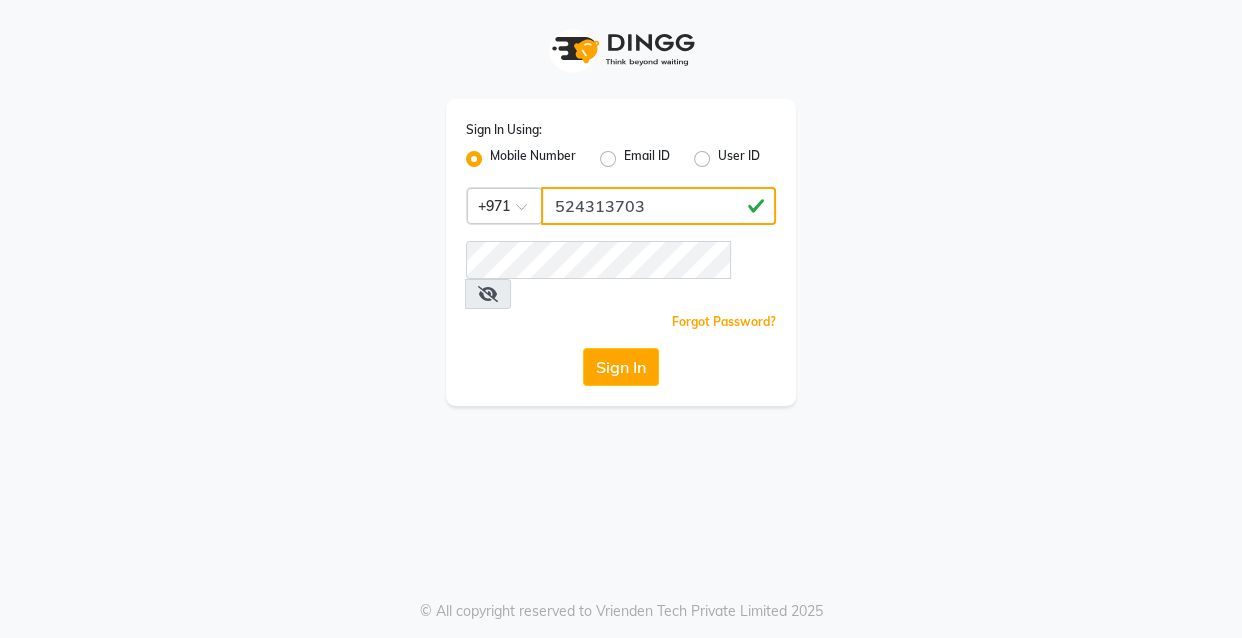 type on "524313703" 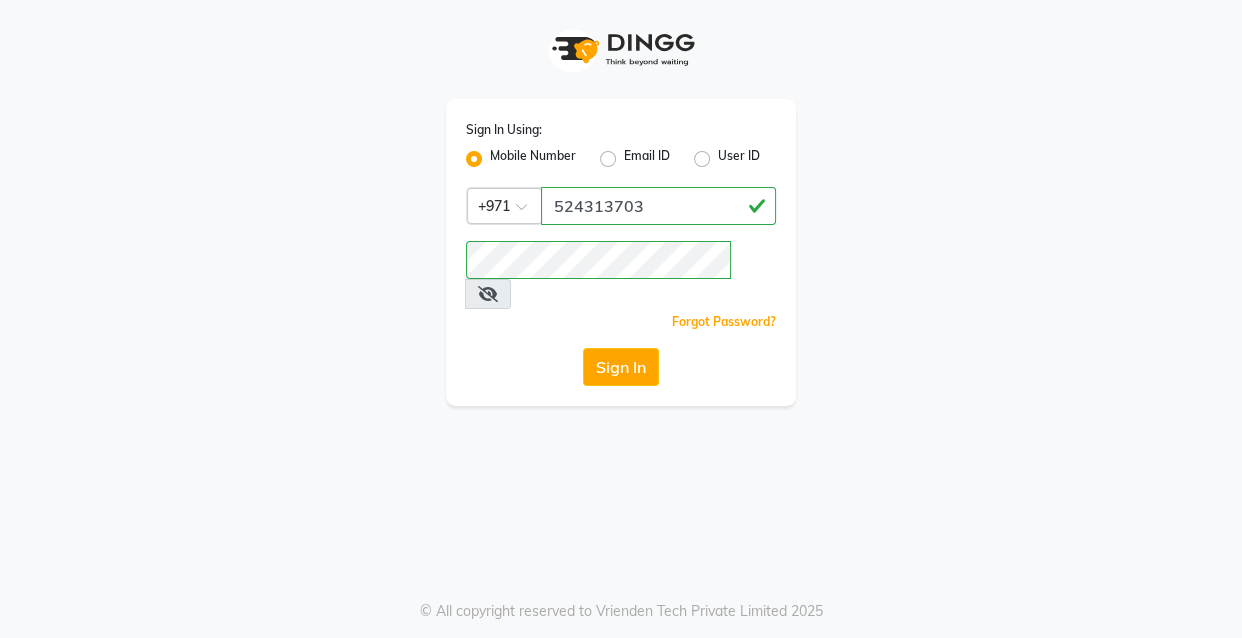 click at bounding box center [488, 294] 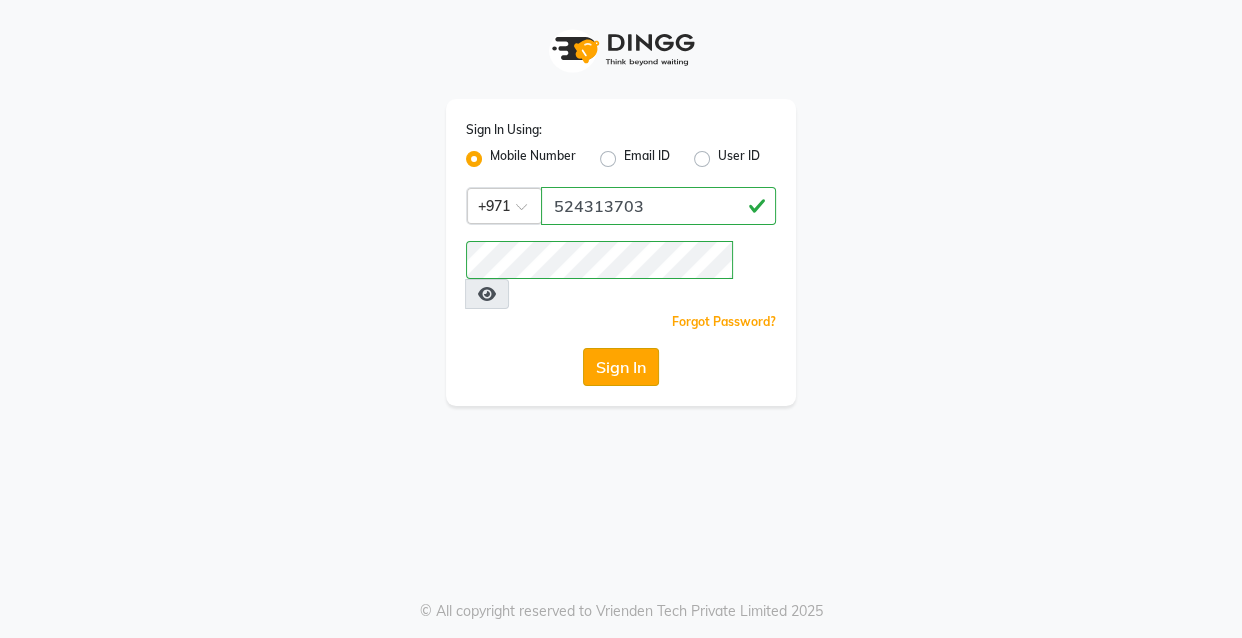 click on "Sign In" 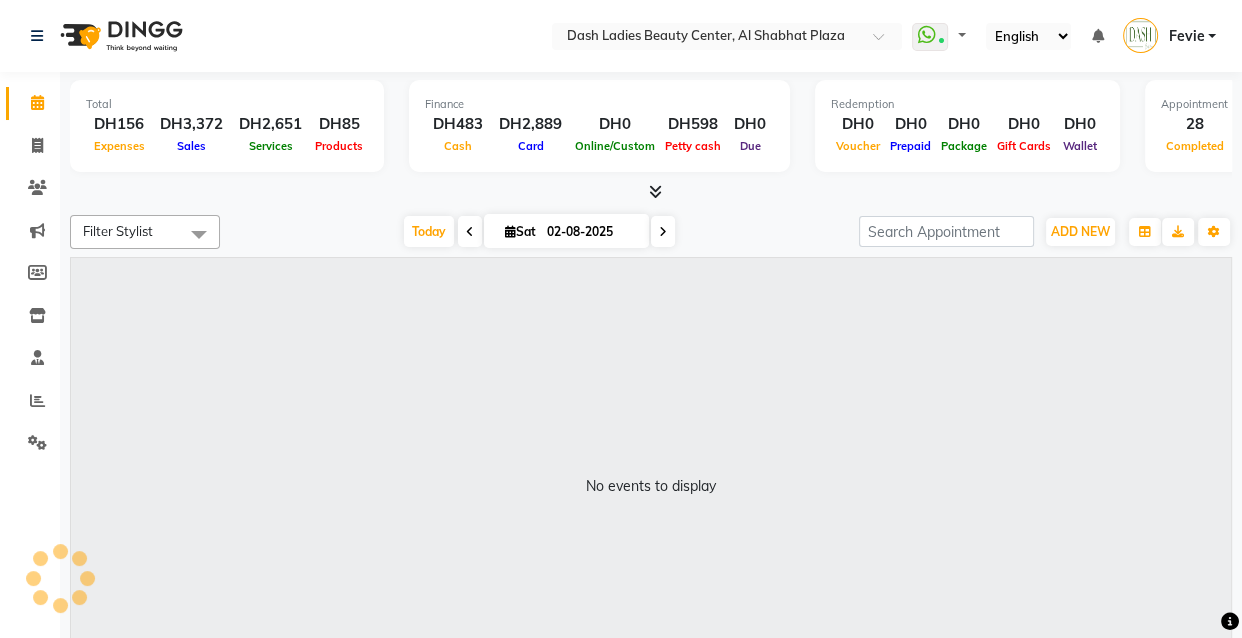 select on "en" 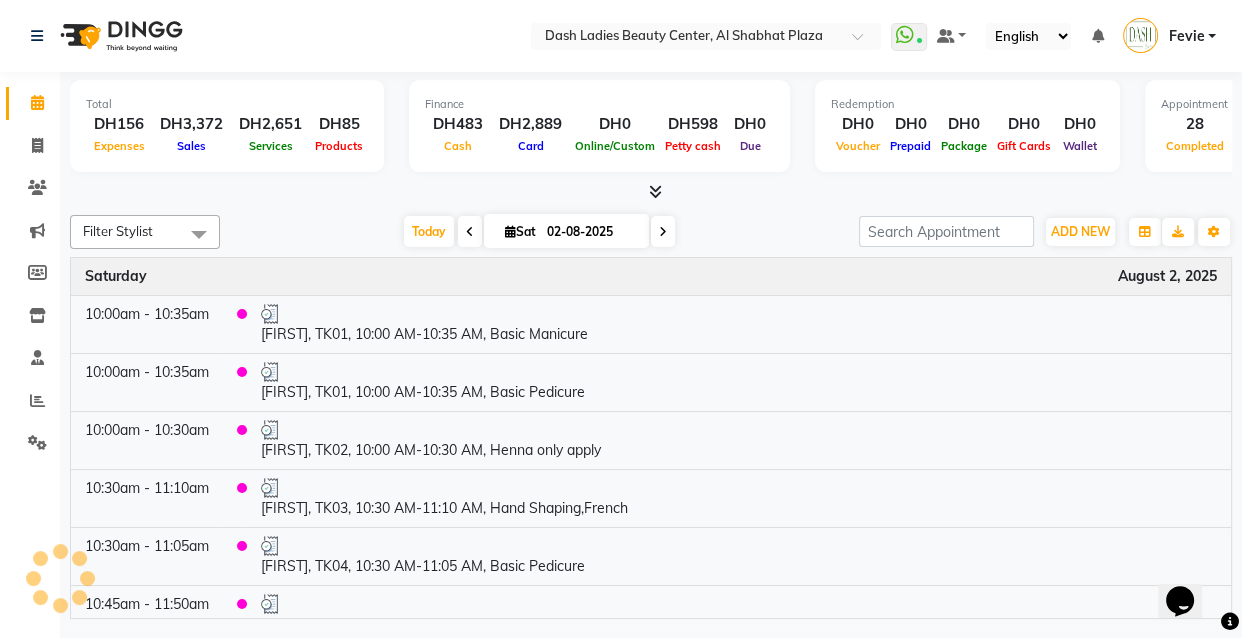 scroll, scrollTop: 0, scrollLeft: 0, axis: both 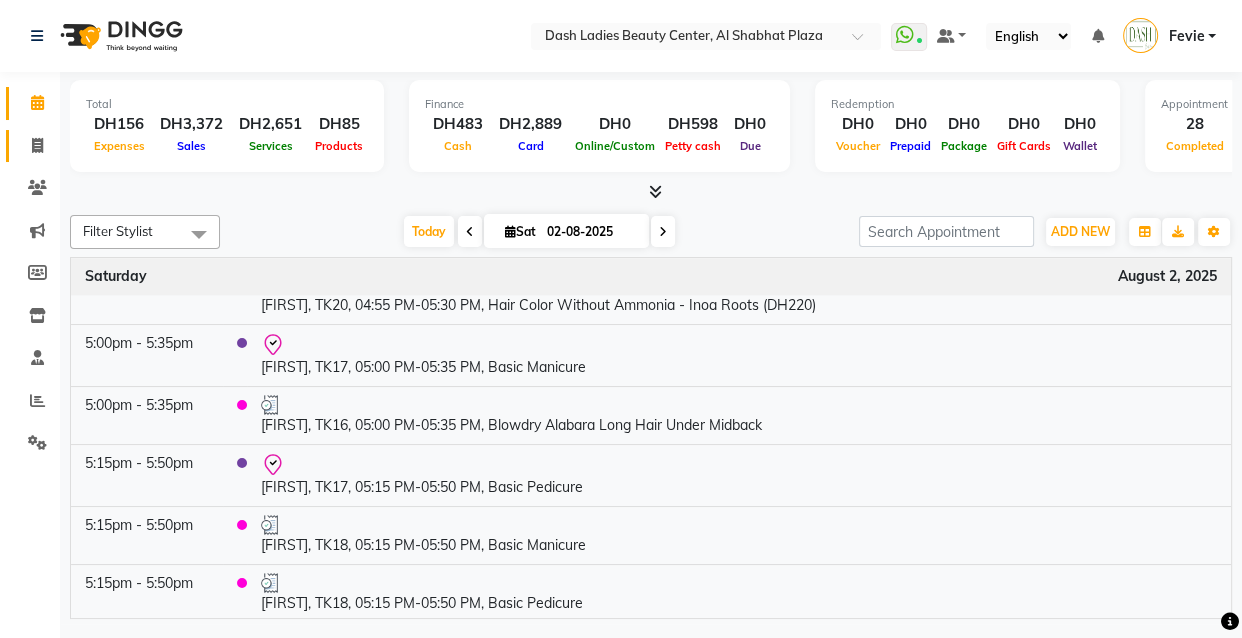 click 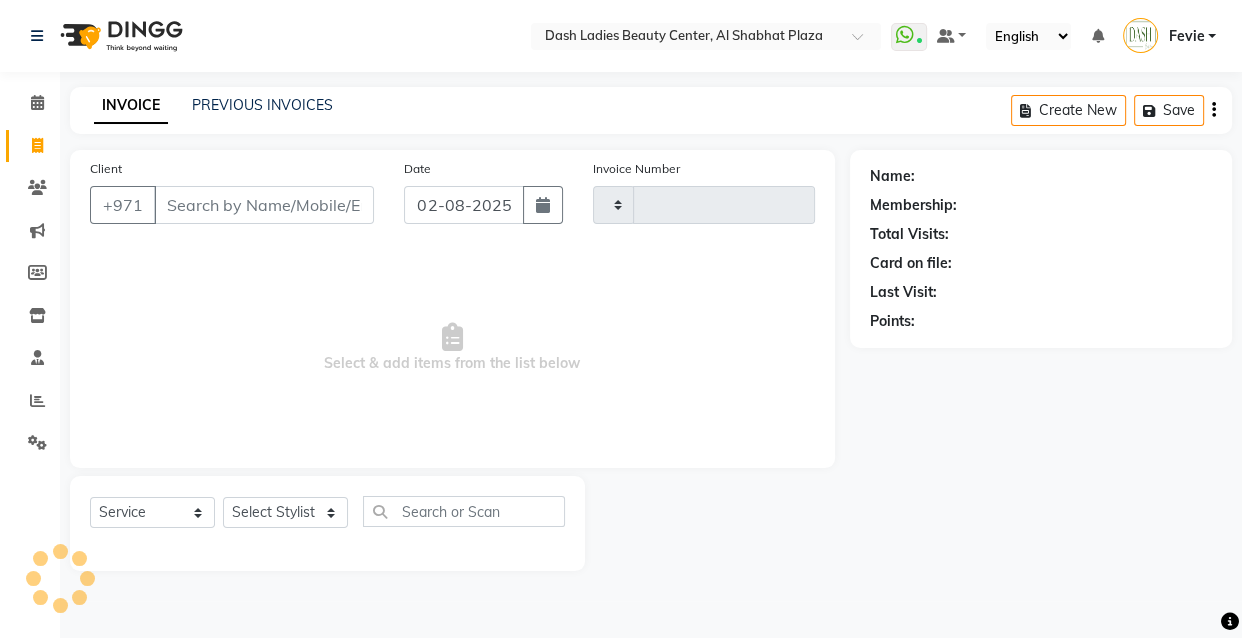type on "2505" 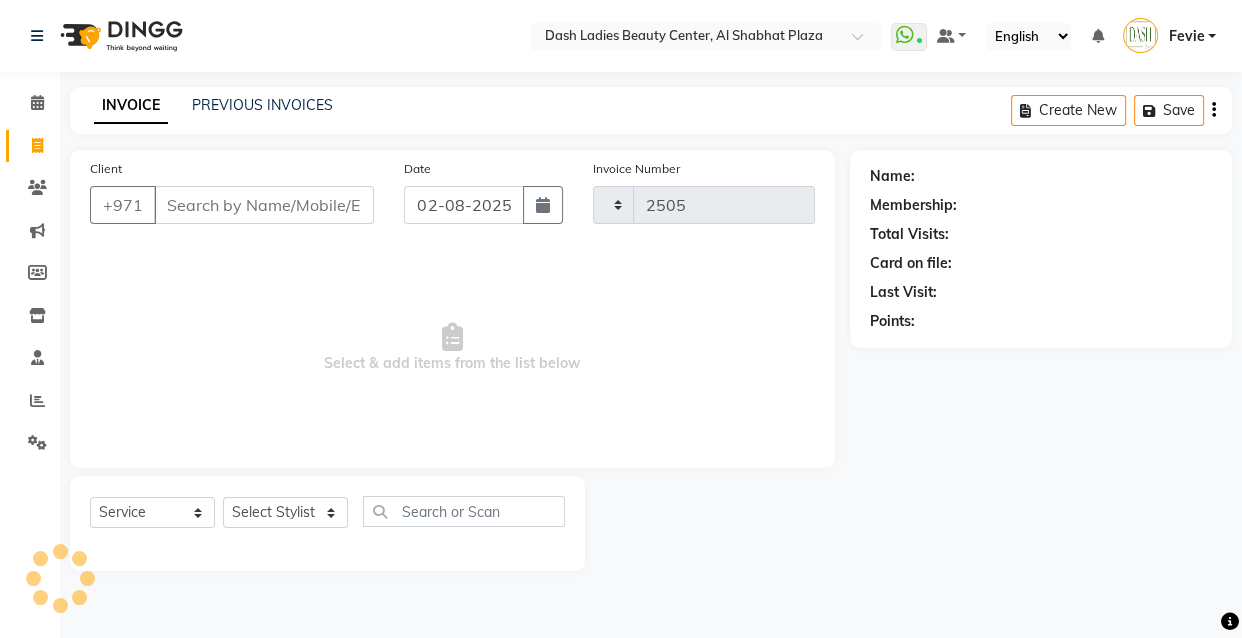select on "8372" 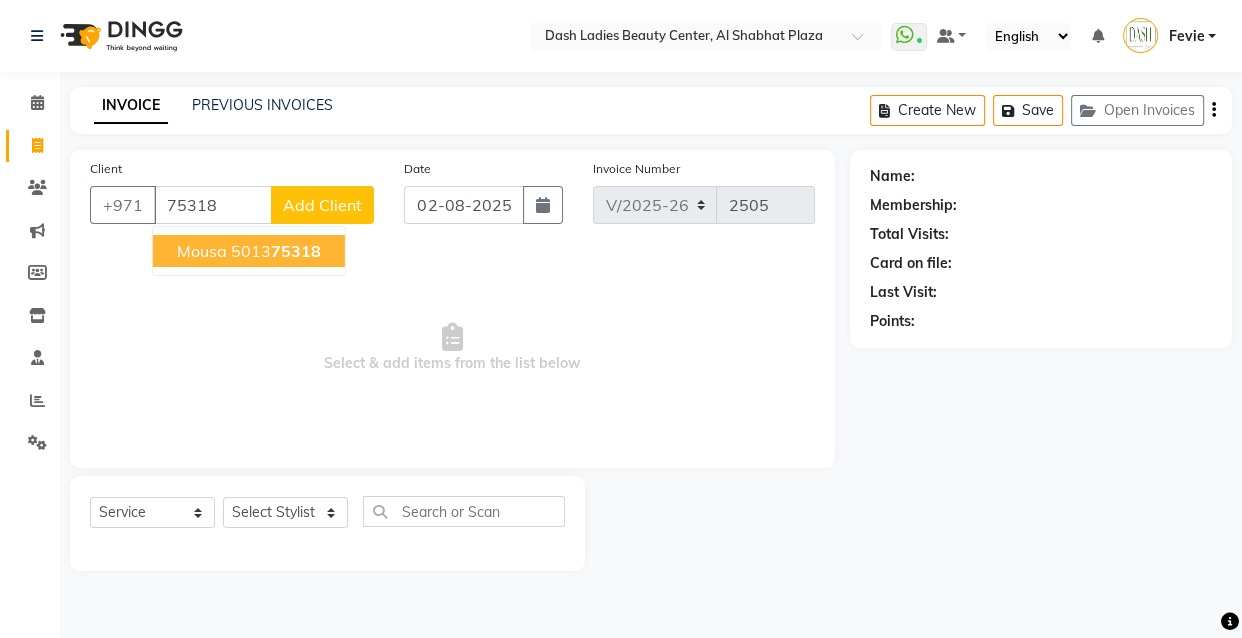click on "75318" at bounding box center [296, 251] 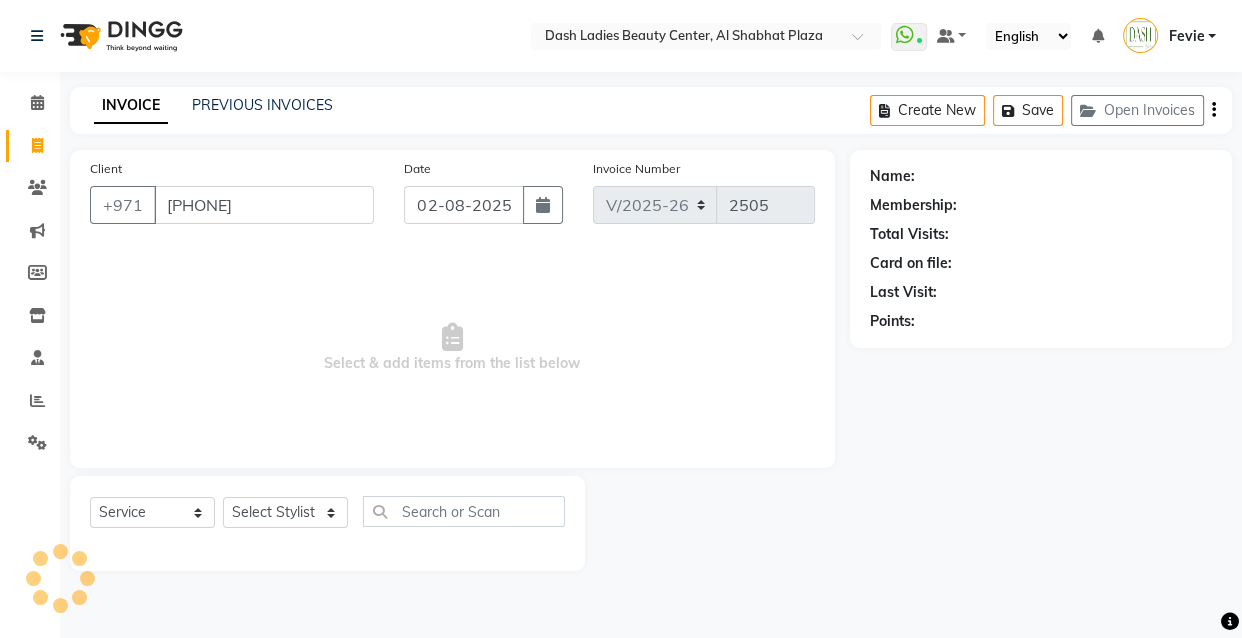 type on "501375318" 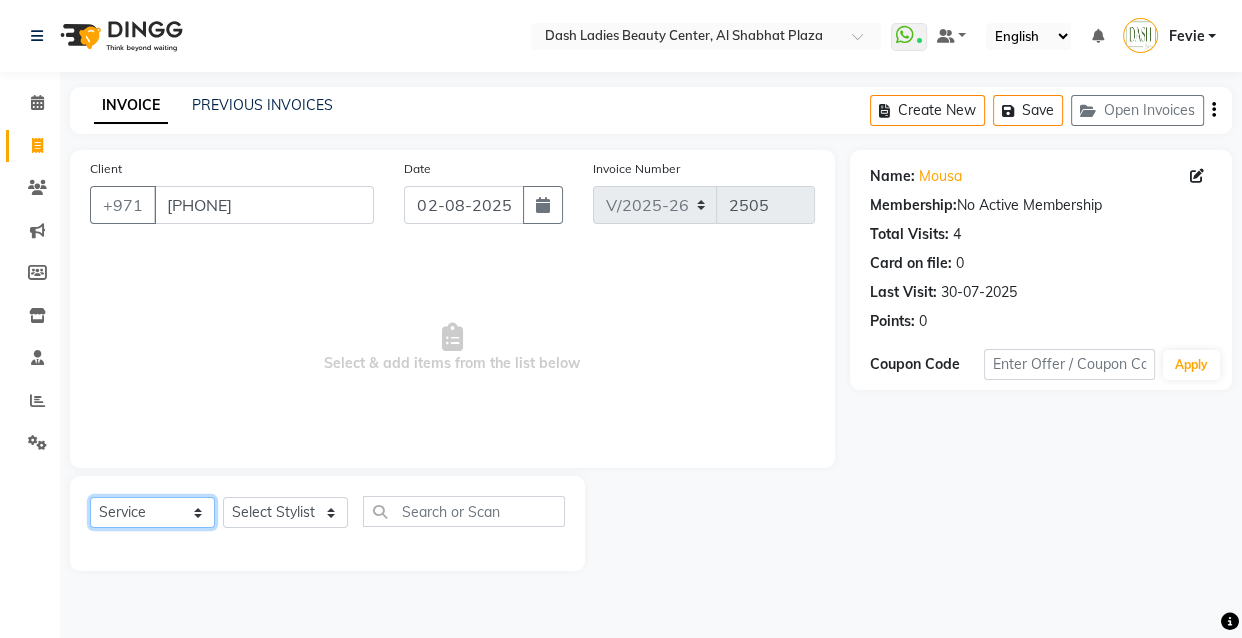 click on "Select  Service  Product  Membership  Package Voucher Prepaid Gift Card" 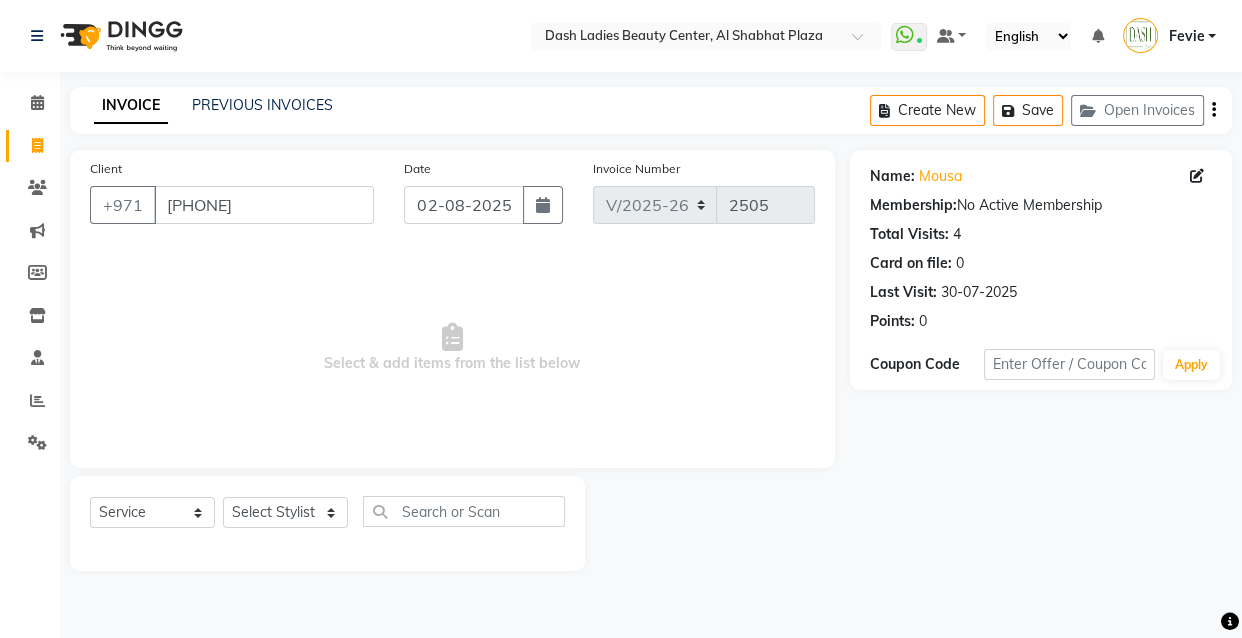 click on "Select & add items from the list below" at bounding box center (452, 348) 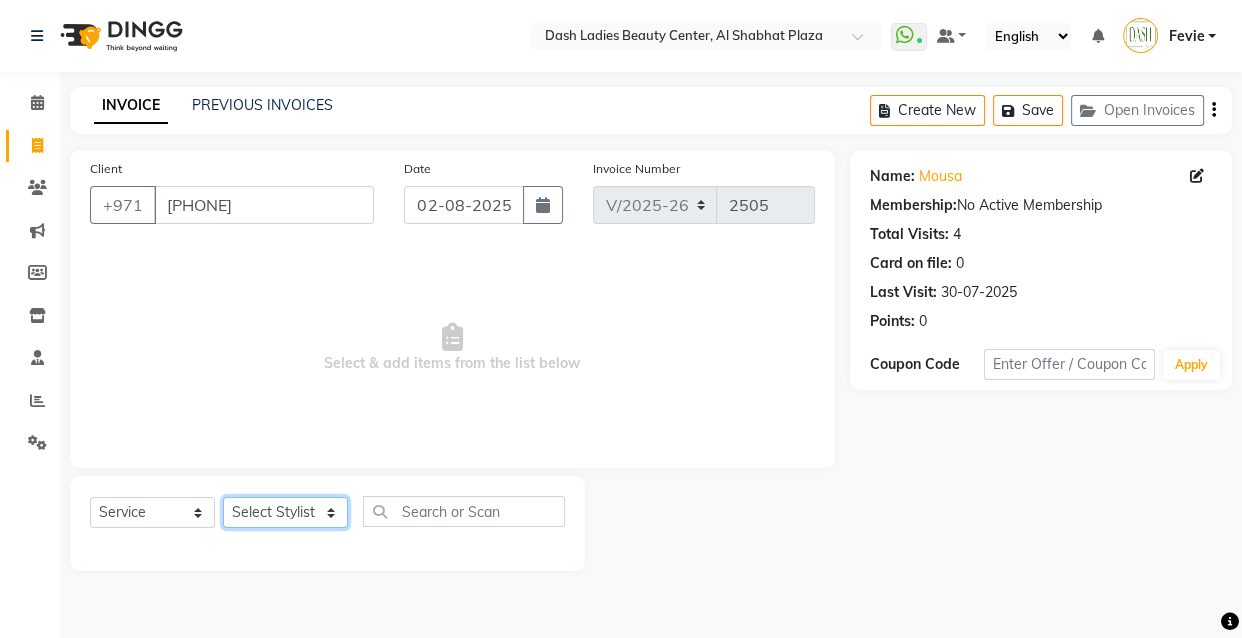 click on "Select Stylist Aizel Angelina Anna Bobi Edlyn Fevie  Flora Grace Hamda Janine Jelyn Mariel Maya Maya (Cafe) May Joy (Cafe) Nabasirye (Cafe) Nancy Nilam Nita Noreen Owner Peace Rechiel Rose Marie Saman Talina" 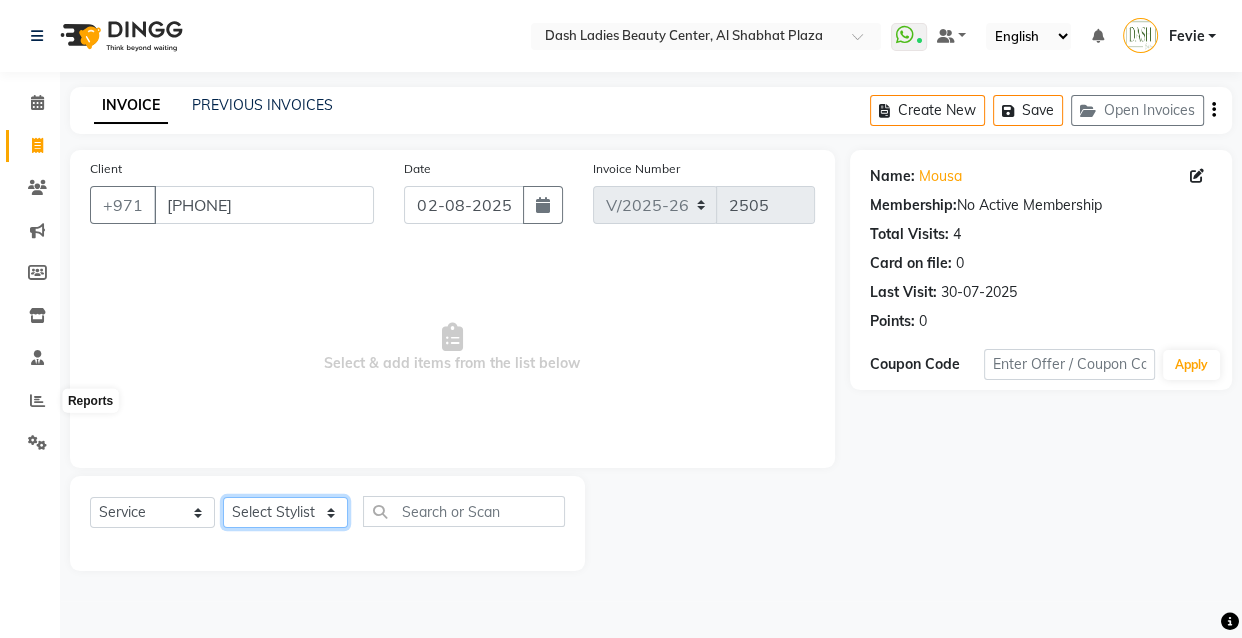 select on "81116" 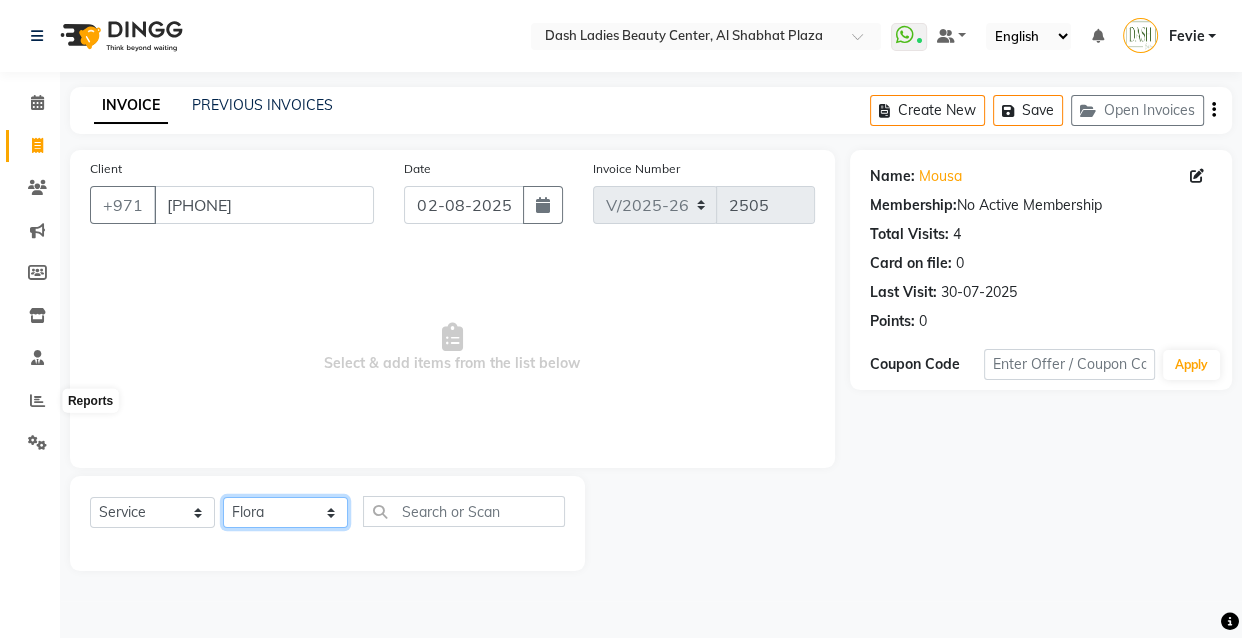 click on "Select Stylist Aizel Angelina Anna Bobi Edlyn Fevie  Flora Grace Hamda Janine Jelyn Mariel Maya Maya (Cafe) May Joy (Cafe) Nabasirye (Cafe) Nancy Nilam Nita Noreen Owner Peace Rechiel Rose Marie Saman Talina" 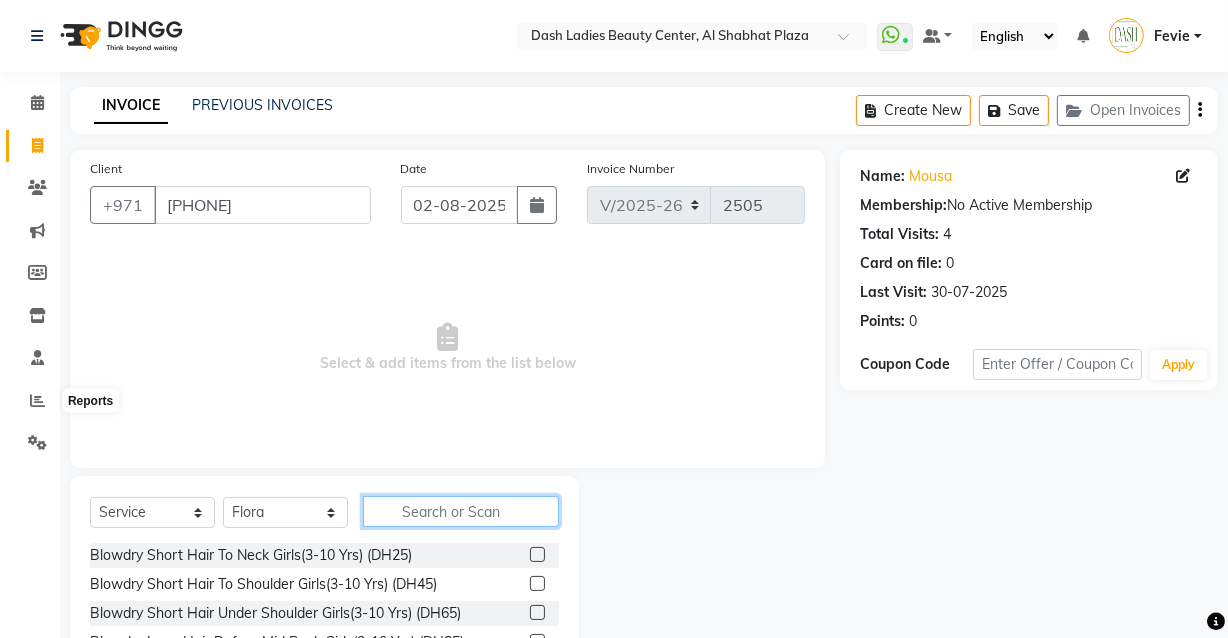 click 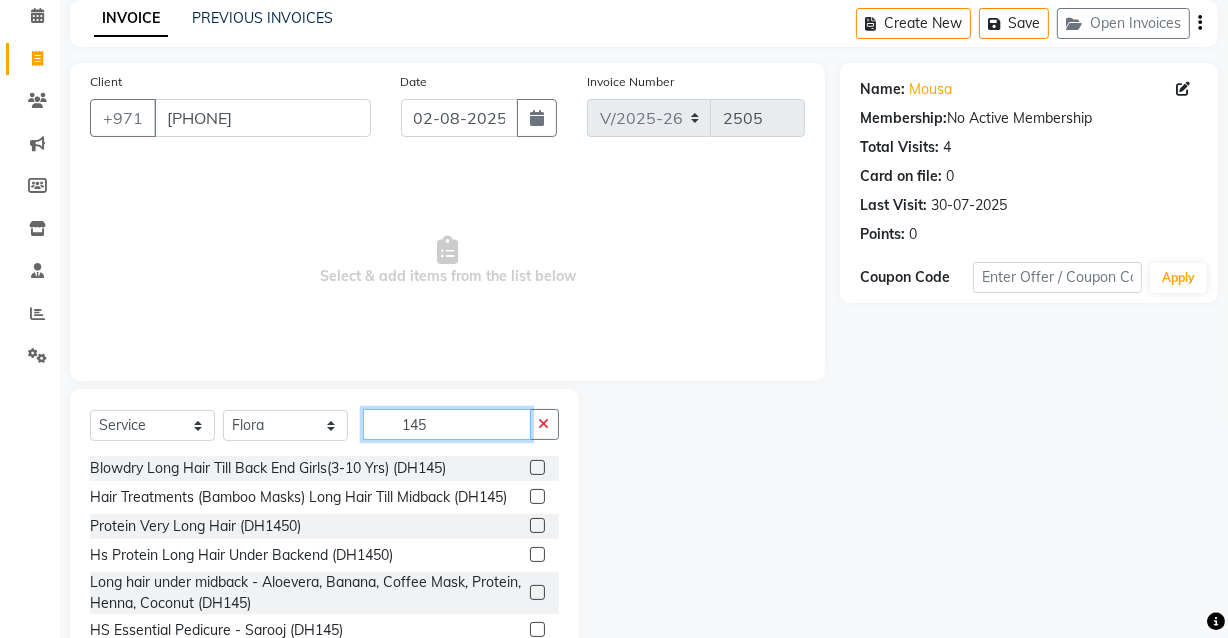 scroll, scrollTop: 97, scrollLeft: 0, axis: vertical 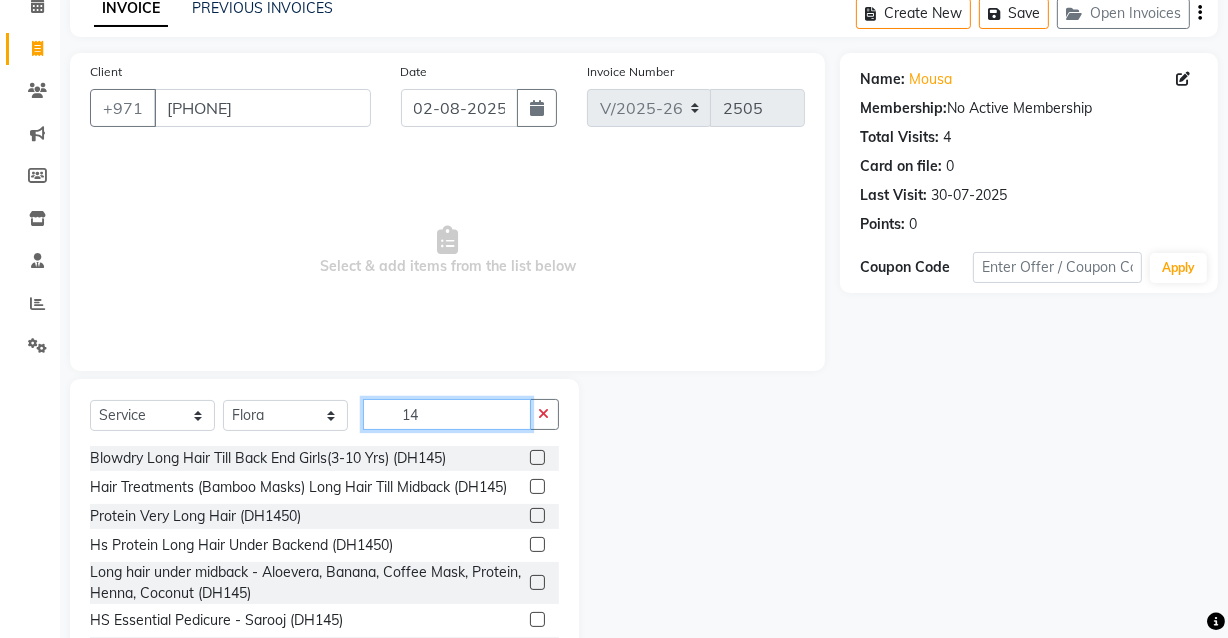 type on "1" 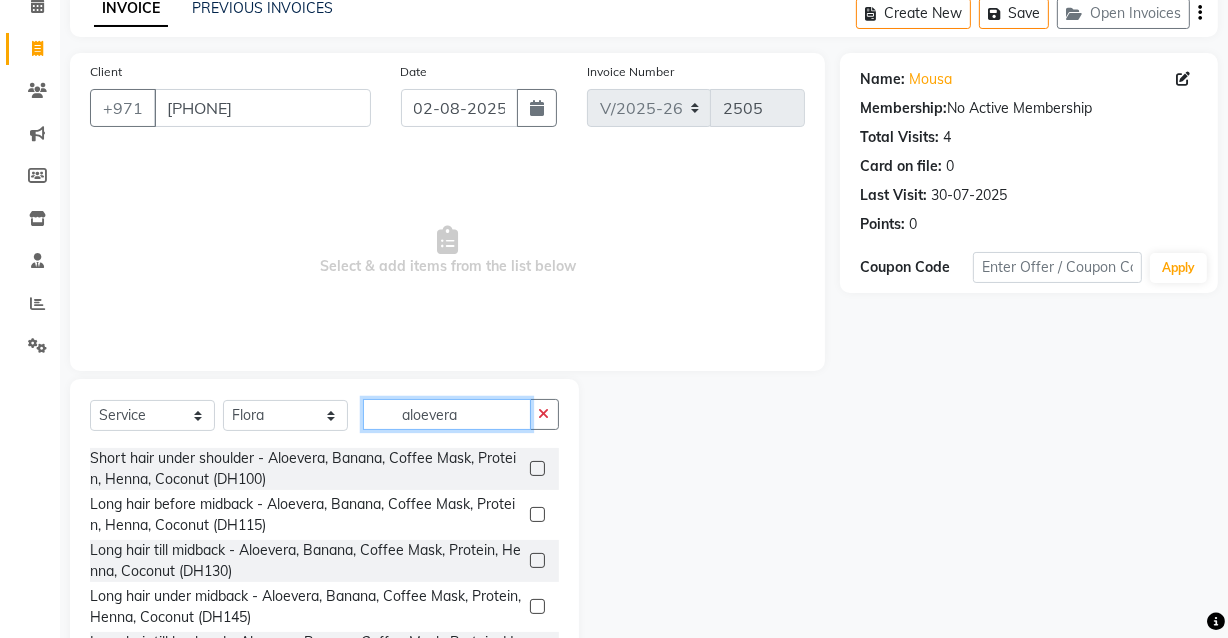 scroll, scrollTop: 107, scrollLeft: 0, axis: vertical 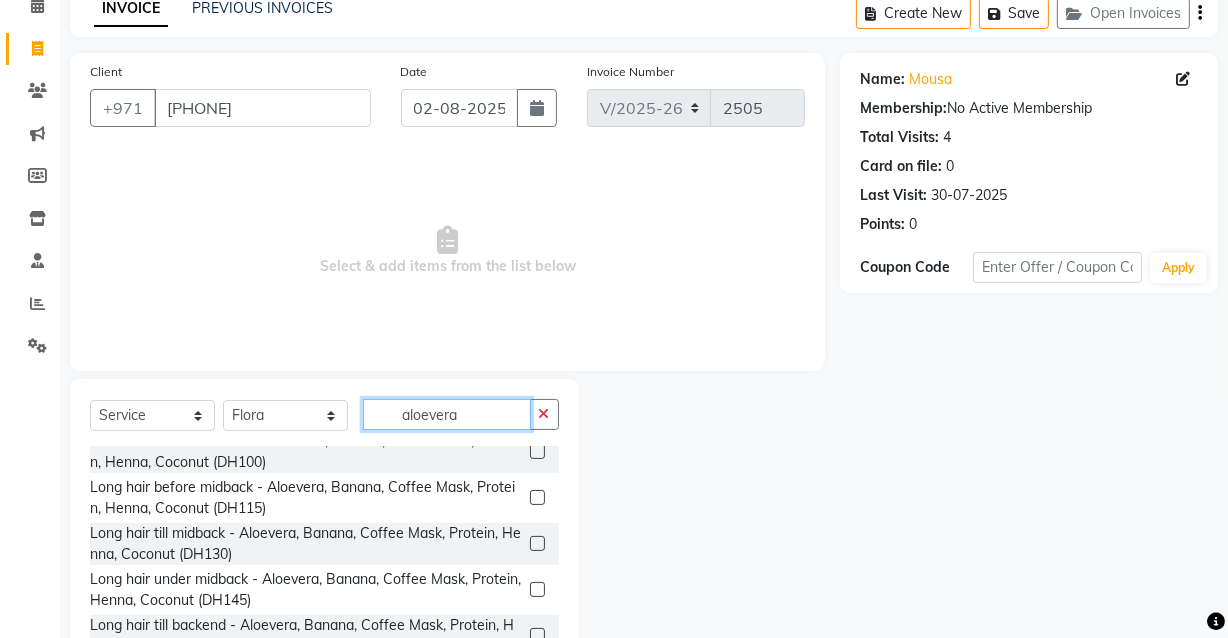 type on "aloevera" 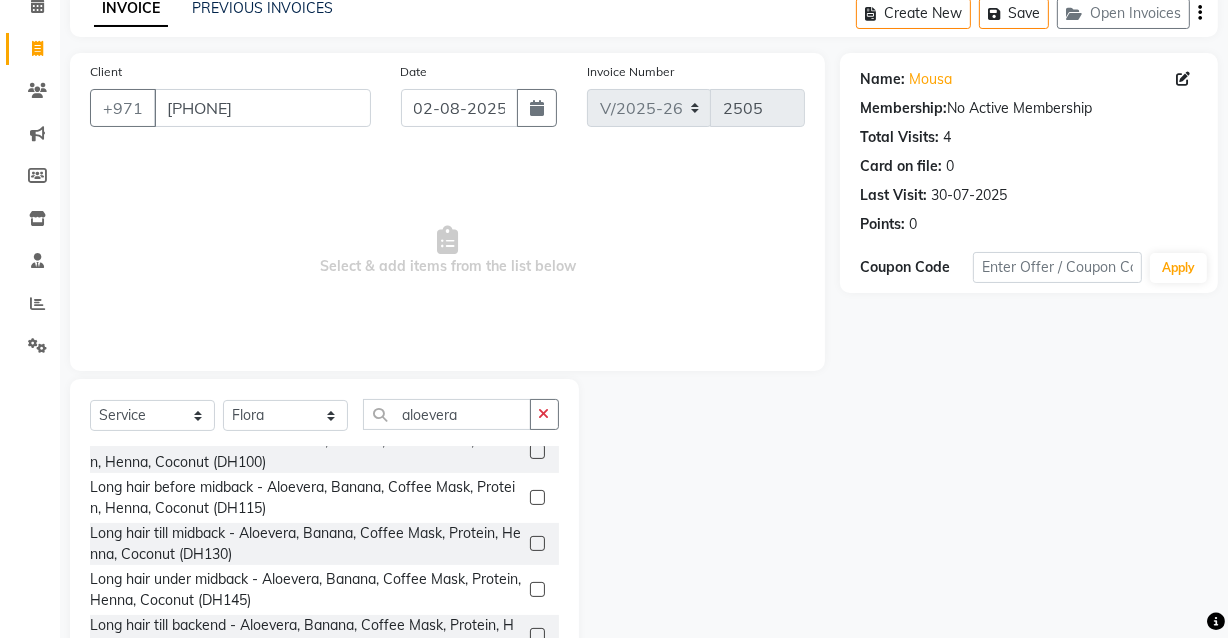 click 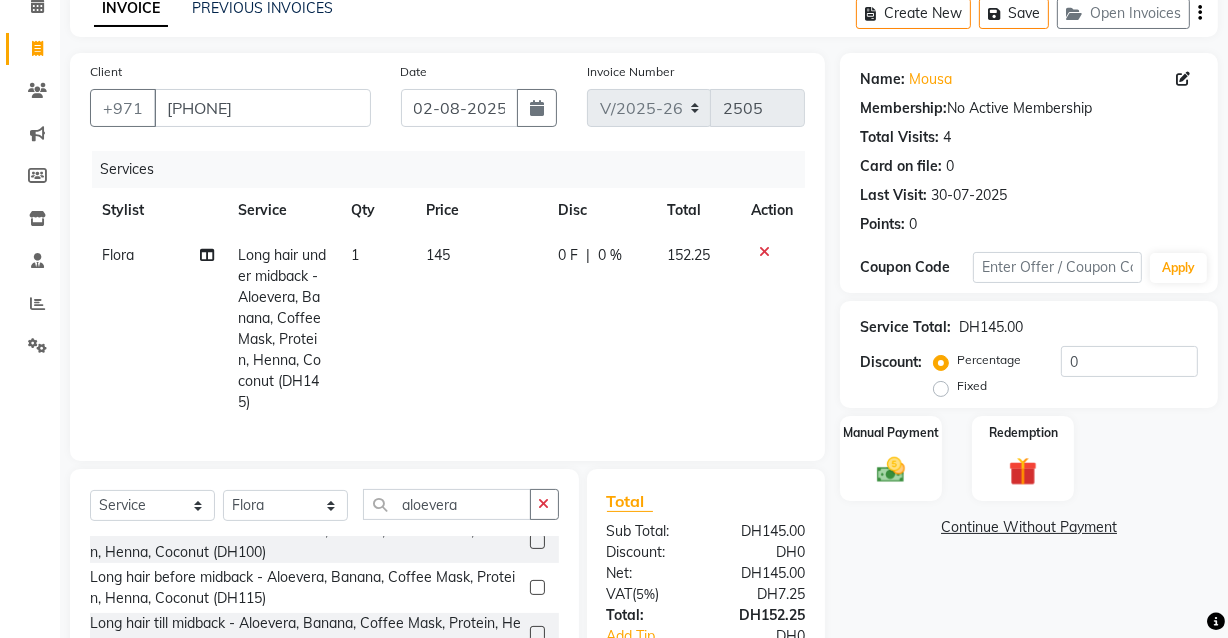 checkbox on "false" 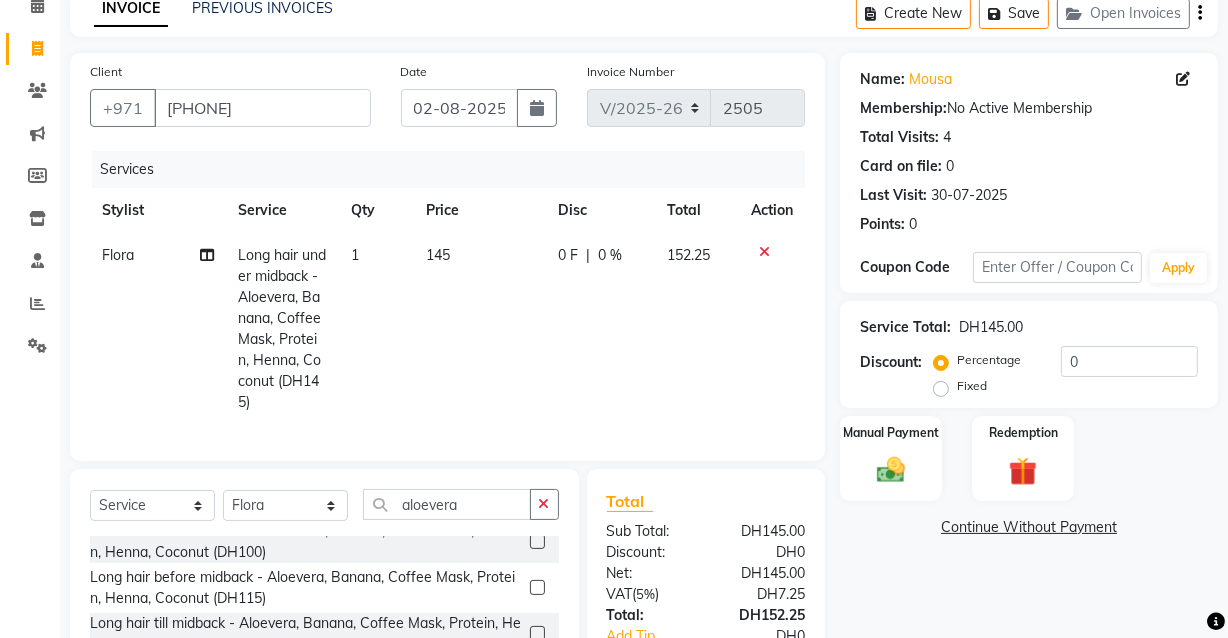 click 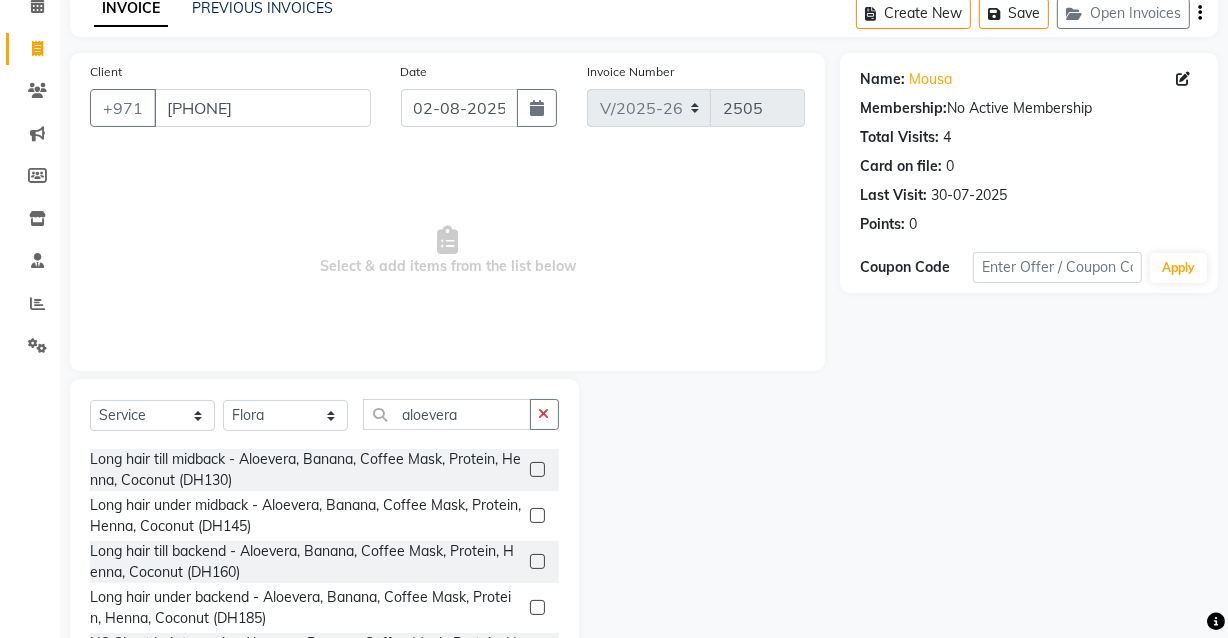 scroll, scrollTop: 187, scrollLeft: 0, axis: vertical 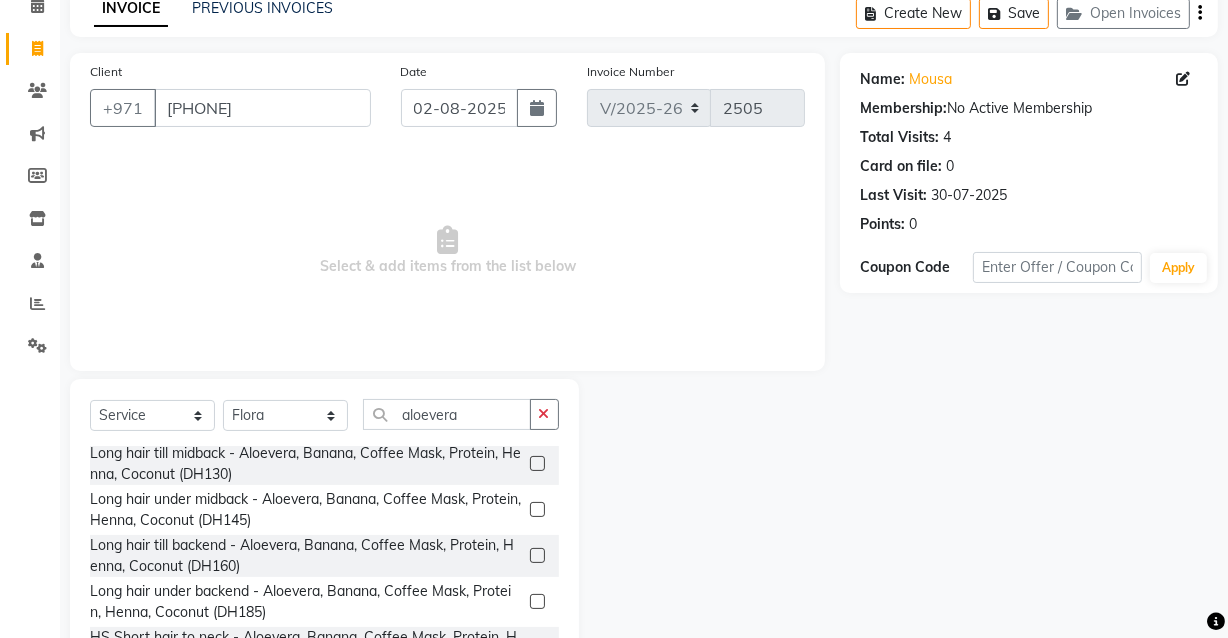 click 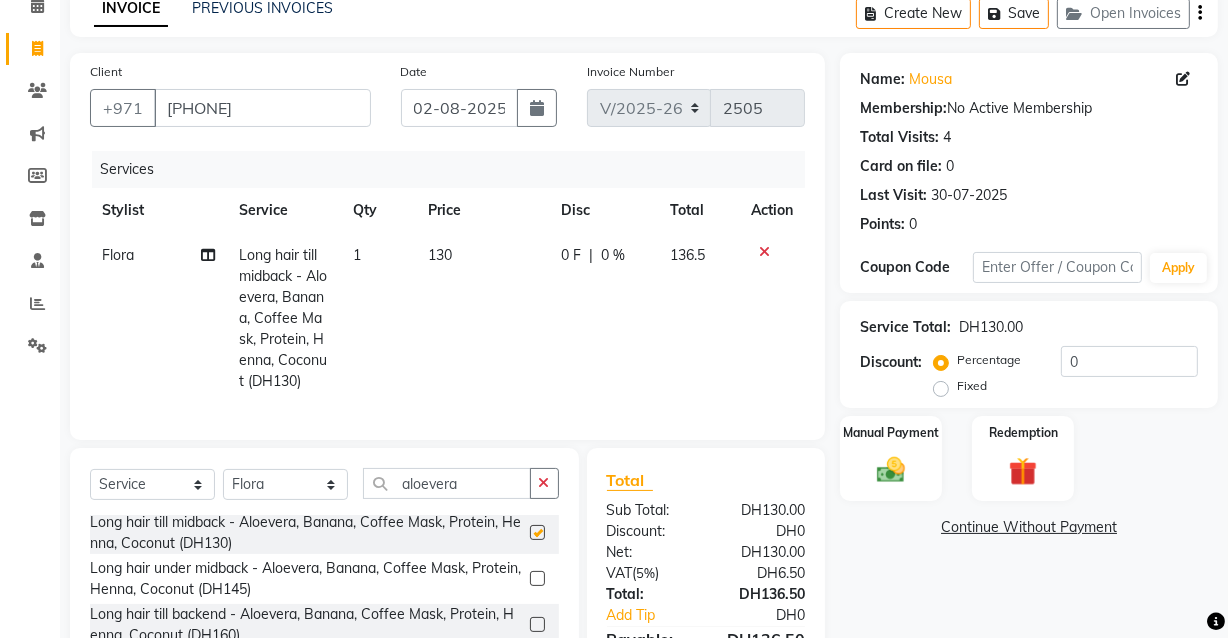 checkbox on "false" 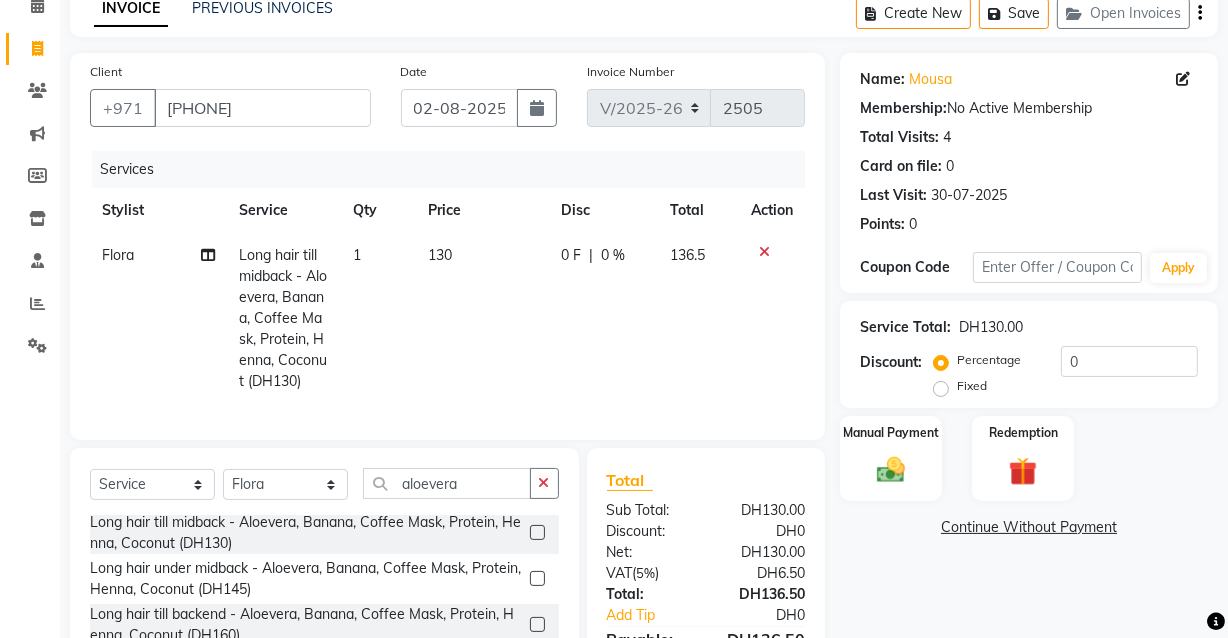 click 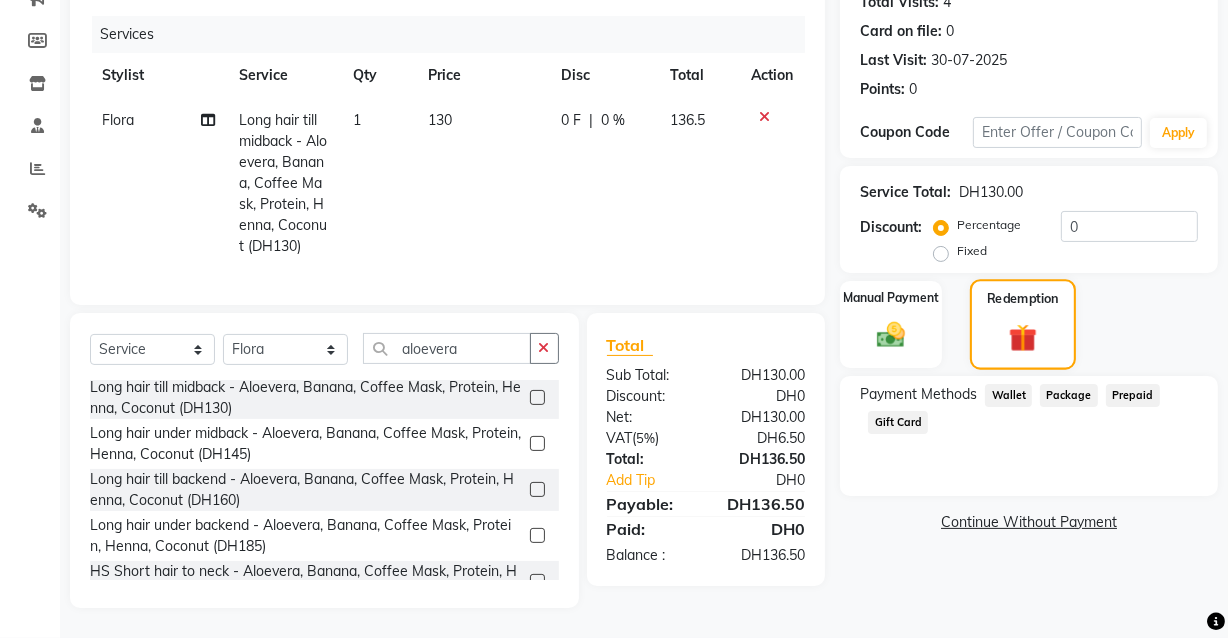 scroll, scrollTop: 243, scrollLeft: 0, axis: vertical 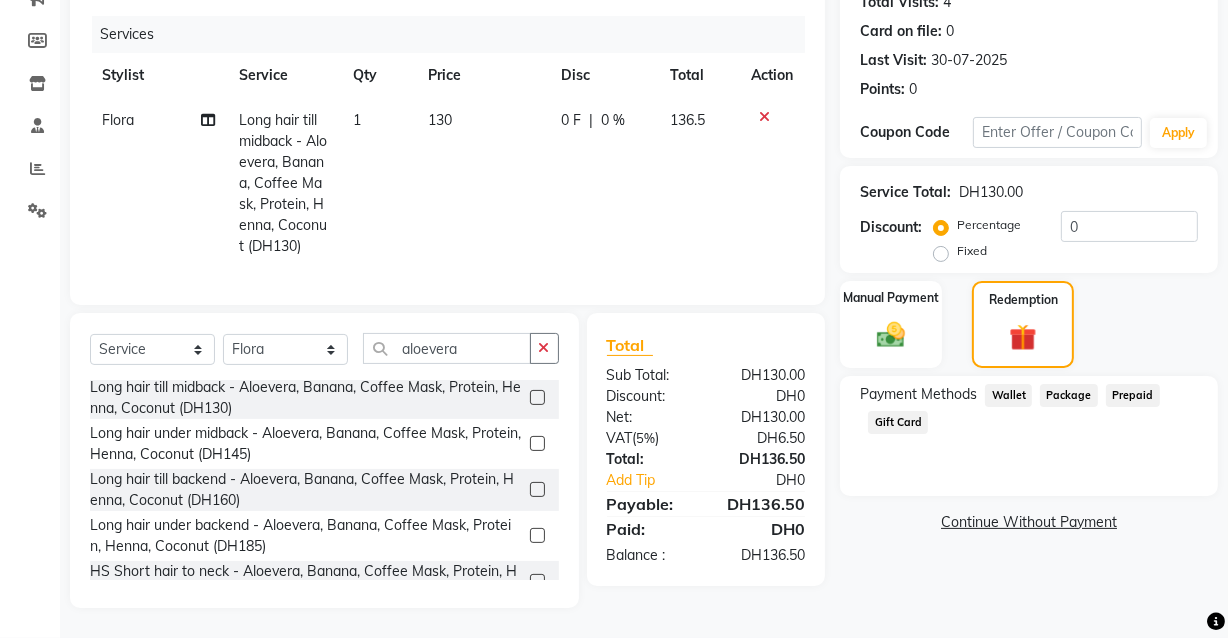 click on "Gift Card" 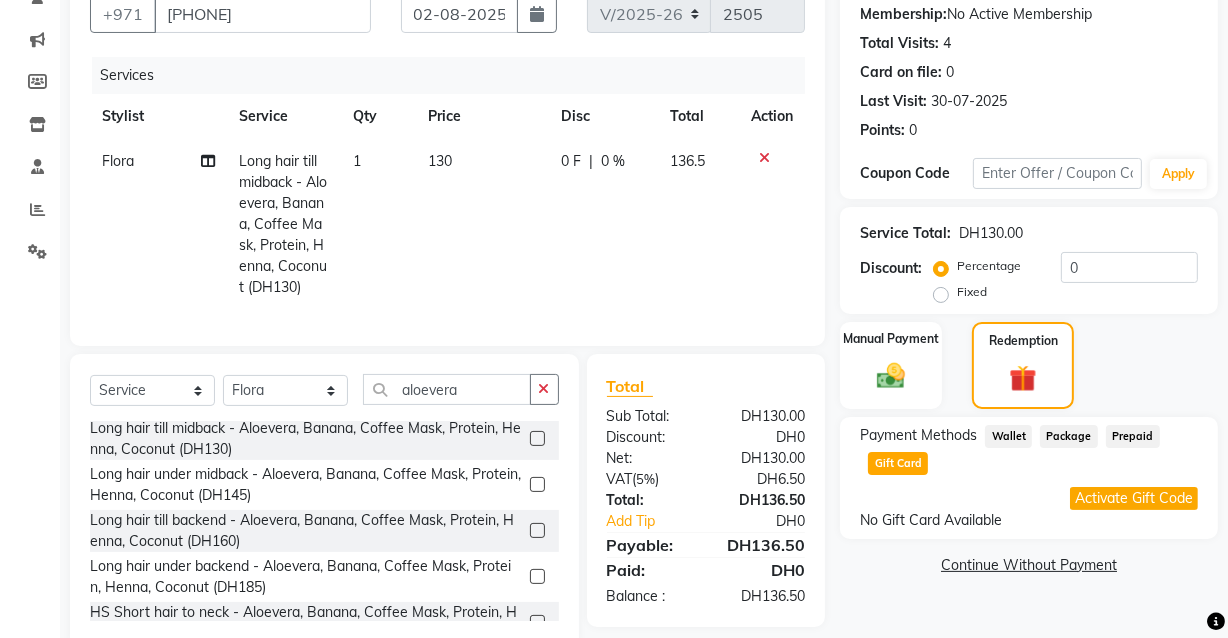 scroll, scrollTop: 189, scrollLeft: 0, axis: vertical 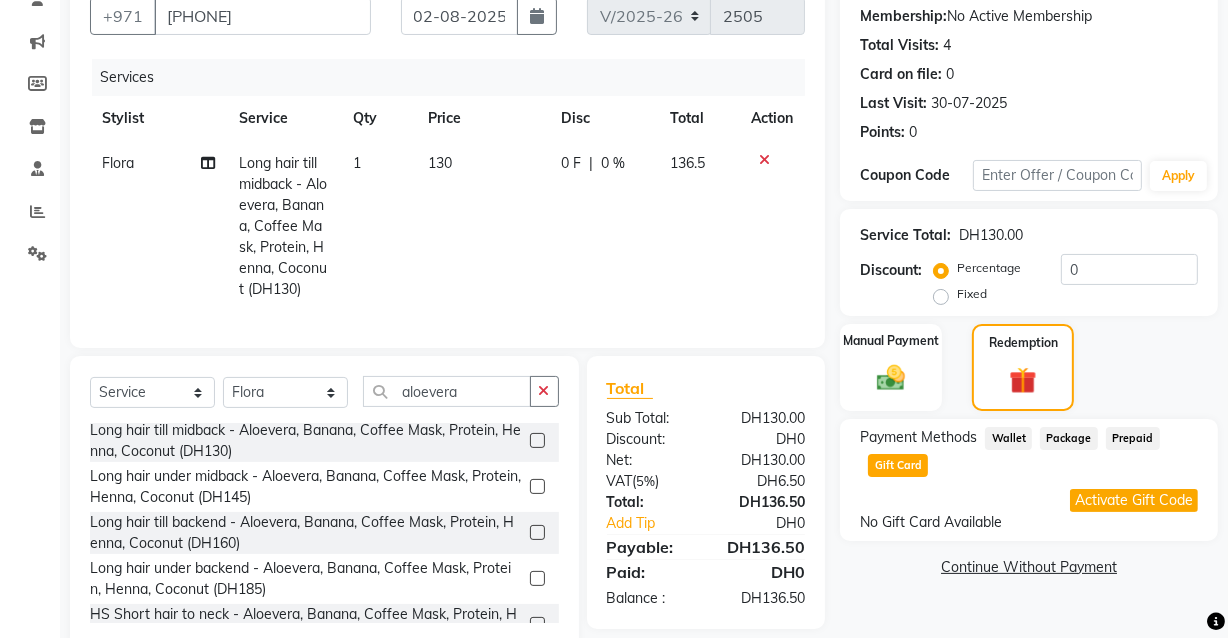click on "Activate Gift Code" 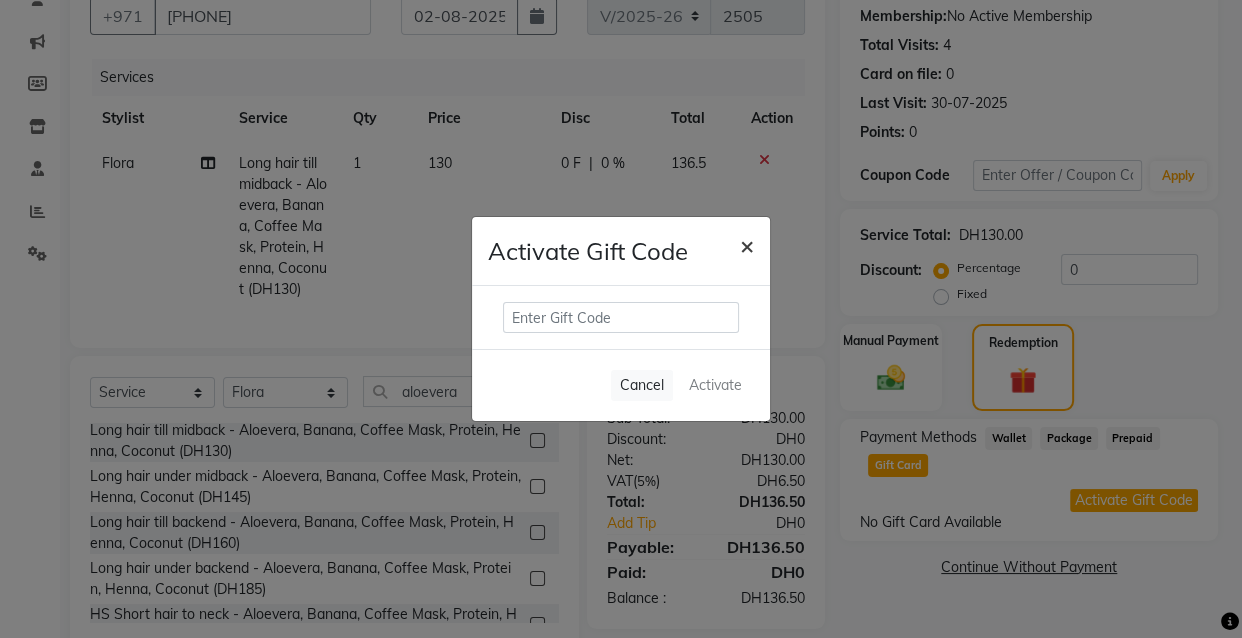click on "×" 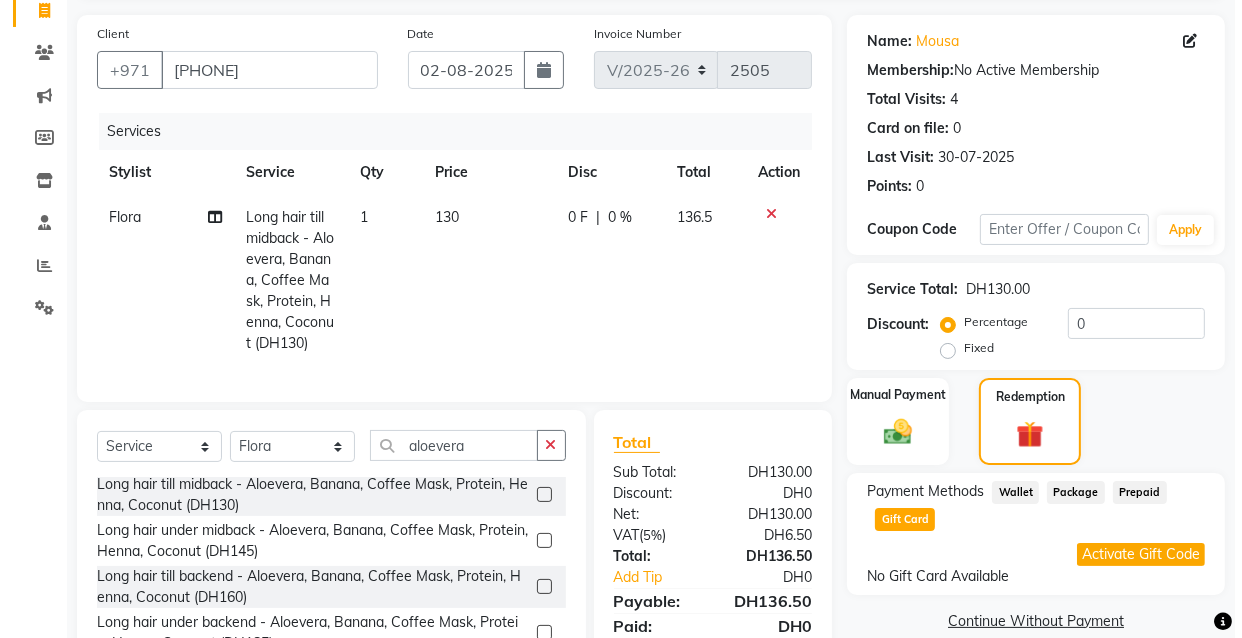 scroll, scrollTop: 0, scrollLeft: 0, axis: both 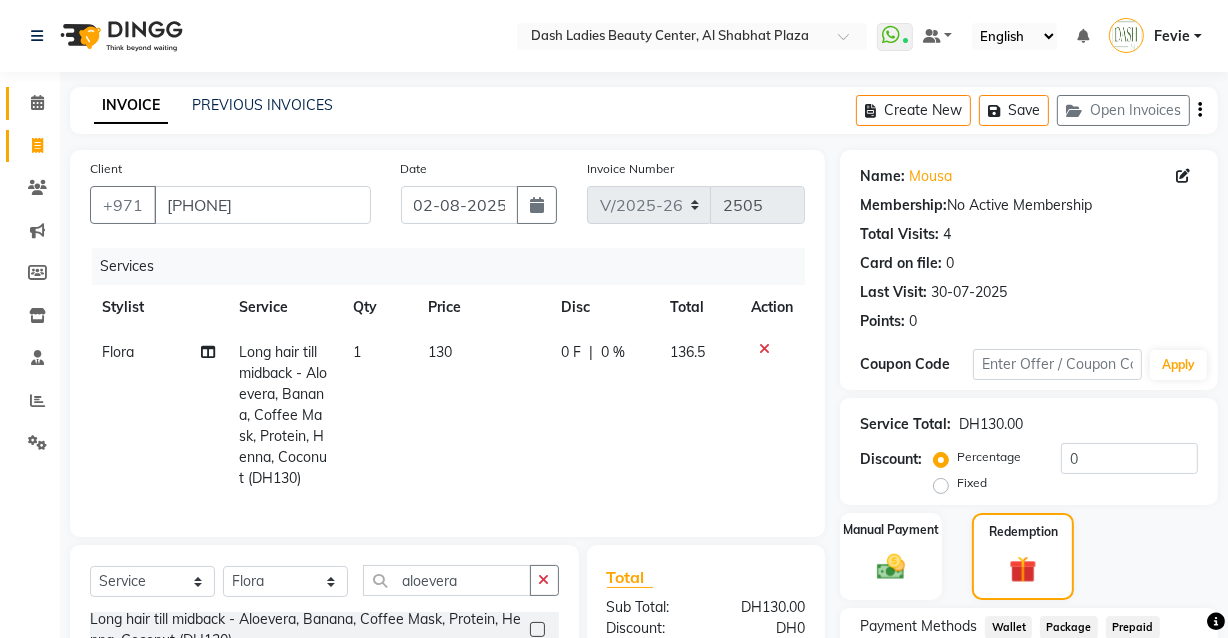 click on "Calendar" 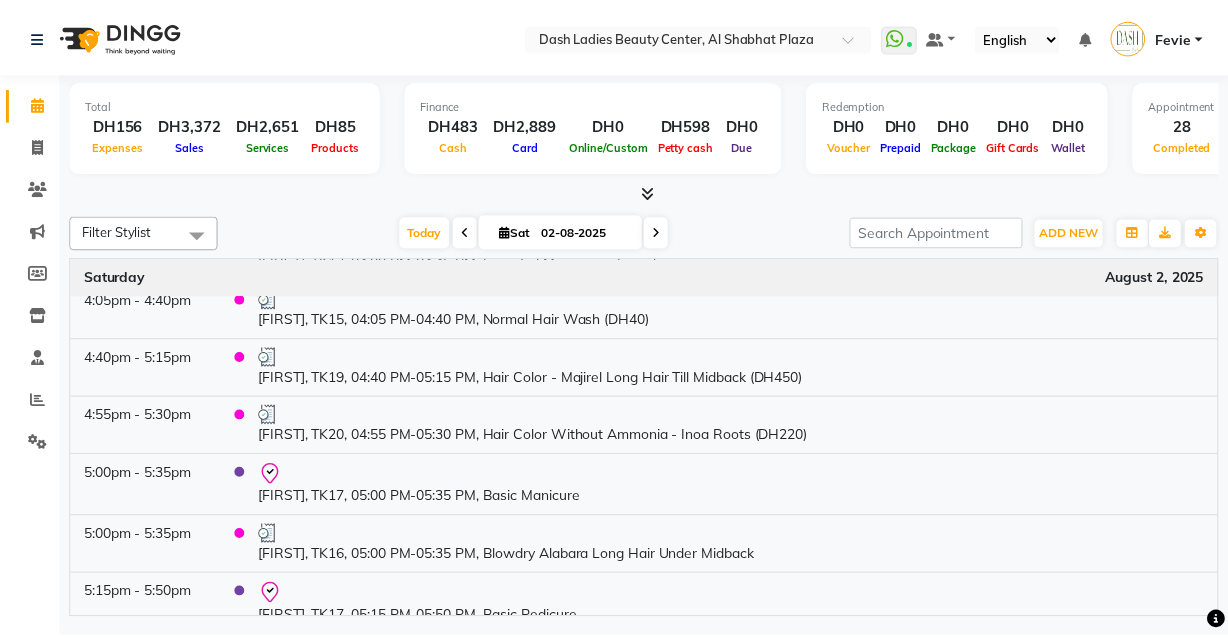 scroll, scrollTop: 1421, scrollLeft: 0, axis: vertical 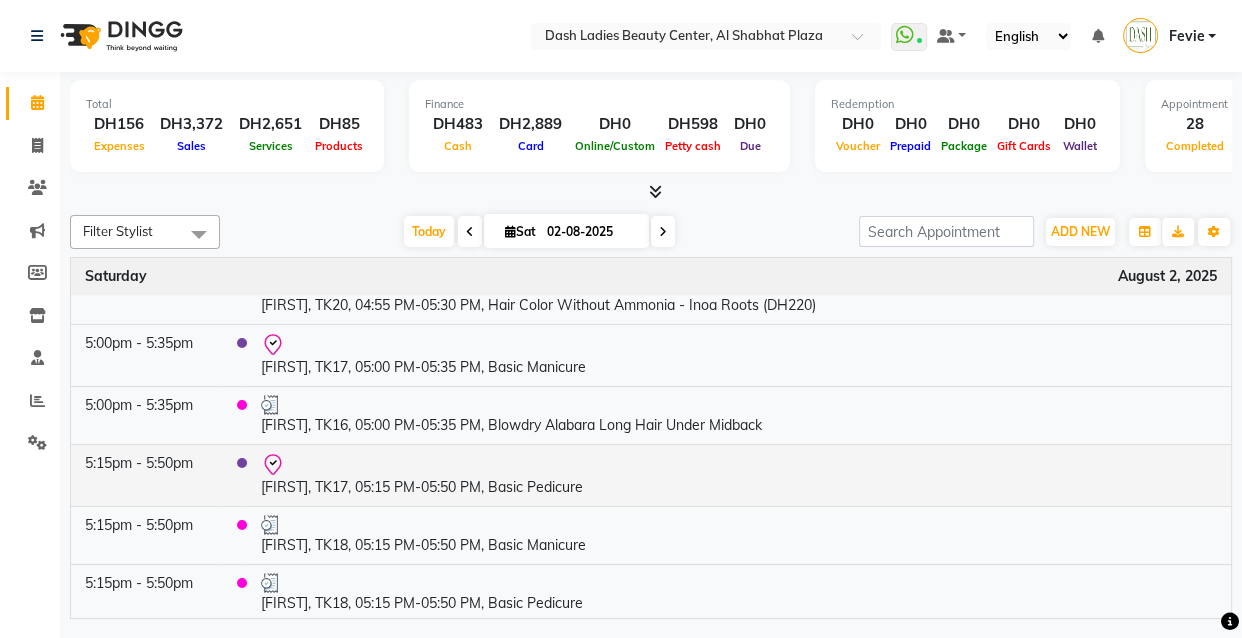 click at bounding box center [739, 465] 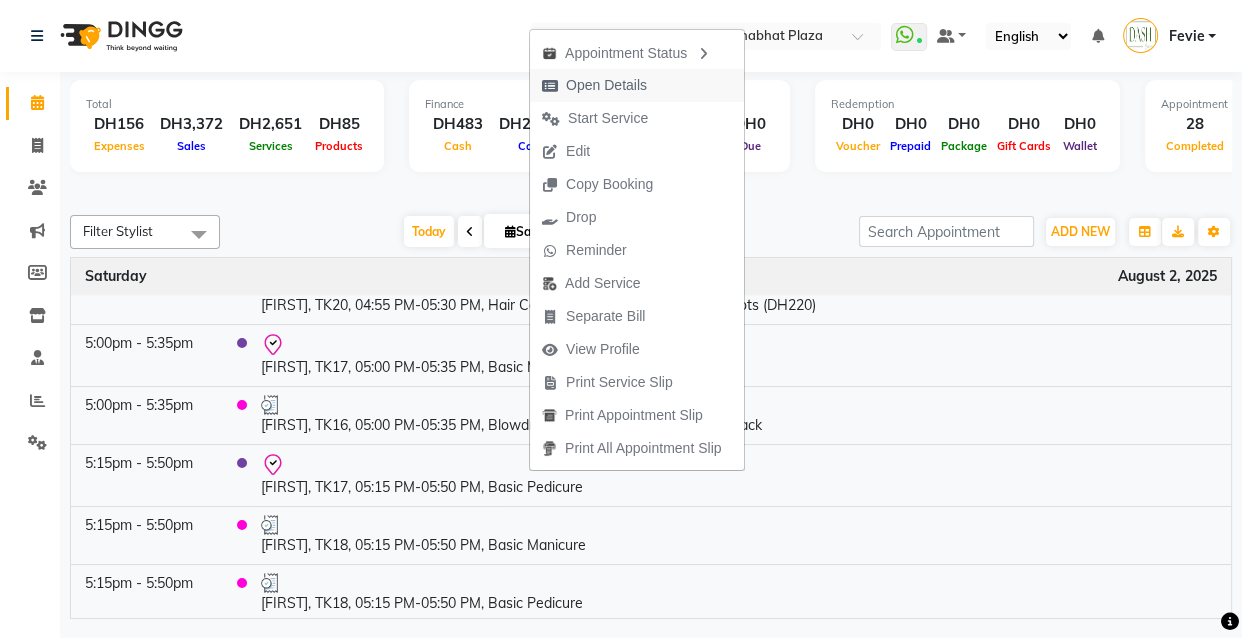 click on "Open Details" at bounding box center [606, 85] 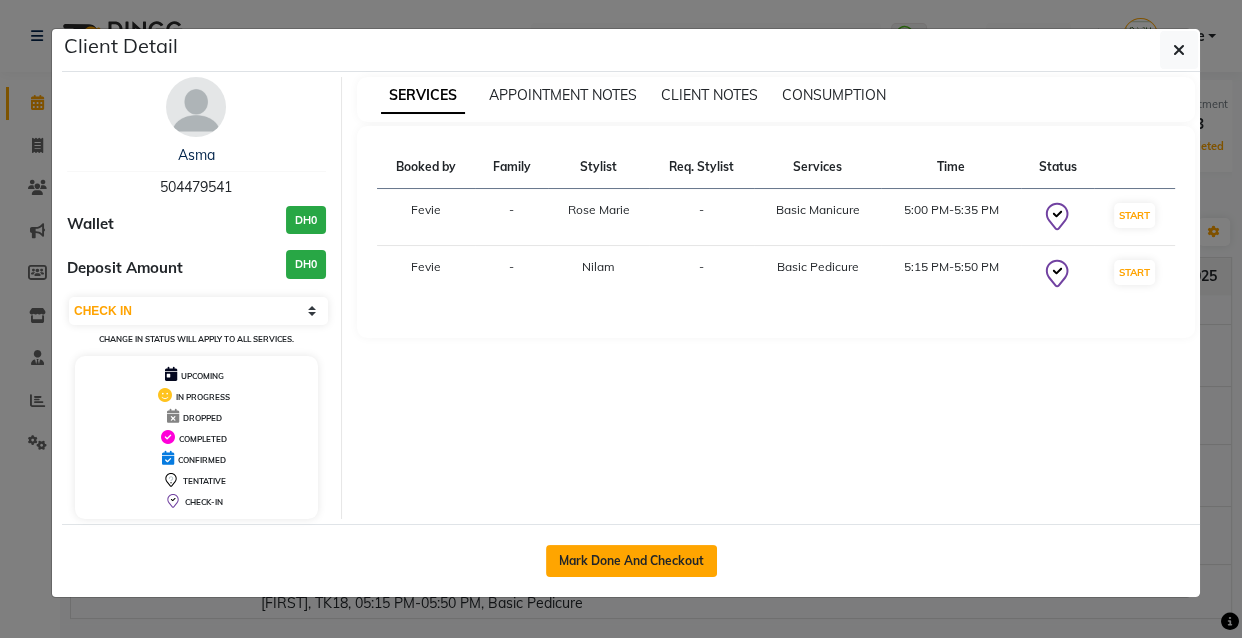 click on "Mark Done And Checkout" 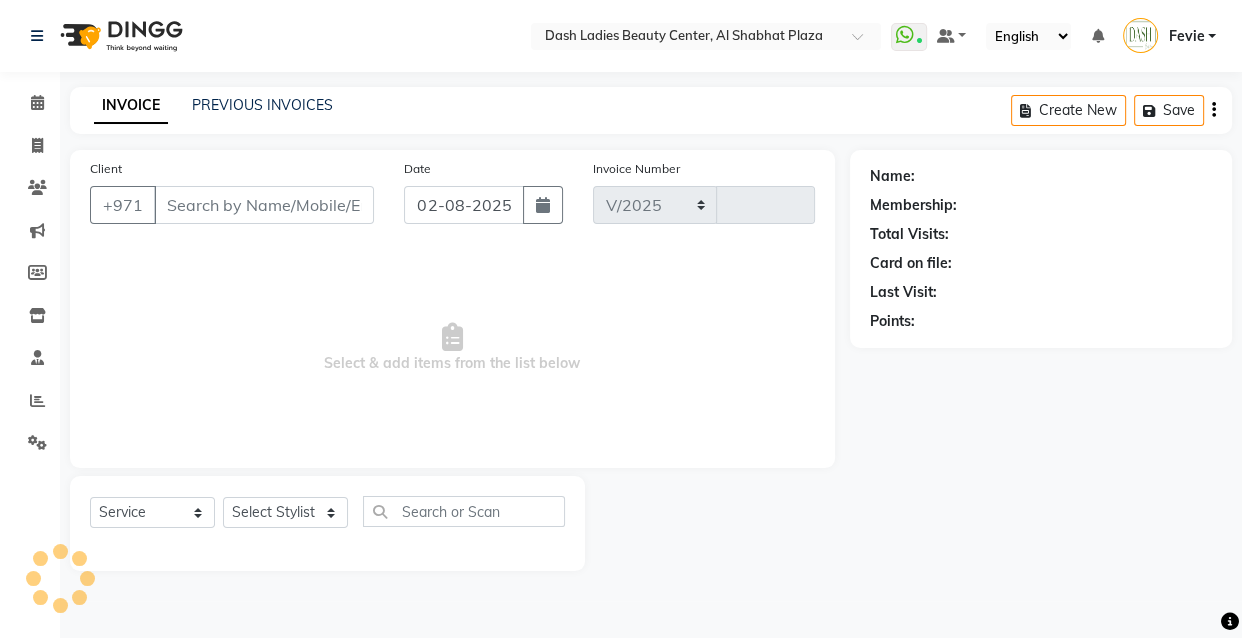 select on "8372" 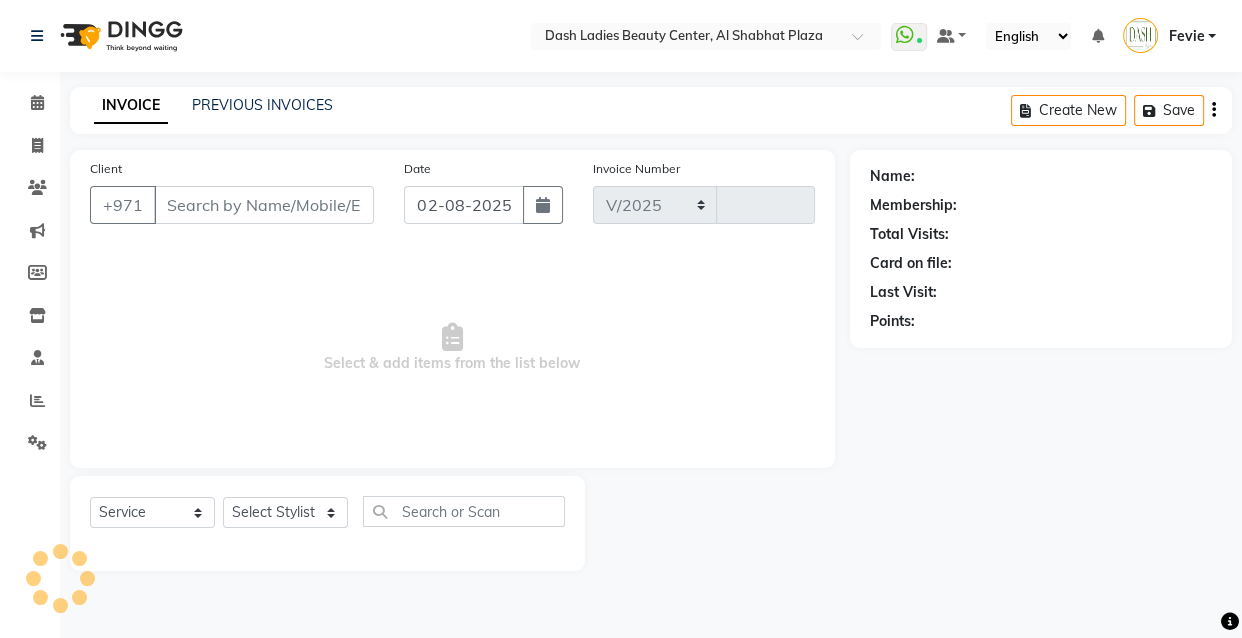 type on "2505" 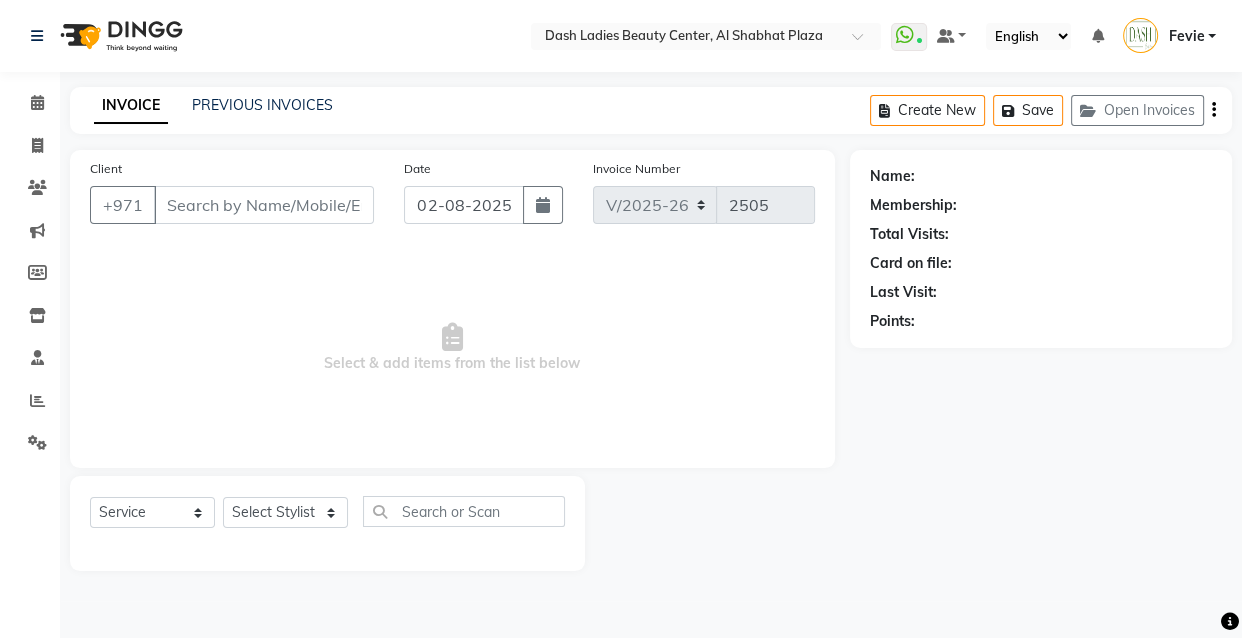 type on "504479541" 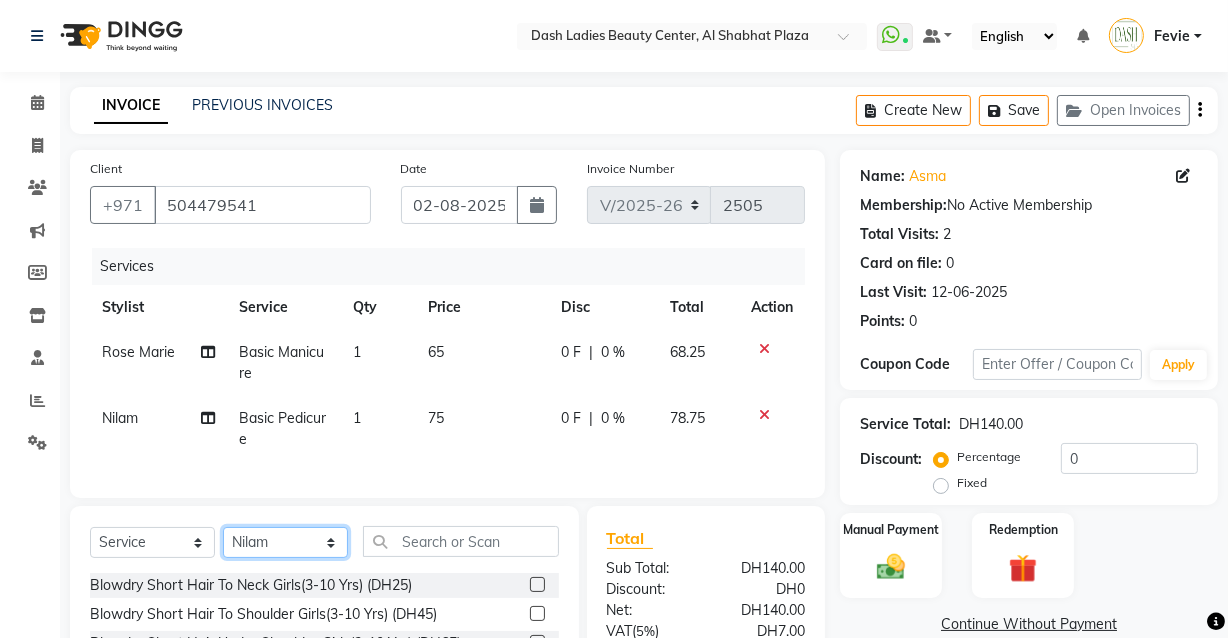 click on "Select Stylist Aizel Angelina Anna Bobi Edlyn Fevie  Flora Grace Hamda Janine Jelyn Mariel Maya Maya (Cafe) May Joy (Cafe) Nabasirye (Cafe) Nancy Nilam Nita Noreen Owner Peace Rechiel Rose Marie Saman Talina" 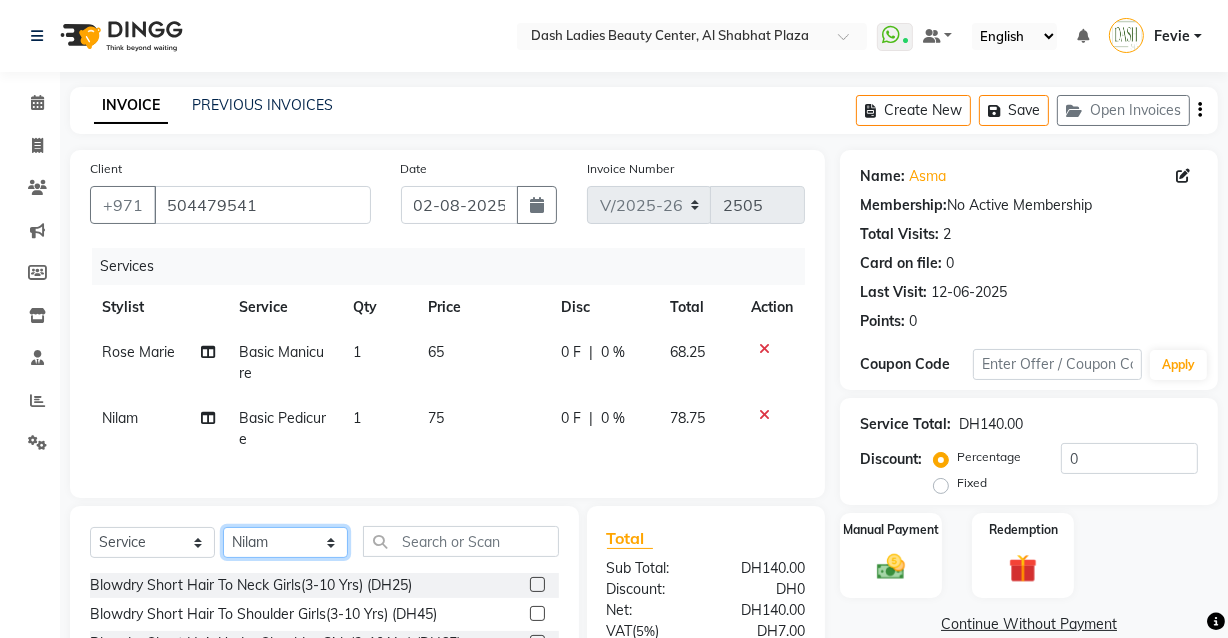 select on "81114" 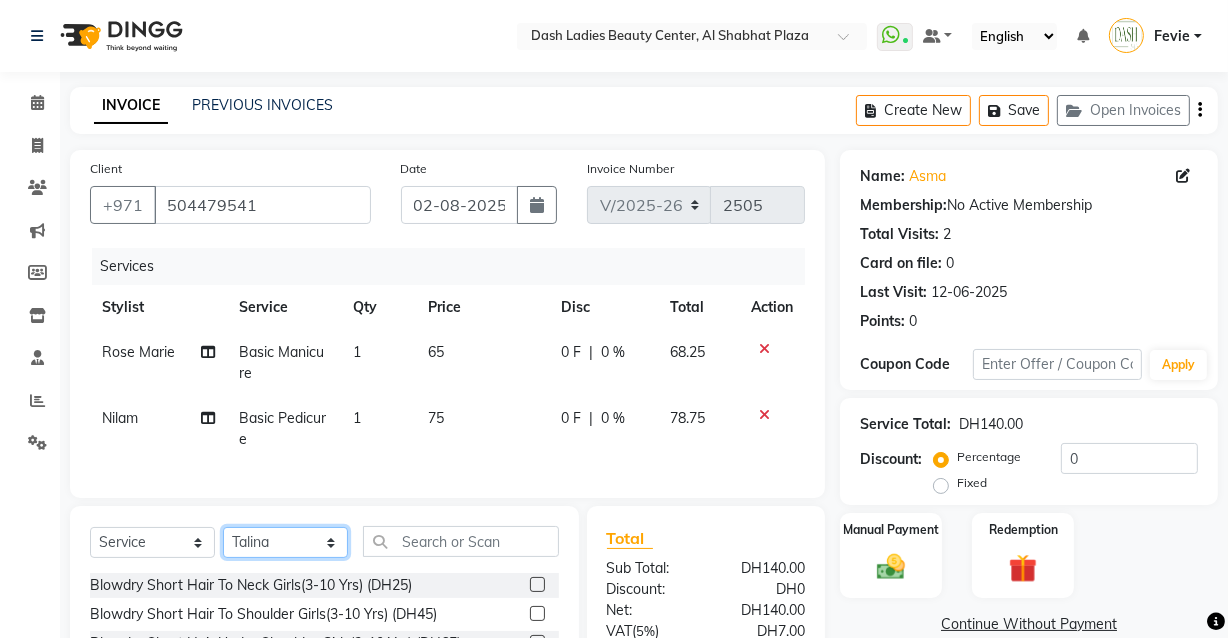 click on "Select Stylist Aizel Angelina Anna Bobi Edlyn Fevie  Flora Grace Hamda Janine Jelyn Mariel Maya Maya (Cafe) May Joy (Cafe) Nabasirye (Cafe) Nancy Nilam Nita Noreen Owner Peace Rechiel Rose Marie Saman Talina" 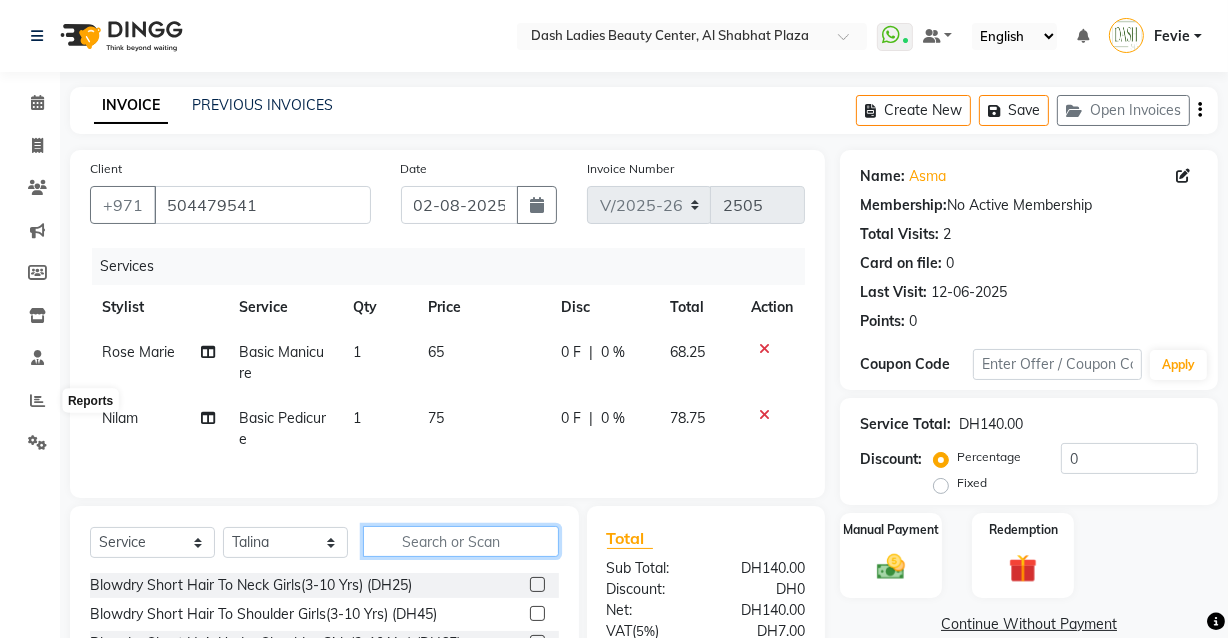 click 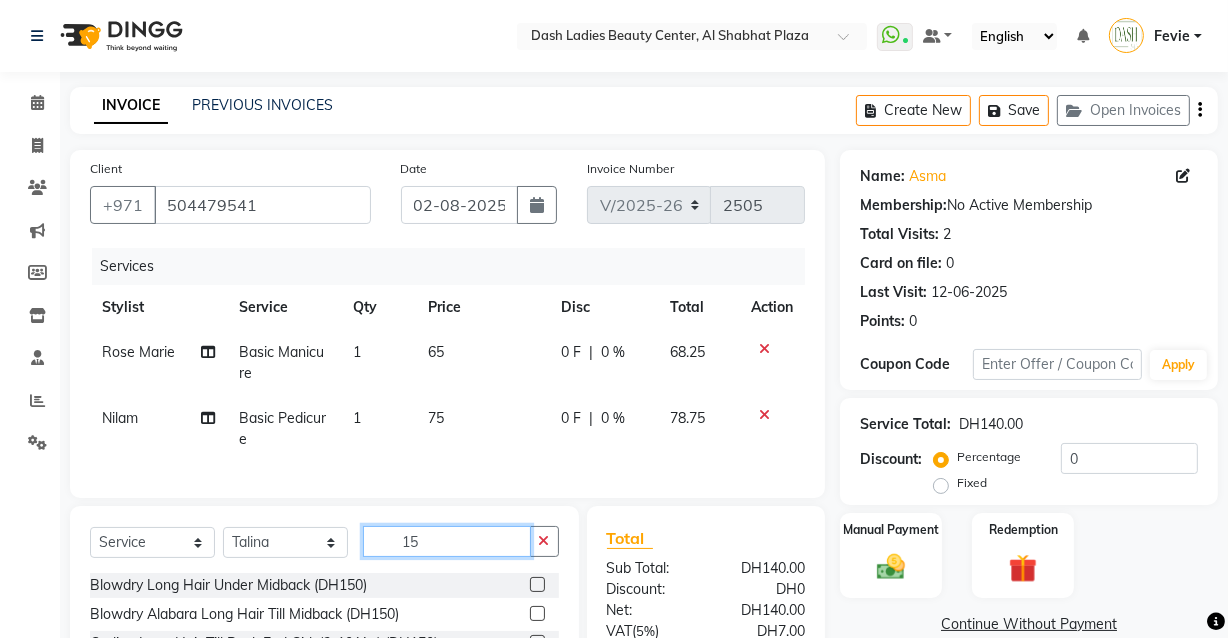 type on "1" 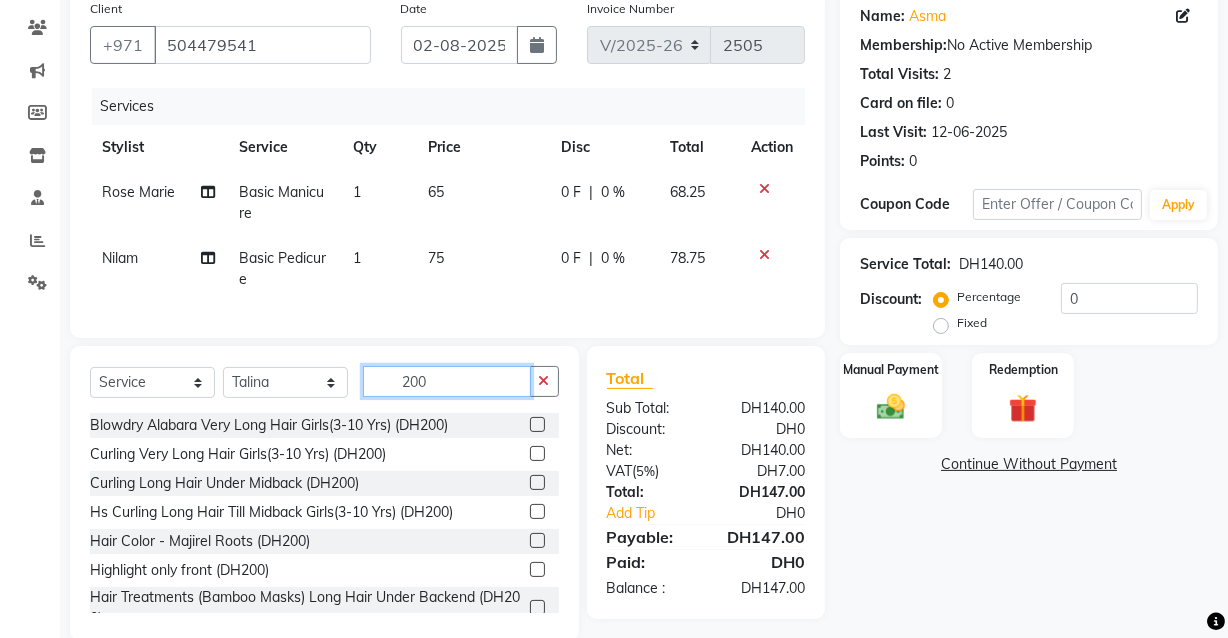 scroll, scrollTop: 171, scrollLeft: 0, axis: vertical 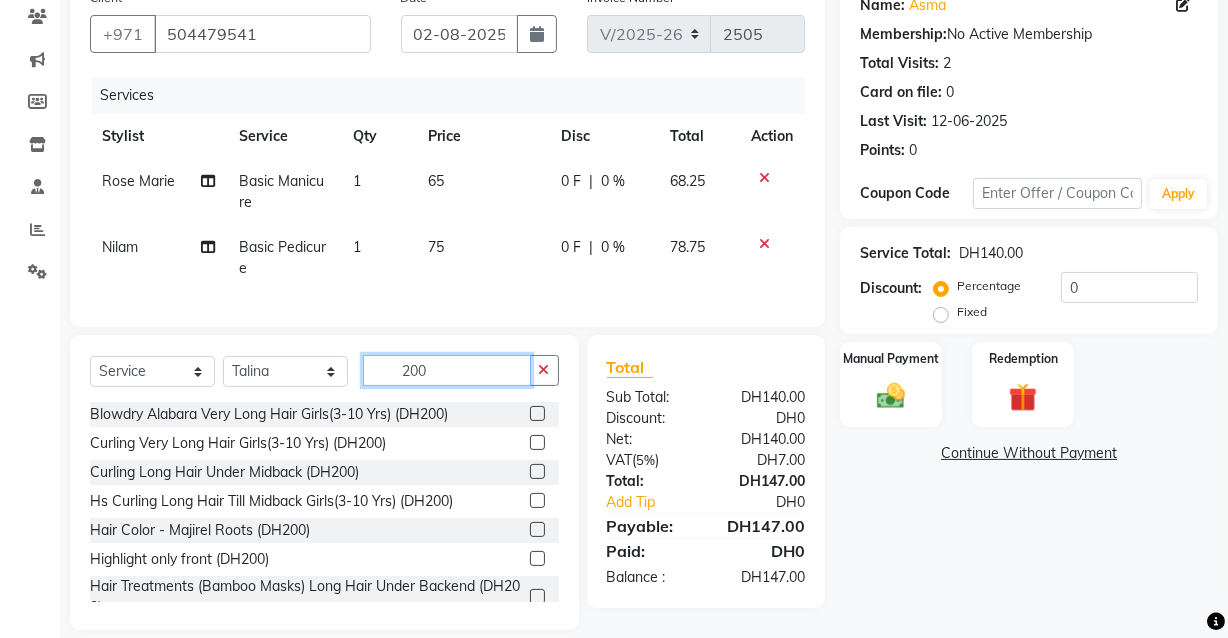 type on "200" 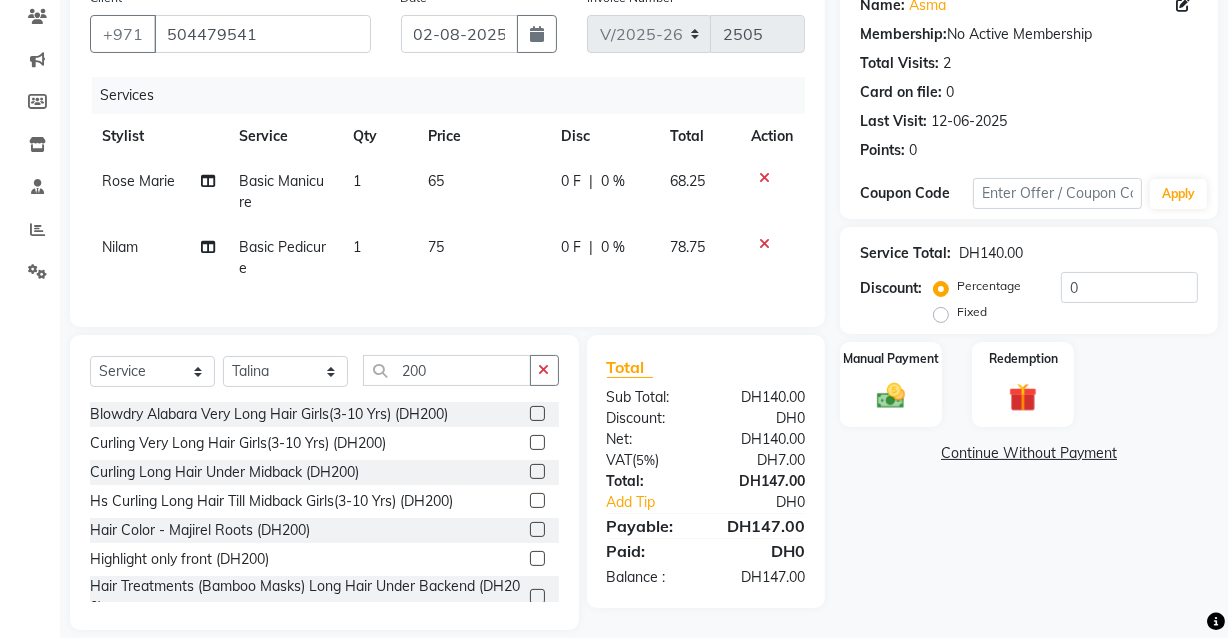 click 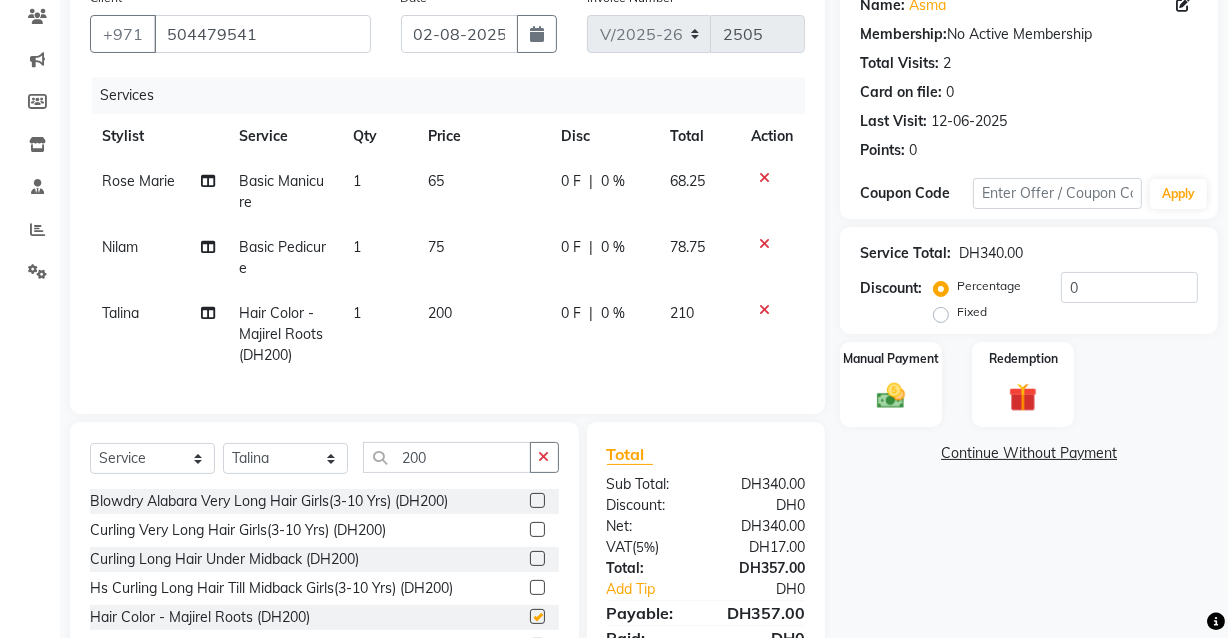 checkbox on "false" 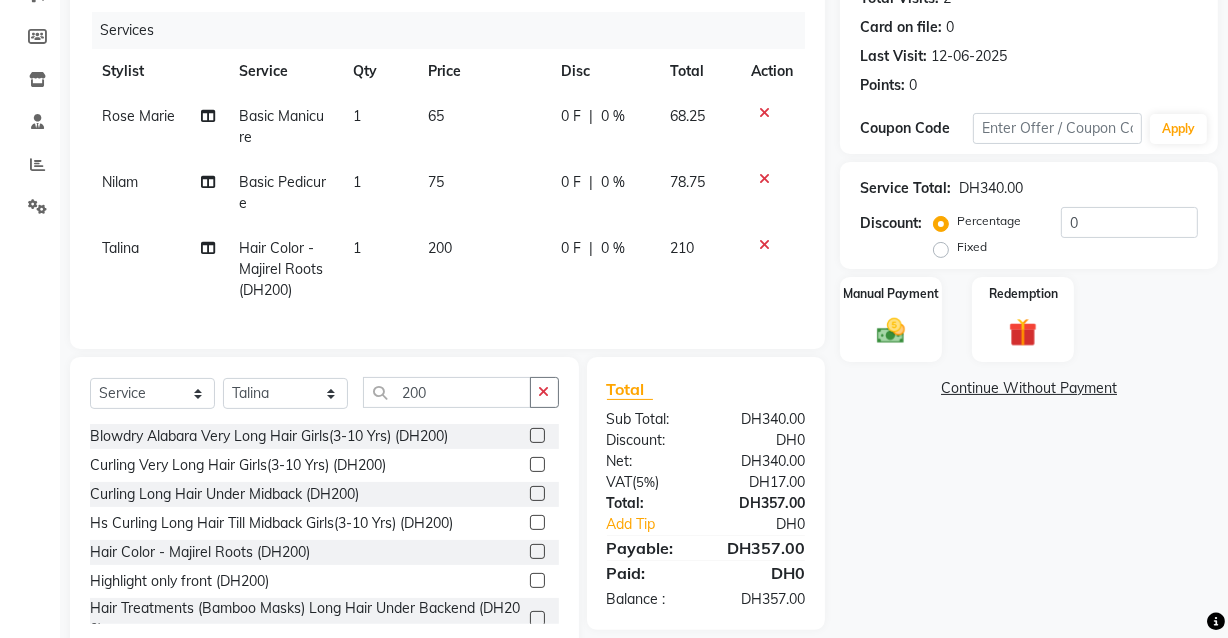 scroll, scrollTop: 248, scrollLeft: 0, axis: vertical 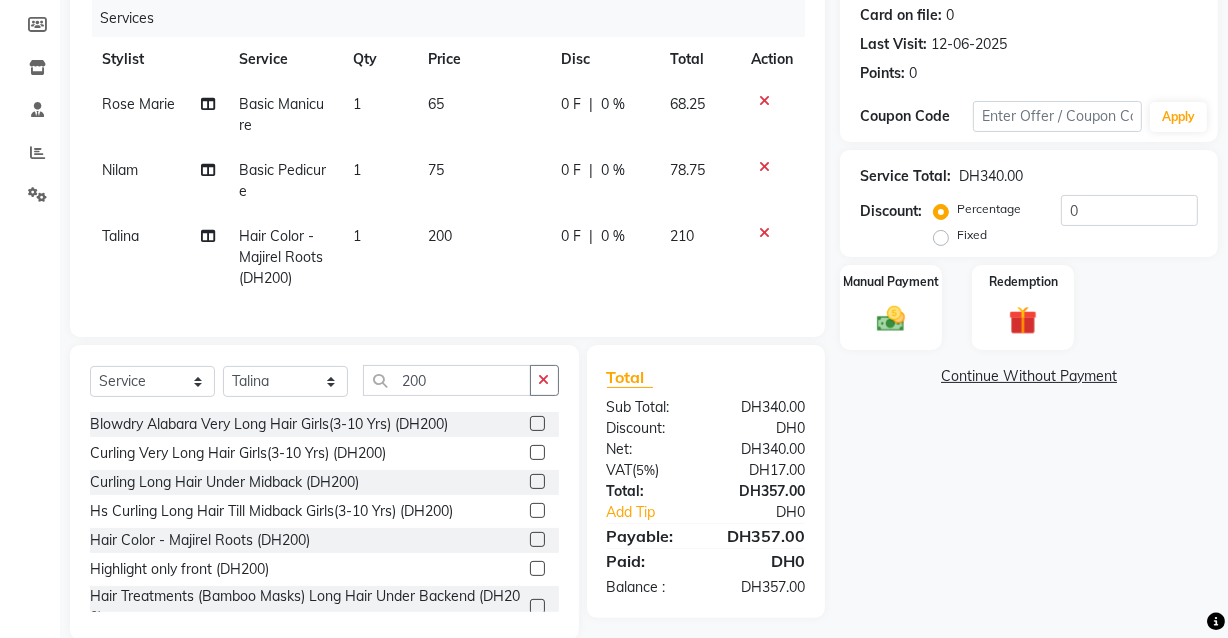 click 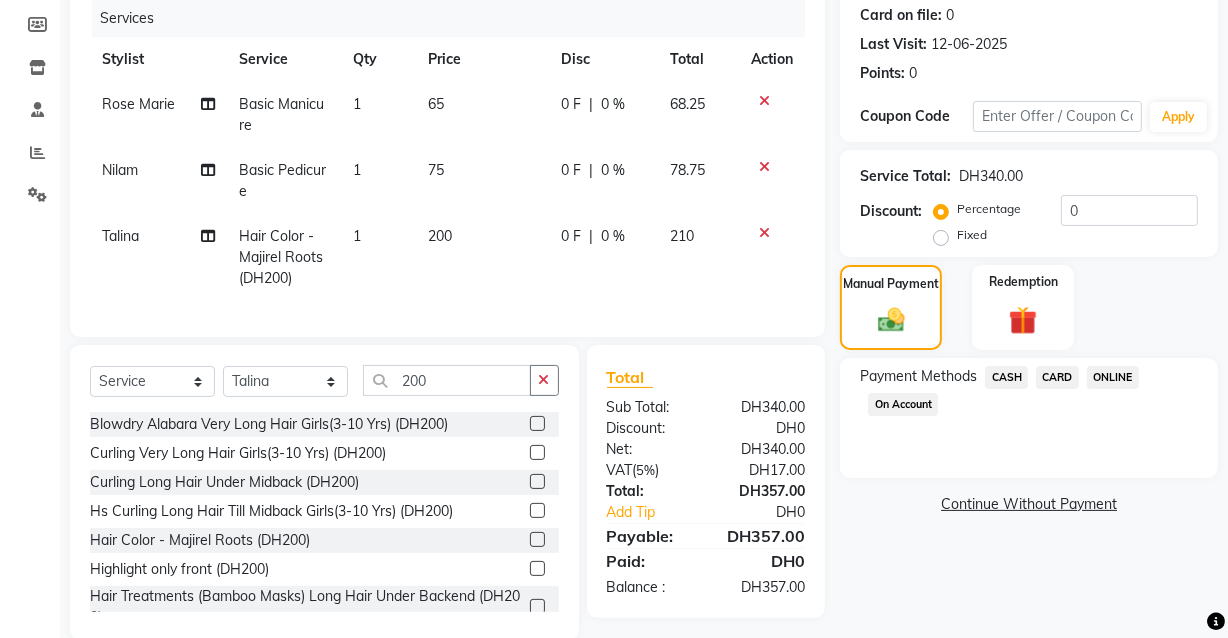 click on "CASH" 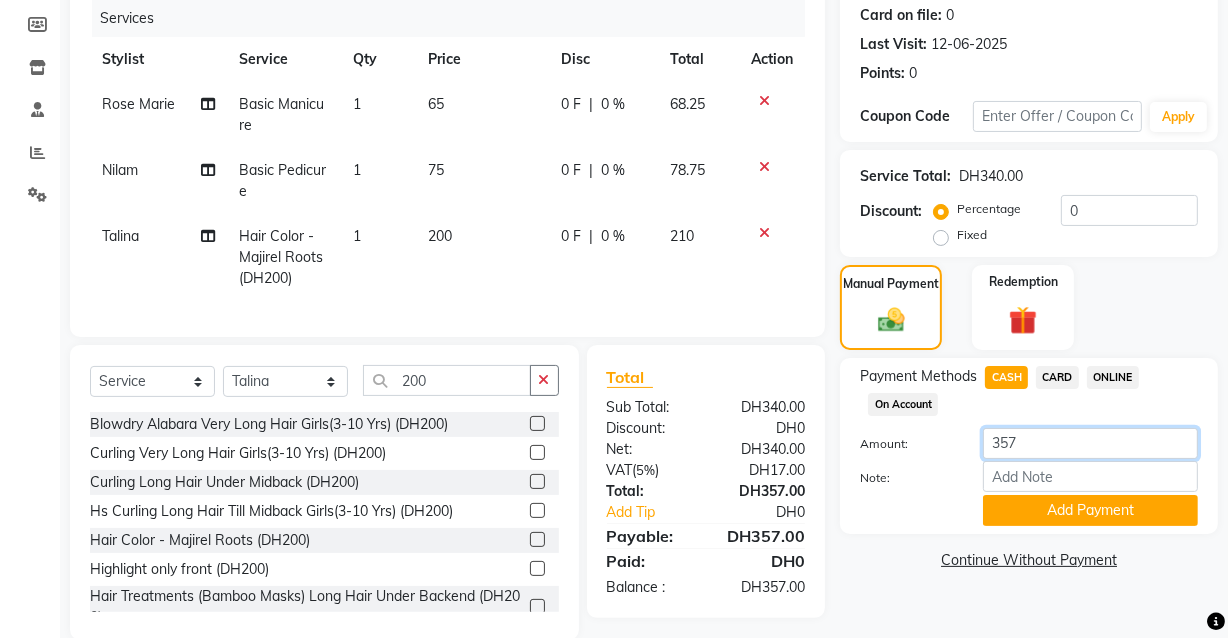 click on "357" 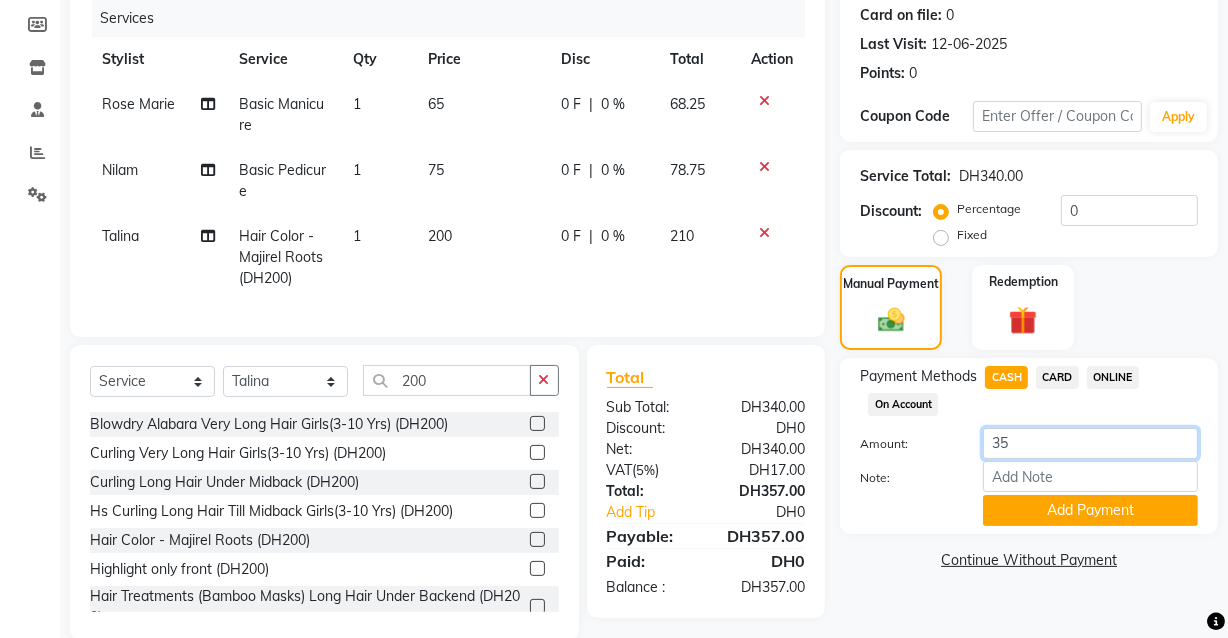 type on "3" 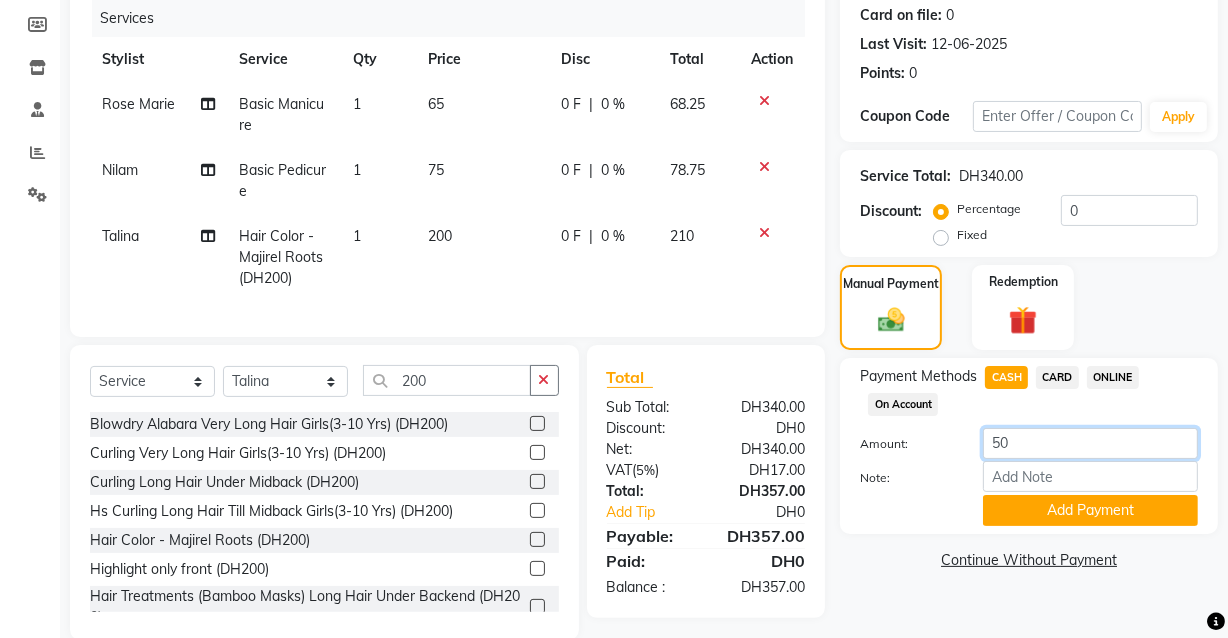 type on "500" 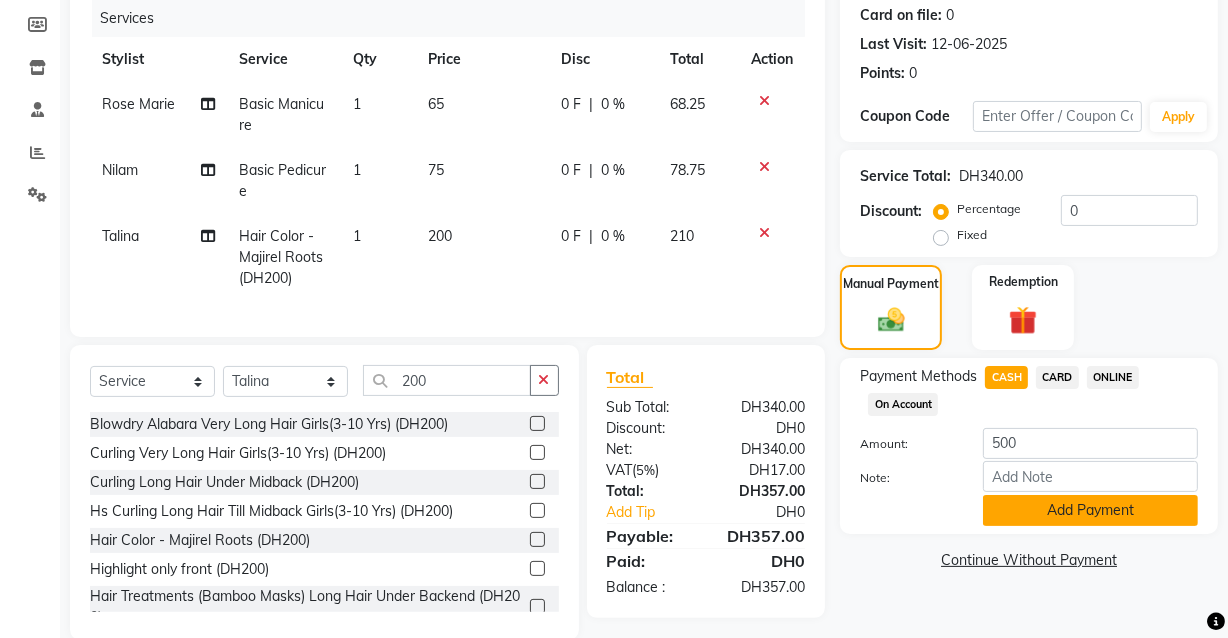 click on "Add Payment" 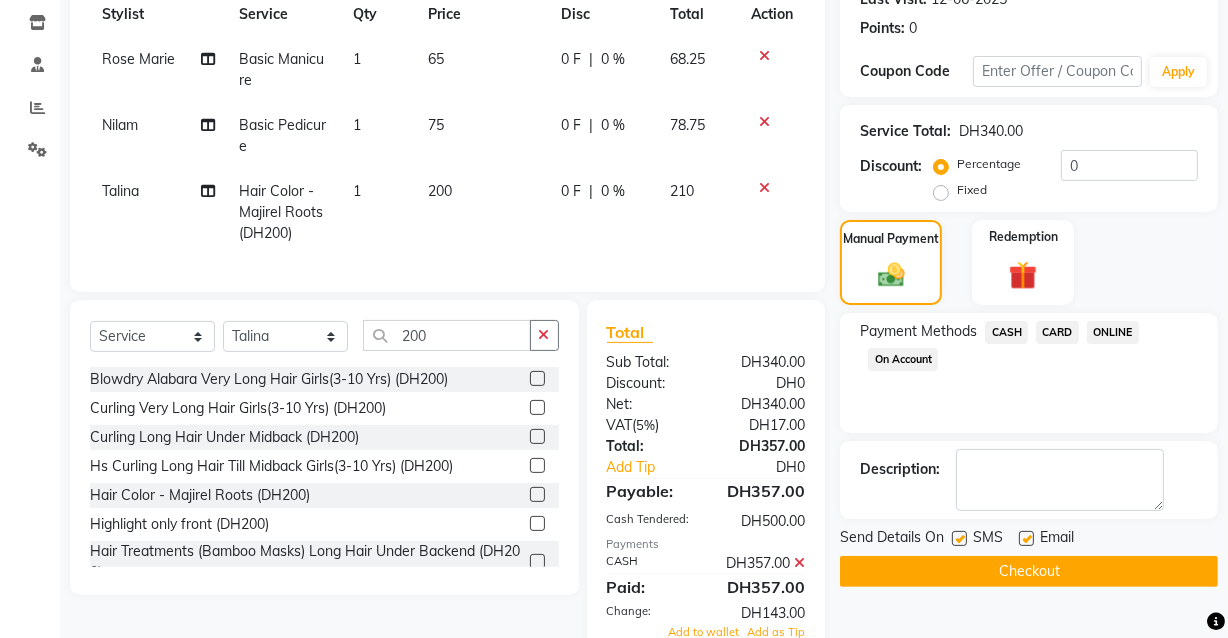 scroll, scrollTop: 405, scrollLeft: 0, axis: vertical 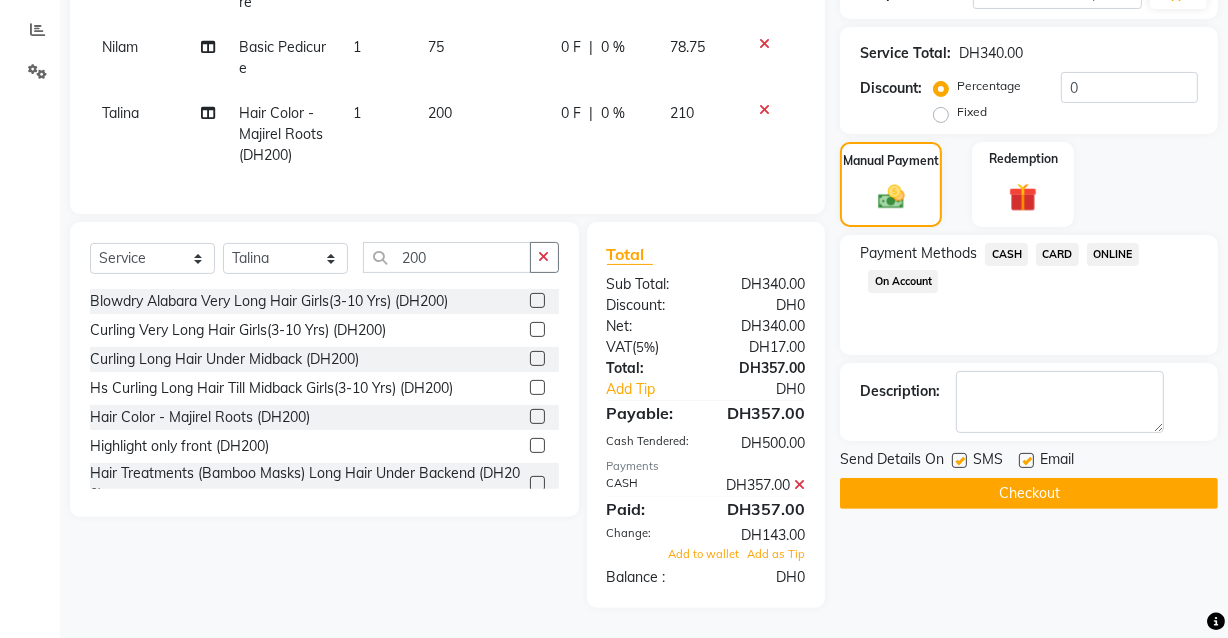 click on "Checkout" 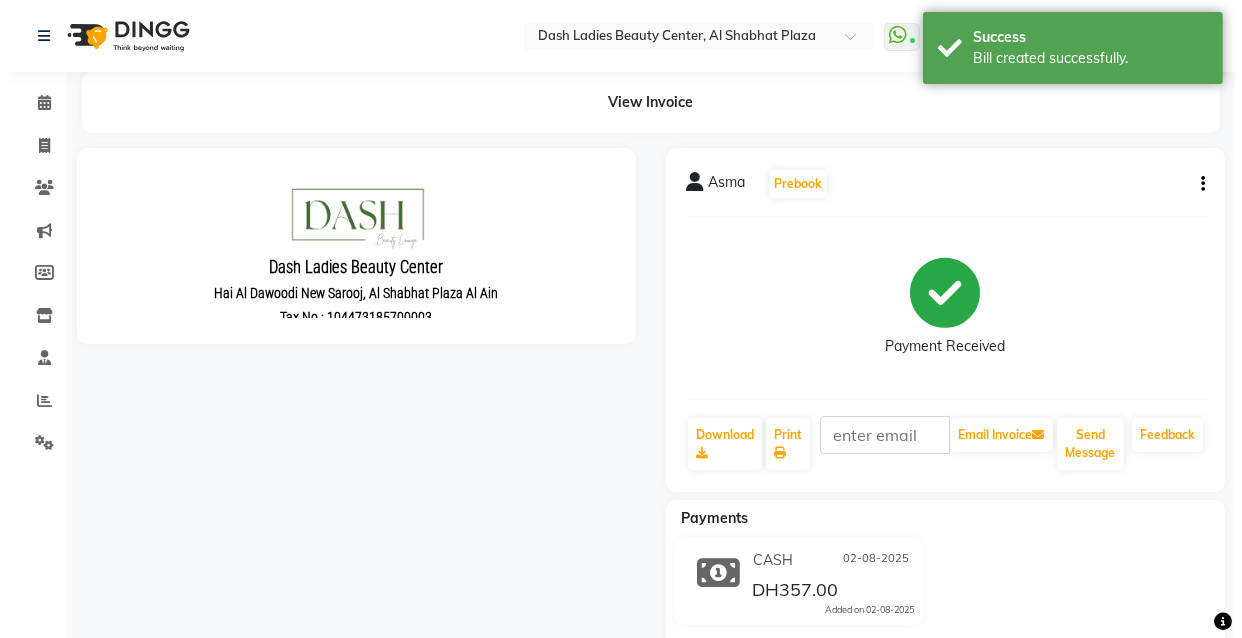 scroll, scrollTop: 0, scrollLeft: 0, axis: both 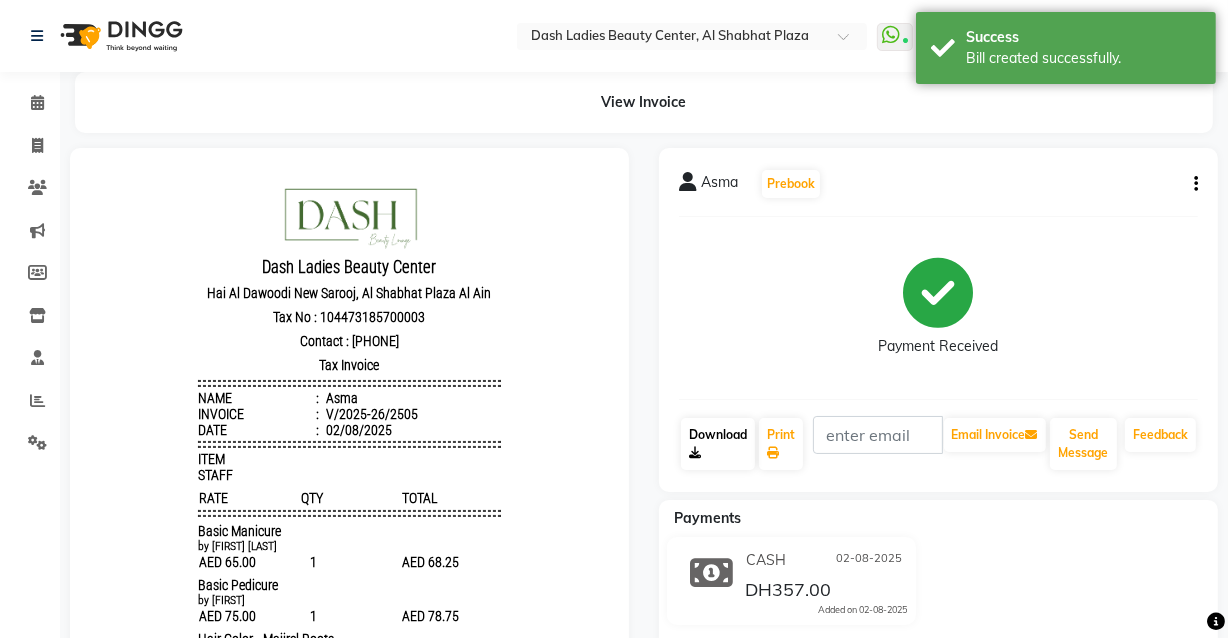 click on "Download" 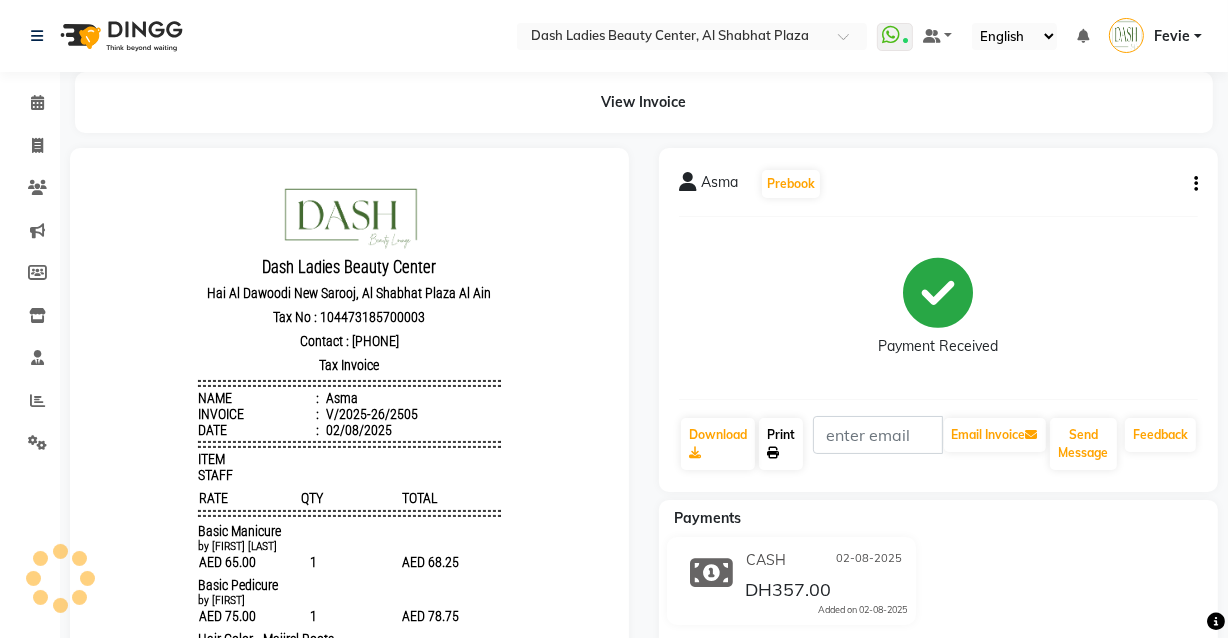 click on "Print" 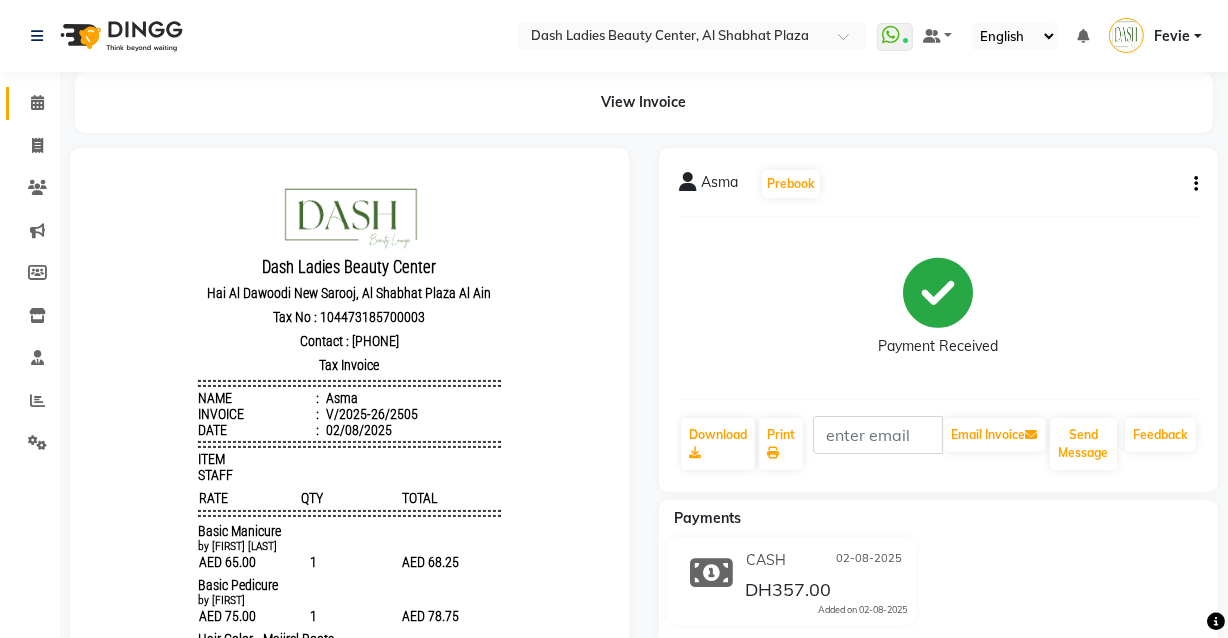 click 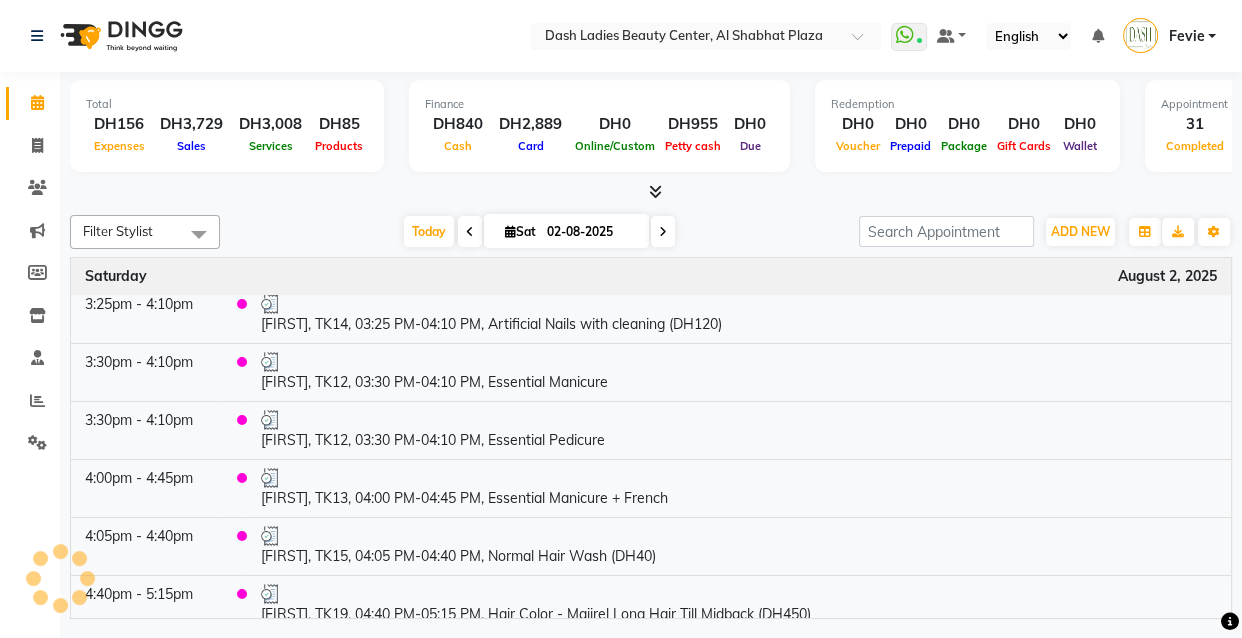 scroll, scrollTop: 1471, scrollLeft: 0, axis: vertical 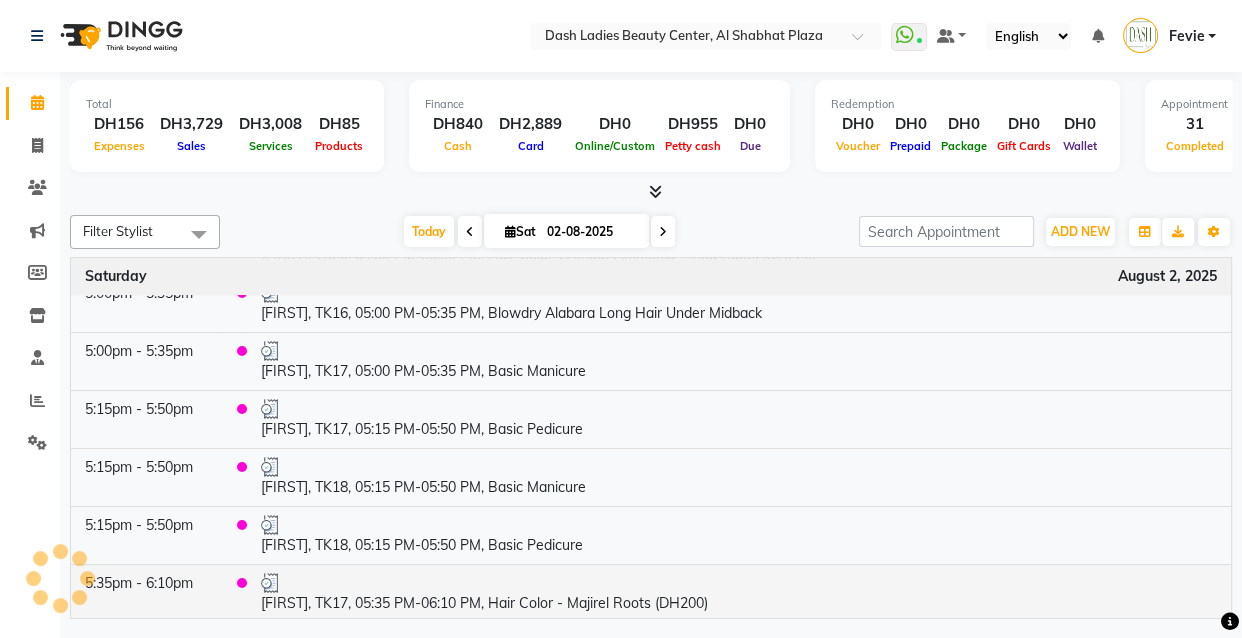 click on "Asma, TK17, 05:35 PM-06:10 PM, Hair Color - Majirel Roots  (DH200)" at bounding box center [739, 593] 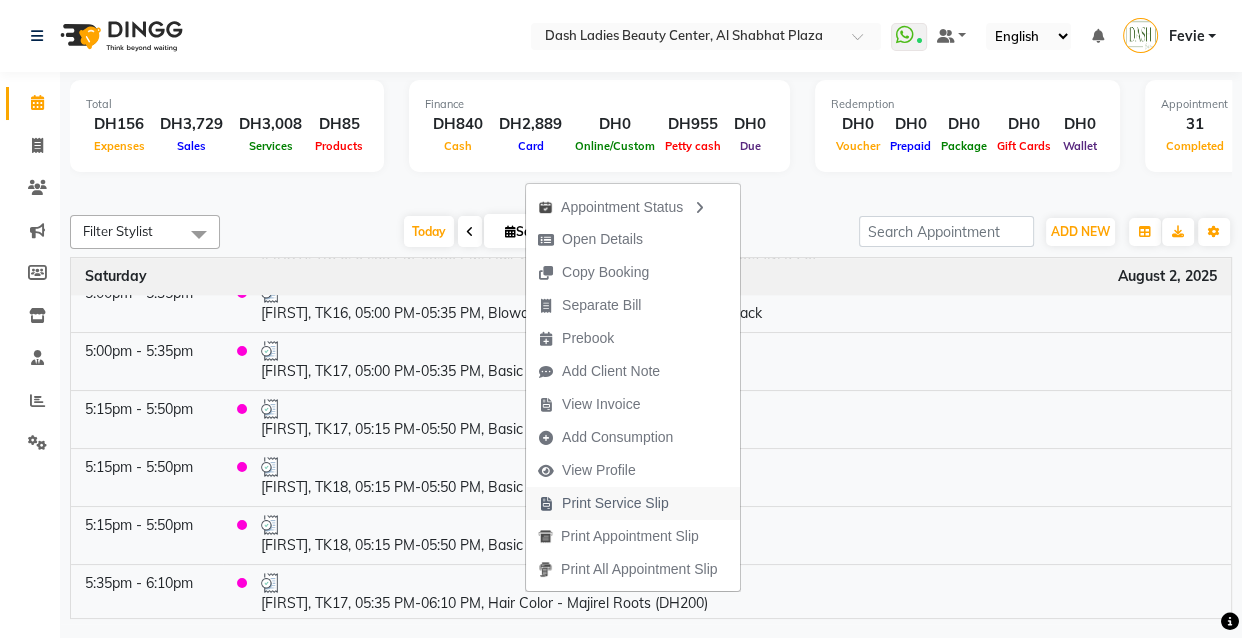click on "Print Service Slip" at bounding box center (615, 503) 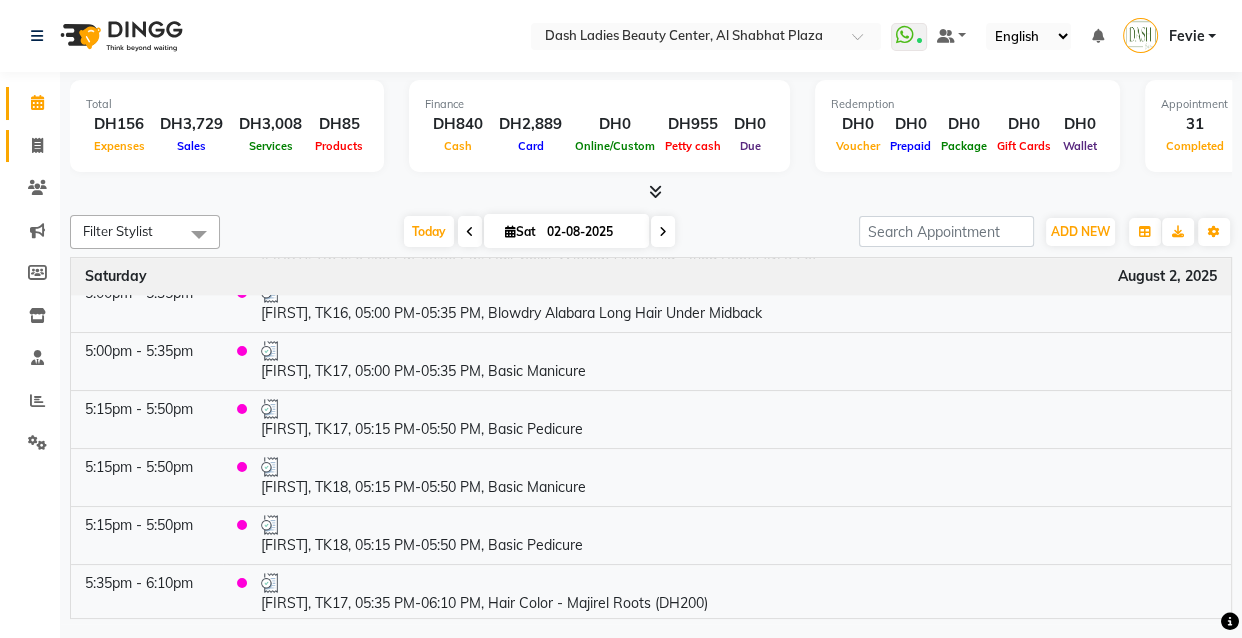 click 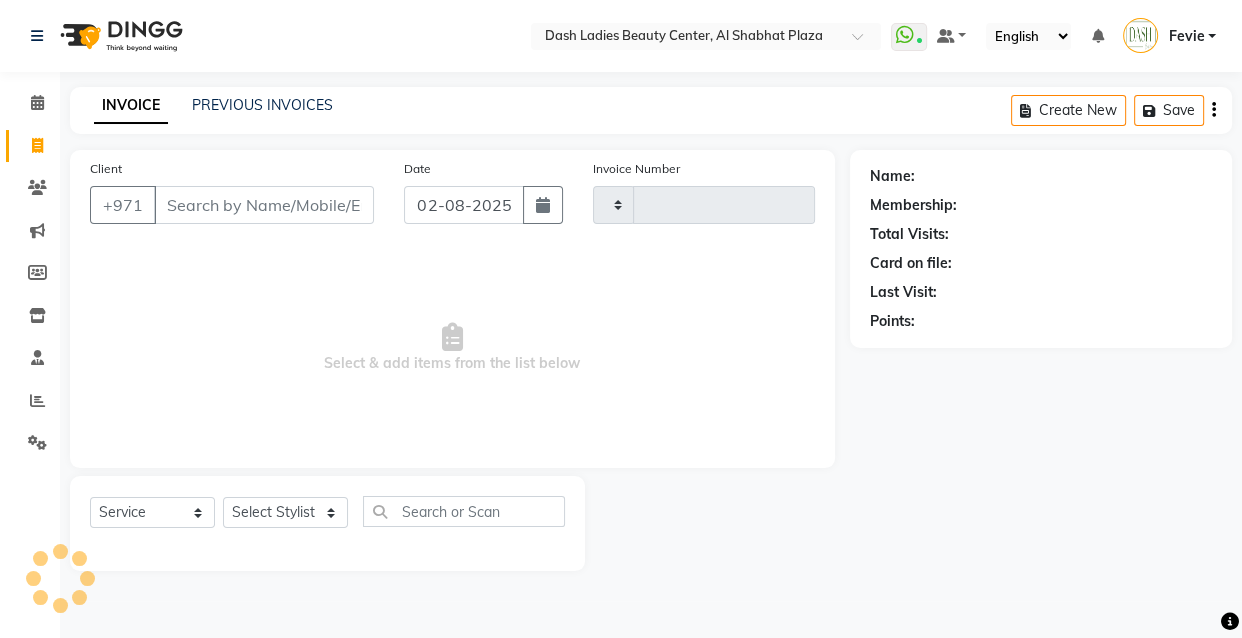 type on "2506" 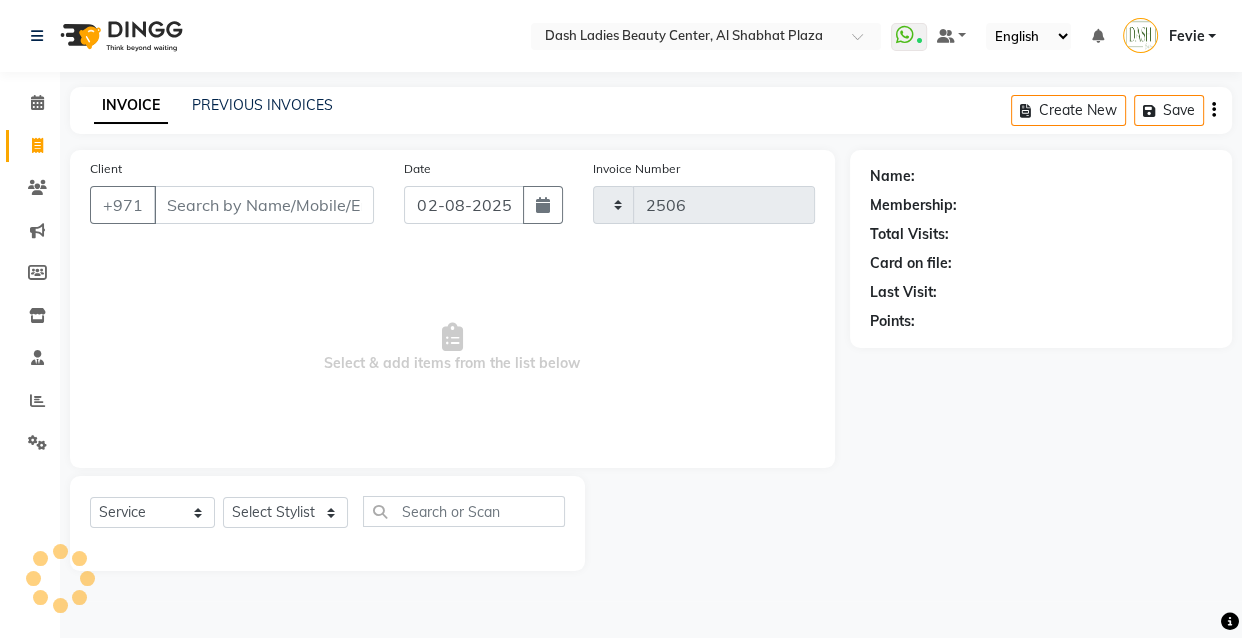 select on "8372" 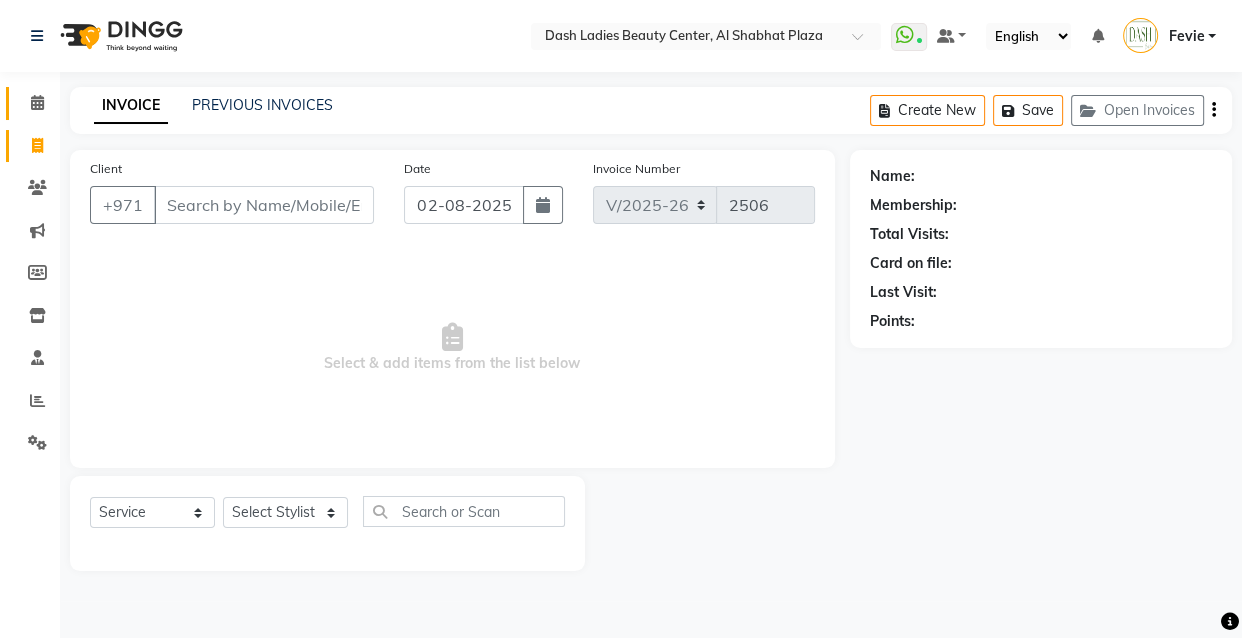 click 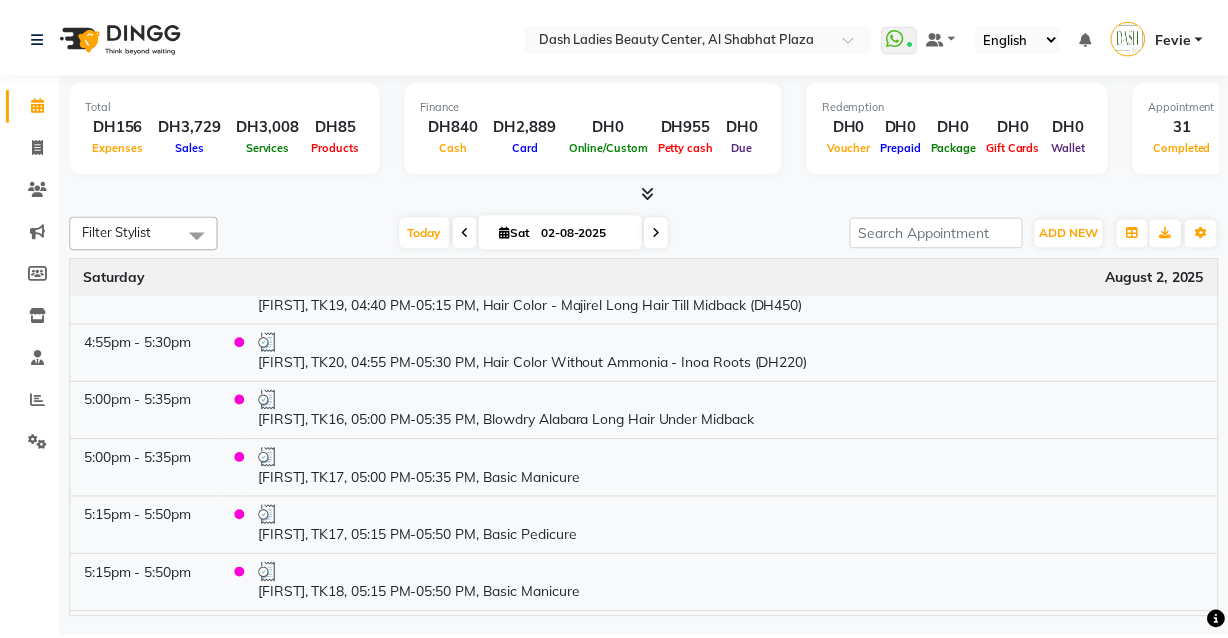 scroll, scrollTop: 1471, scrollLeft: 0, axis: vertical 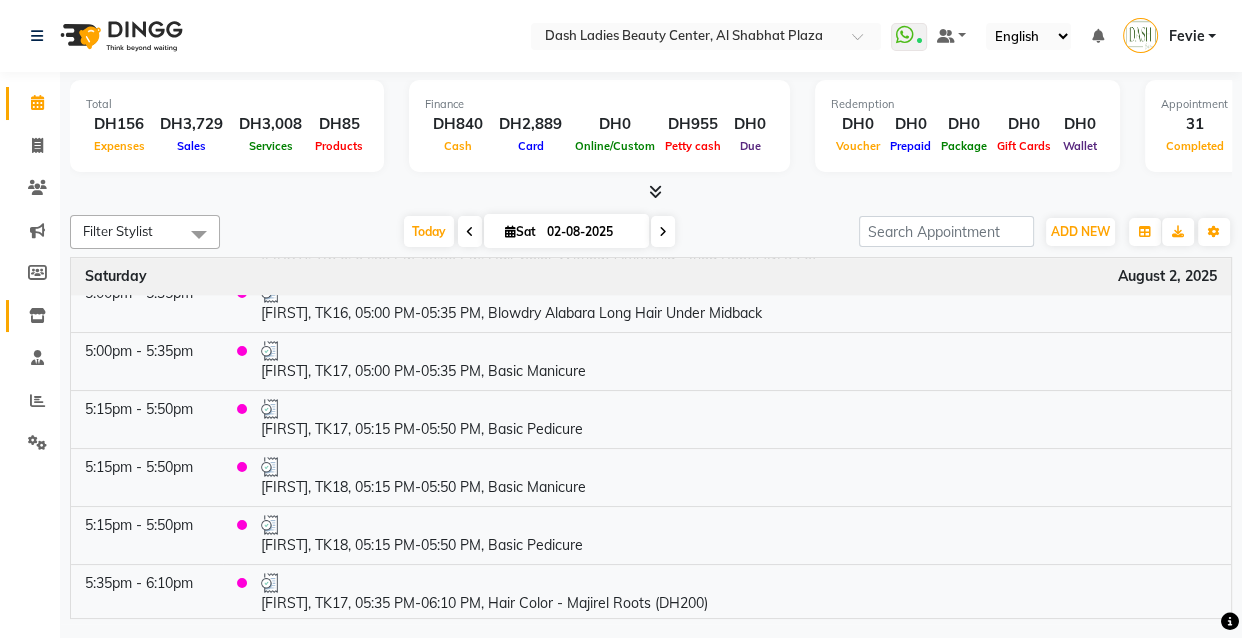 click 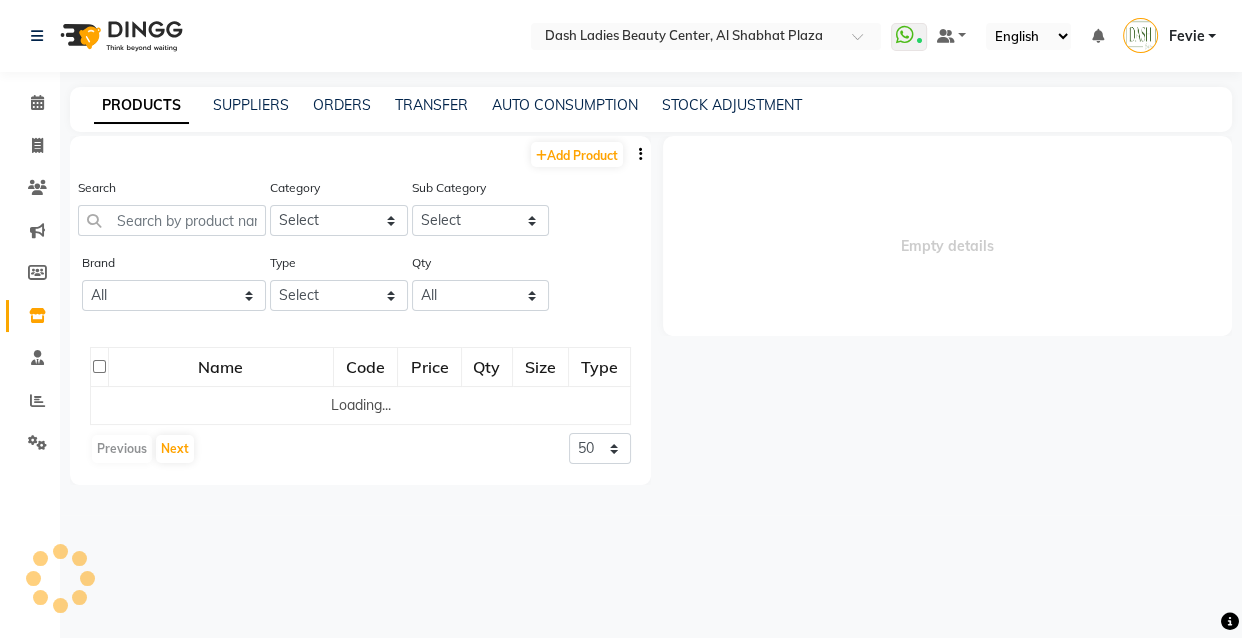 select 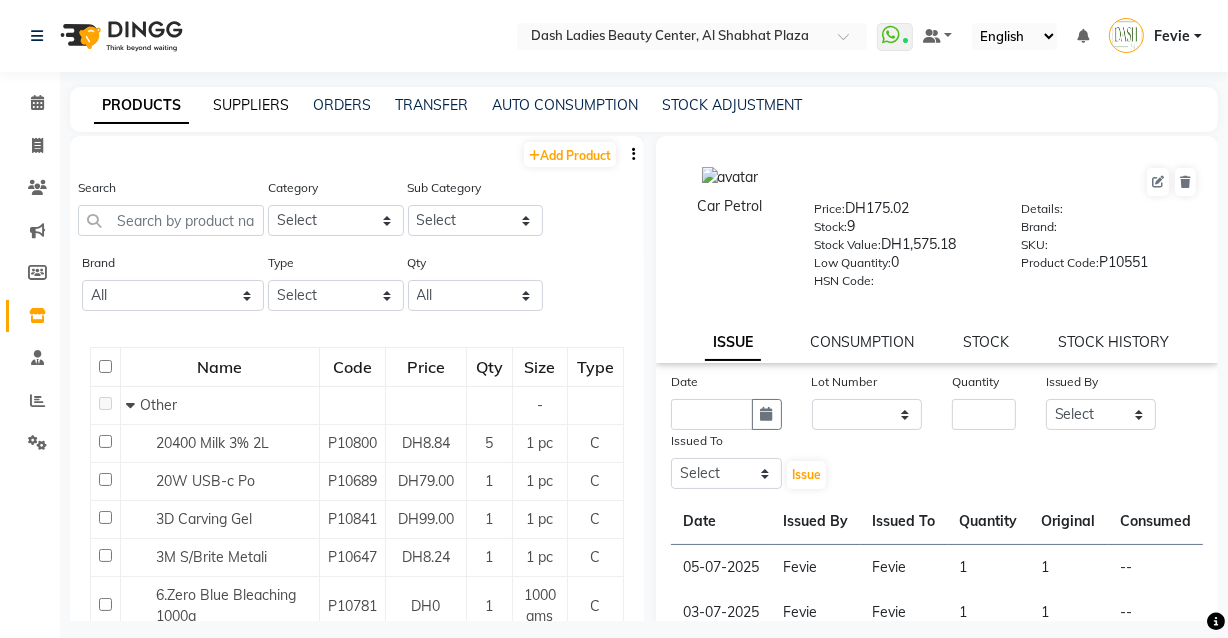 click on "SUPPLIERS" 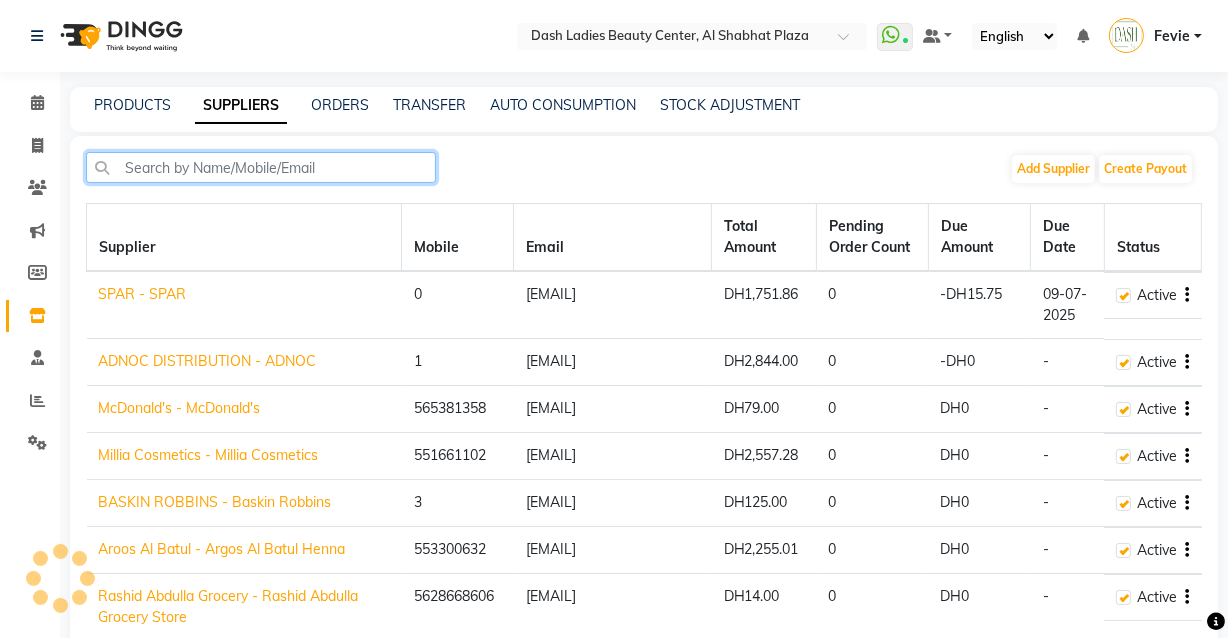 click 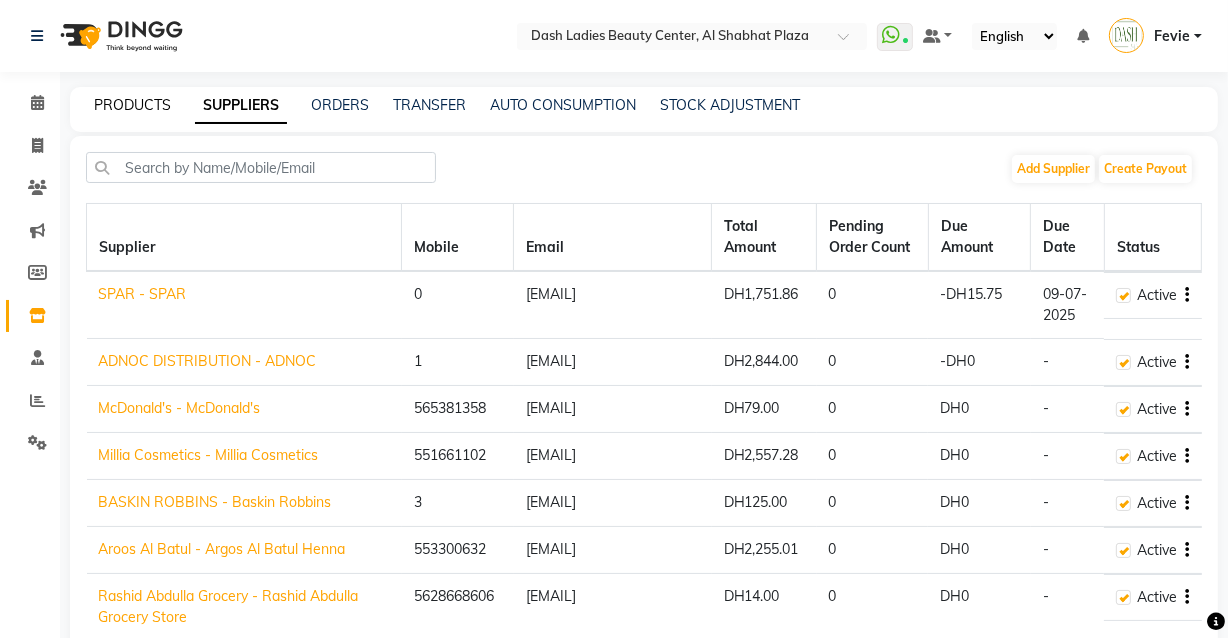 click on "PRODUCTS" 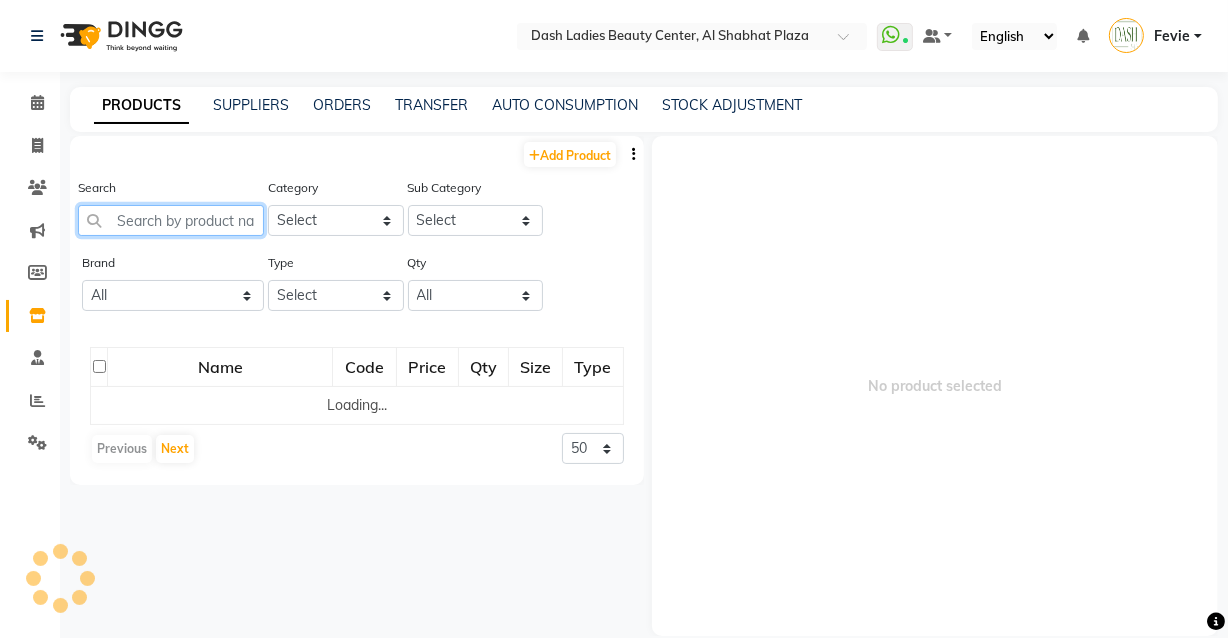 click 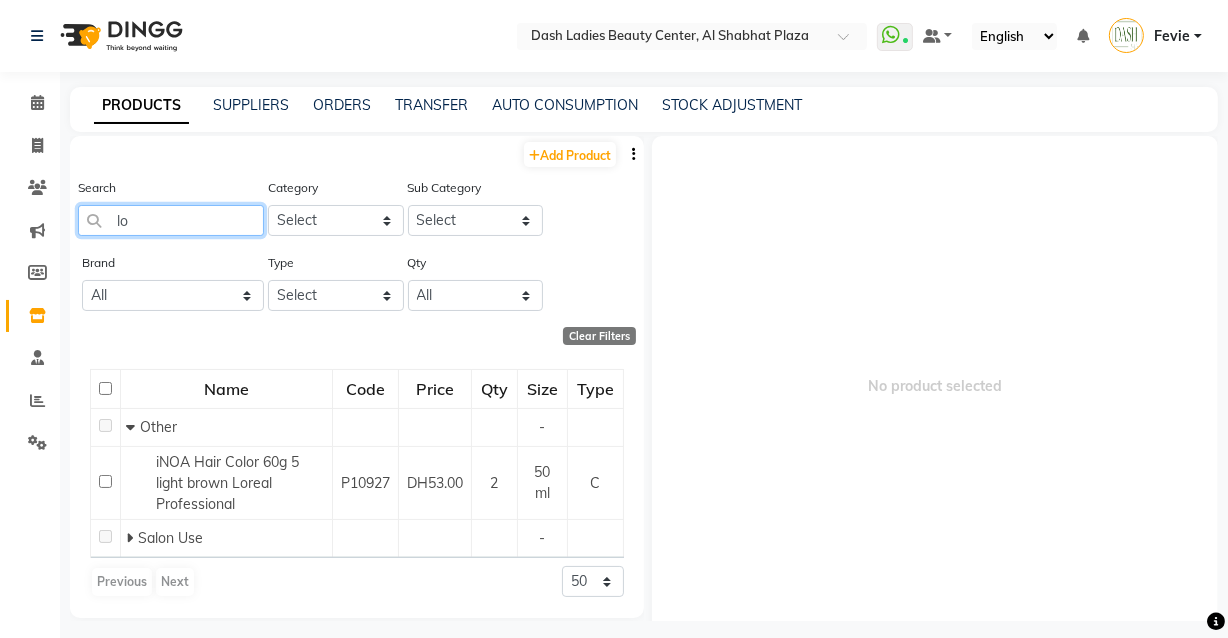 type on "l" 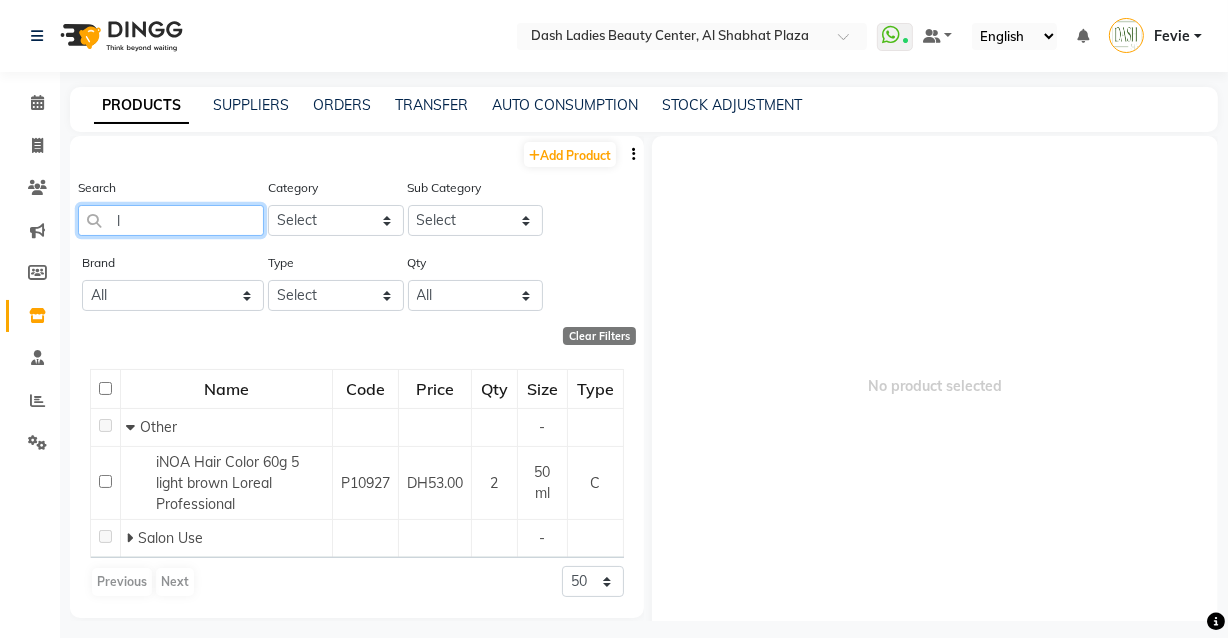 type 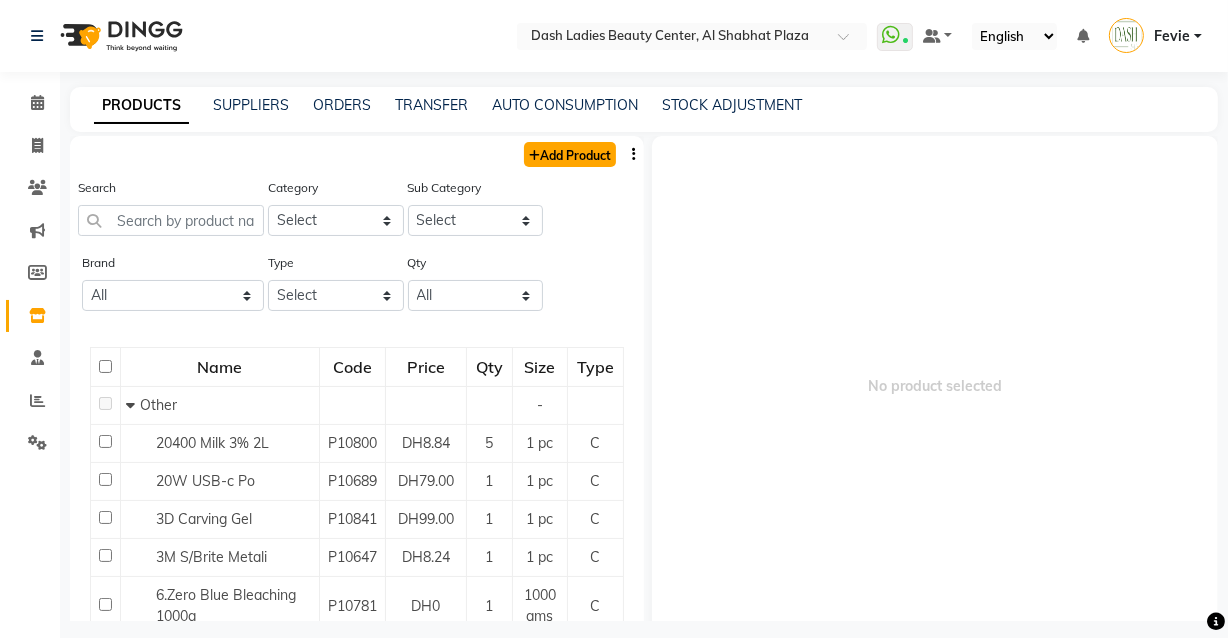 click on "Add Product" 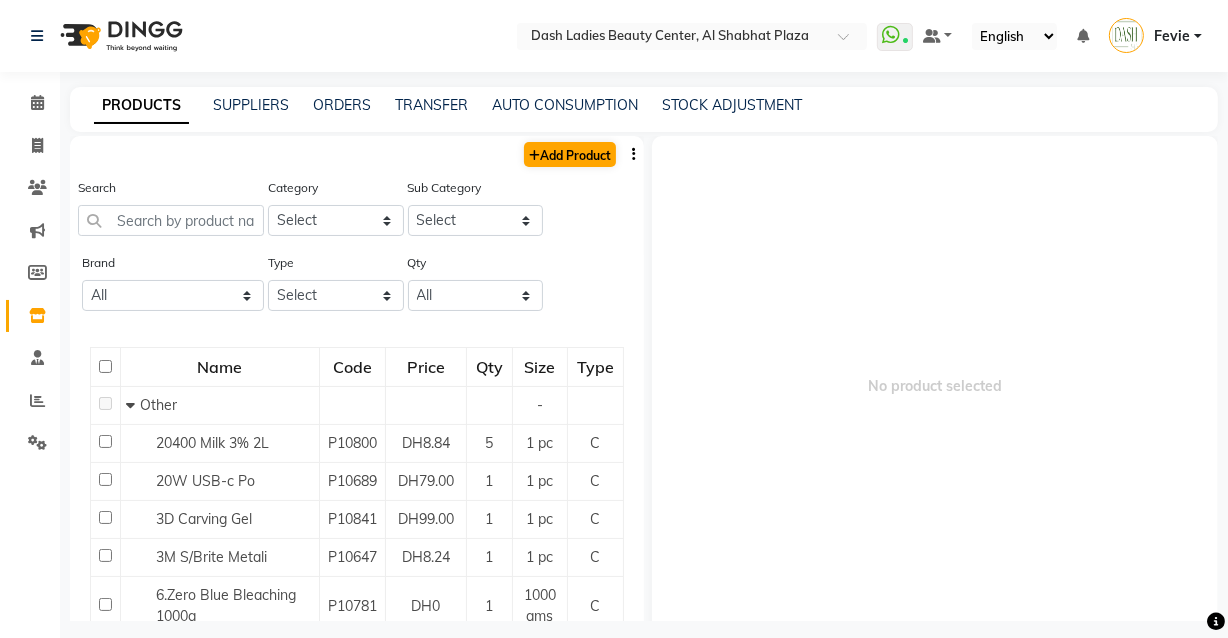 select on "true" 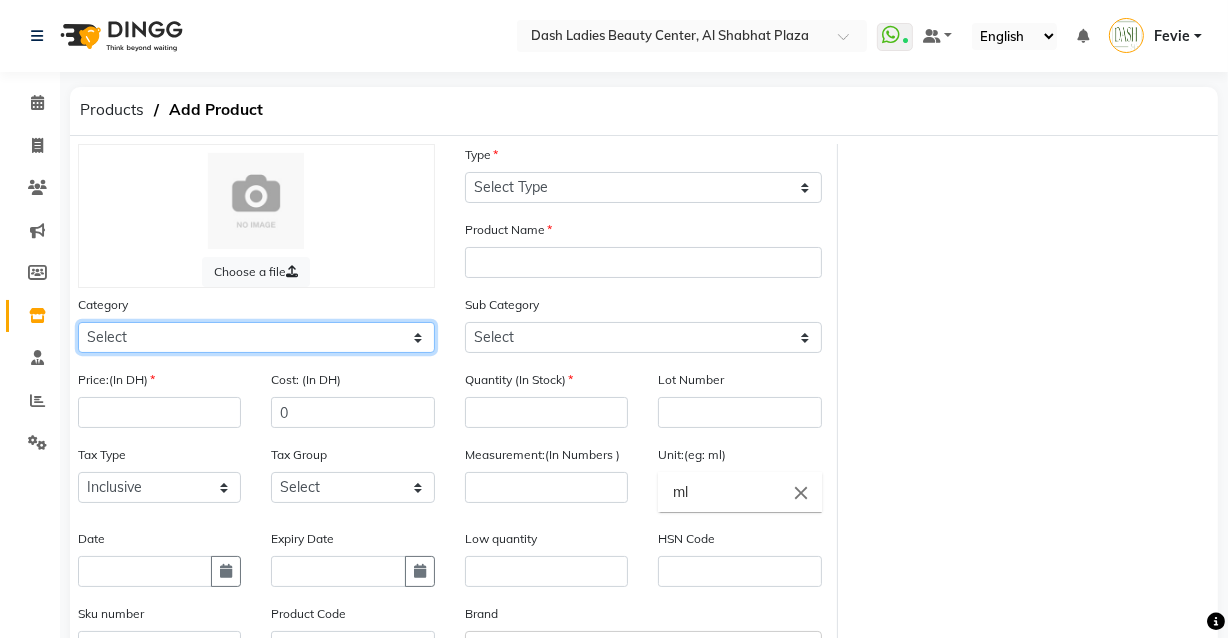 click on "Select" 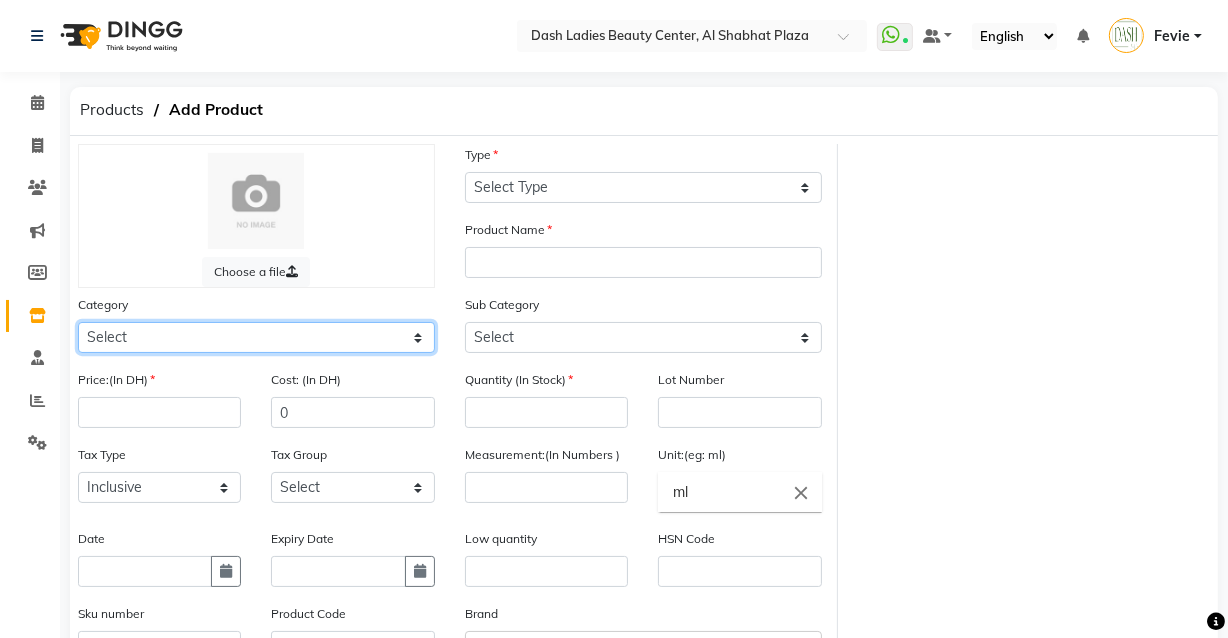 click on "Select" 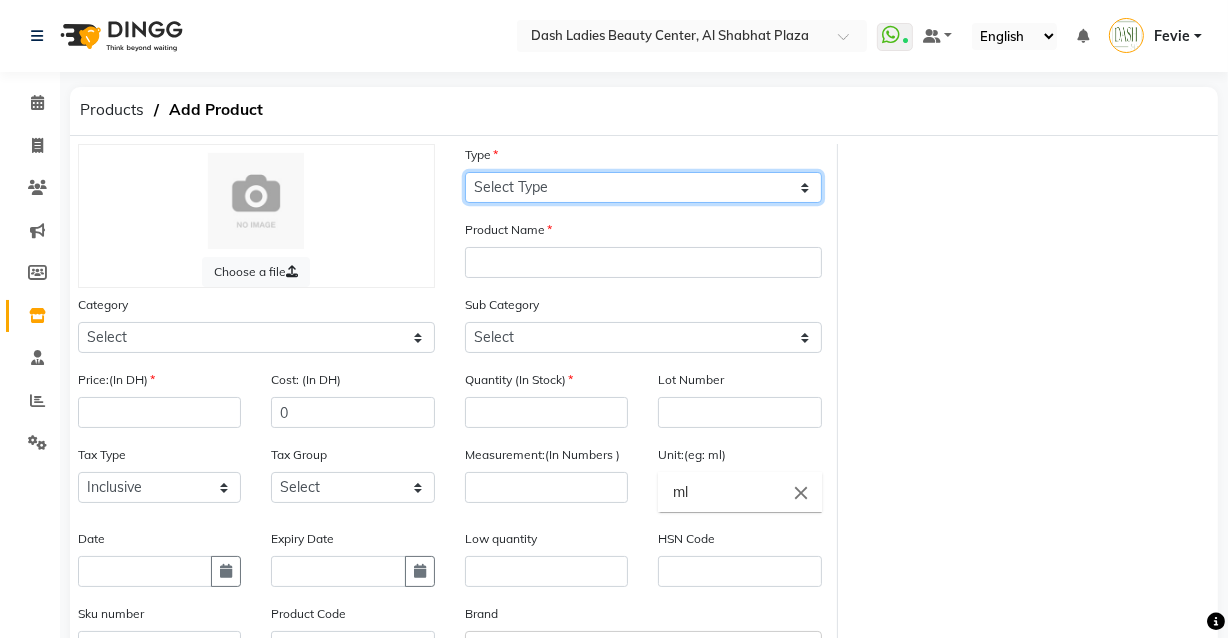 click on "Select Type Both Retail Consumable" 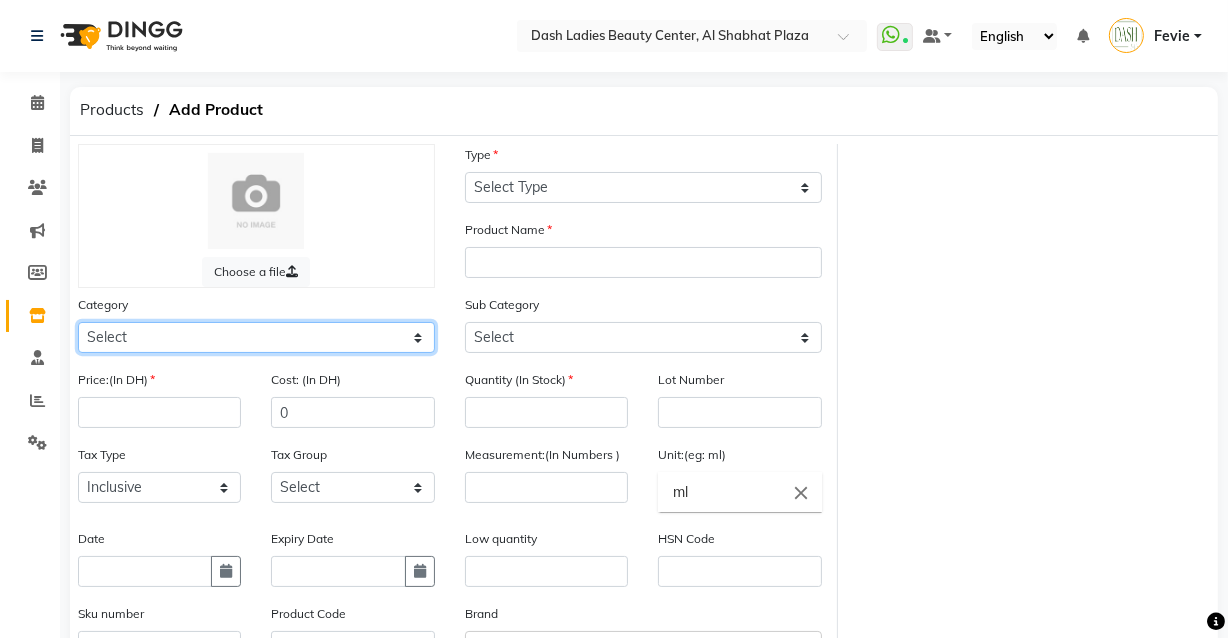 click on "Select" 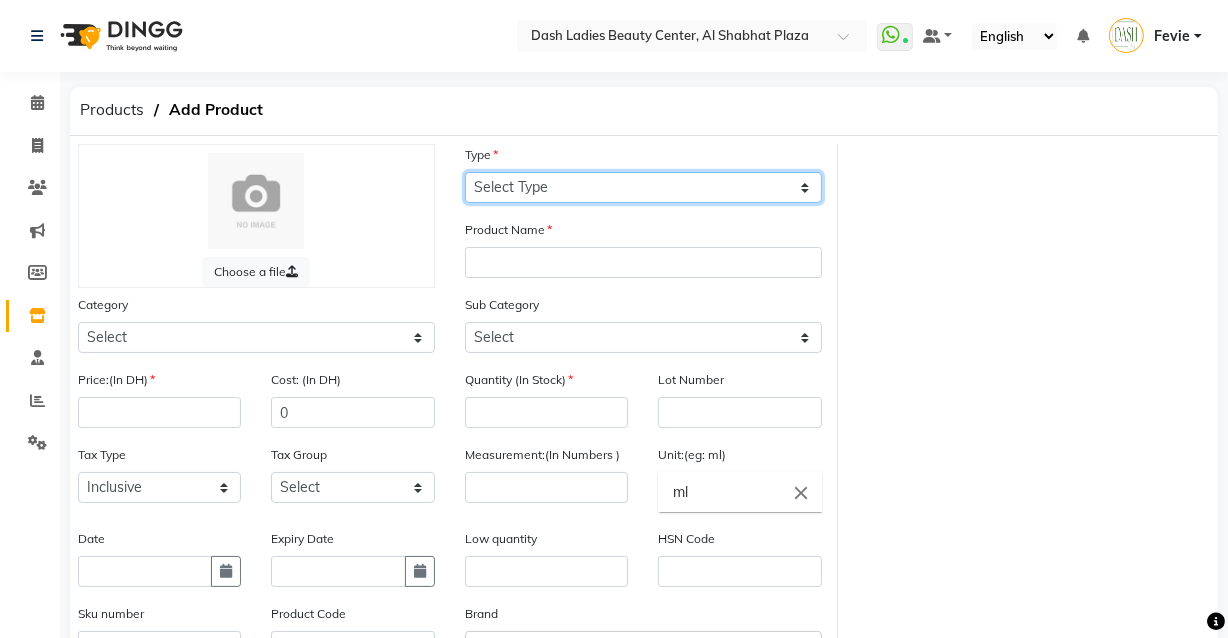 click on "Select Type Both Retail Consumable" 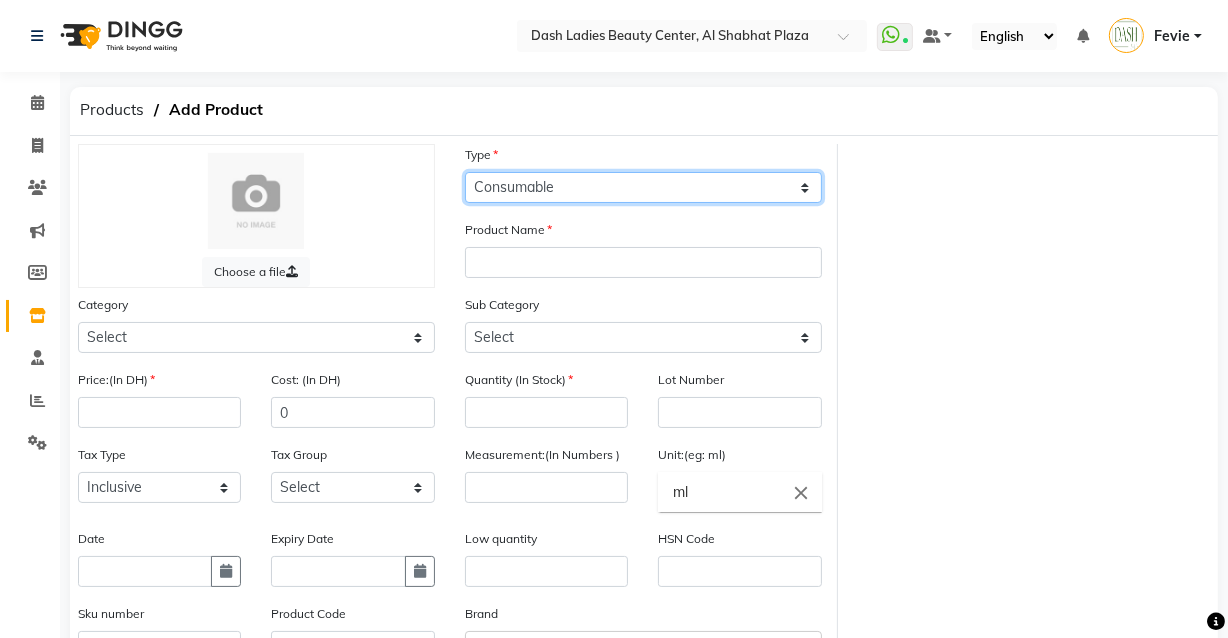 click on "Select Type Both Retail Consumable" 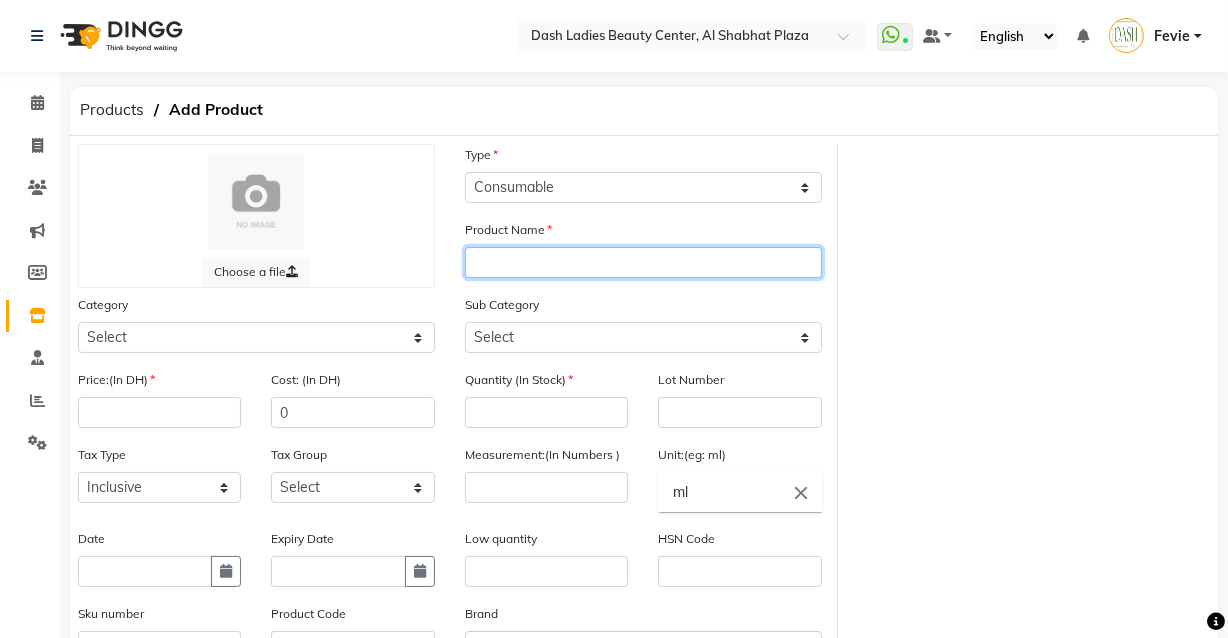 click 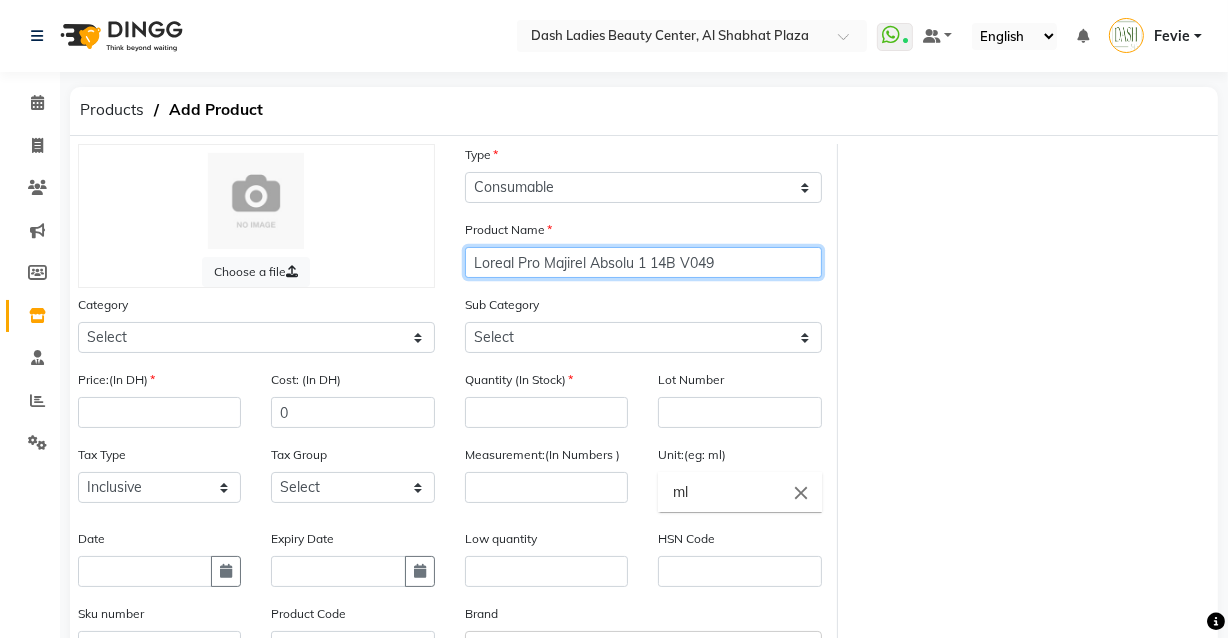 type on "Loreal Pro Majirel Absolu 1 14B V049" 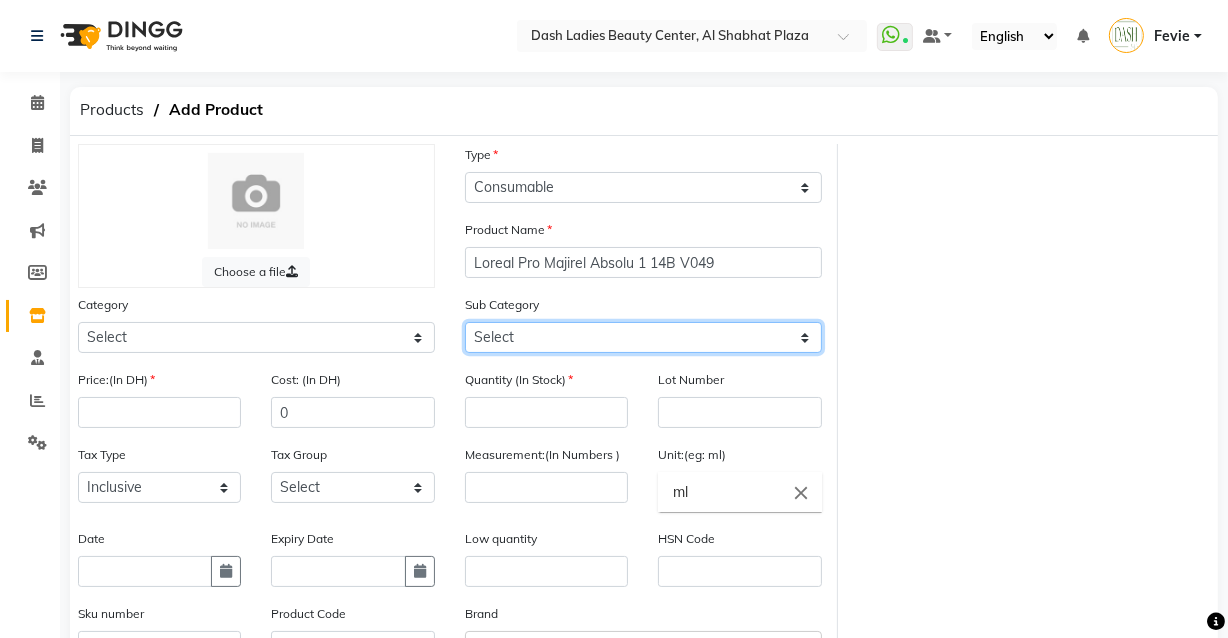 click on "Select" 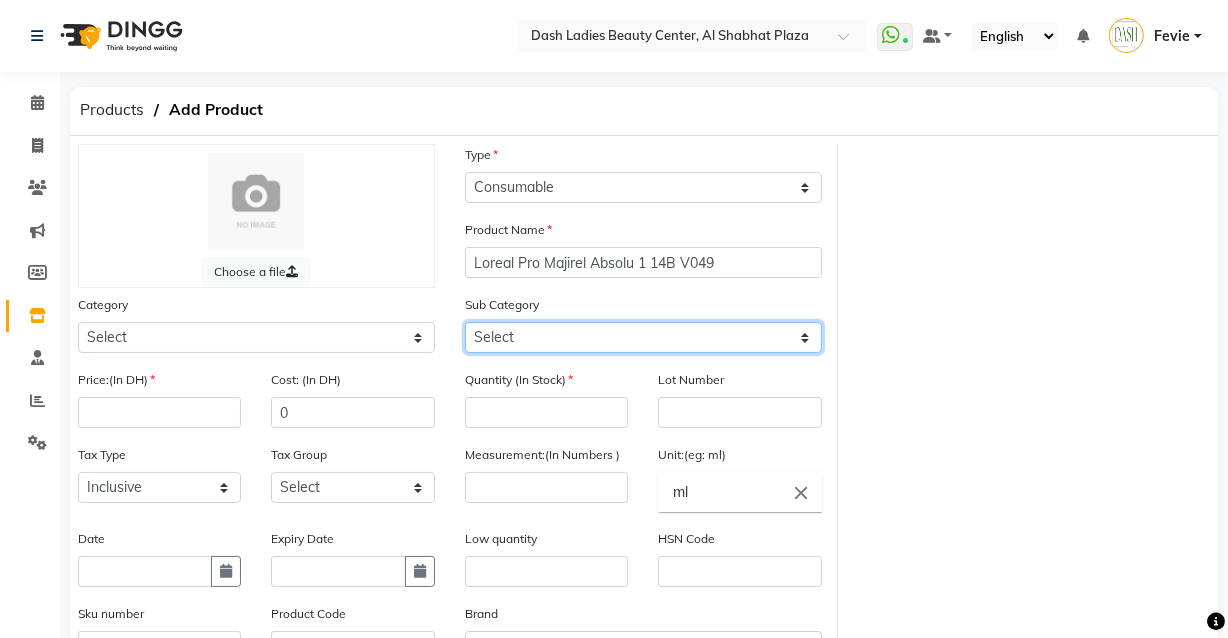 click on "Select" 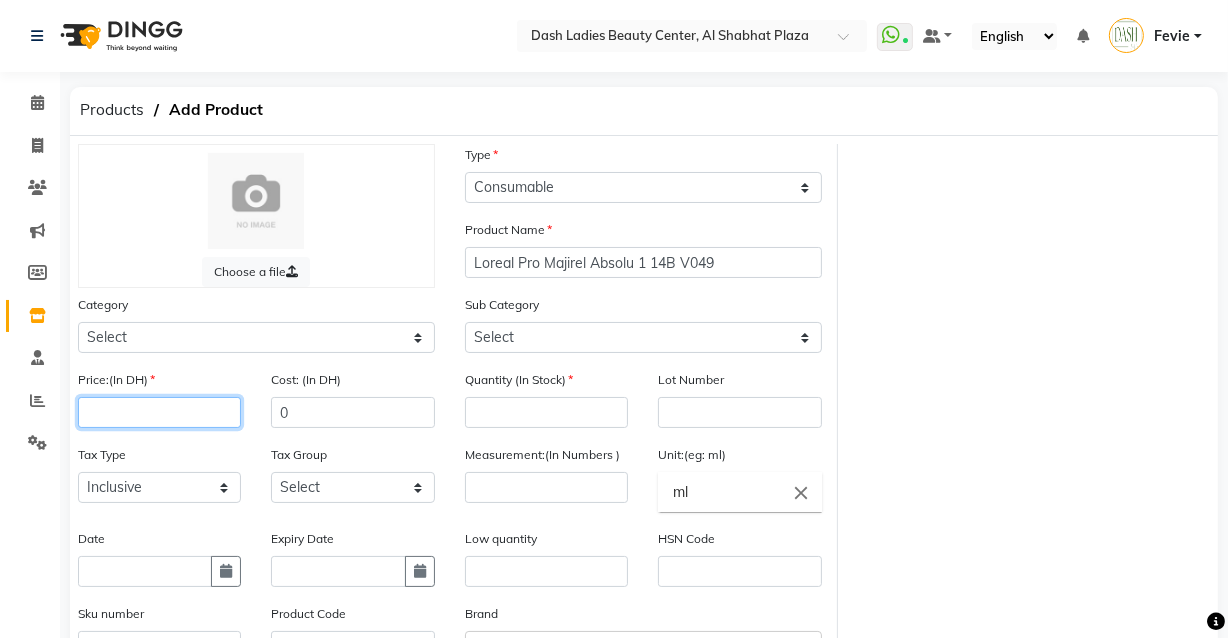 click 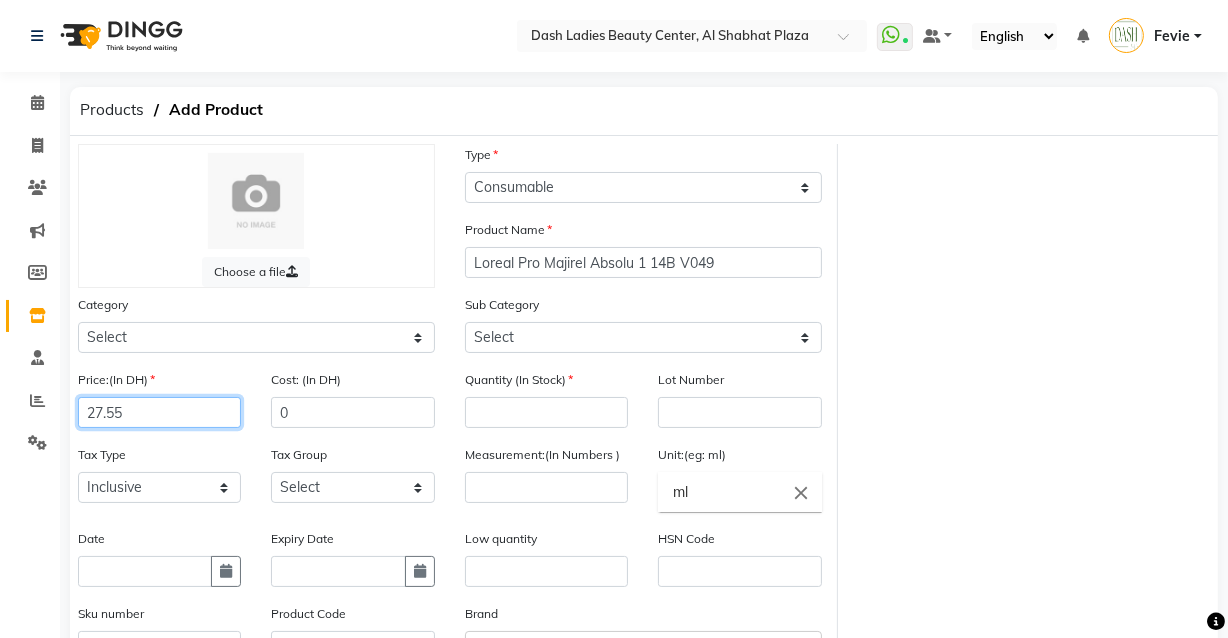 type on "27.55" 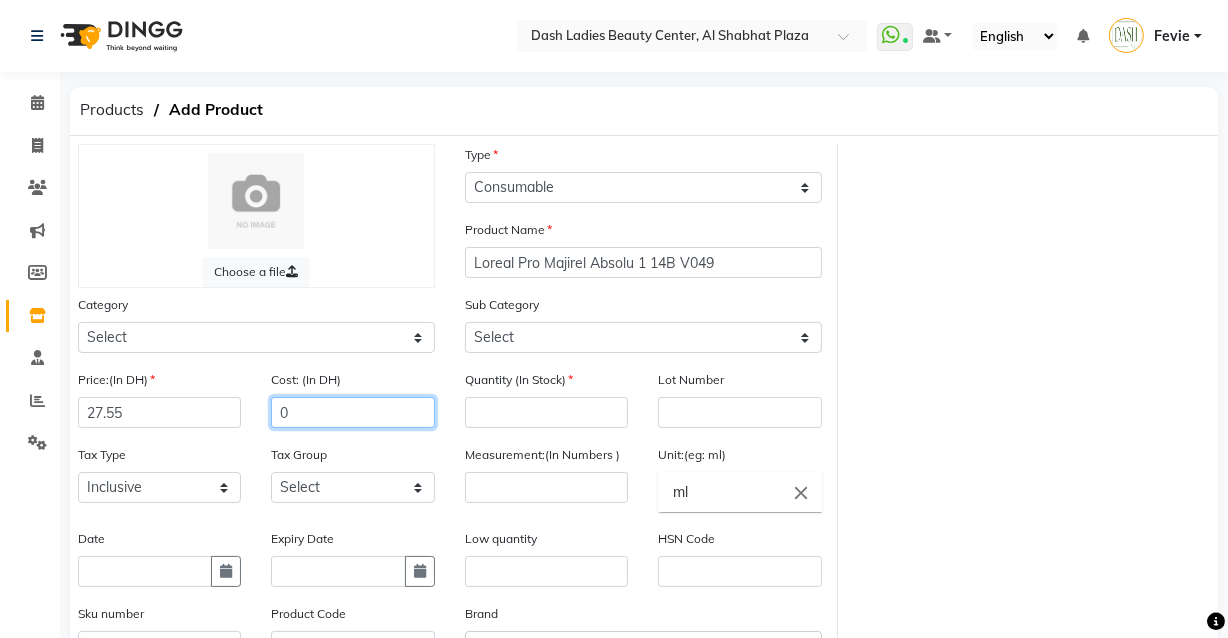 click on "0" 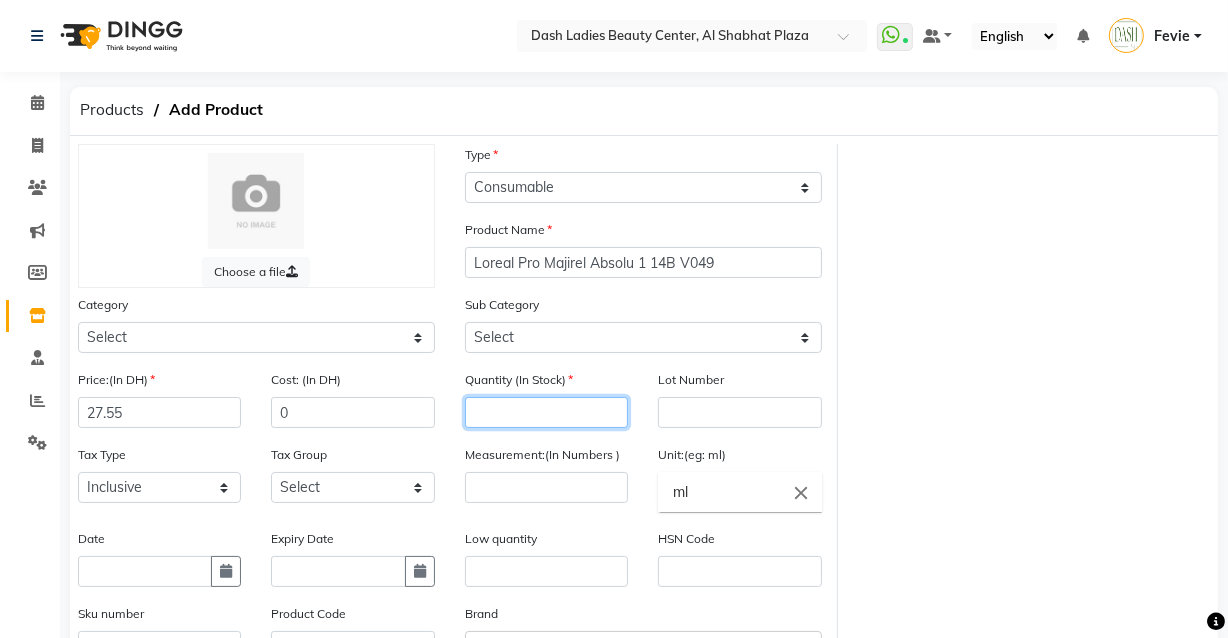 click 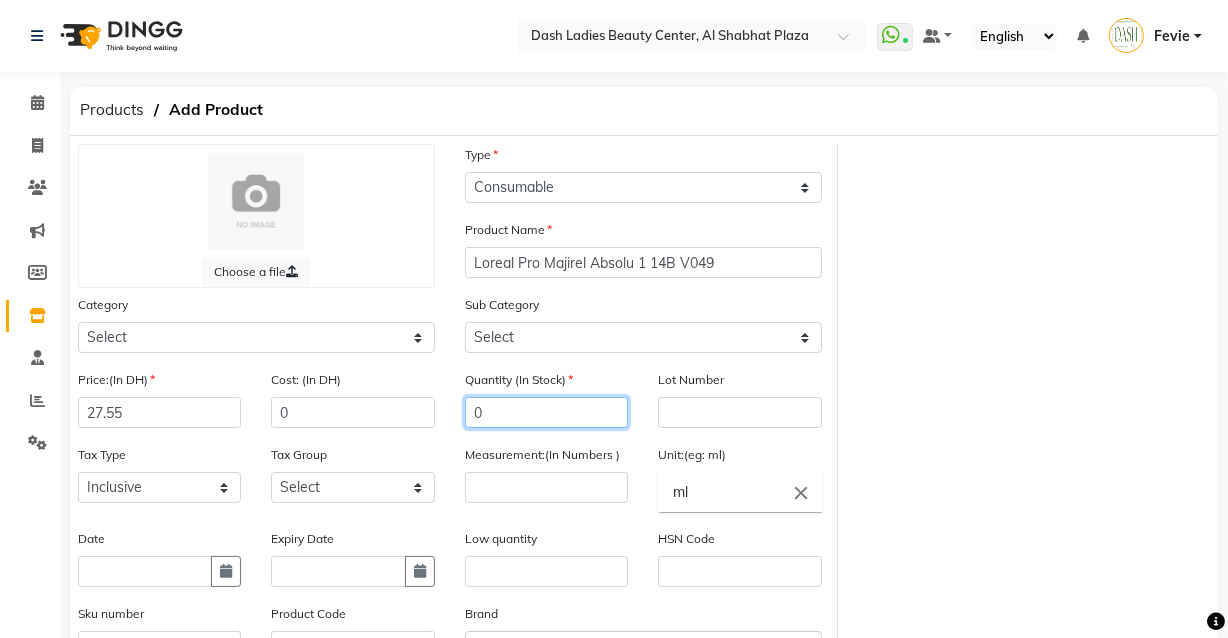 type on "0" 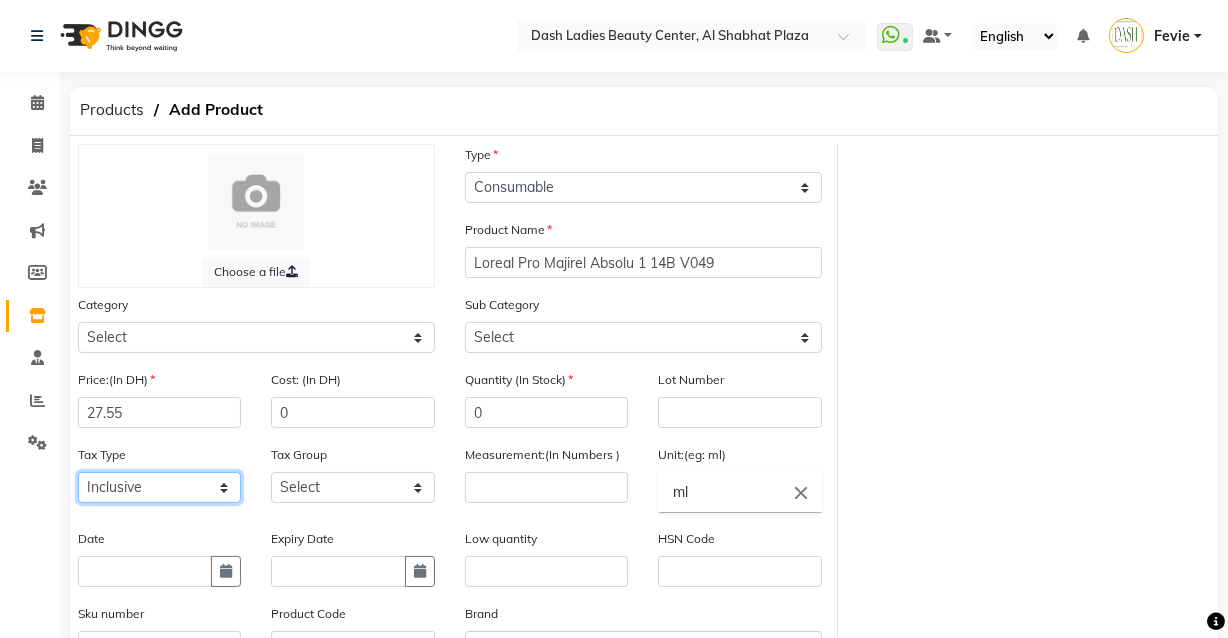 click on "Select Inclusive Exclusive" 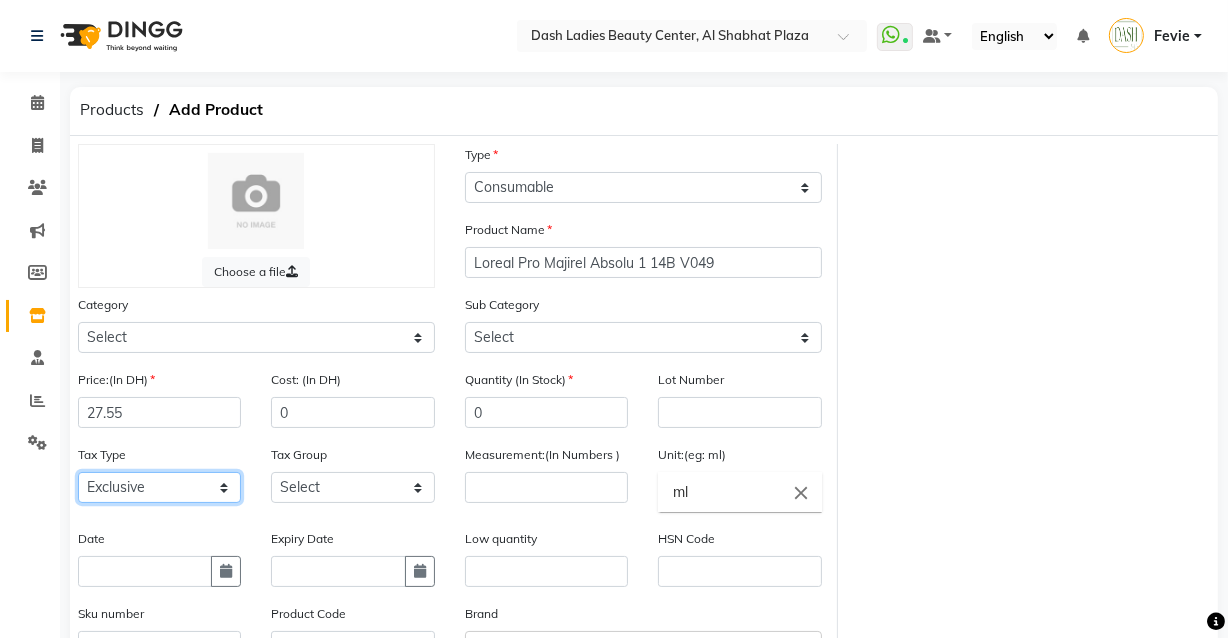 click on "Select Inclusive Exclusive" 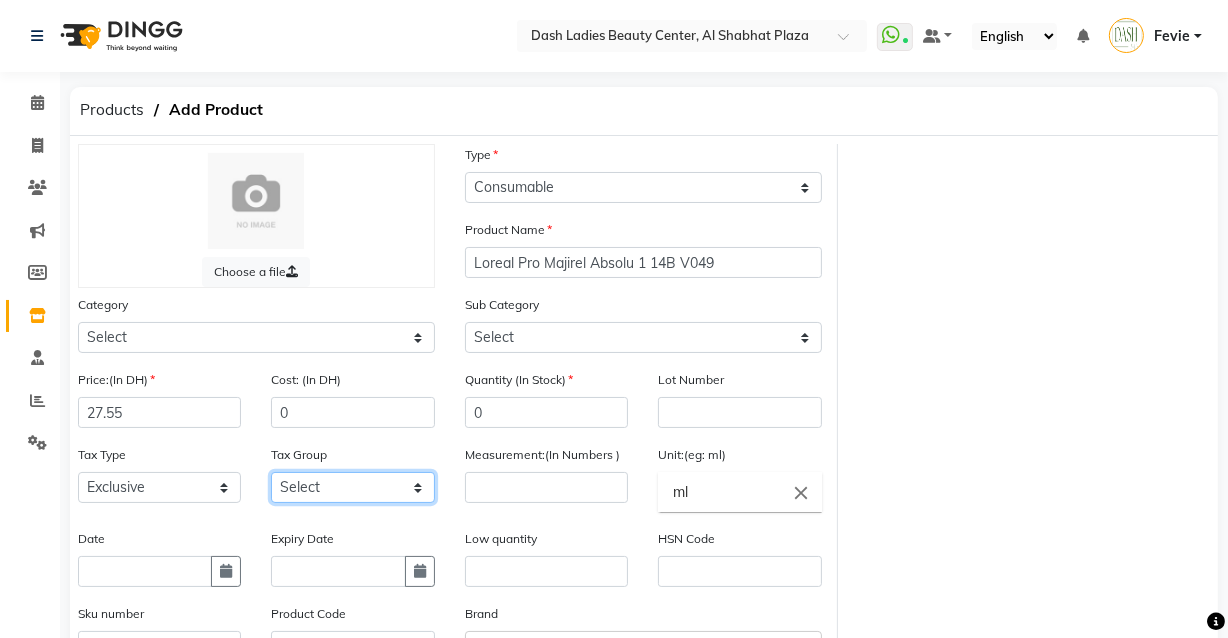 click on "Select Vat" 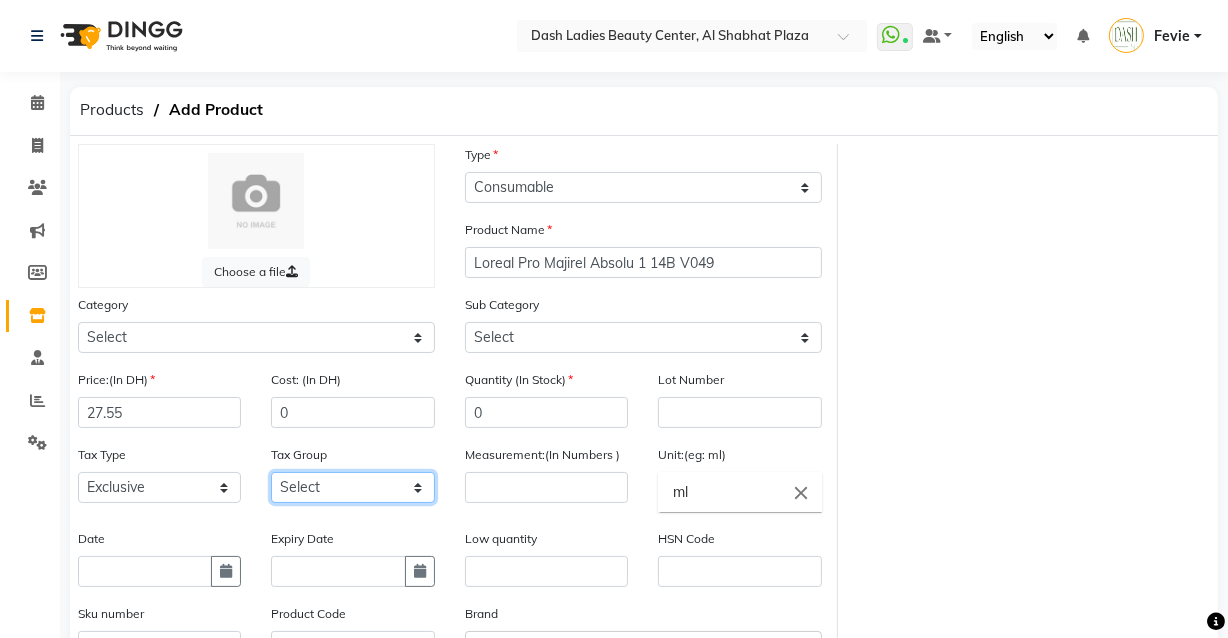 select on "3972" 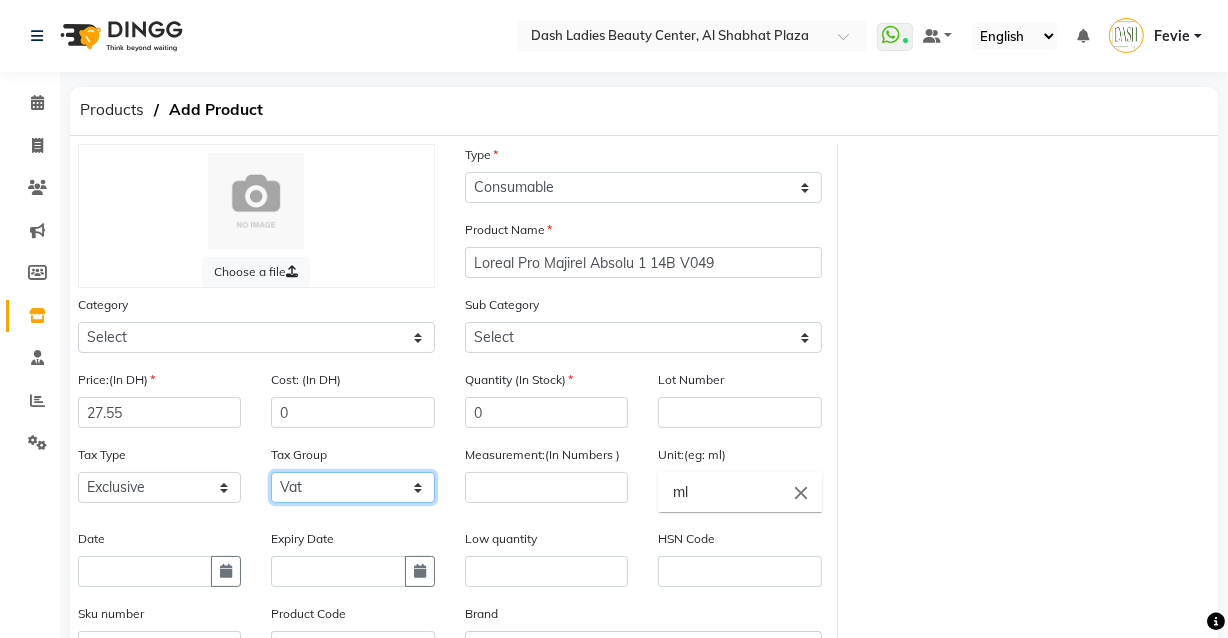 click on "Select Vat" 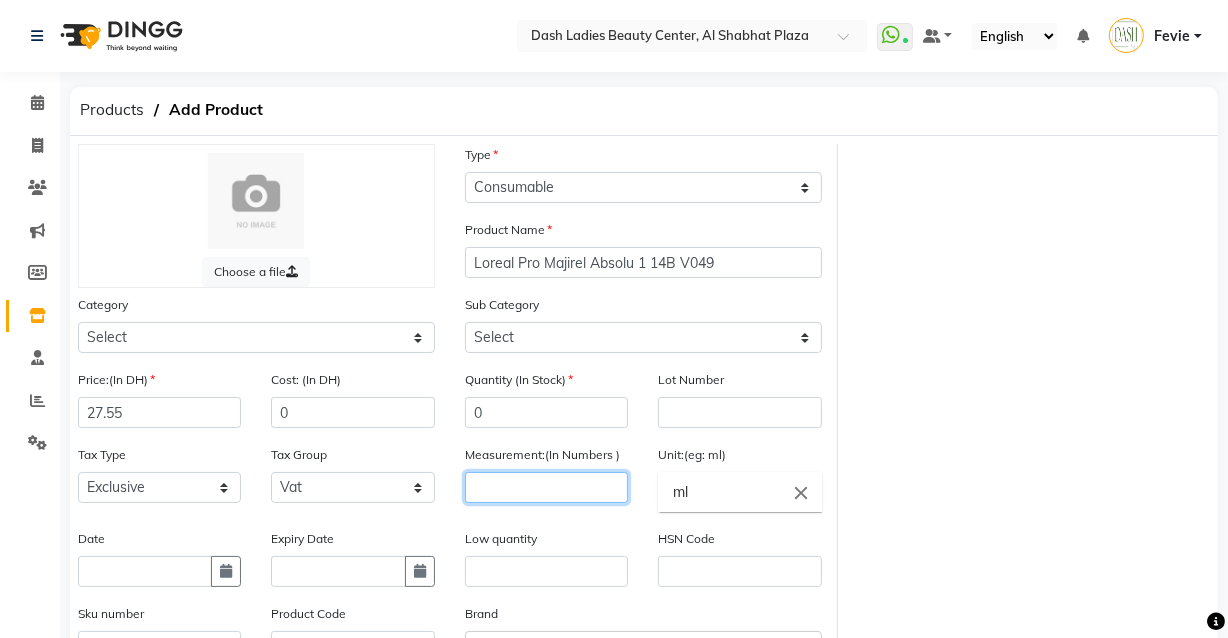 click 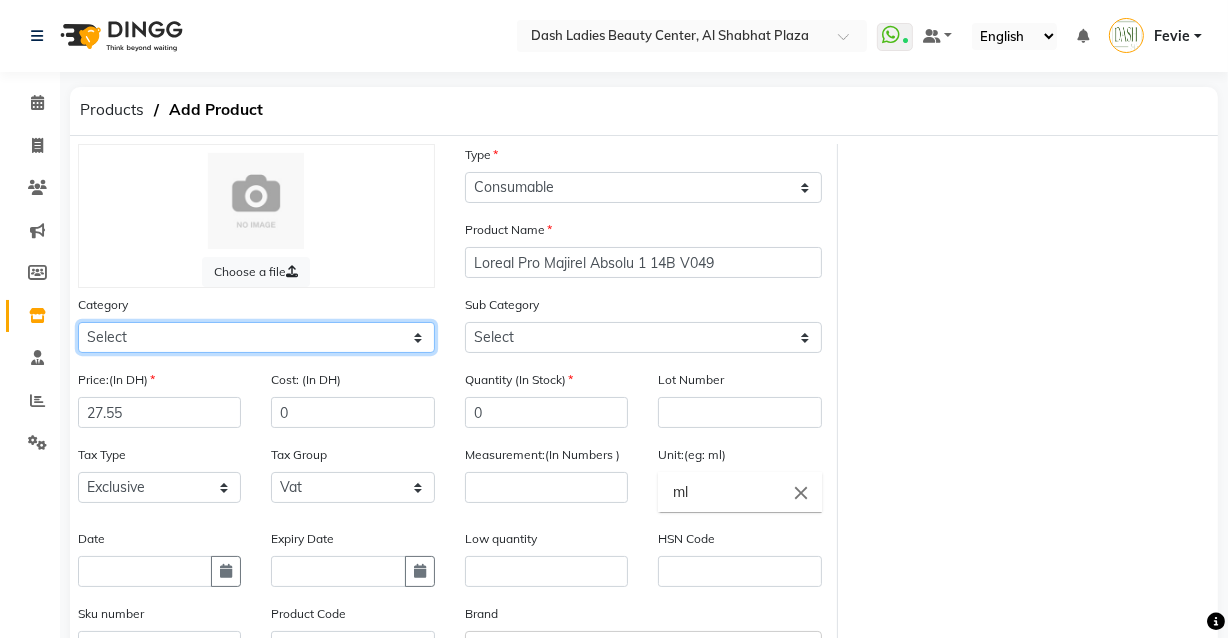 click on "Select" 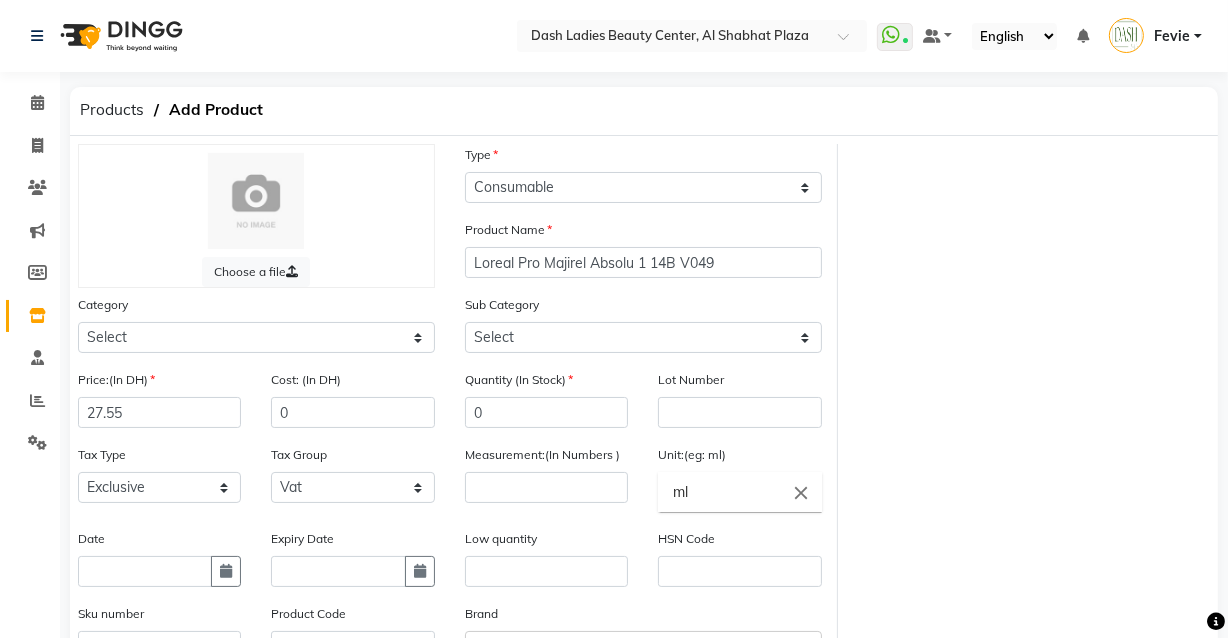 click on "Cost: (In DH) 0" 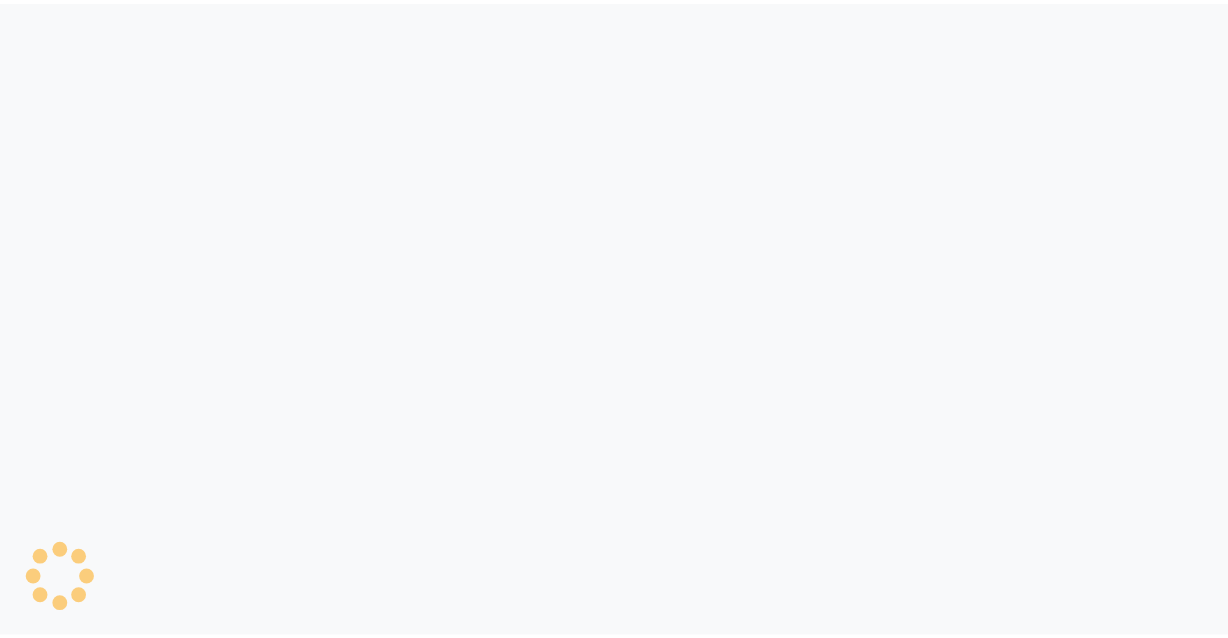 scroll, scrollTop: 0, scrollLeft: 0, axis: both 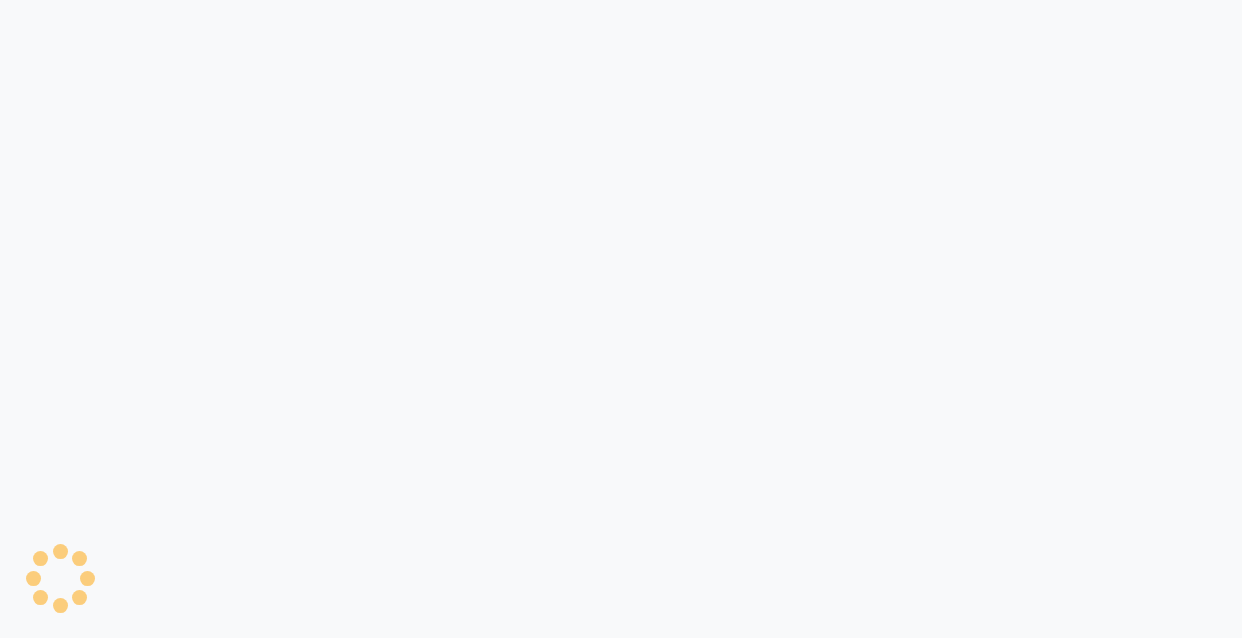 select on "true" 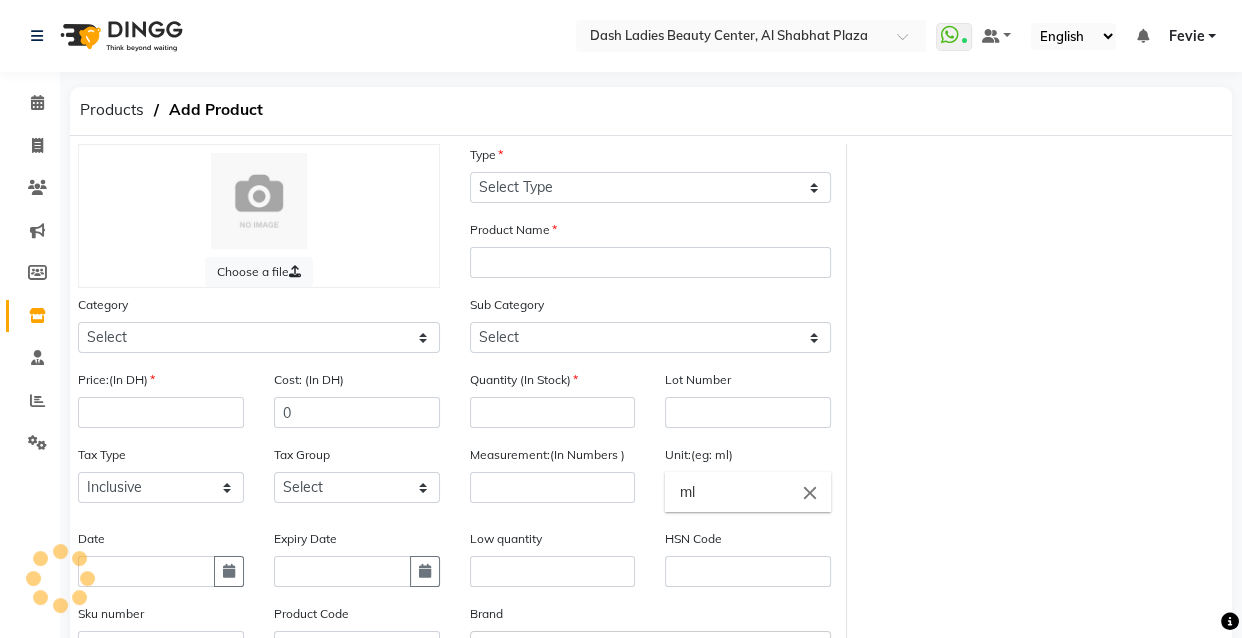select on "en" 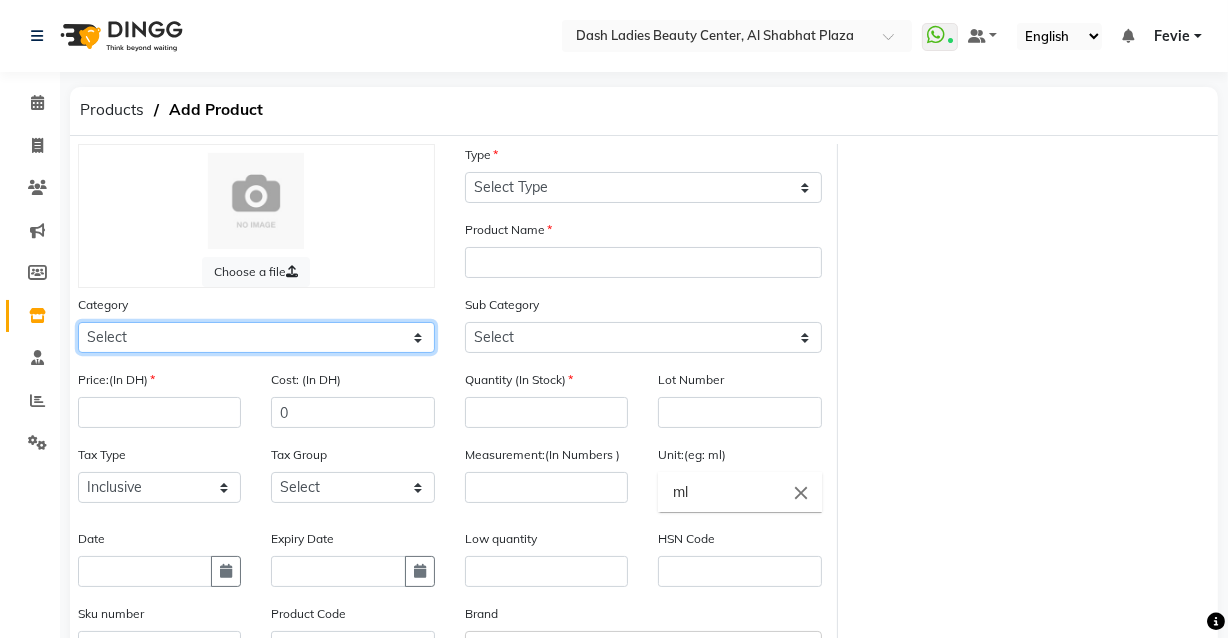 click on "Select Hair Skin Makeup Personal Care Appliances Beard Waxing Disposable Threading Hands and Feet Beauty Planet Botox Cadiveu Casmara Cheryls Loreal Olaplex Dash Ladies Beauty Center Other" 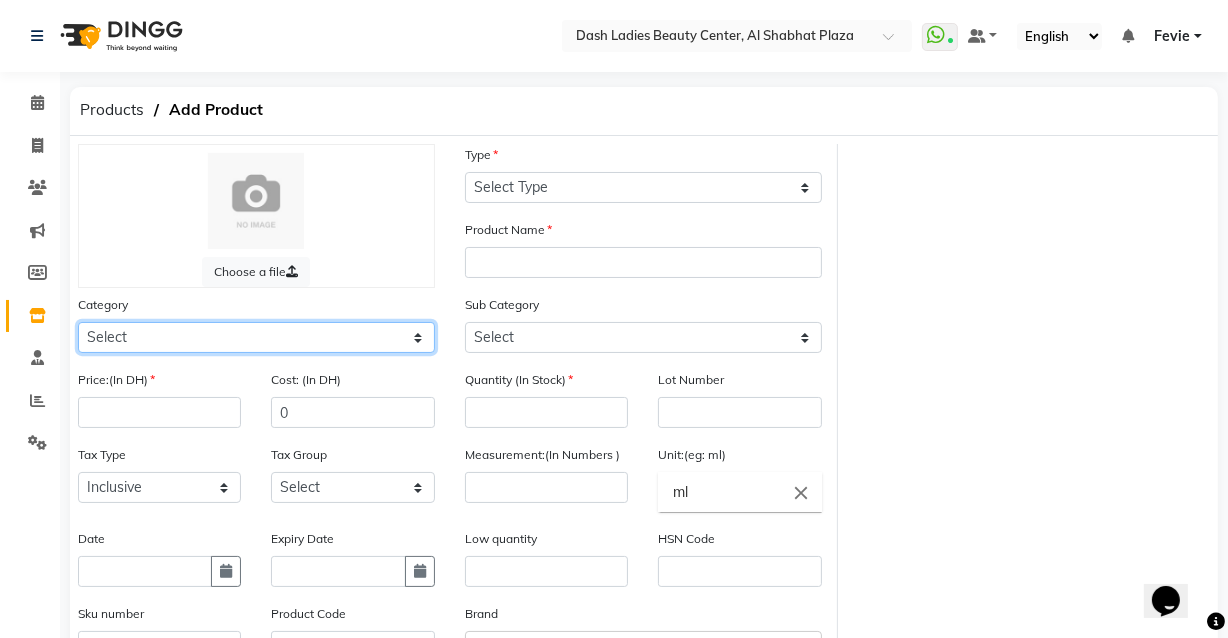 scroll, scrollTop: 0, scrollLeft: 0, axis: both 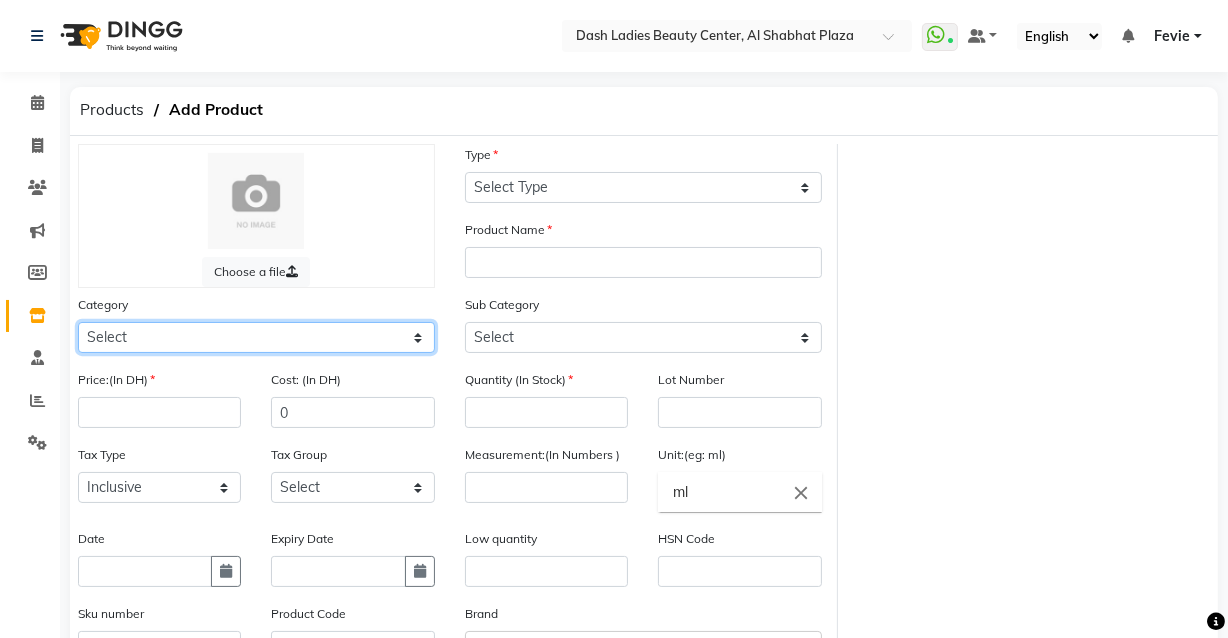 select on "1619101100" 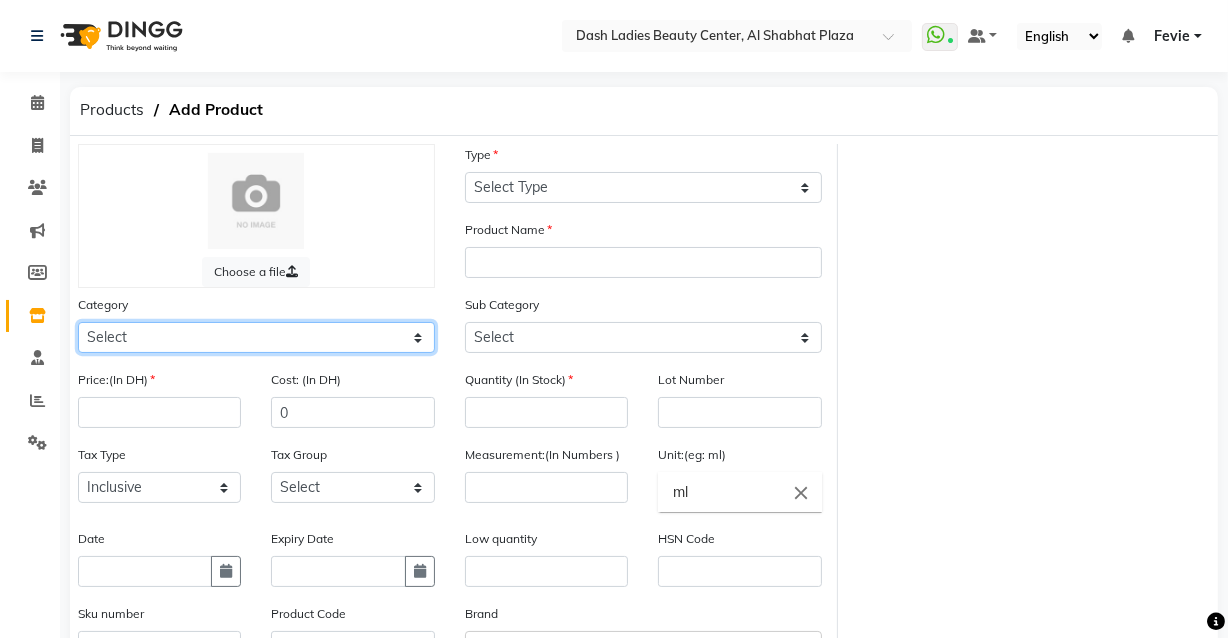 click on "Select Hair Skin Makeup Personal Care Appliances Beard Waxing Disposable Threading Hands and Feet Beauty Planet Botox Cadiveu Casmara Cheryls Loreal Olaplex Dash Ladies Beauty Center Other" 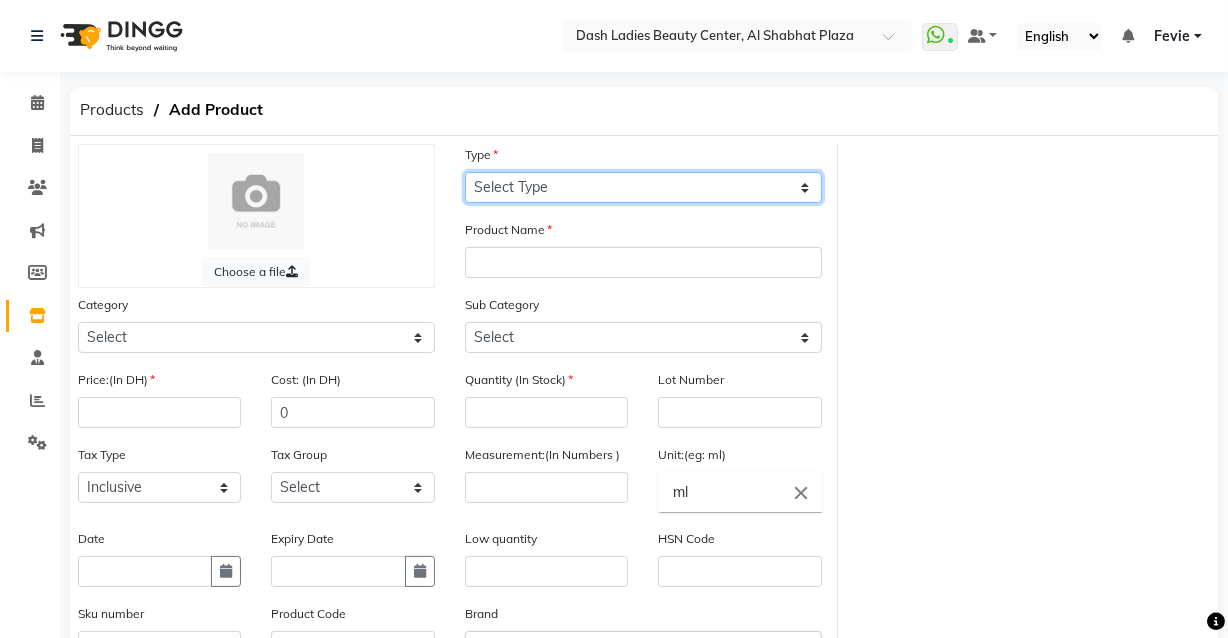 click on "Select Type Both Retail Consumable" 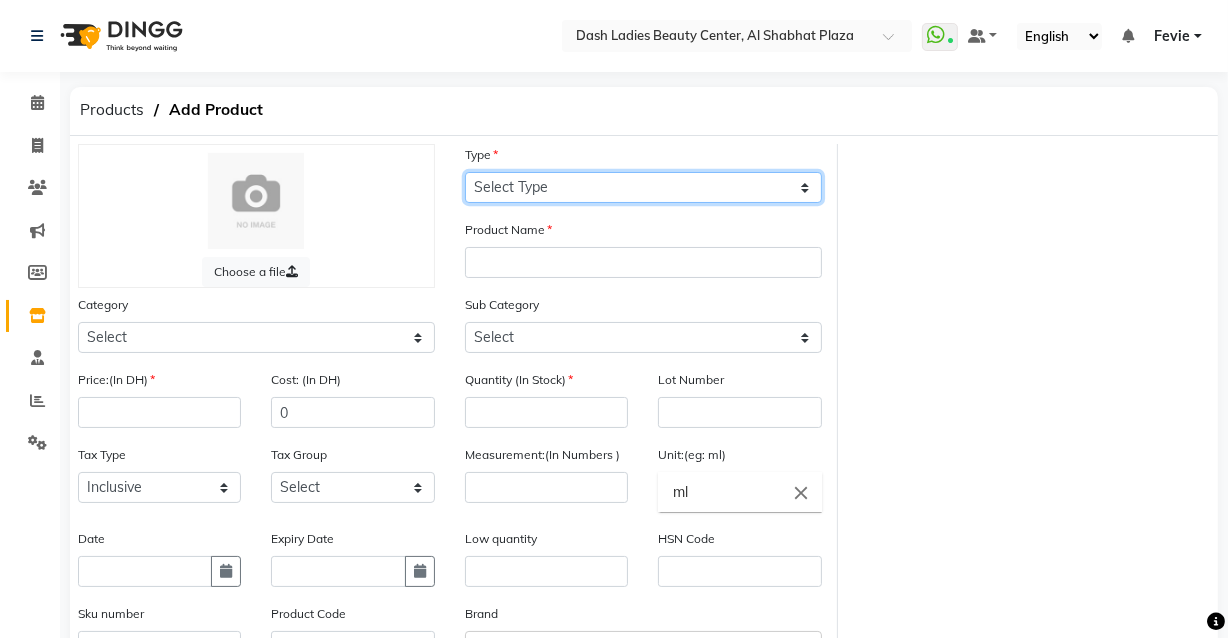 select on "C" 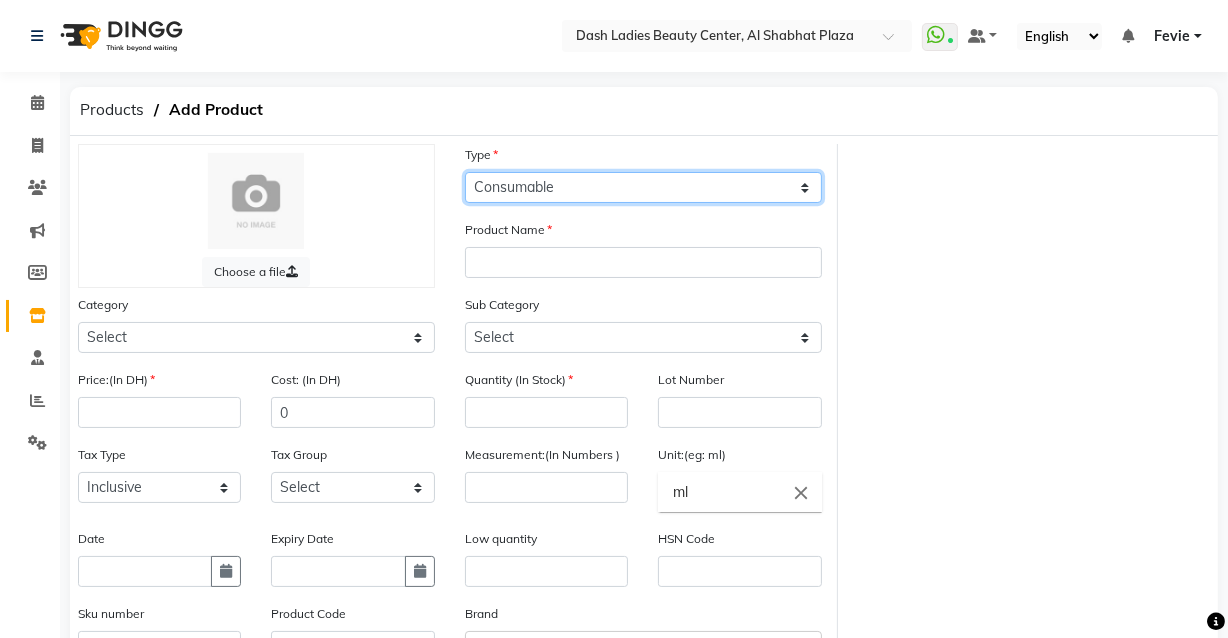 click on "Select Type Both Retail Consumable" 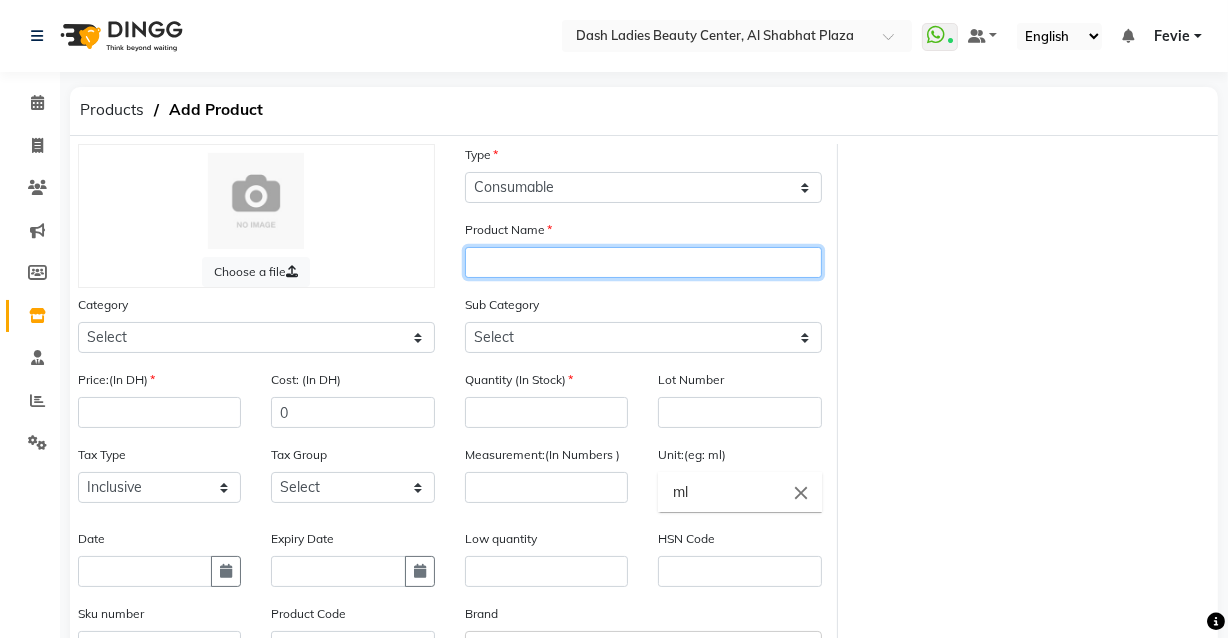 click 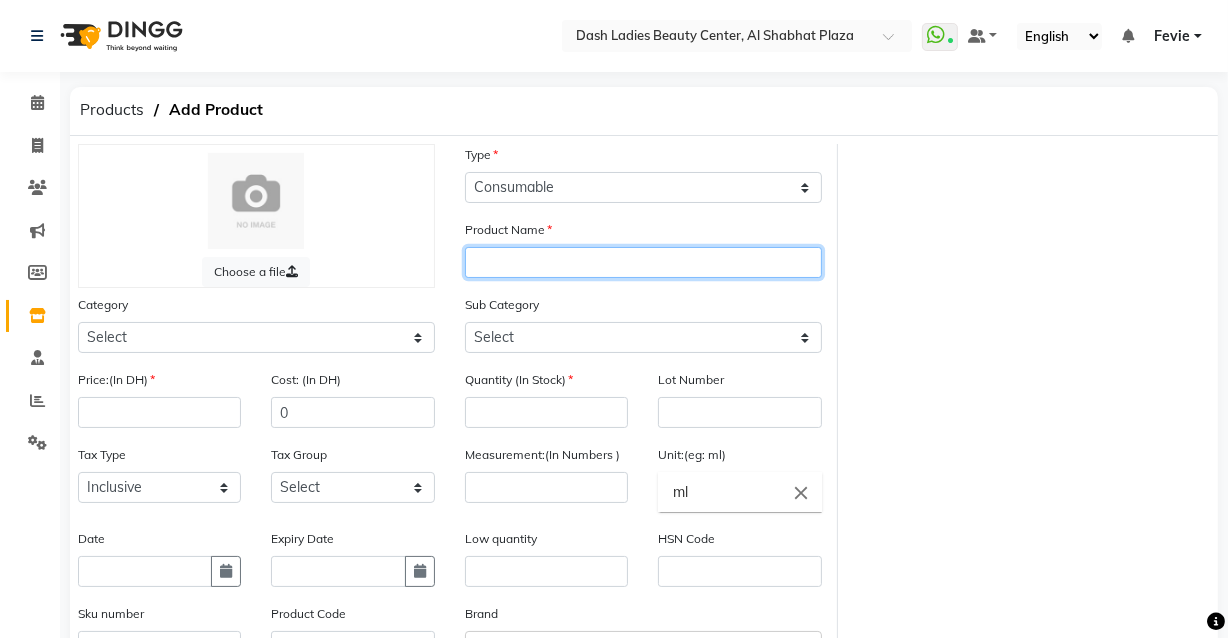 paste on "Loreal Pro Majirel Absolu 1 14B V049" 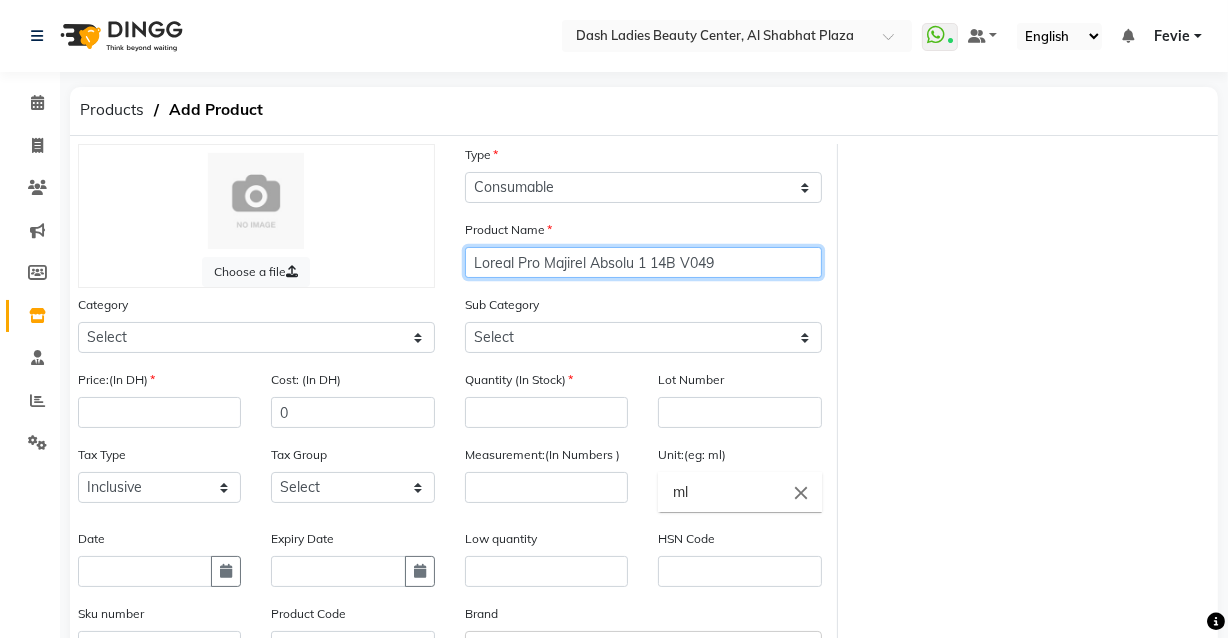 type on "Loreal Pro Majirel Absolu 1 14B V049" 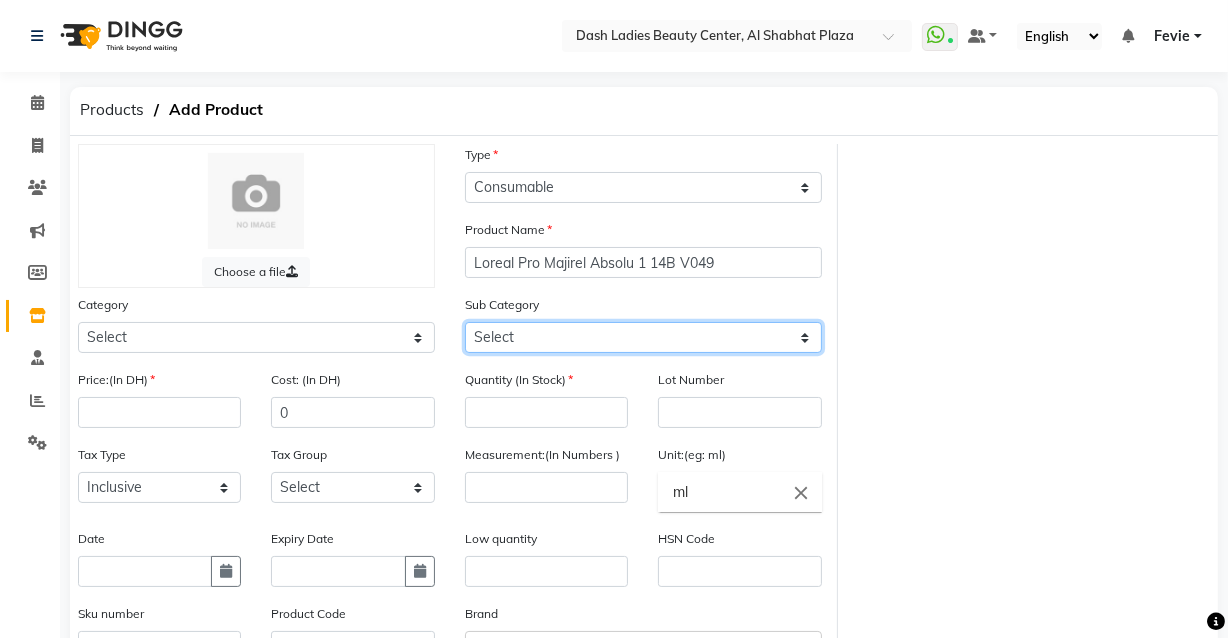click on "Select Shampoo Conditioner Cream Mask Oil Serum Color Appliances Treatment Styling Kit & Combo Other" 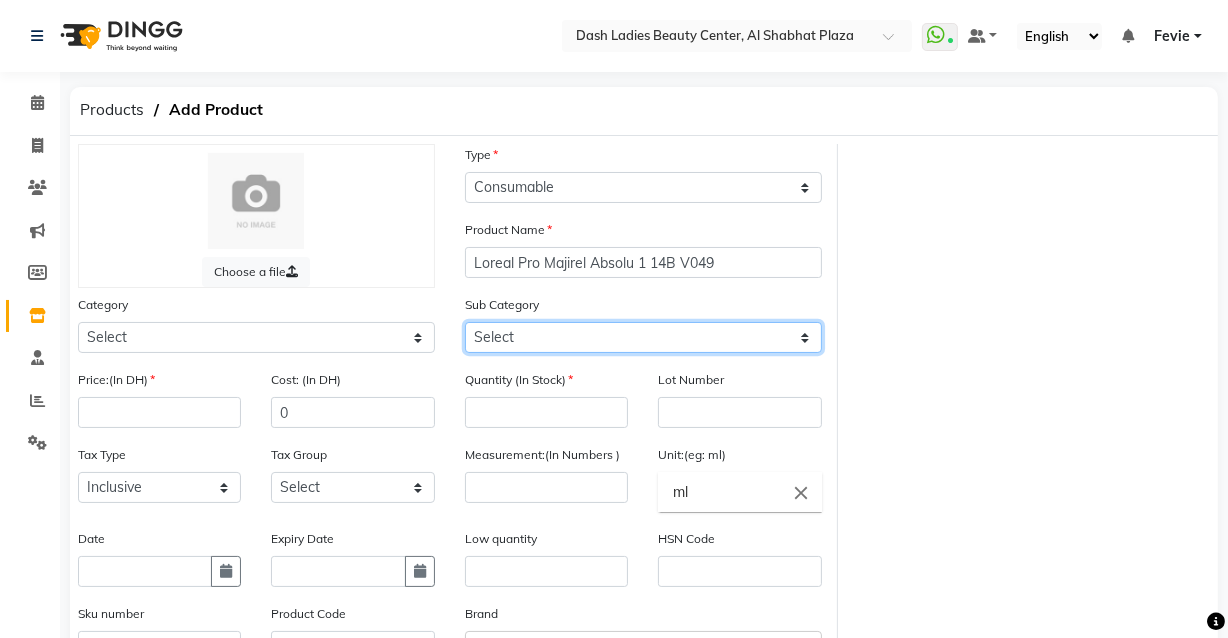 select on "1619101107" 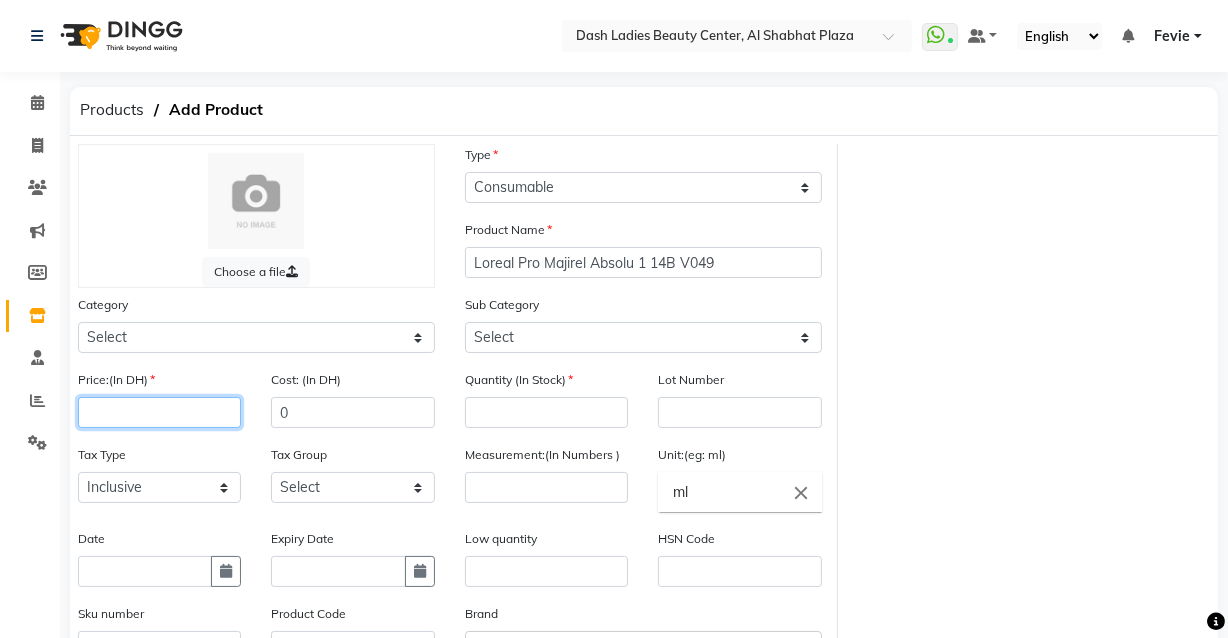 click 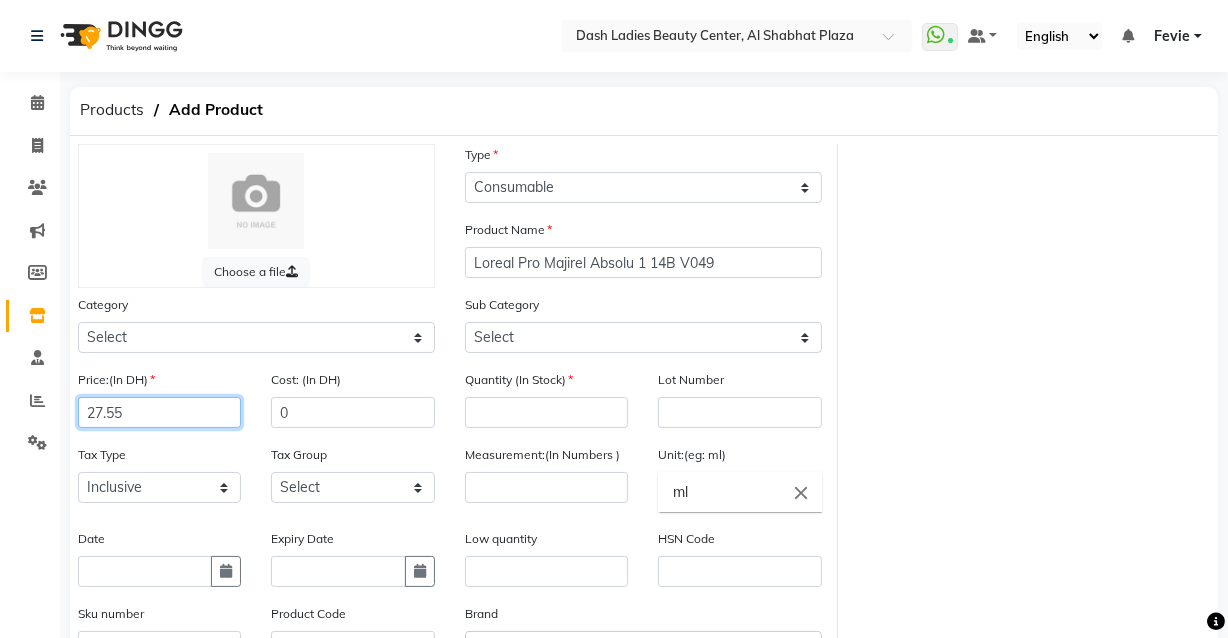 type on "27.55" 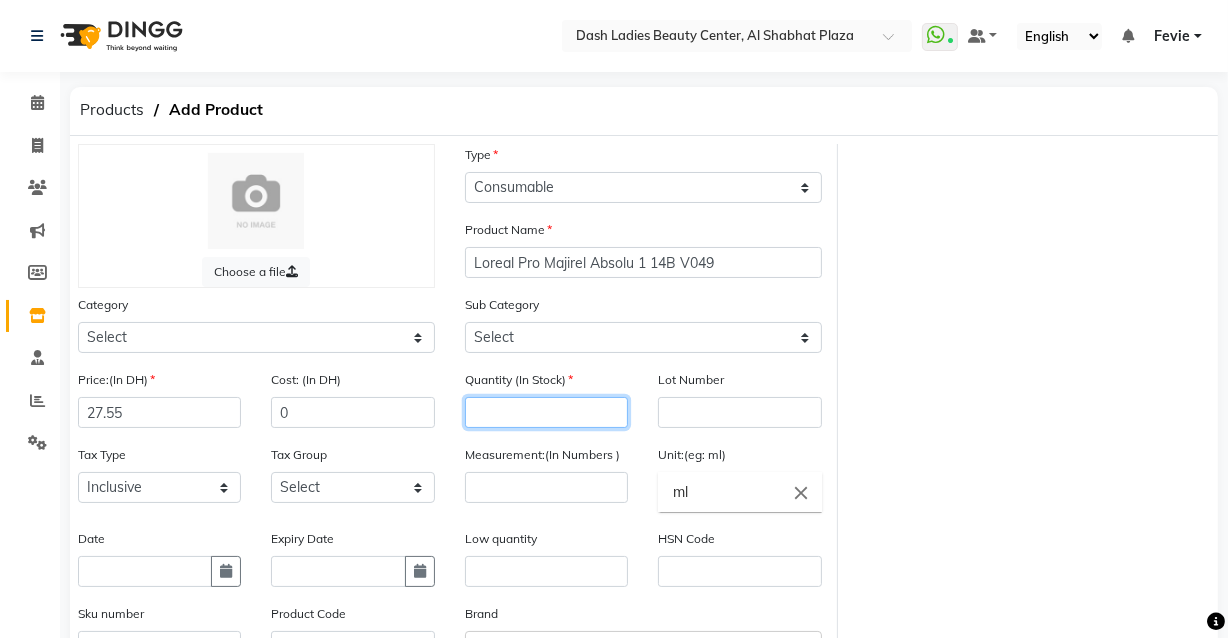 click 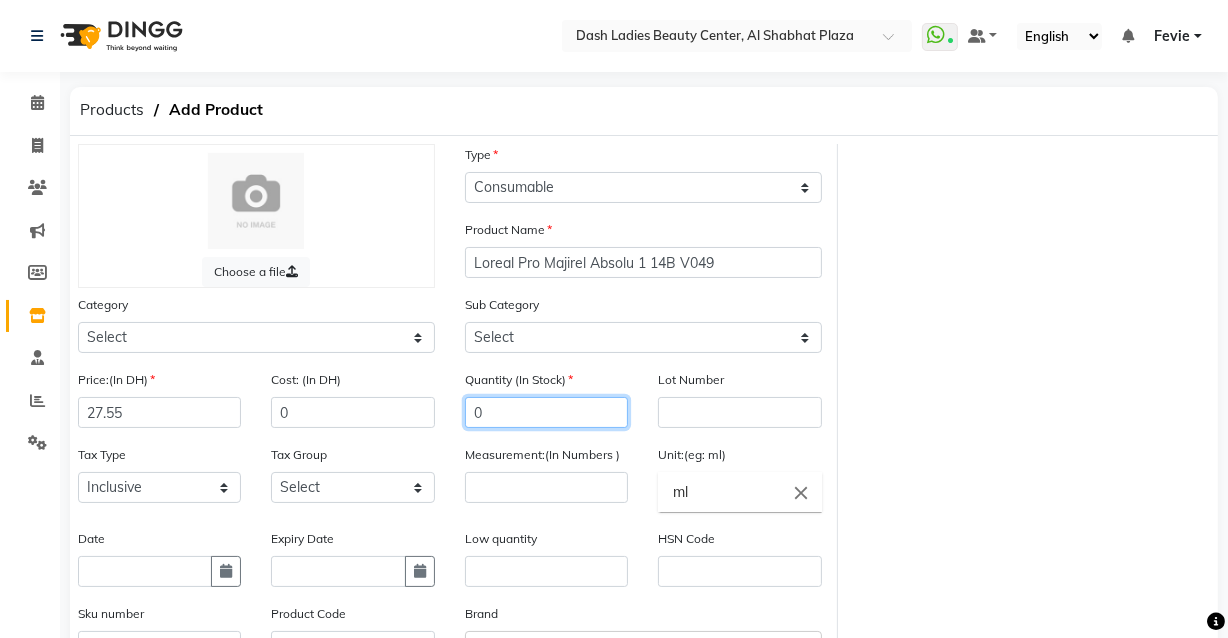 type on "0" 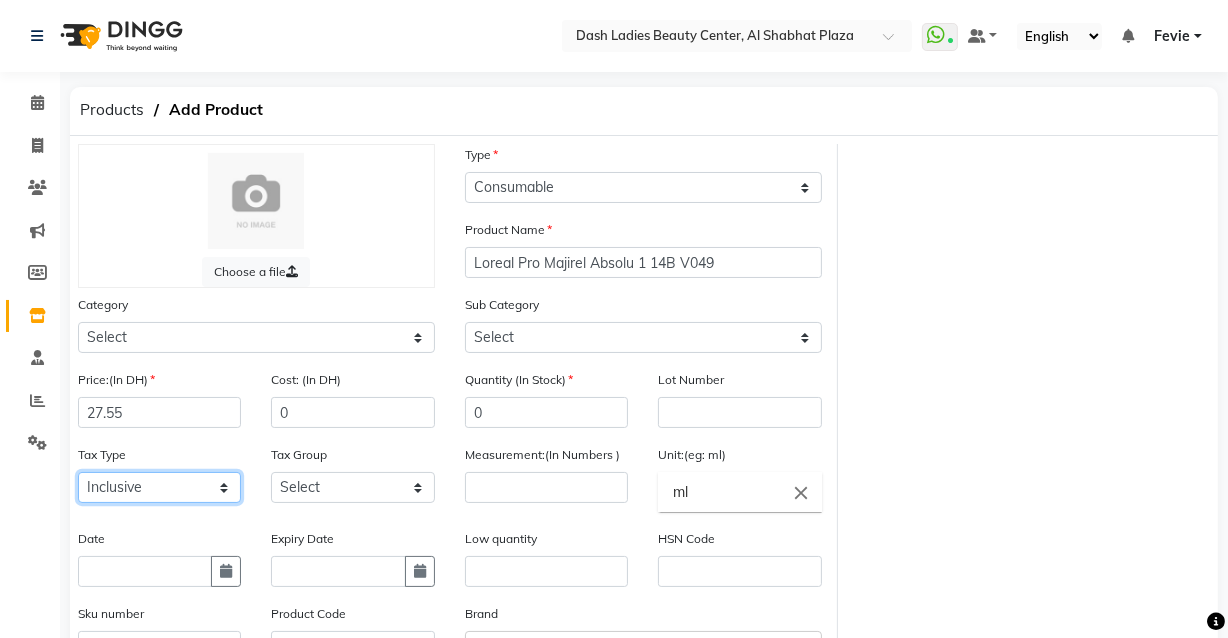 click on "Select Inclusive Exclusive" 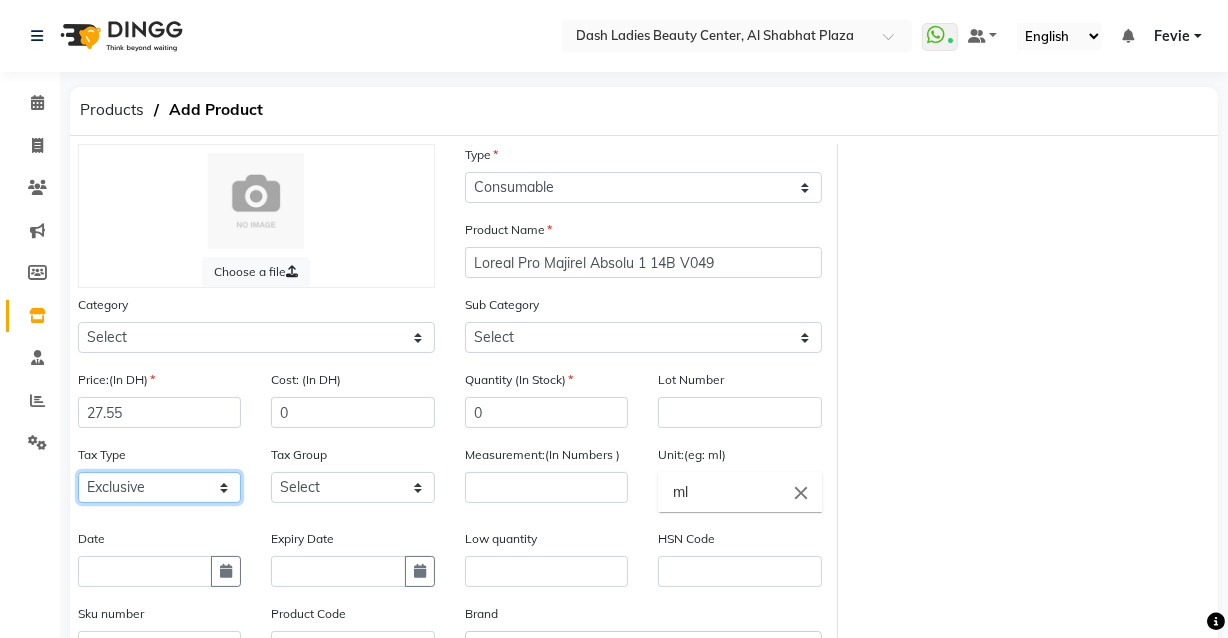 click on "Select Inclusive Exclusive" 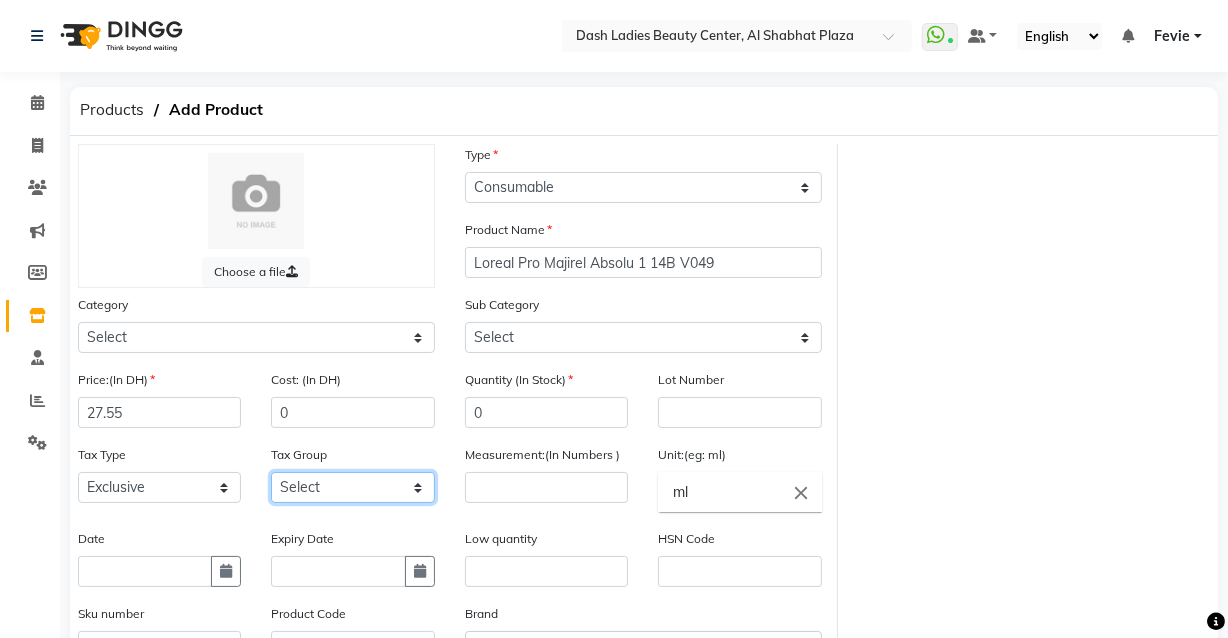 click on "Select Vat" 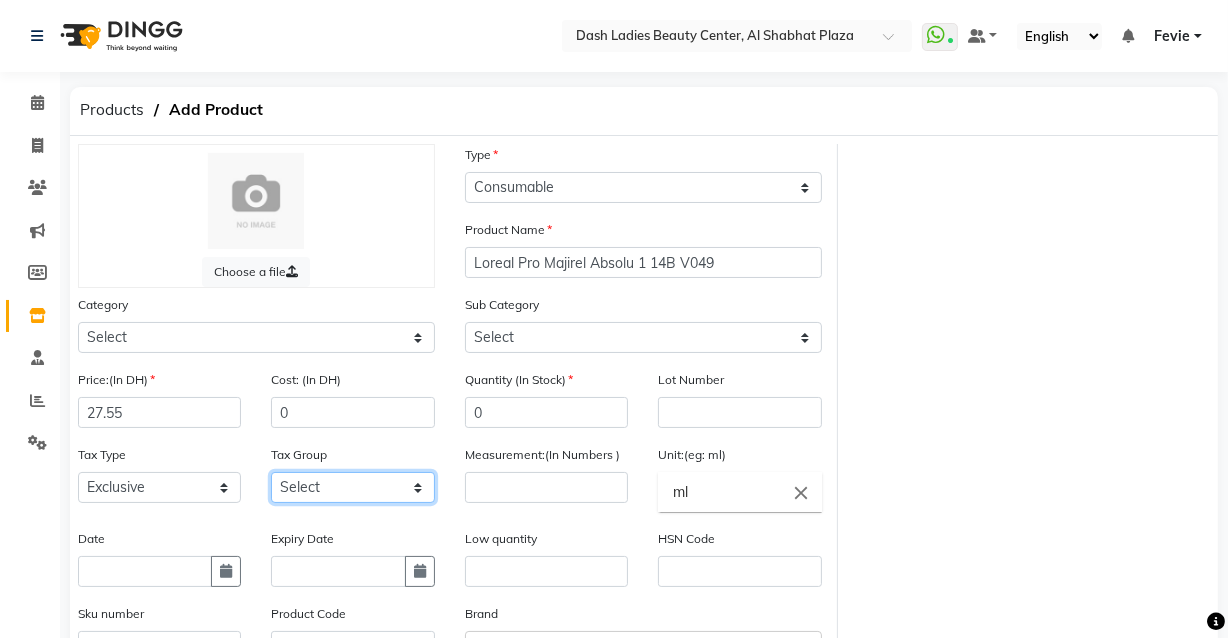 select on "3972" 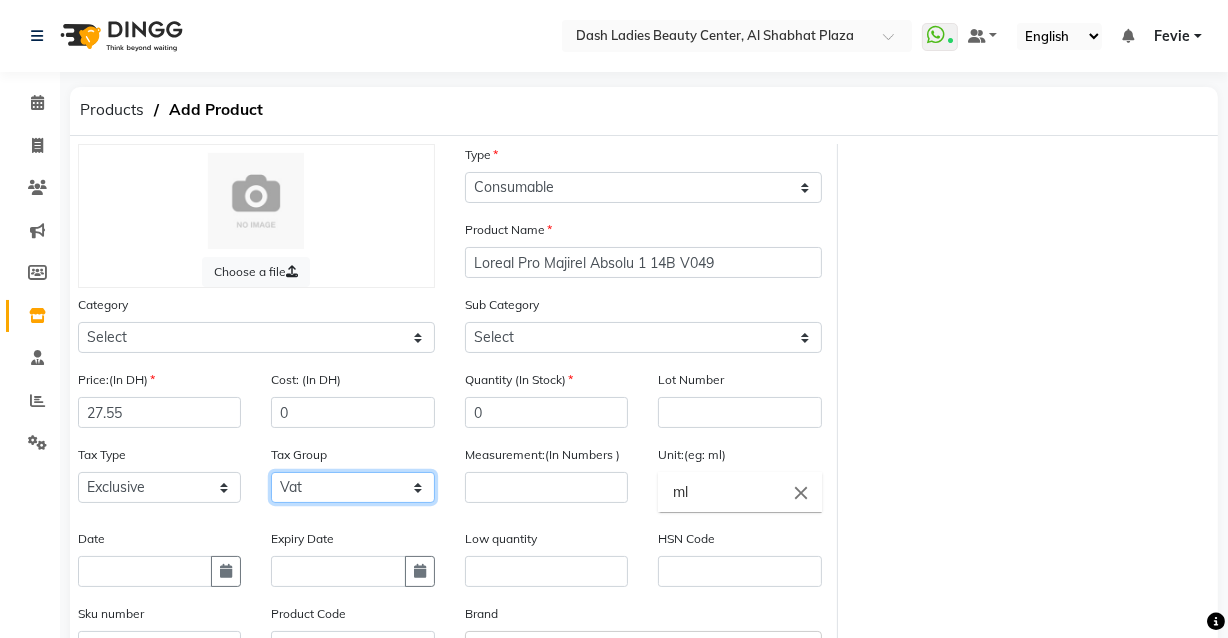 click on "Select Vat" 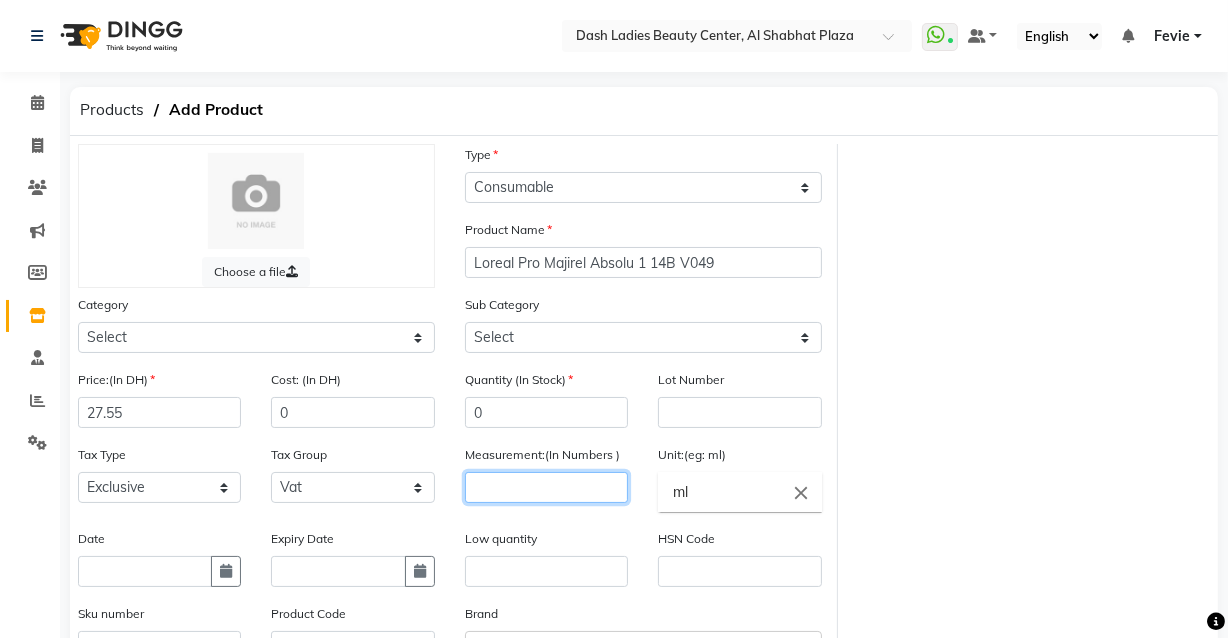 click 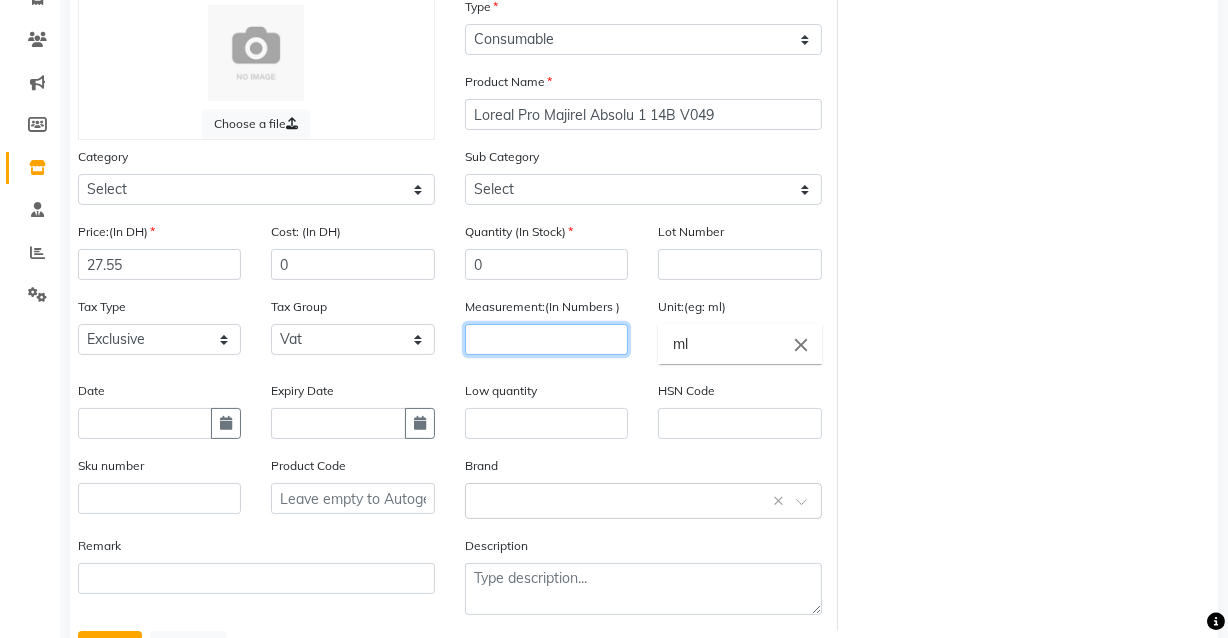scroll, scrollTop: 150, scrollLeft: 0, axis: vertical 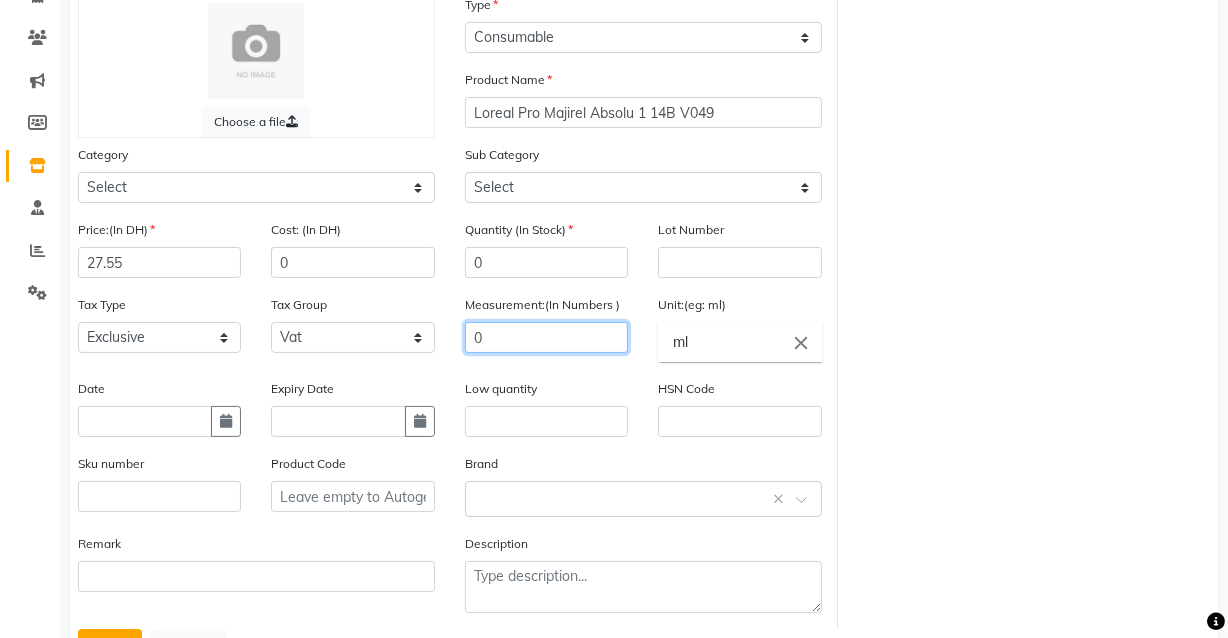 type on "0" 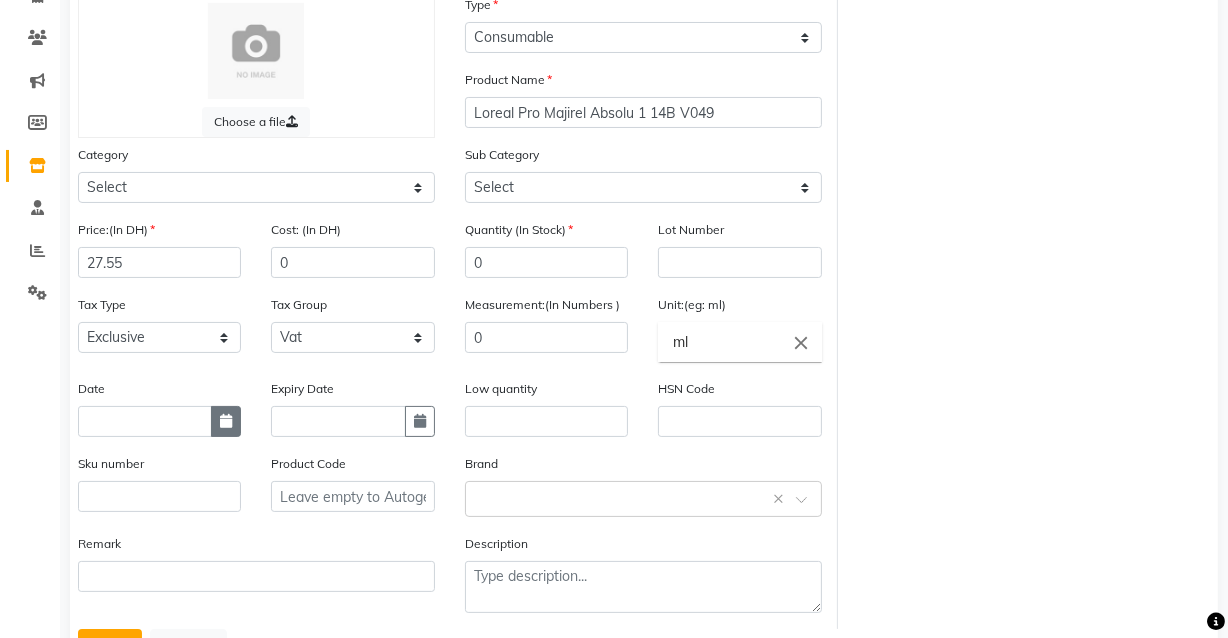 click 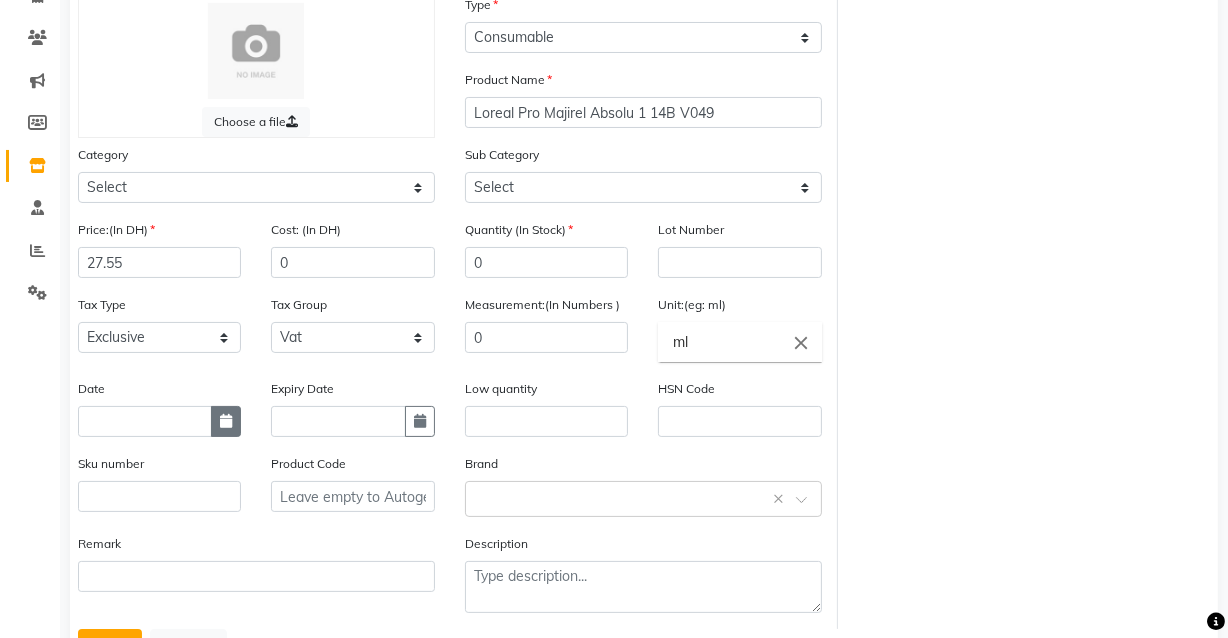 select on "8" 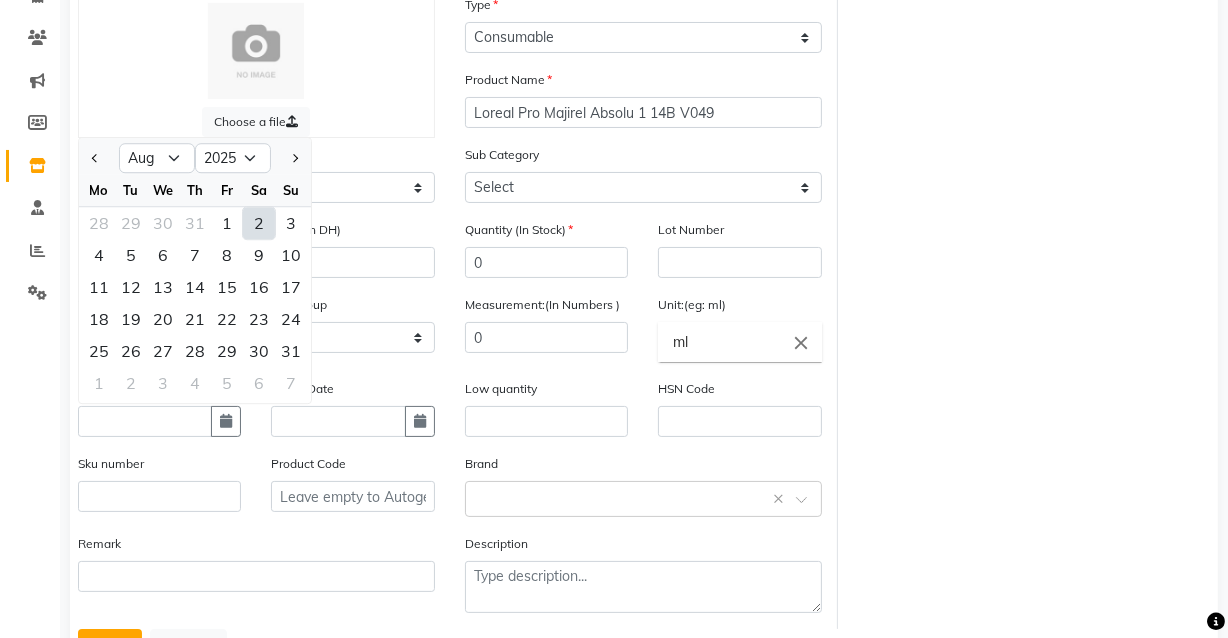 click on "Choose a file Type Select Type Both Retail Consumable Product Name Loreal Pro Majirel Absolu 1 14B V049 Category Select Hair Skin Makeup Personal Care Appliances Beard Waxing Disposable Threading Hands and Feet Beauty Planet Botox Cadiveu Casmara Cheryls Loreal Olaplex Dash Ladies Beauty Center Other Sub Category Select Shampoo Conditioner Cream Mask Oil Serum Color Appliances Treatment Styling Kit & Combo Other Price:(In DH) 27.55 Cost: (In DH) 0 Quantity (In Stock) 0 Lot Number Tax Type Select Inclusive Exclusive Tax Group Select Vat Measurement:(In Numbers ) 0 Unit:(eg: ml) ml close Date Jan Feb Mar Apr May Jun Jul Aug Sep Oct Nov Dec 2015 2016 2017 2018 2019 2020 2021 2022 2023 2024 2025 2026 2027 2028 2029 2030 2031 2032 2033 2034 2035 Mo Tu We Th Fr Sa Su 28 29 30 31 1 2 3 4 5 6 7 8 9 10 11 12 13 14 15 16 17 18 19 20 21 22 23 24 25 26 27 28 29 30 31 1 2 3 4 5 6 7 Expiry Date Low quantity HSN Code Sku number Product Code Brand Select brand or add custom brand    × Remark Description" 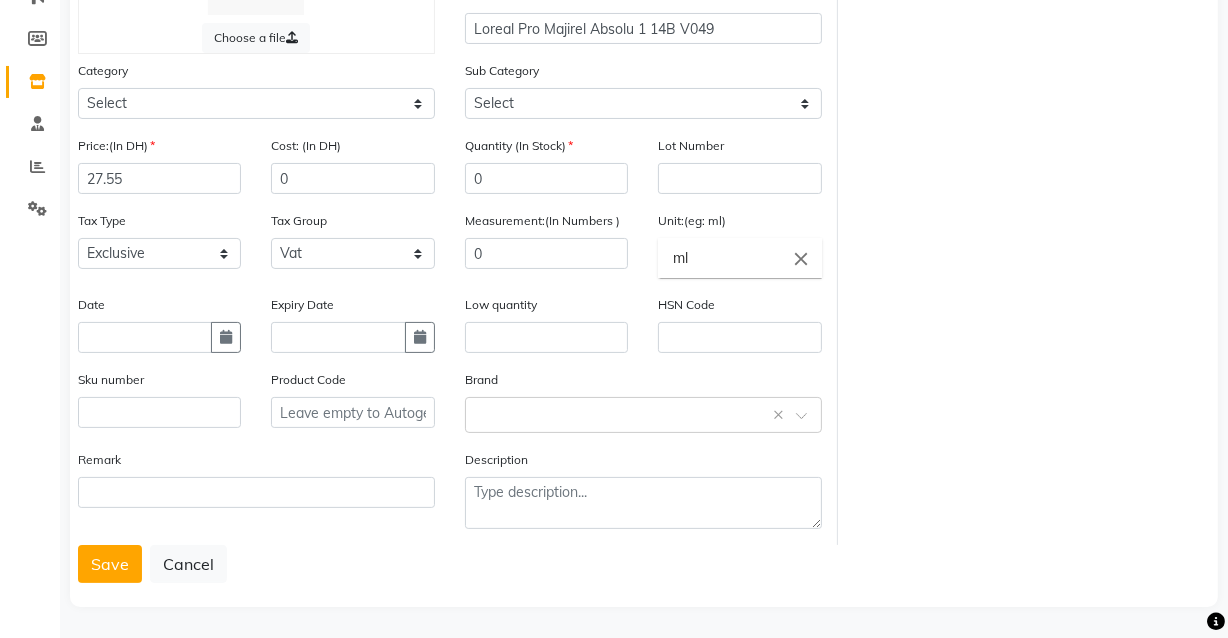 scroll, scrollTop: 241, scrollLeft: 0, axis: vertical 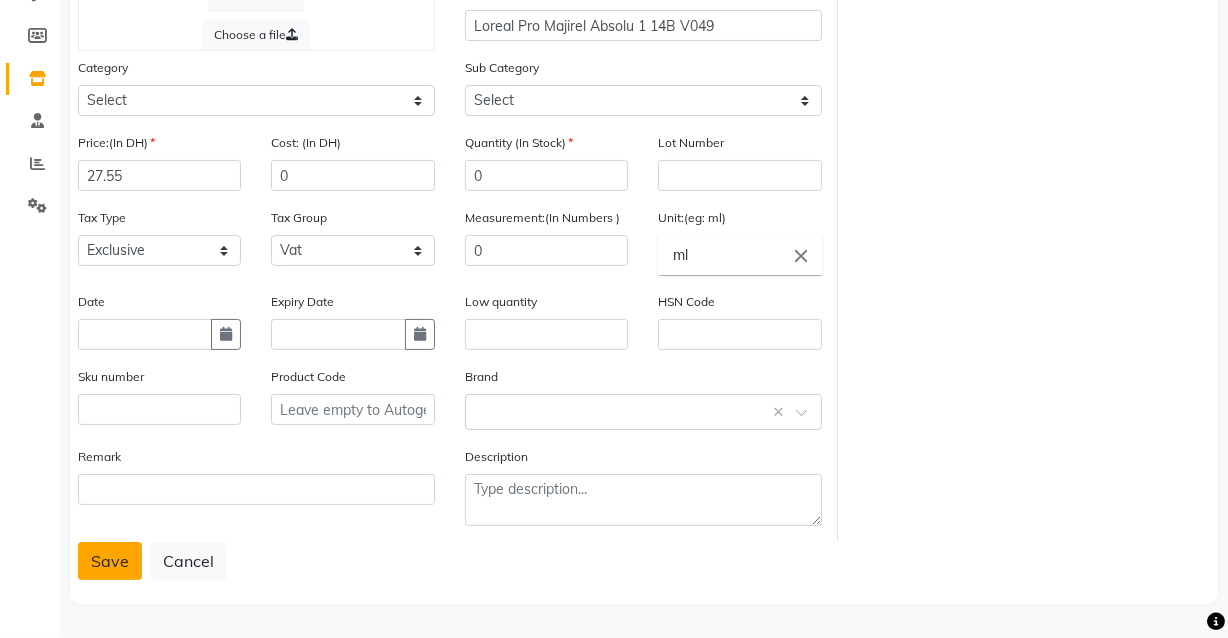 click on "Save" 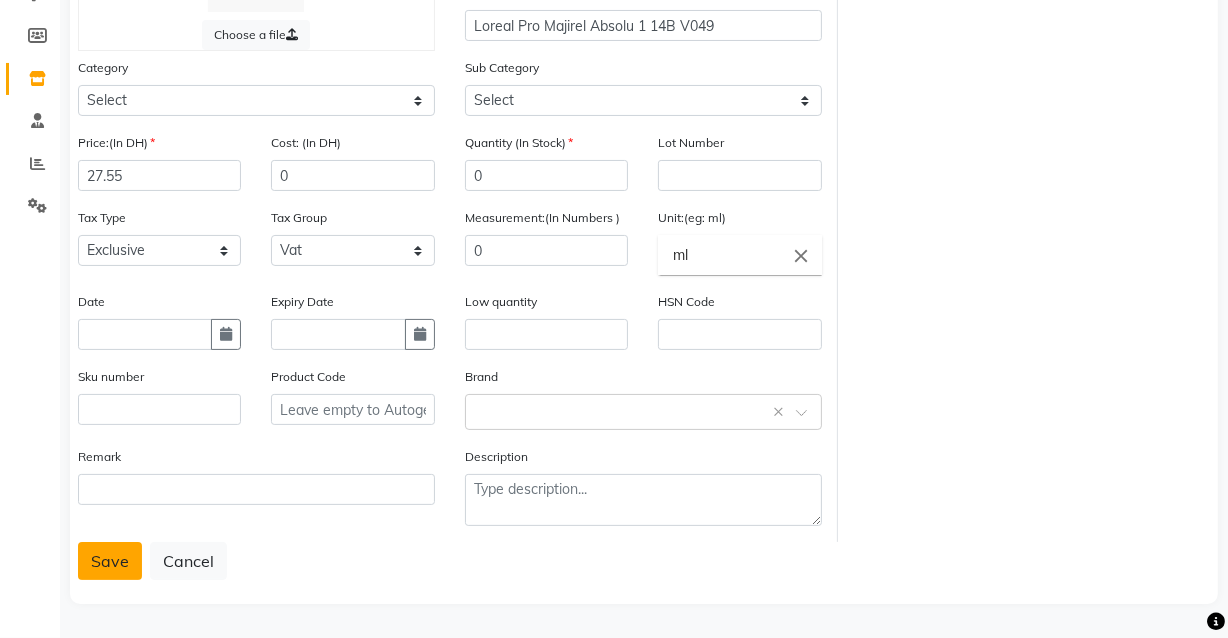 click on "Save" 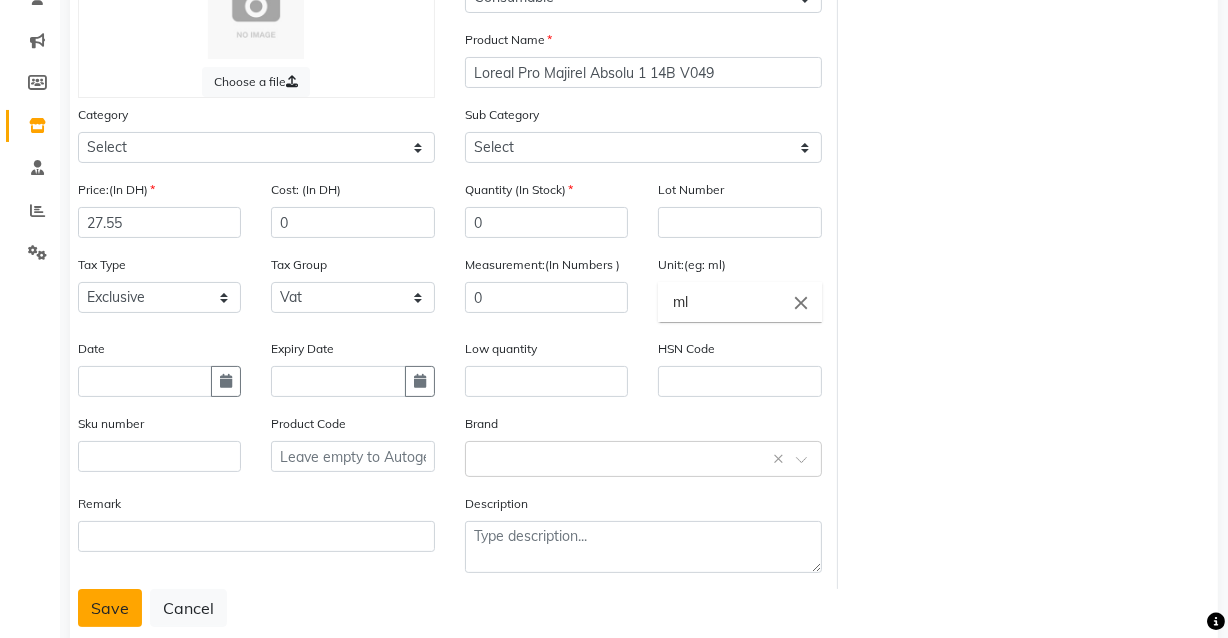 scroll, scrollTop: 204, scrollLeft: 0, axis: vertical 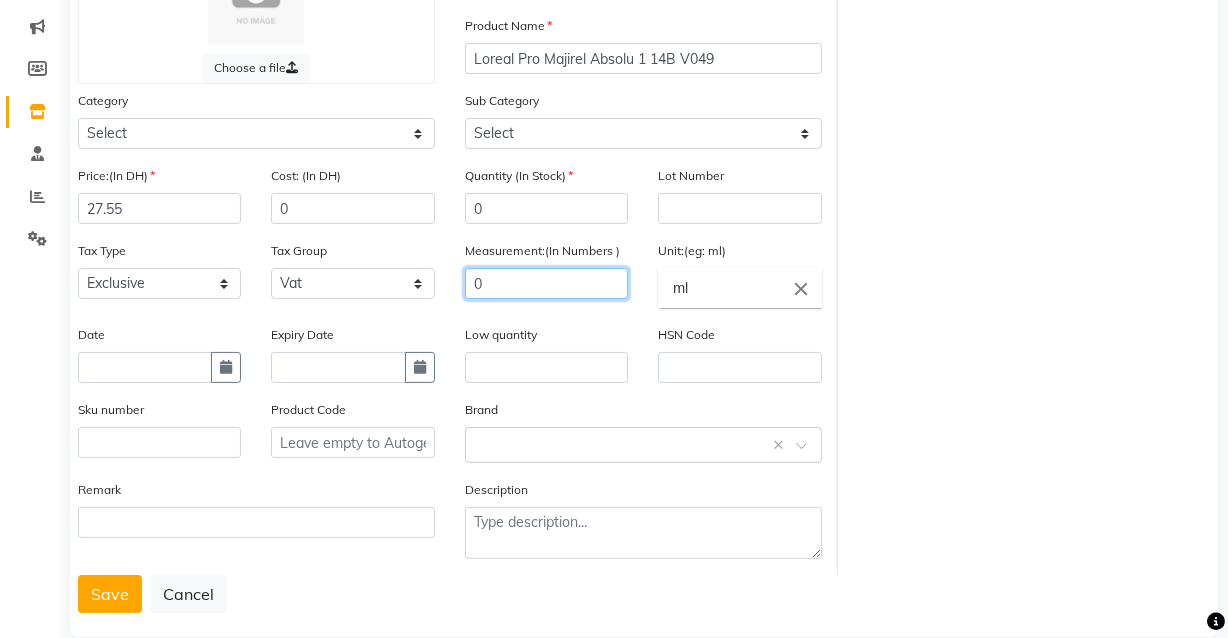 click on "0" 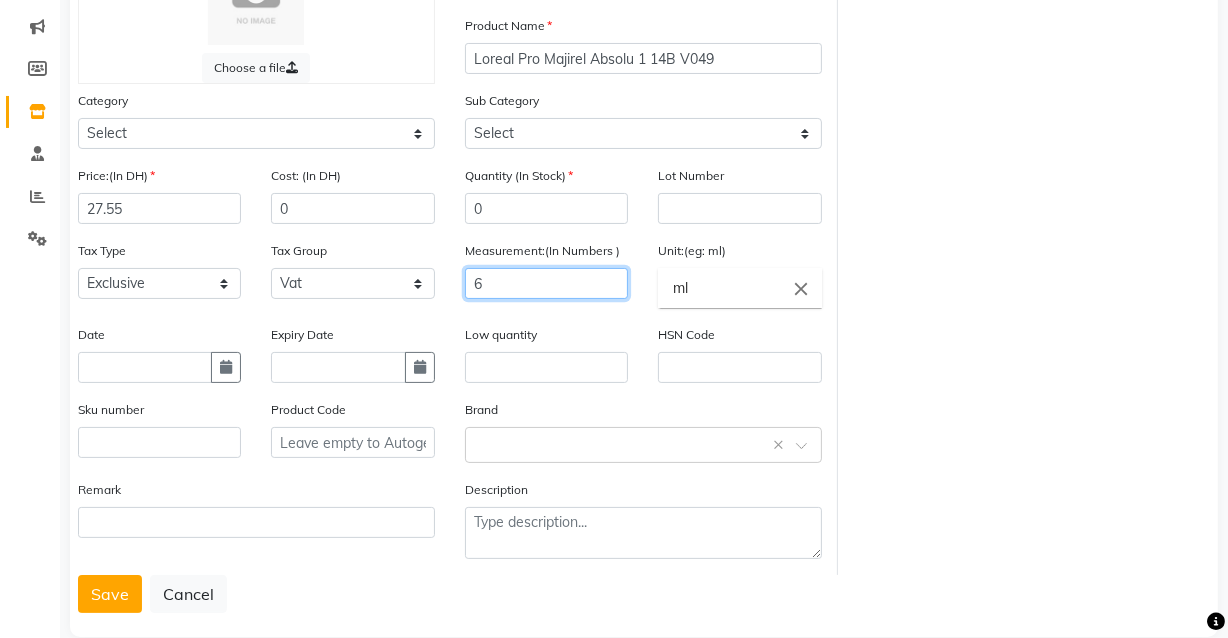 type on "6" 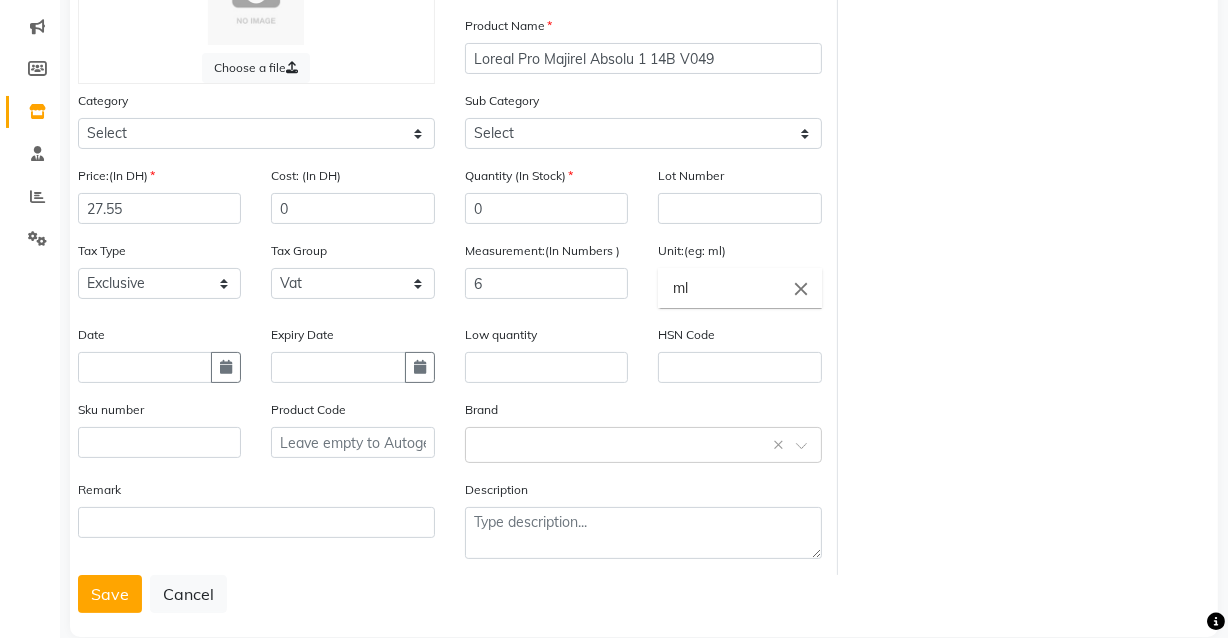 click on "close" 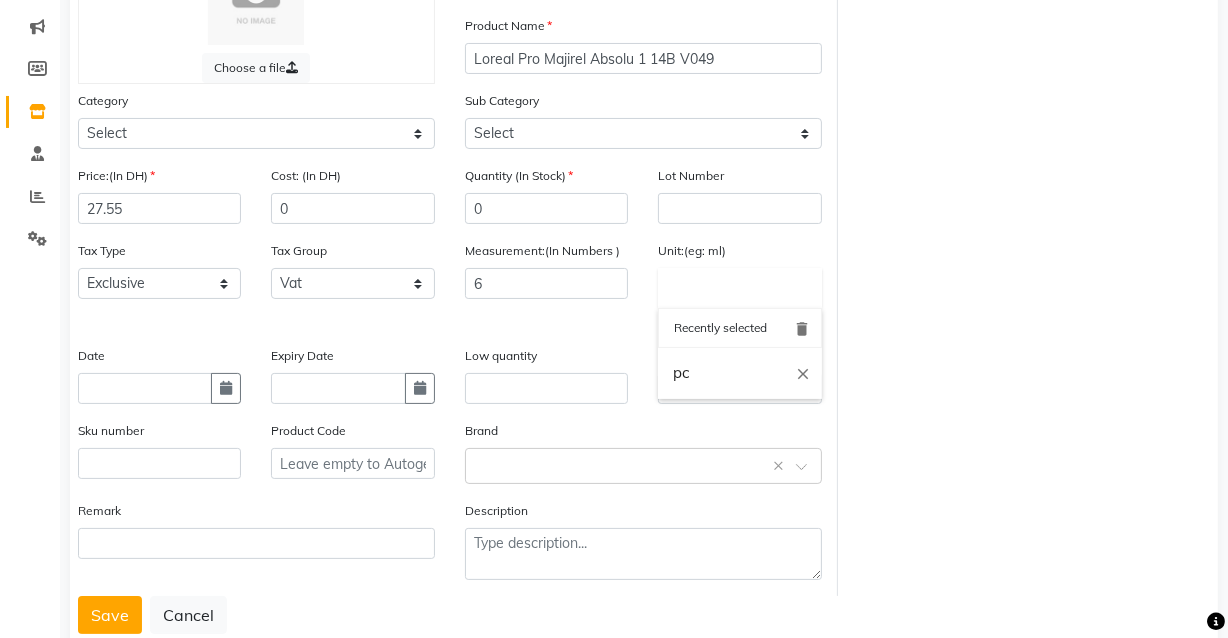 click 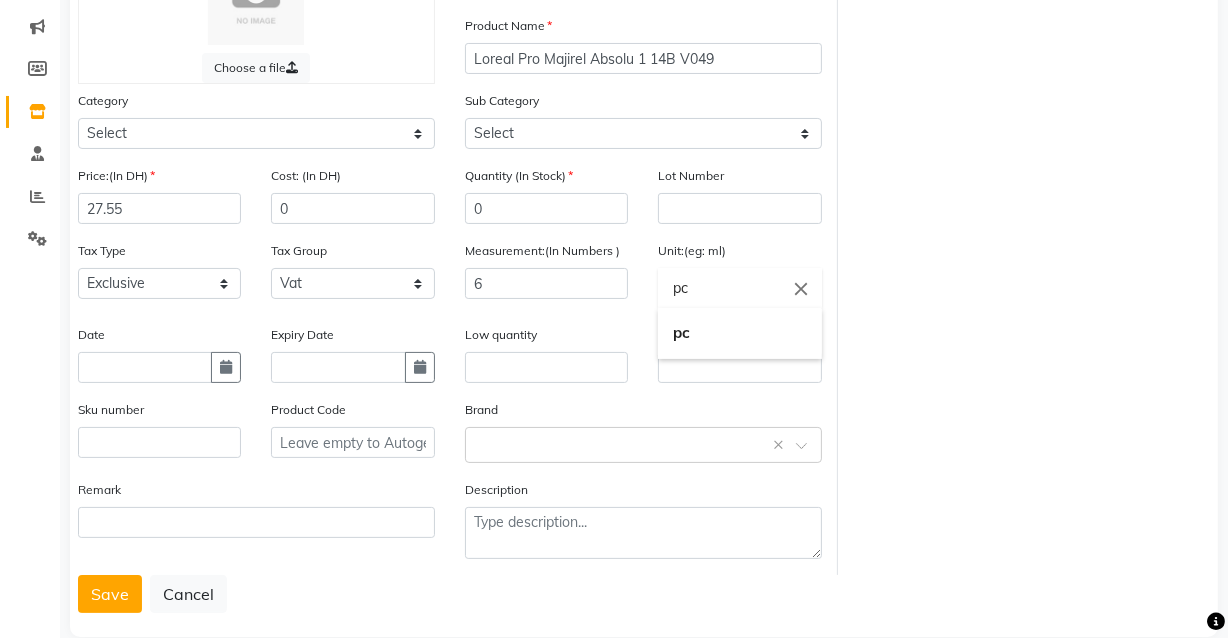 type on "pc" 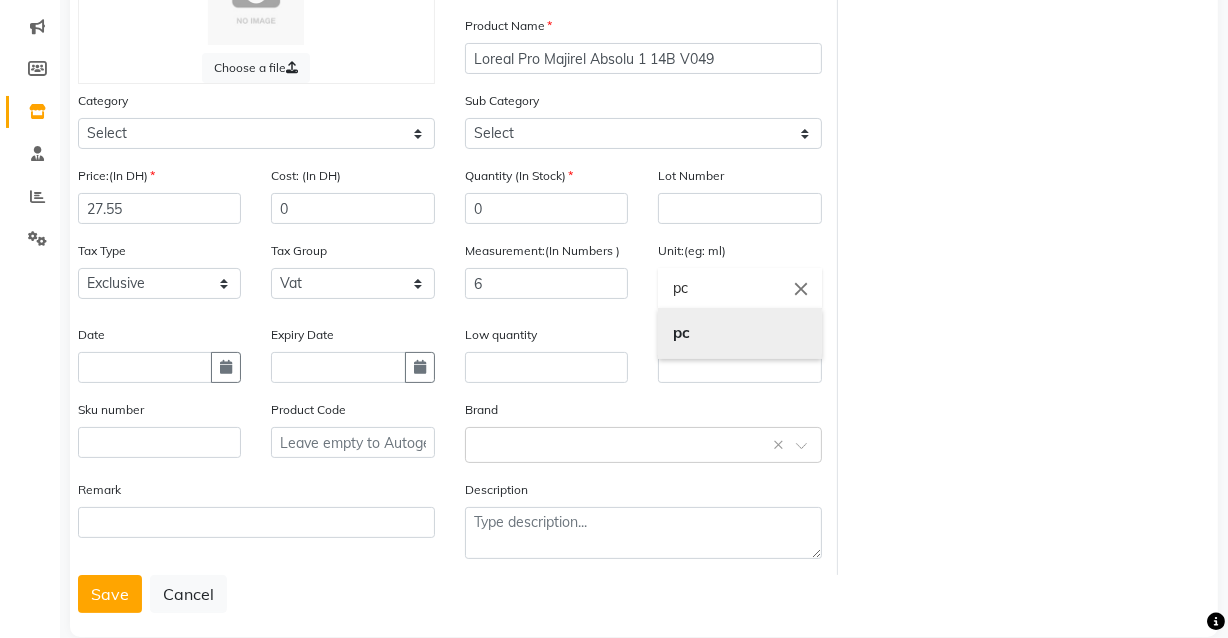 click on "pc" at bounding box center [739, 333] 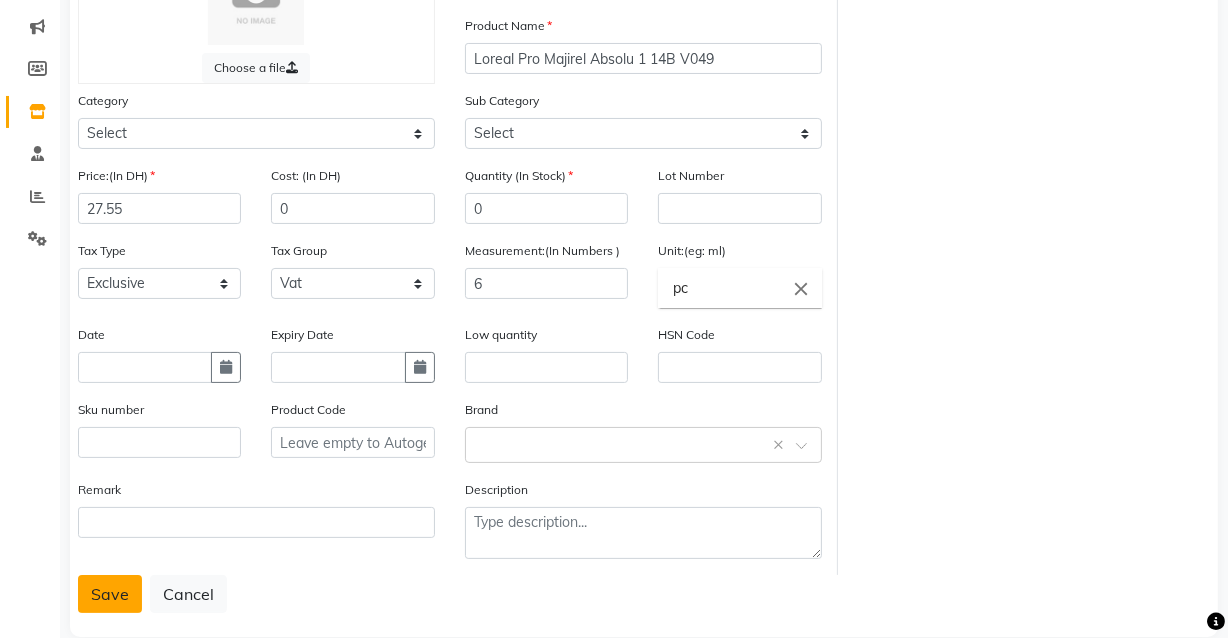 click on "Save" 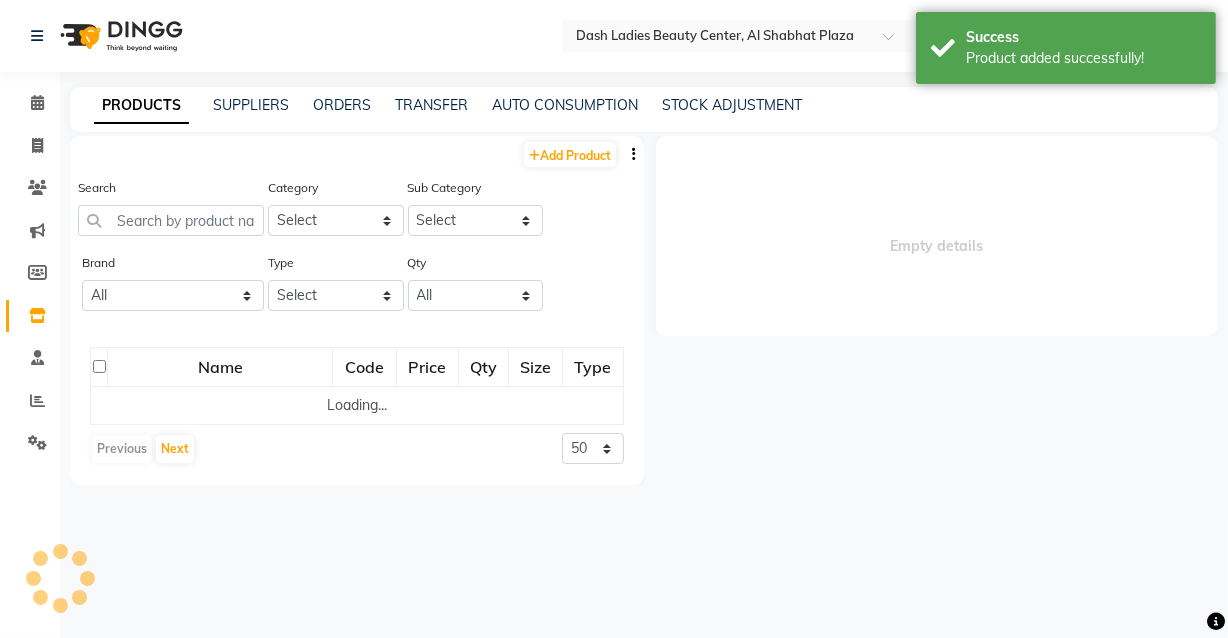 scroll, scrollTop: 0, scrollLeft: 0, axis: both 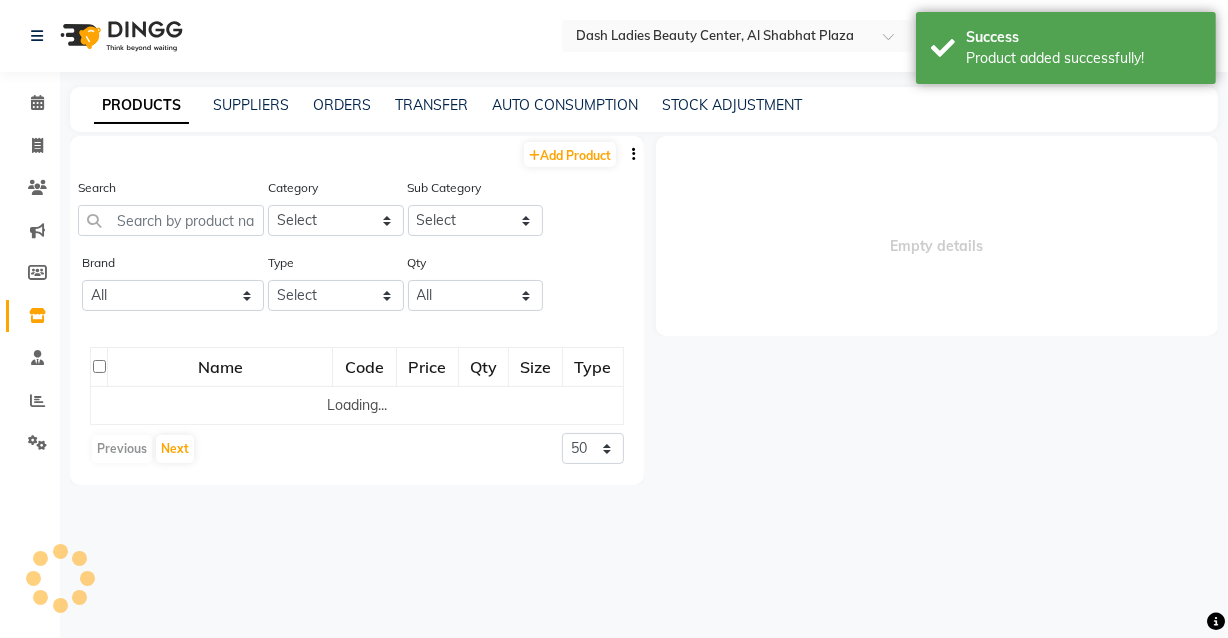 select 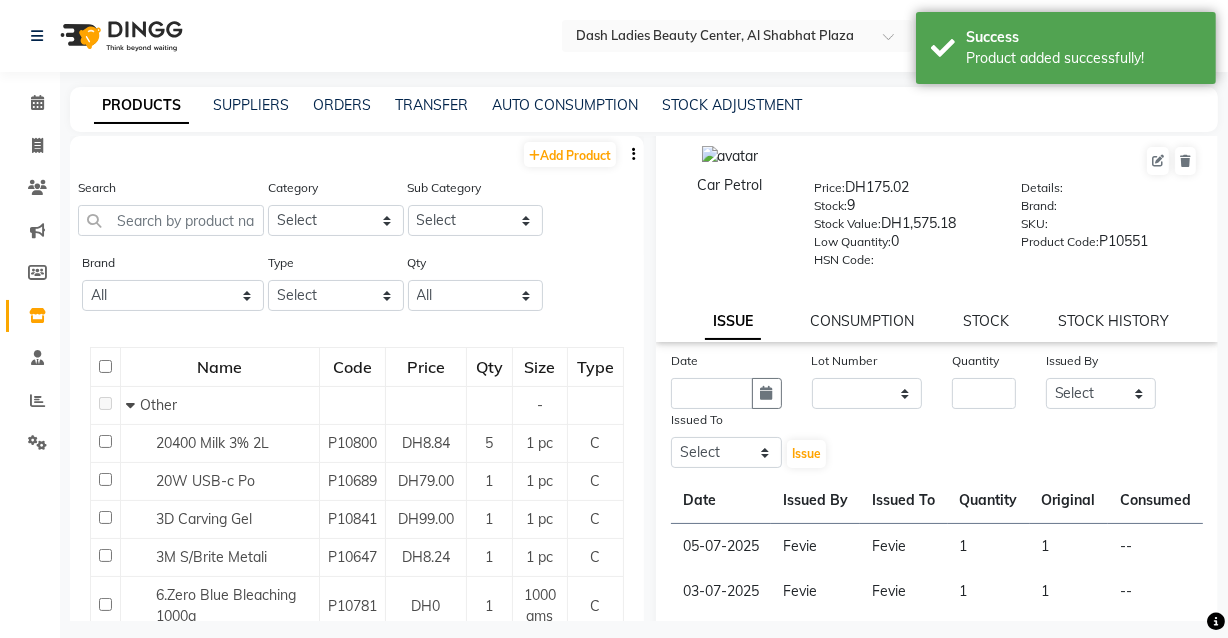 scroll, scrollTop: 0, scrollLeft: 0, axis: both 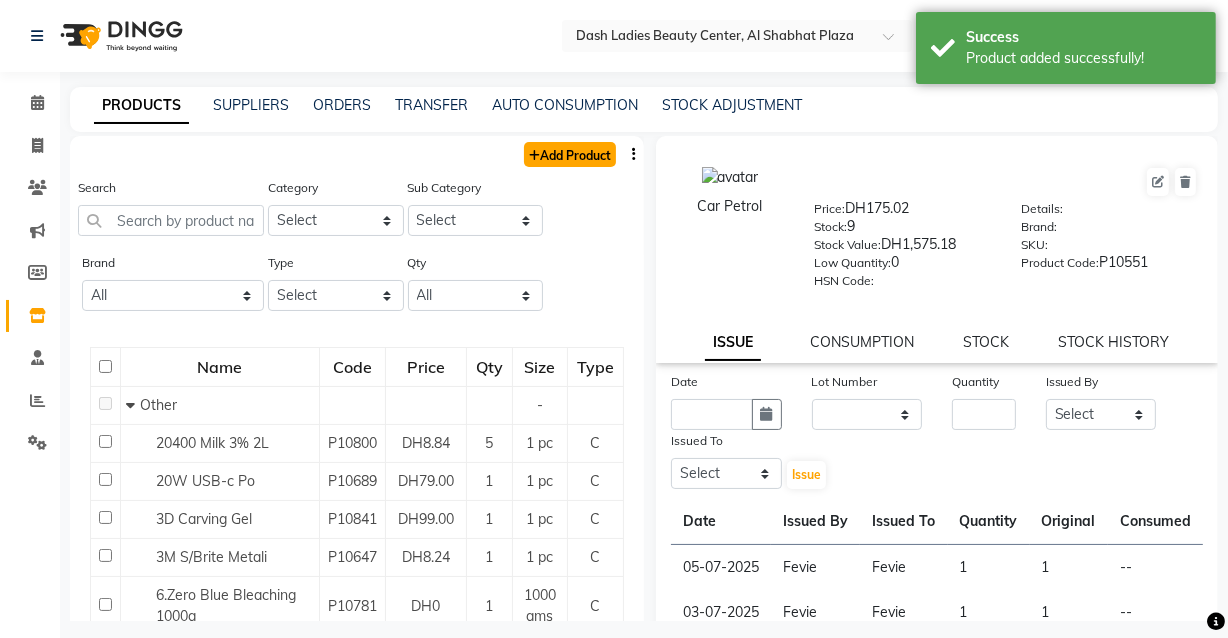 click on "Add Product" 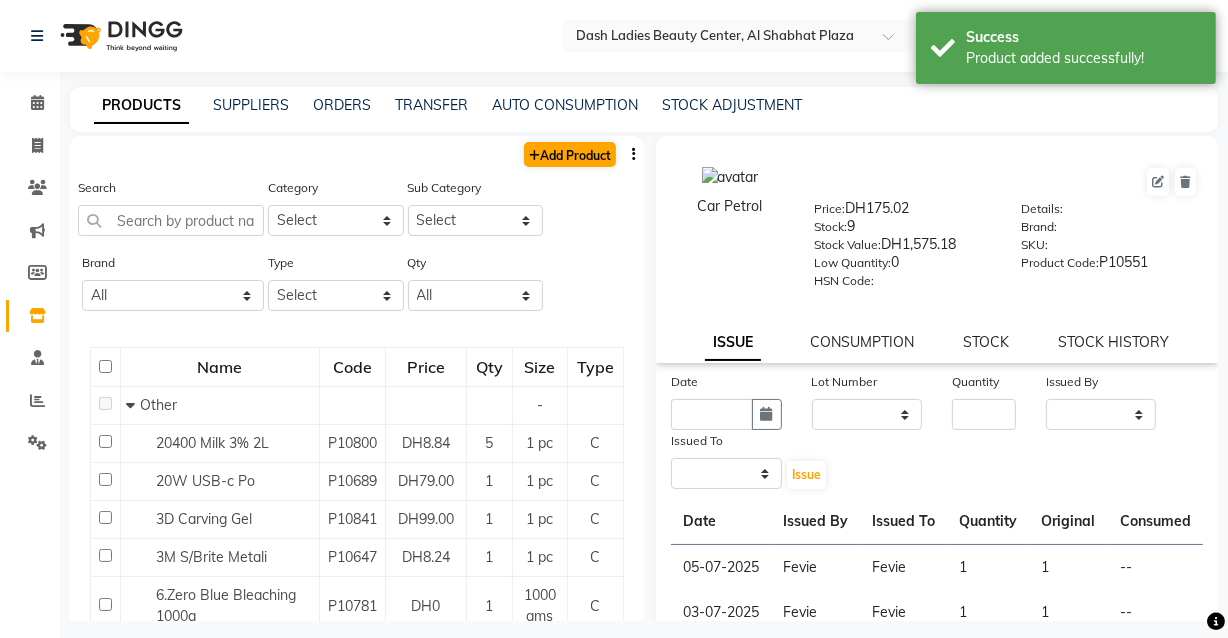 select on "true" 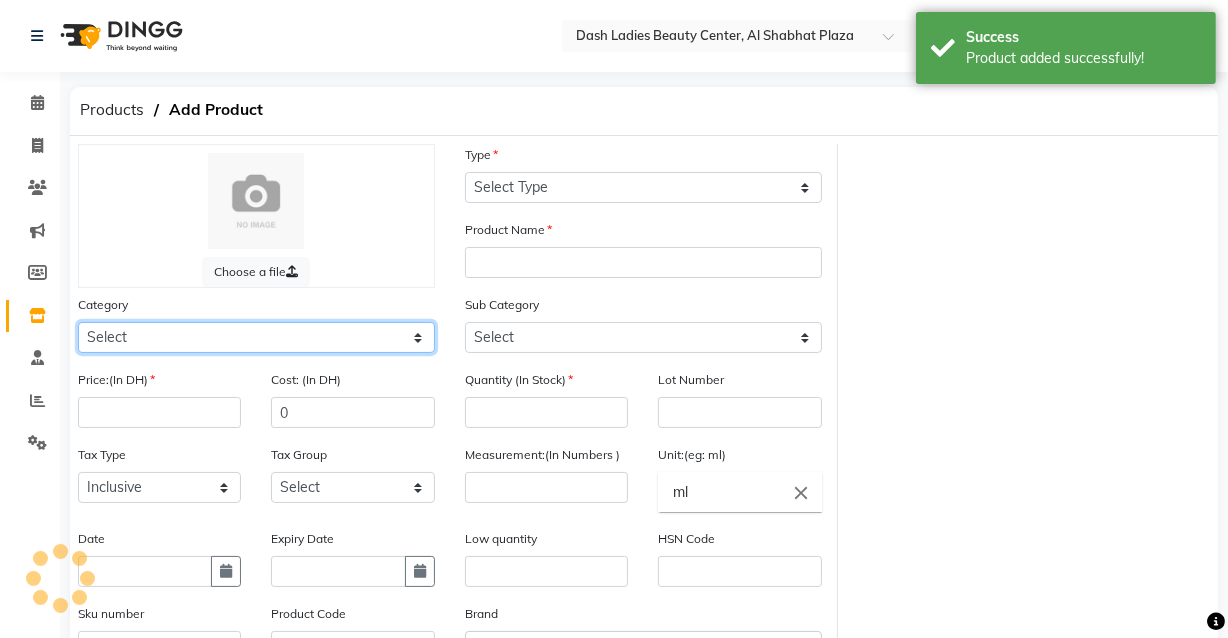 click on "Select Hair Skin Makeup Personal Care Appliances Beard Waxing Disposable Threading Hands and Feet Beauty Planet Botox Cadiveu Casmara Cheryls Loreal Olaplex Dash Ladies Beauty Center Other" 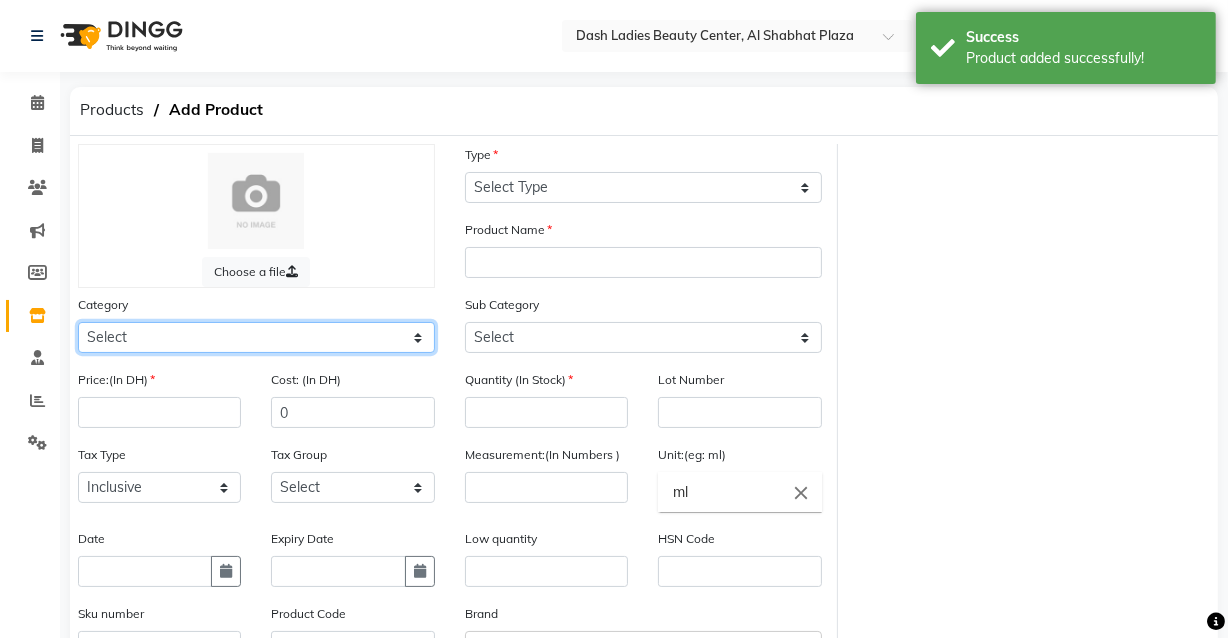 select on "1619101100" 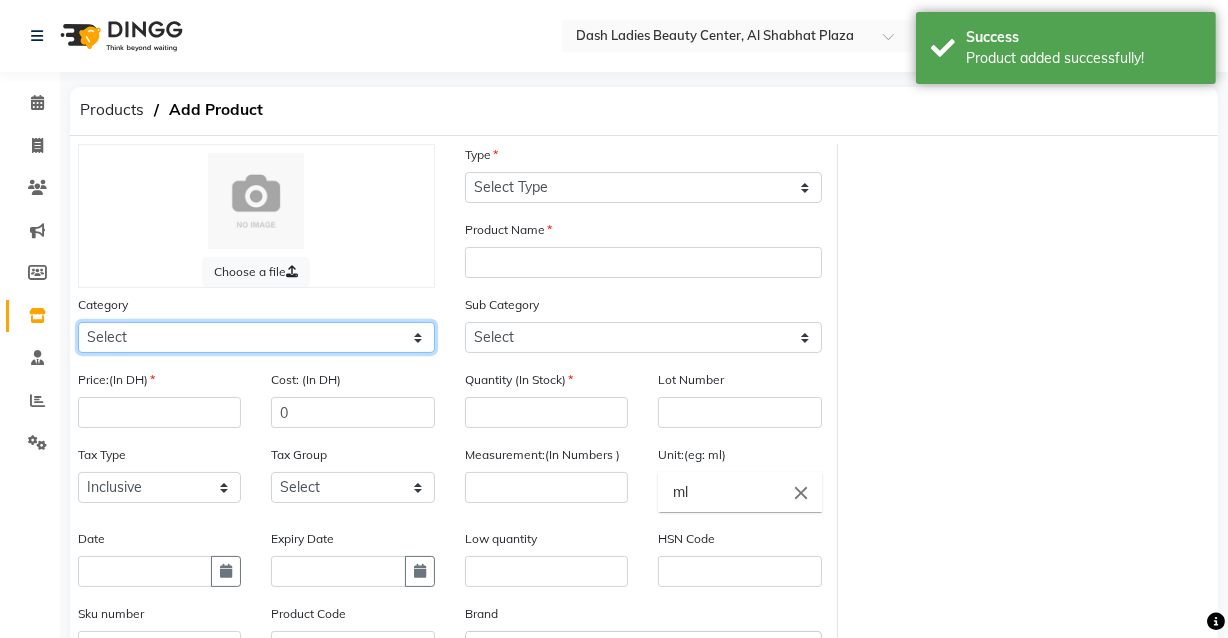 click on "Select Hair Skin Makeup Personal Care Appliances Beard Waxing Disposable Threading Hands and Feet Beauty Planet Botox Cadiveu Casmara Cheryls Loreal Olaplex Dash Ladies Beauty Center Other" 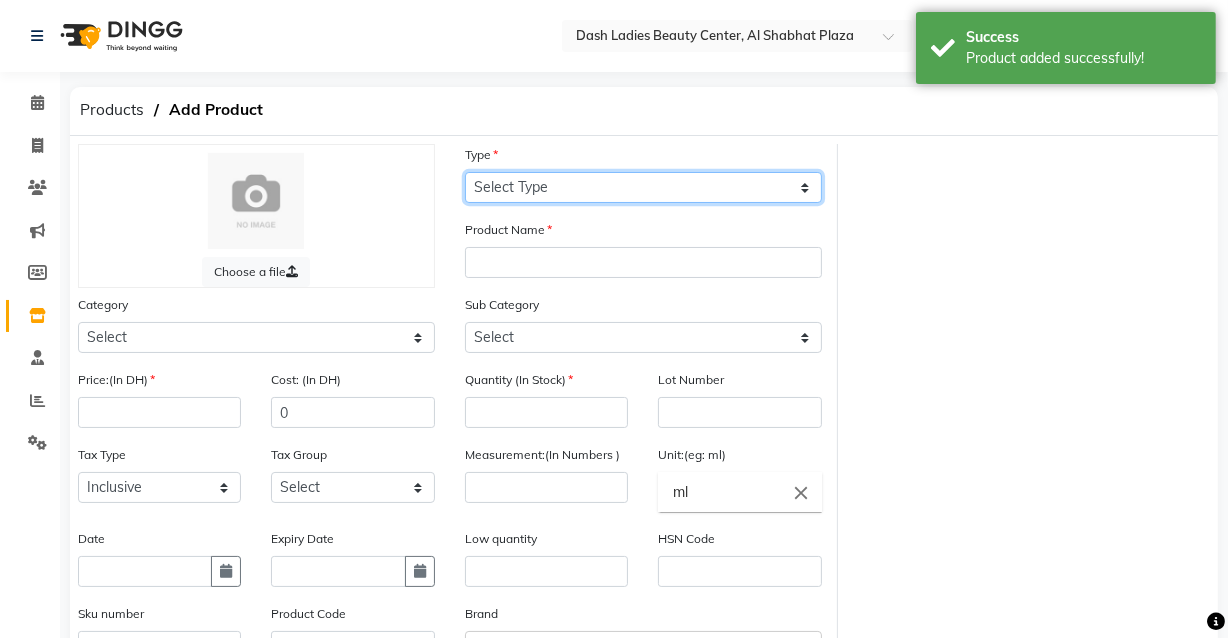 click on "Select Type Both Retail Consumable" 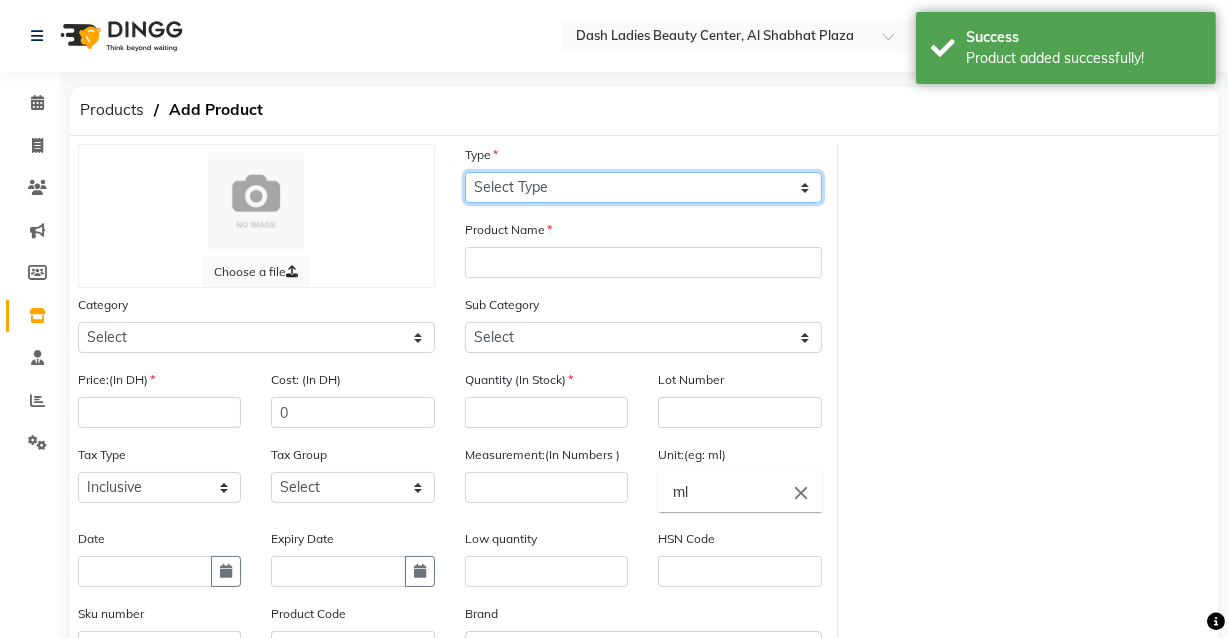 select on "C" 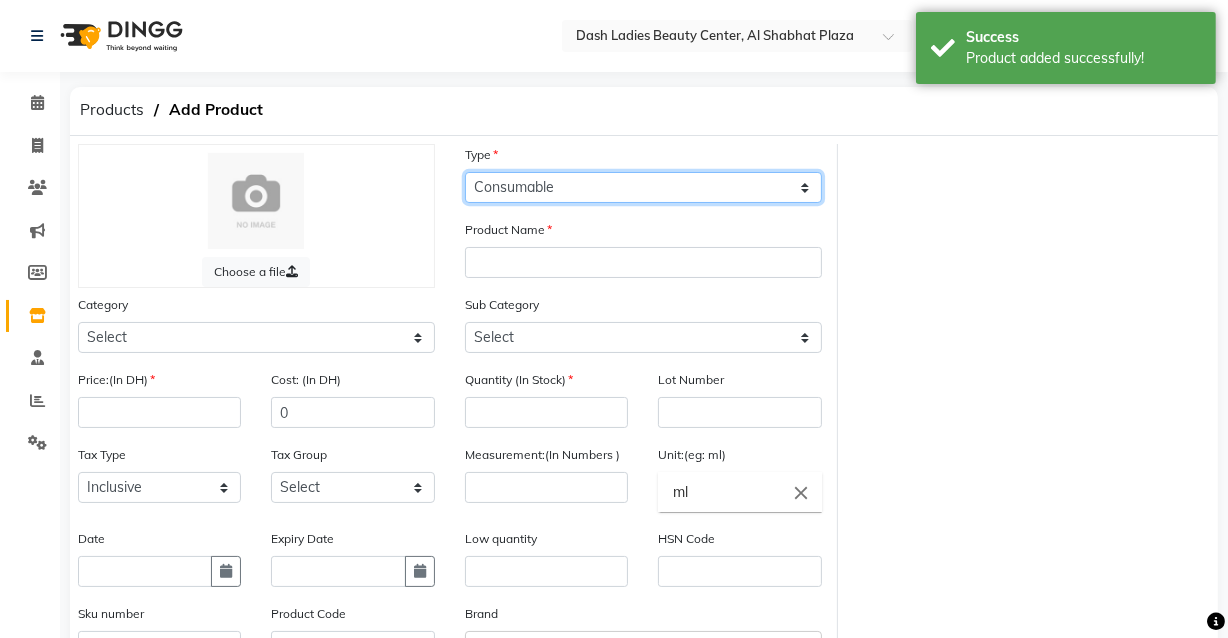 click on "Select Type Both Retail Consumable" 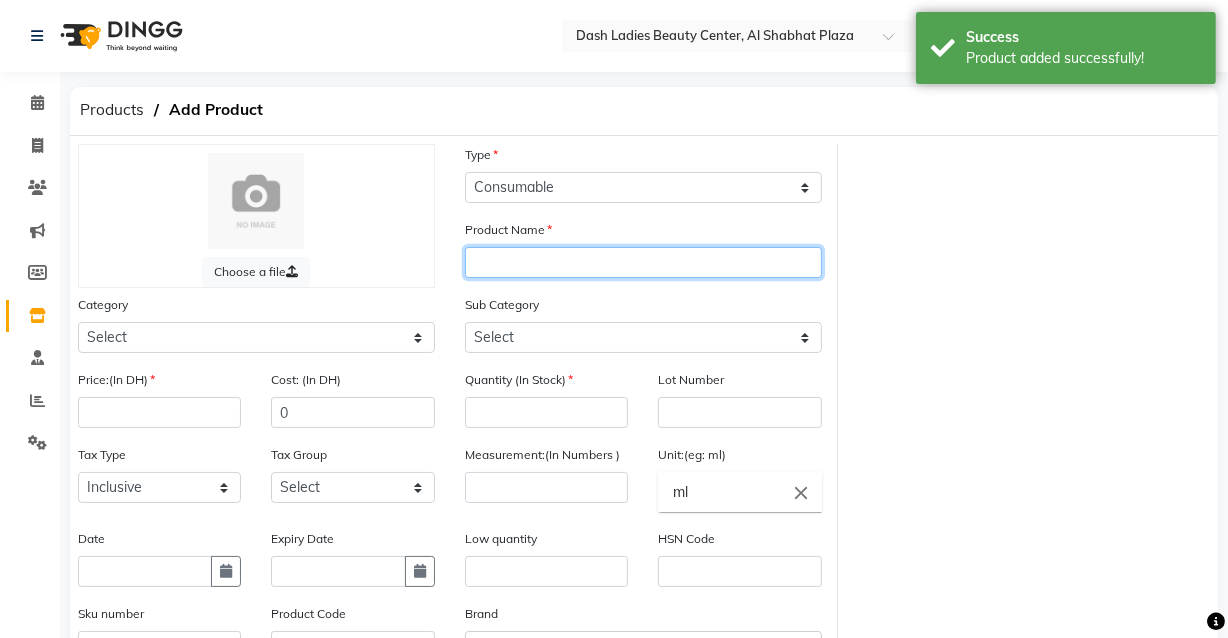 click 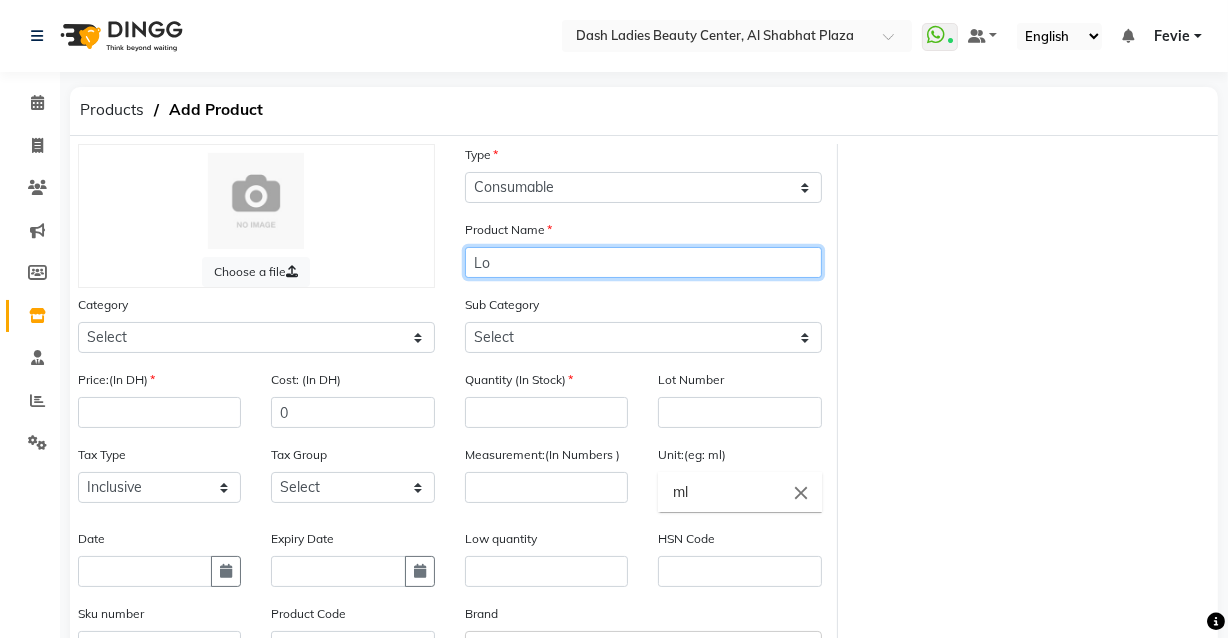 type on "L" 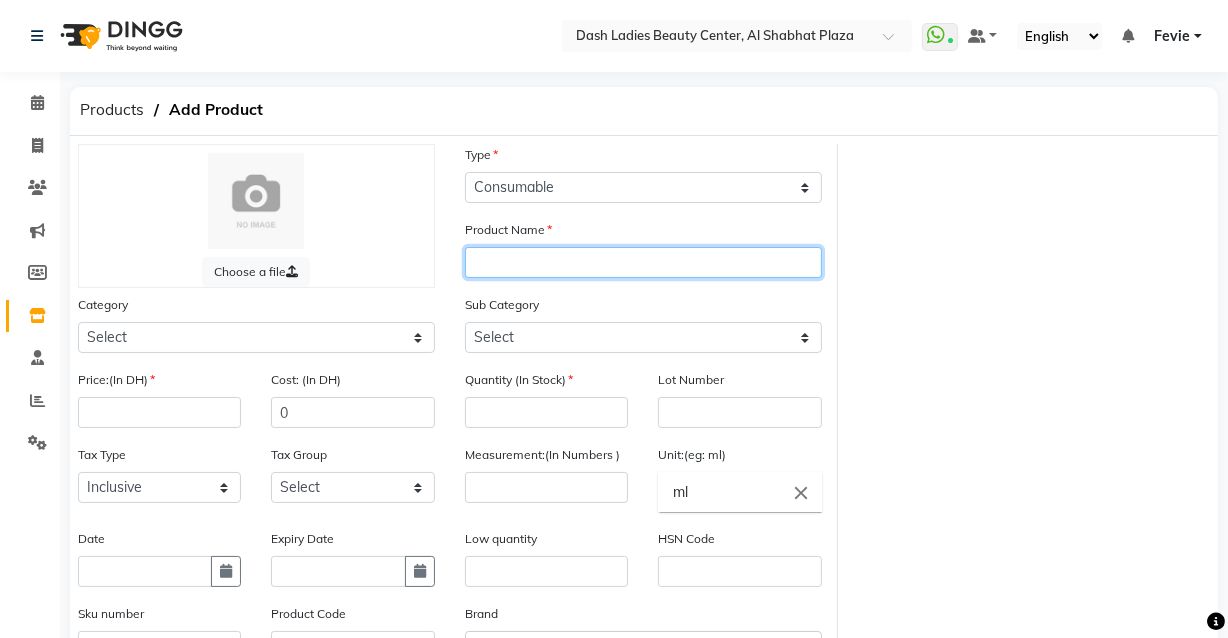 paste on "Loreal Pro Majirel Absolu 1 14B V049" 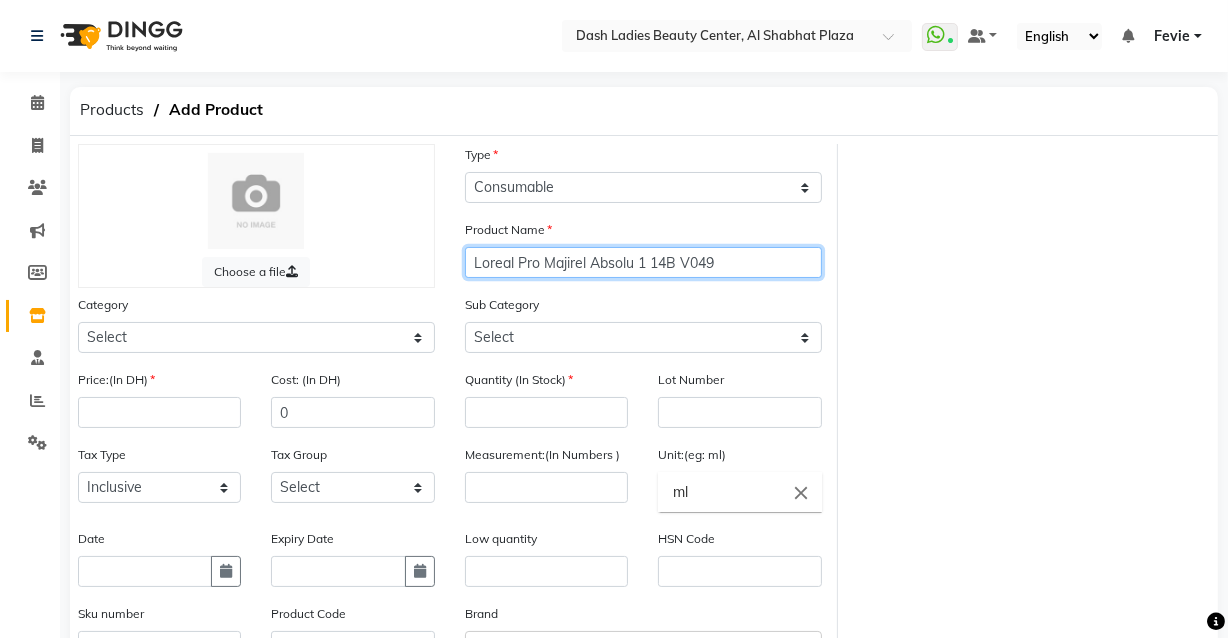 click on "Loreal Pro Majirel Absolu 1 14B V049" 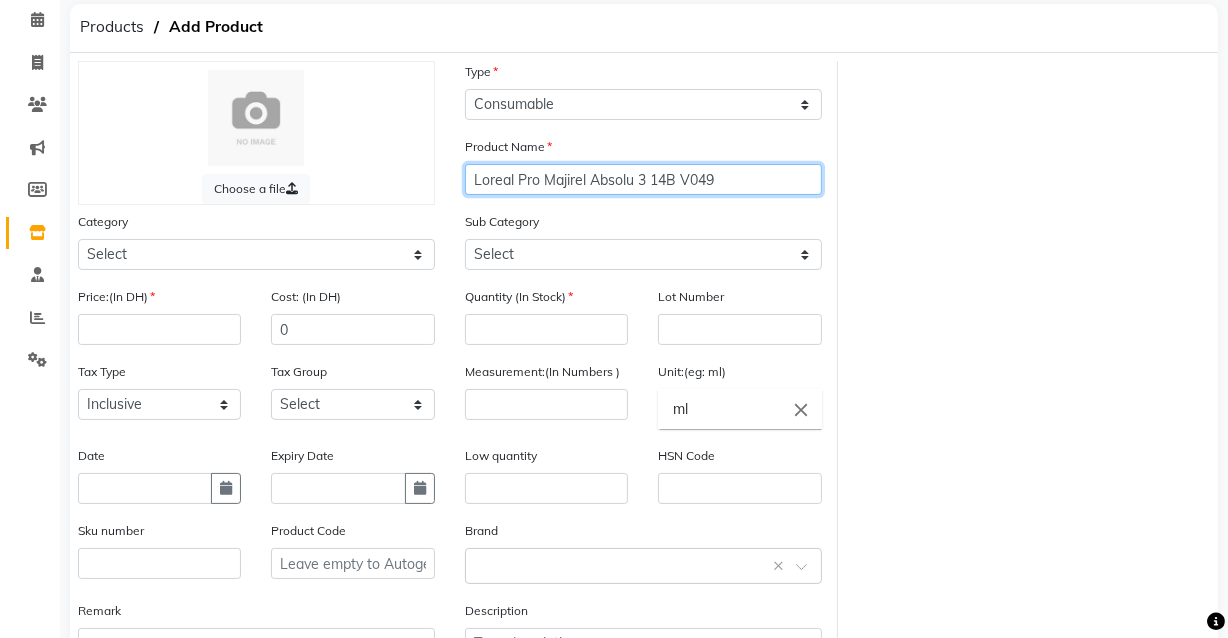 scroll, scrollTop: 85, scrollLeft: 0, axis: vertical 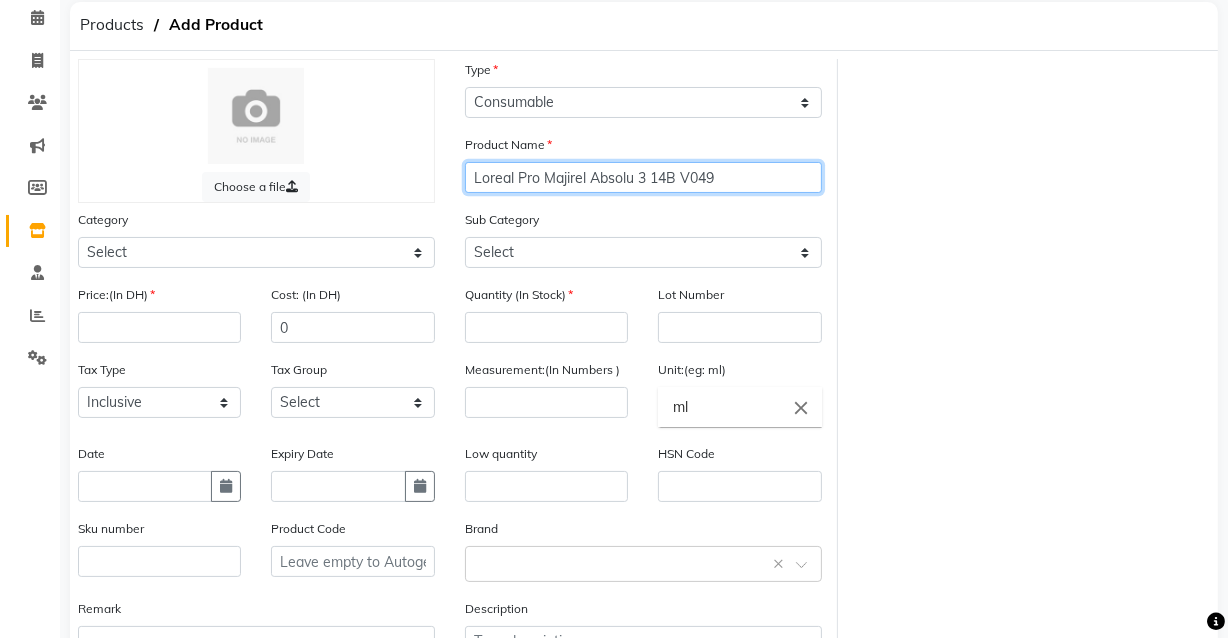 type on "Loreal Pro Majirel Absolu 3 14B V049" 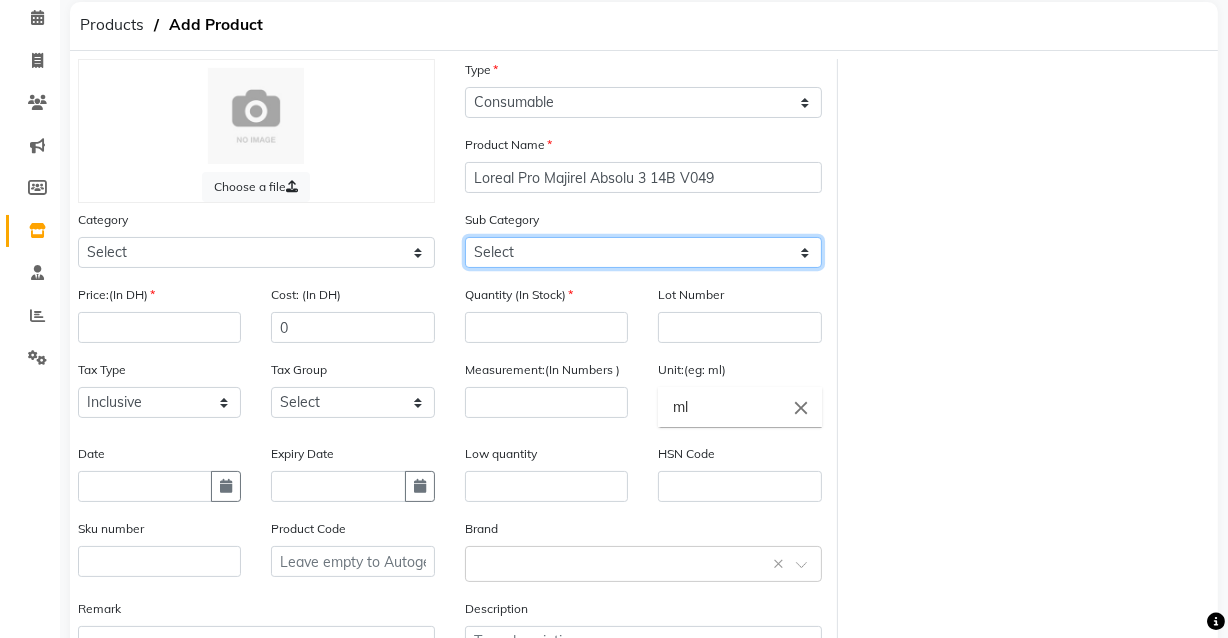 click on "Select Shampoo Conditioner Cream Mask Oil Serum Color Appliances Treatment Styling Kit & Combo Other" 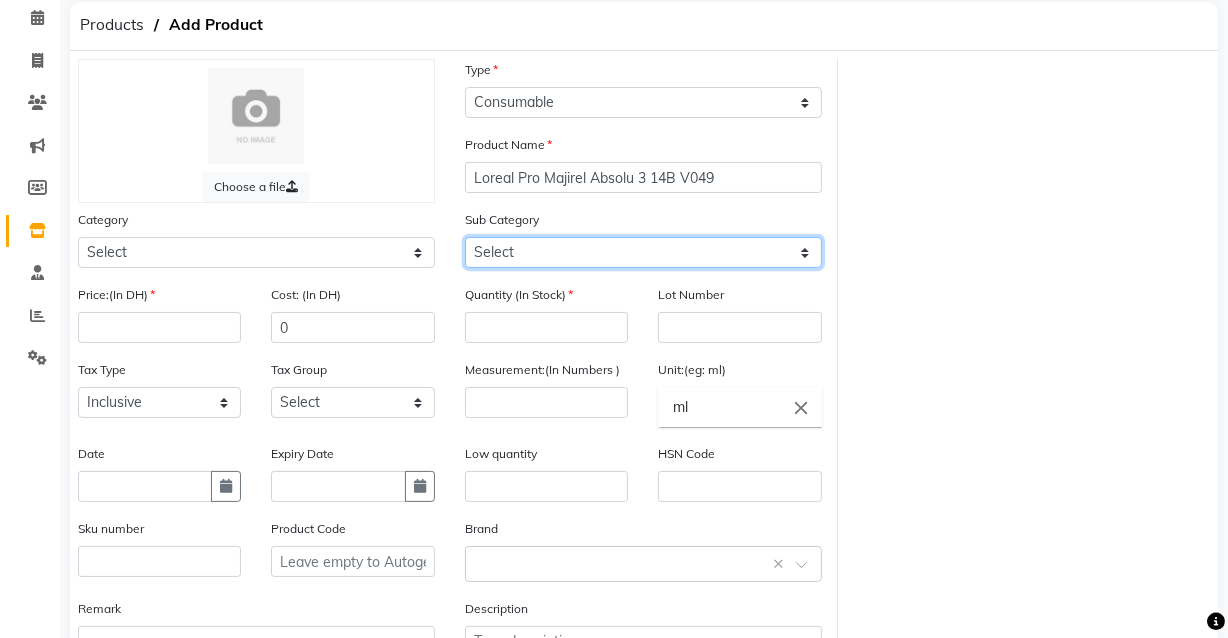 select on "1619101107" 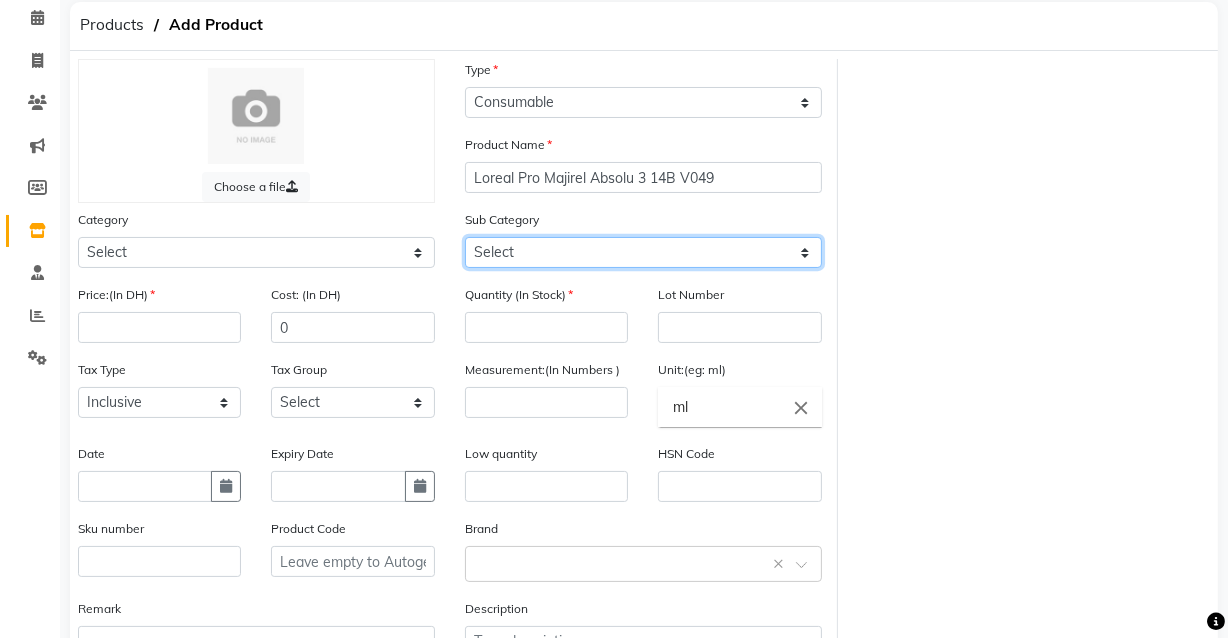 click on "Select Shampoo Conditioner Cream Mask Oil Serum Color Appliances Treatment Styling Kit & Combo Other" 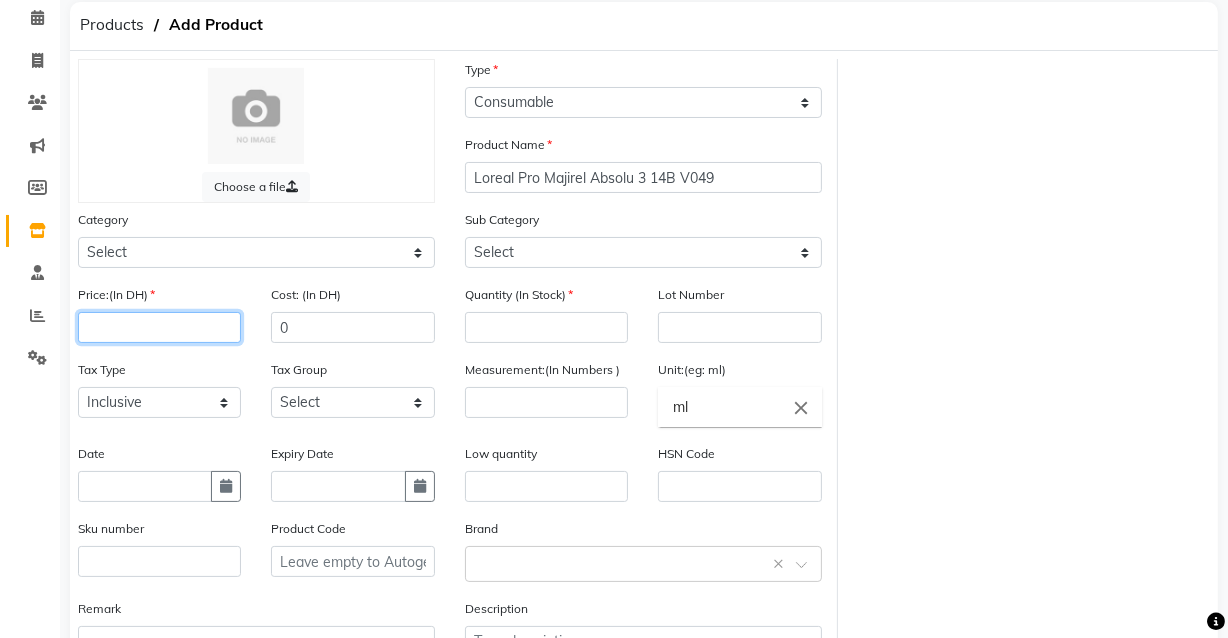 click 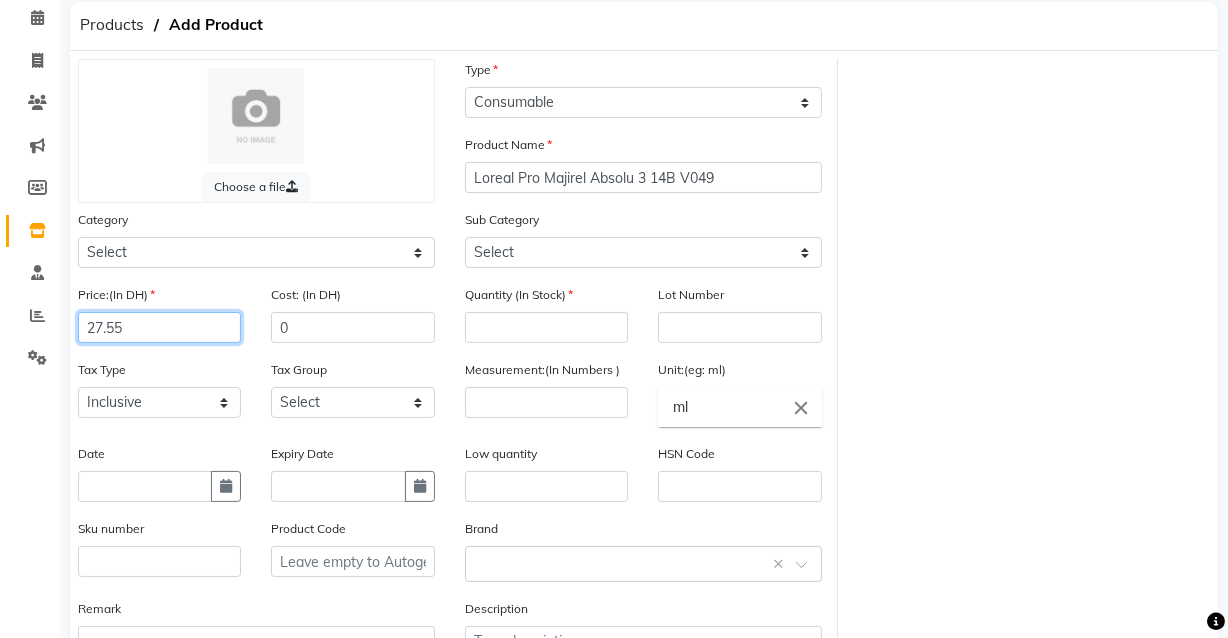 type on "27.55" 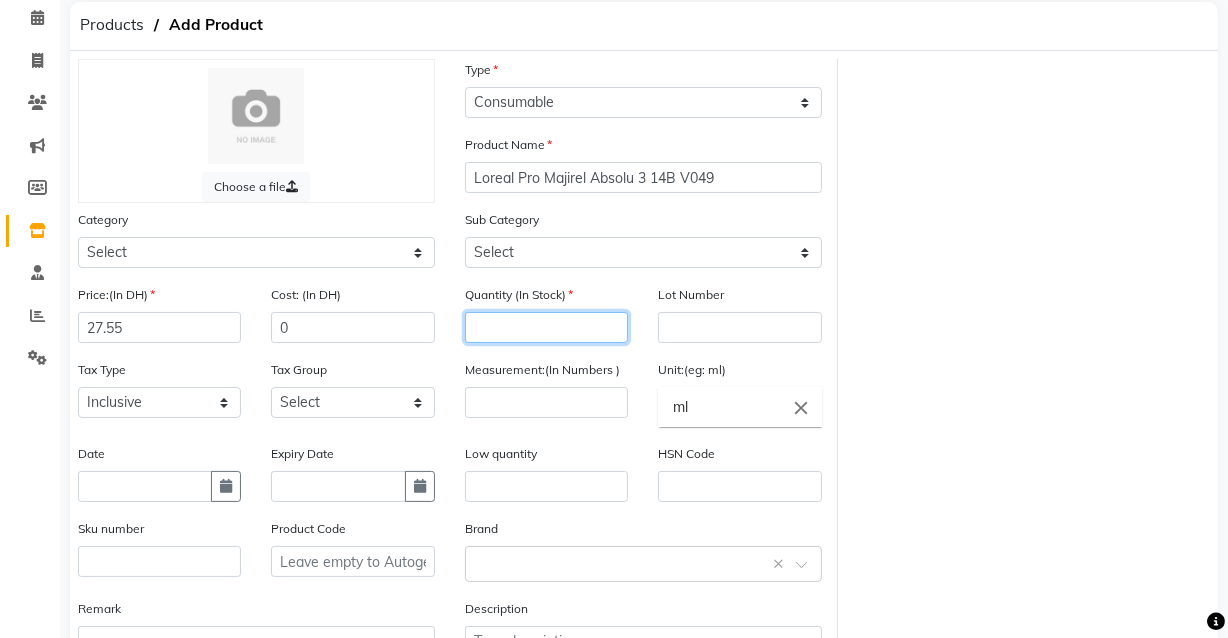 click 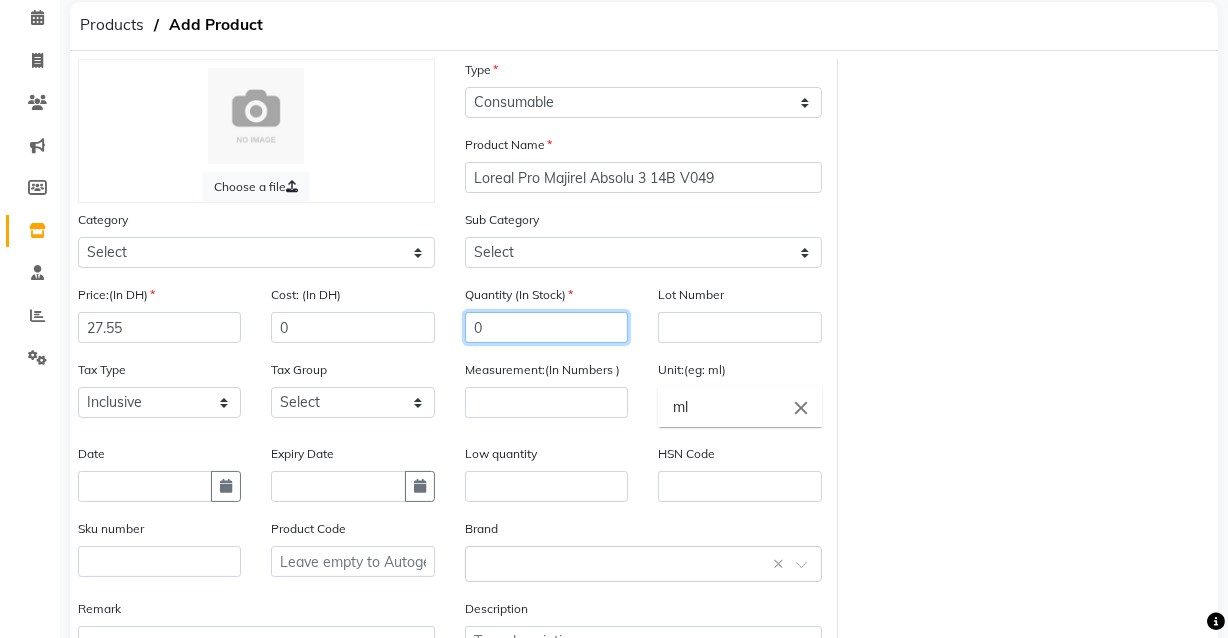 type on "0" 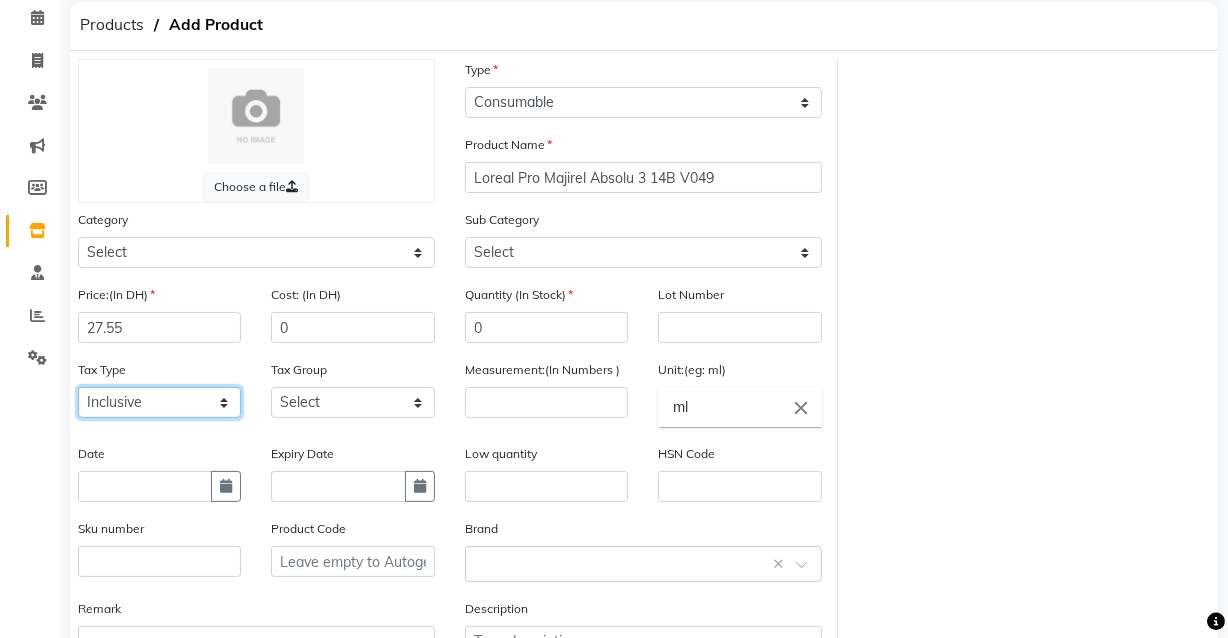 click on "Select Inclusive Exclusive" 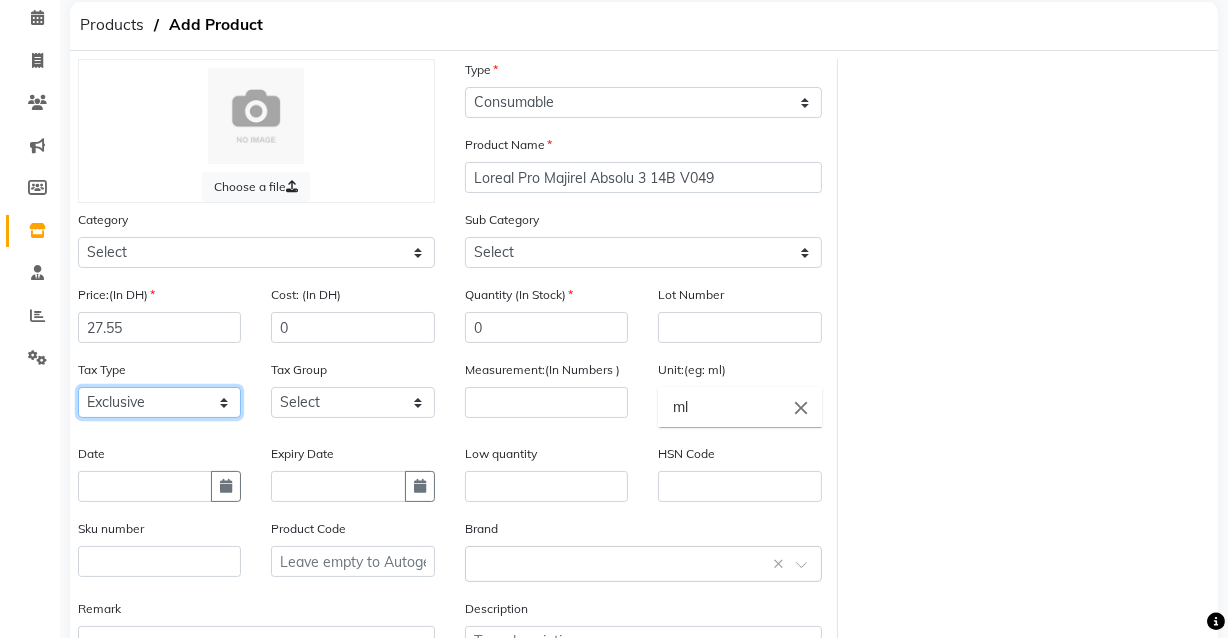 click on "Select Inclusive Exclusive" 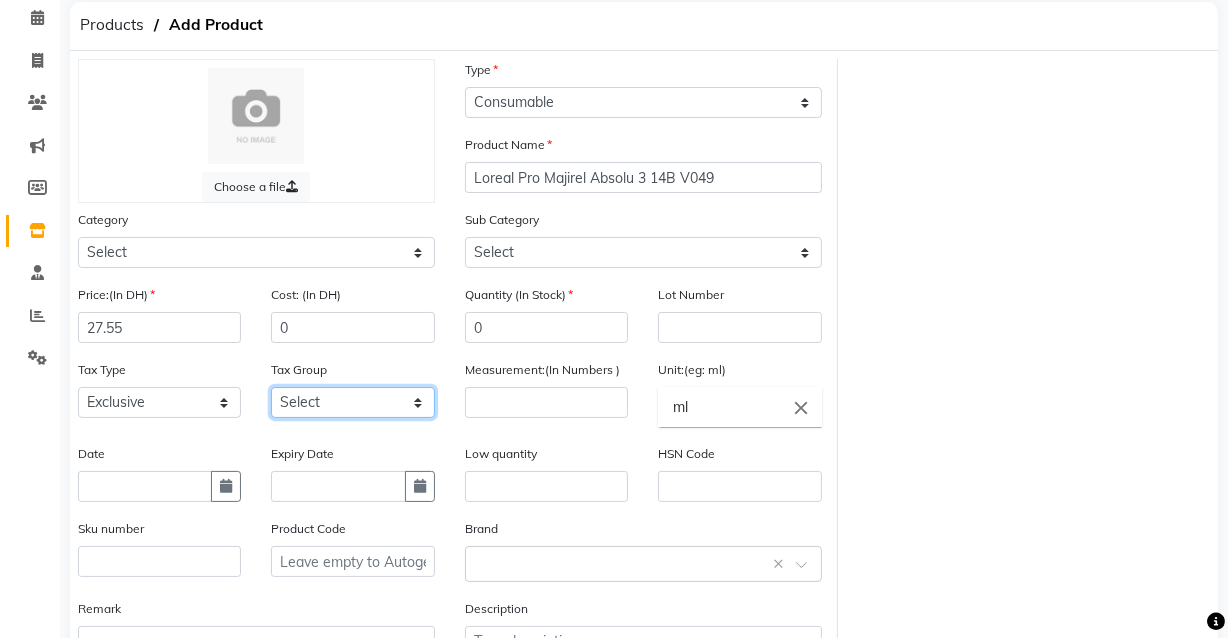 click on "Select Vat" 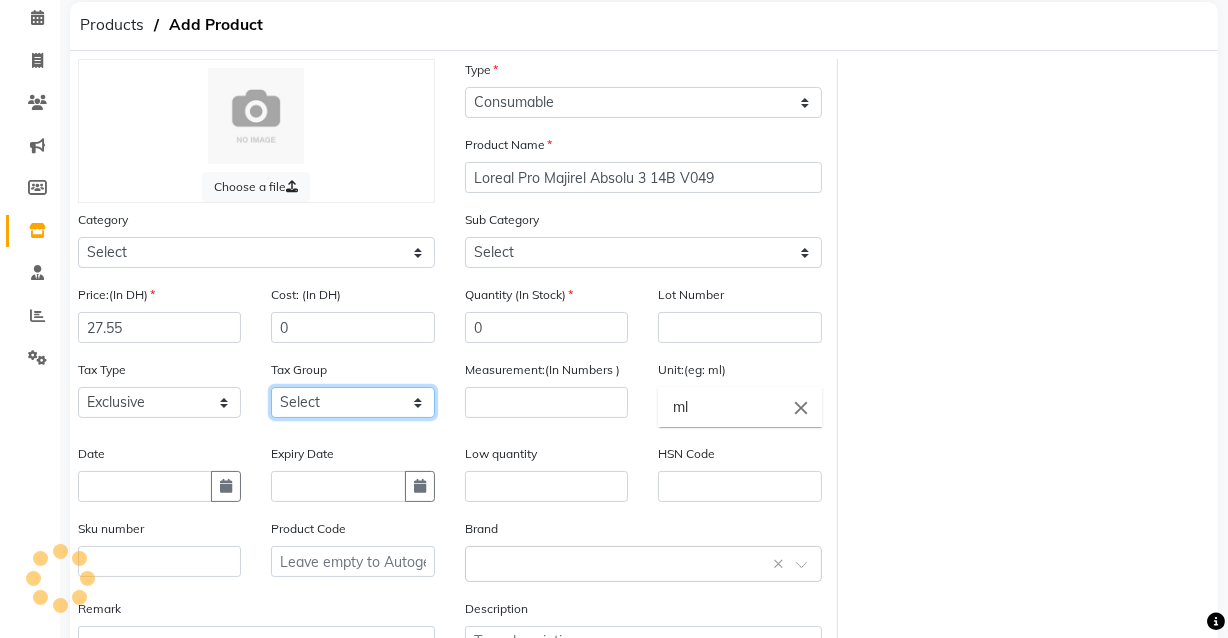 select on "3972" 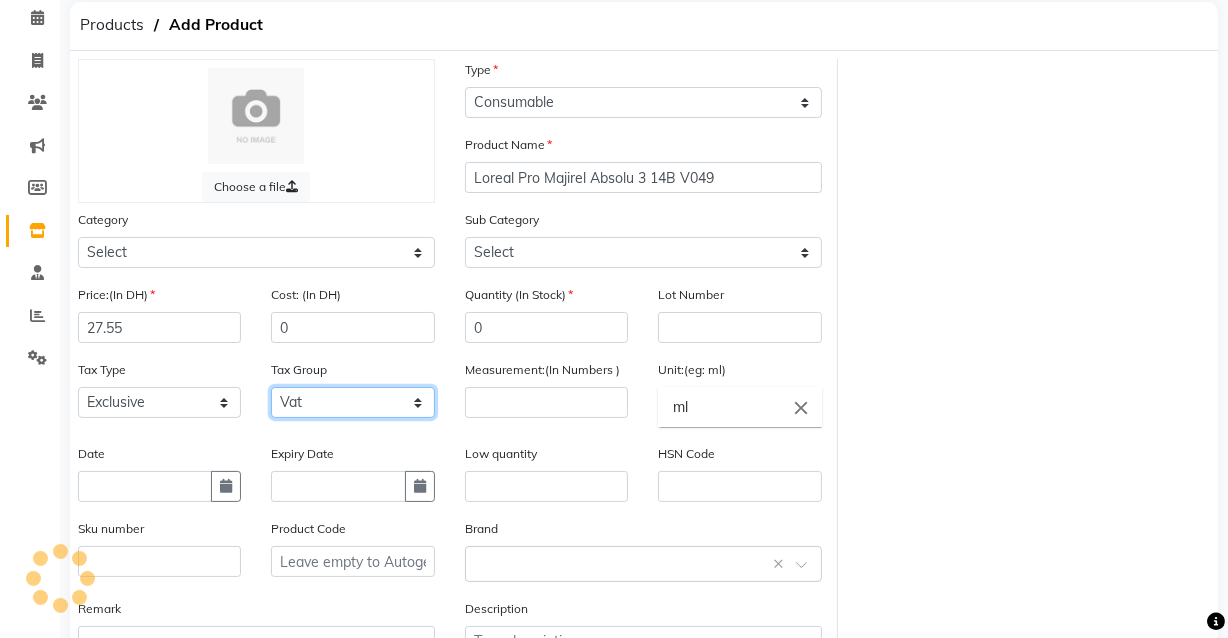 click on "Select Vat" 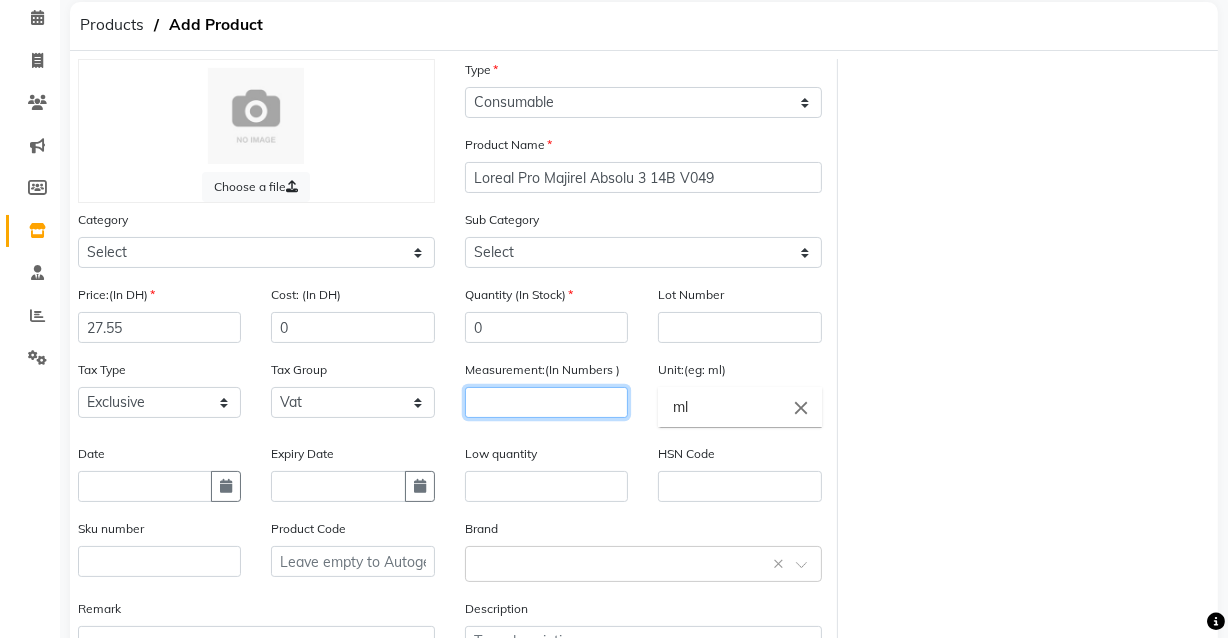 click 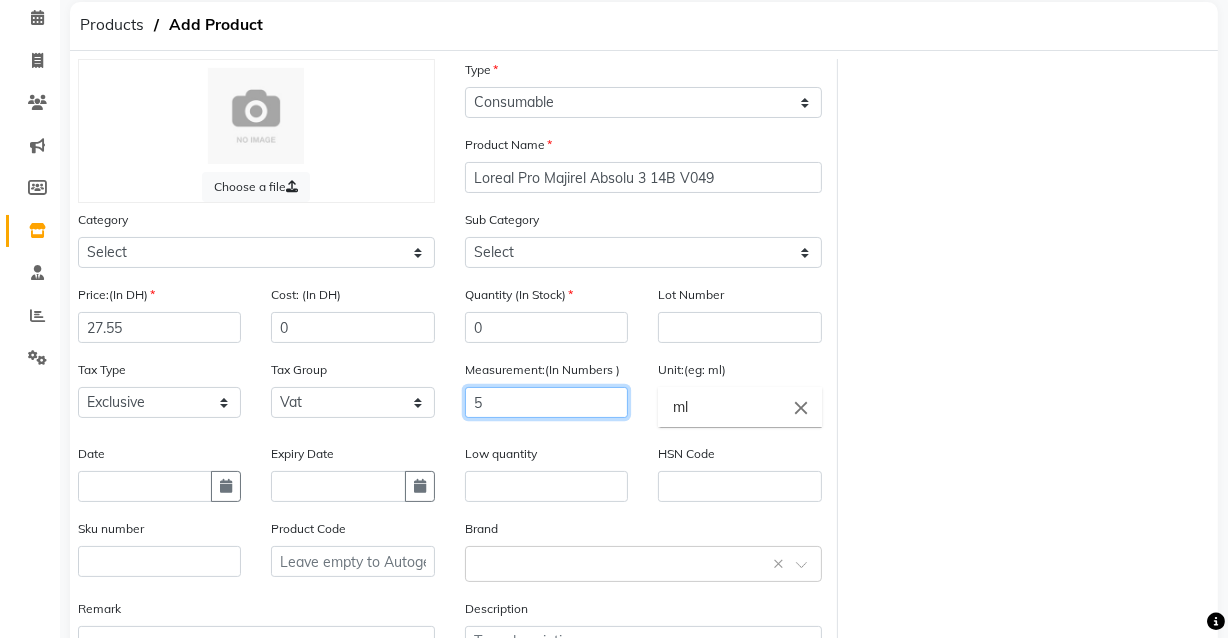 type on "5" 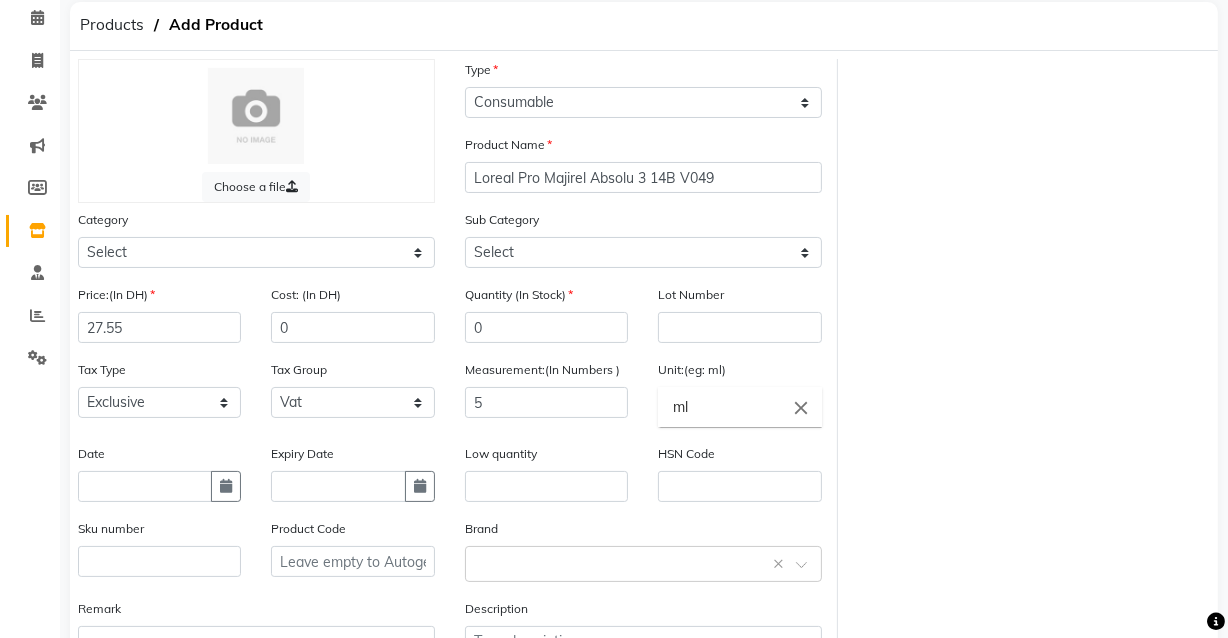 click on "close" 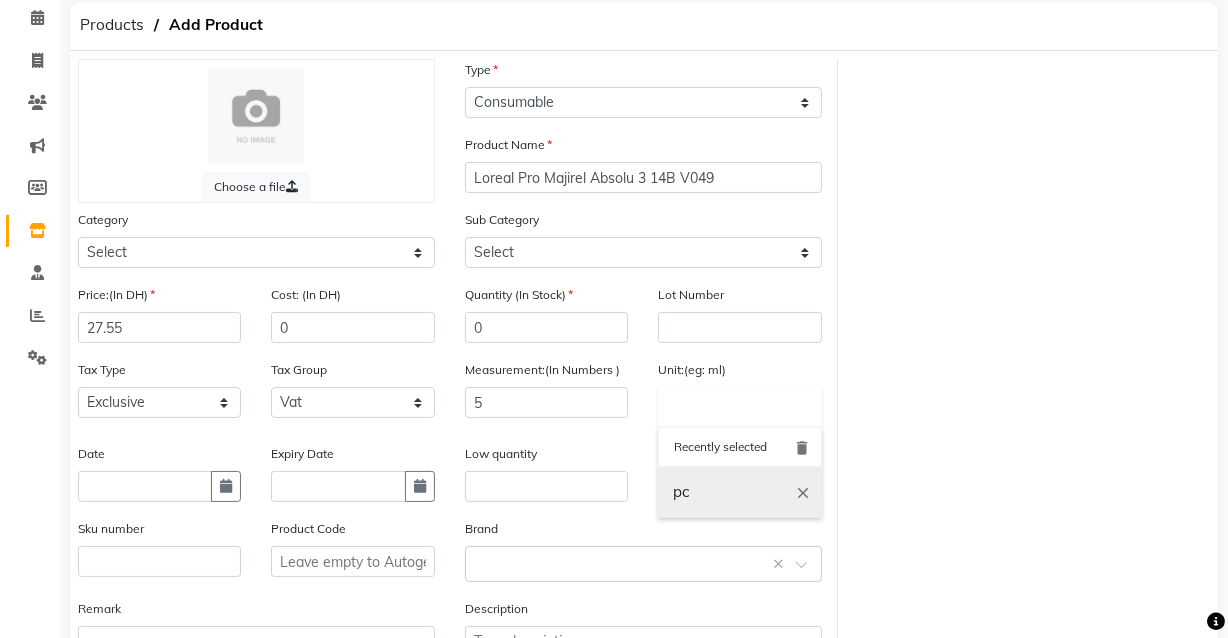 click on "pc" at bounding box center [739, 492] 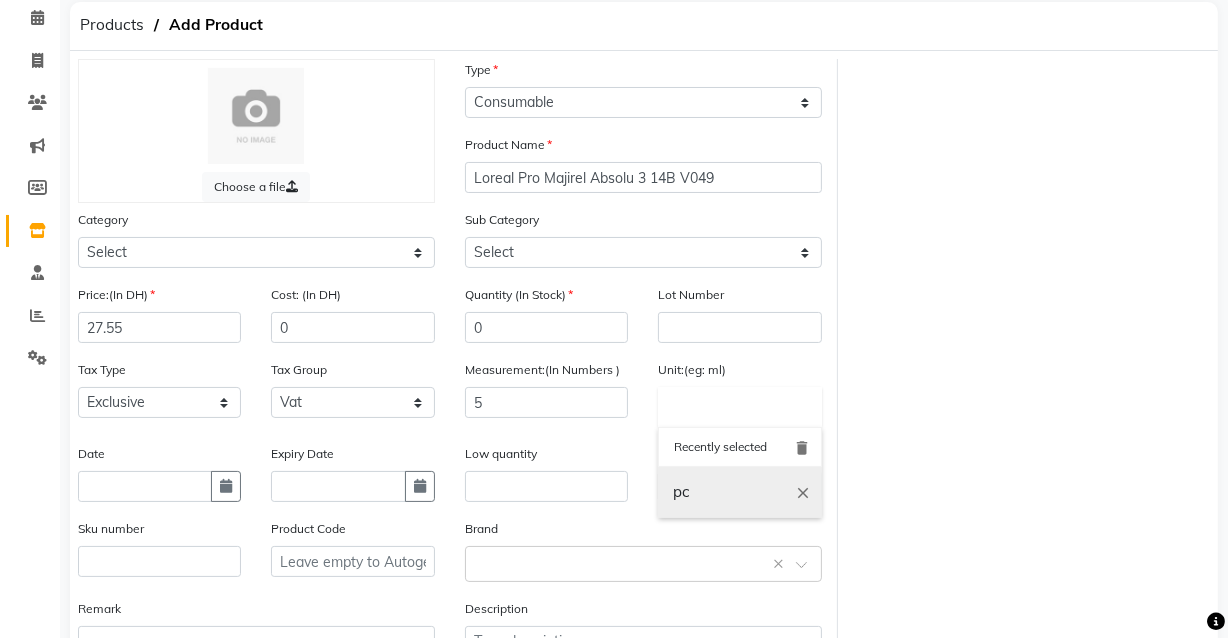 type on "pc" 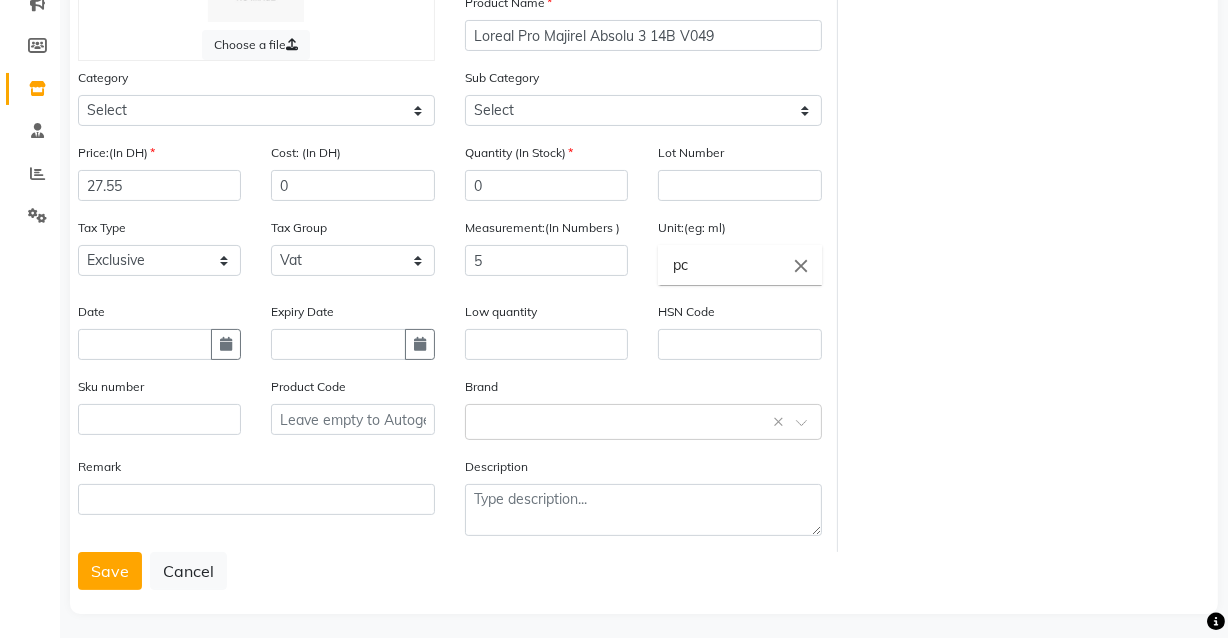 scroll, scrollTop: 241, scrollLeft: 0, axis: vertical 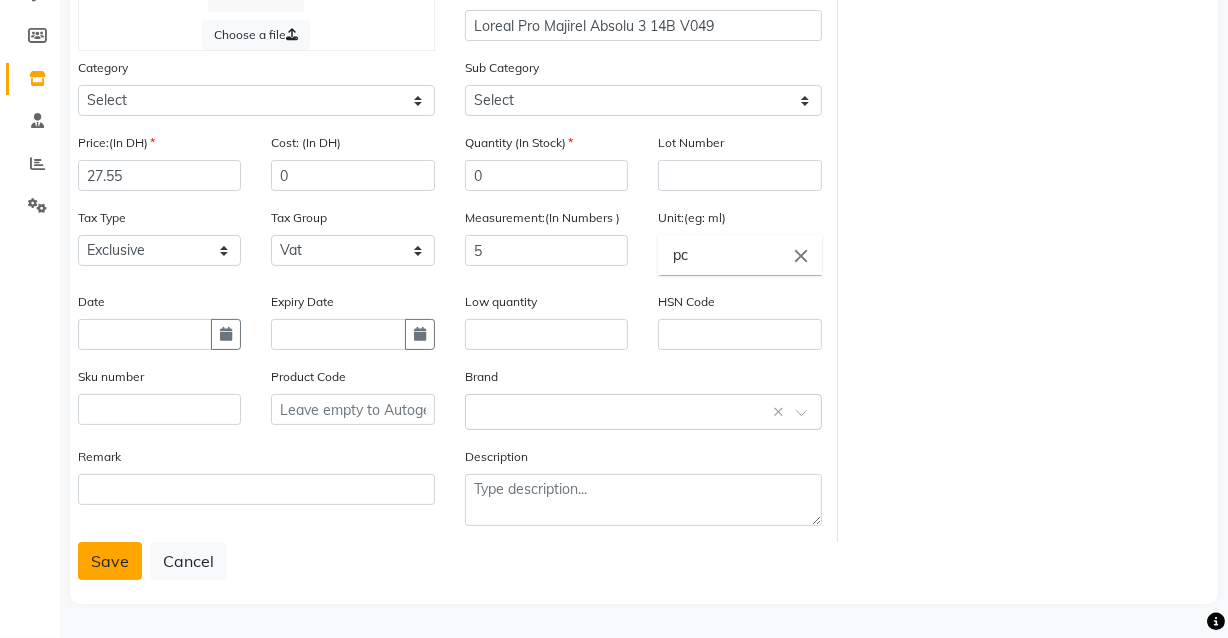 click on "Save" 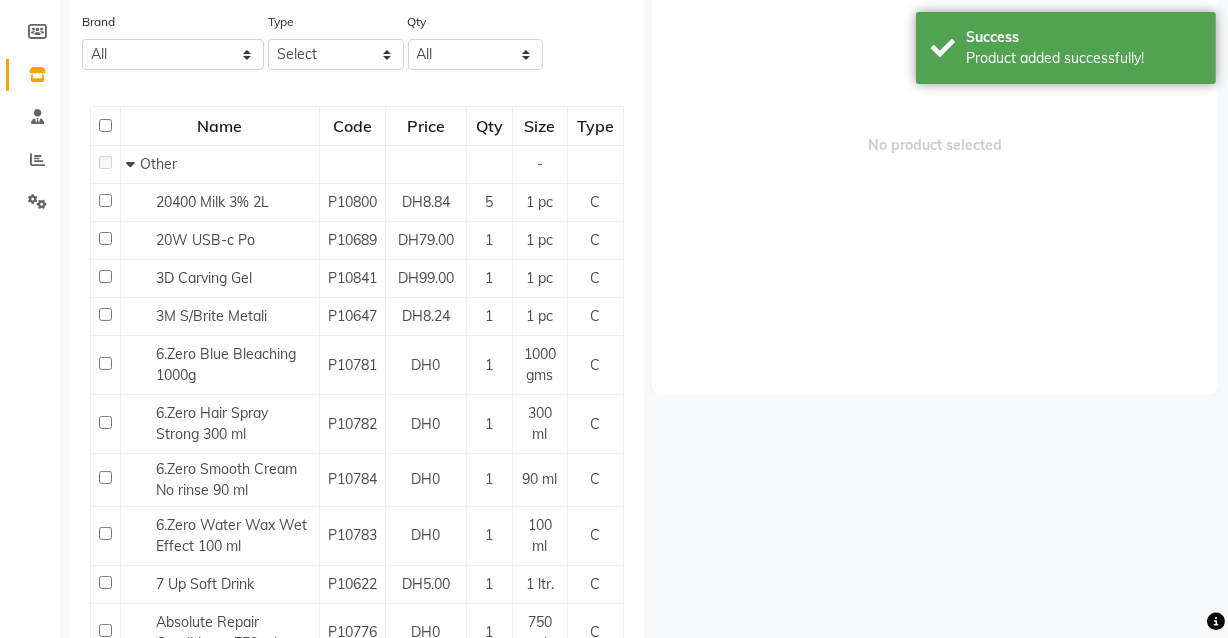 scroll, scrollTop: 0, scrollLeft: 0, axis: both 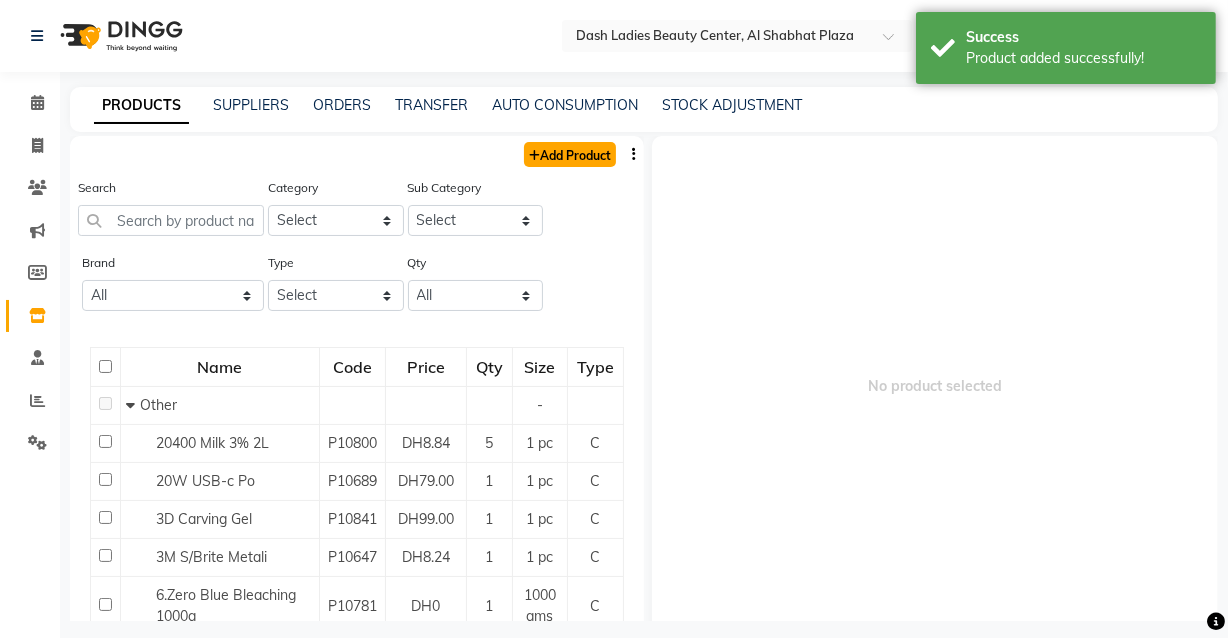 click on "Add Product" 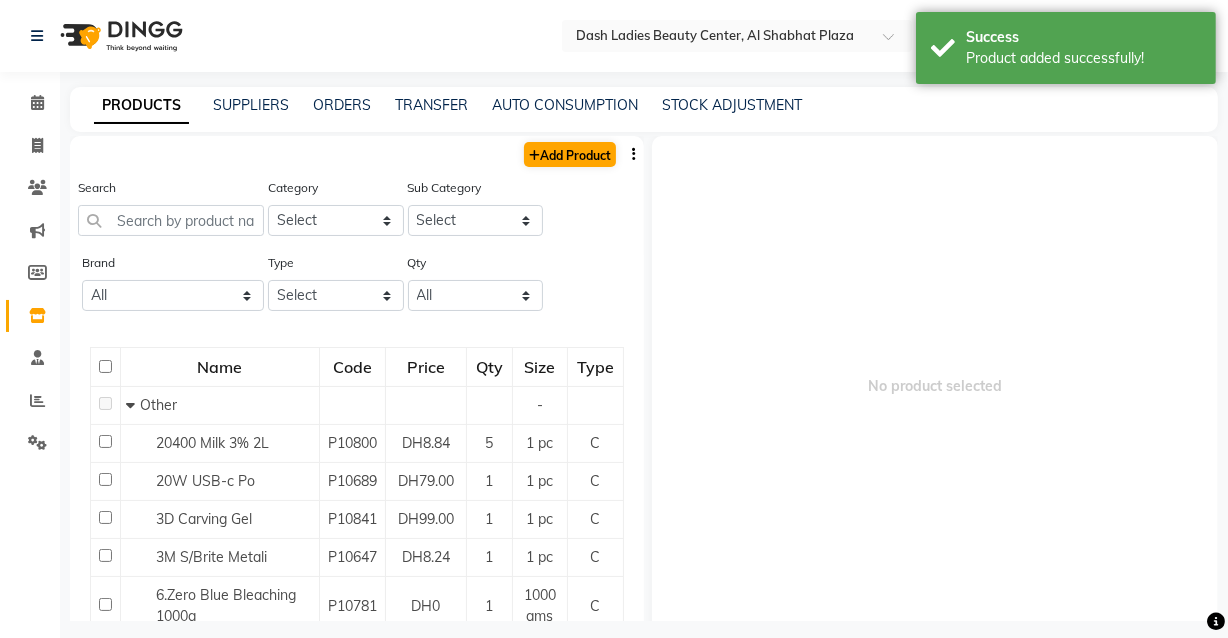 select on "true" 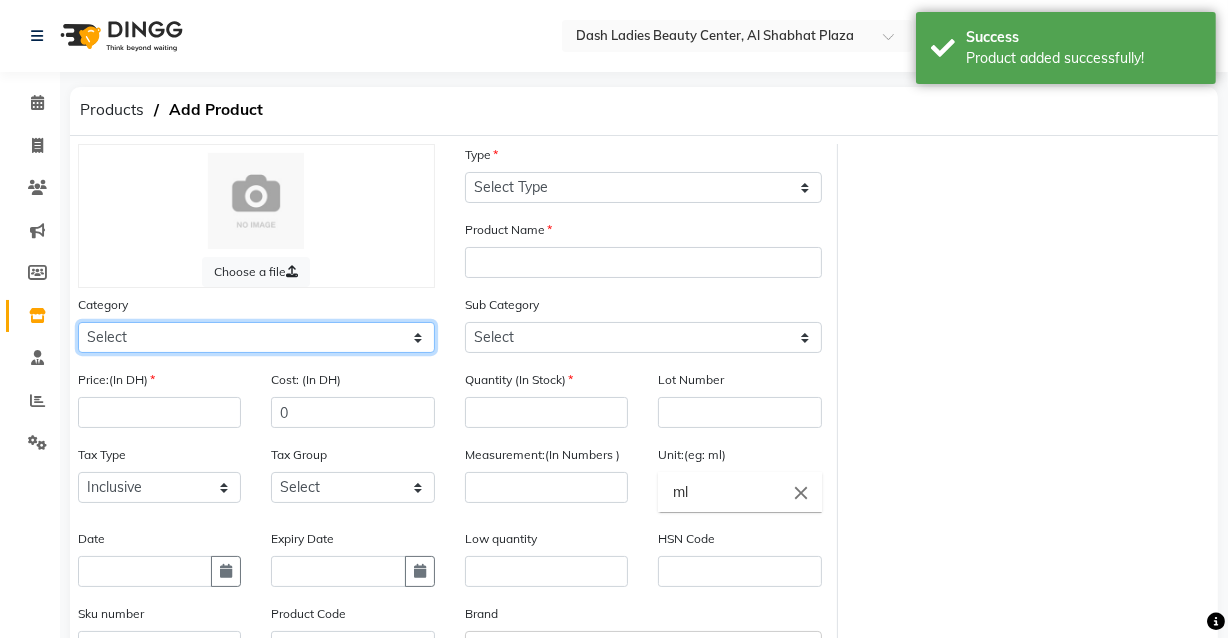click on "Select Hair Skin Makeup Personal Care Appliances Beard Waxing Disposable Threading Hands and Feet Beauty Planet Botox Cadiveu Casmara Cheryls Loreal Olaplex Dash Ladies Beauty Center Other" 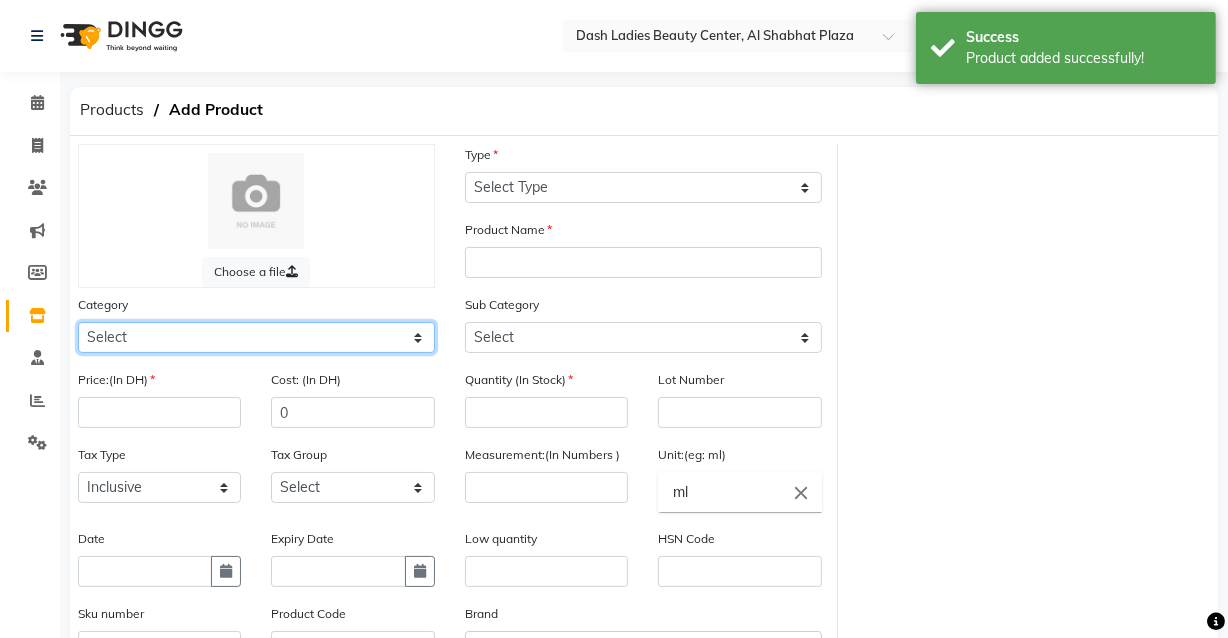 select on "1619101100" 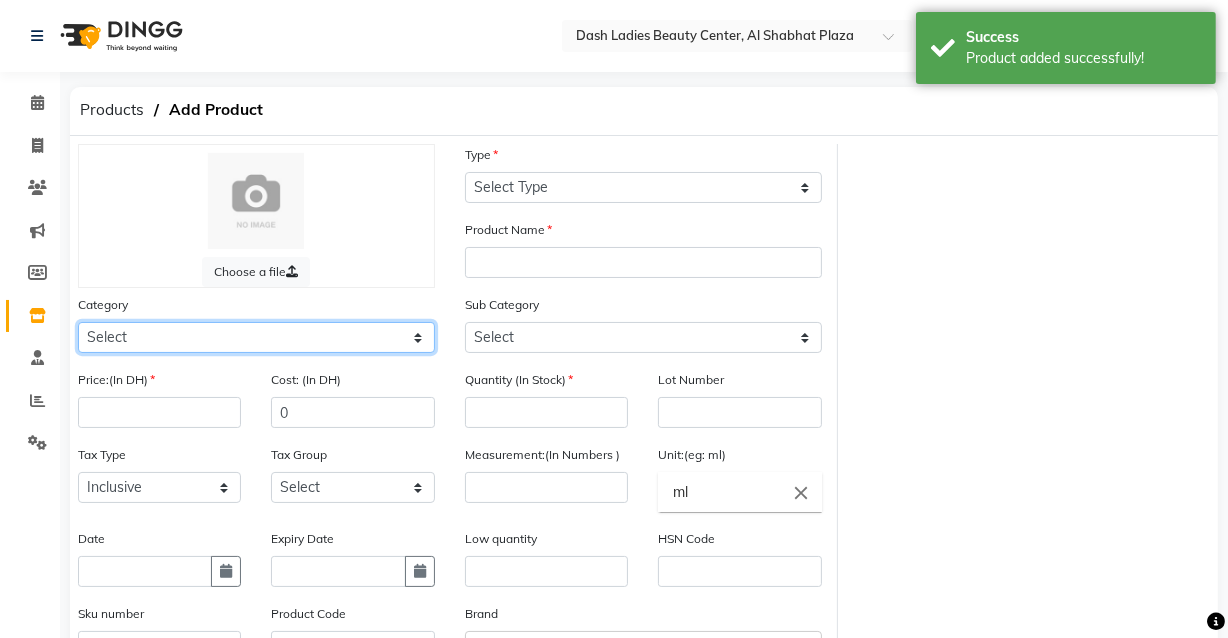 click on "Select Hair Skin Makeup Personal Care Appliances Beard Waxing Disposable Threading Hands and Feet Beauty Planet Botox Cadiveu Casmara Cheryls Loreal Olaplex Dash Ladies Beauty Center Other" 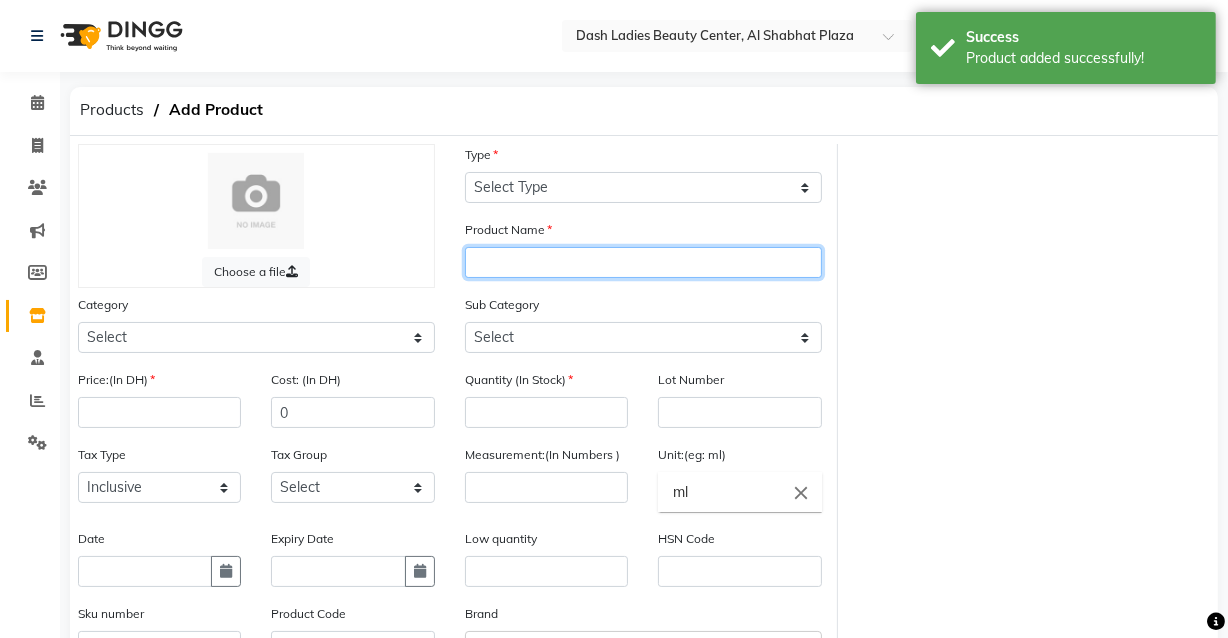 click 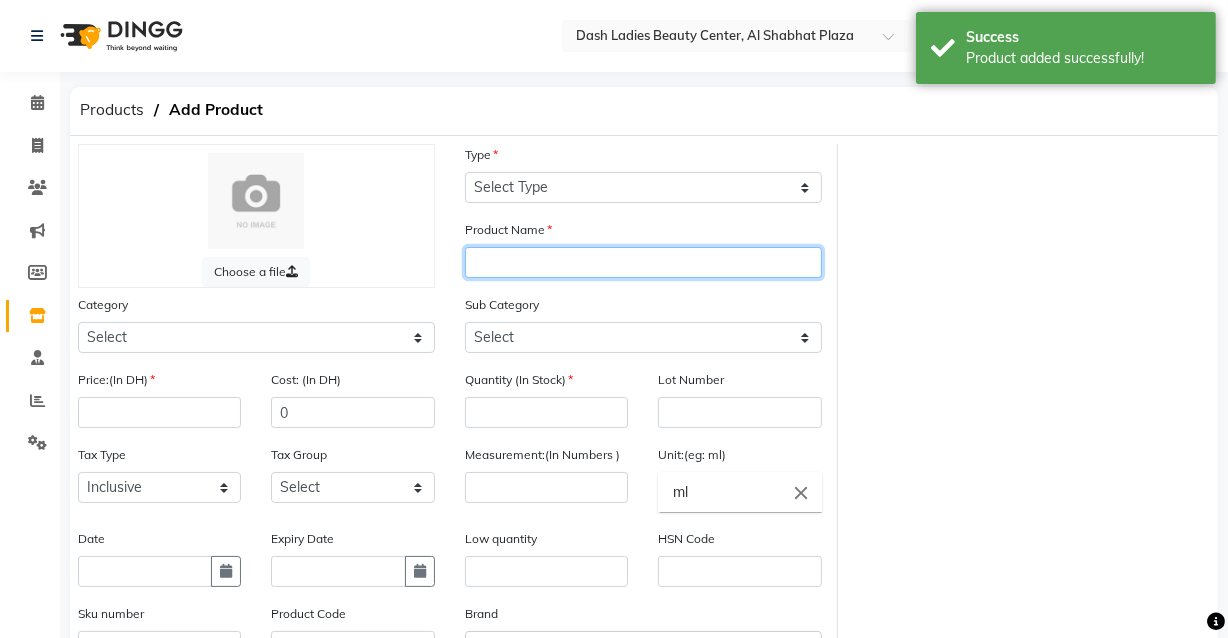 paste on "Loreal Pro Majirel Absolu 1 14B V049" 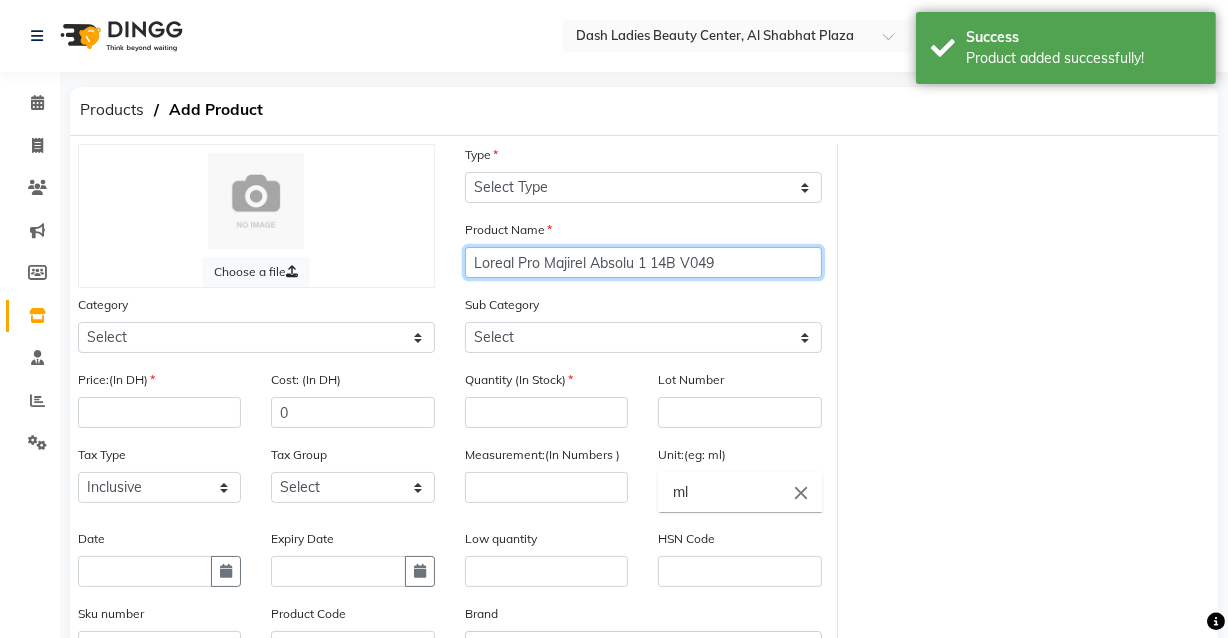 type on "Loreal Pro Majirel Absolu 1 14B V049" 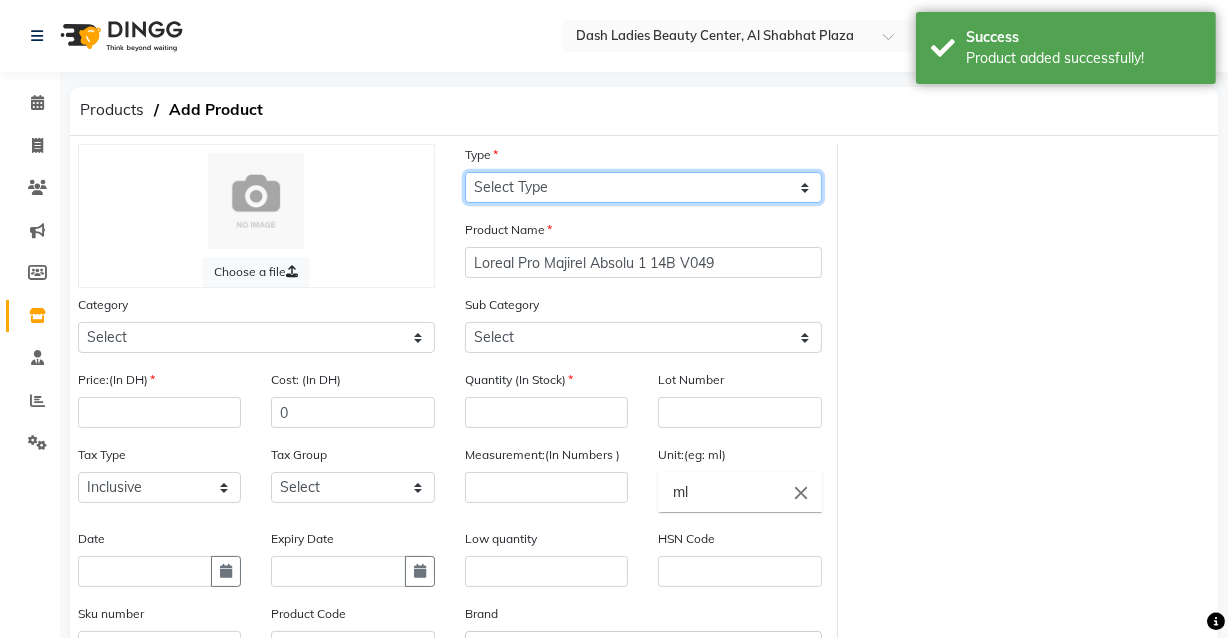 click on "Select Type Both Retail Consumable" 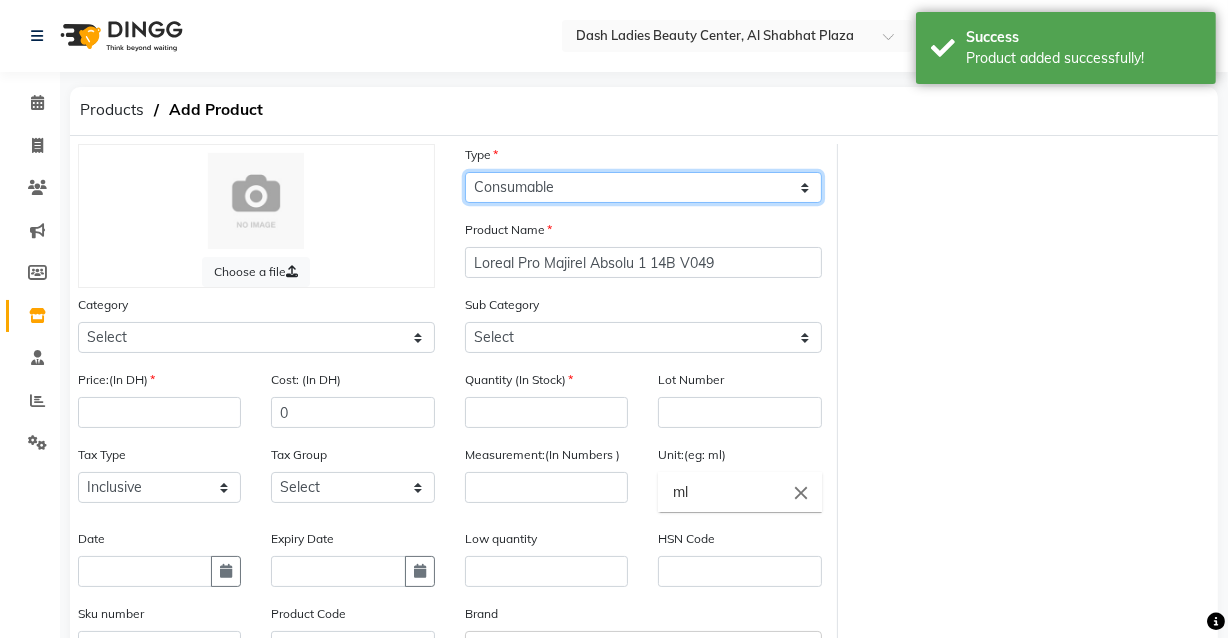 click on "Select Type Both Retail Consumable" 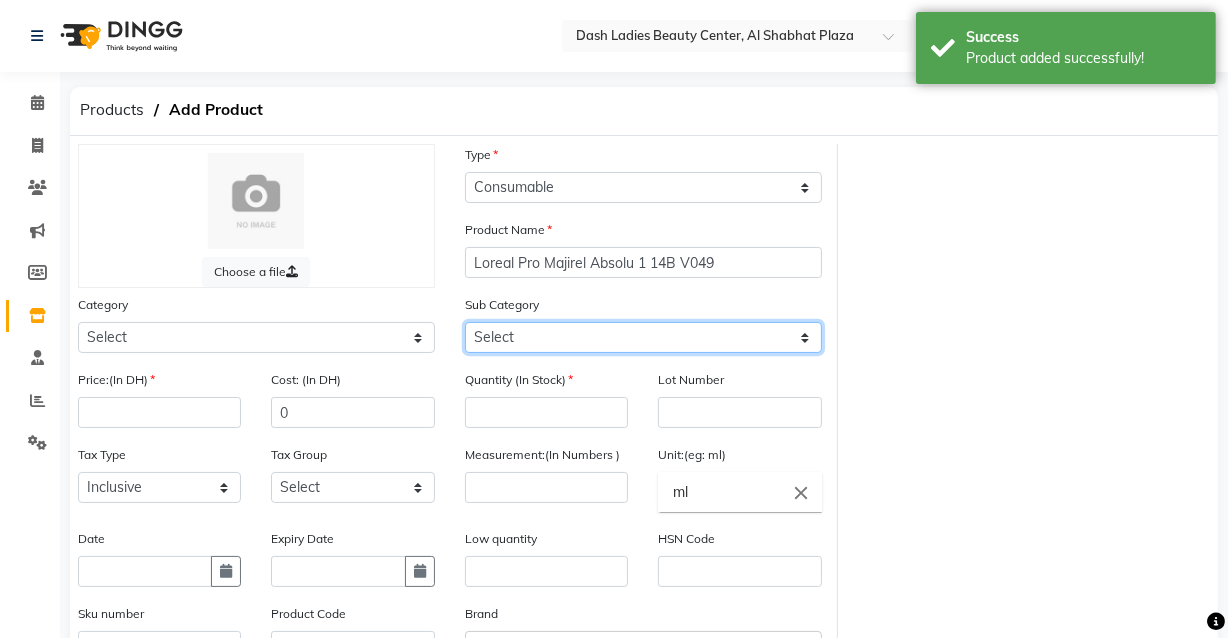 click on "Select Shampoo Conditioner Cream Mask Oil Serum Color Appliances Treatment Styling Kit & Combo Other" 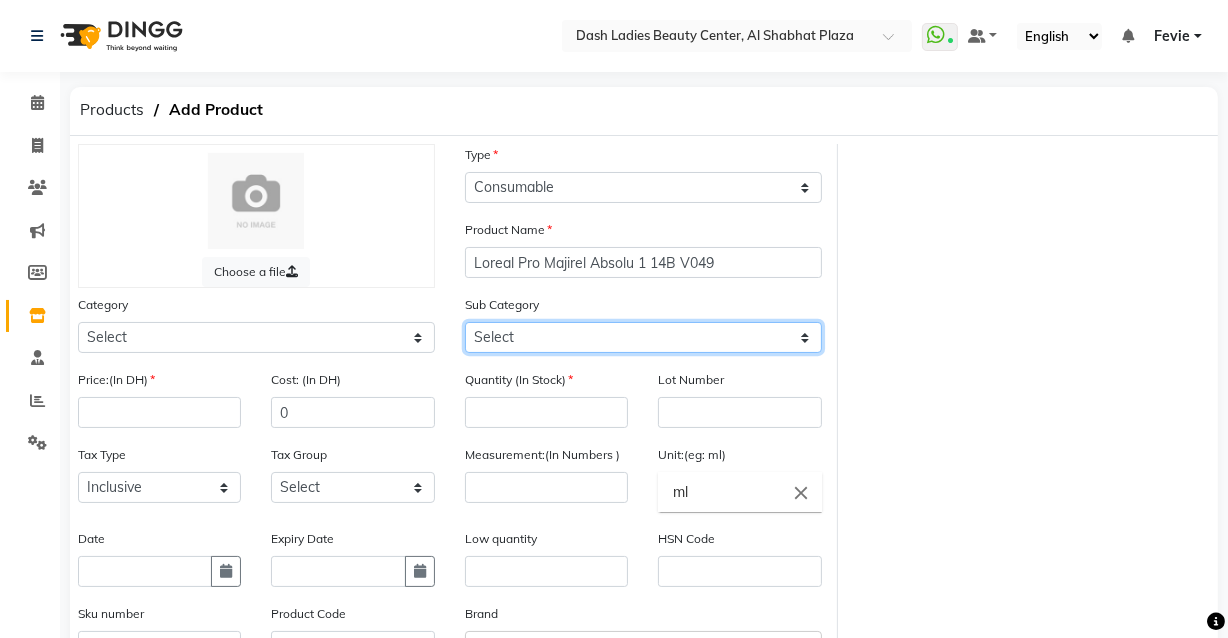 select on "1619101107" 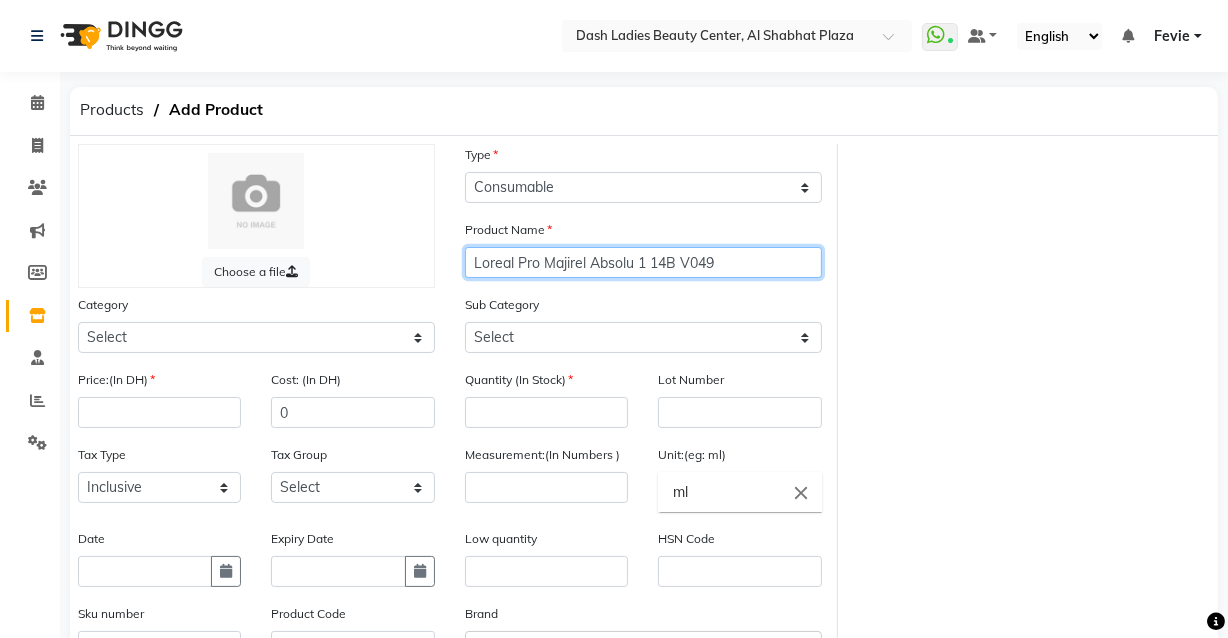 click on "Loreal Pro Majirel Absolu 1 14B V049" 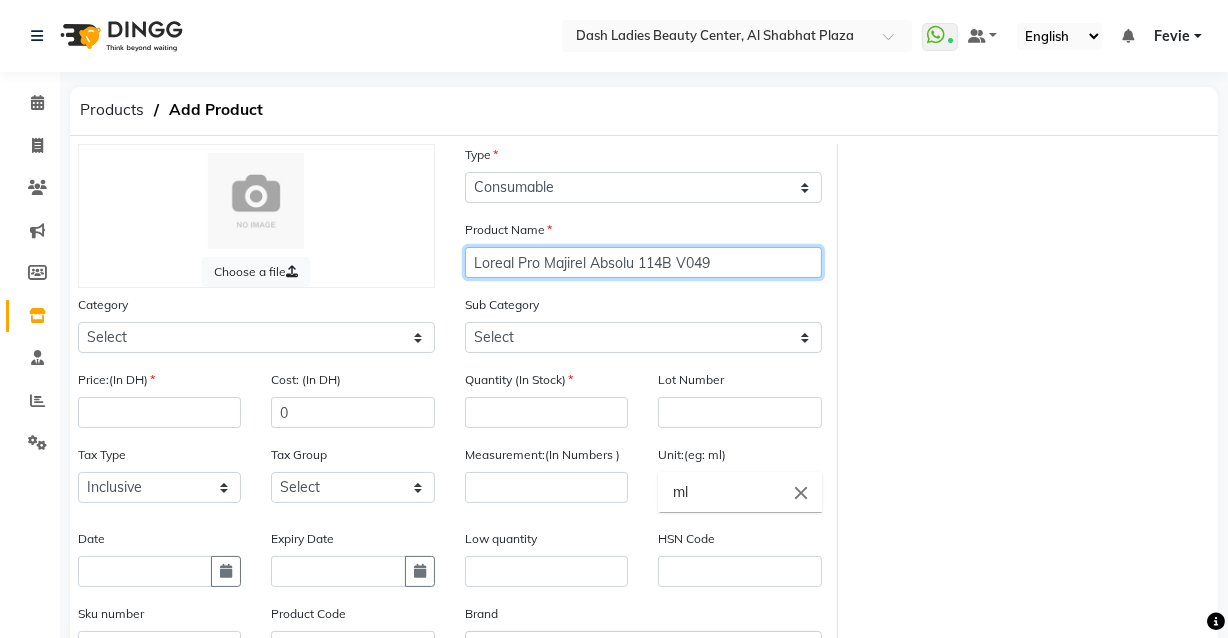click on "Loreal Pro Majirel Absolu 114B V049" 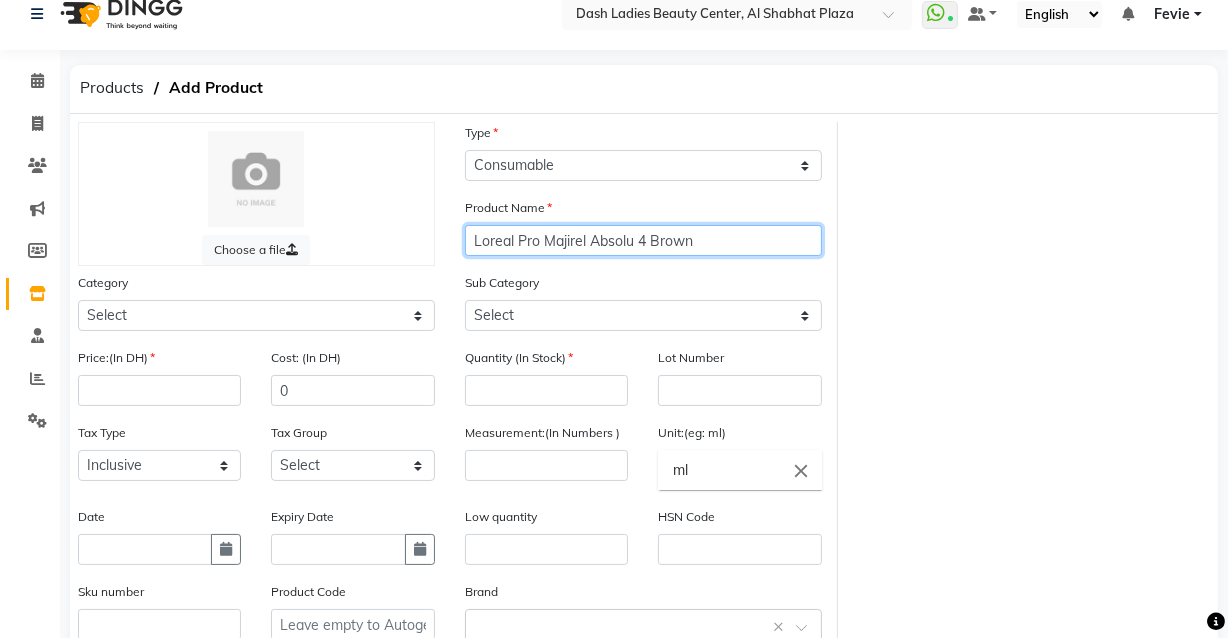 scroll, scrollTop: 32, scrollLeft: 0, axis: vertical 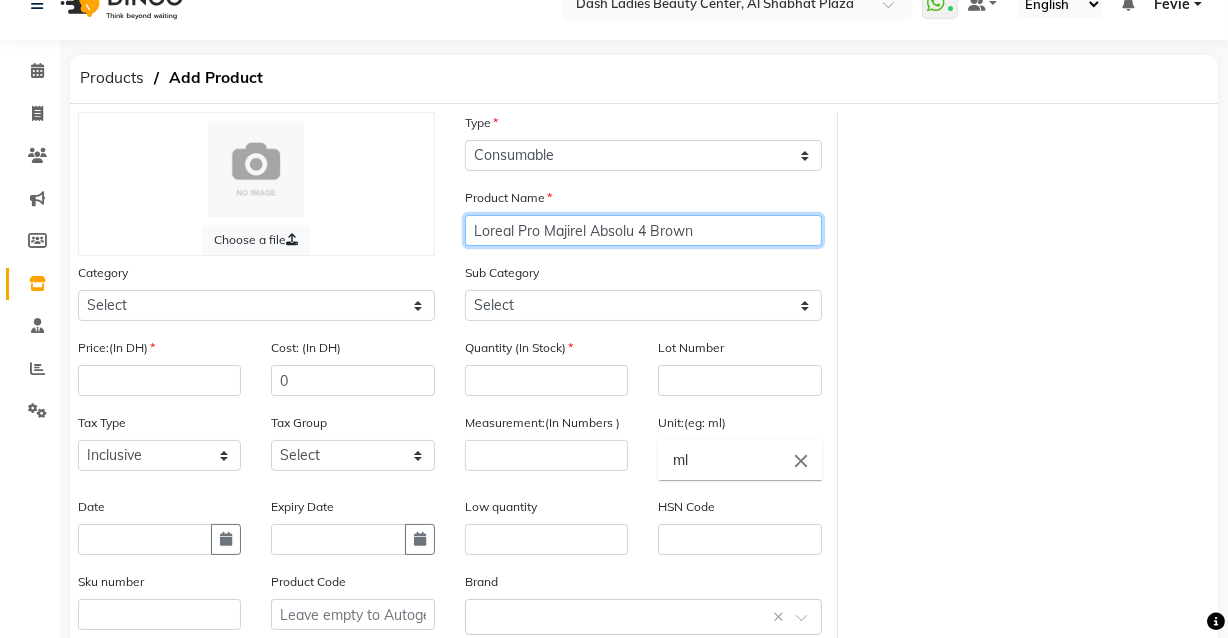 type on "Loreal Pro Majirel Absolu 4 Brown" 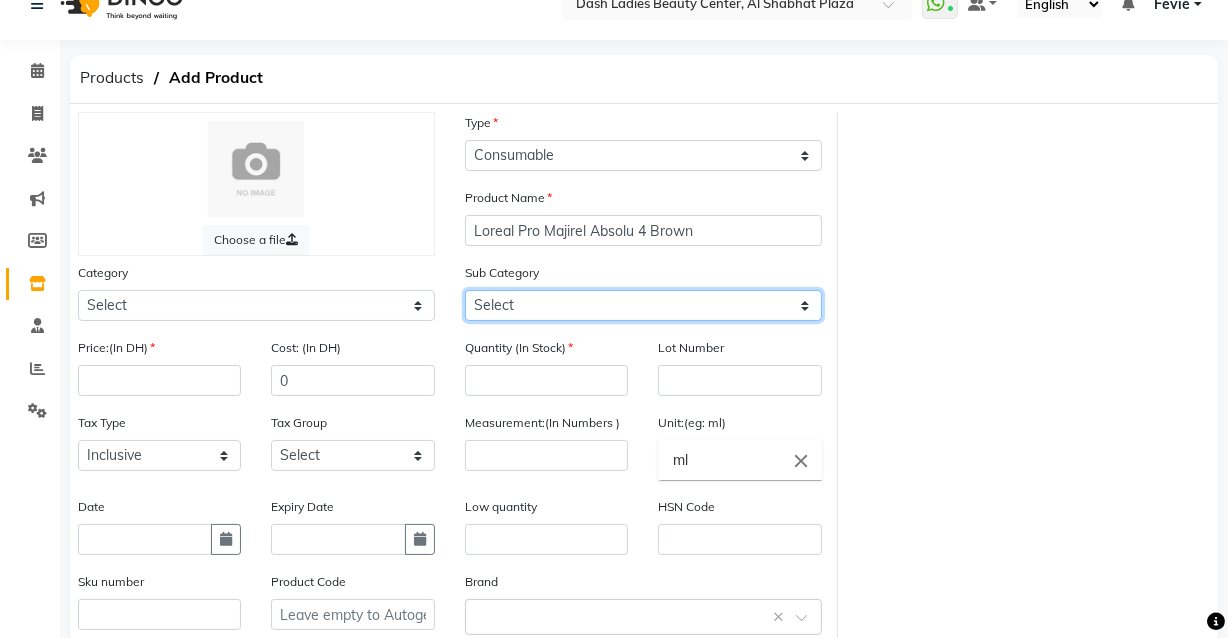click on "Select Shampoo Conditioner Cream Mask Oil Serum Color Appliances Treatment Styling Kit & Combo Other" 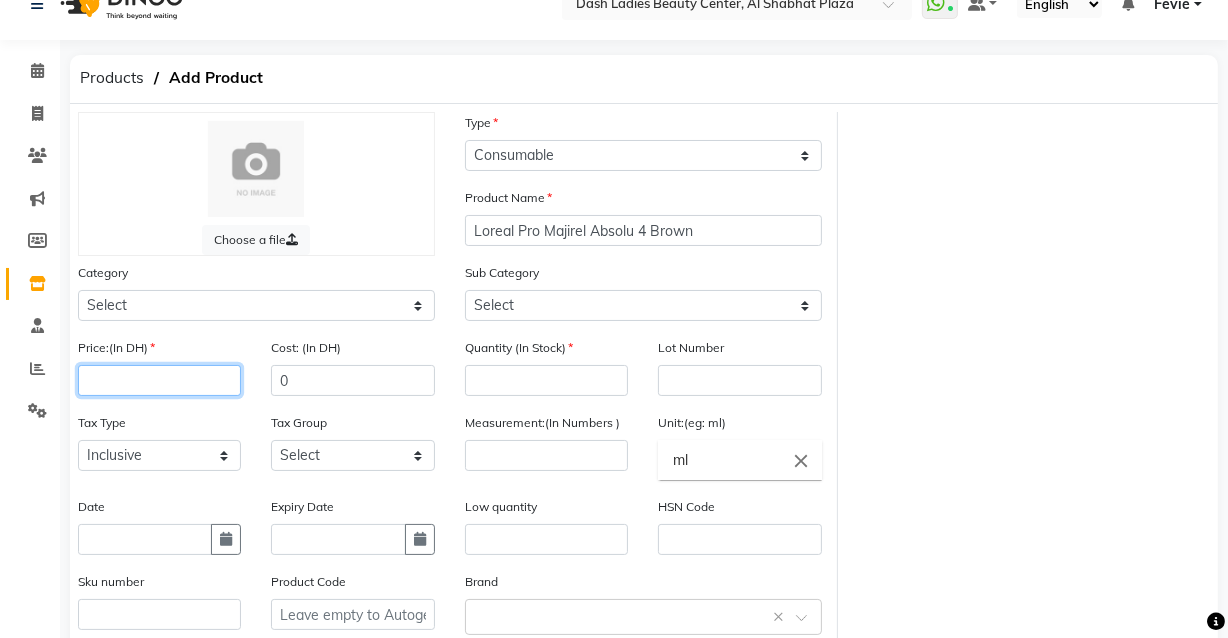 click 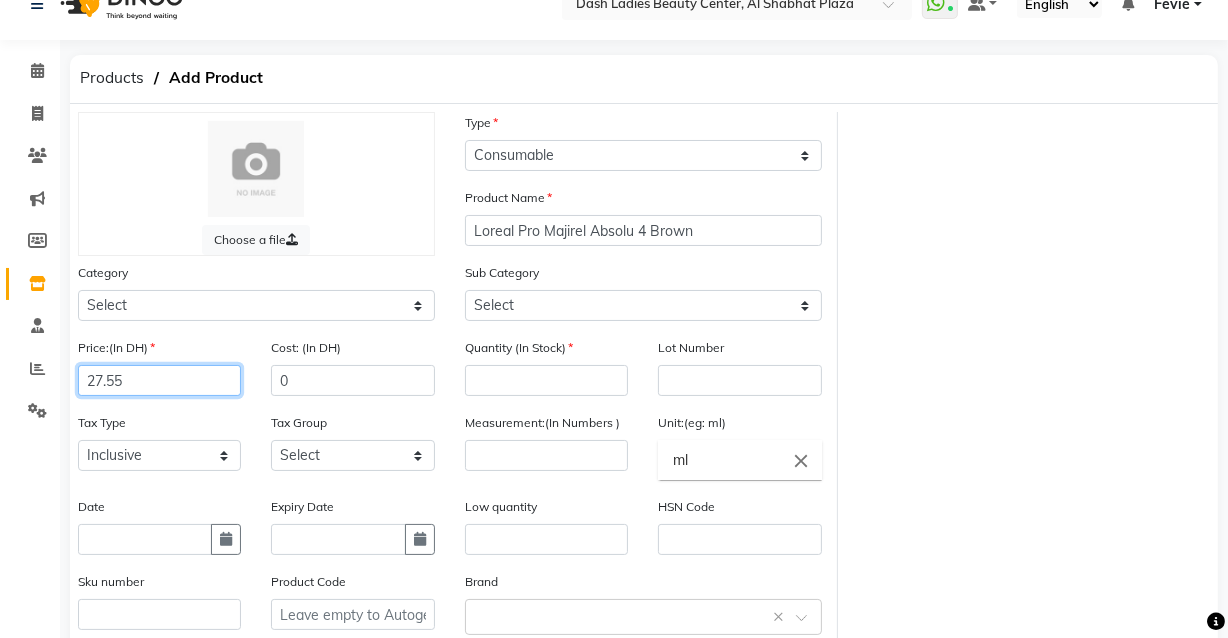 type on "27.55" 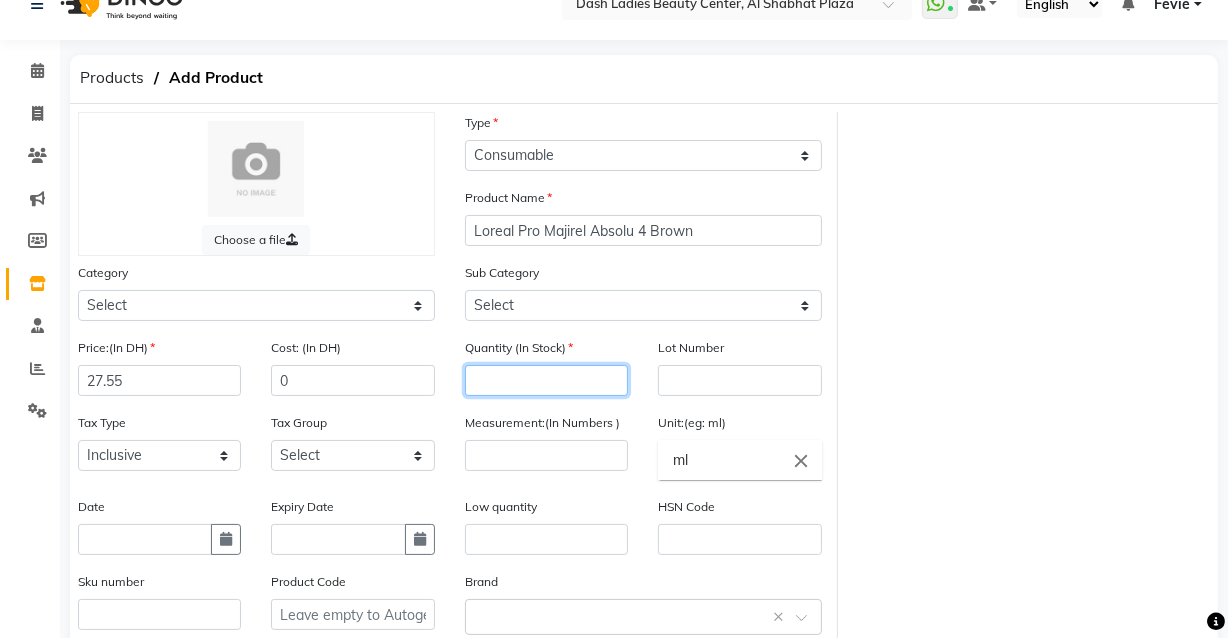 click 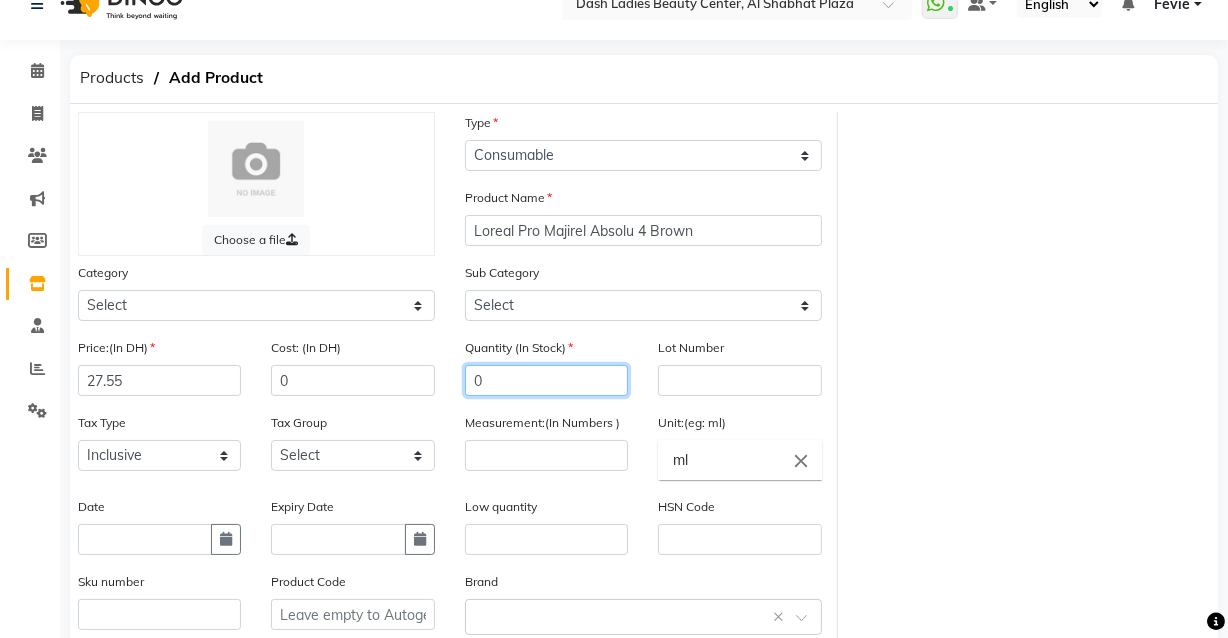 type on "0" 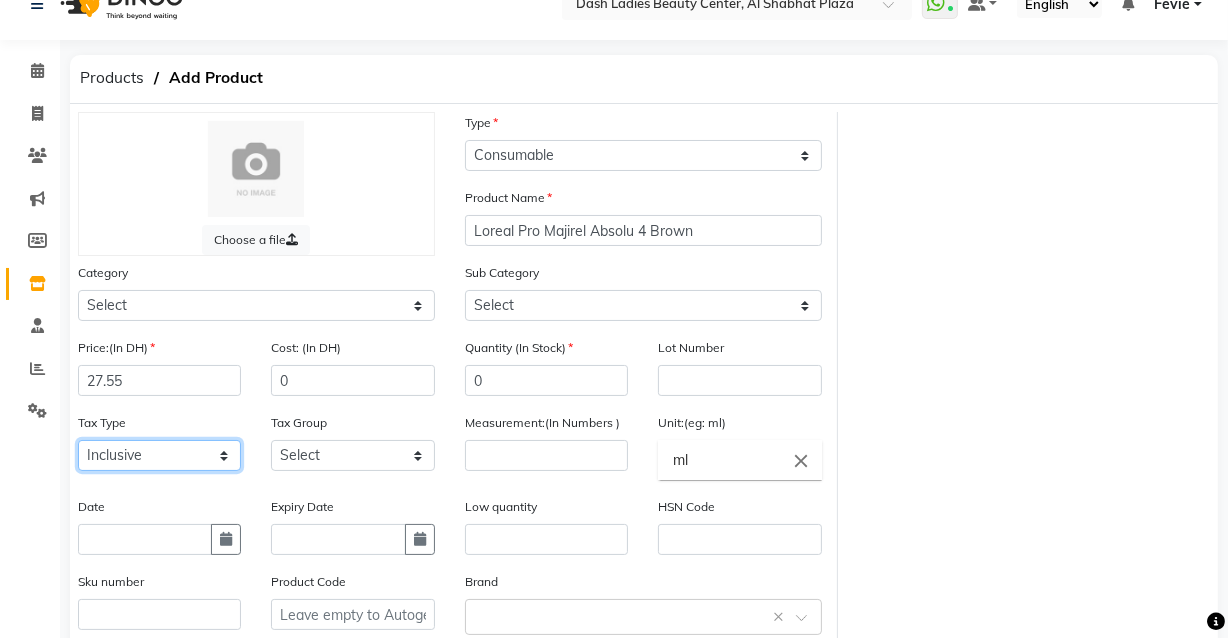 click on "Select Inclusive Exclusive" 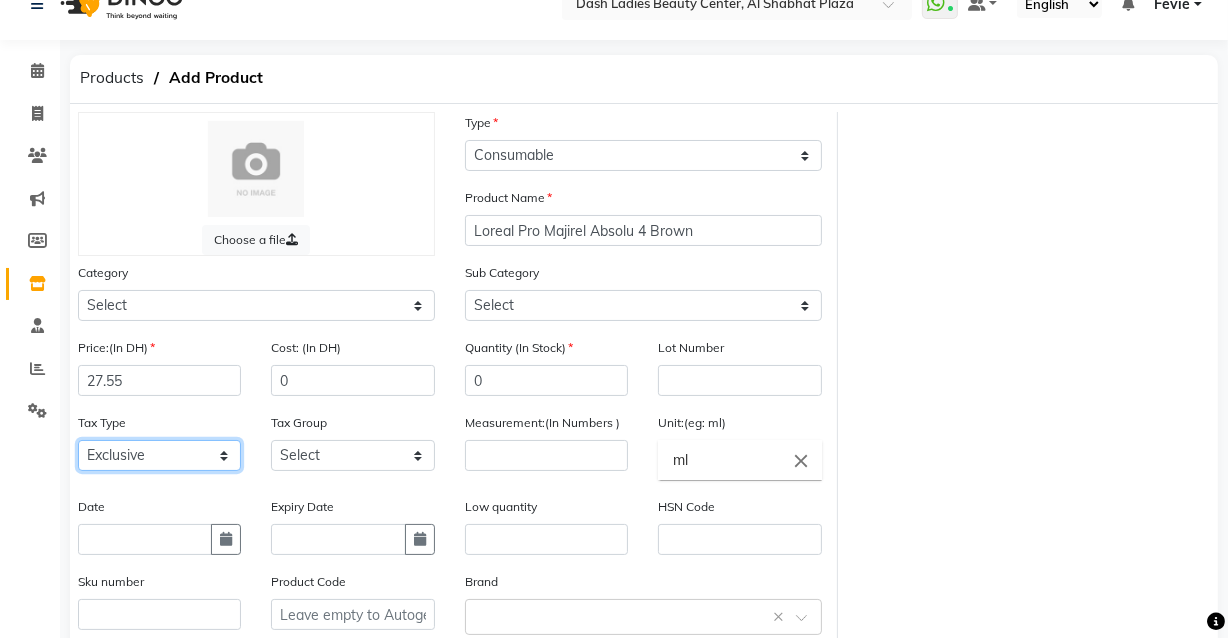 click on "Select Inclusive Exclusive" 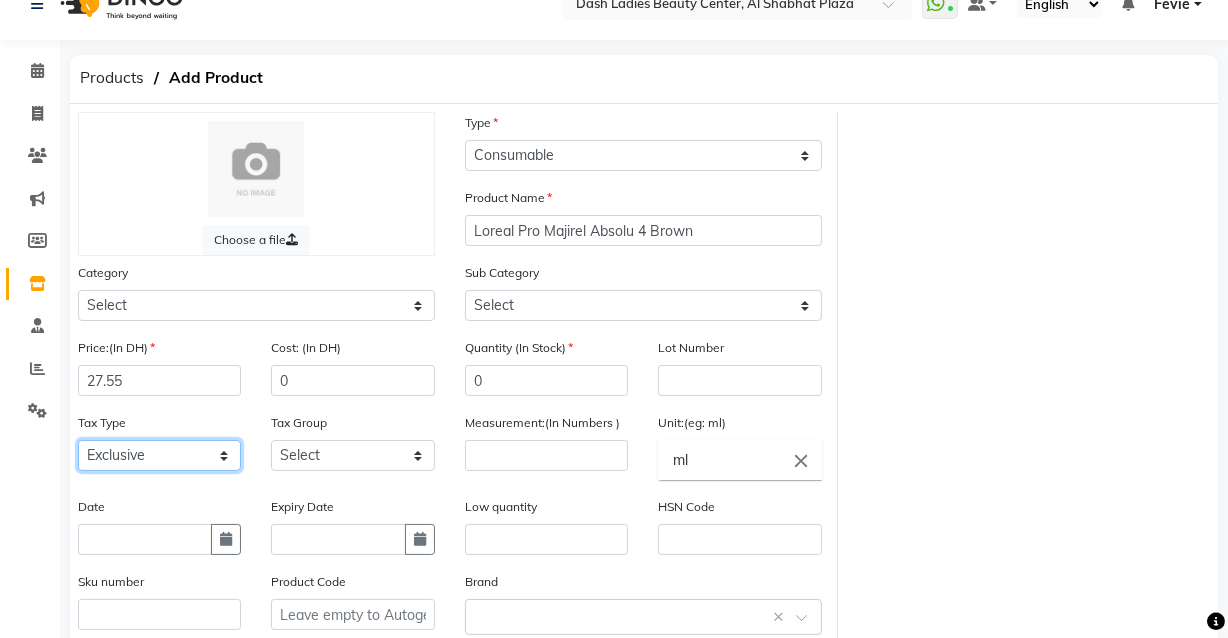 click on "Select Inclusive Exclusive" 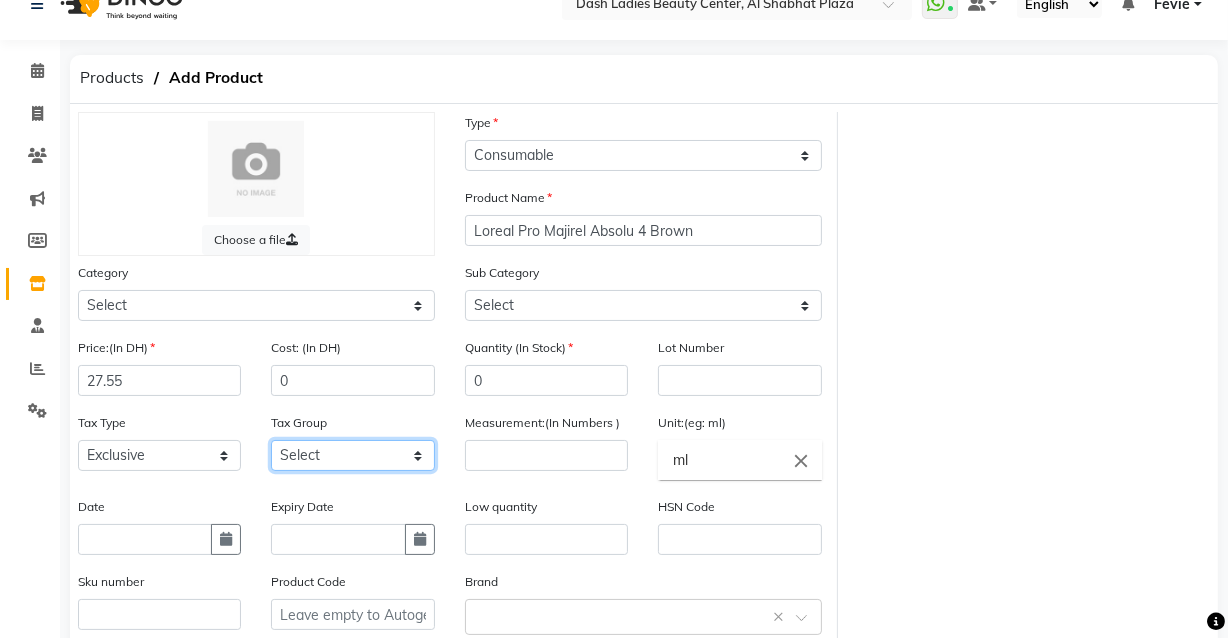 click on "Select Vat" 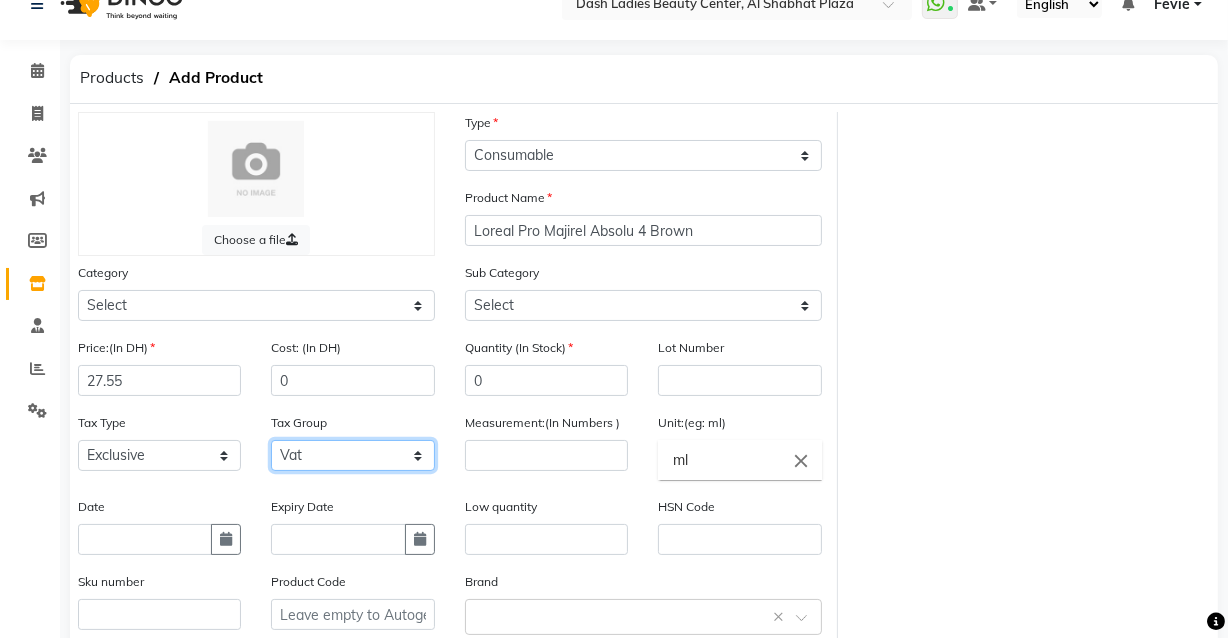 click on "Select Vat" 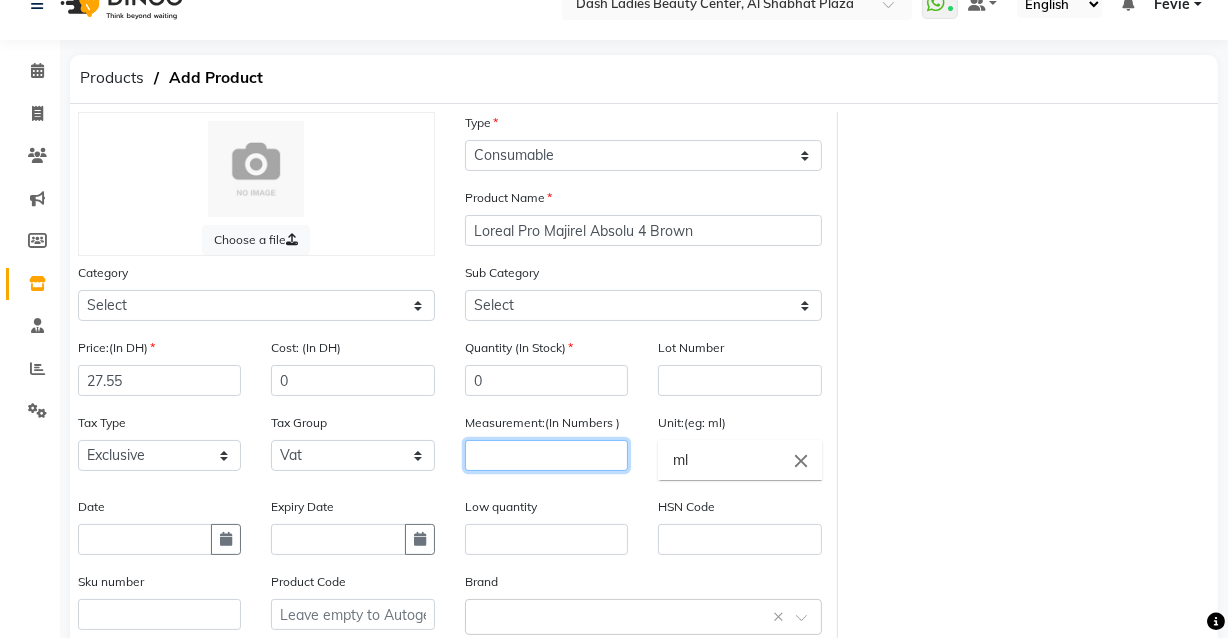 click 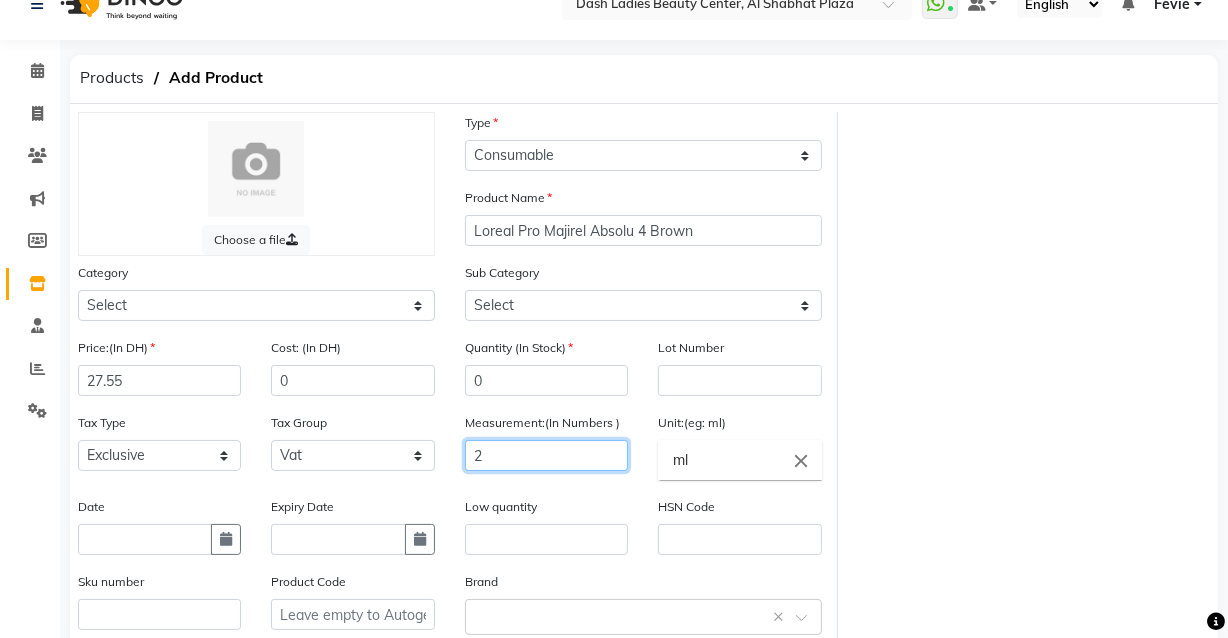 type on "2" 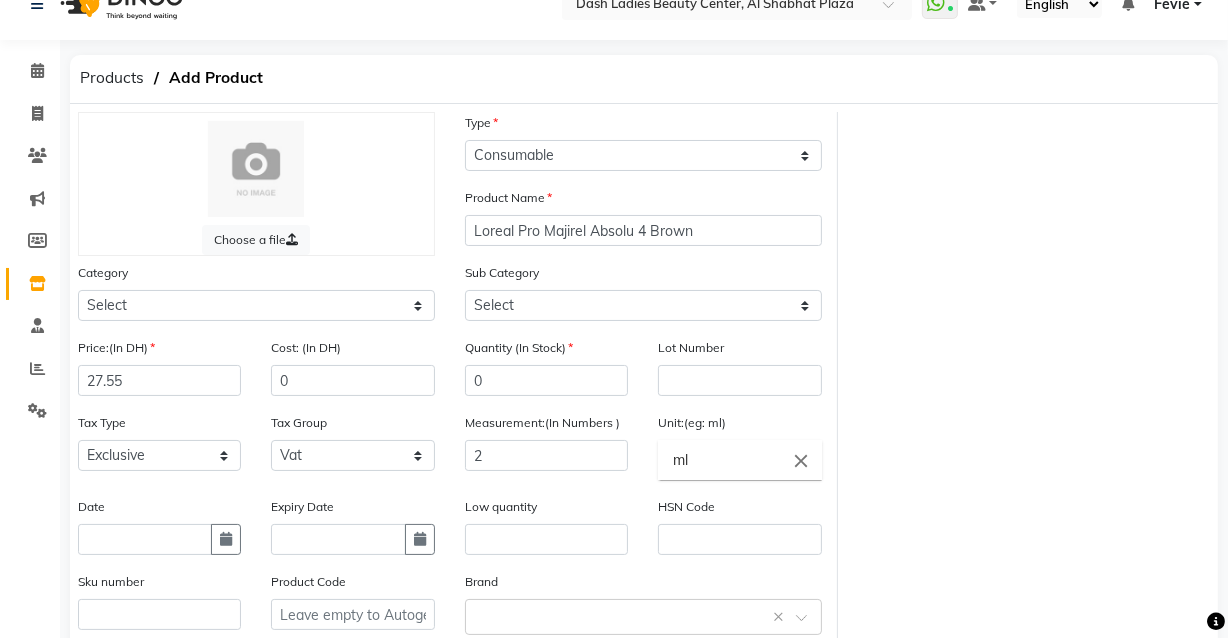 click on "close" 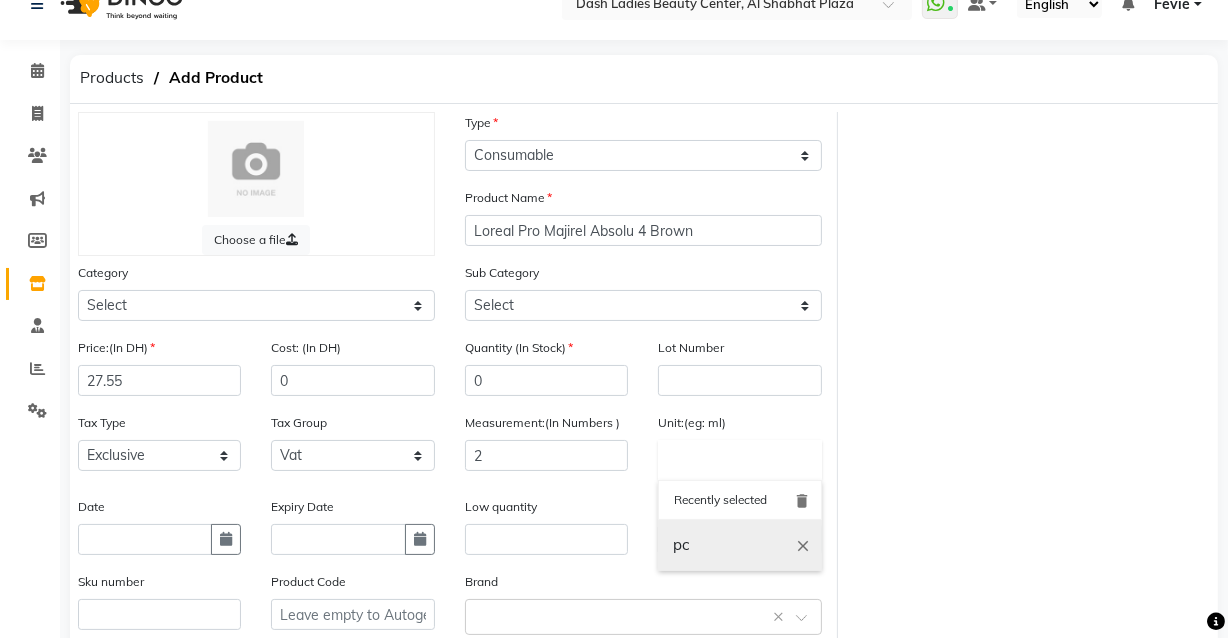 click on "pc" at bounding box center (739, 545) 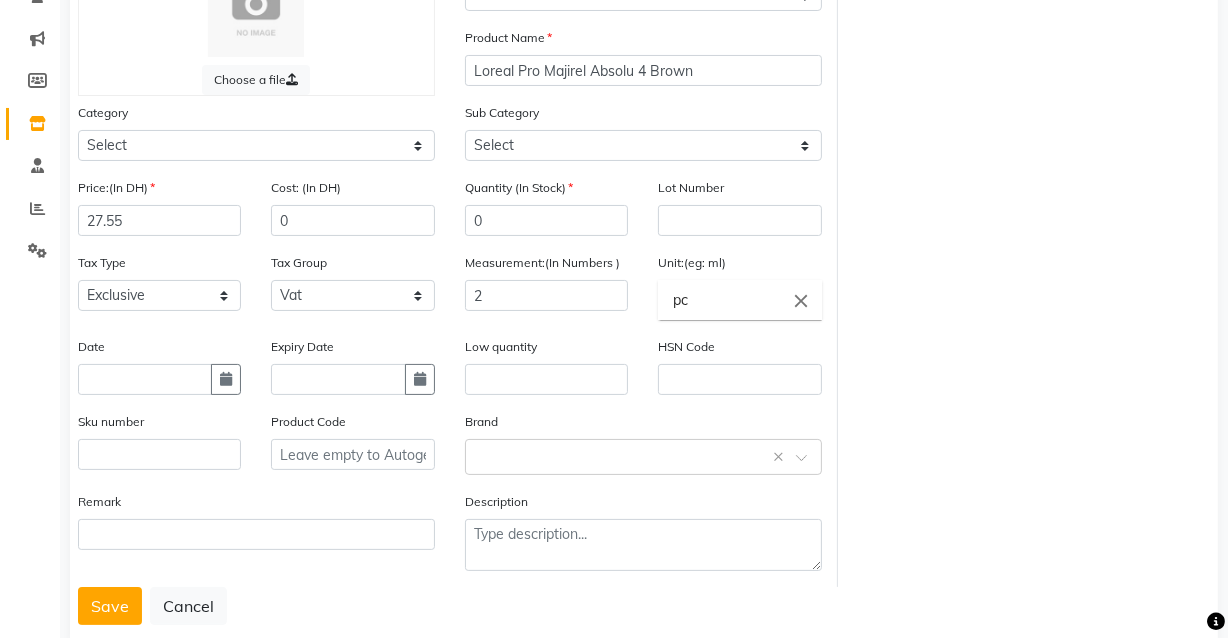 scroll, scrollTop: 241, scrollLeft: 0, axis: vertical 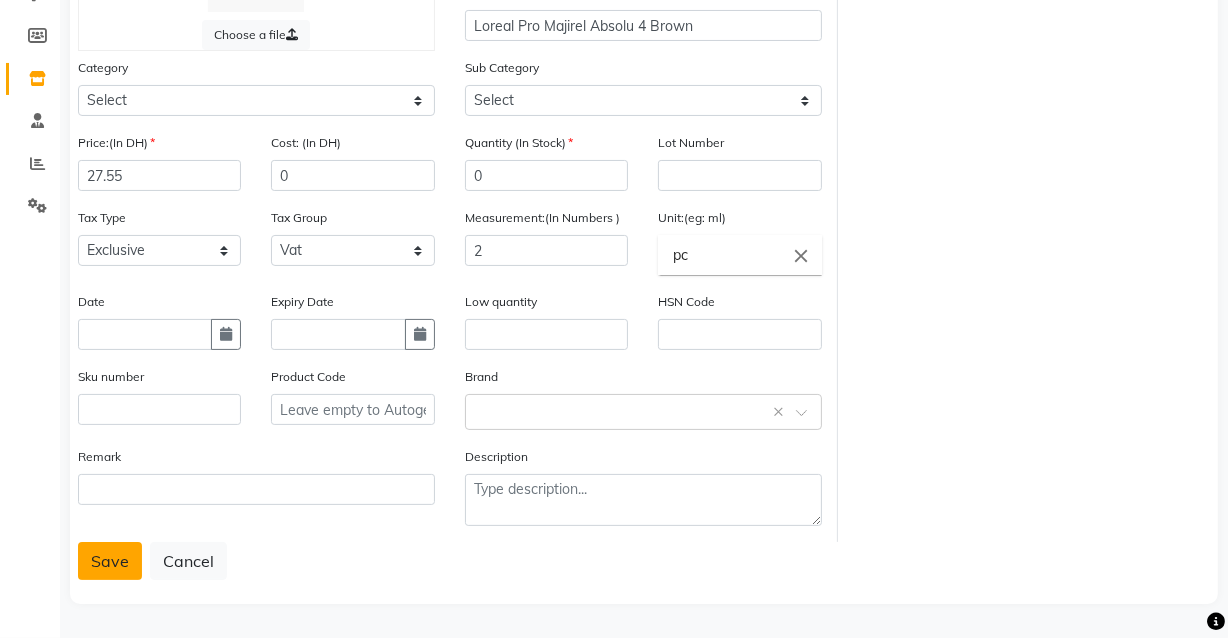 click on "Save" 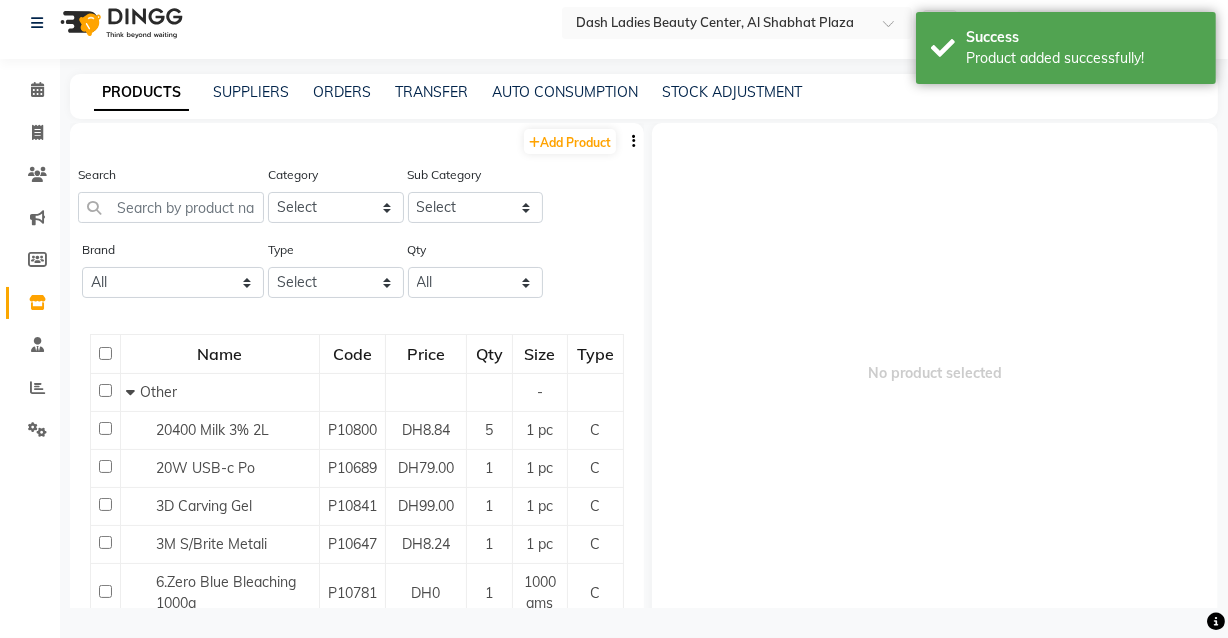 scroll, scrollTop: 12, scrollLeft: 0, axis: vertical 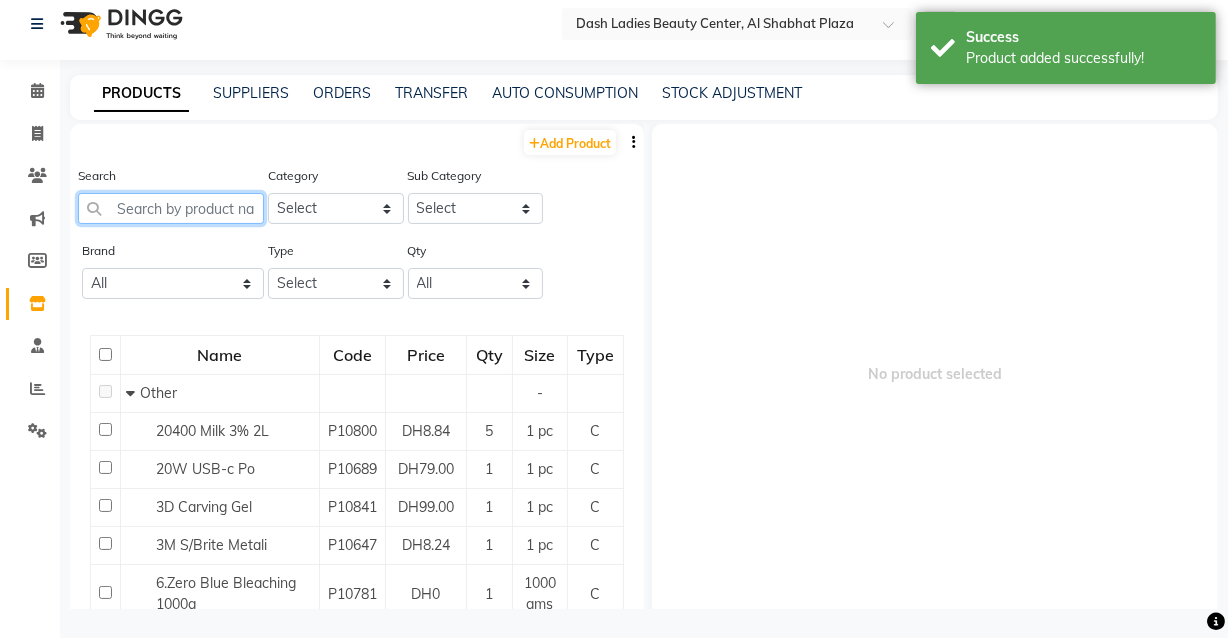 click 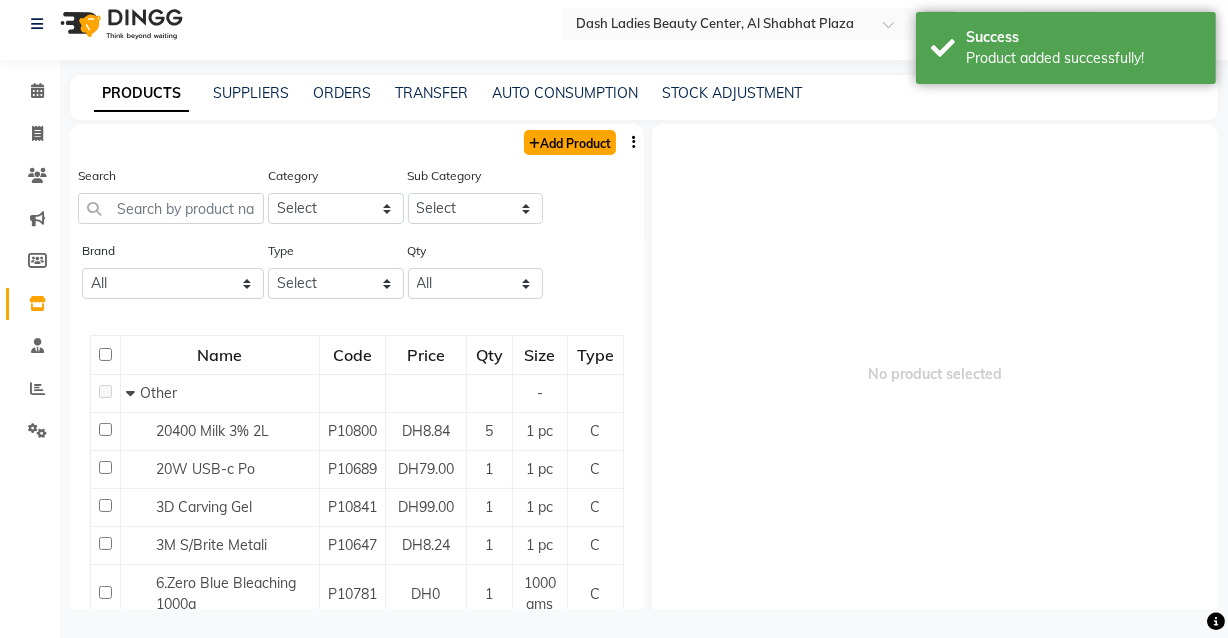 click on "Add Product" 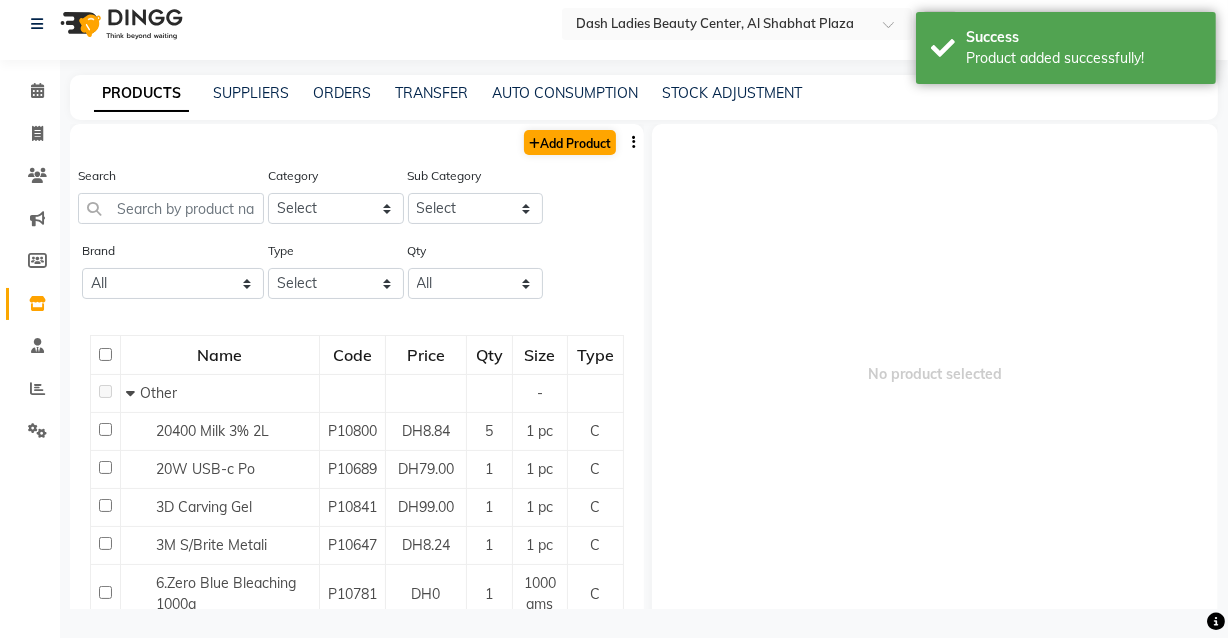 select on "true" 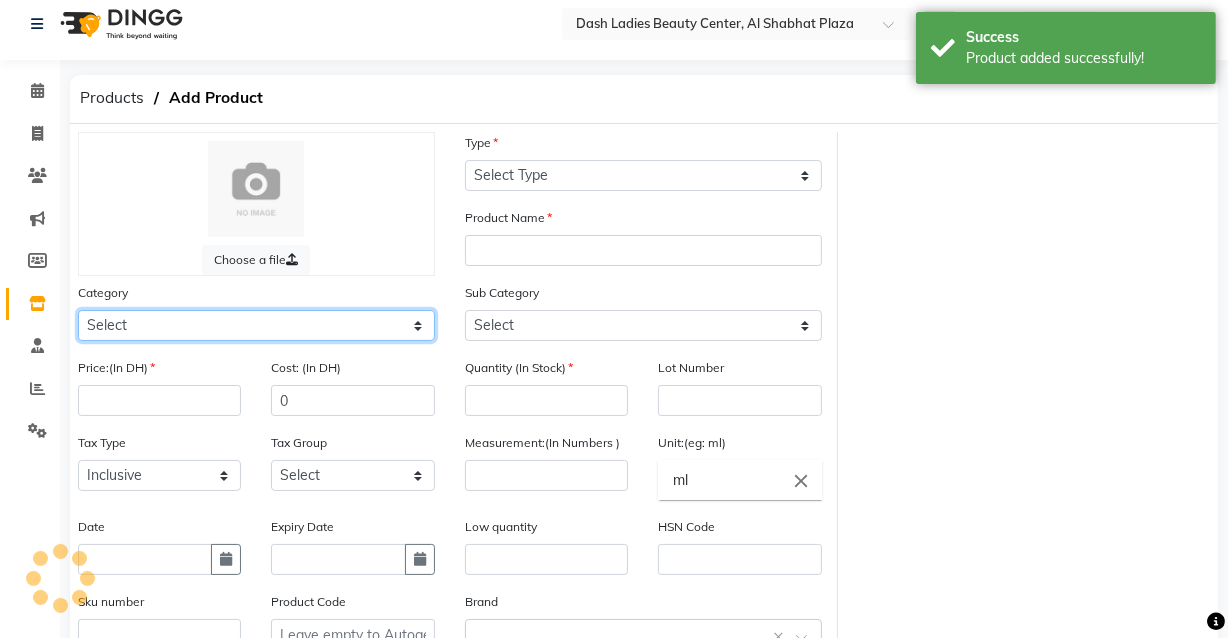 click on "Select Hair Skin Makeup Personal Care Appliances Beard Waxing Disposable Threading Hands and Feet Beauty Planet Botox Cadiveu Casmara Cheryls Loreal Olaplex Dash Ladies Beauty Center Other" 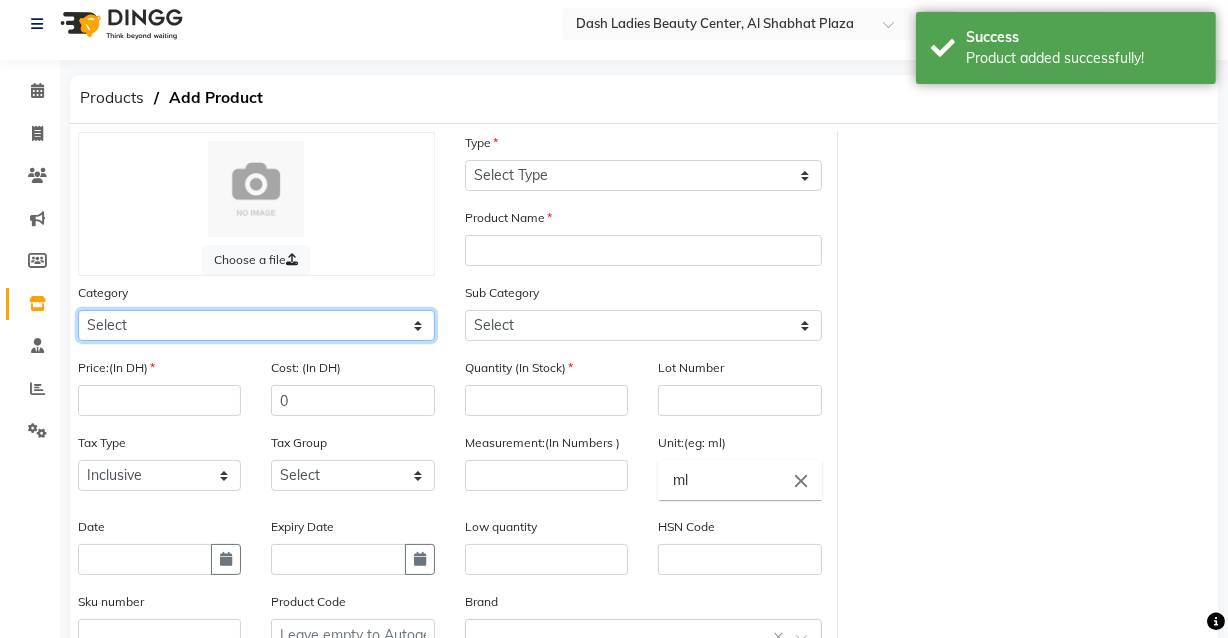 select on "1619101100" 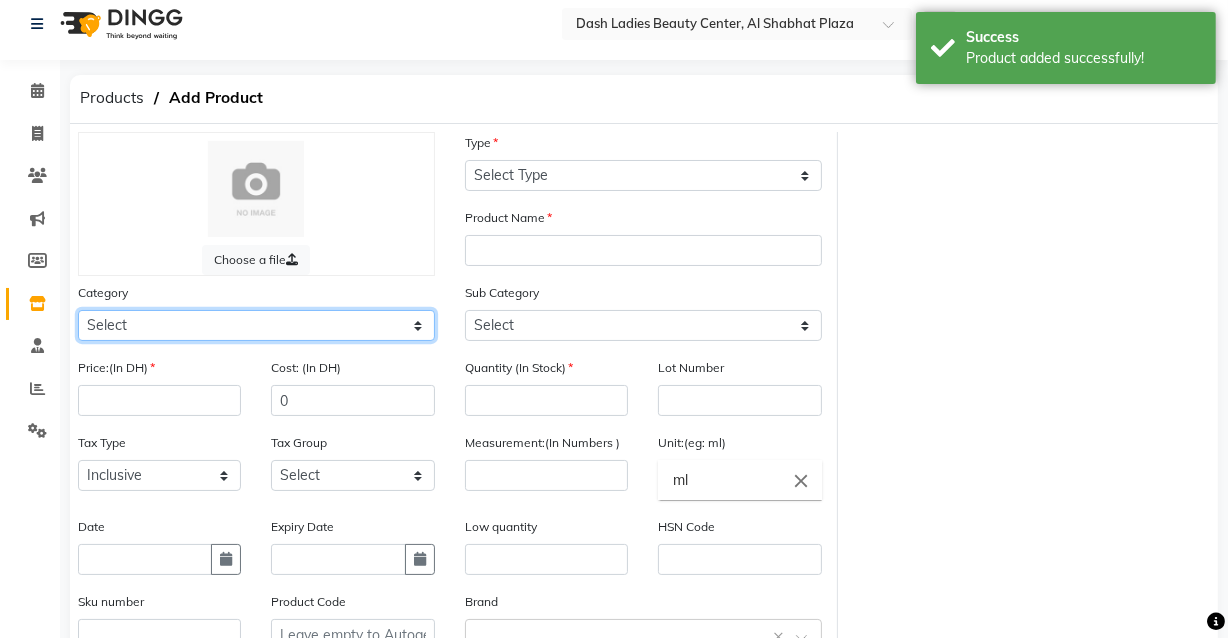 click on "Select Hair Skin Makeup Personal Care Appliances Beard Waxing Disposable Threading Hands and Feet Beauty Planet Botox Cadiveu Casmara Cheryls Loreal Olaplex Dash Ladies Beauty Center Other" 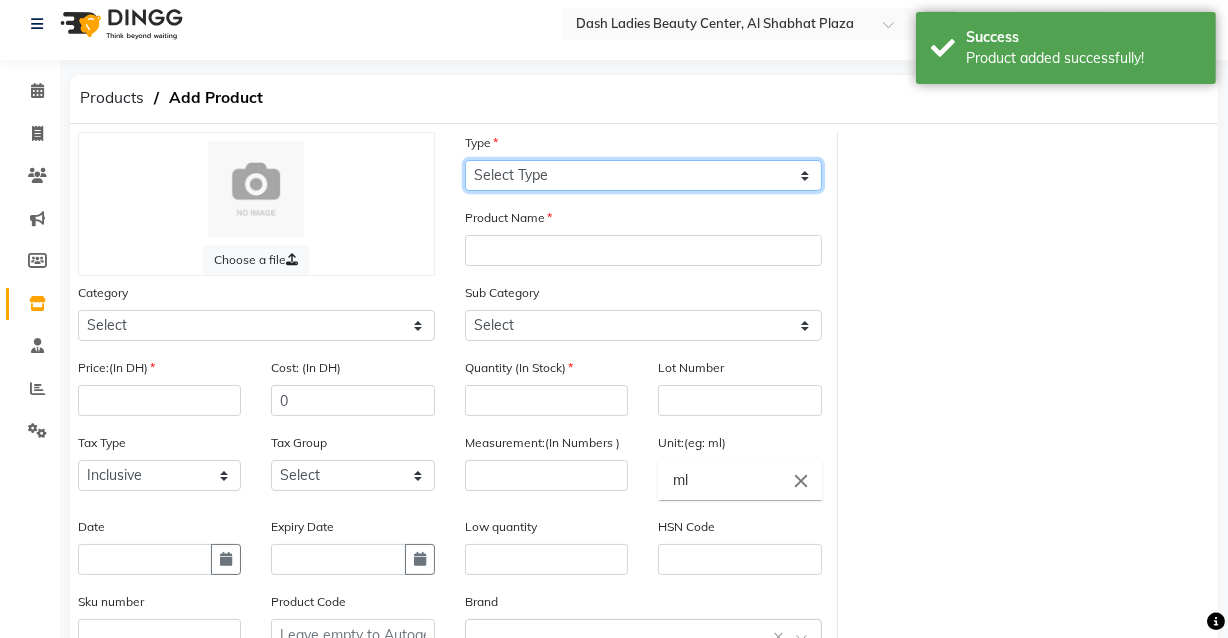 click on "Select Type Both Retail Consumable" 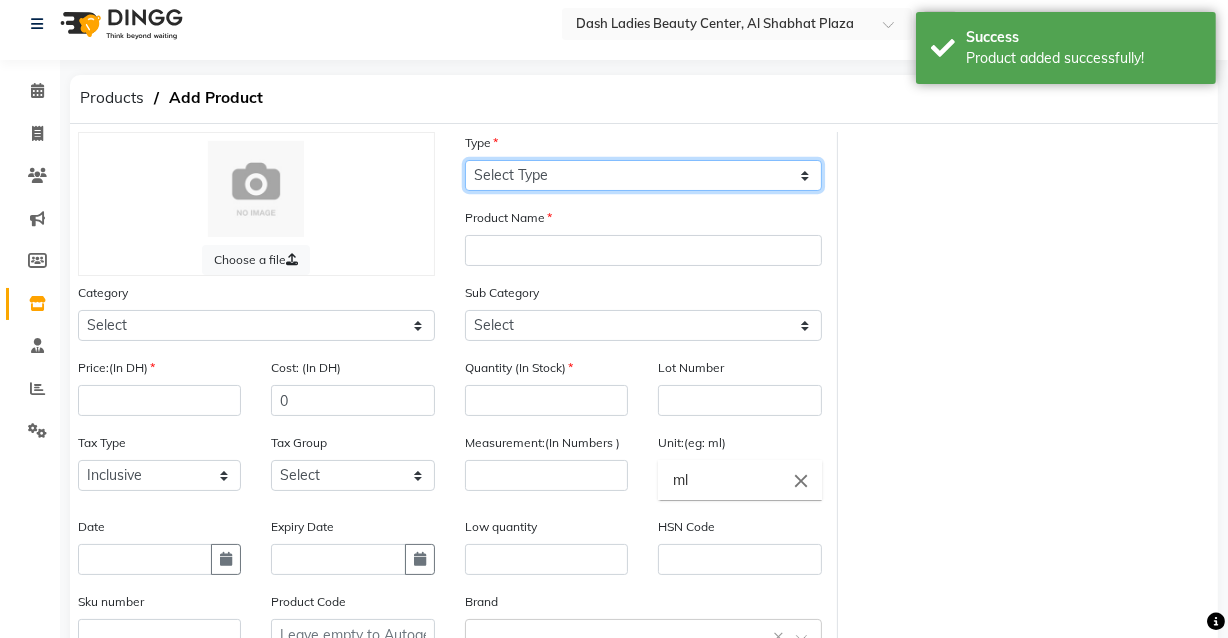 select on "C" 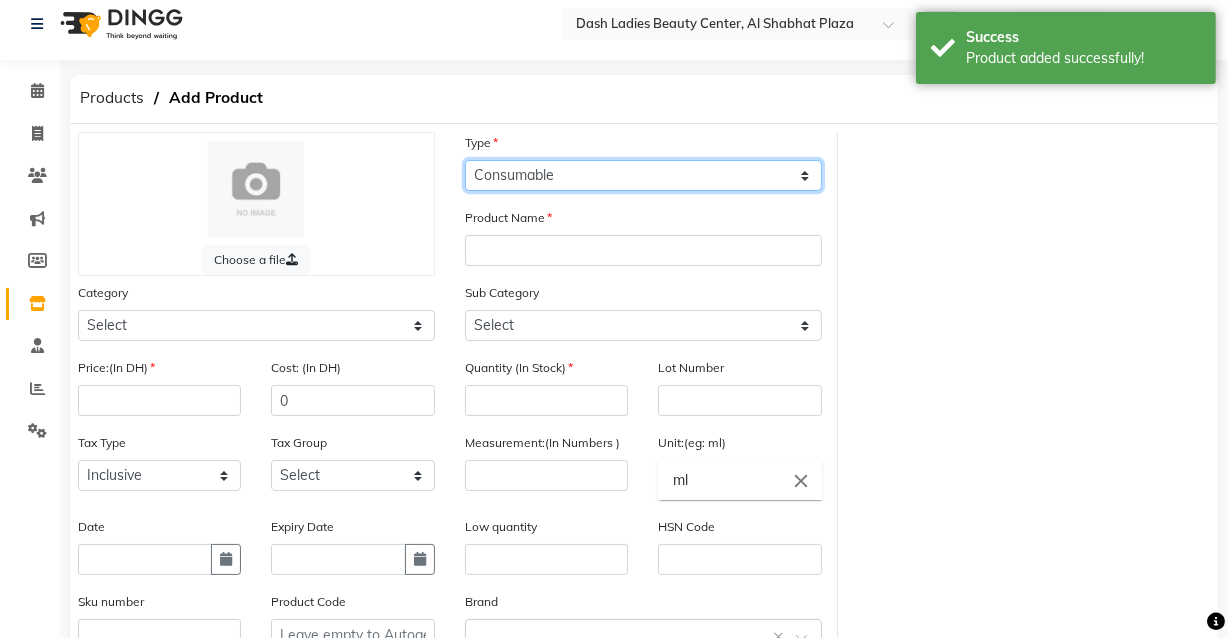 click on "Select Type Both Retail Consumable" 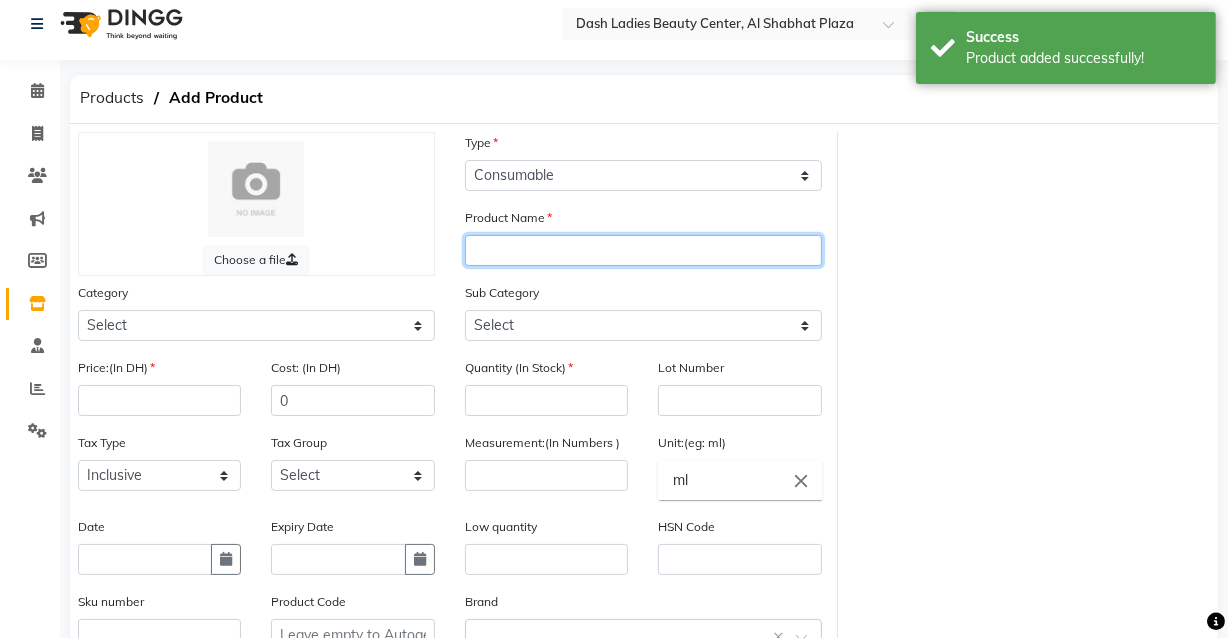 click 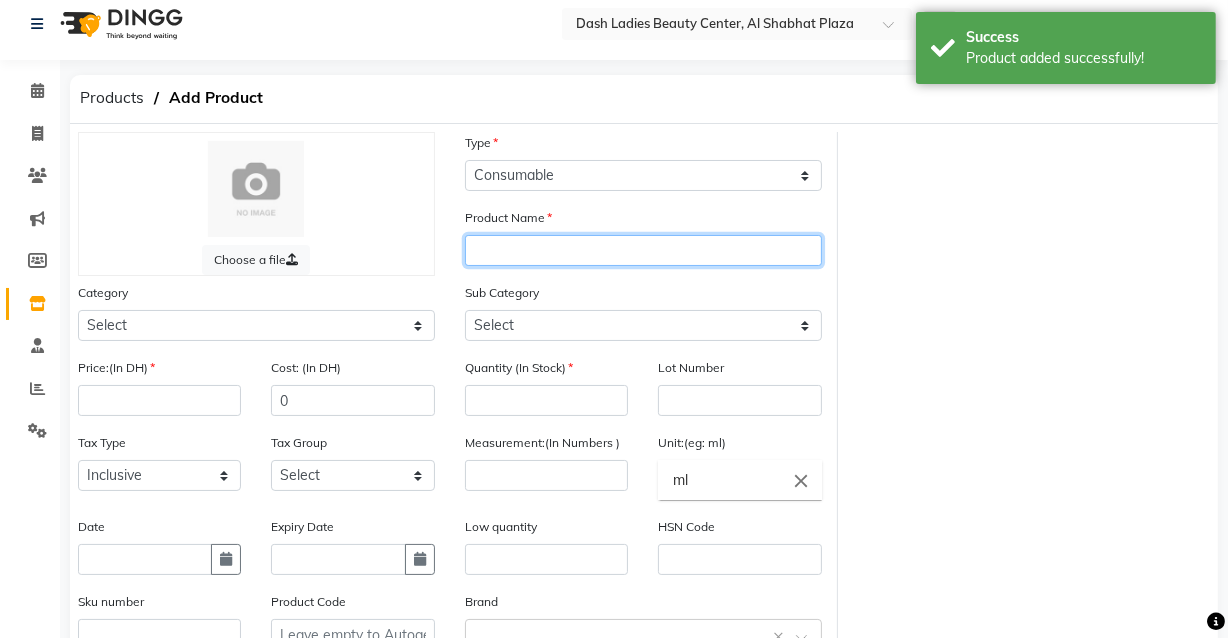 paste on "Loreal Pro Majirel Absolu 1 14B V049" 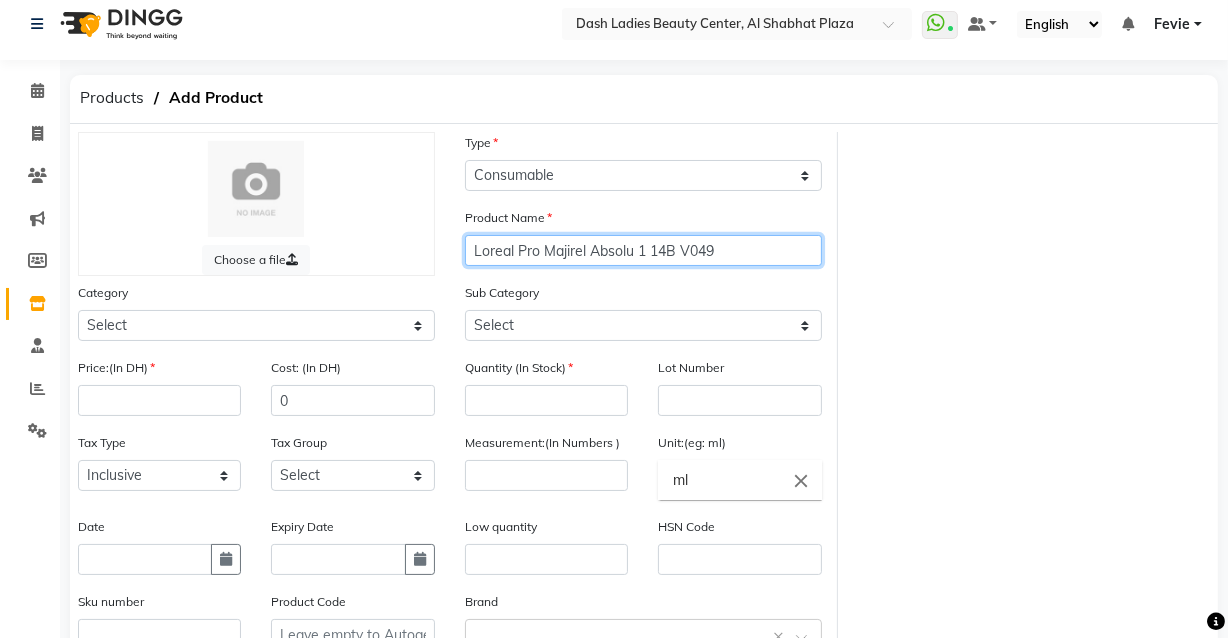 click on "Loreal Pro Majirel Absolu 1 14B V049" 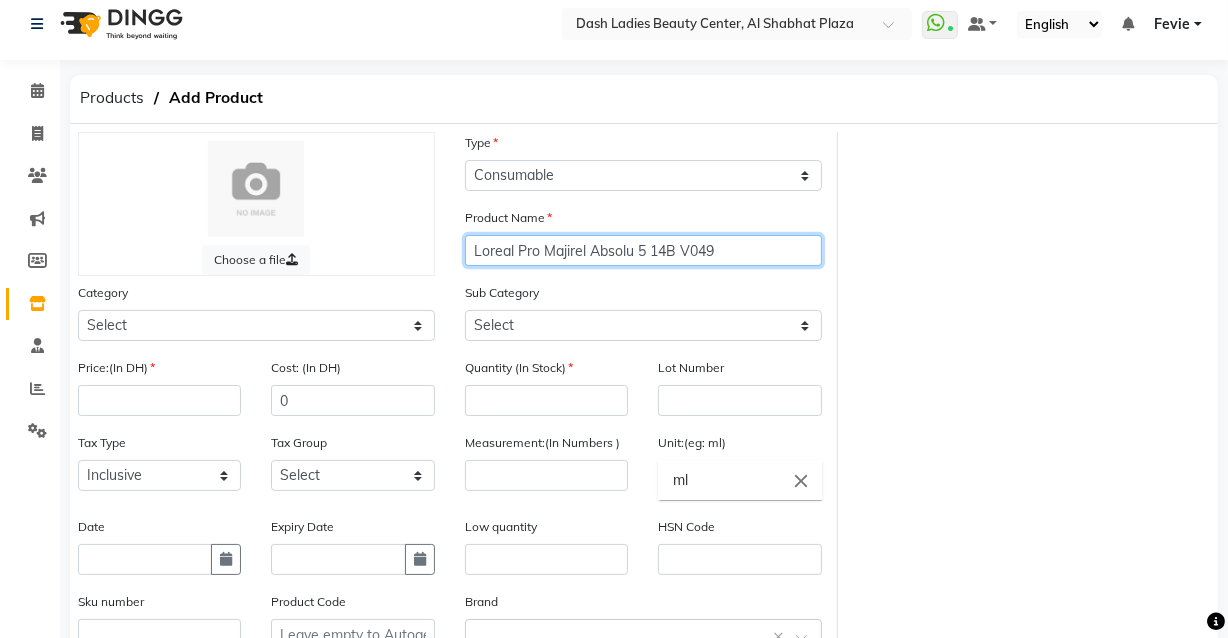 type on "Loreal Pro Majirel Absolu 5 14B V049" 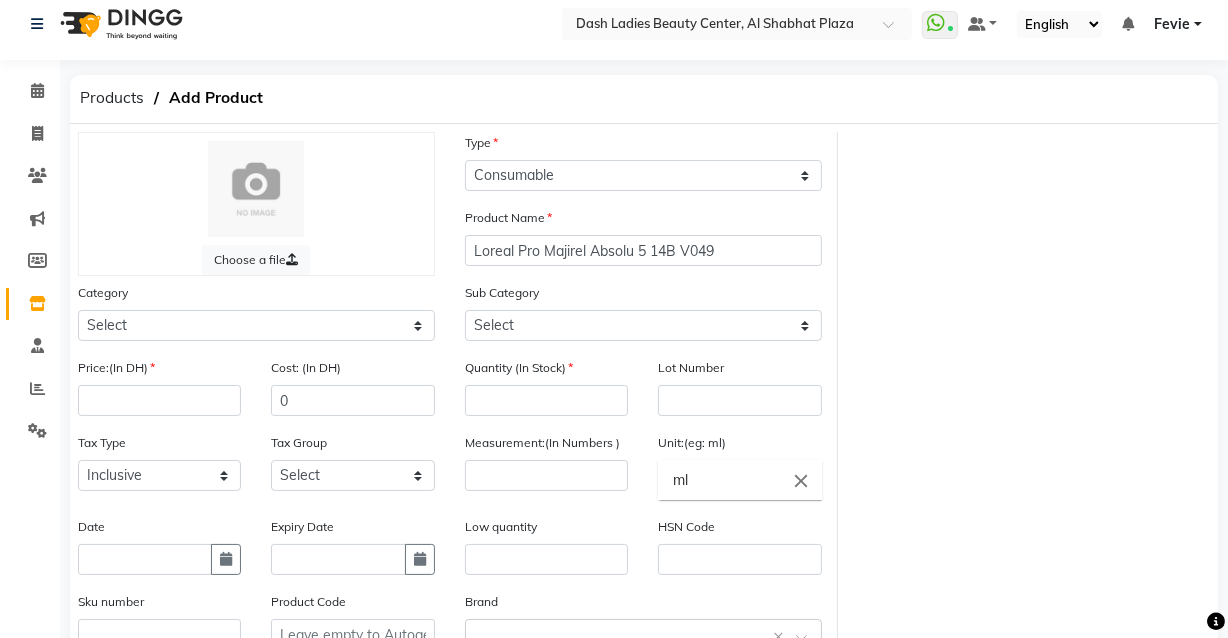 click on "Choose a file Type Select Type Both Retail Consumable Product Name Loreal Pro Majirel Absolu 5 14B V049 Category Select Hair Skin Makeup Personal Care Appliances Beard Waxing Disposable Threading Hands and Feet Beauty Planet Botox Cadiveu Casmara Cheryls Loreal Olaplex Dash Ladies Beauty Center Other Sub Category Select Shampoo Conditioner Cream Mask Oil Serum Color Appliances Treatment Styling Kit & Combo Other Price:(In DH) Cost: (In DH) 0 Quantity (In Stock) Lot Number Tax Type Select Inclusive Exclusive Tax Group Select Vat Measurement:(In Numbers ) Unit:(eg: ml) ml close Date Expiry Date Low quantity HSN Code Sku number Product Code Brand Select brand or add custom brand    × Remark Description" 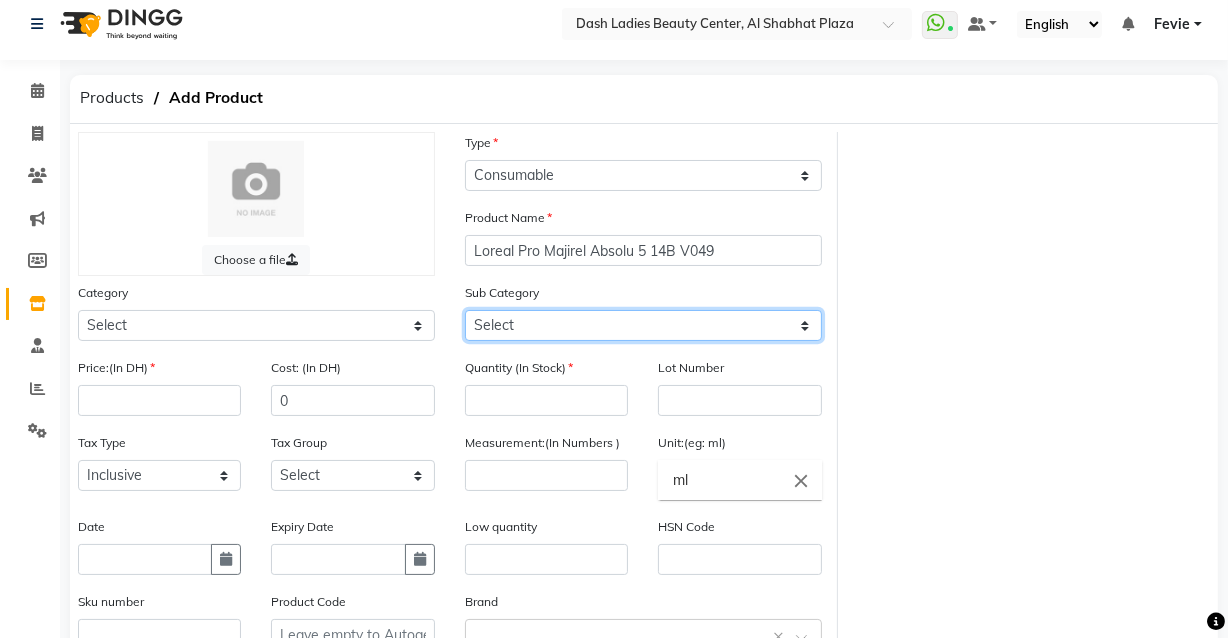 click on "Select Shampoo Conditioner Cream Mask Oil Serum Color Appliances Treatment Styling Kit & Combo Other" 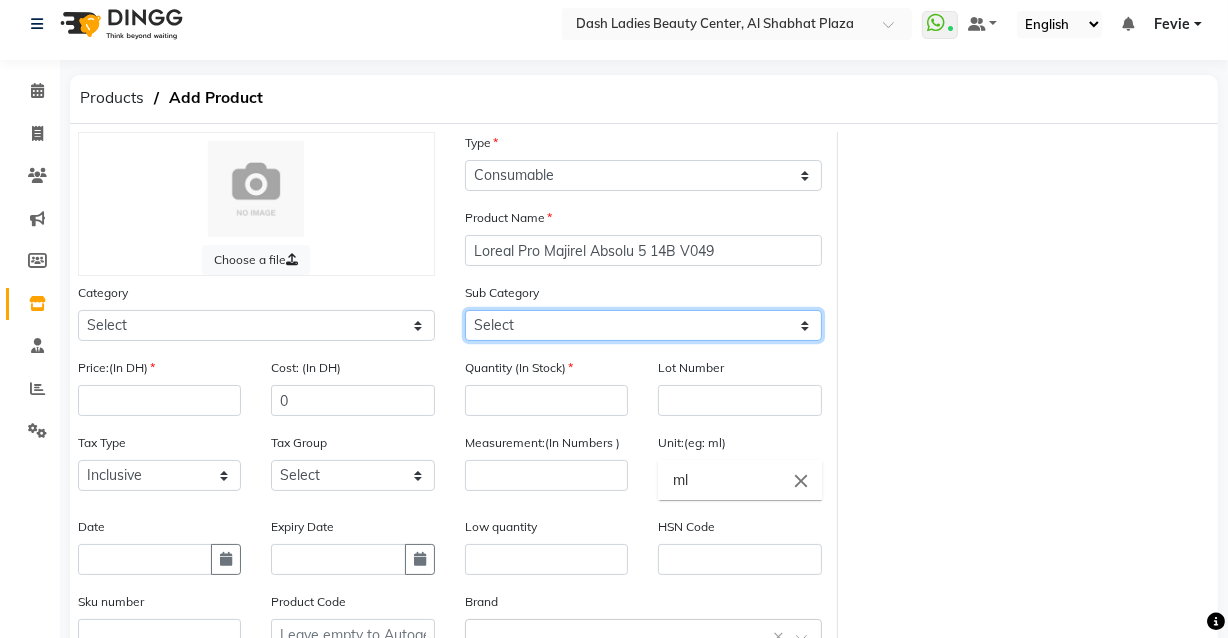 select on "1619101107" 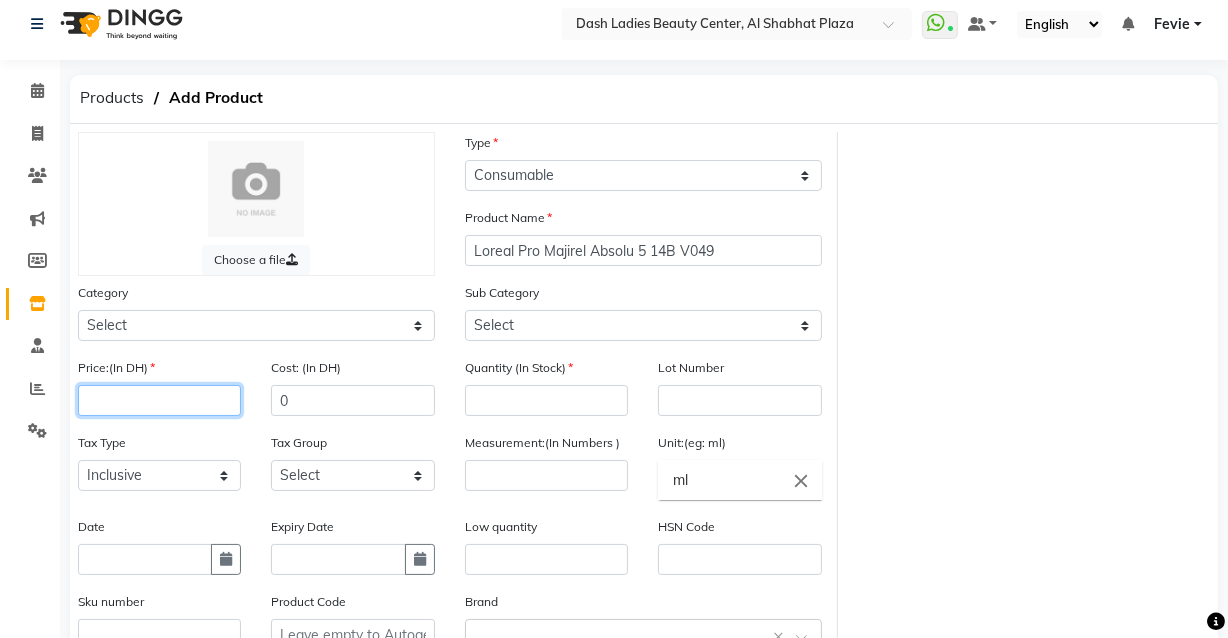 click 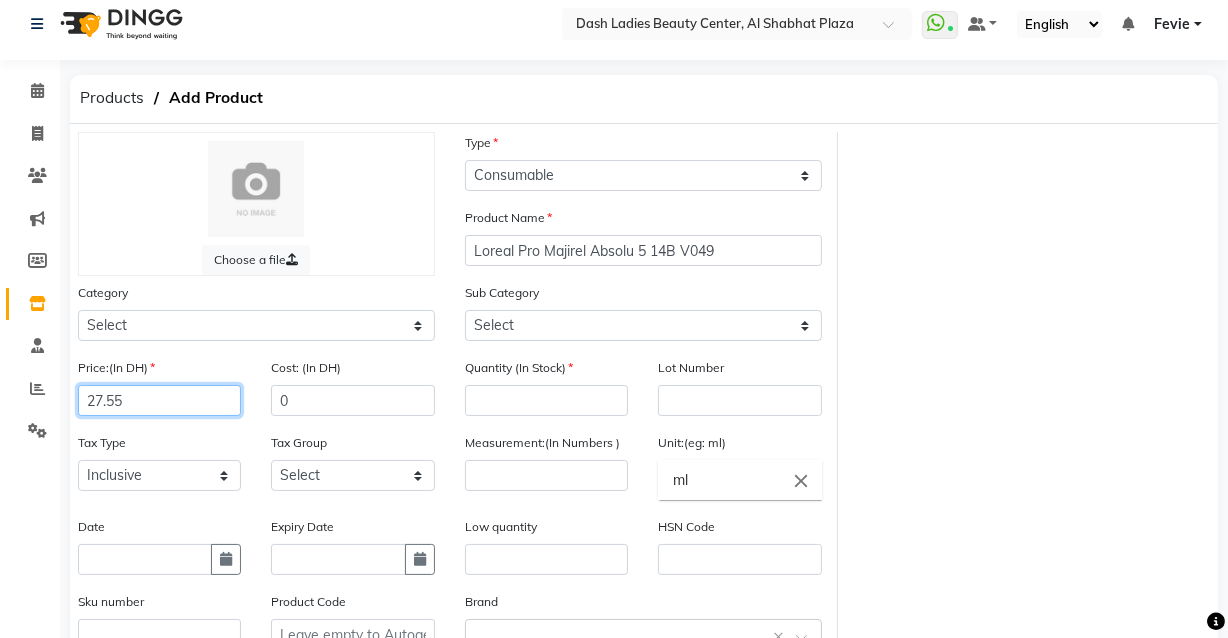 type on "27.55" 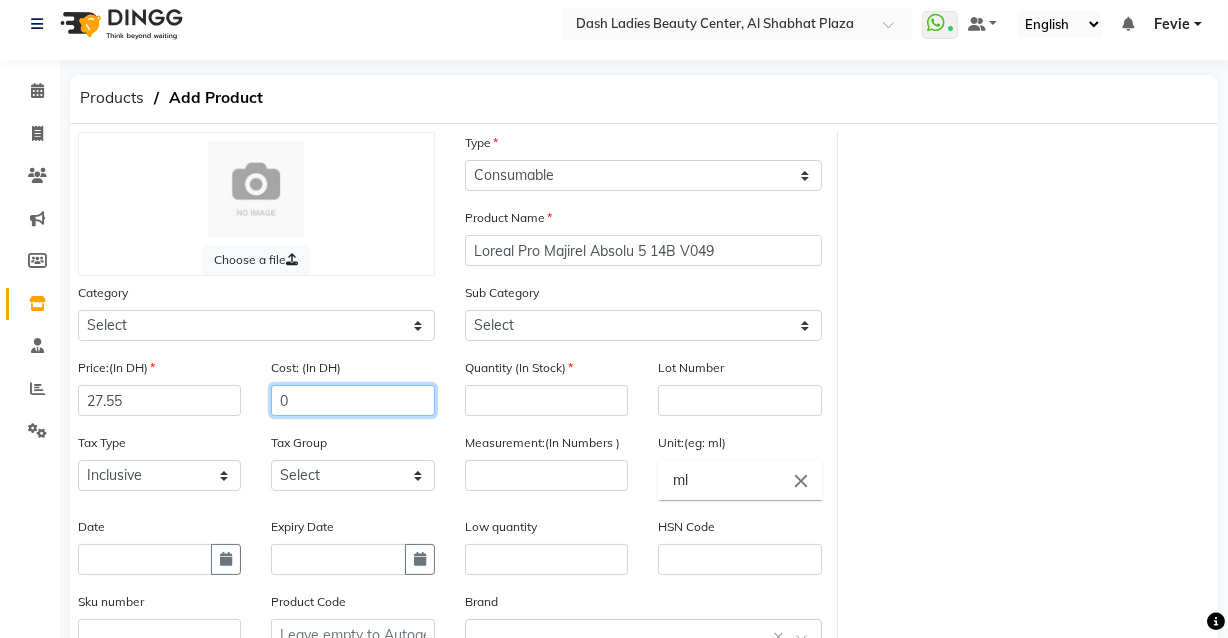 click on "0" 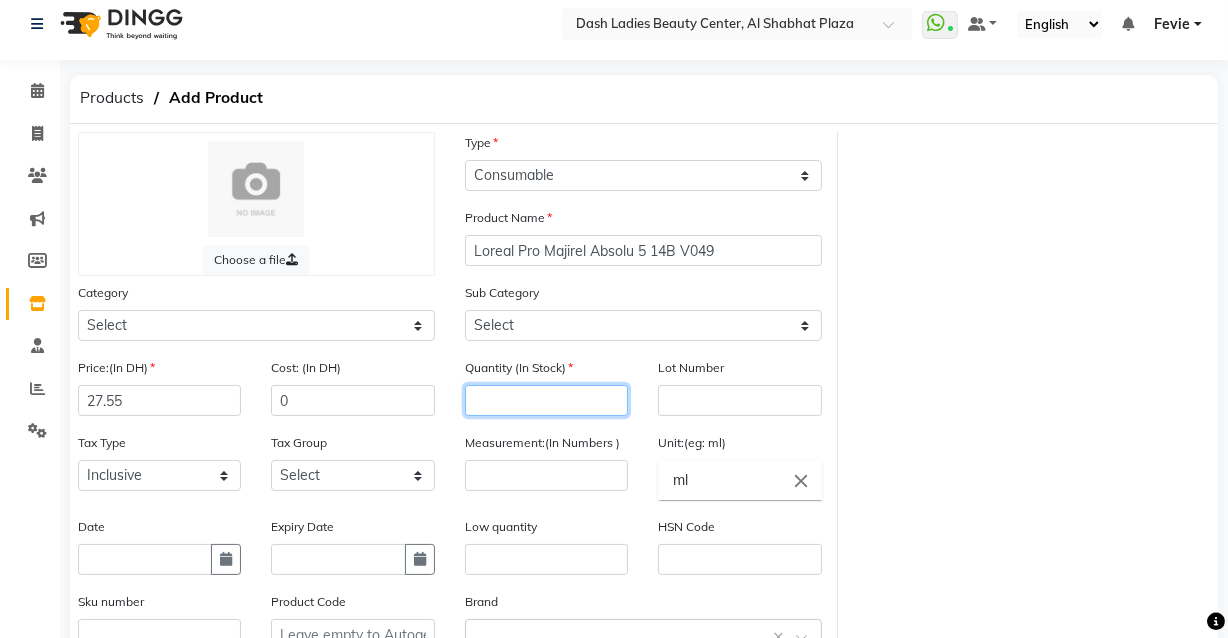 click 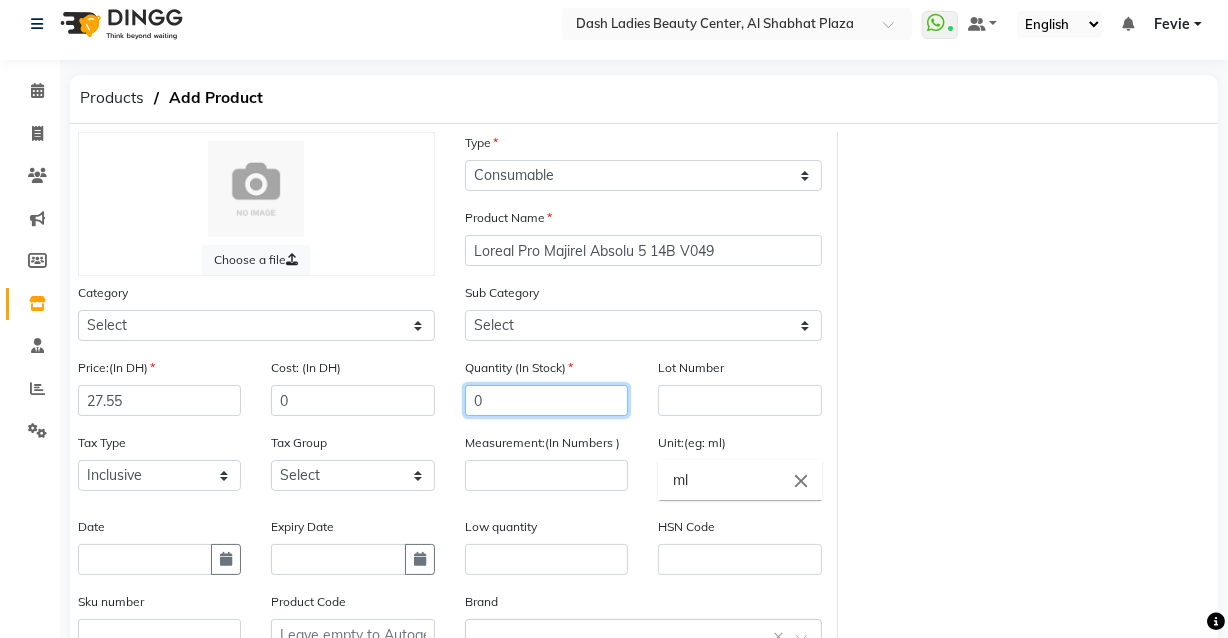 type on "0" 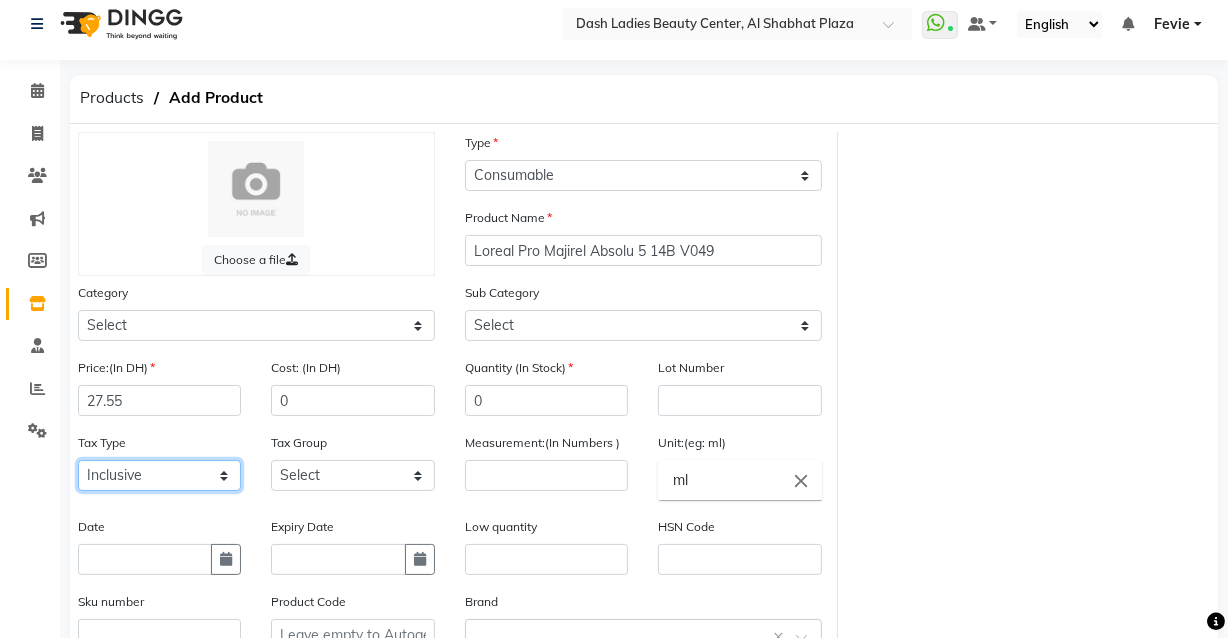 click on "Select Inclusive Exclusive" 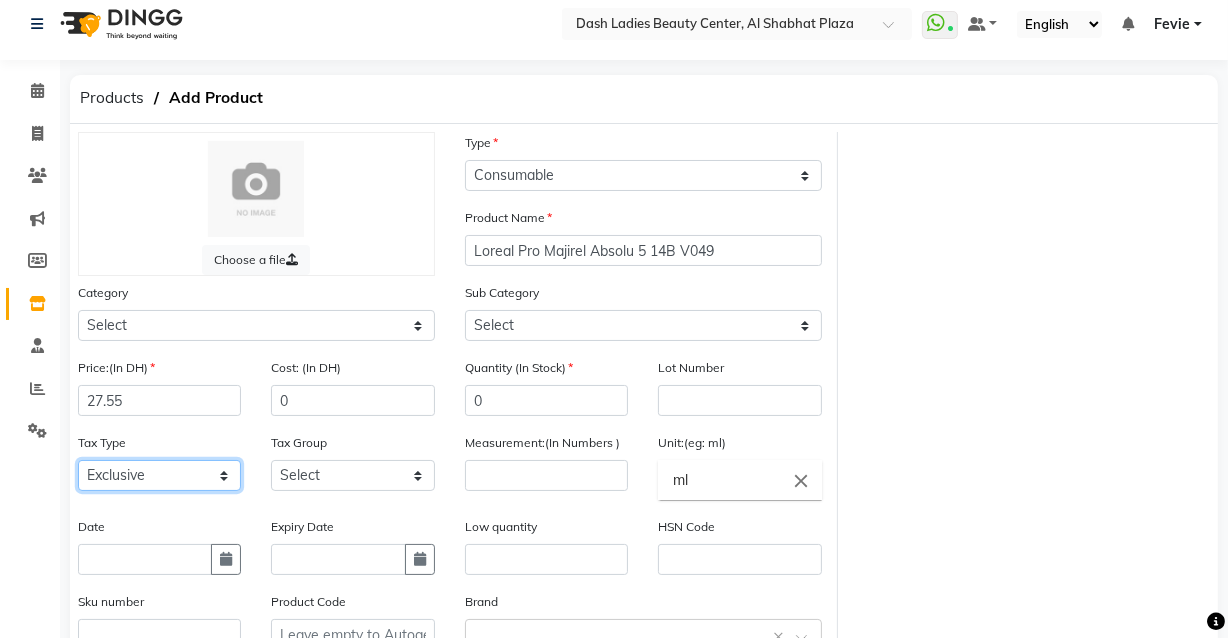 click on "Select Inclusive Exclusive" 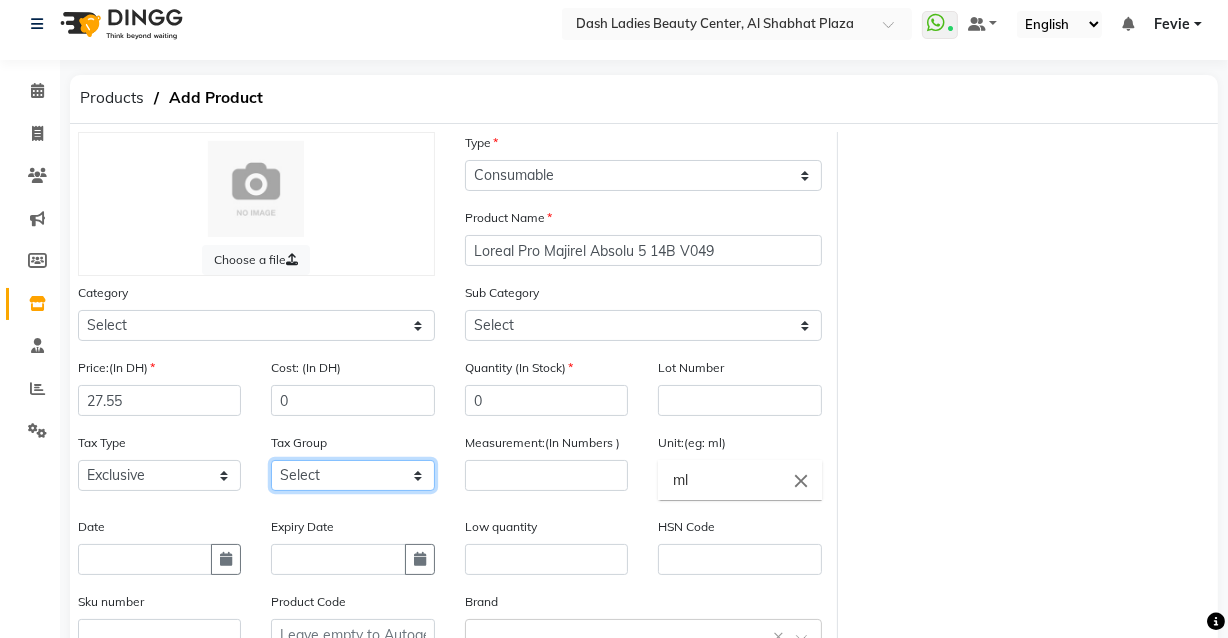 click on "Select Vat" 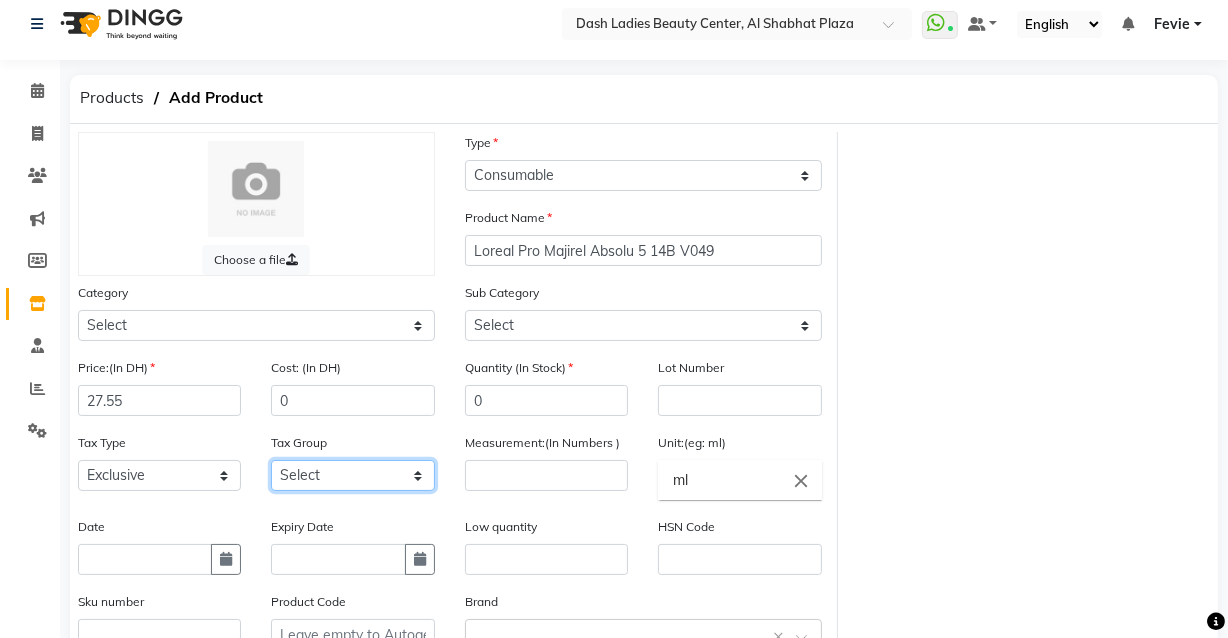 select on "3972" 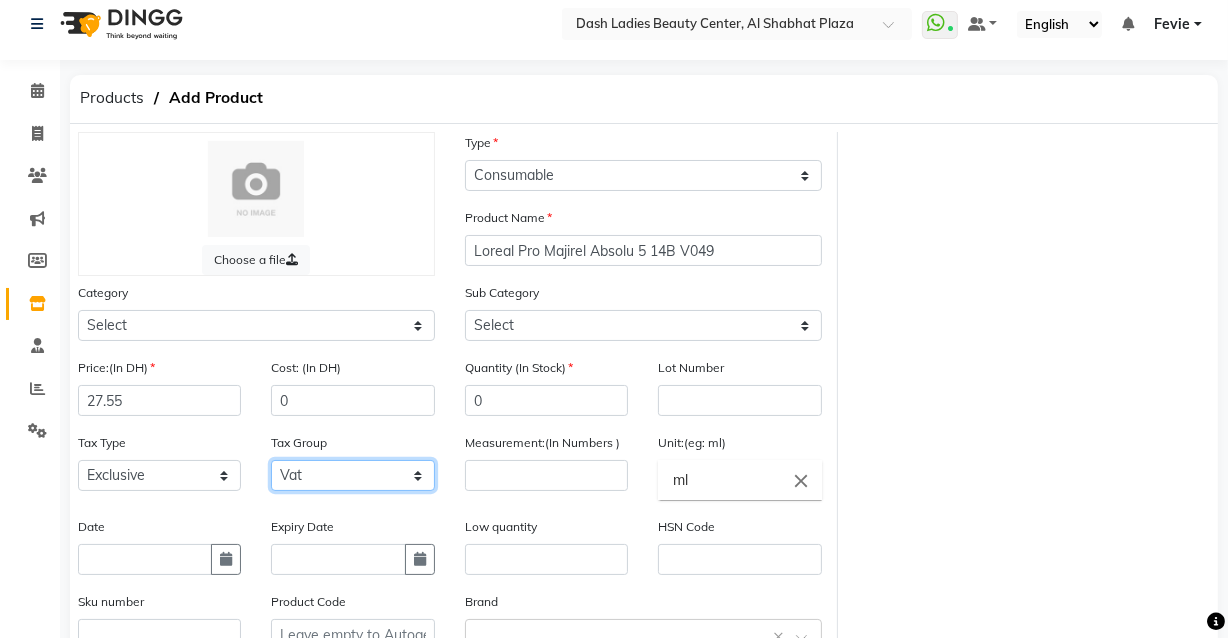 click on "Select Vat" 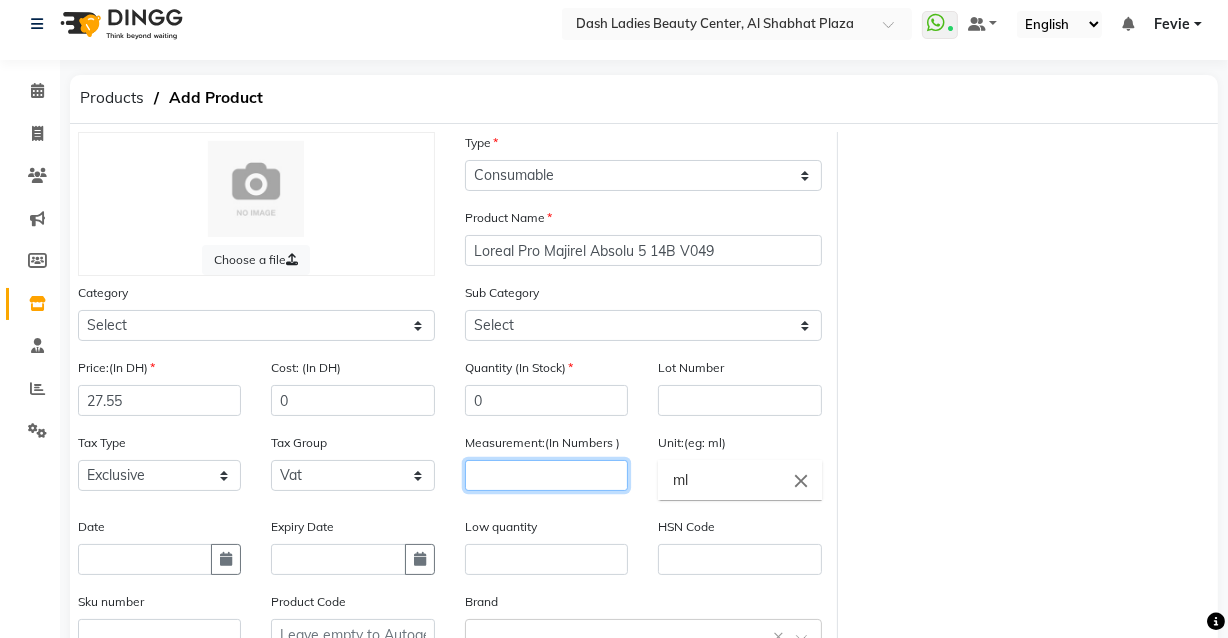 click 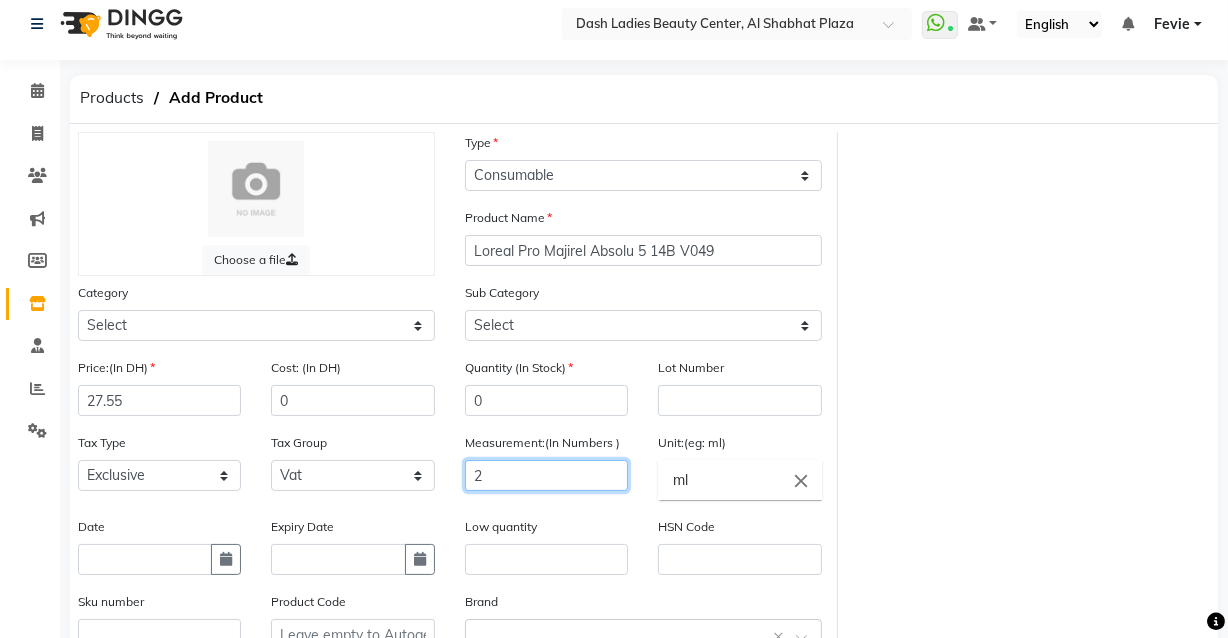 type on "2" 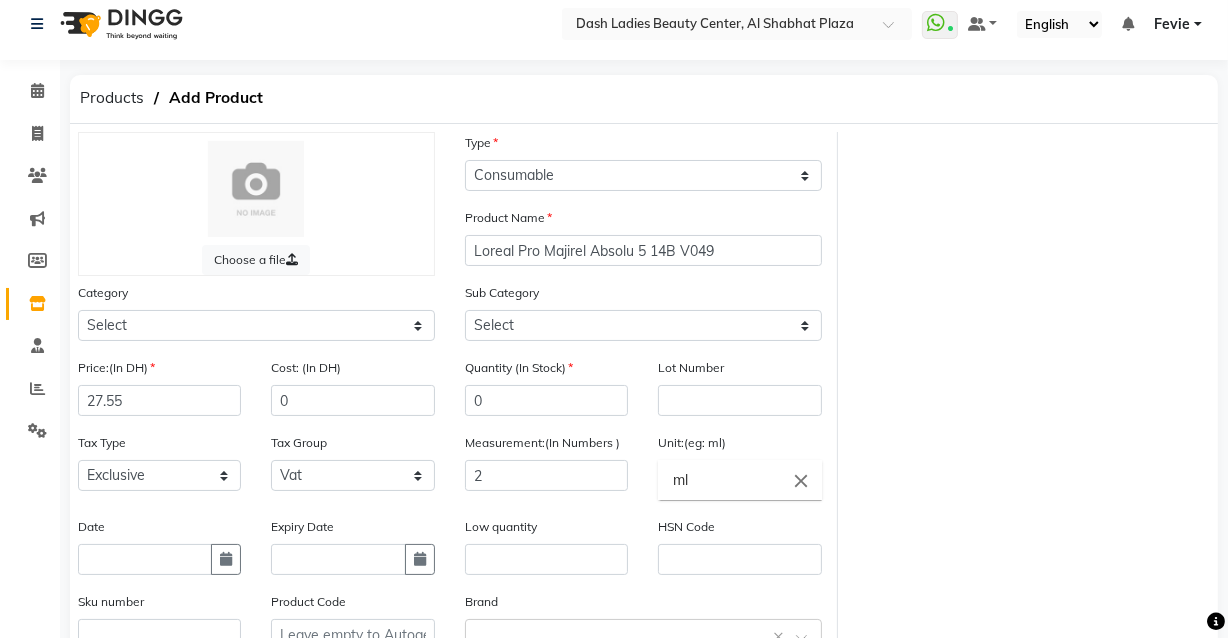 click on "ml" 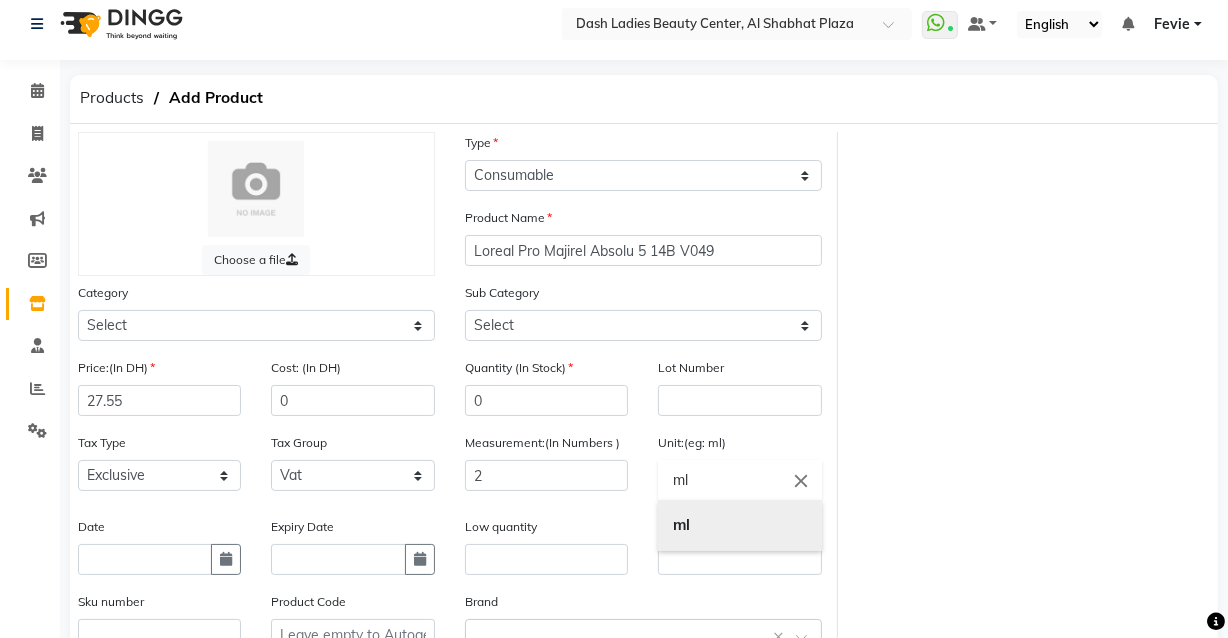 click on "ml" at bounding box center [739, 525] 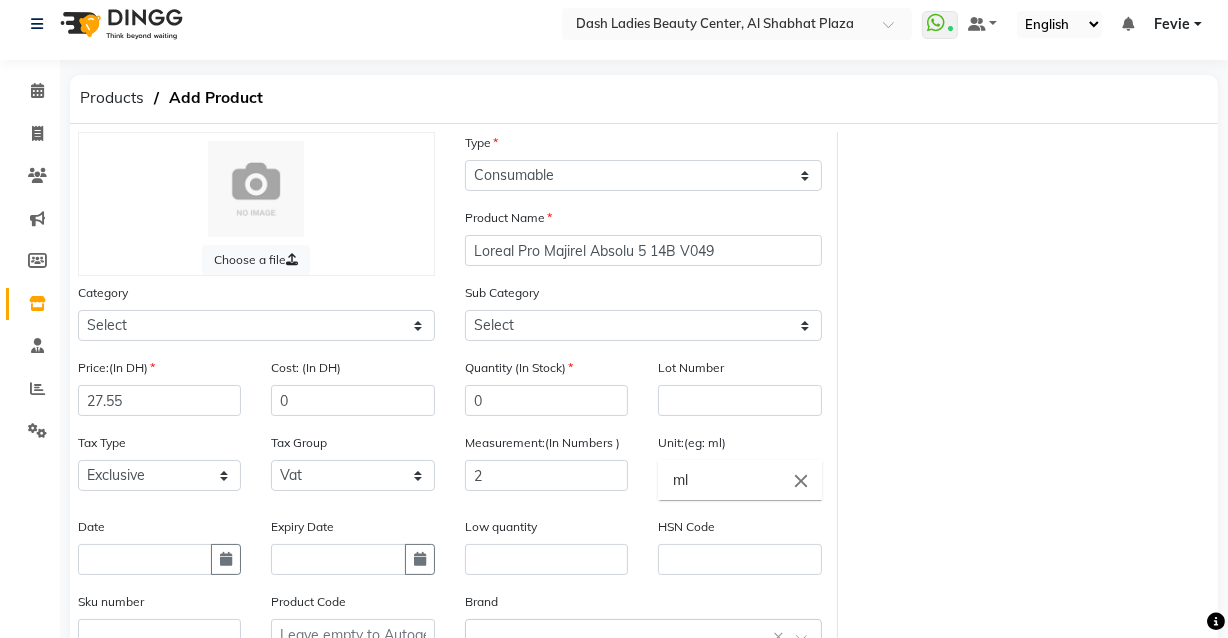 click on "close" 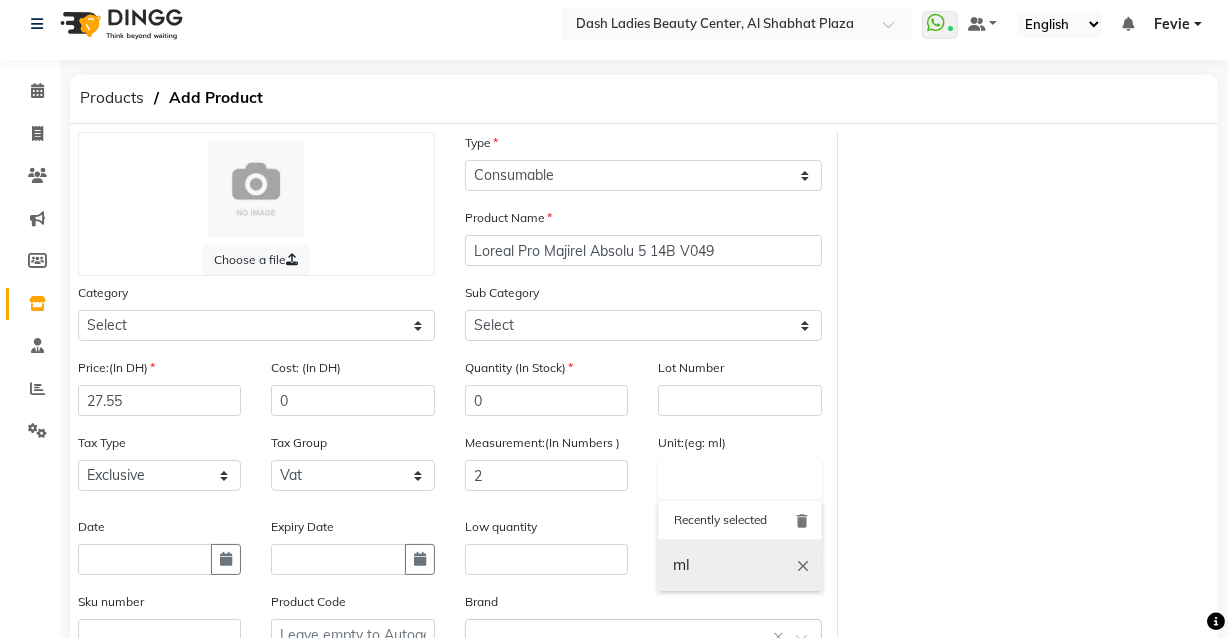 click on "close" at bounding box center (803, 566) 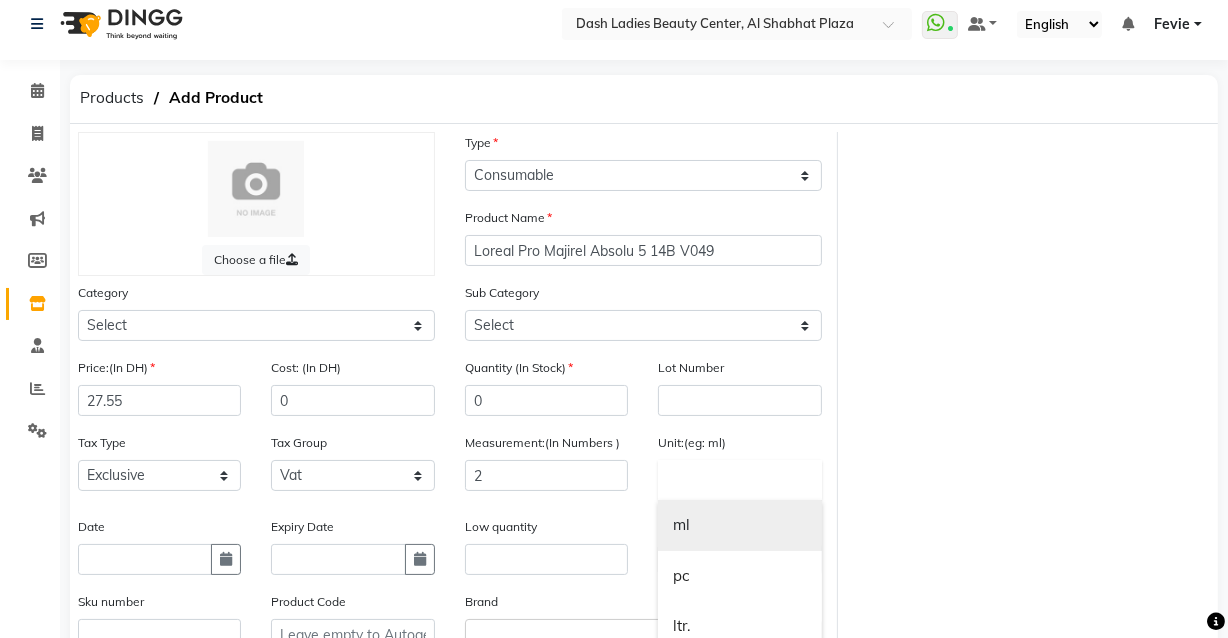 click on "ml" at bounding box center [739, 525] 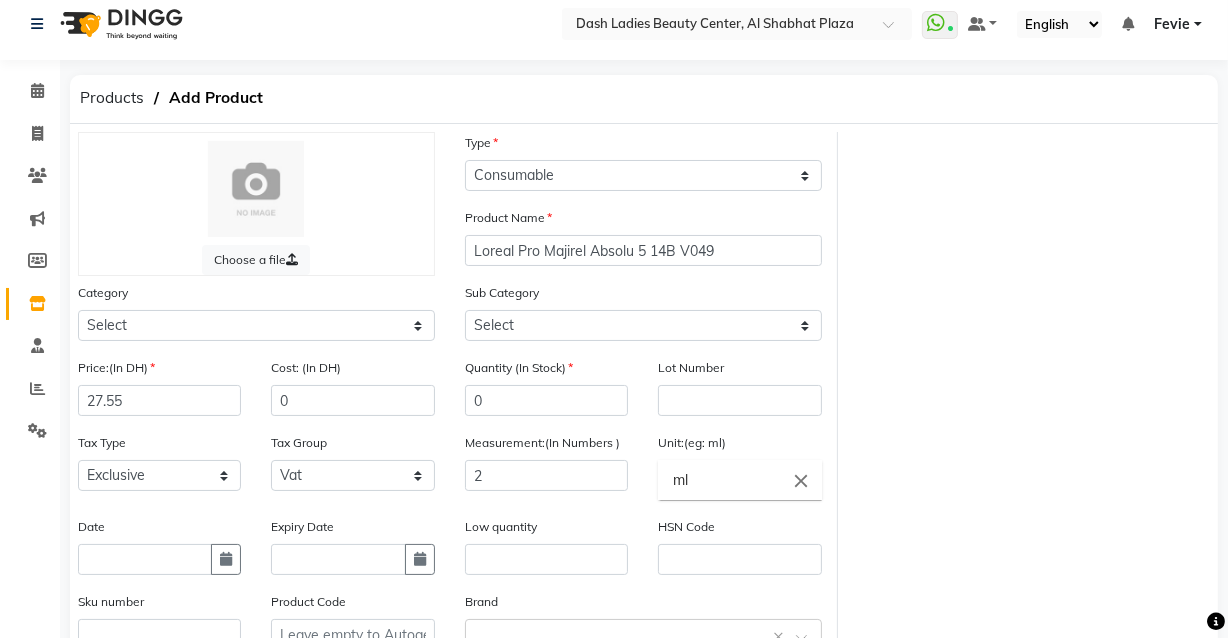 click on "ml" 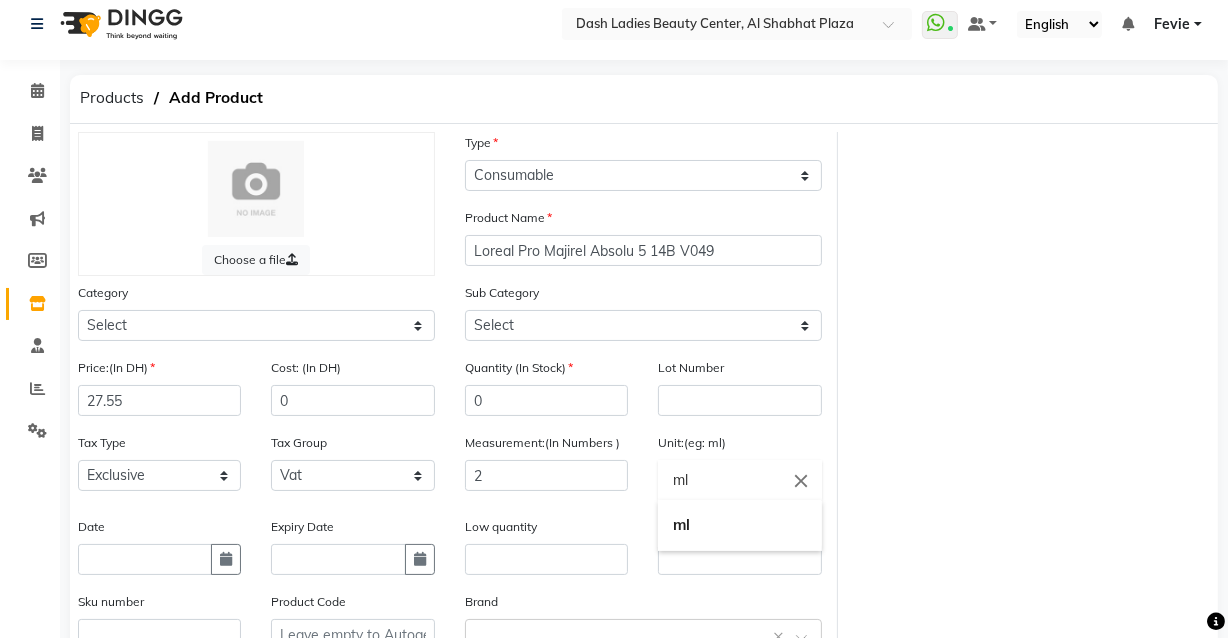 click on "close" 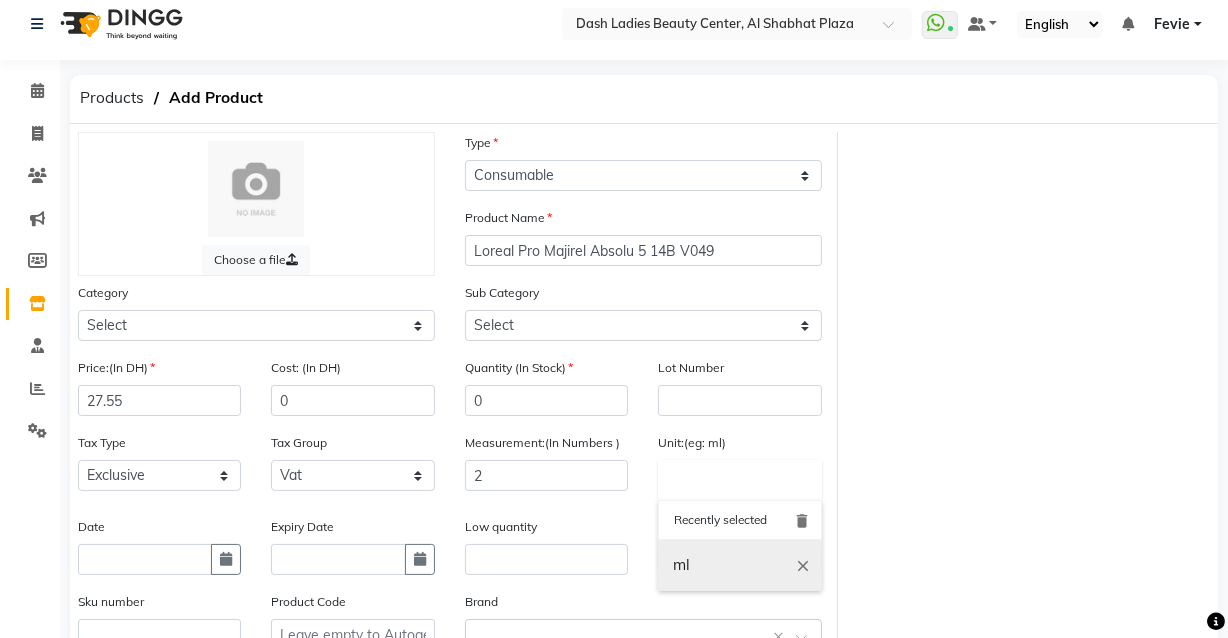 click on "close" at bounding box center (803, 566) 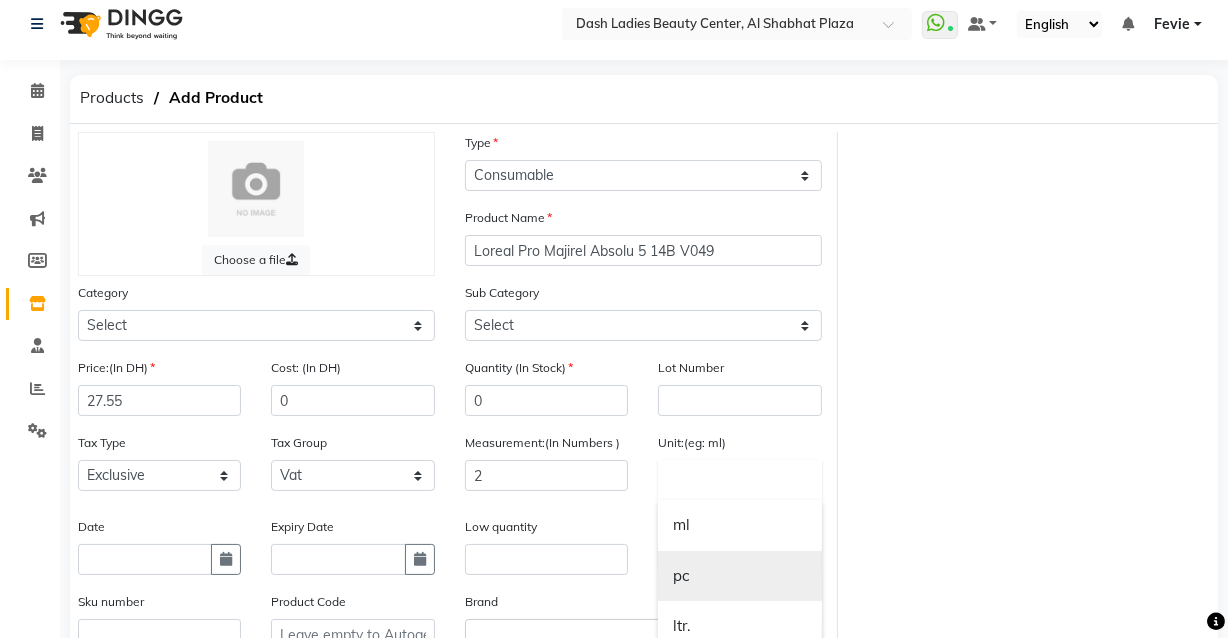 click on "pc" at bounding box center [739, 576] 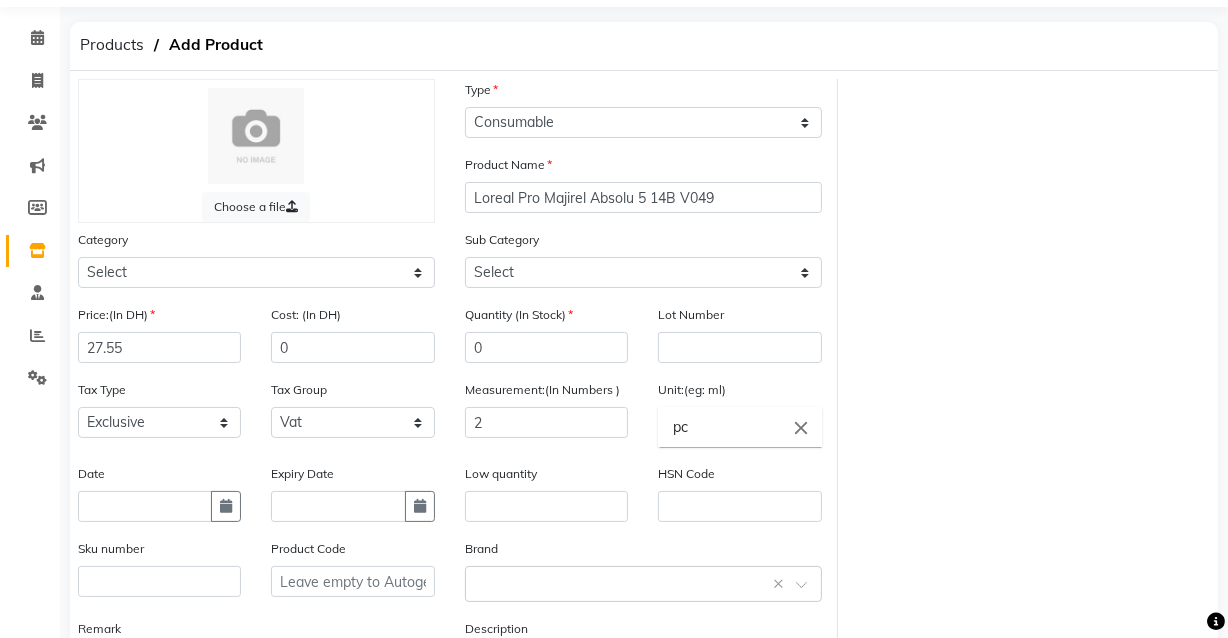 scroll, scrollTop: 241, scrollLeft: 0, axis: vertical 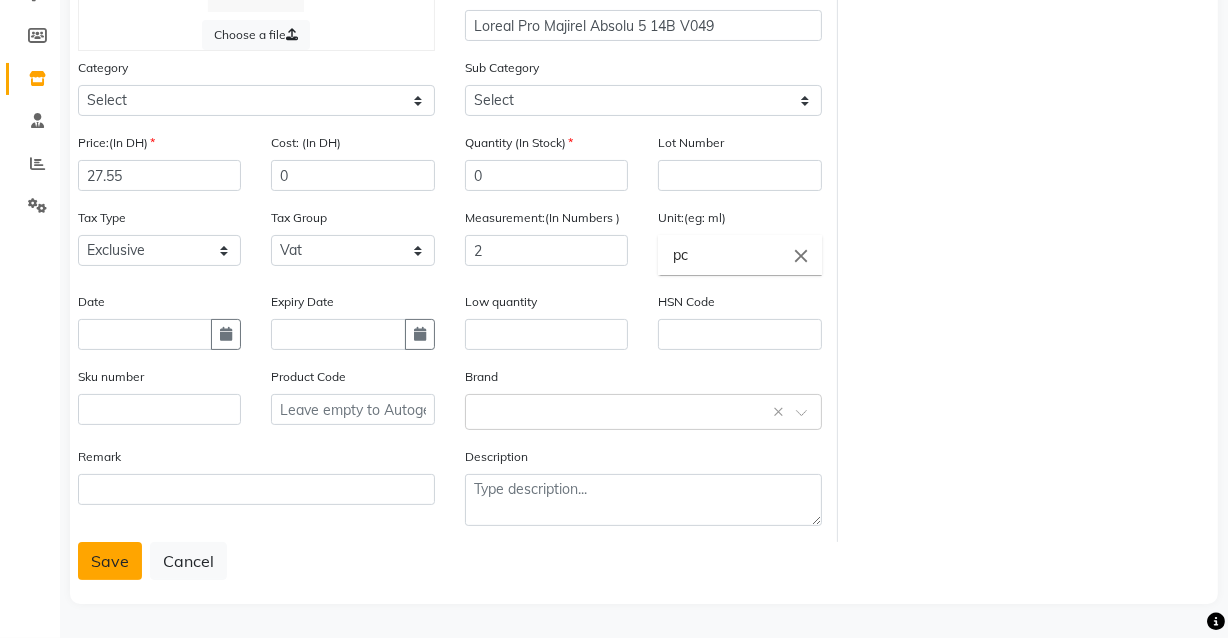 click on "Save" 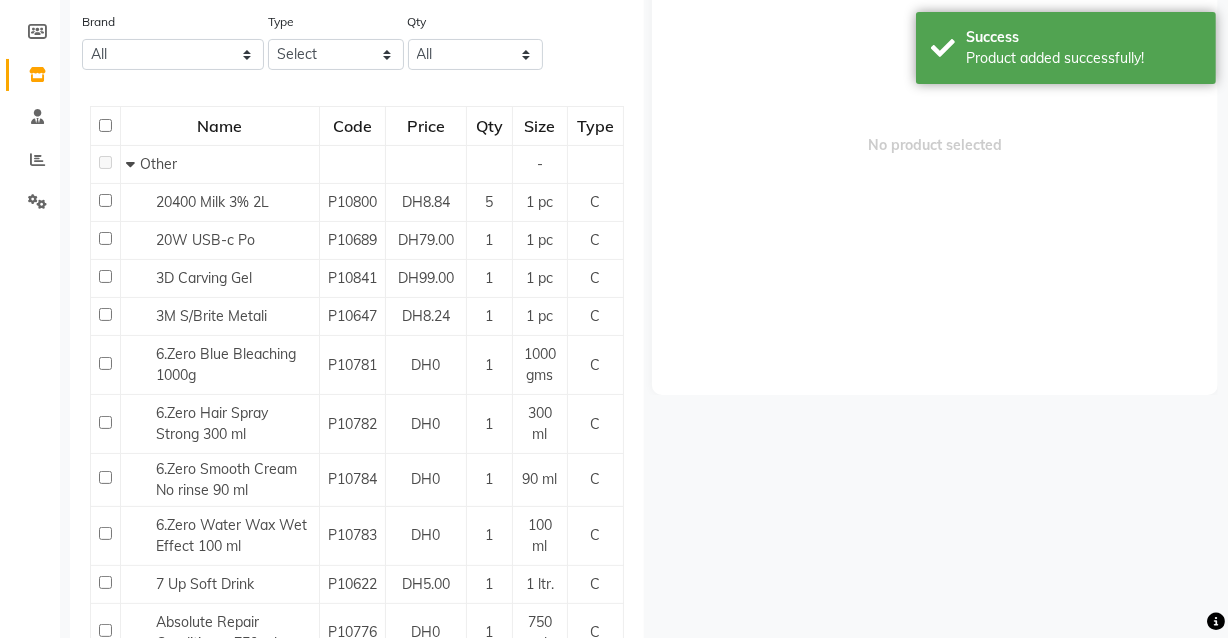 scroll, scrollTop: 0, scrollLeft: 0, axis: both 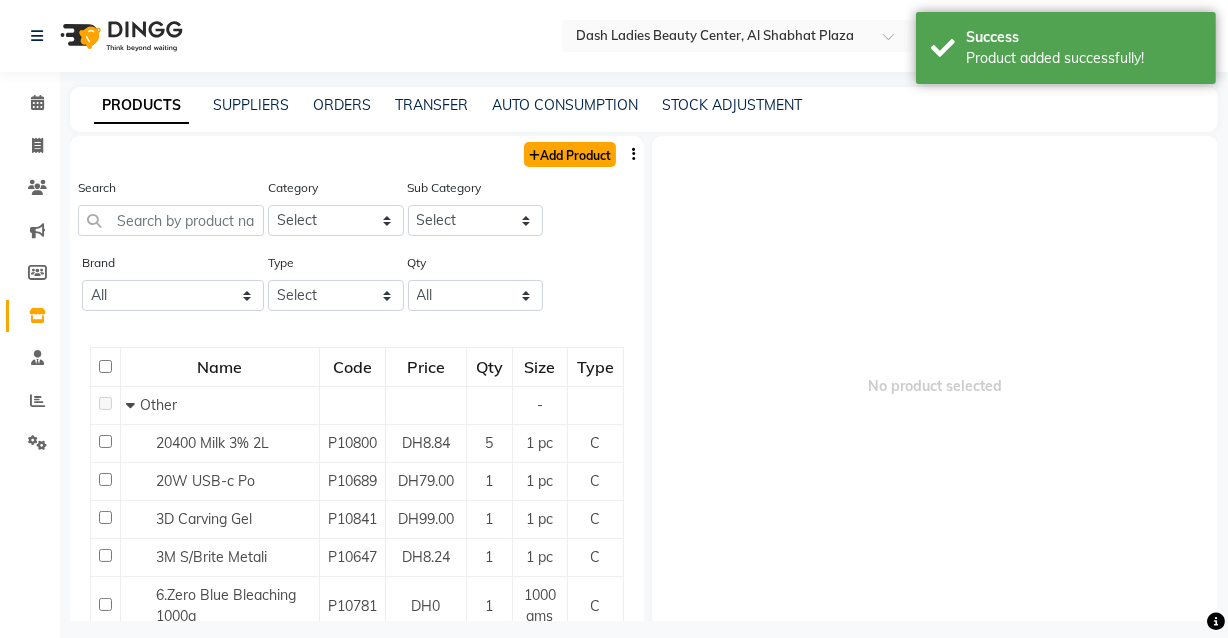 click on "Add Product" 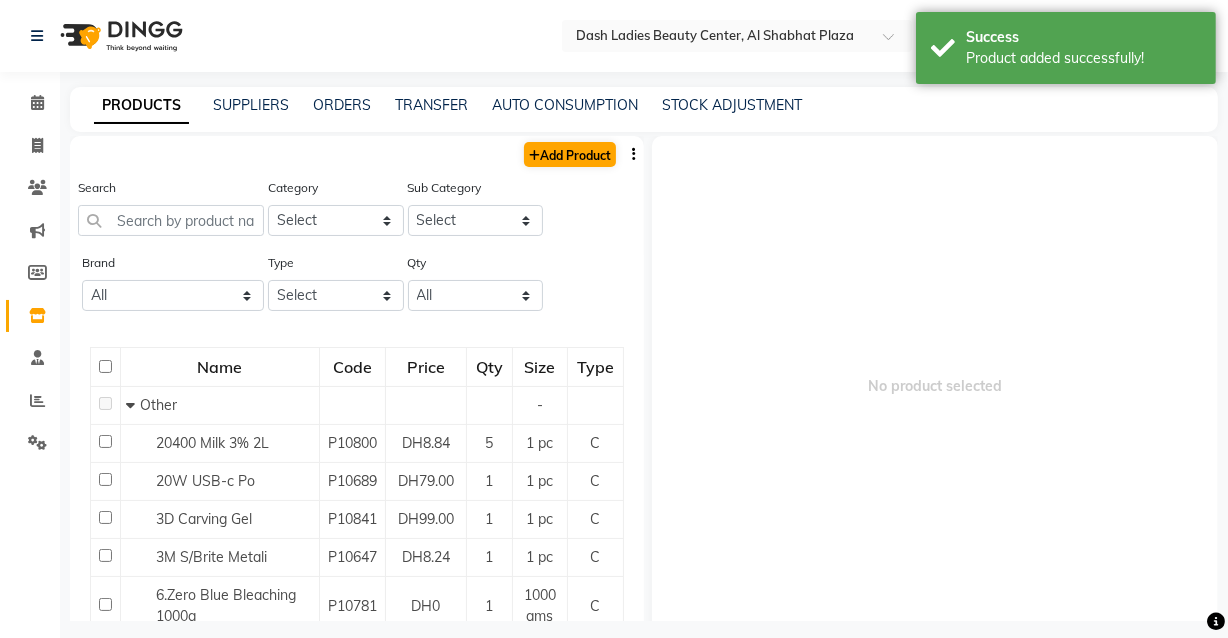 select on "true" 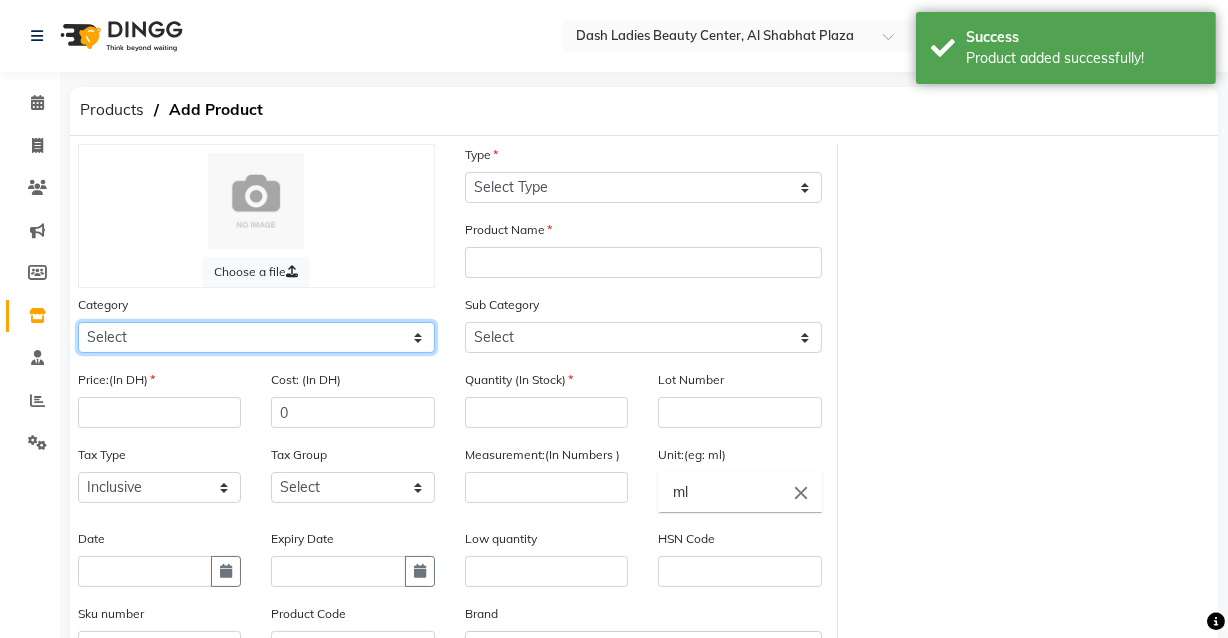 click on "Select Hair Skin Makeup Personal Care Appliances Beard Waxing Disposable Threading Hands and Feet Beauty Planet Botox Cadiveu Casmara Cheryls Loreal Olaplex Dash Ladies Beauty Center Other" 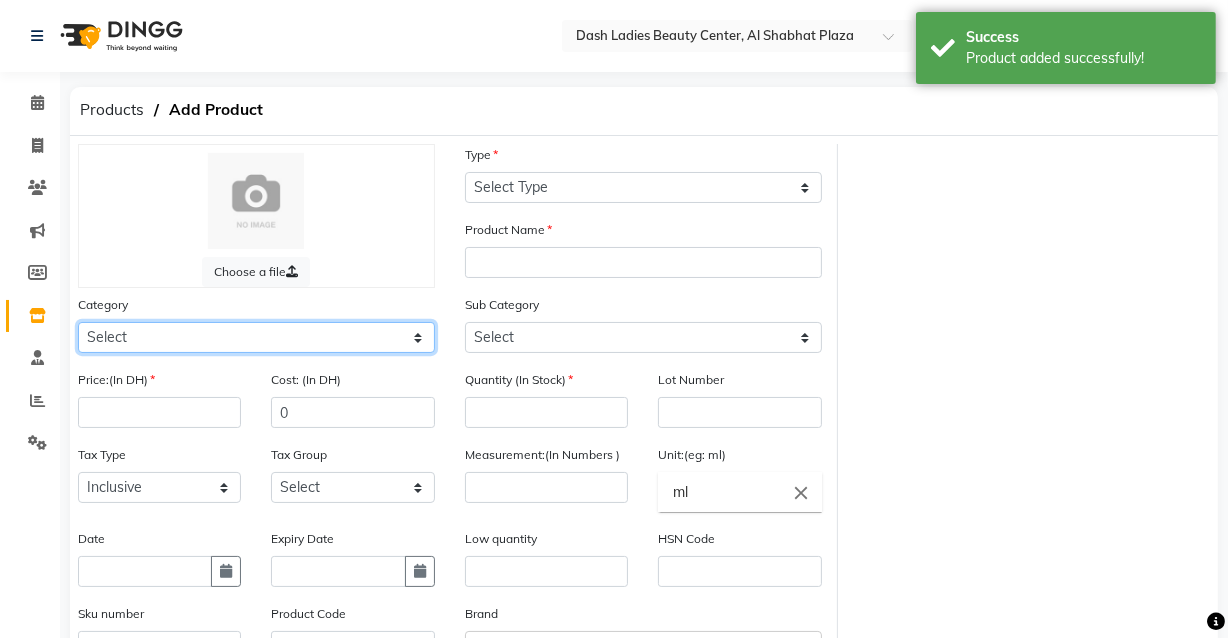 select on "1619101100" 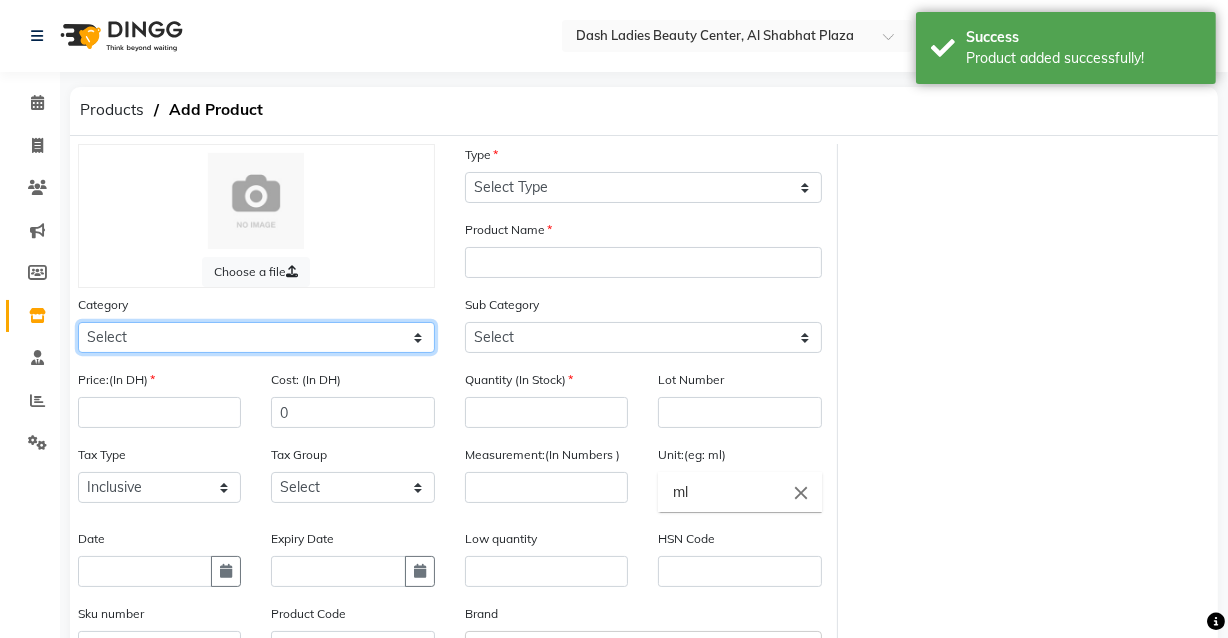 click on "Select Hair Skin Makeup Personal Care Appliances Beard Waxing Disposable Threading Hands and Feet Beauty Planet Botox Cadiveu Casmara Cheryls Loreal Olaplex Dash Ladies Beauty Center Other" 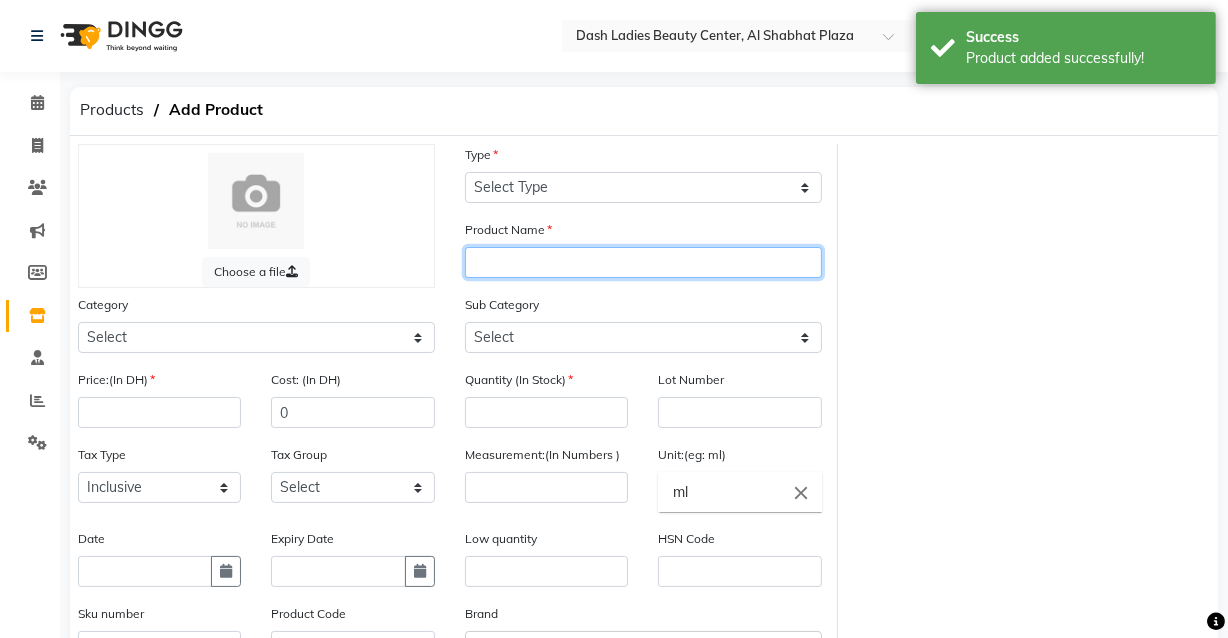 click 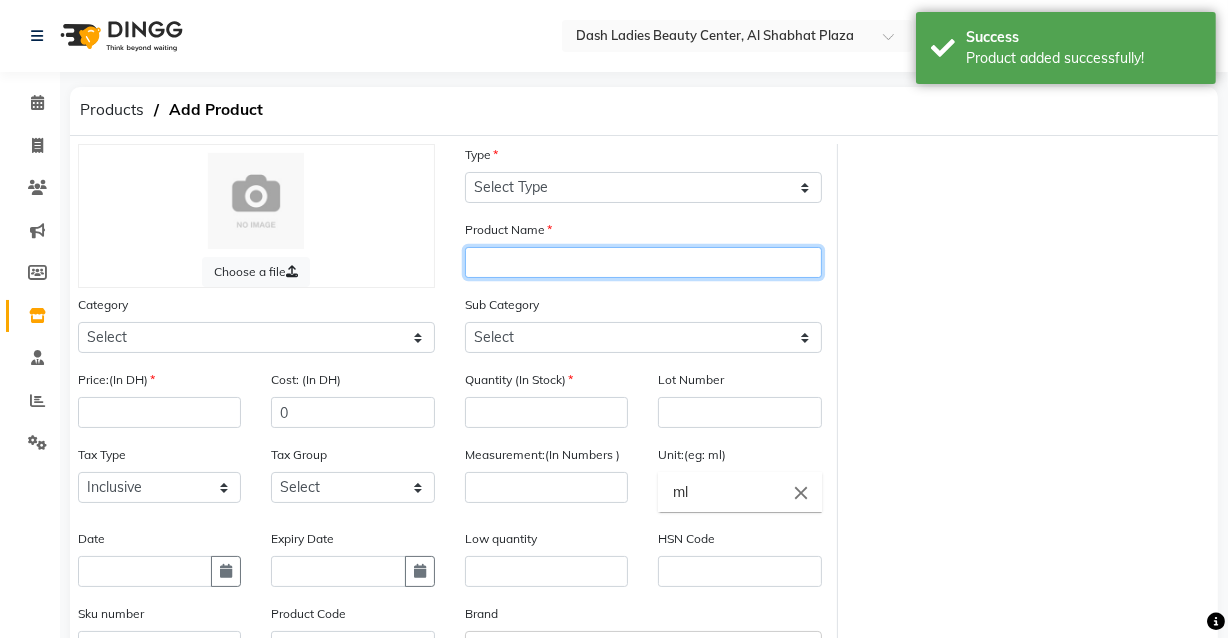 paste on "Loreal Pro Majirel Absolu 1 14B V049" 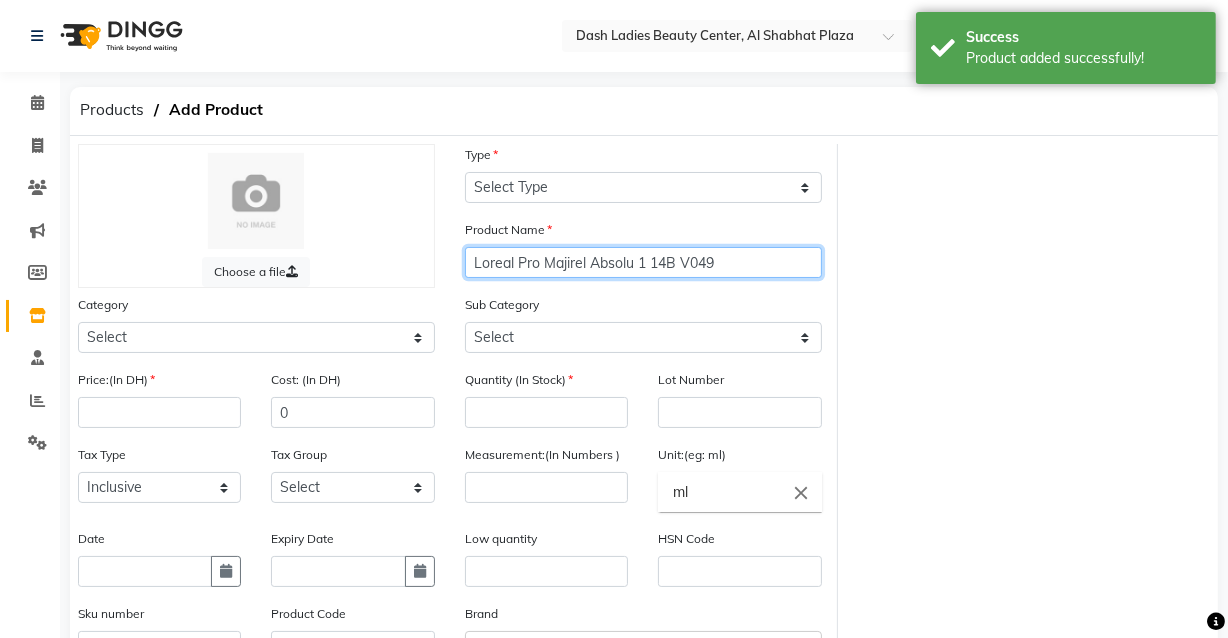type on "Loreal Pro Majirel Absolu 1 14B V049" 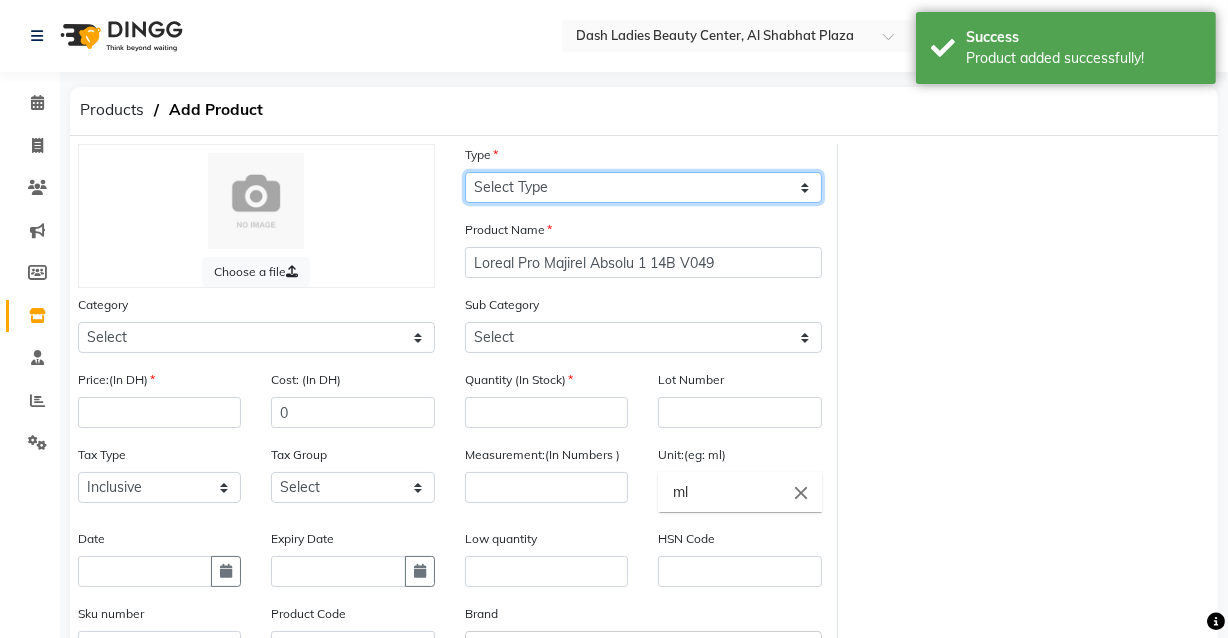 click on "Select Type Both Retail Consumable" 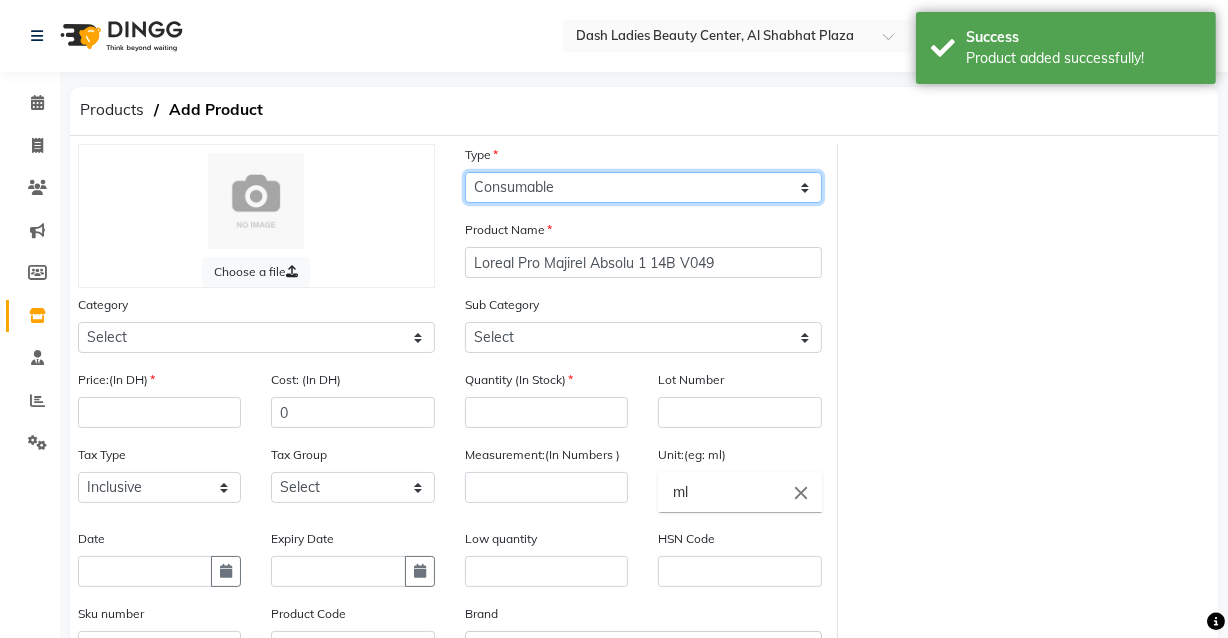 click on "Select Type Both Retail Consumable" 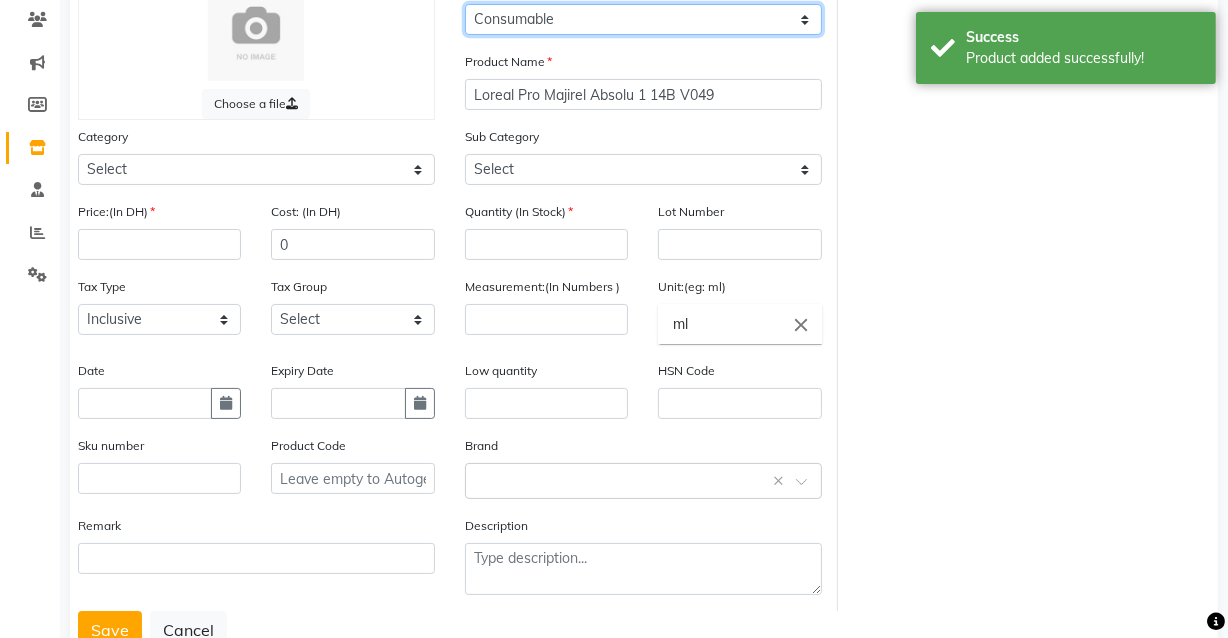scroll, scrollTop: 184, scrollLeft: 0, axis: vertical 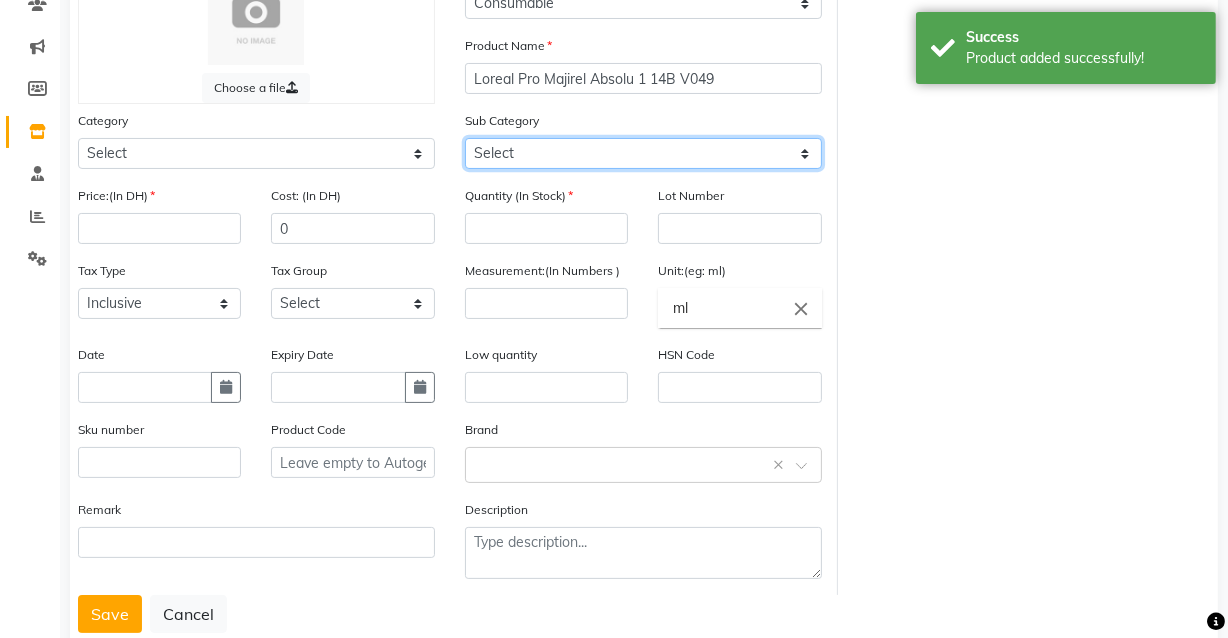 click on "Select Shampoo Conditioner Cream Mask Oil Serum Color Appliances Treatment Styling Kit & Combo Other" 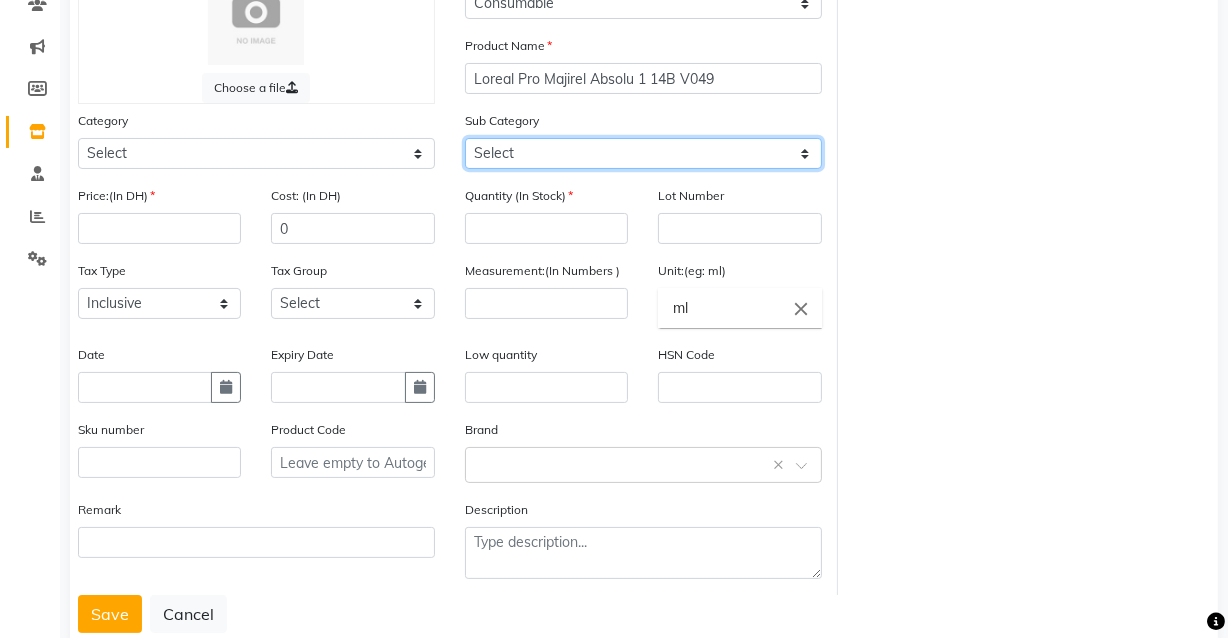 select on "1619101107" 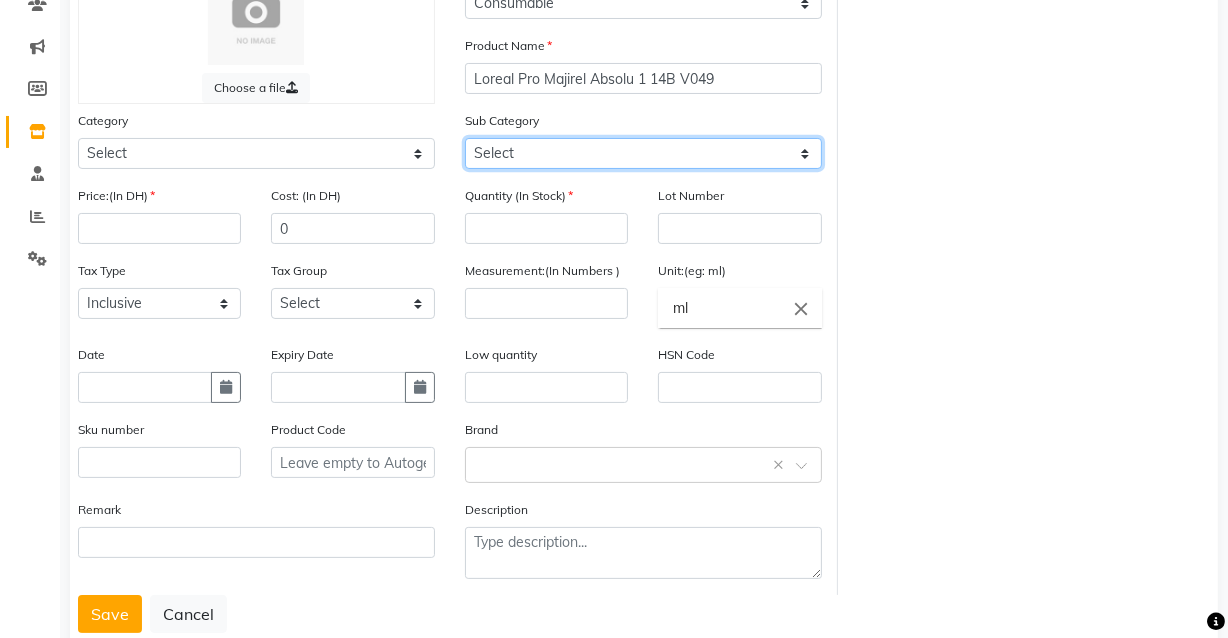 click on "Select Shampoo Conditioner Cream Mask Oil Serum Color Appliances Treatment Styling Kit & Combo Other" 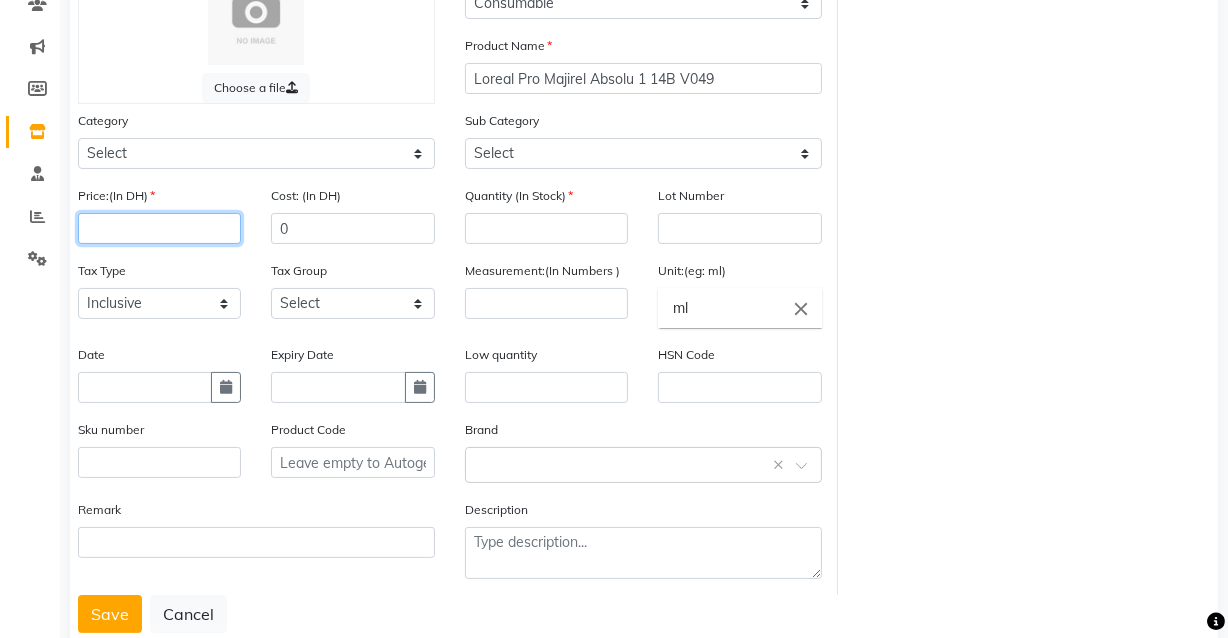click 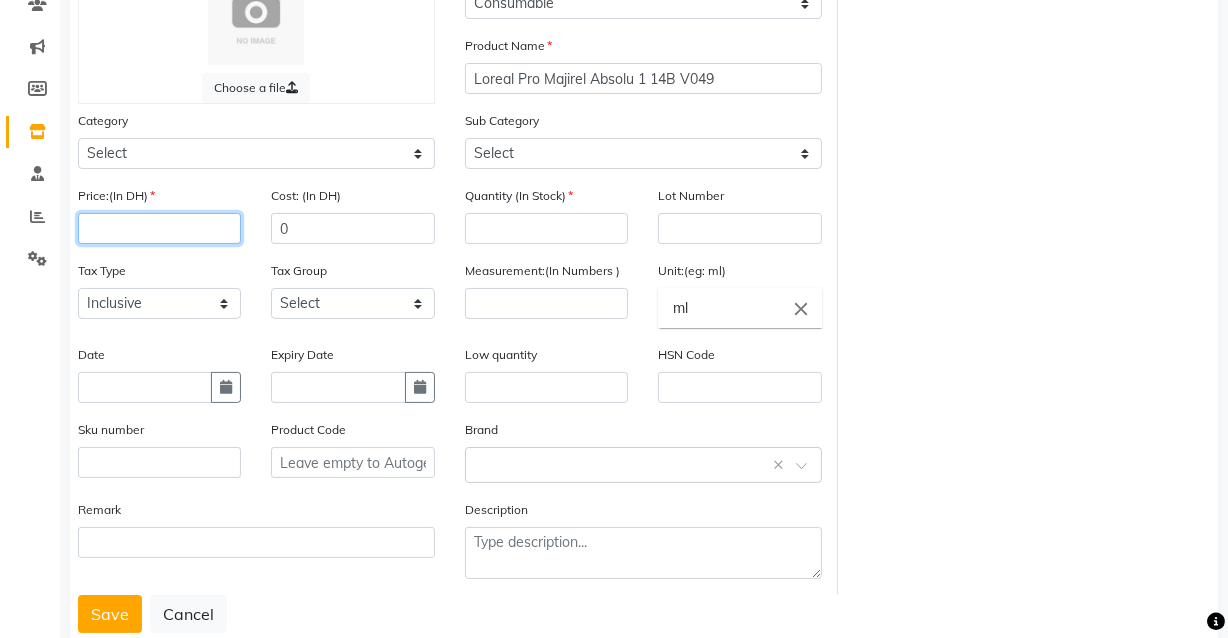 type on "0" 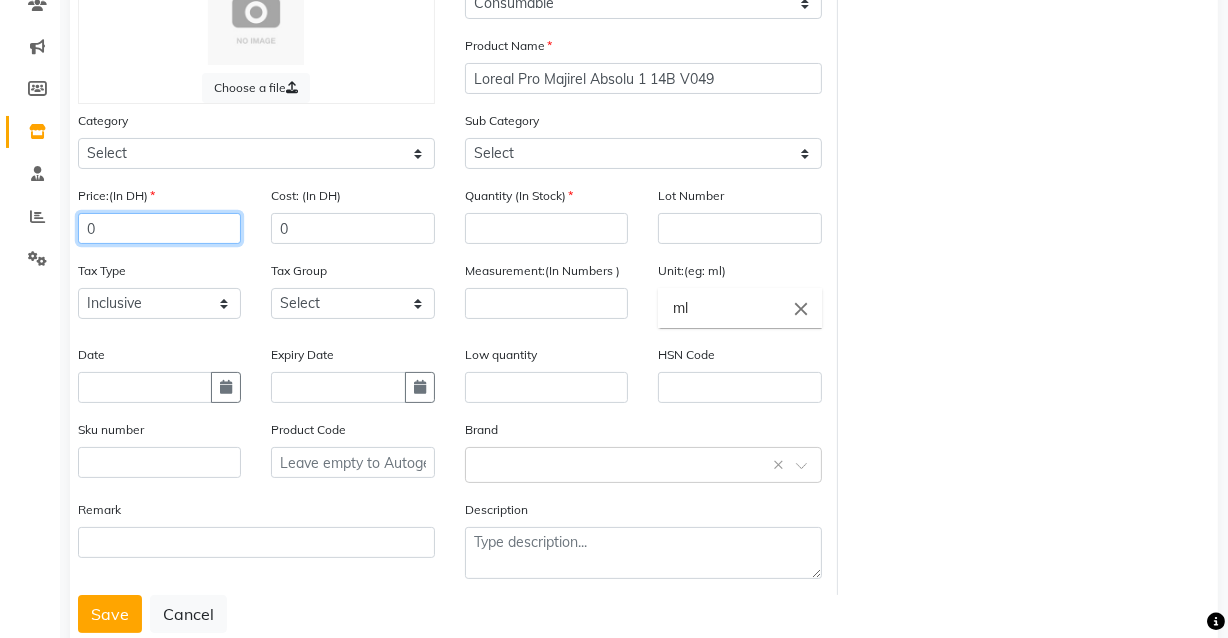 type 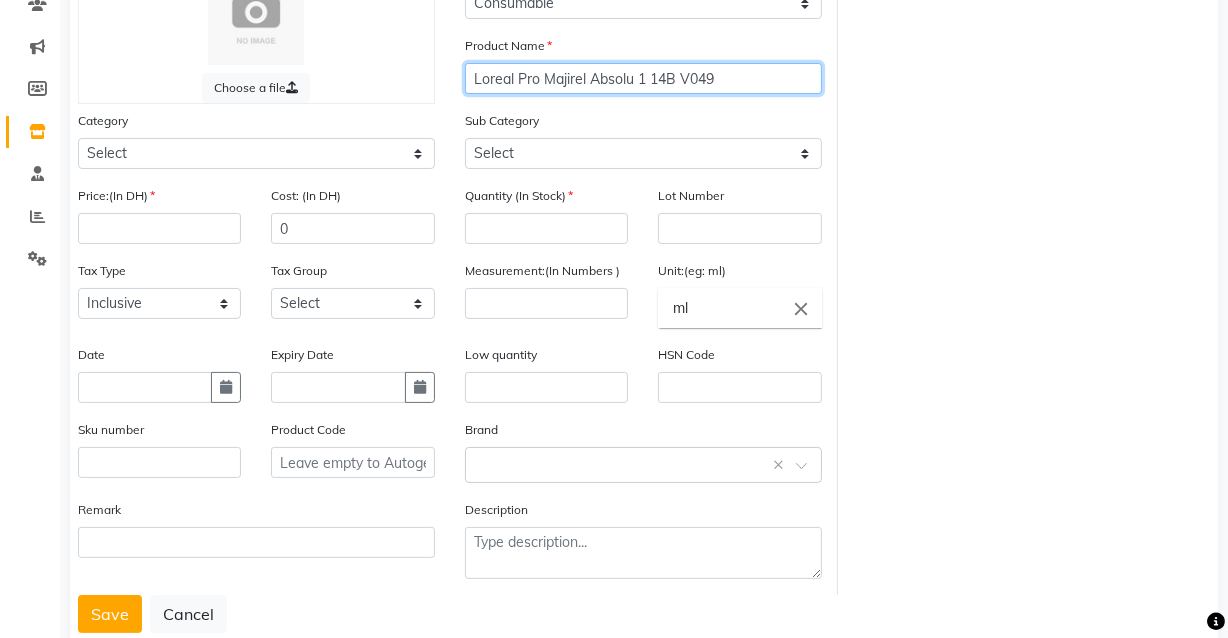 click on "Loreal Pro Majirel Absolu 1 14B V049" 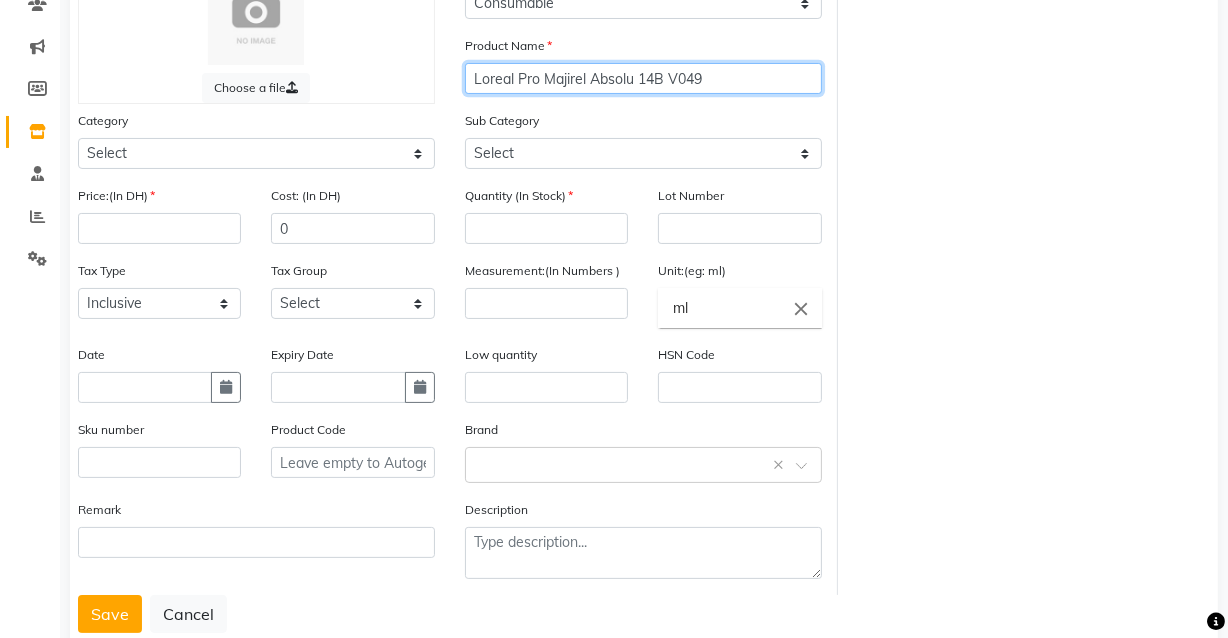 click on "Loreal Pro Majirel Absolu 14B V049" 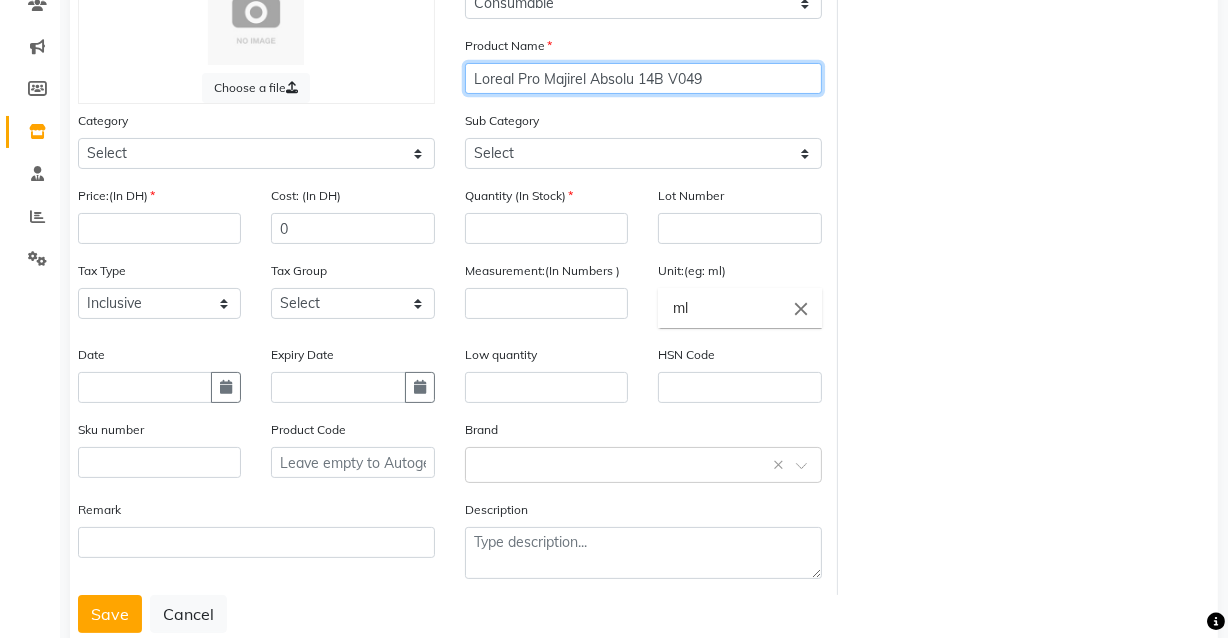 click on "Loreal Pro Majirel Absolu 14B V049" 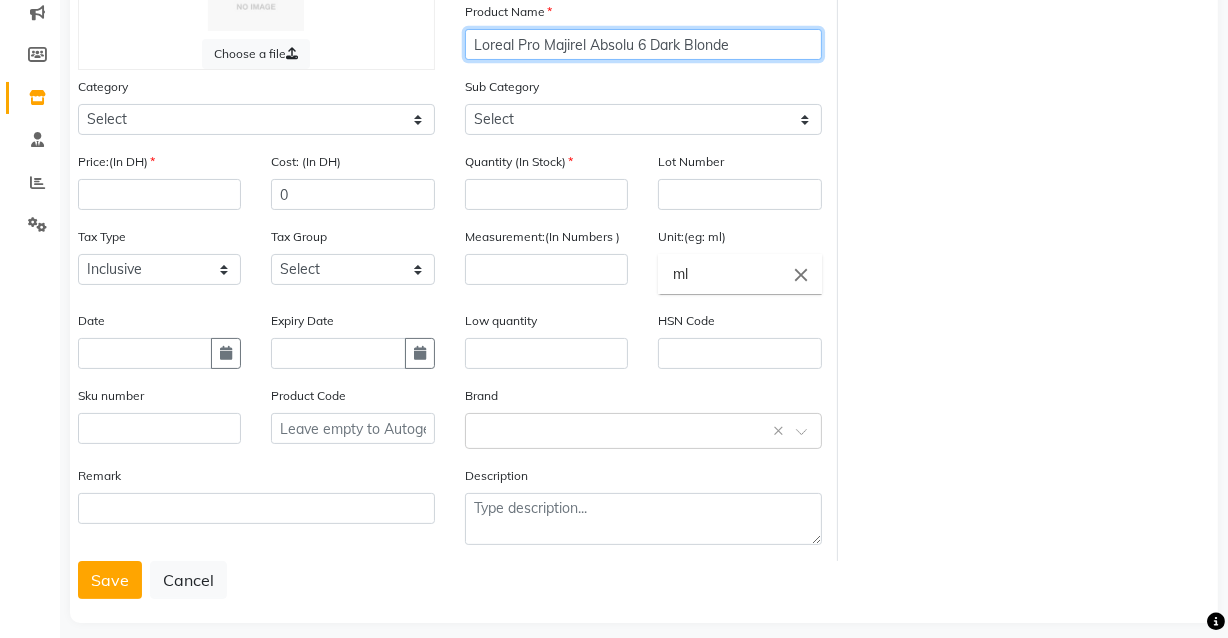 scroll, scrollTop: 228, scrollLeft: 0, axis: vertical 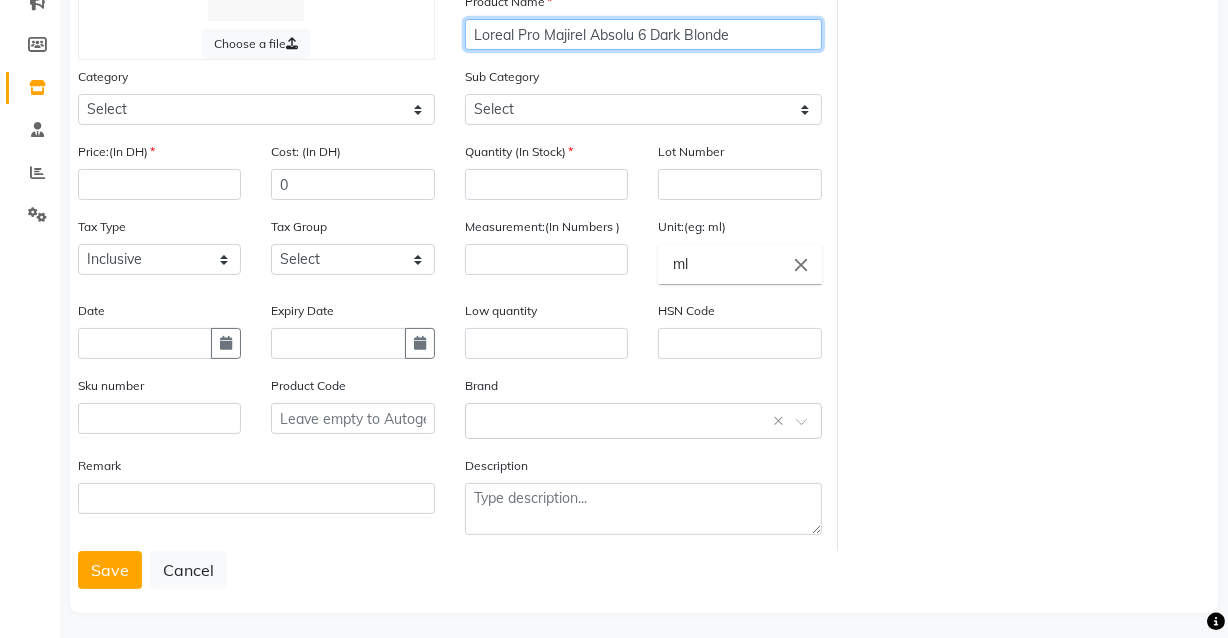 type on "Loreal Pro Majirel Absolu 6 Dark Blonde" 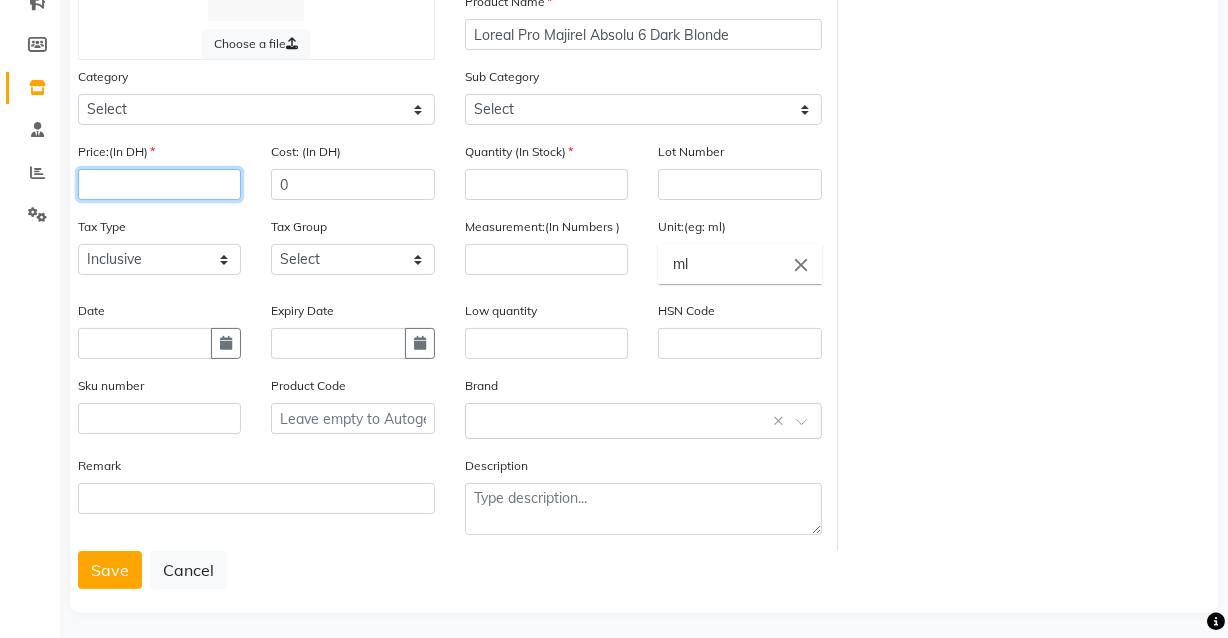 click 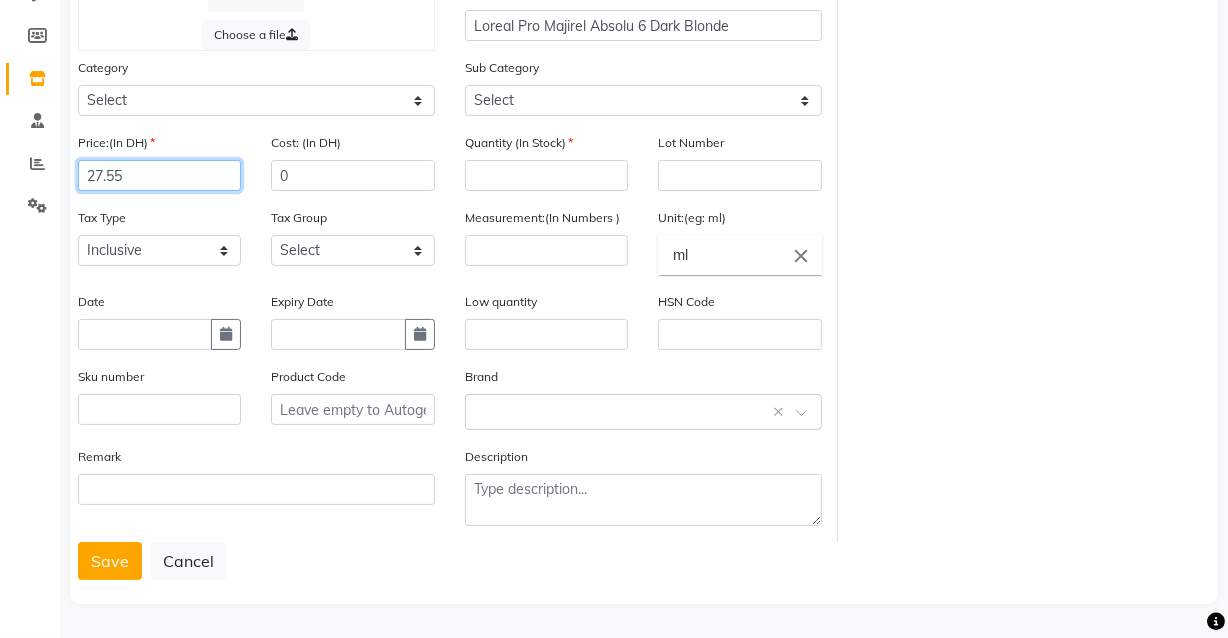 scroll, scrollTop: 241, scrollLeft: 0, axis: vertical 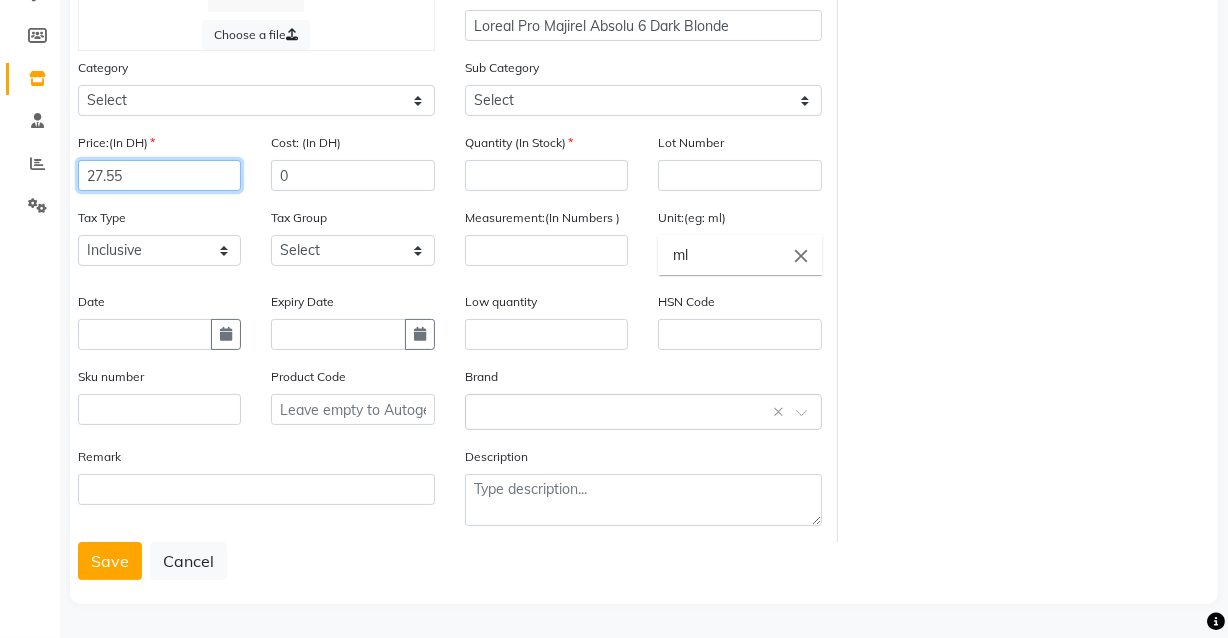 type on "27.55" 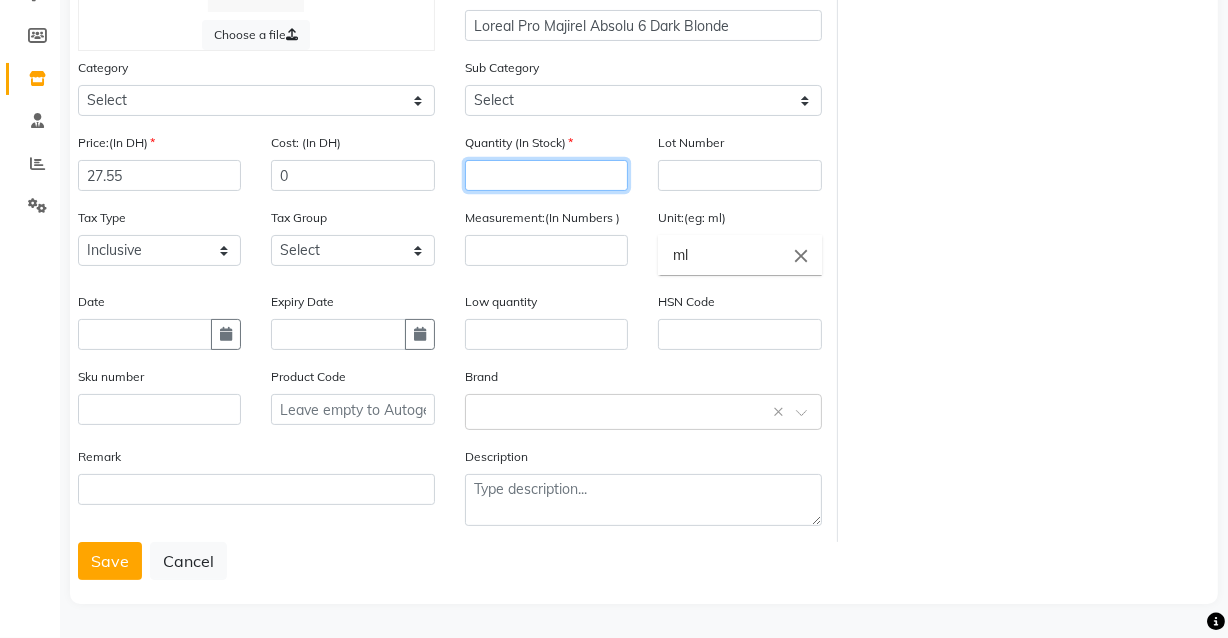 click 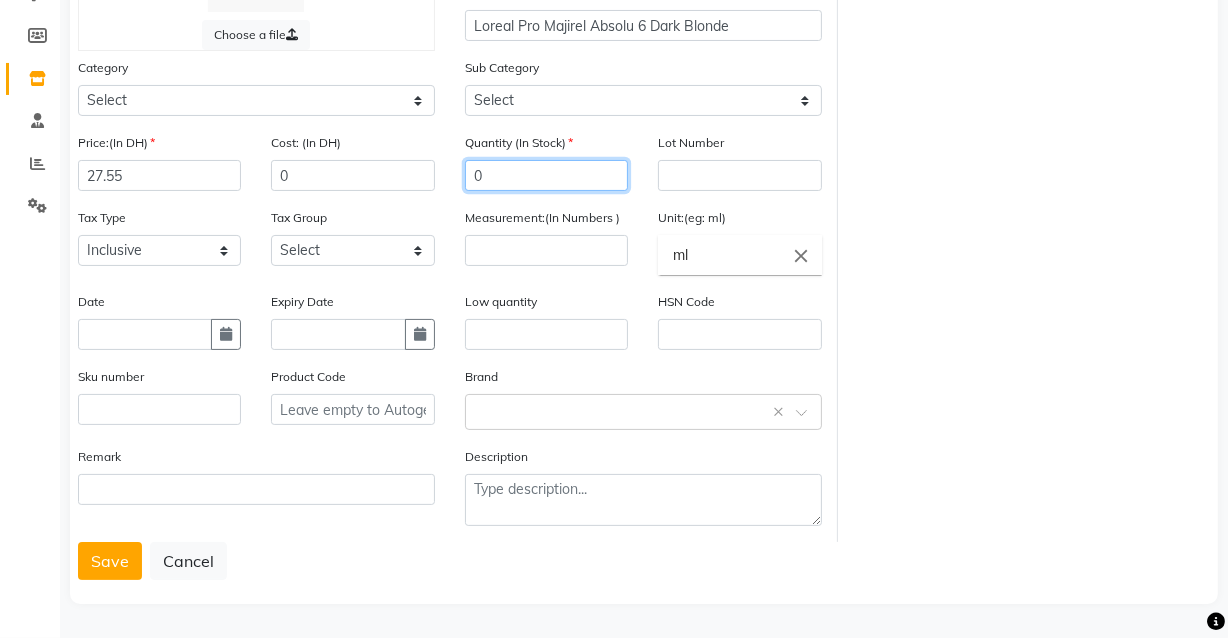type on "0" 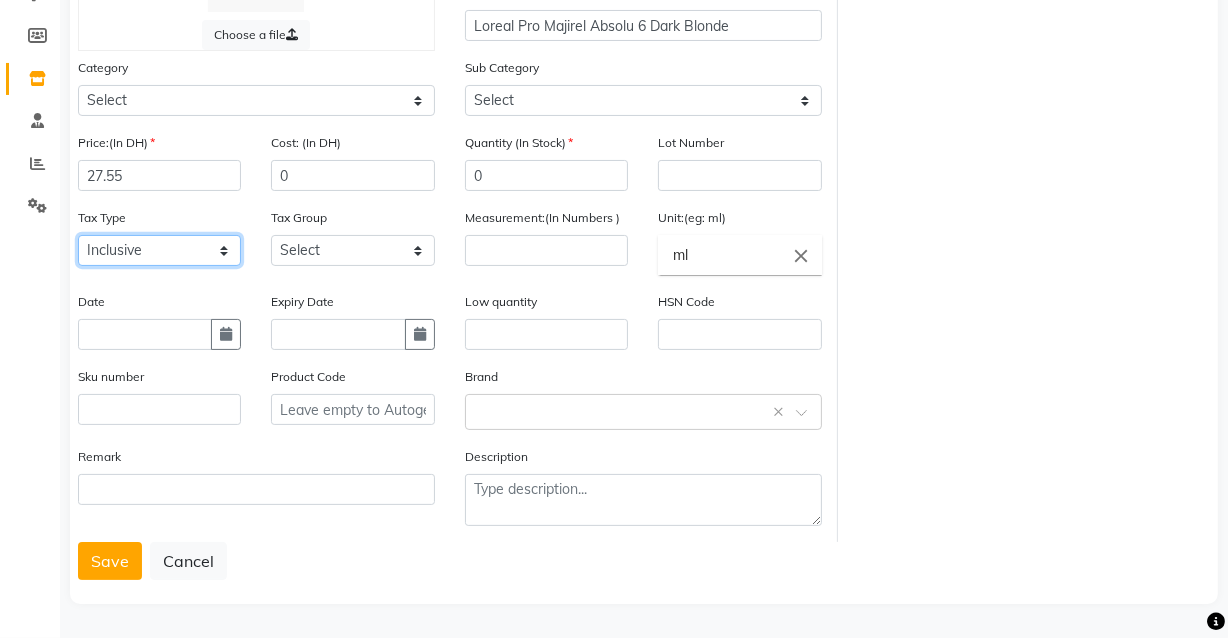 click on "Select Inclusive Exclusive" 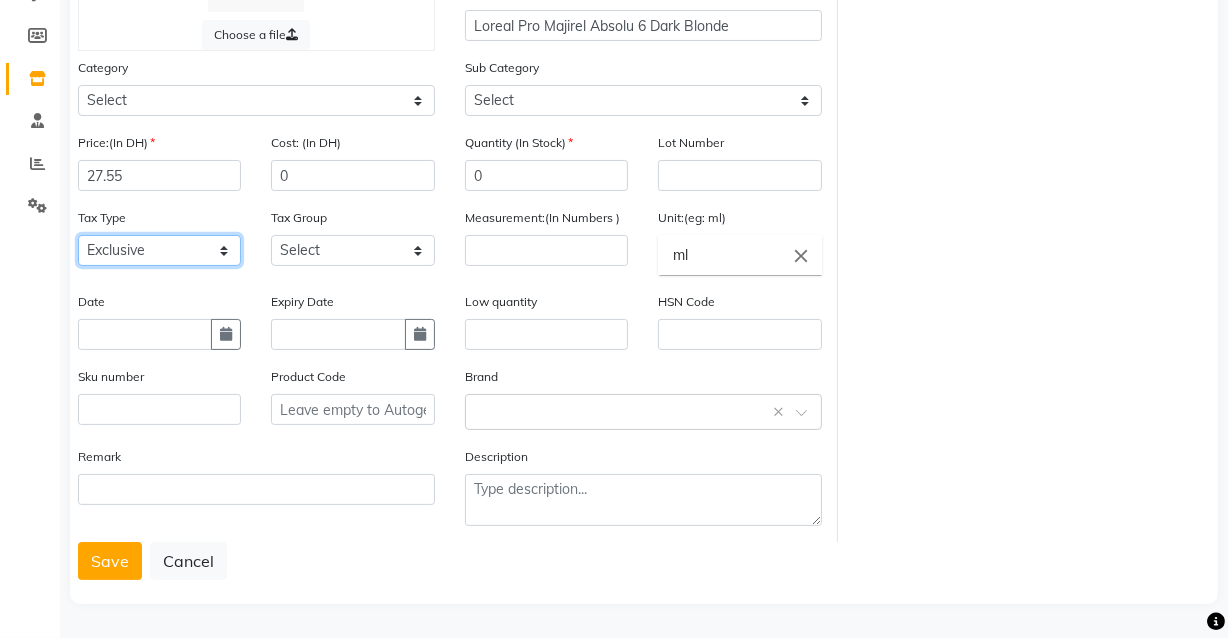 click on "Select Inclusive Exclusive" 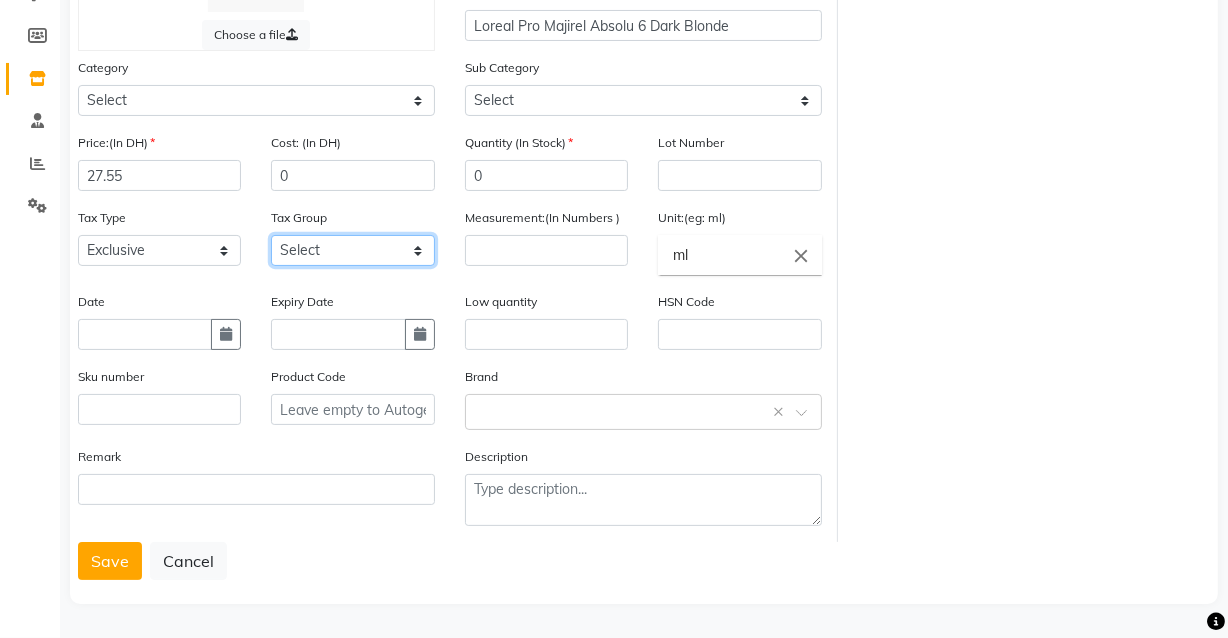 click on "Select Vat" 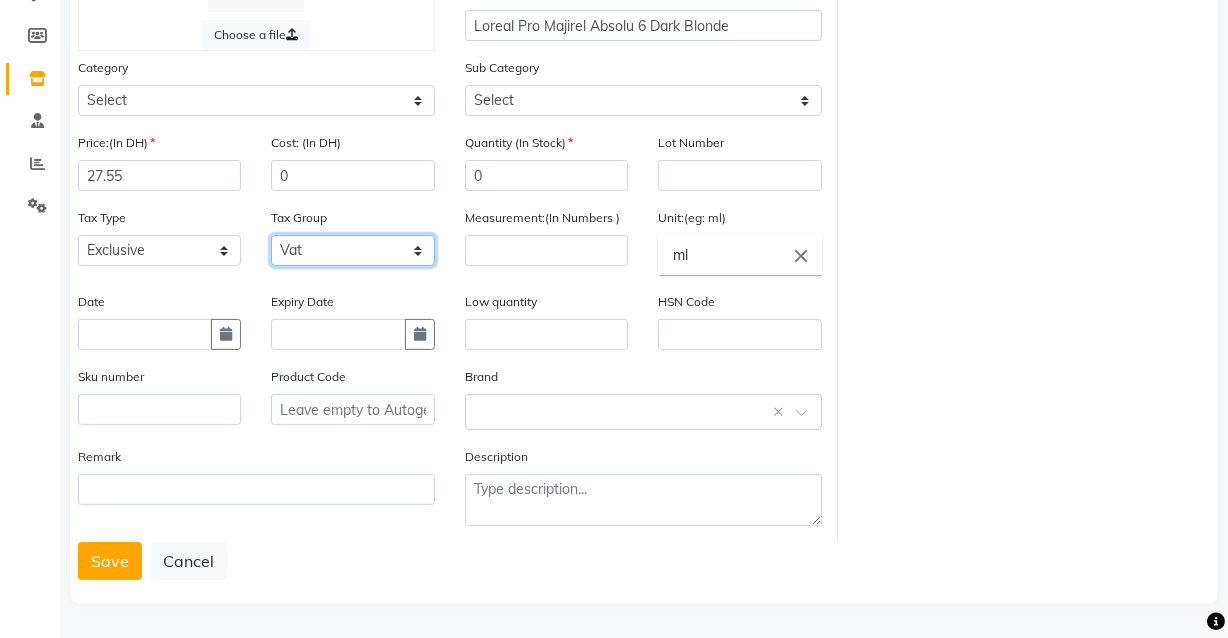 click on "Select Vat" 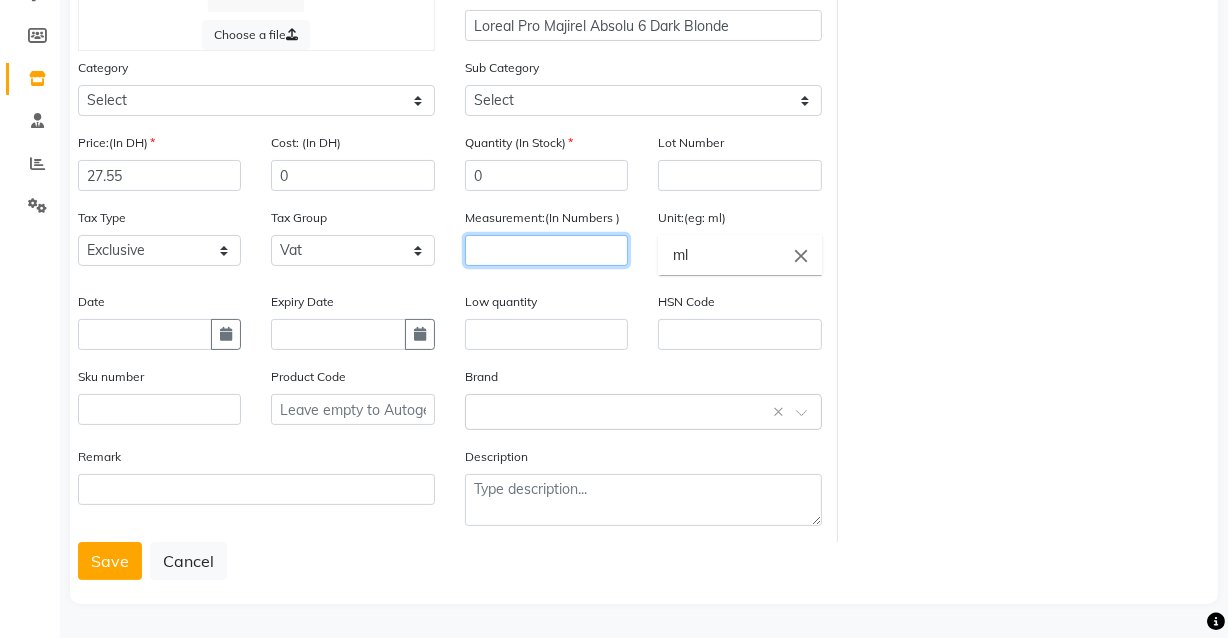 click 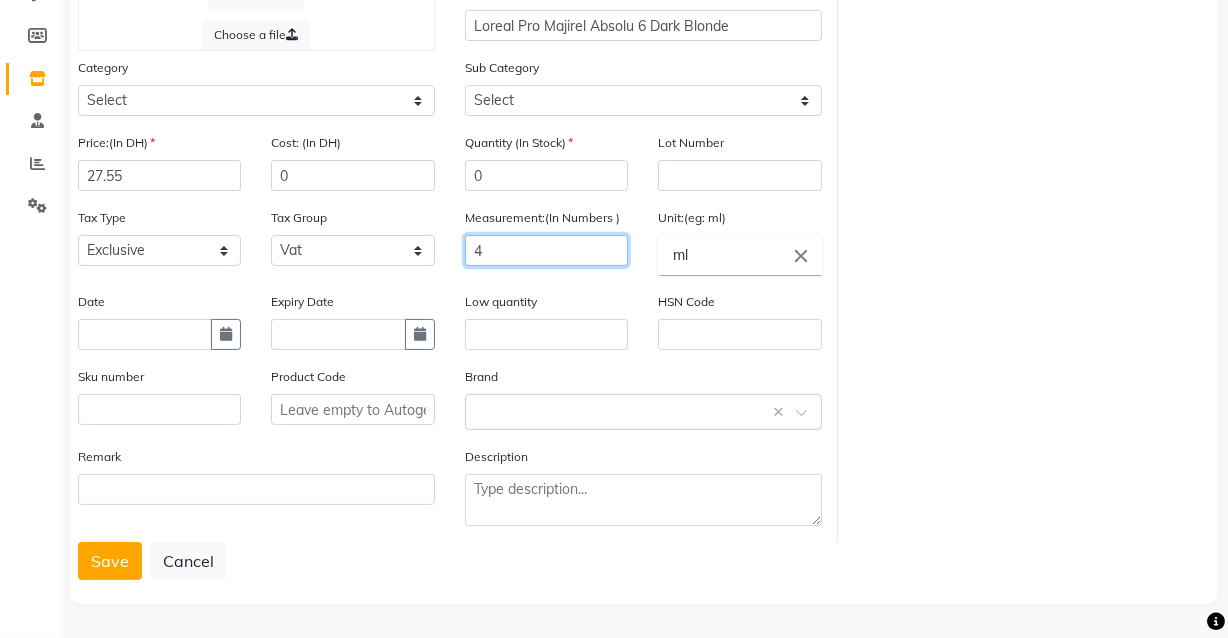 type on "4" 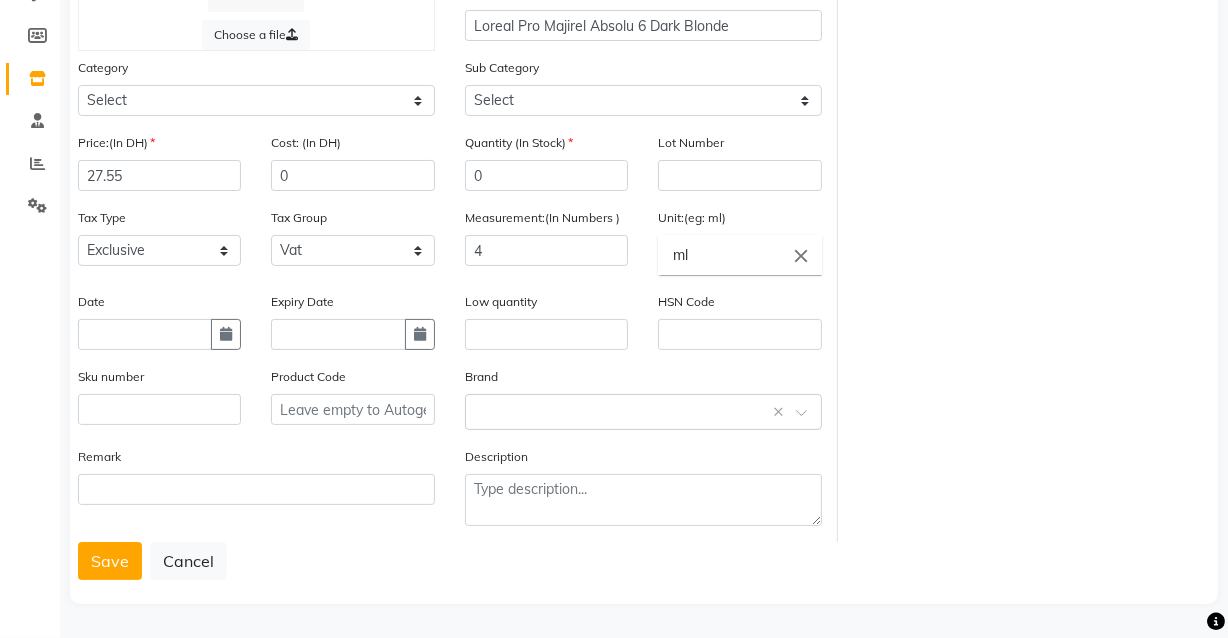 click on "ml" 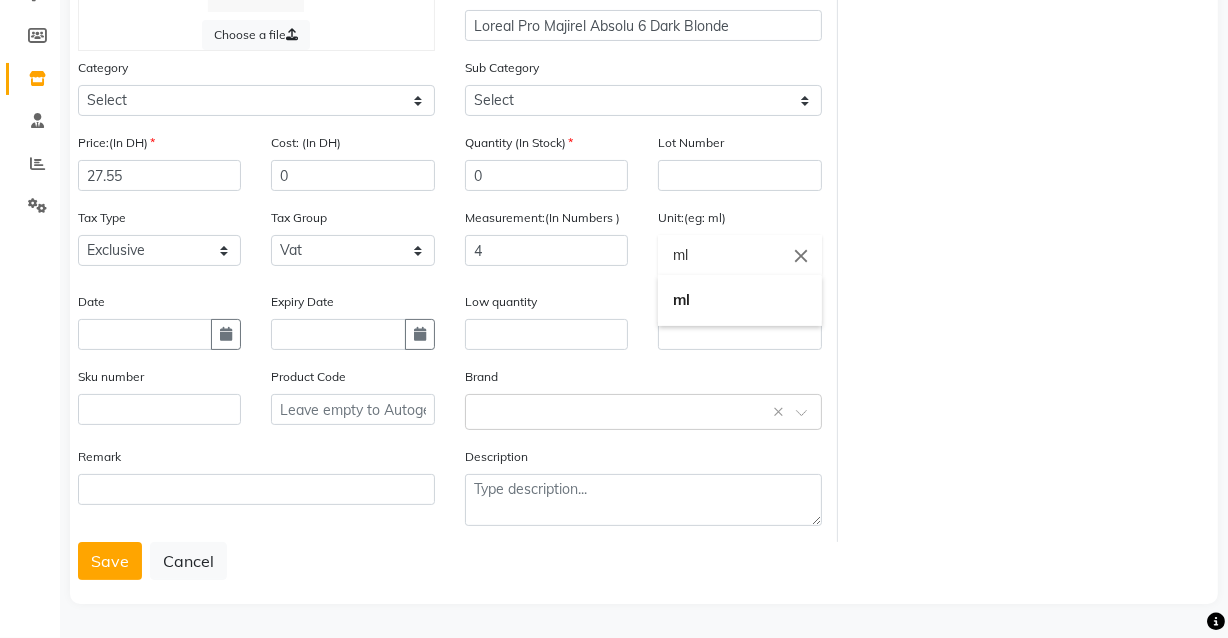 click on "close" 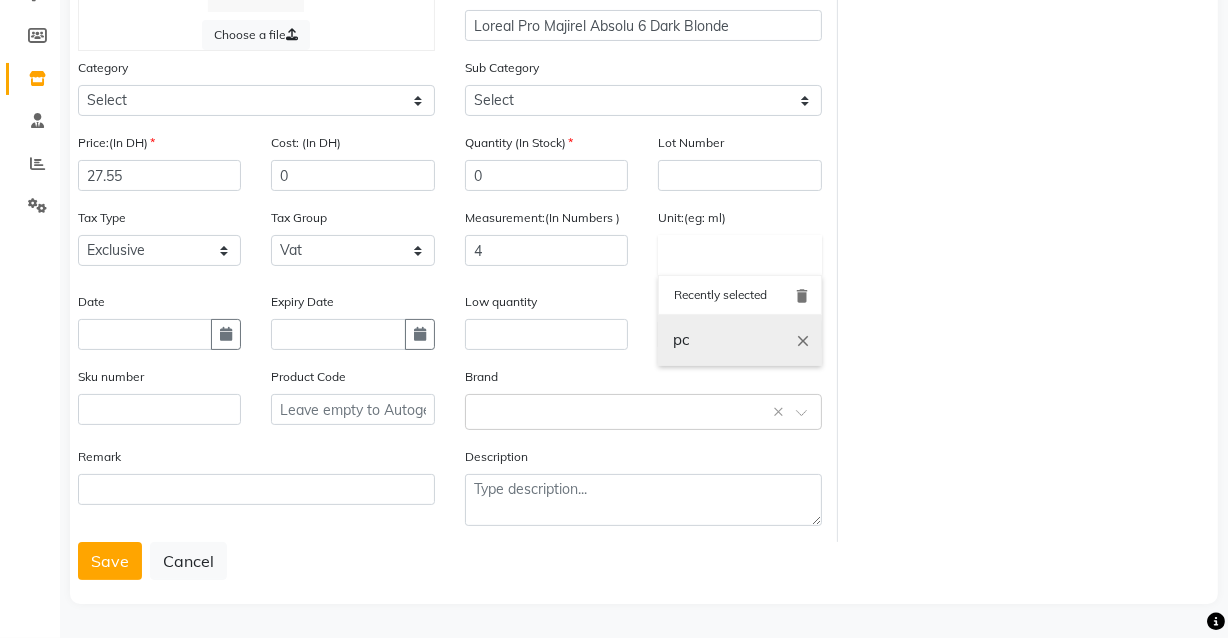 click on "pc" at bounding box center [739, 340] 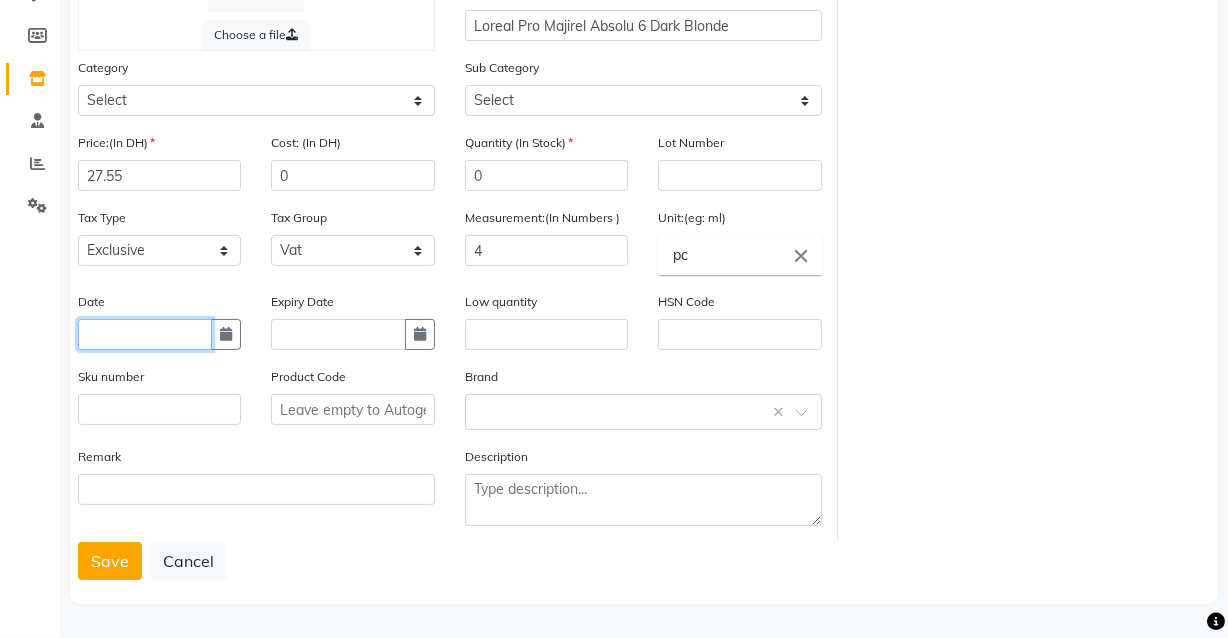 click 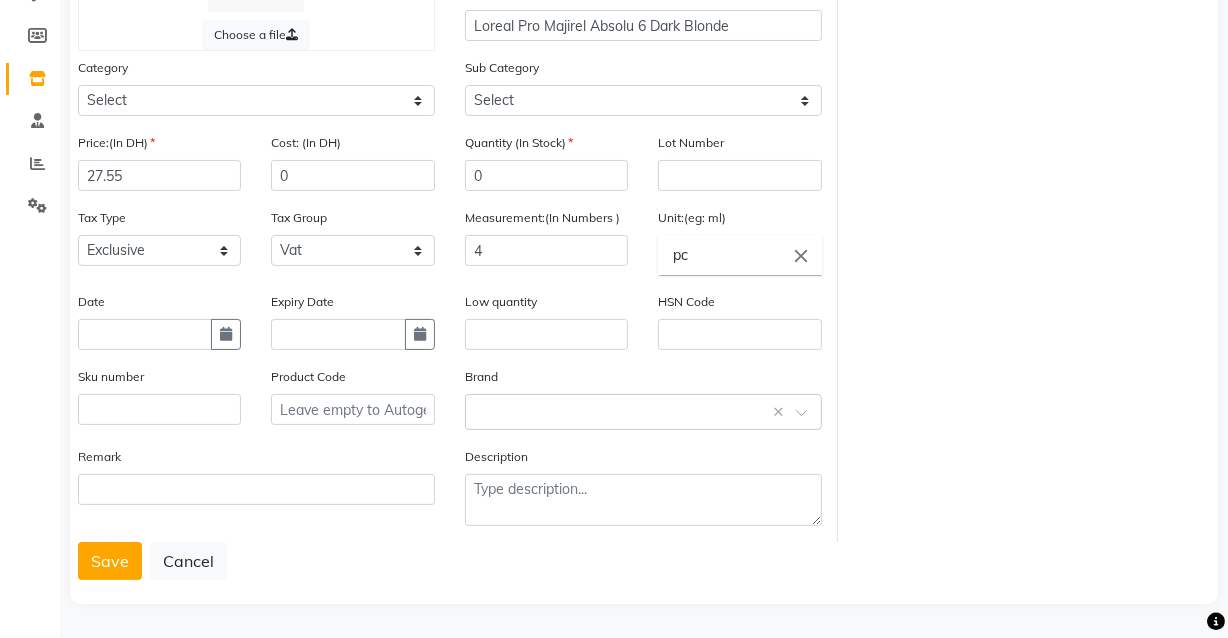 select on "8" 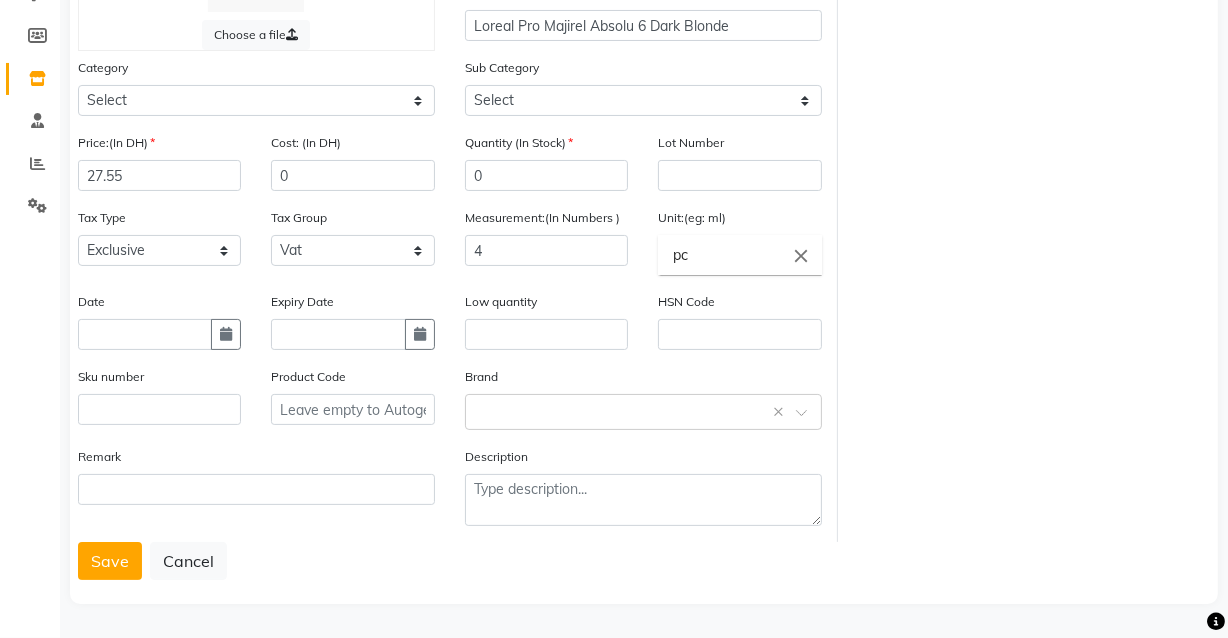 select on "2025" 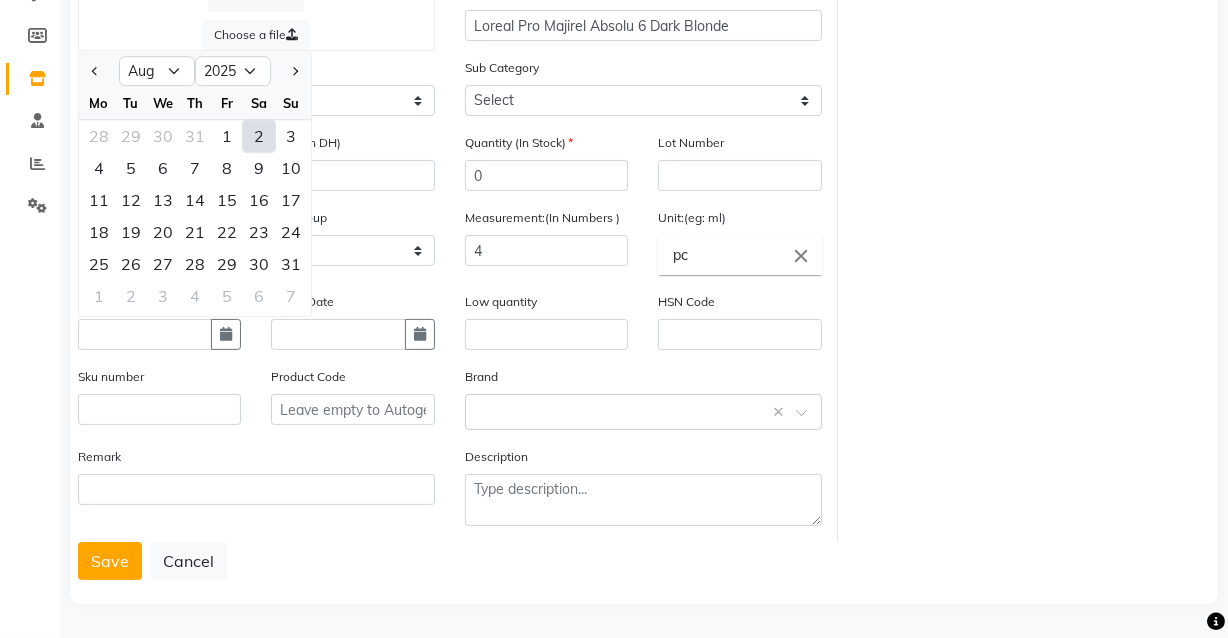 click on "Save   Cancel" 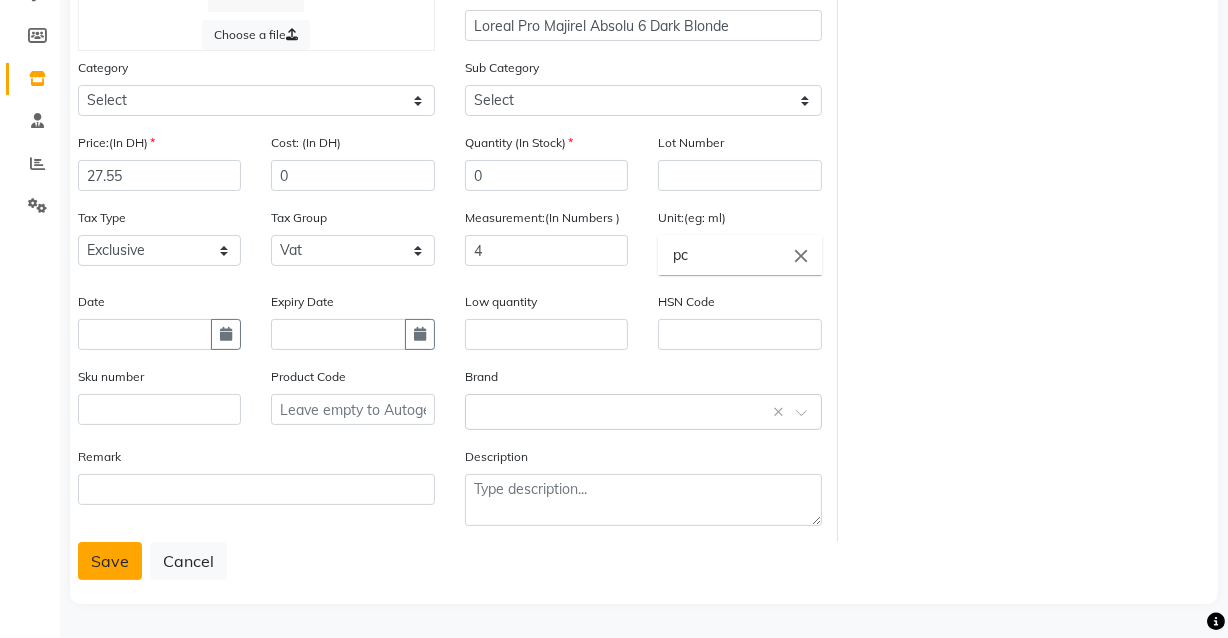 click on "Save" 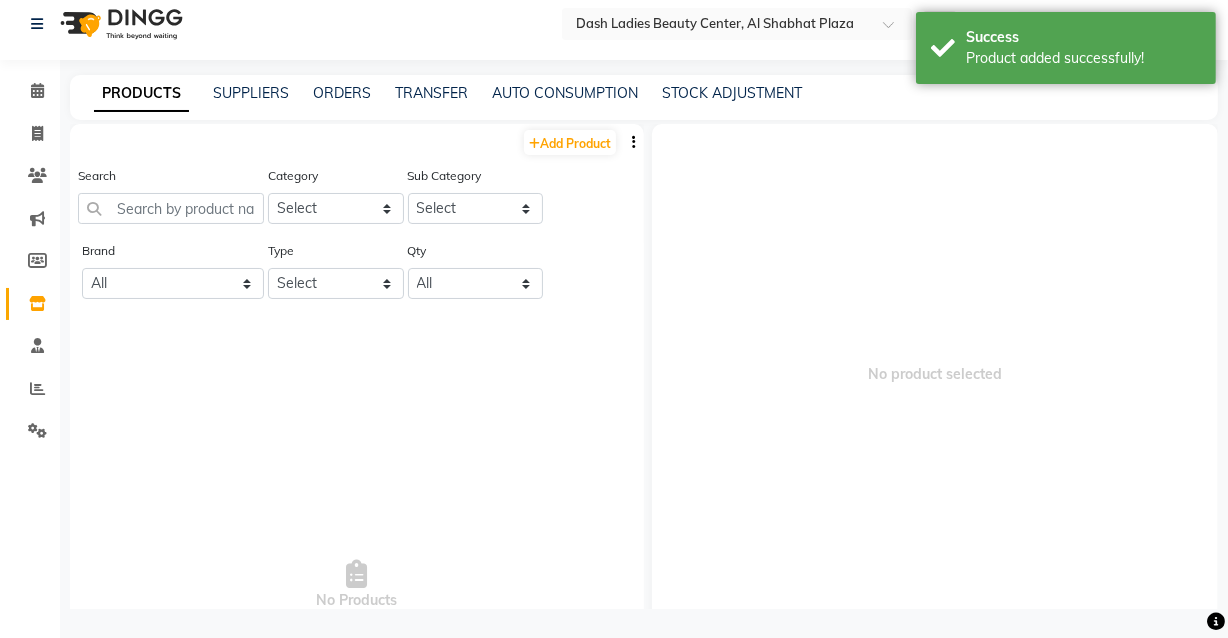 scroll, scrollTop: 0, scrollLeft: 0, axis: both 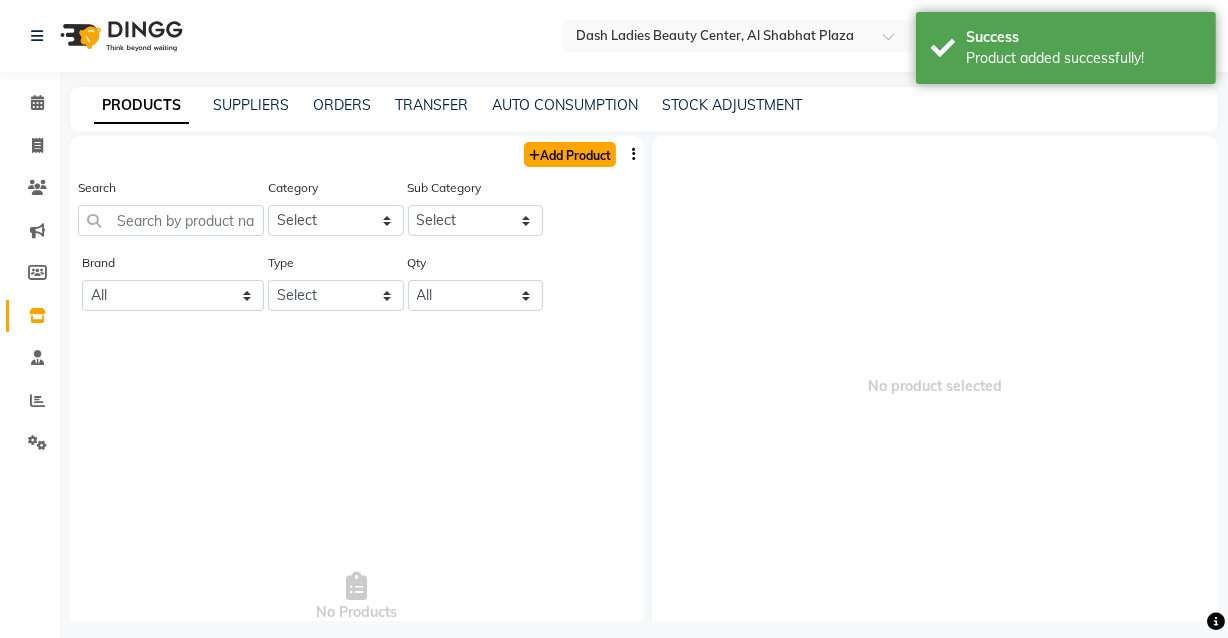 click on "Add Product" 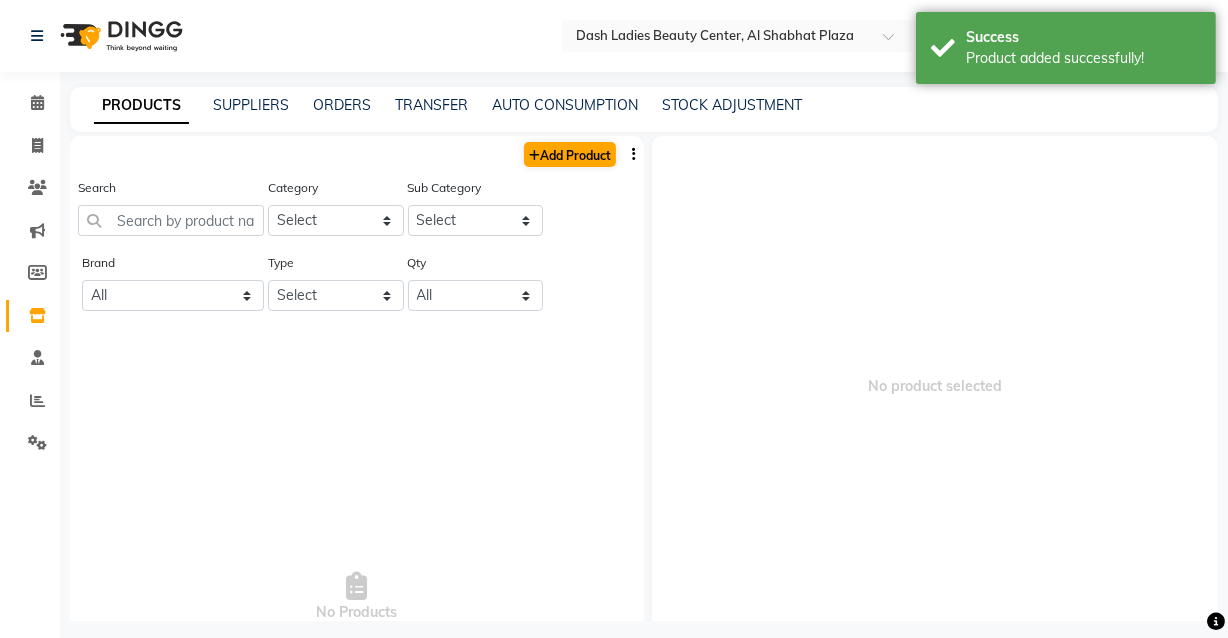 select on "true" 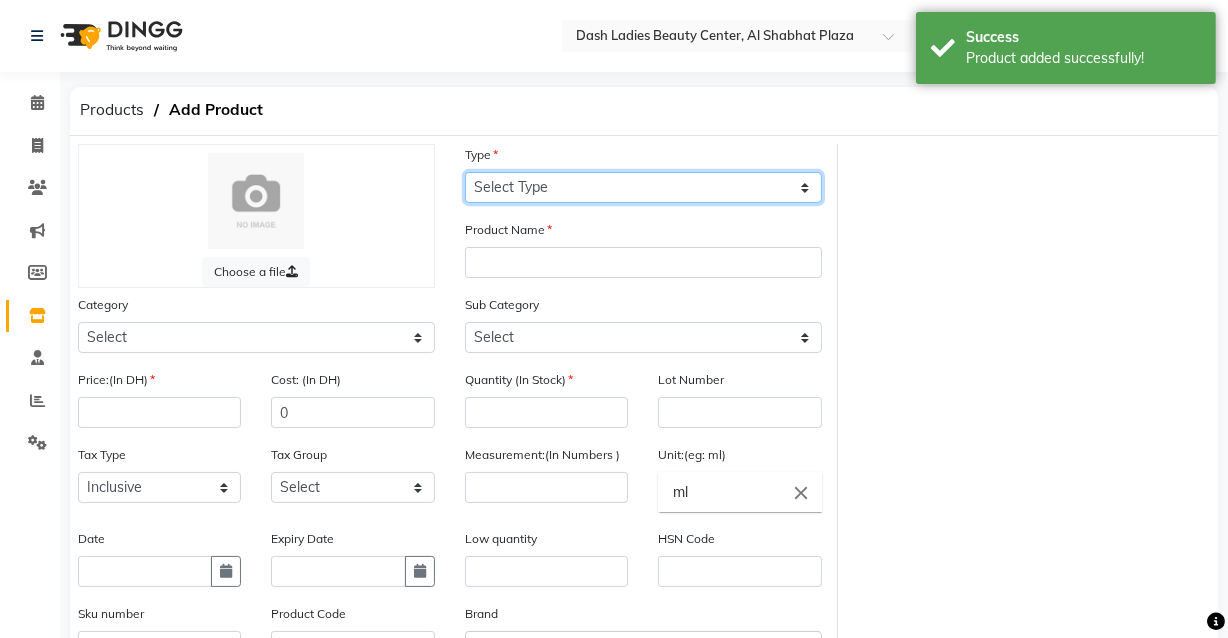 click on "Select Type Both Retail Consumable" 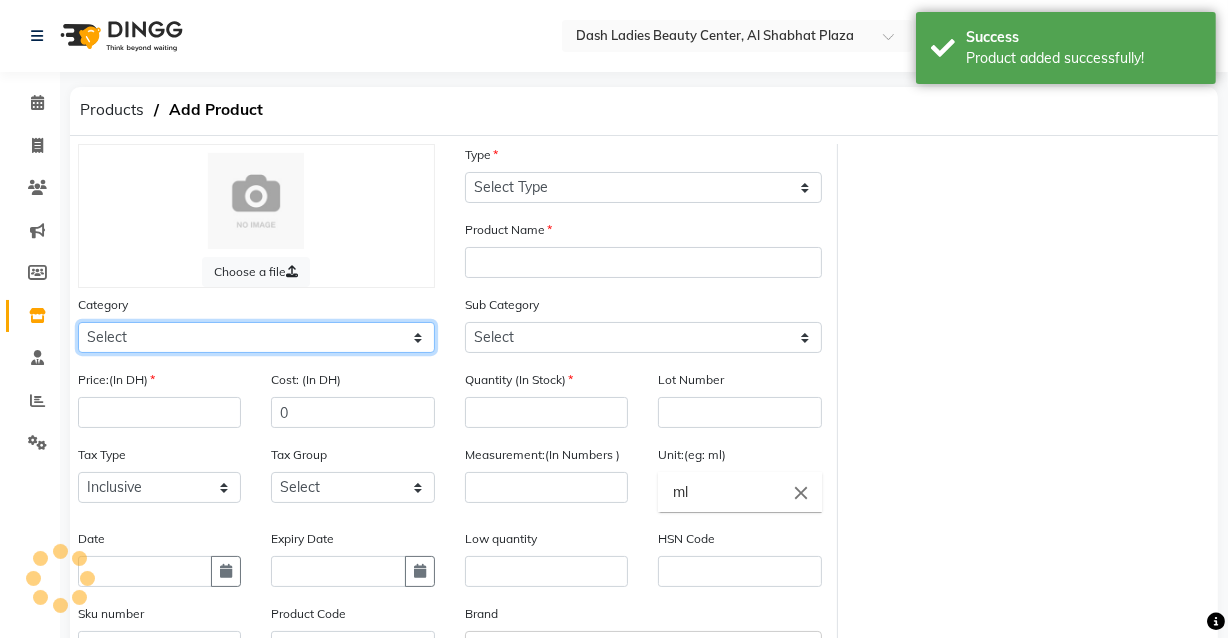 click on "Select Hair Skin Makeup Personal Care Appliances Beard Waxing Disposable Threading Hands and Feet Beauty Planet Botox Cadiveu Casmara Cheryls Loreal Olaplex Dash Ladies Beauty Center Other" 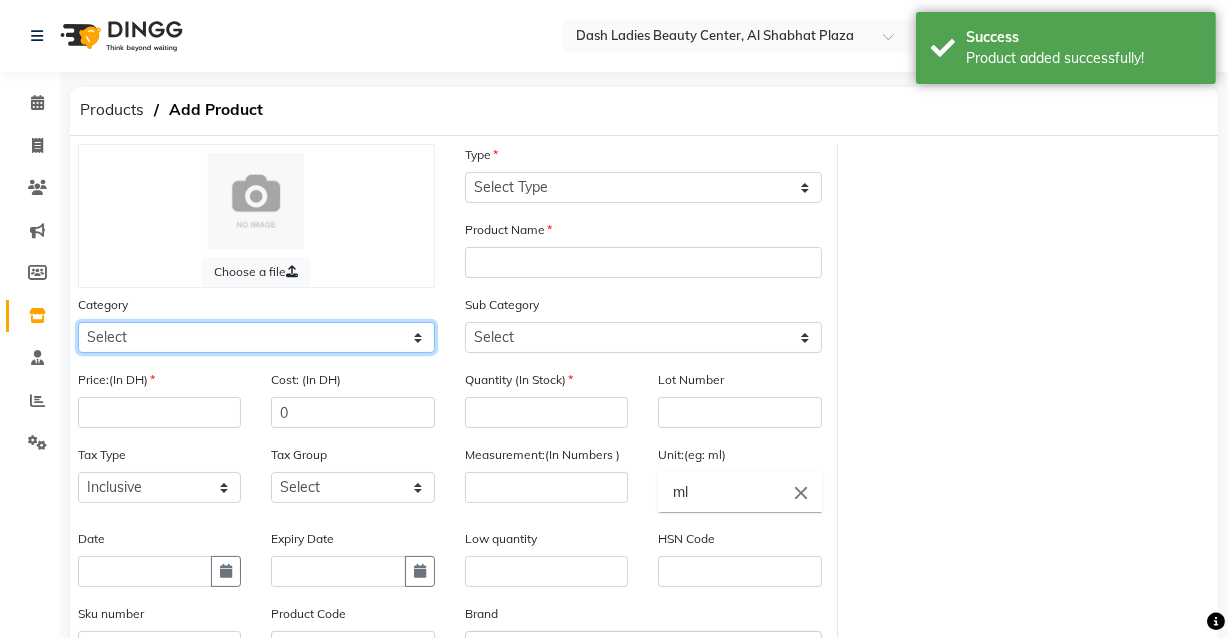 select on "1619101100" 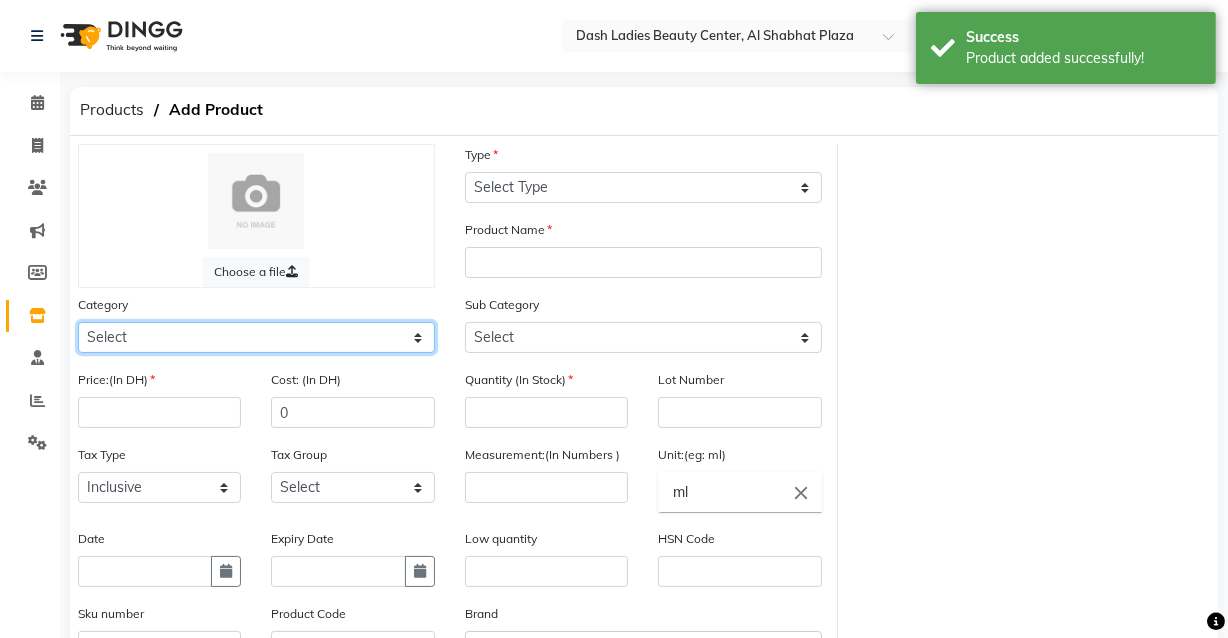 click on "Select Hair Skin Makeup Personal Care Appliances Beard Waxing Disposable Threading Hands and Feet Beauty Planet Botox Cadiveu Casmara Cheryls Loreal Olaplex Dash Ladies Beauty Center Other" 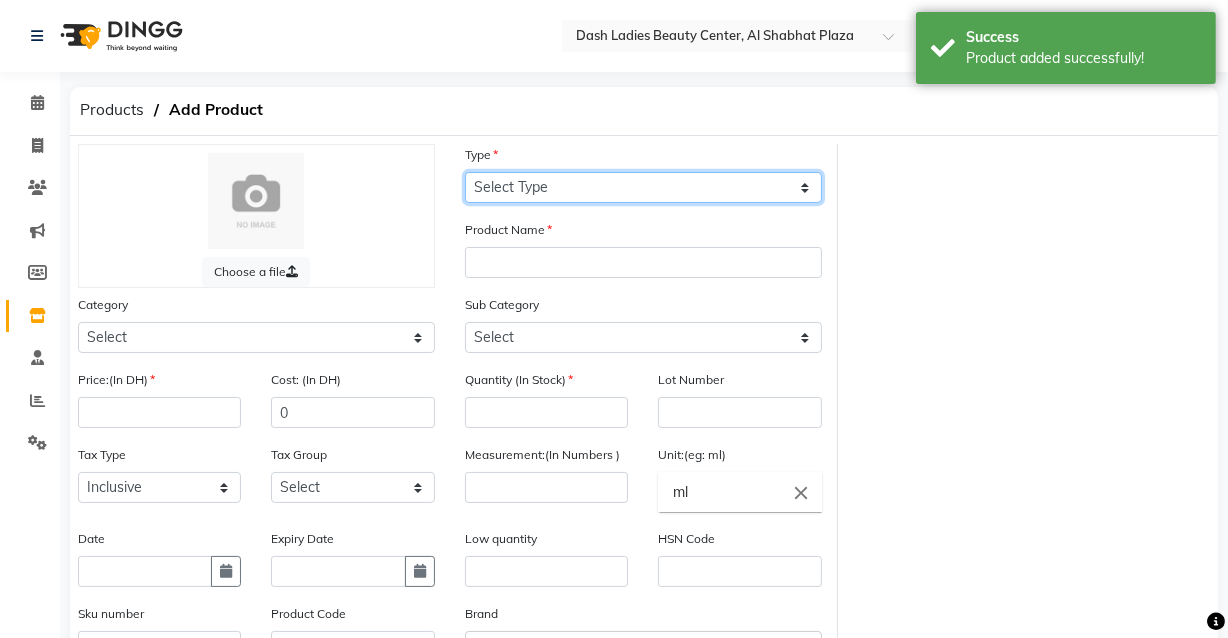 click on "Select Type Both Retail Consumable" 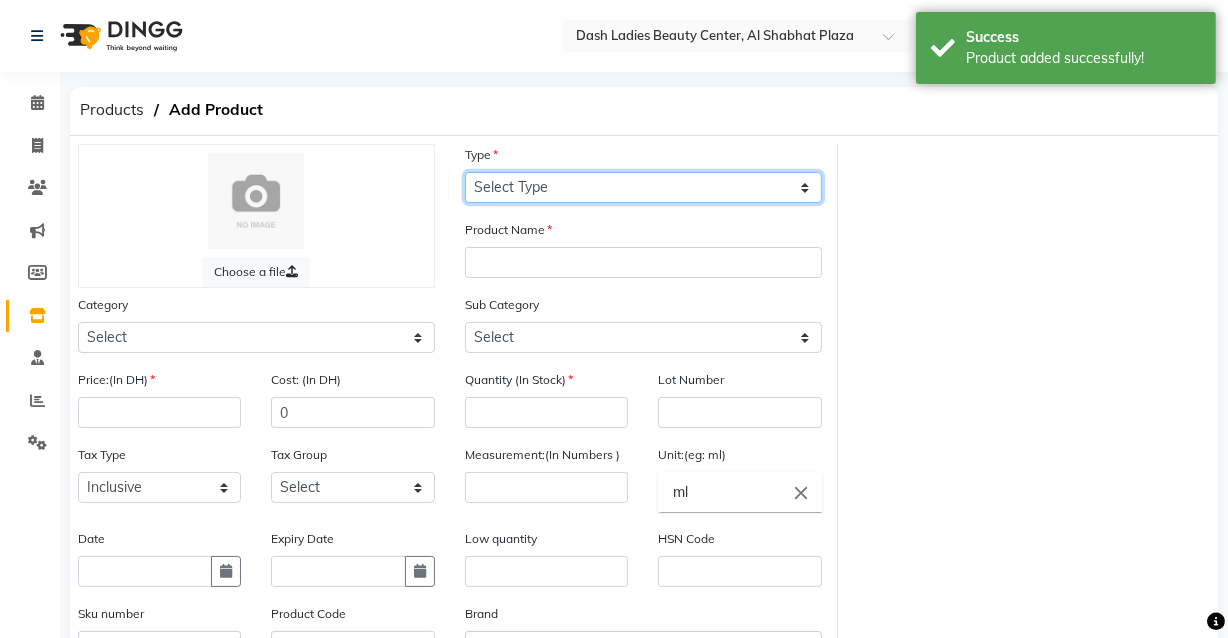 select on "C" 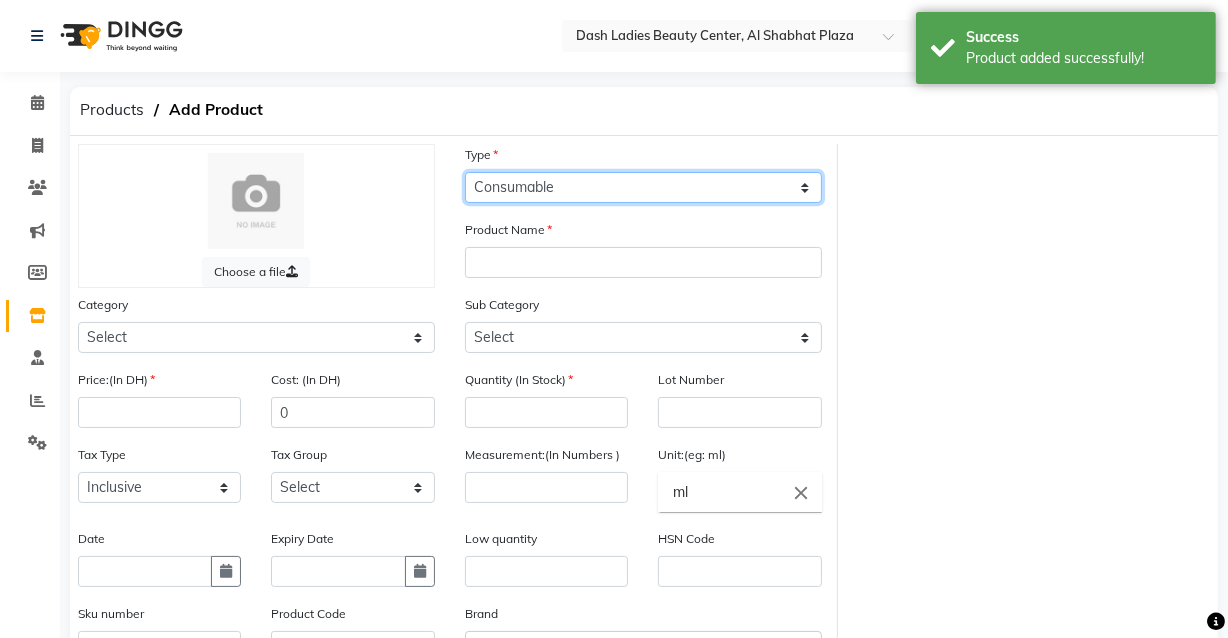 click on "Select Type Both Retail Consumable" 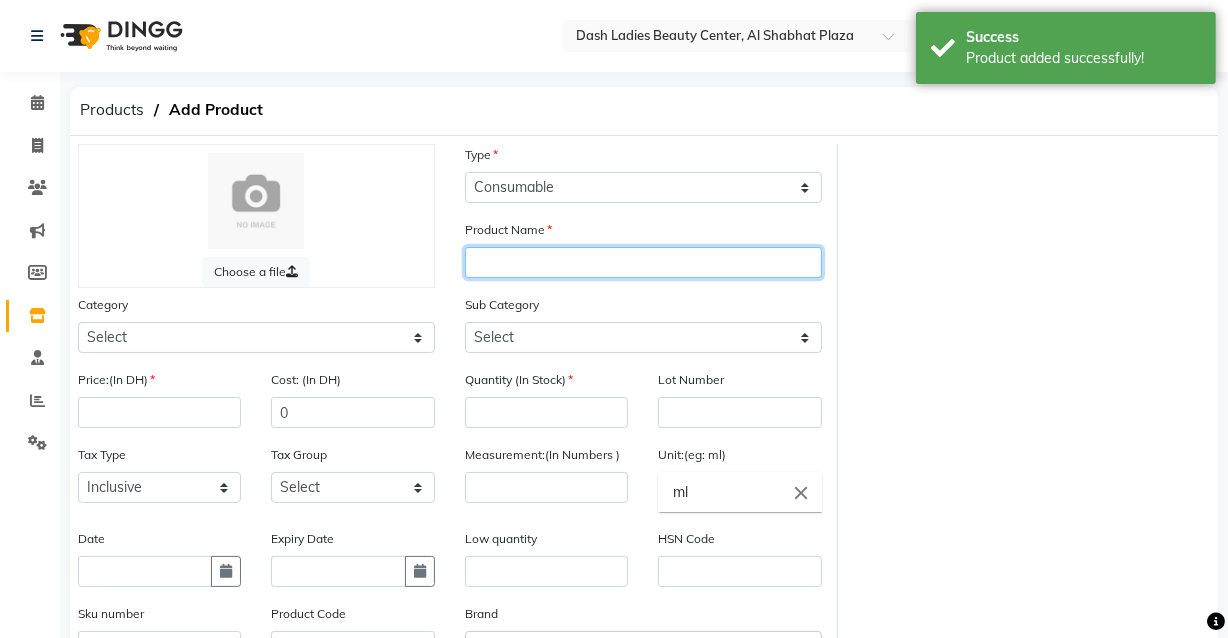 click 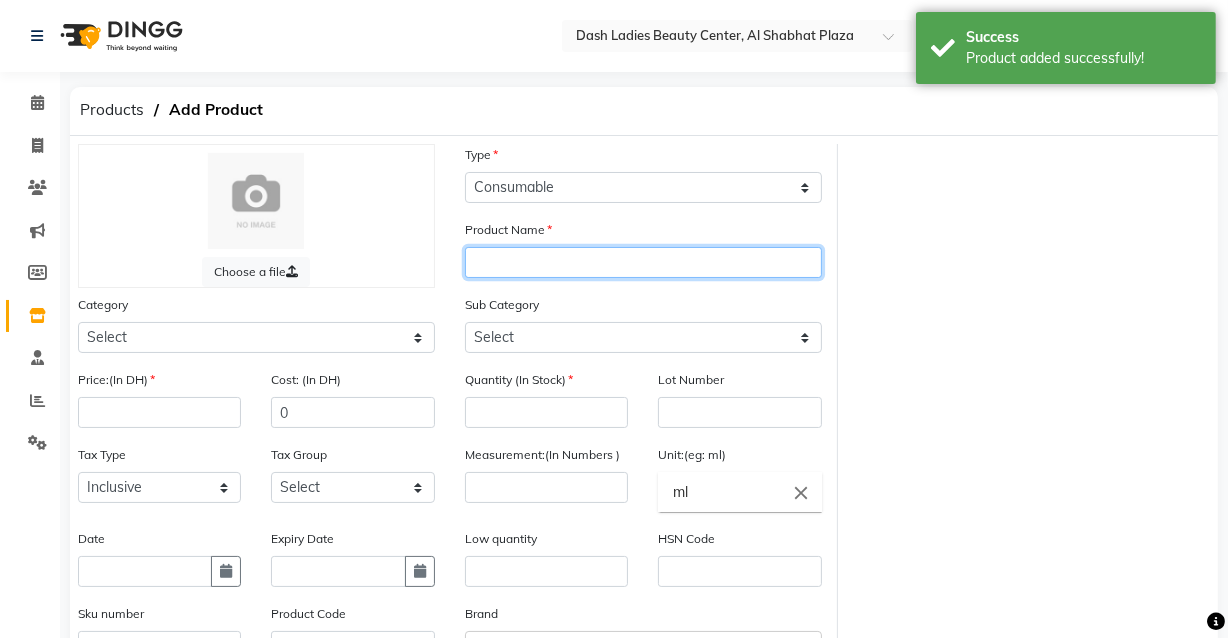 paste on "Loreal Pro Majirel Absolu 1 14B V049" 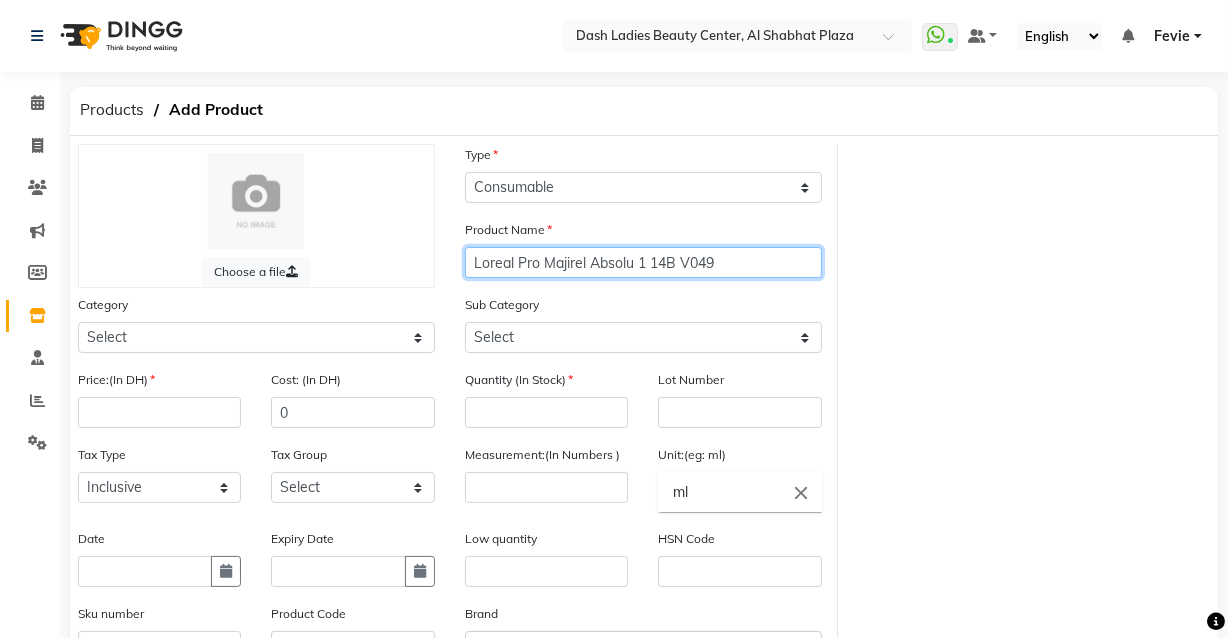 click on "Loreal Pro Majirel Absolu 1 14B V049" 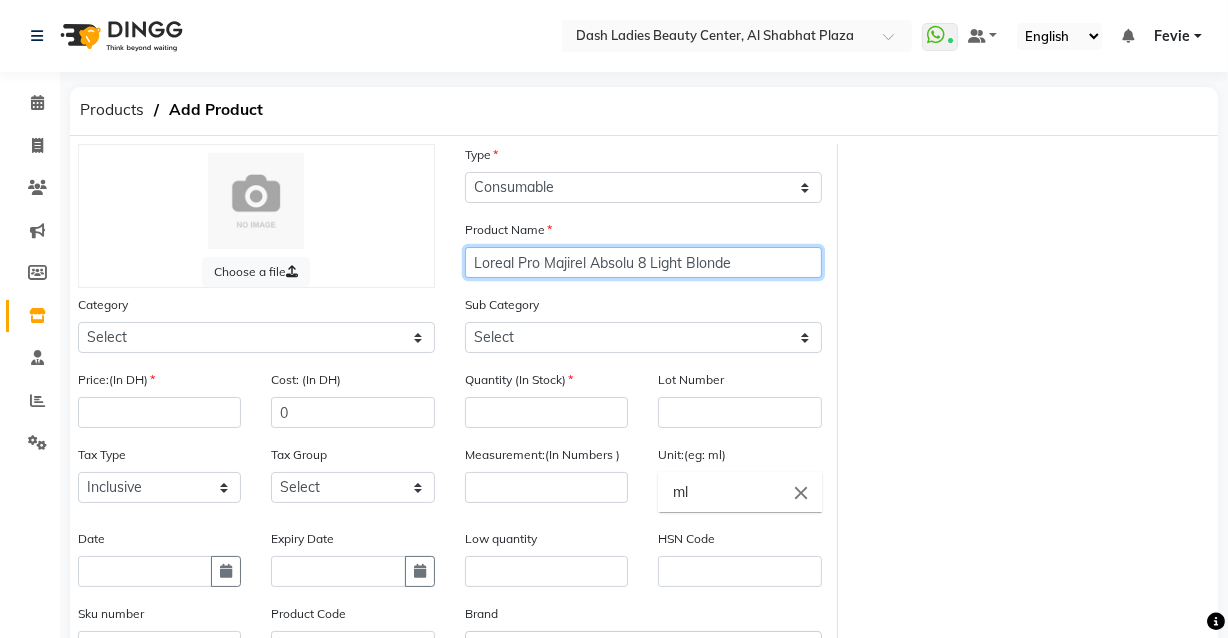 type on "Loreal Pro Majirel Absolu 8 Light Blonde" 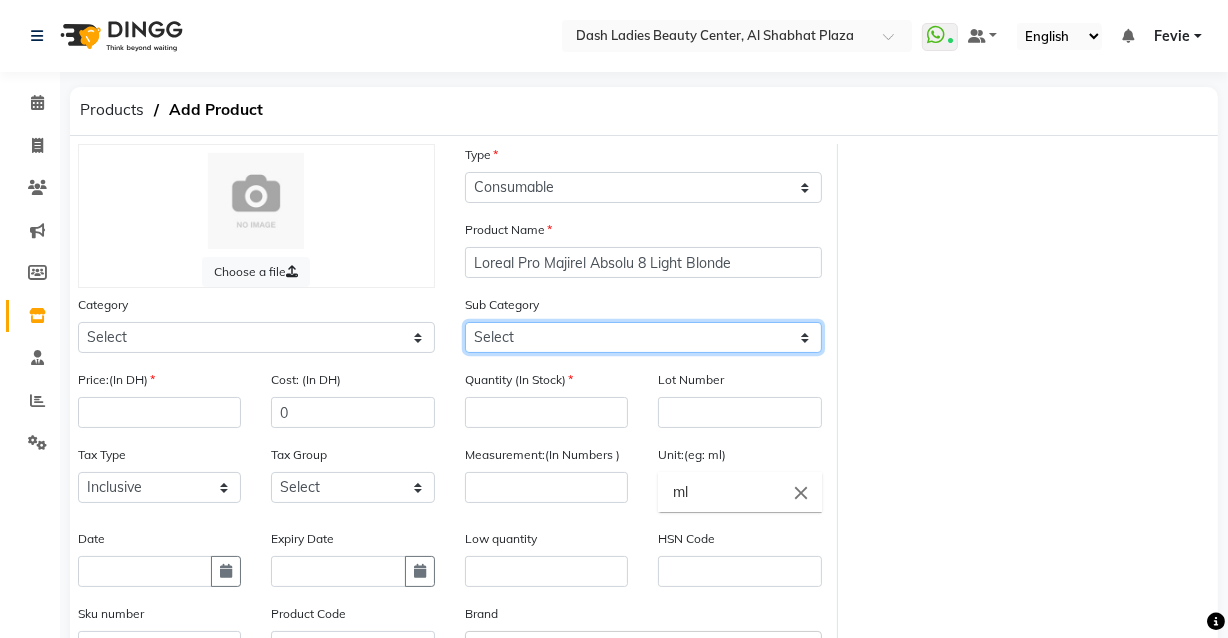click on "Select Shampoo Conditioner Cream Mask Oil Serum Color Appliances Treatment Styling Kit & Combo Other" 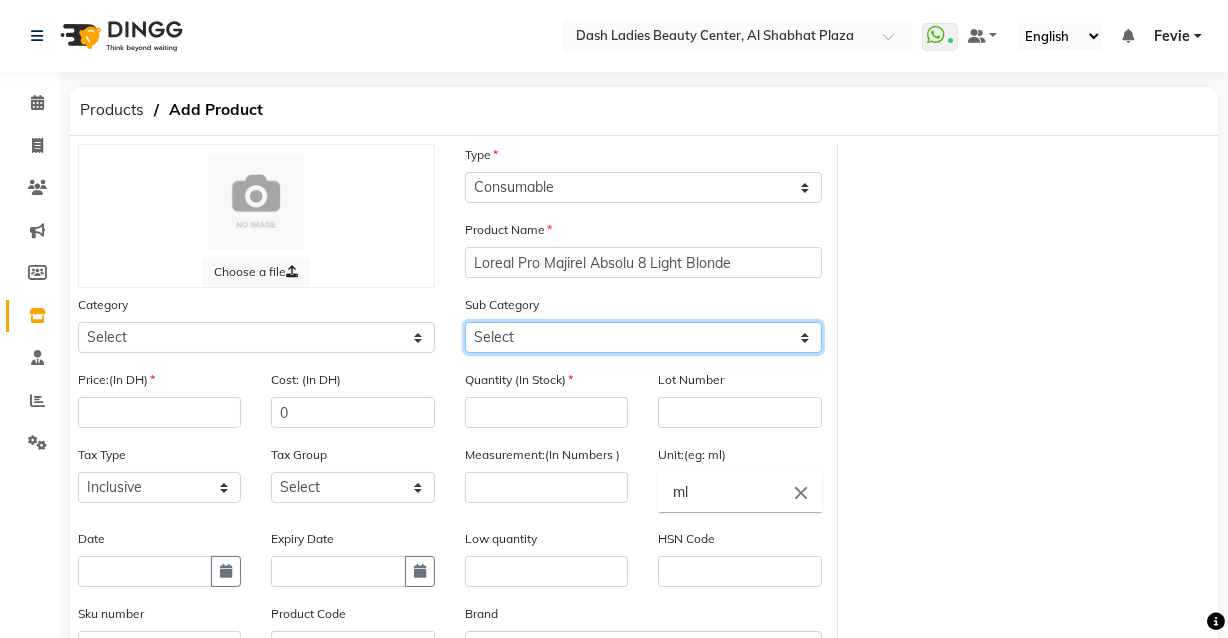 select on "1619101107" 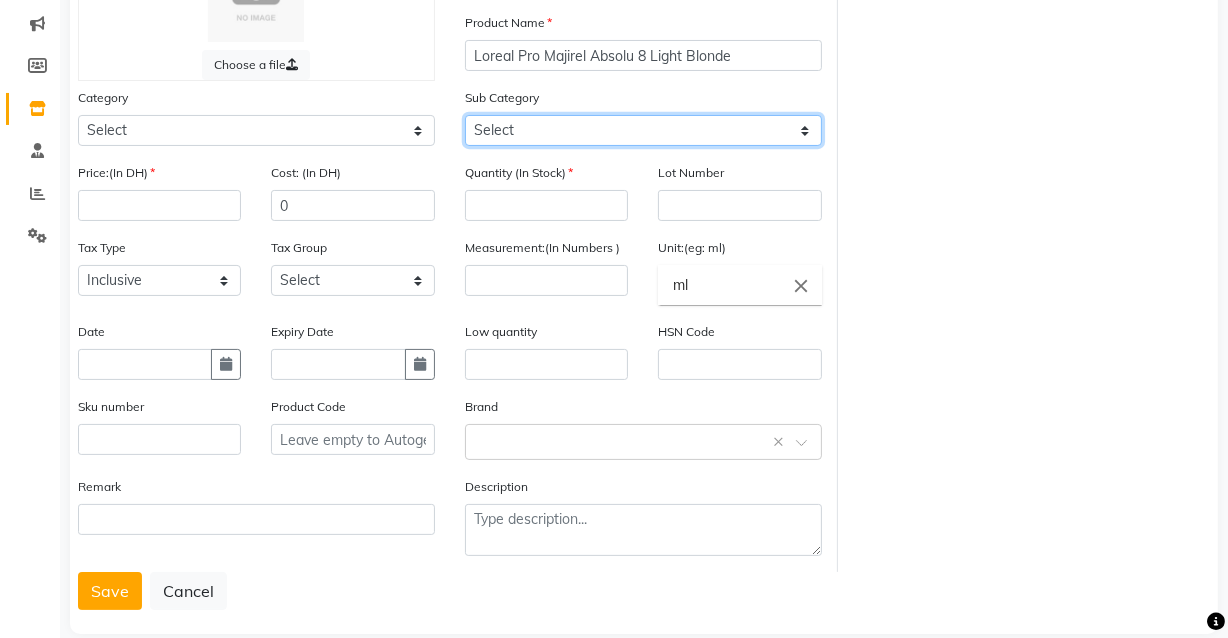 scroll, scrollTop: 208, scrollLeft: 0, axis: vertical 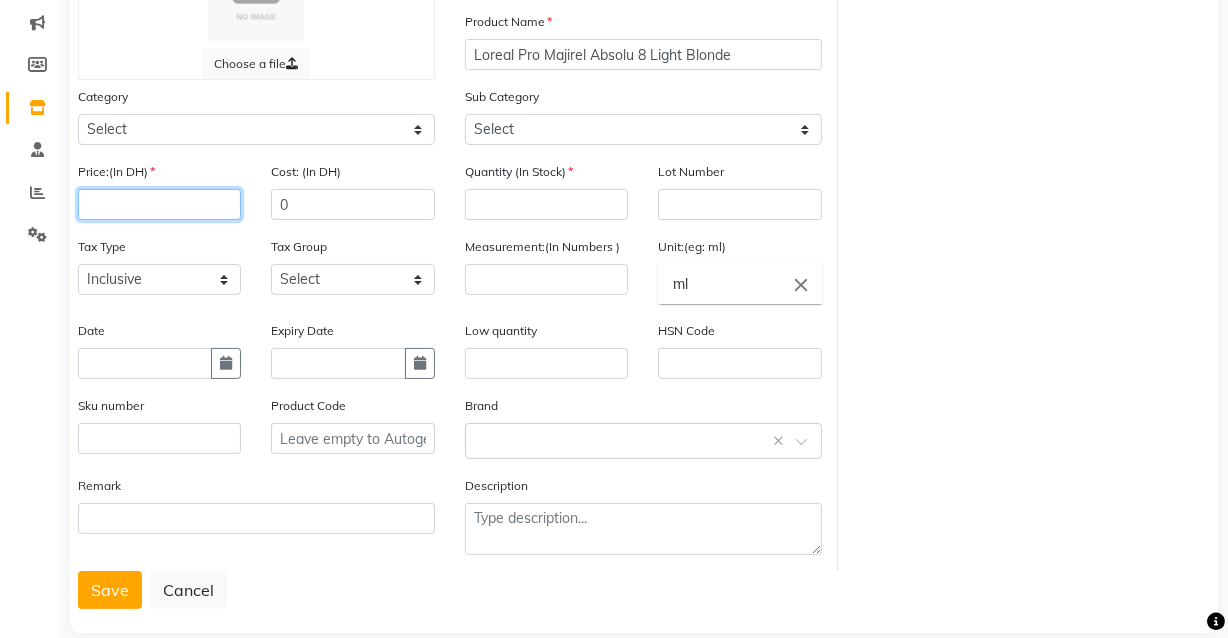 click 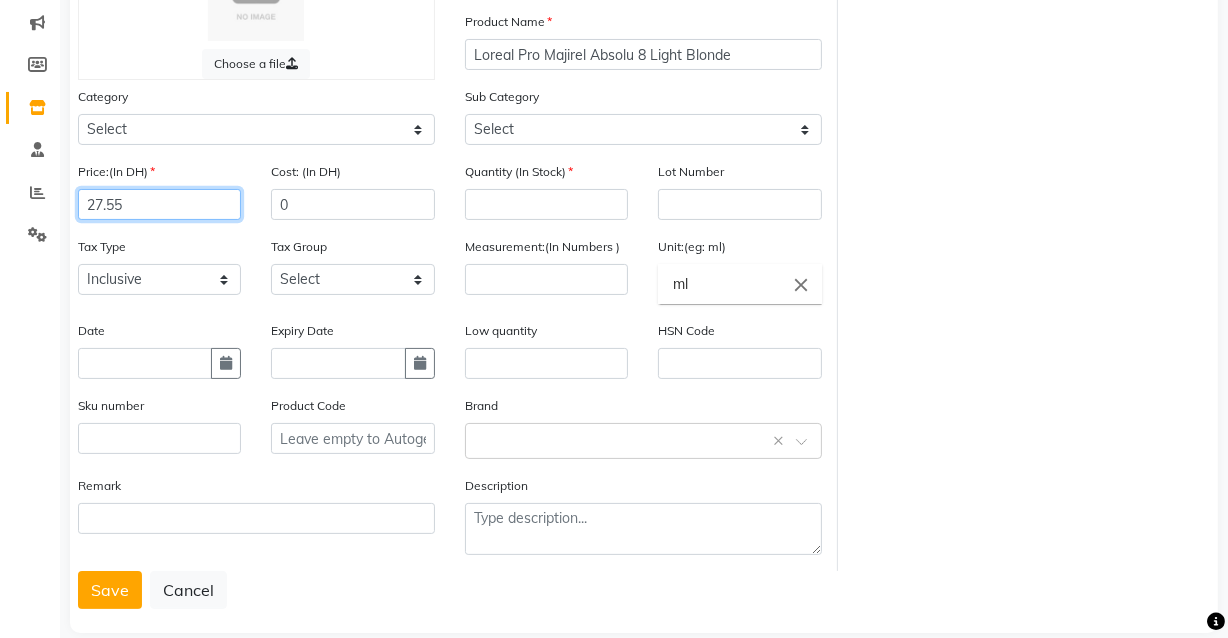 type on "27.55" 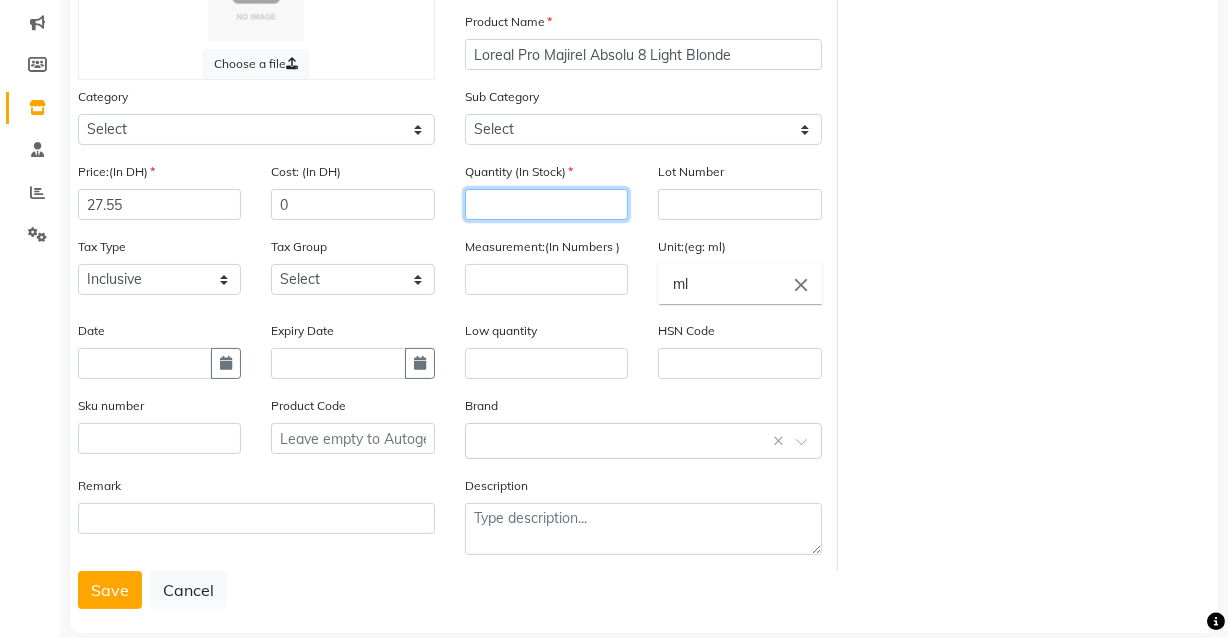 click 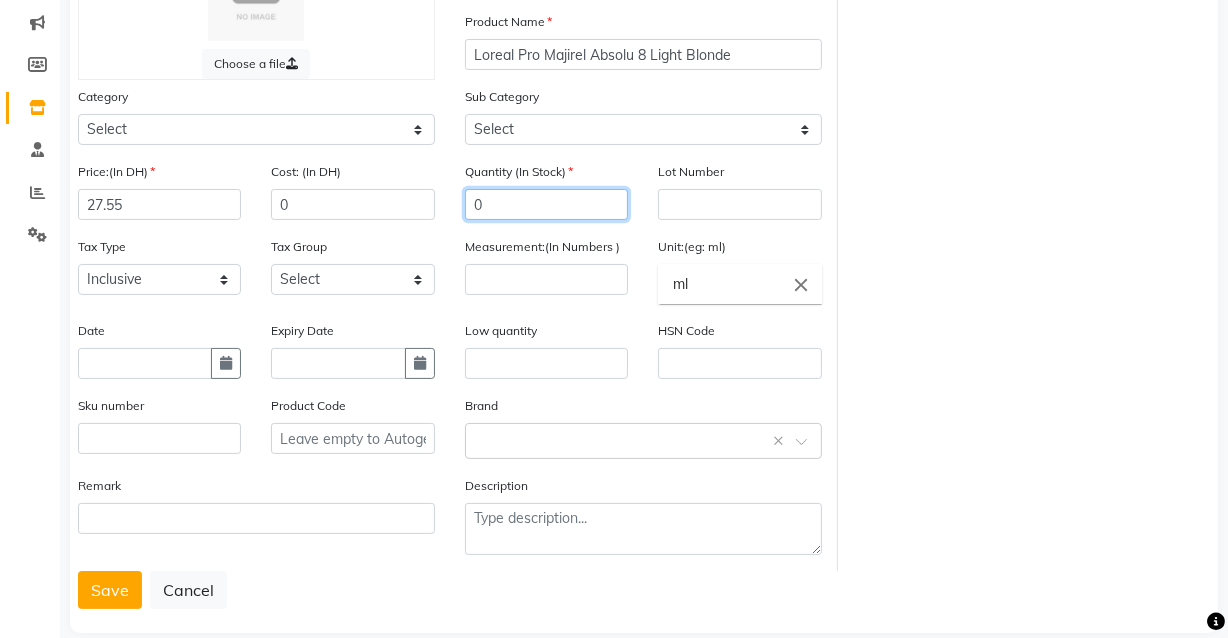 type on "0" 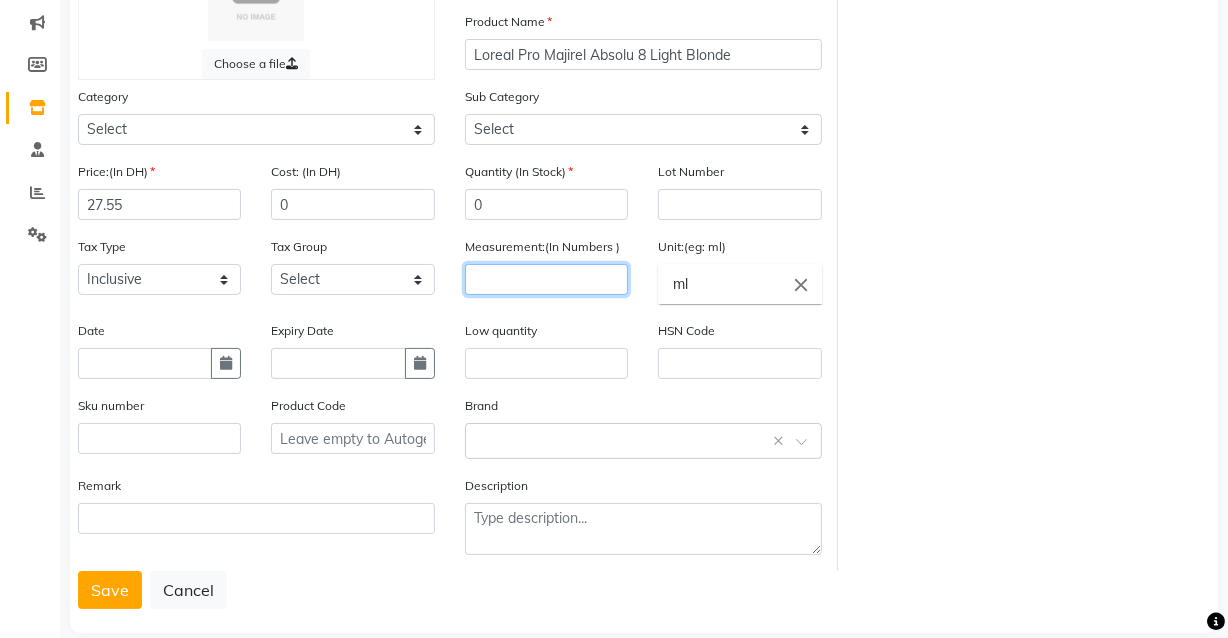 click 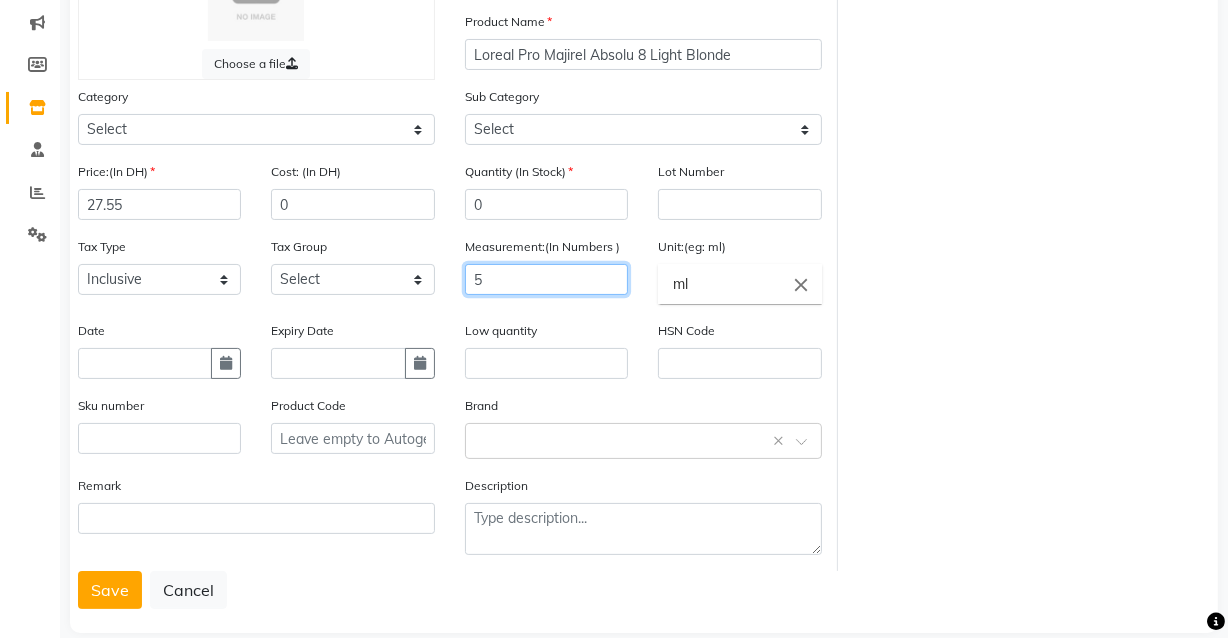 type on "5" 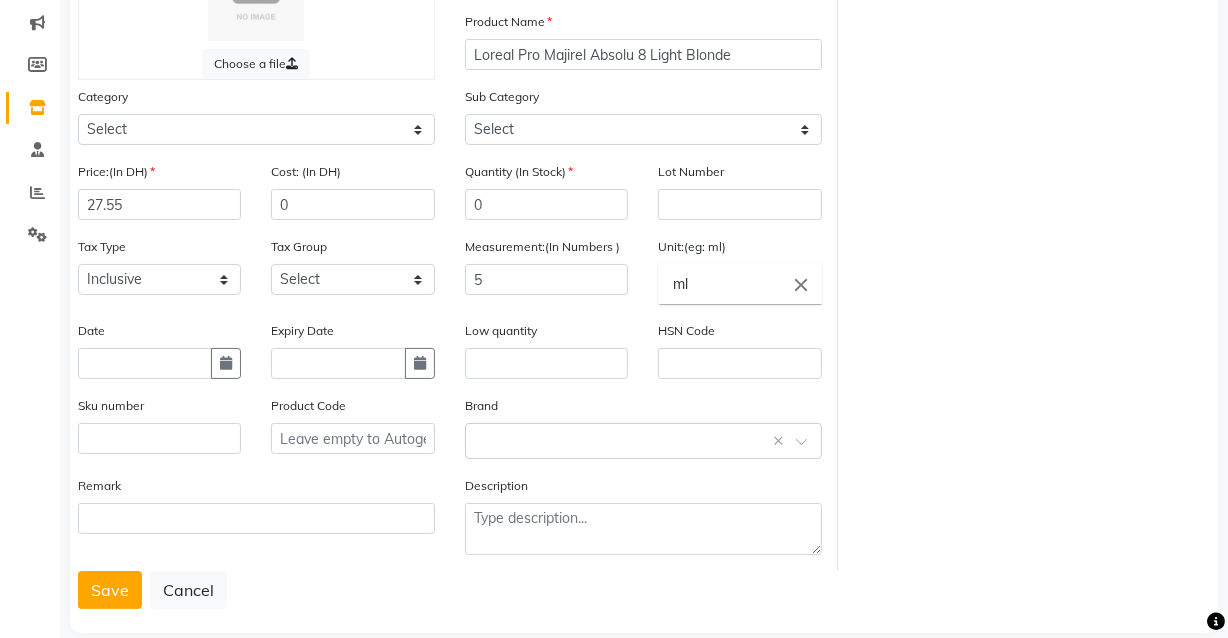 click on "close" 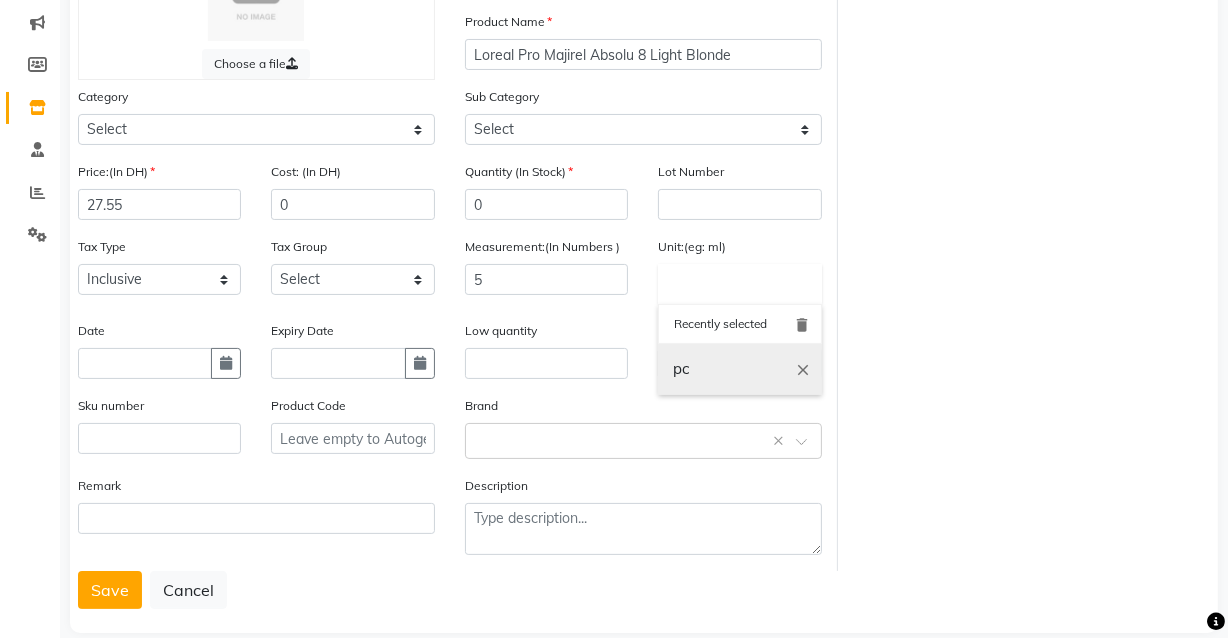 click on "pc" at bounding box center (739, 369) 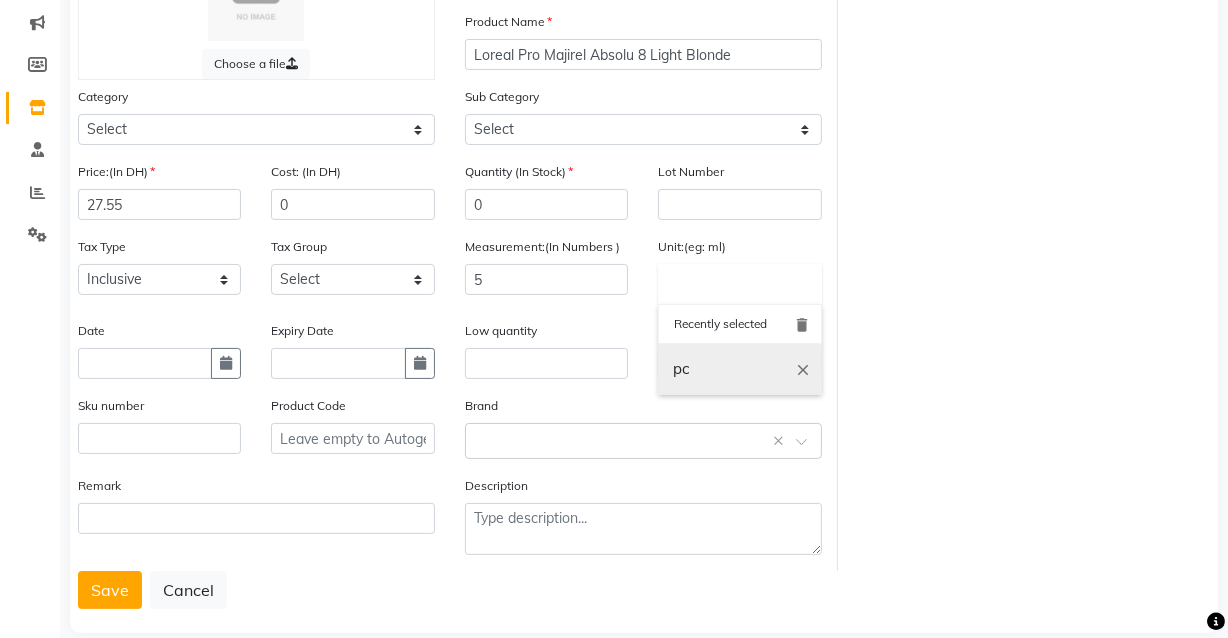 type on "pc" 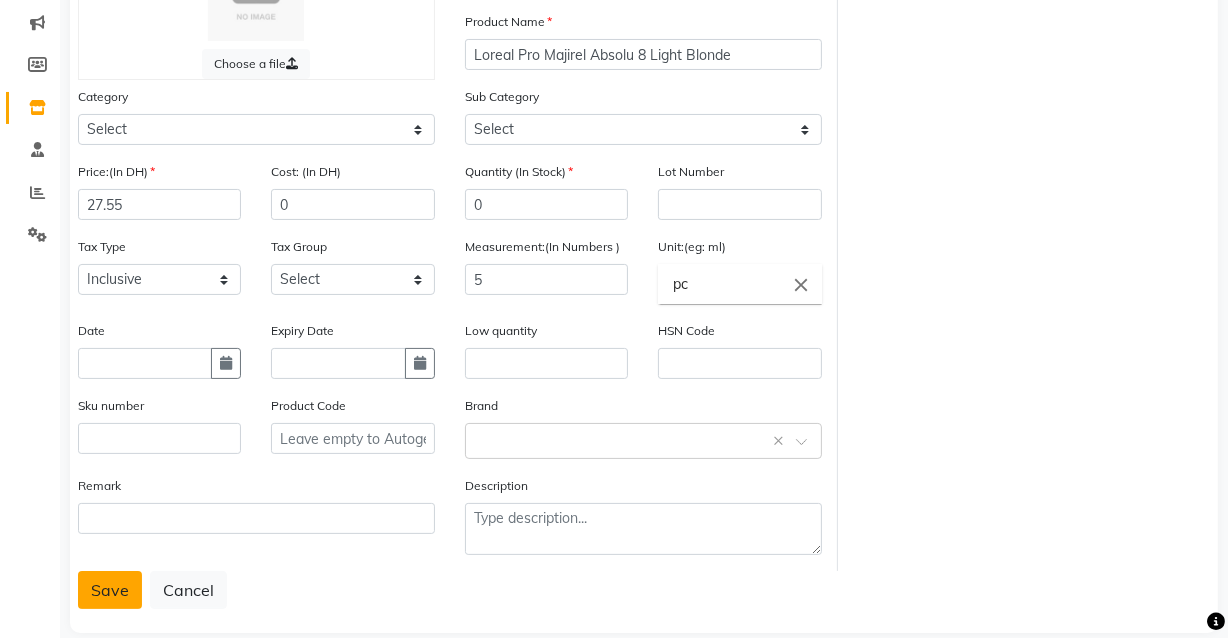 click on "Save" 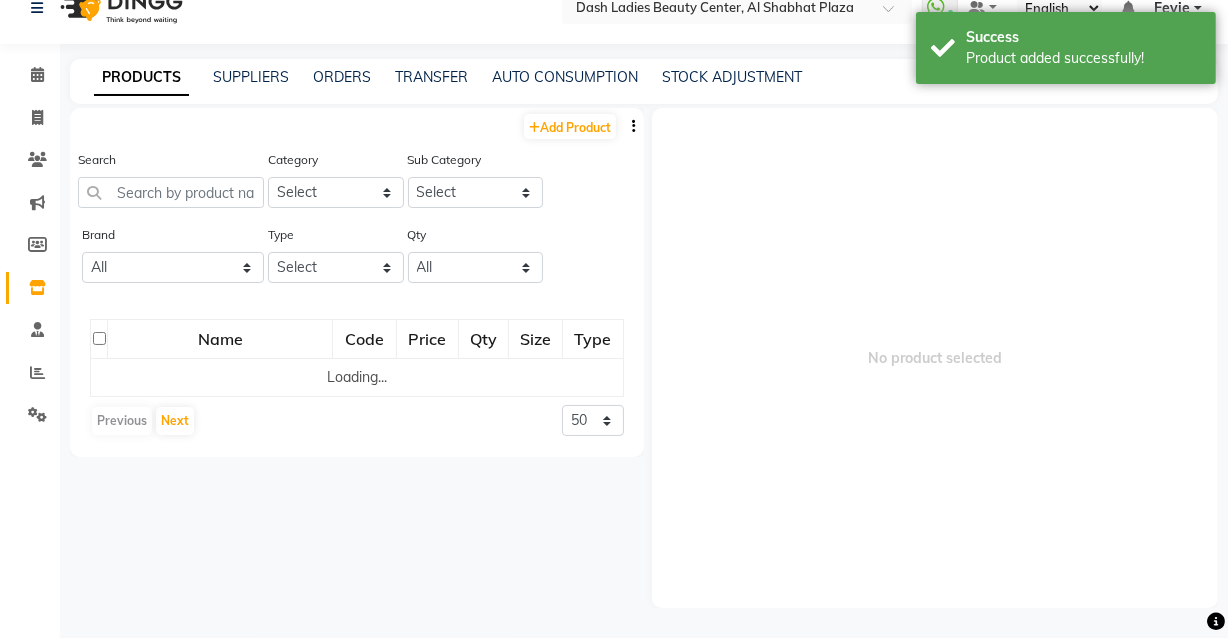 scroll, scrollTop: 12, scrollLeft: 0, axis: vertical 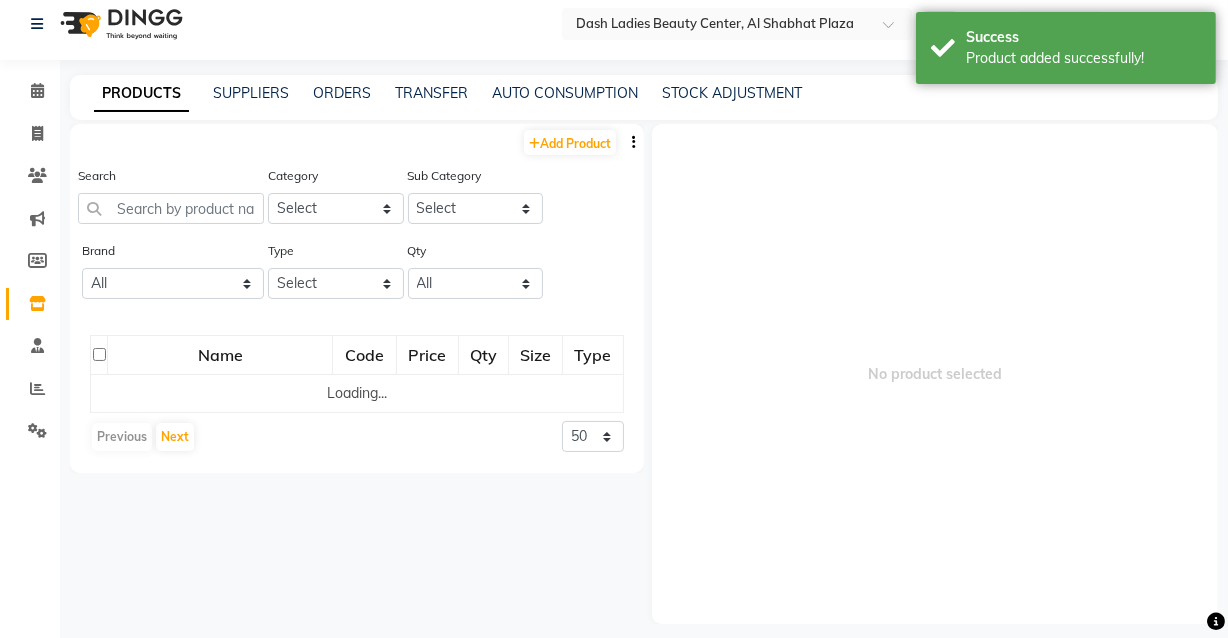 click on "Add Product" 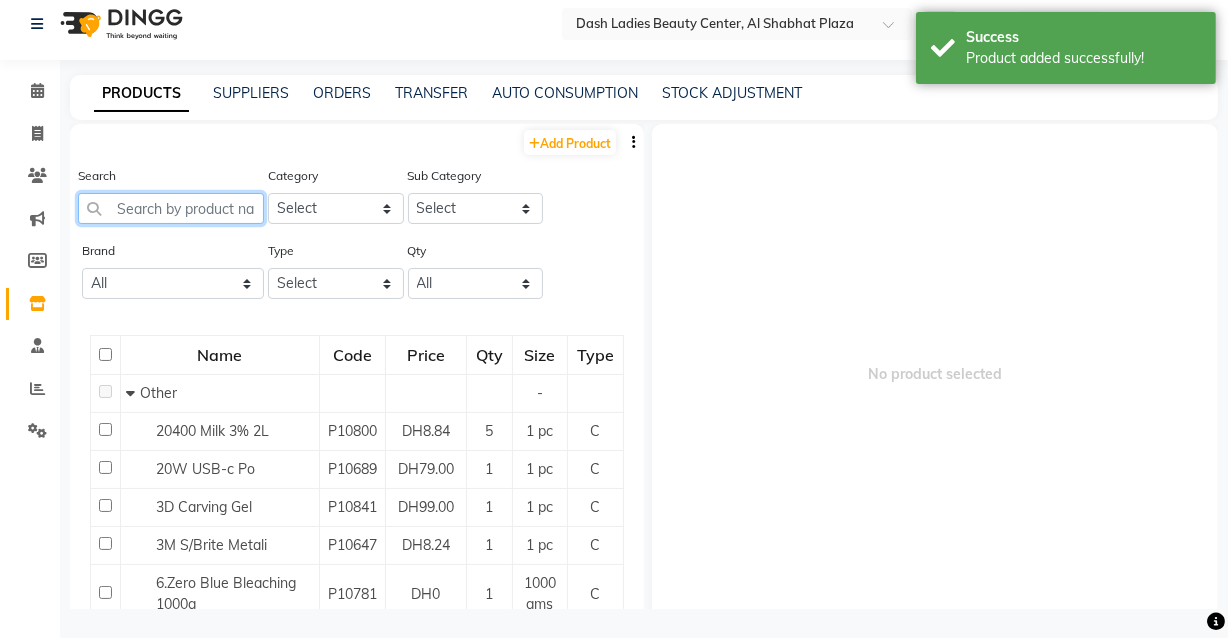 click 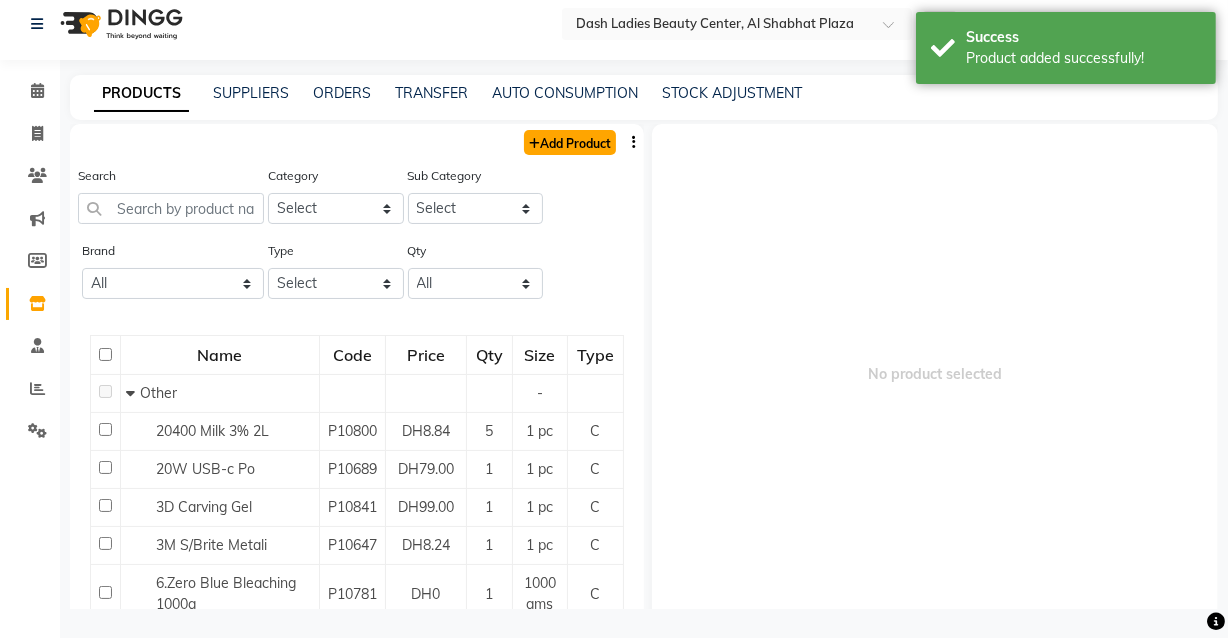click on "Add Product" 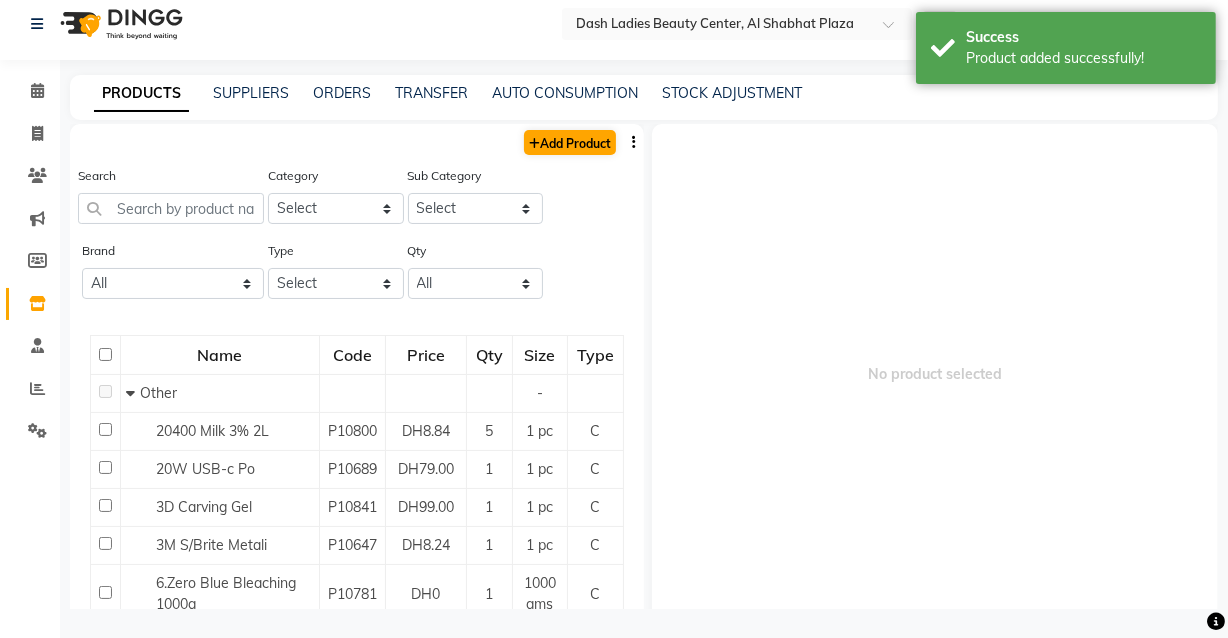 select on "true" 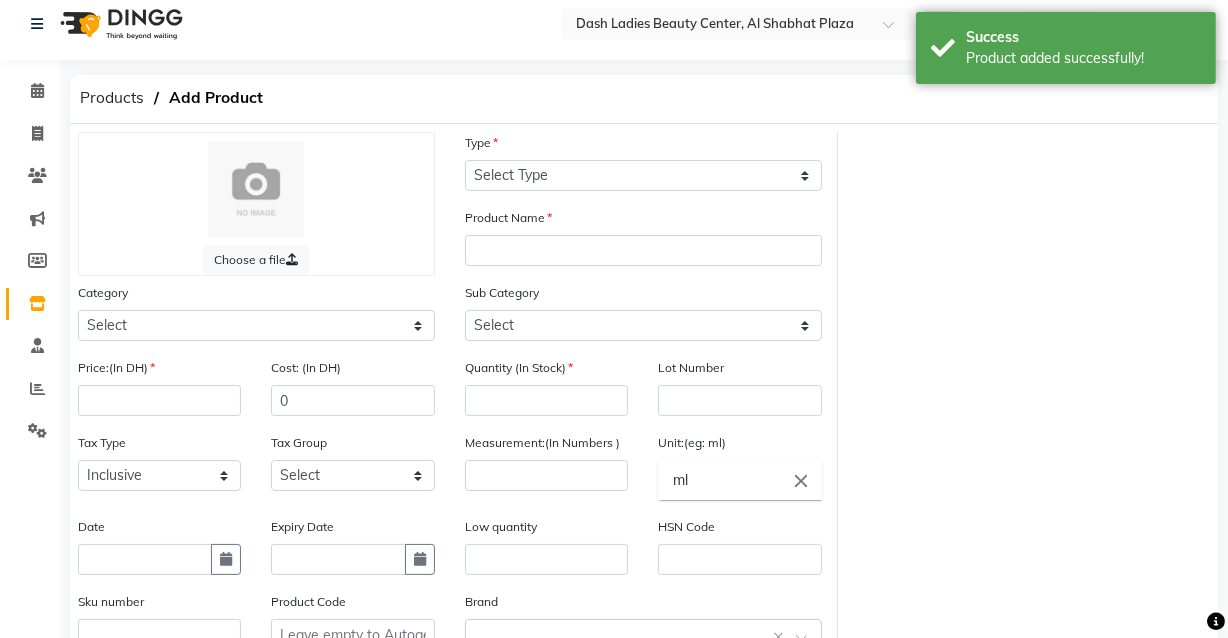 click on "Category Select Hair Skin Makeup Personal Care Appliances Beard Waxing Disposable Threading Hands and Feet Beauty Planet Botox Cadiveu Casmara Cheryls Loreal Olaplex Dash Ladies Beauty Center Other" 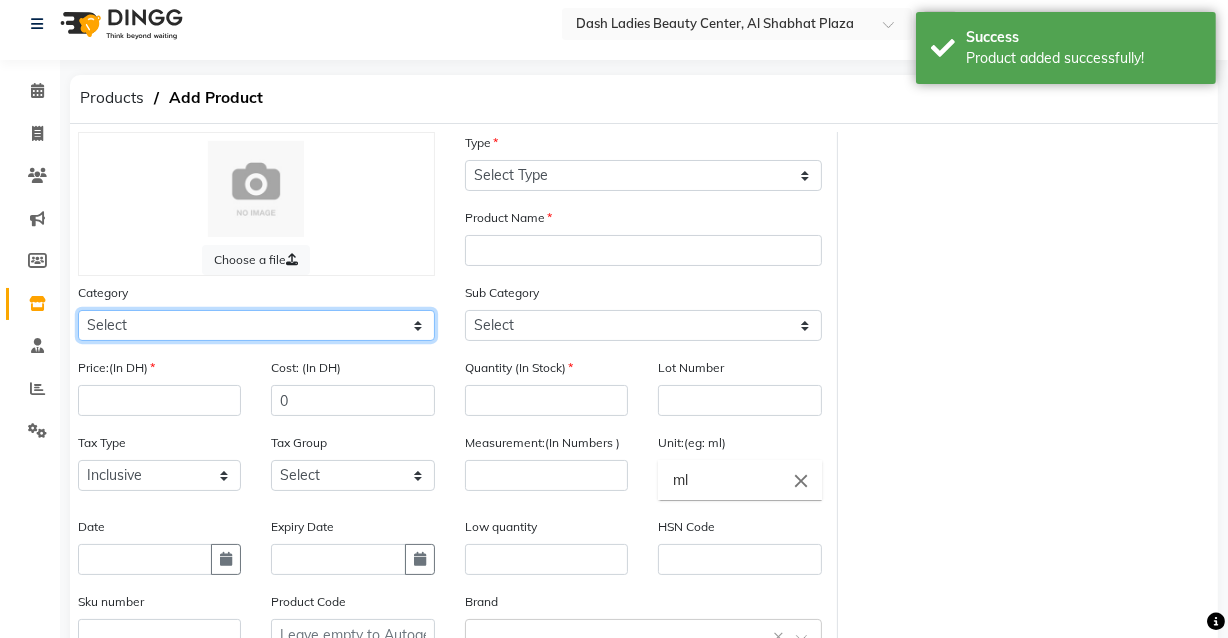 click on "Select Hair Skin Makeup Personal Care Appliances Beard Waxing Disposable Threading Hands and Feet Beauty Planet Botox Cadiveu Casmara Cheryls Loreal Olaplex Dash Ladies Beauty Center Other" 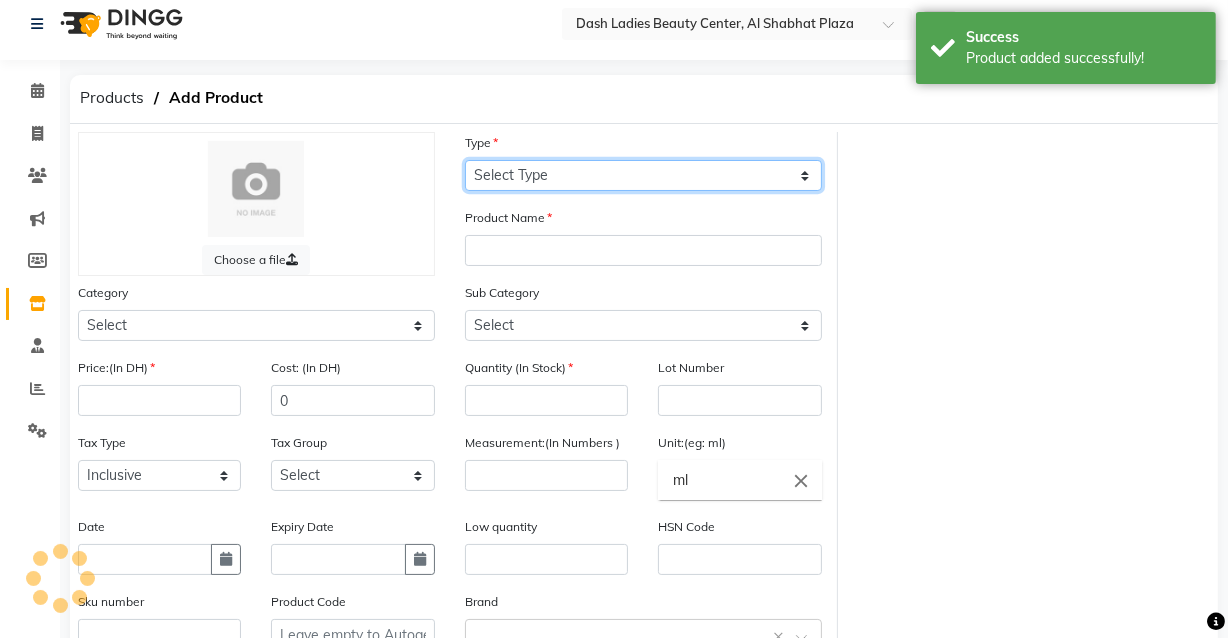 click on "Select Type Both Retail Consumable" 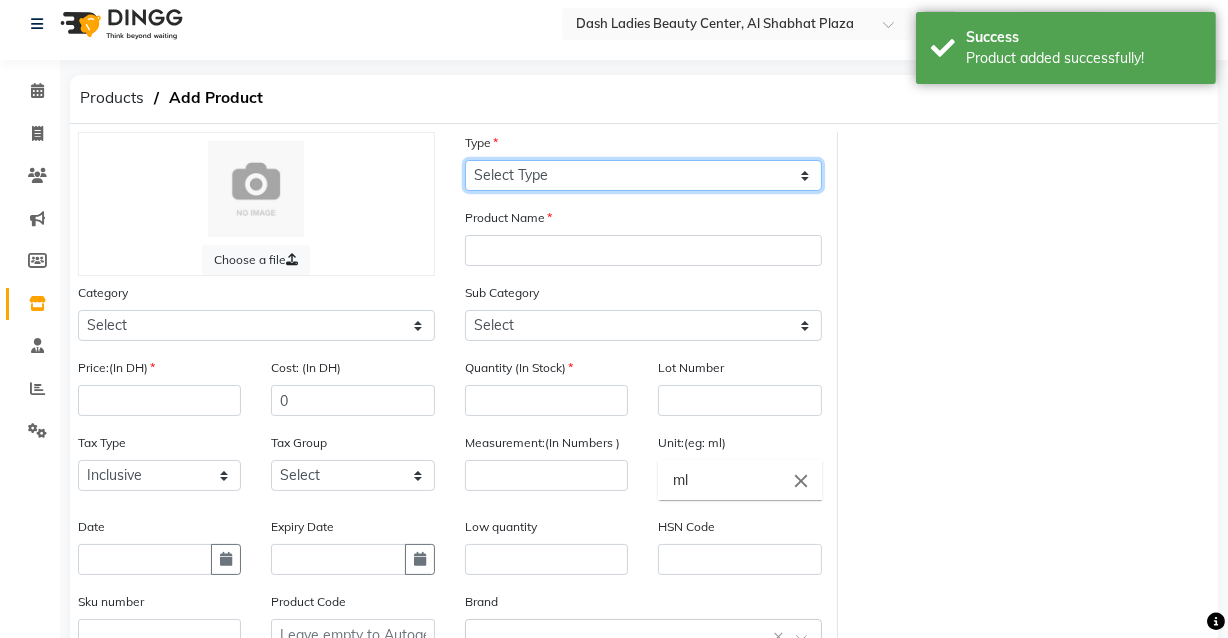 select on "C" 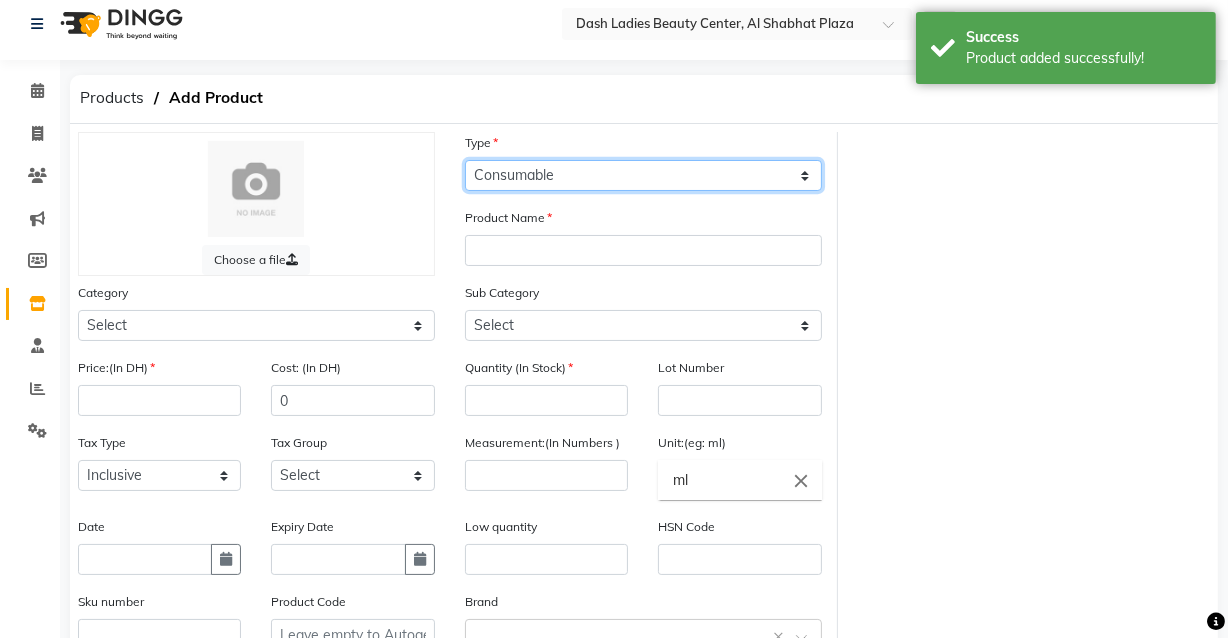 click on "Select Type Both Retail Consumable" 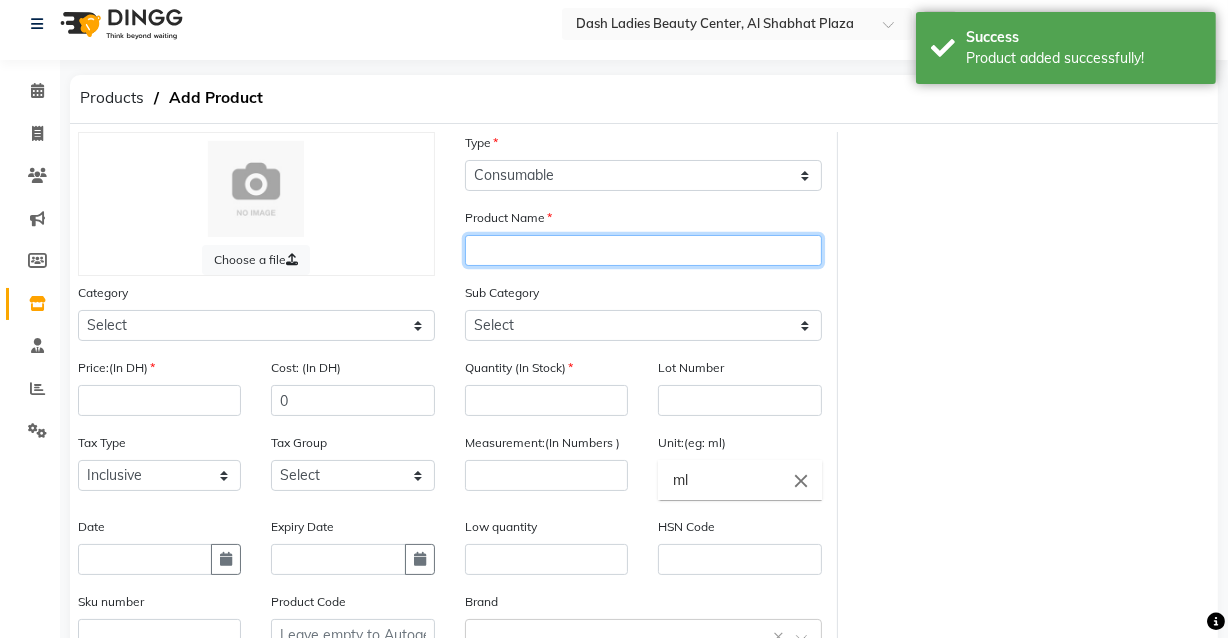 click 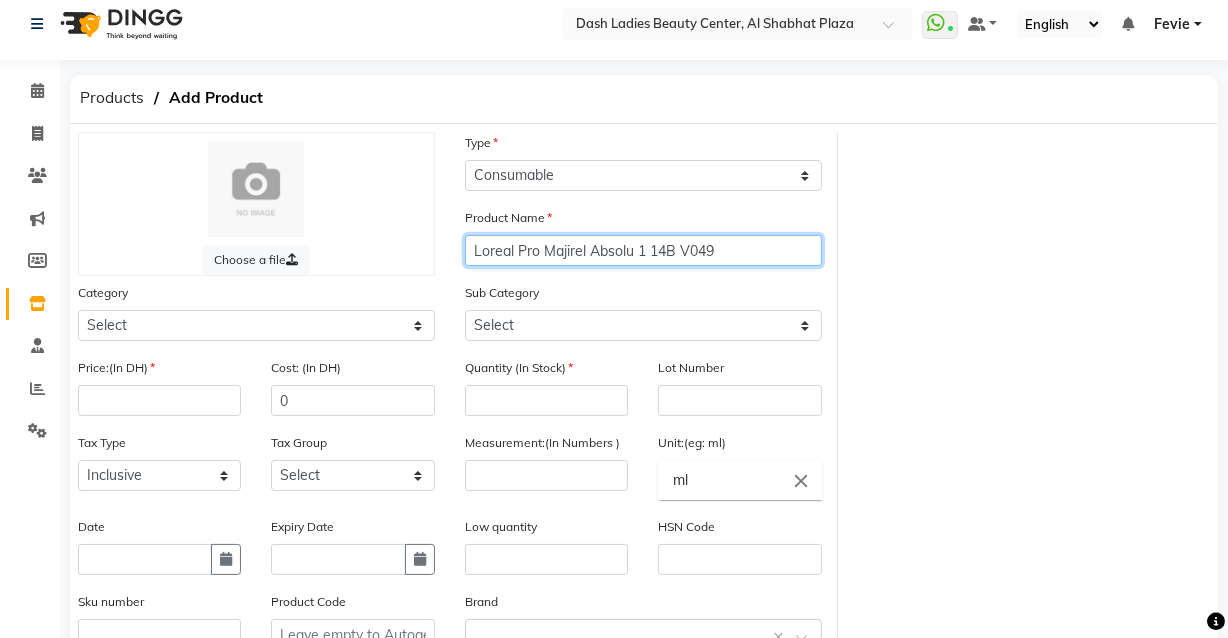 click on "Loreal Pro Majirel Absolu 1 14B V049" 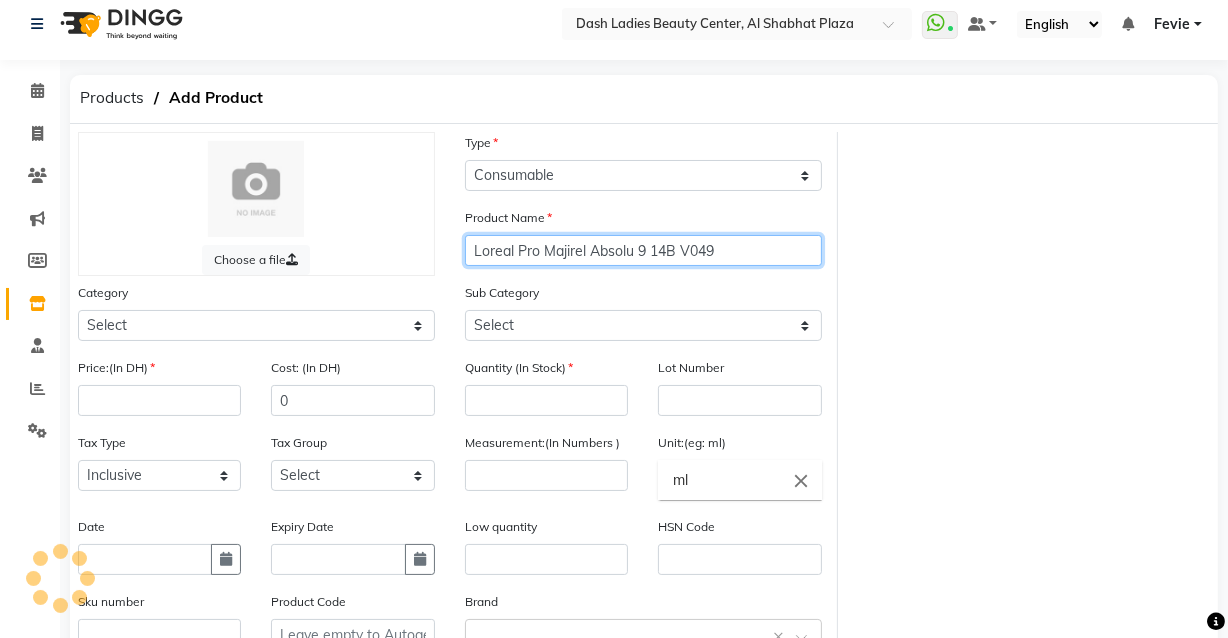 type on "Loreal Pro Majirel Absolu 9 14B V049" 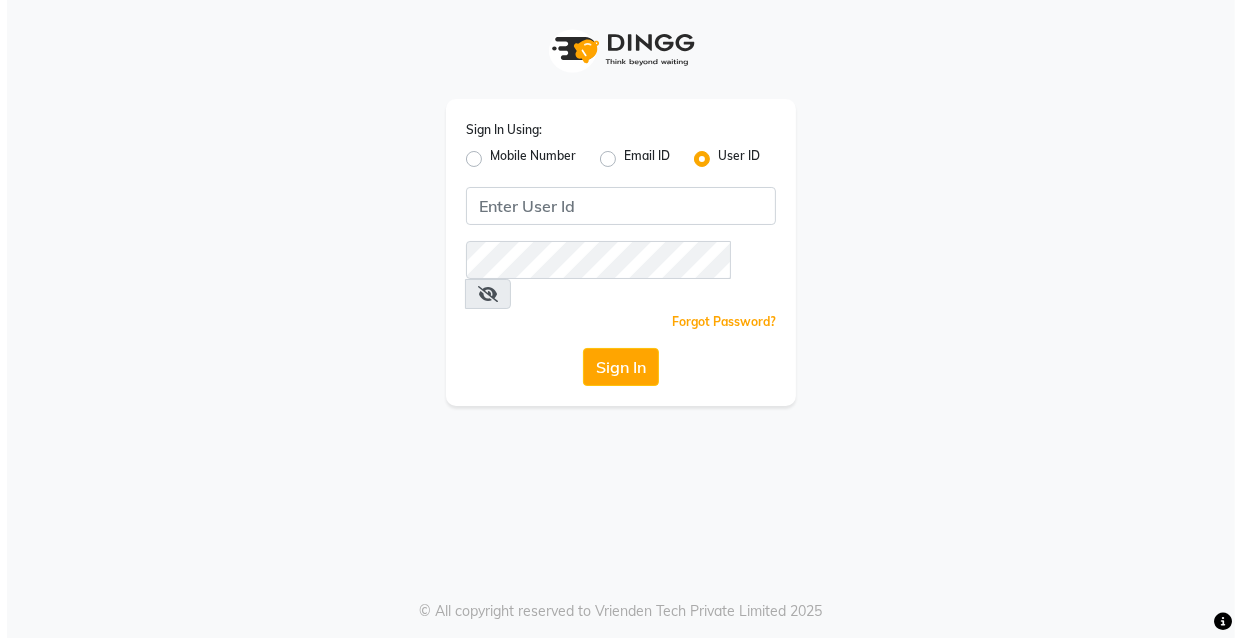scroll, scrollTop: 0, scrollLeft: 0, axis: both 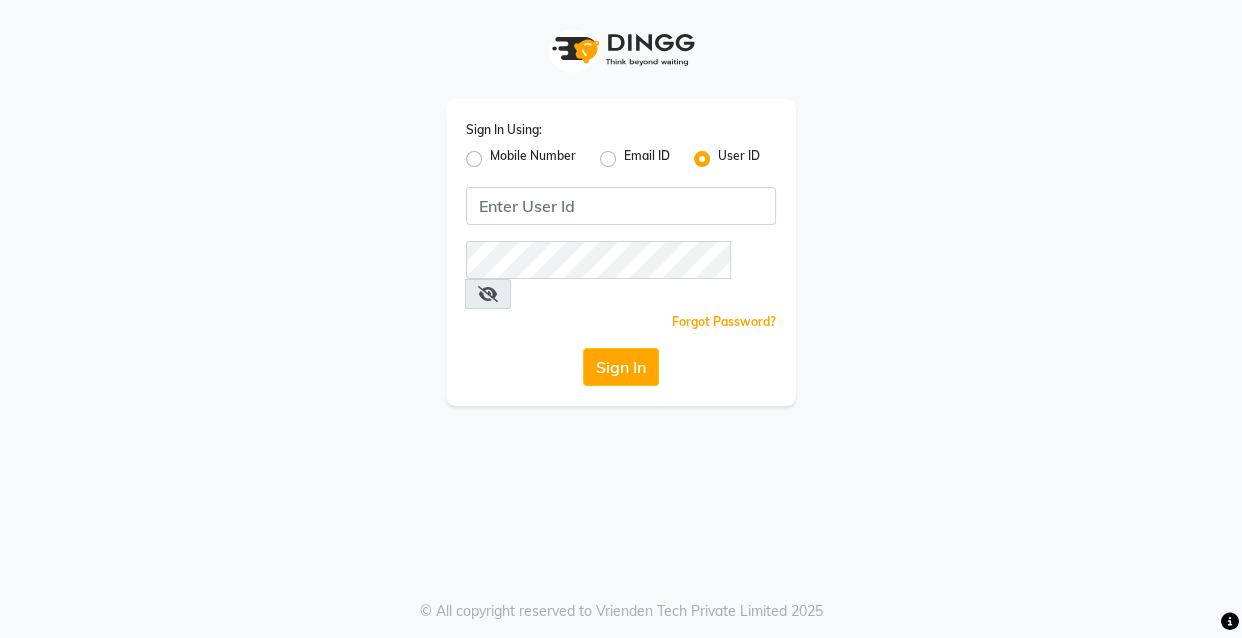 click on "Mobile Number" 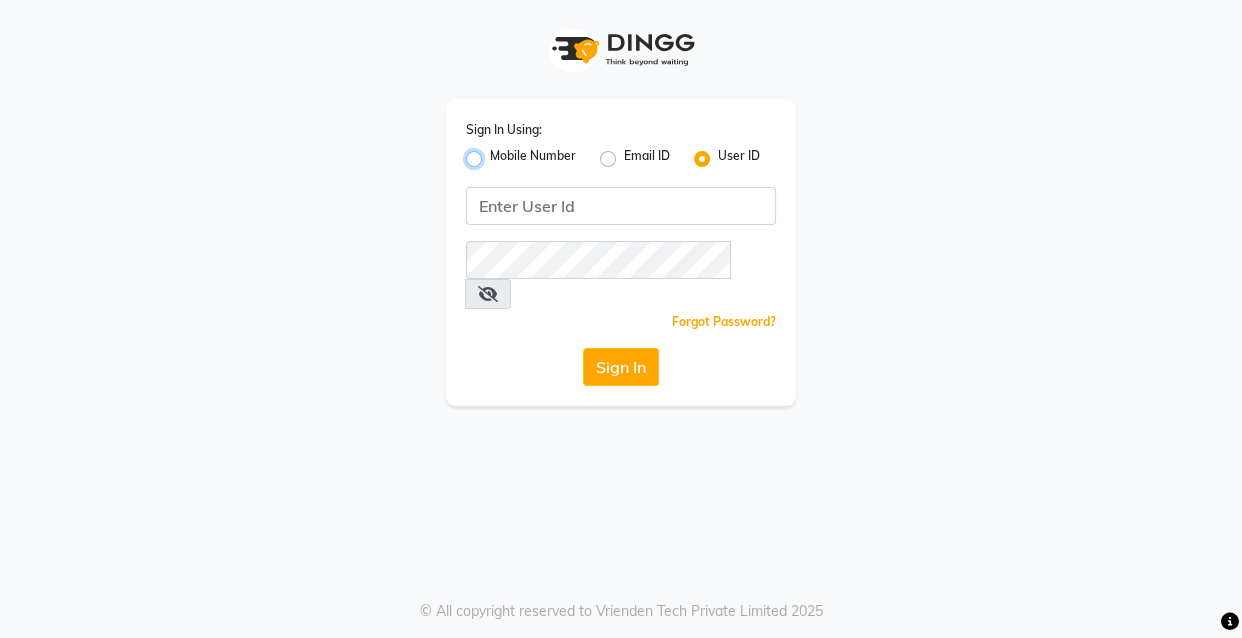 click on "Mobile Number" at bounding box center (496, 153) 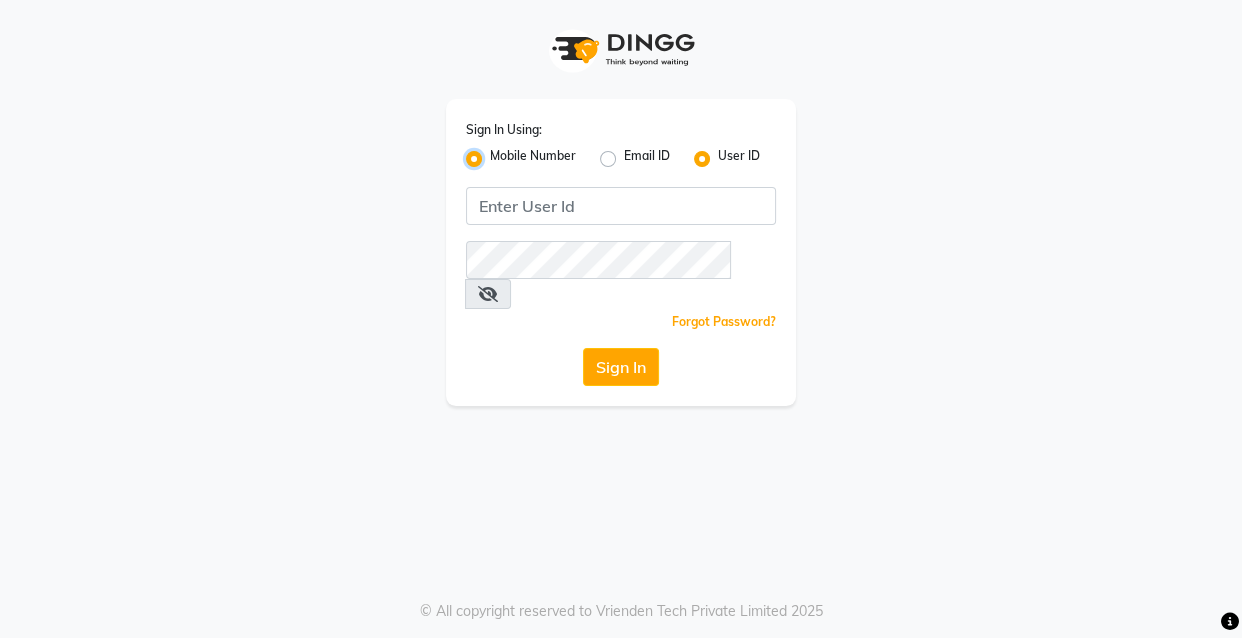 radio on "false" 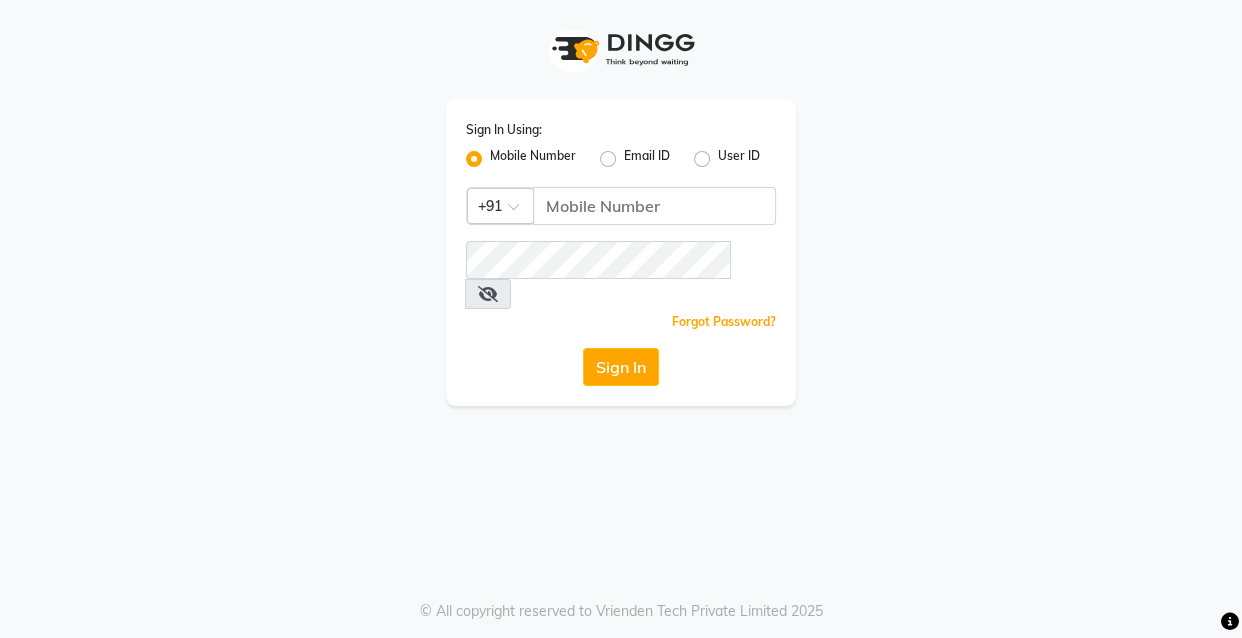 click 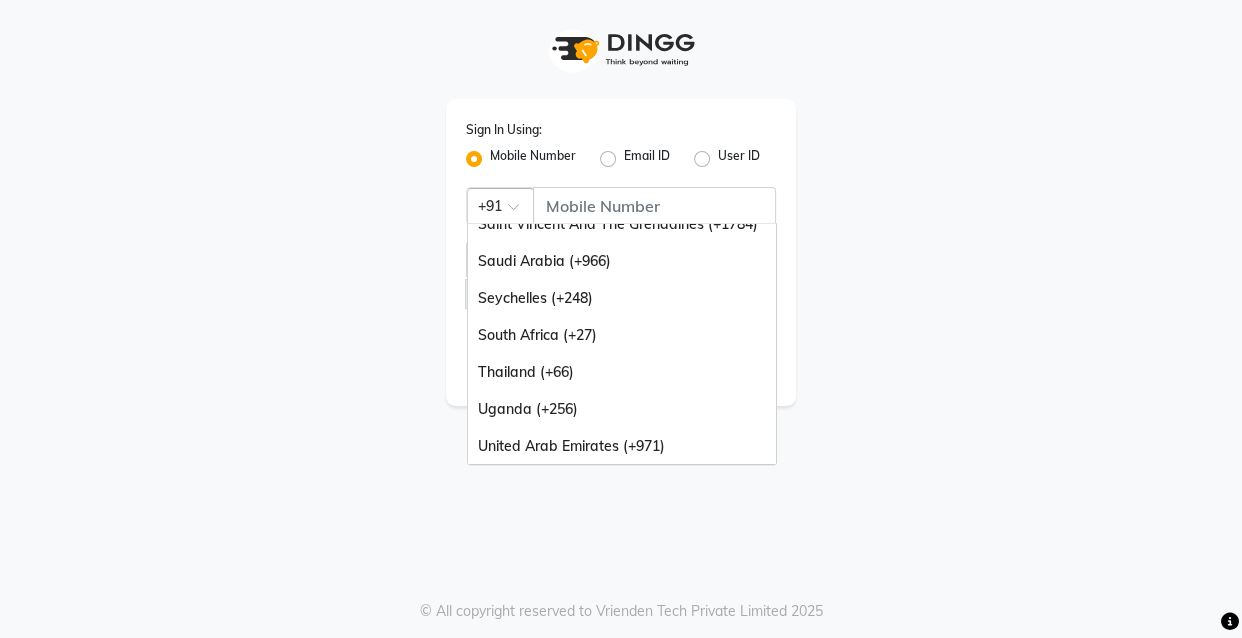scroll, scrollTop: 500, scrollLeft: 0, axis: vertical 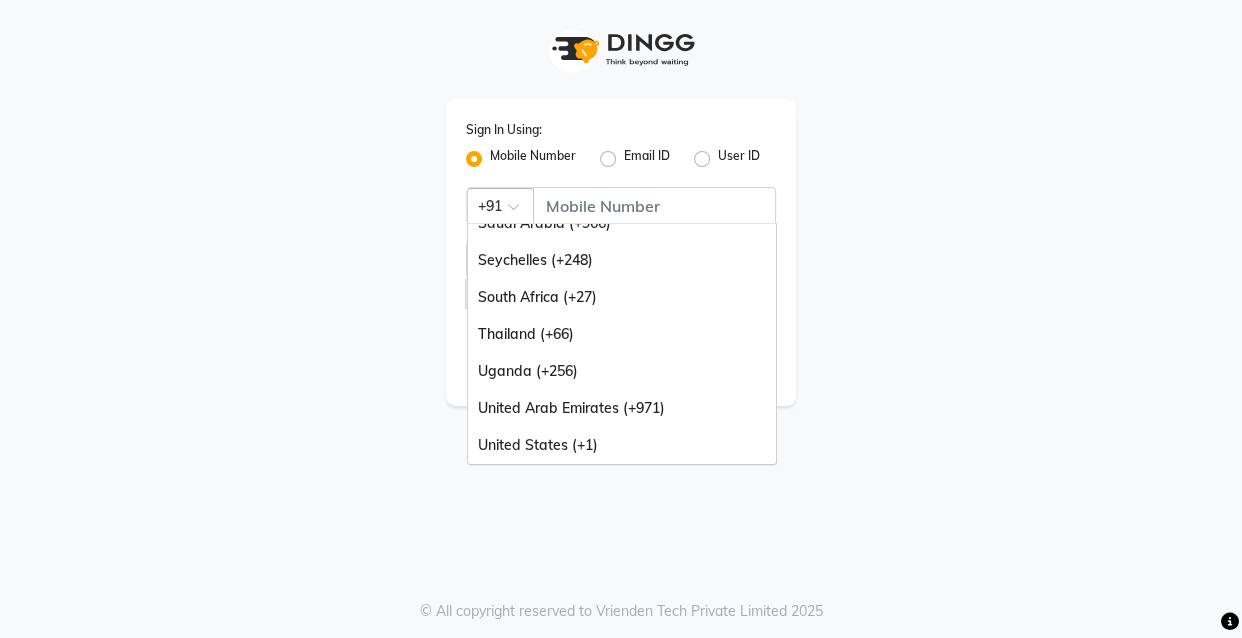 click on "United Arab Emirates (+971)" at bounding box center (622, 408) 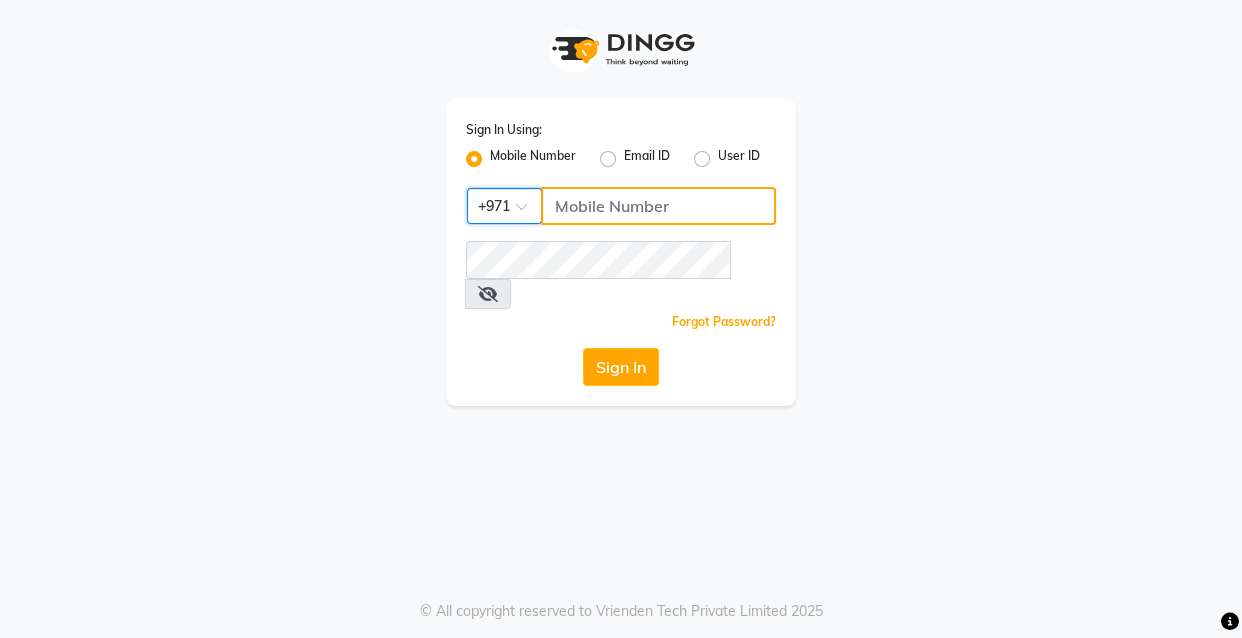 click 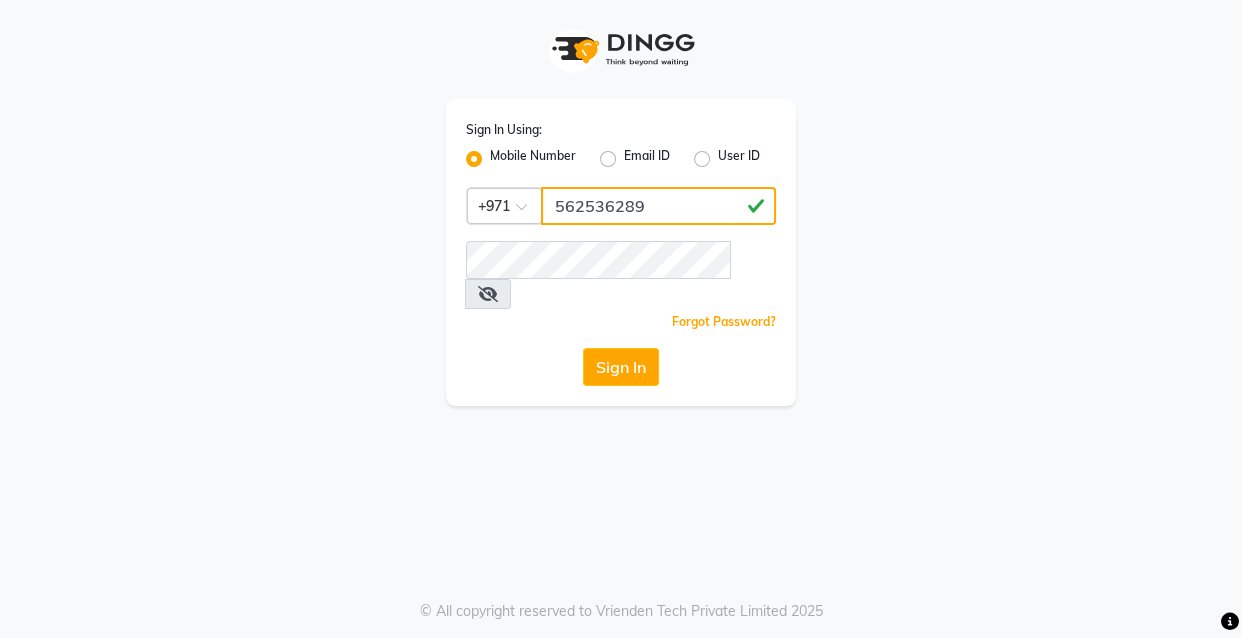 type on "562536289" 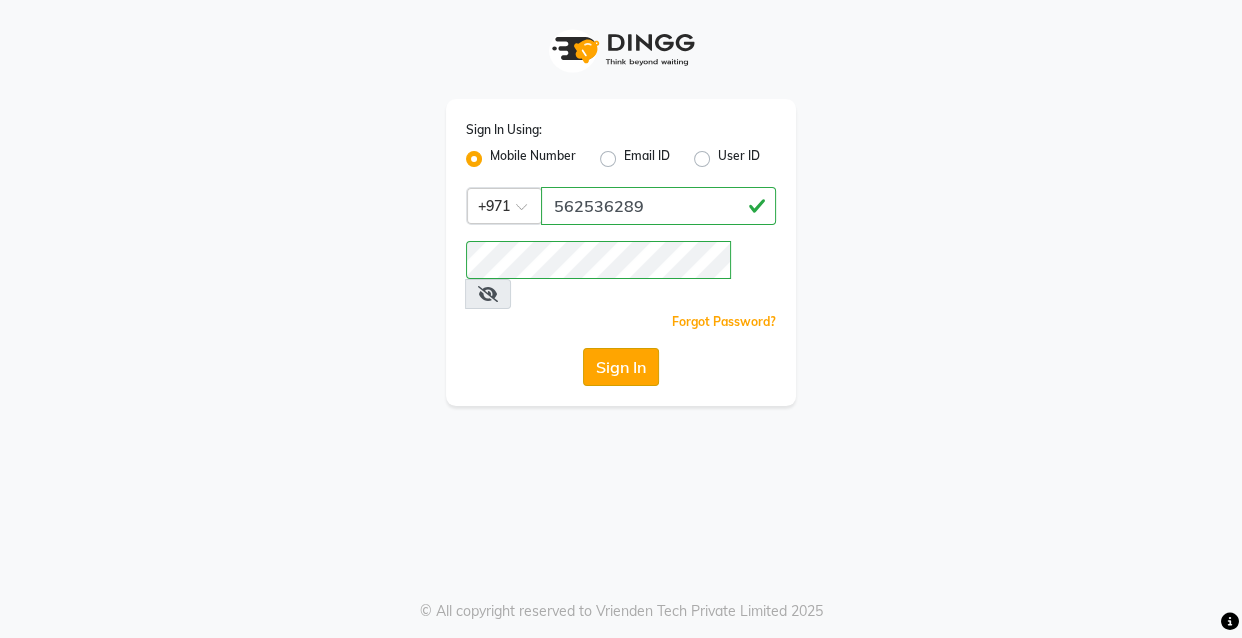 click on "Sign In" 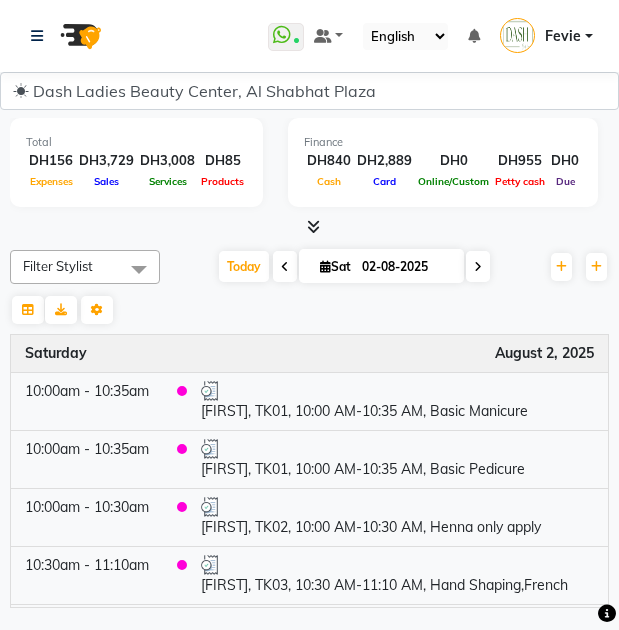 scroll, scrollTop: 0, scrollLeft: 0, axis: both 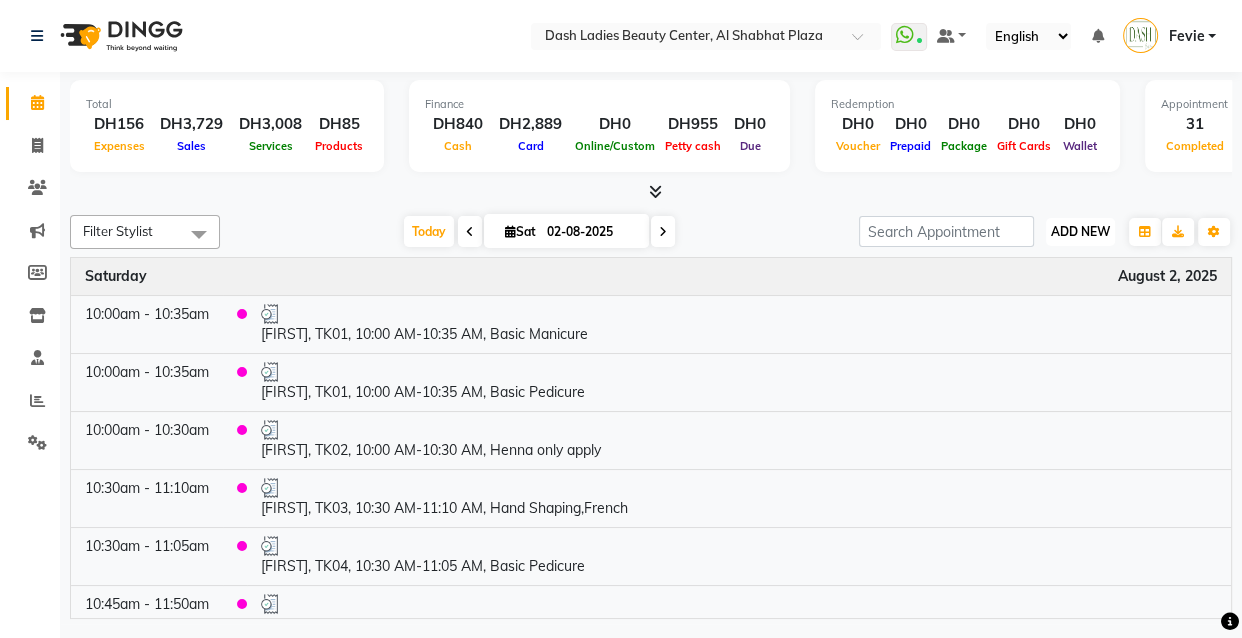 click on "ADD NEW" at bounding box center (1080, 231) 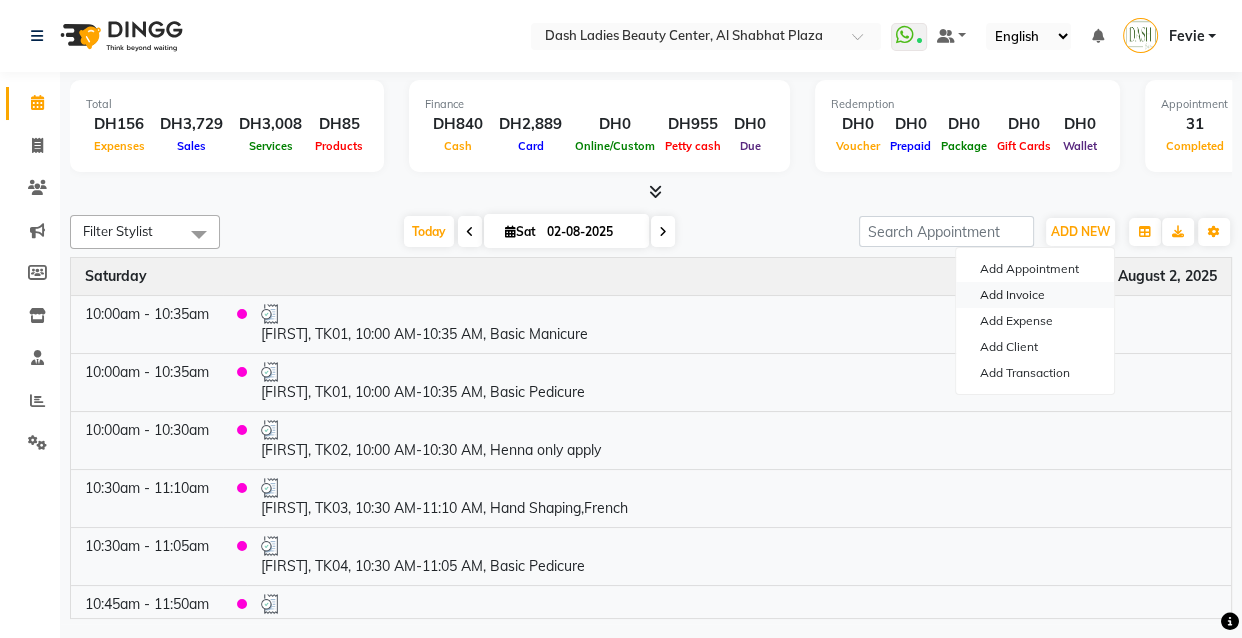 click on "Add Invoice" at bounding box center [1035, 295] 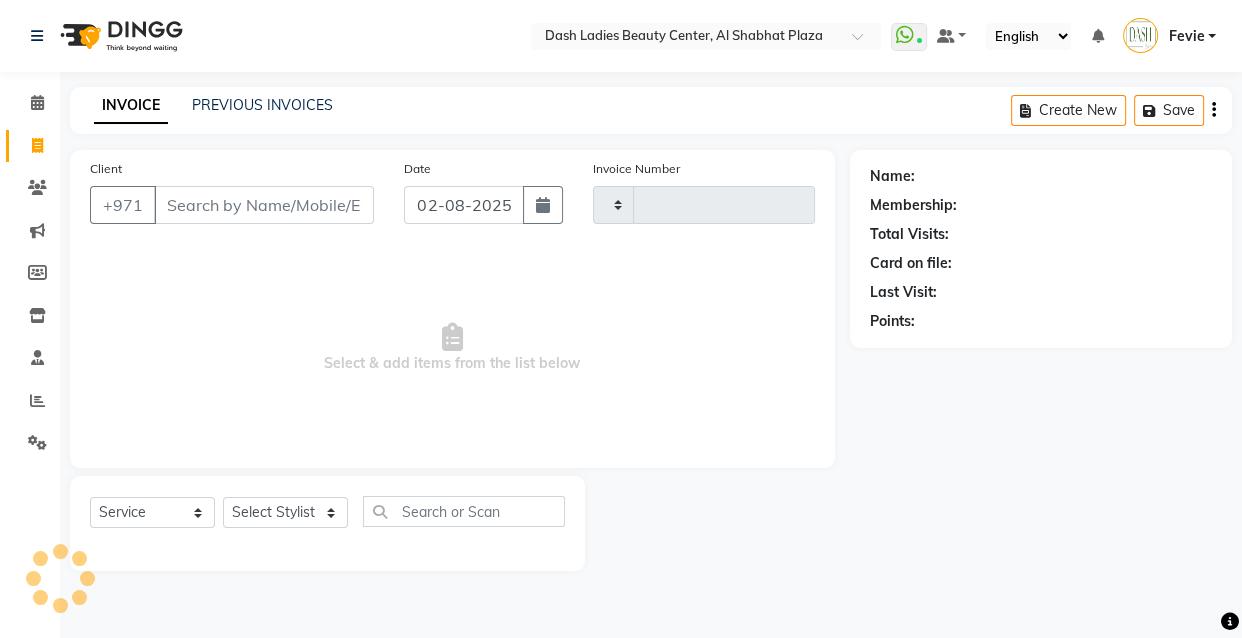 type on "2506" 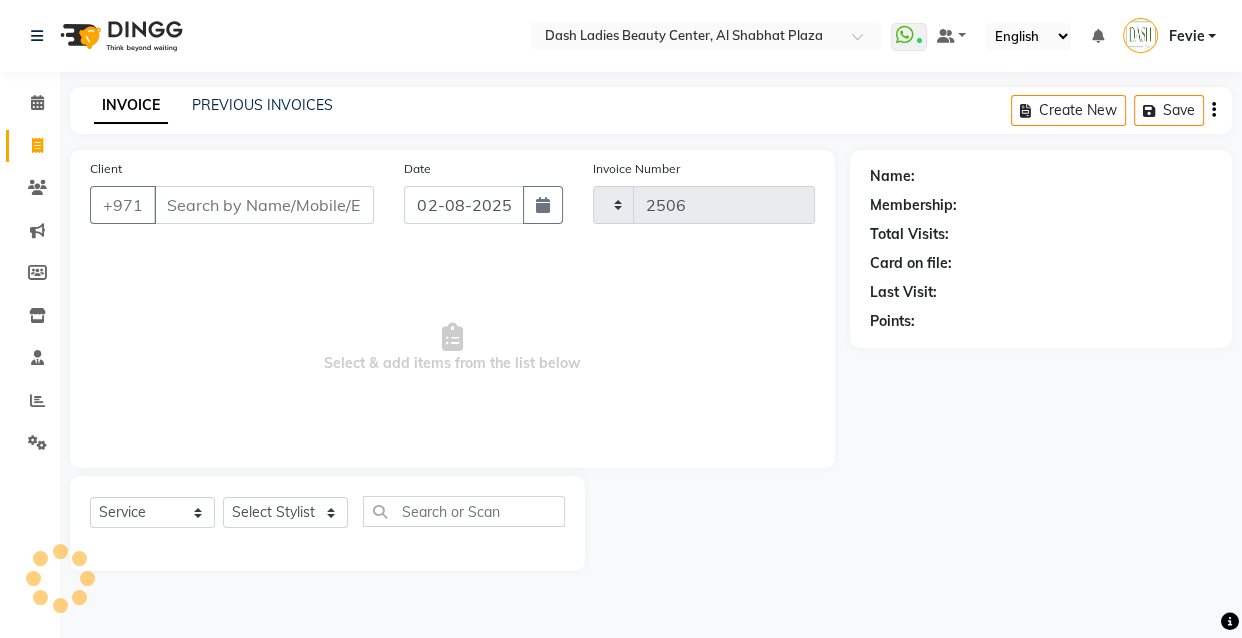 select on "8372" 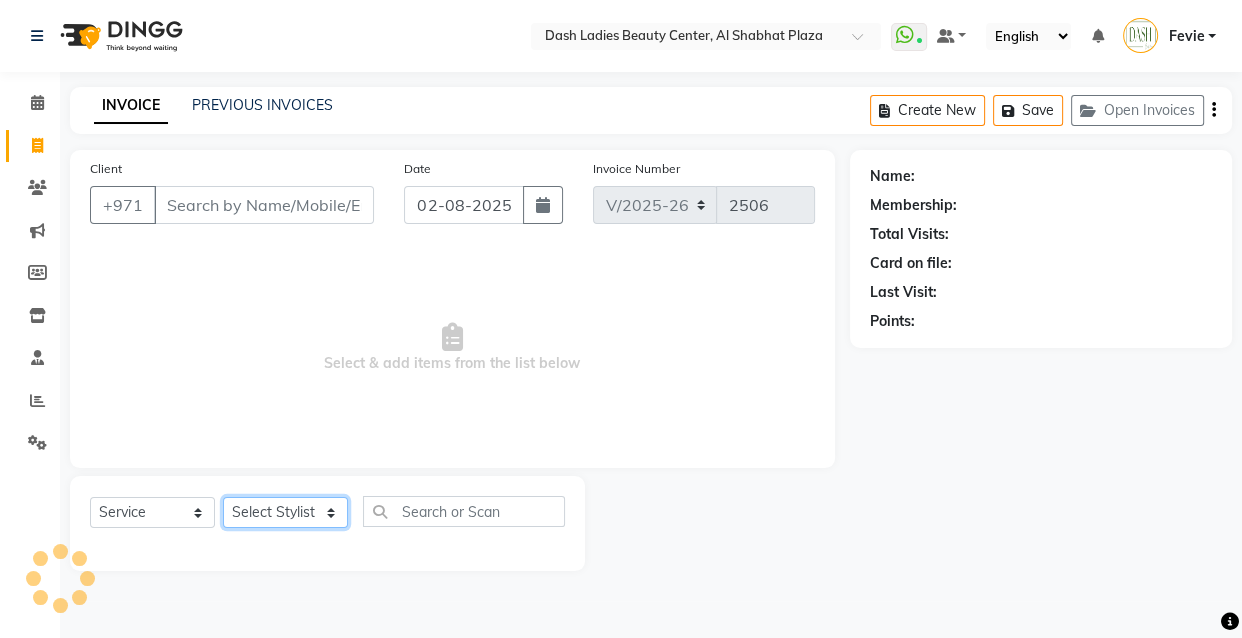 click on "Select Stylist" 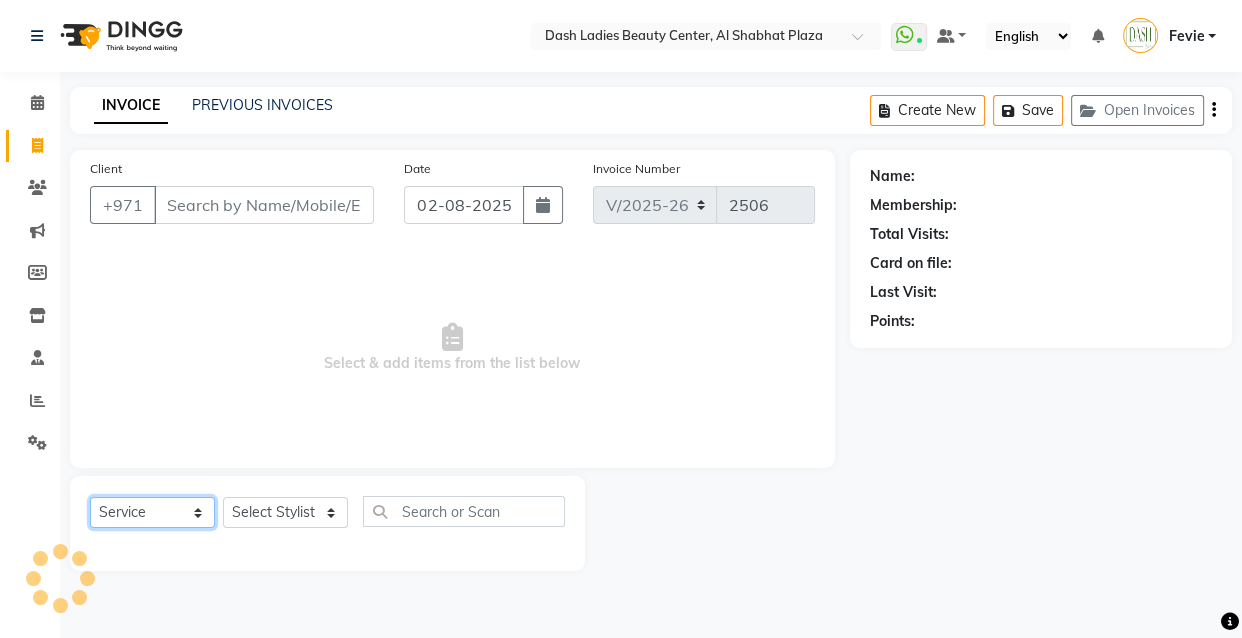click on "Select  Service  Product  Membership  Package Voucher Prepaid Gift Card" 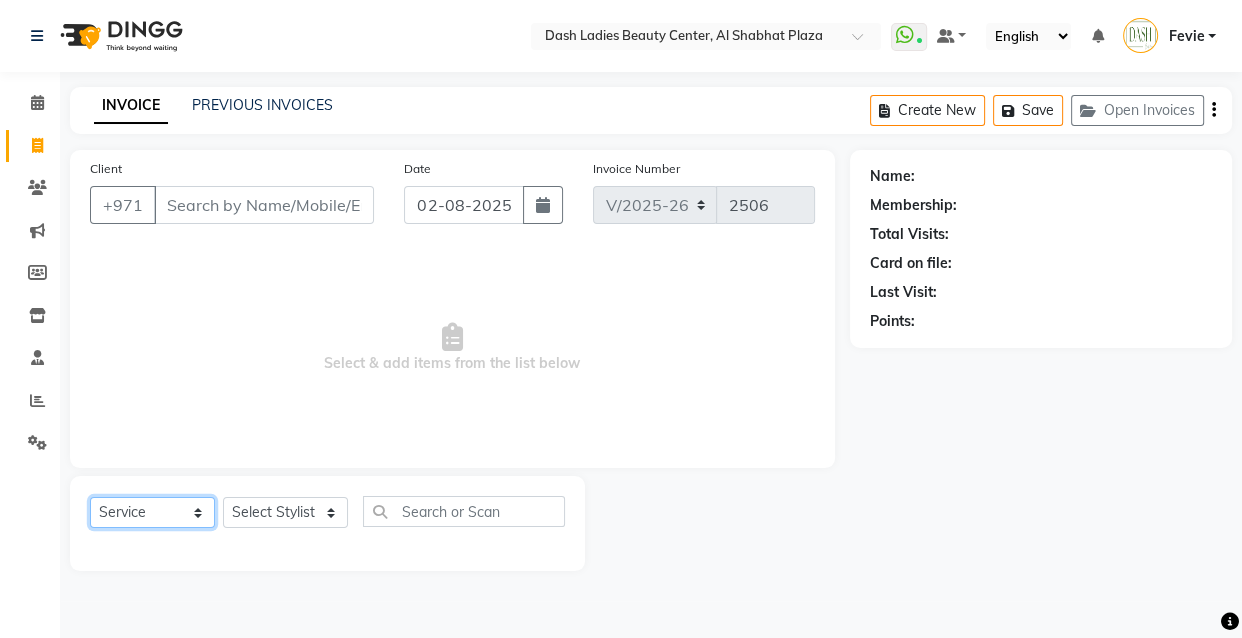 click on "Select  Service  Product  Membership  Package Voucher Prepaid Gift Card" 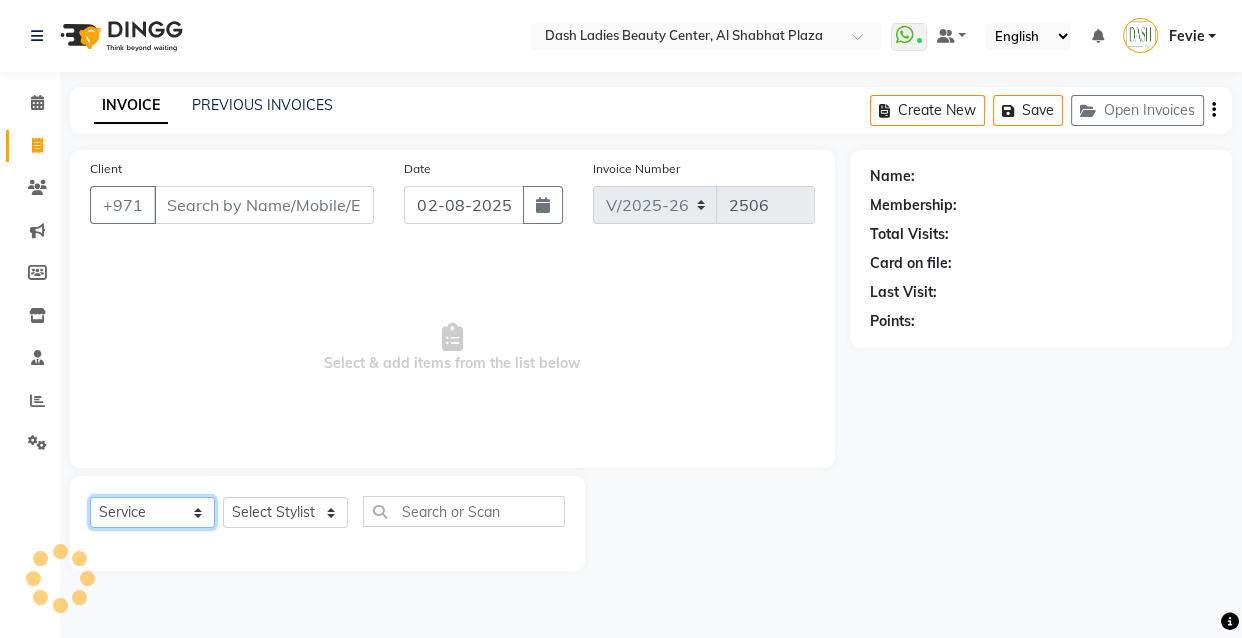 click on "Select  Service  Product  Membership  Package Voucher Prepaid Gift Card" 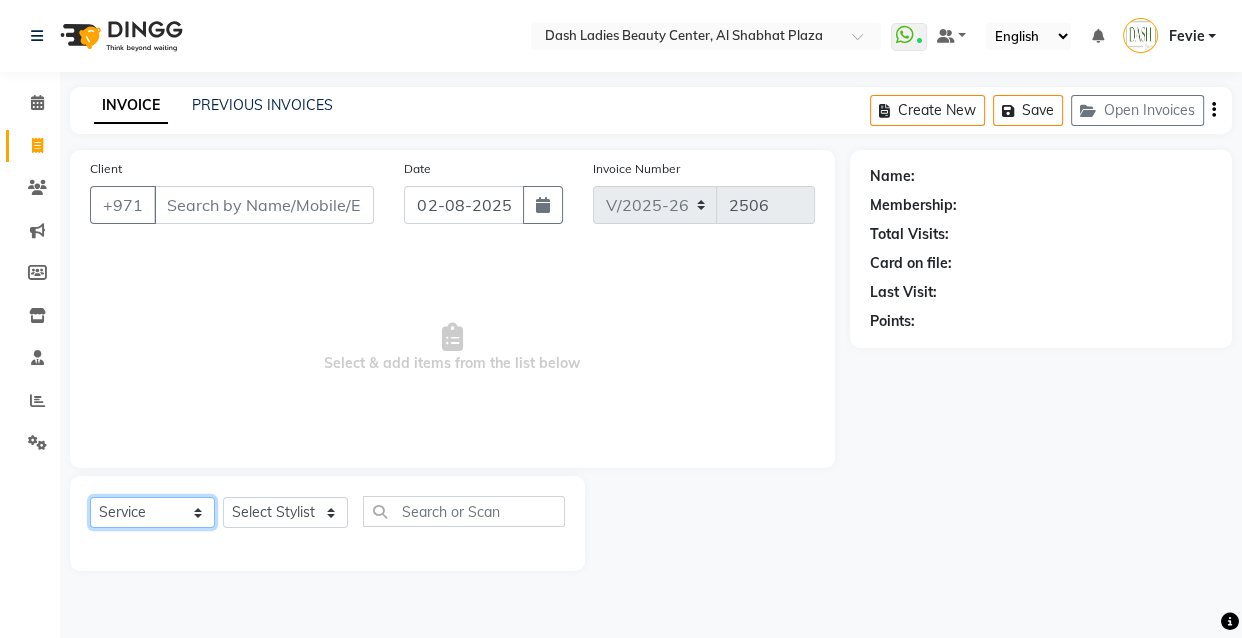select on "product" 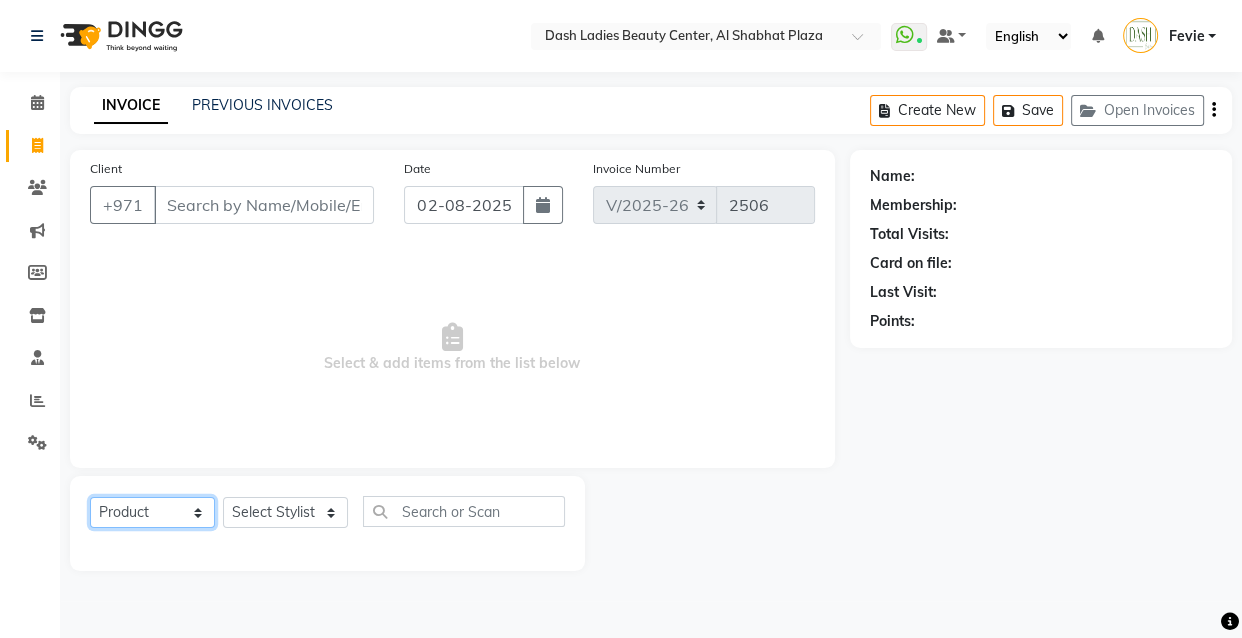 click on "Select  Service  Product  Membership  Package Voucher Prepaid Gift Card" 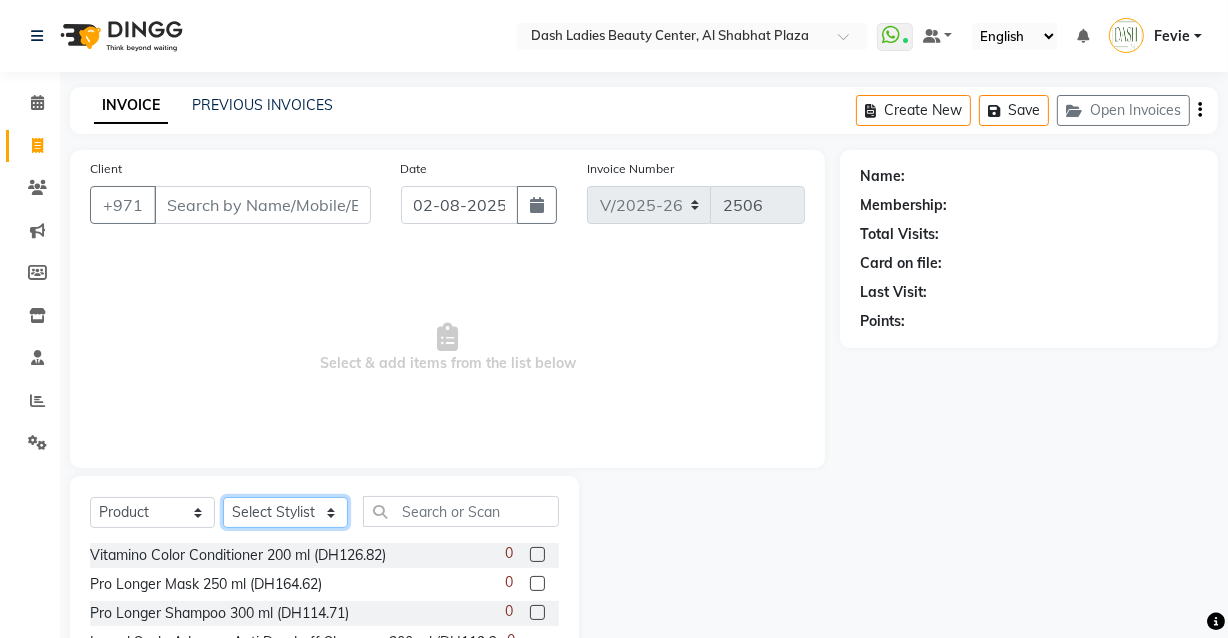click on "Select Stylist Aizel Angelina Anna Bobi Edlyn Fevie  Flora Grace Hamda Janine Jelyn Mariel Maya Maya (Cafe) May Joy (Cafe) Nabasirye (Cafe) Nancy Nilam Nita Noreen Owner Peace Rechiel Rose Marie Saman Talina" 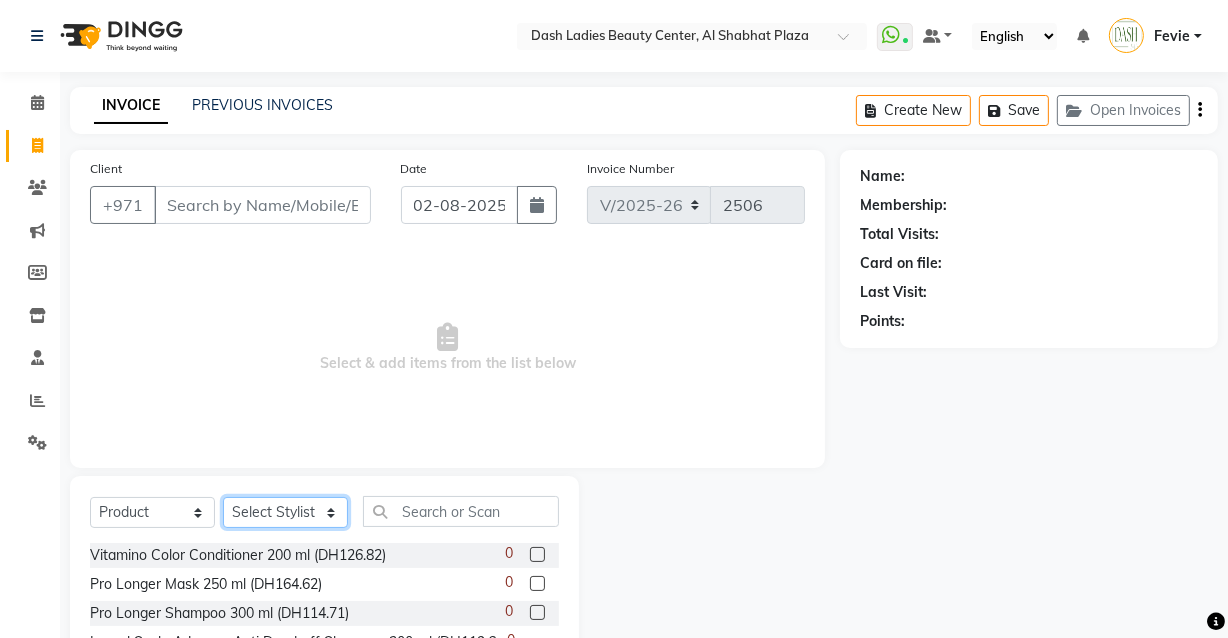 select on "84141" 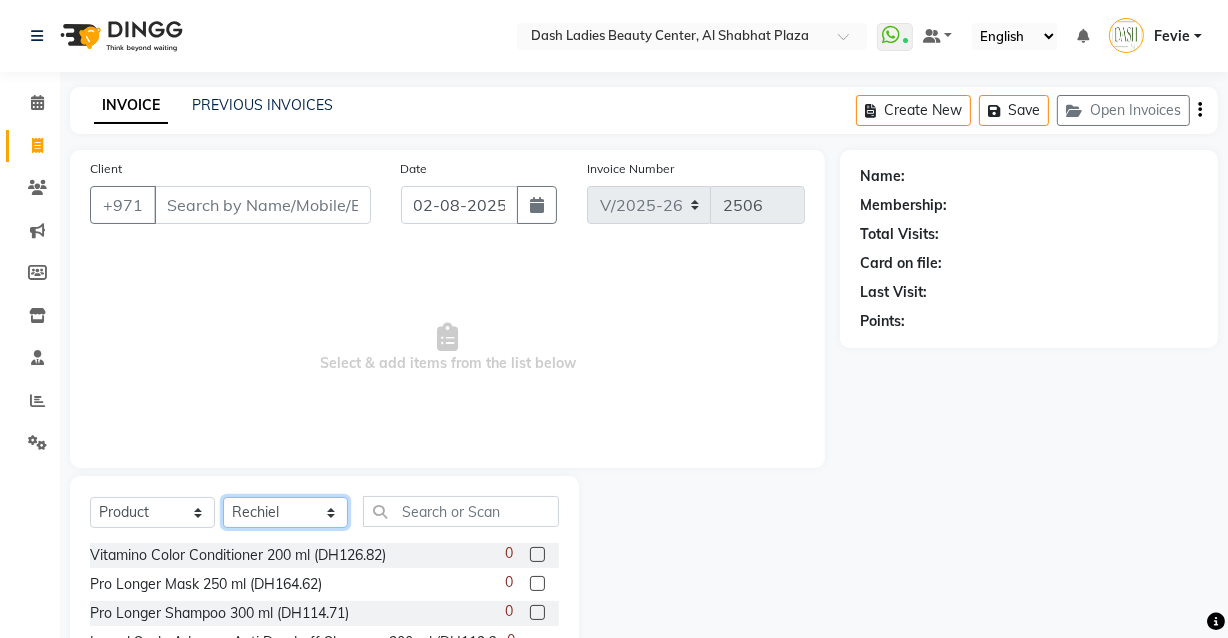 click on "Select Stylist Aizel Angelina Anna Bobi Edlyn Fevie  Flora Grace Hamda Janine Jelyn Mariel Maya Maya (Cafe) May Joy (Cafe) Nabasirye (Cafe) Nancy Nilam Nita Noreen Owner Peace Rechiel Rose Marie Saman Talina" 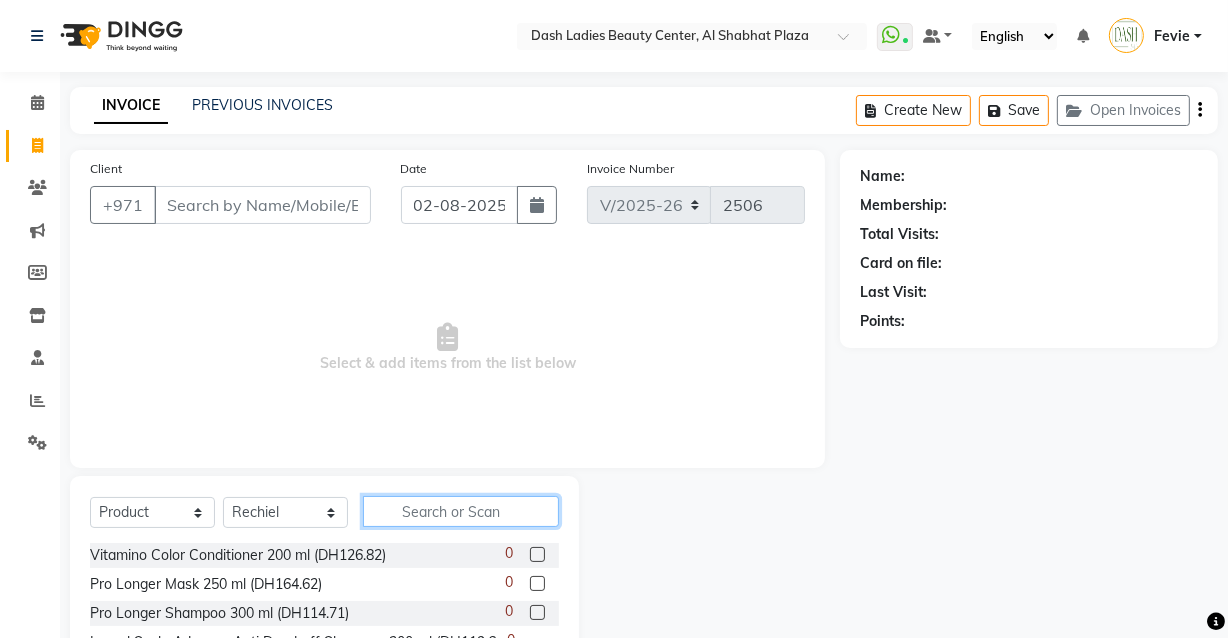 click 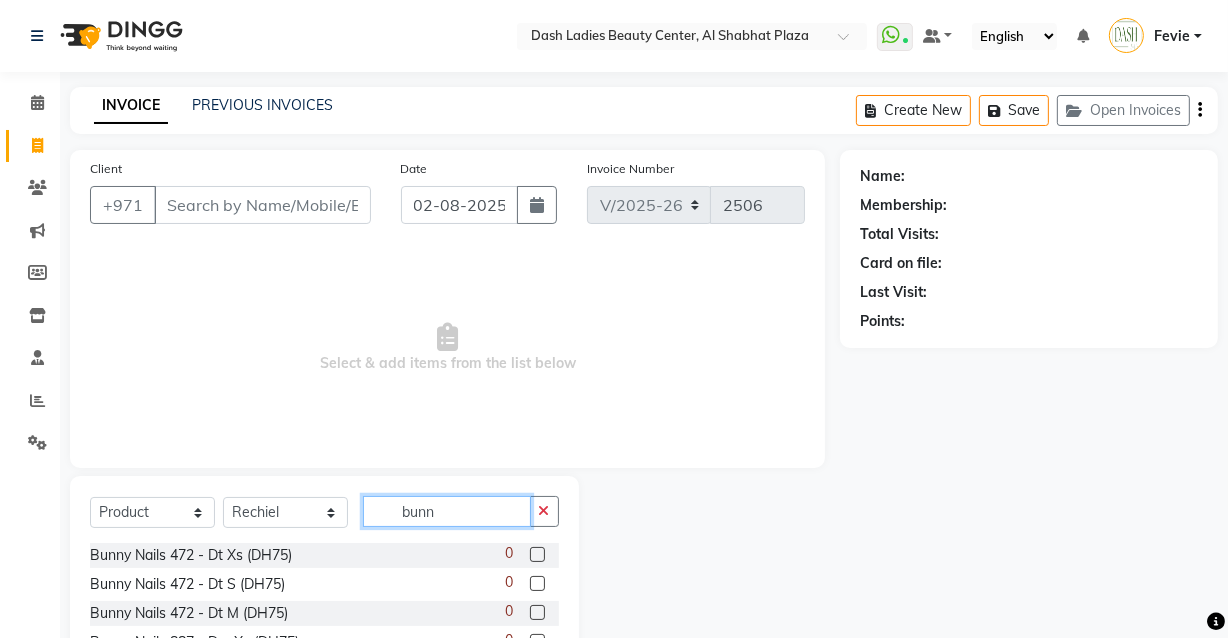 type on "bunn" 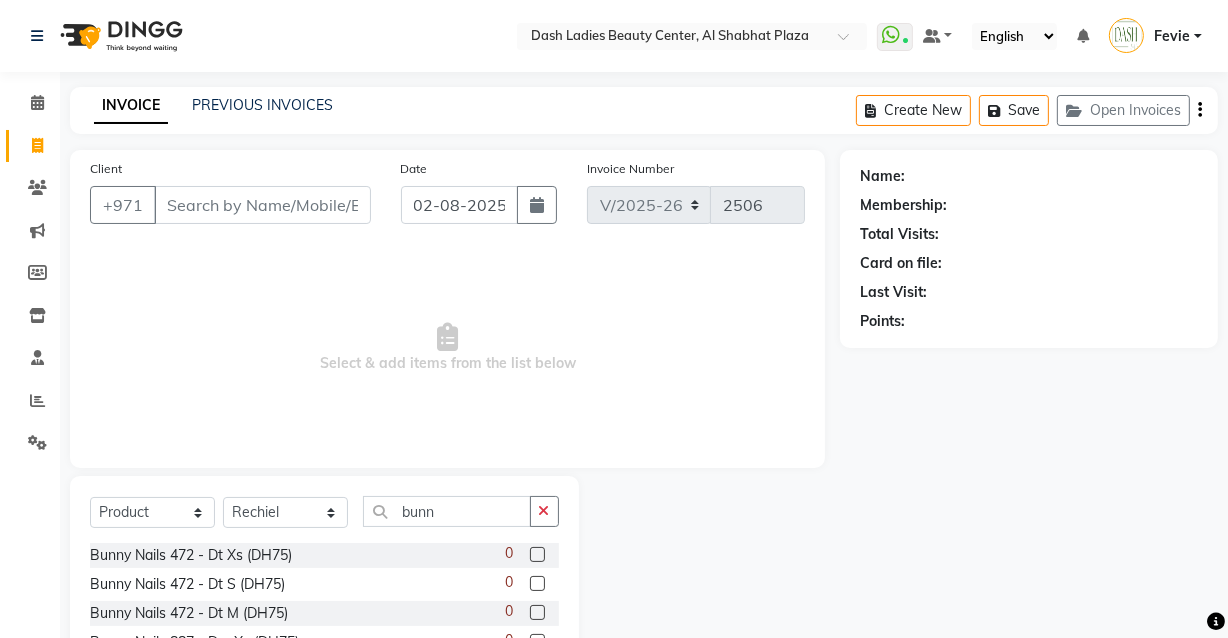 click 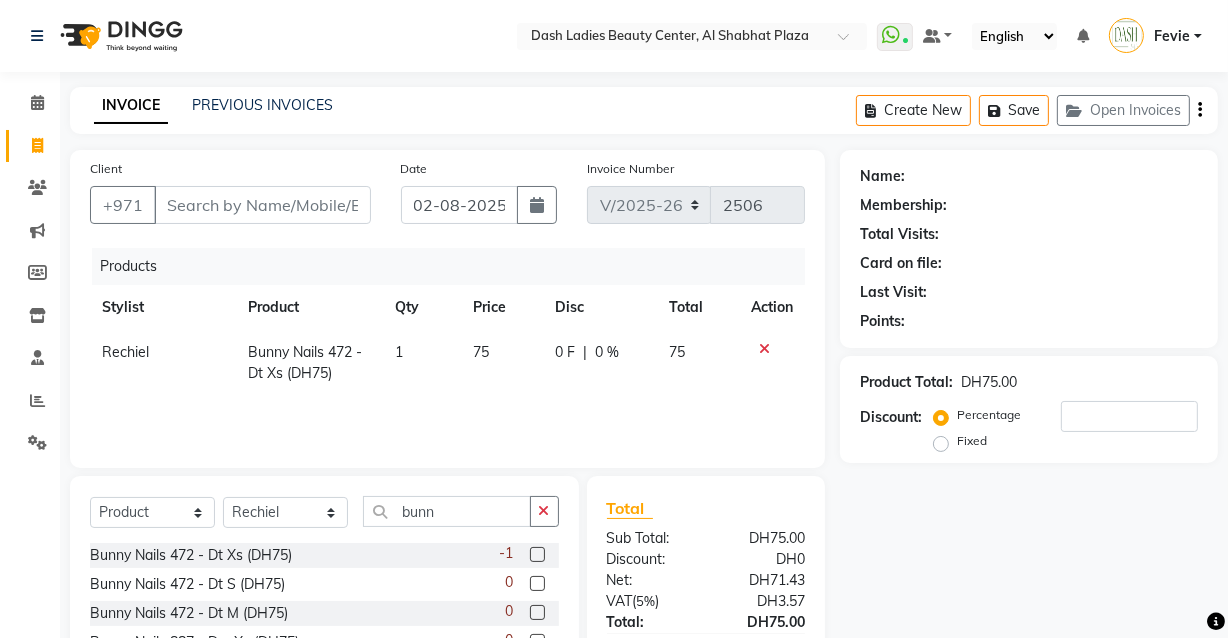 click 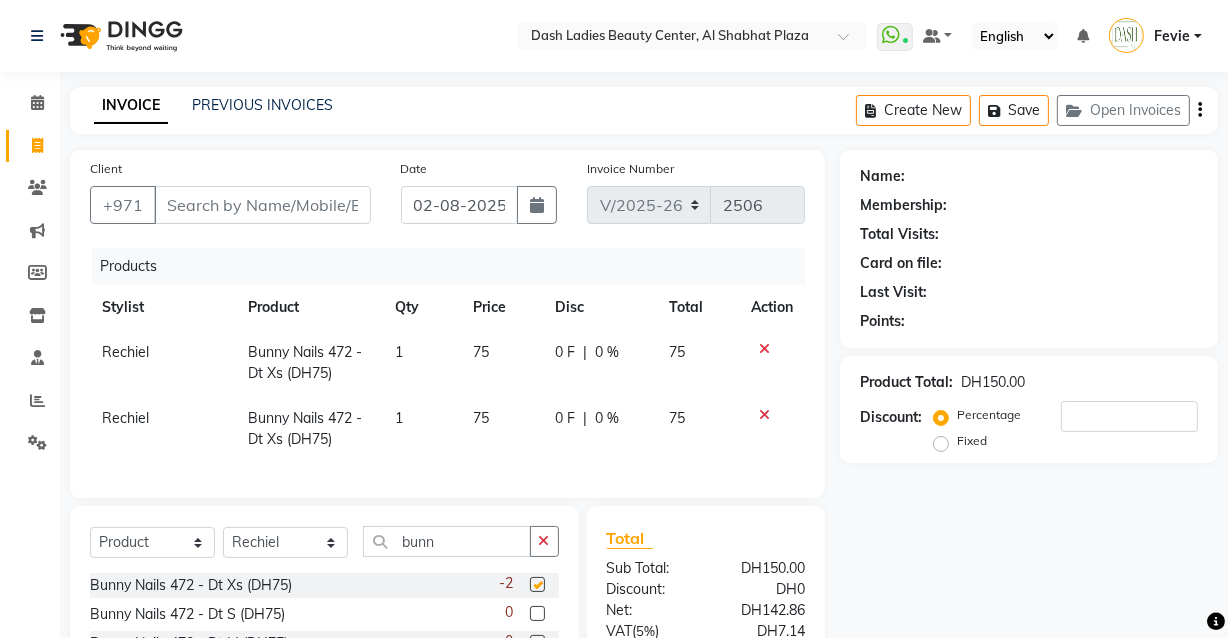 checkbox on "false" 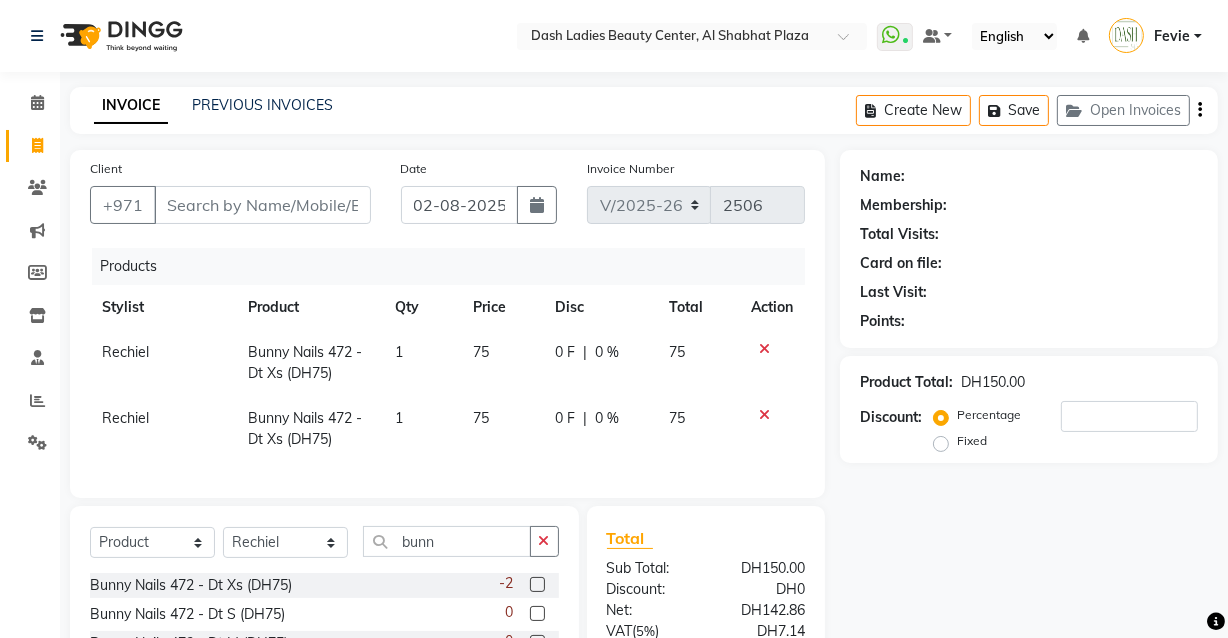 click on "75" 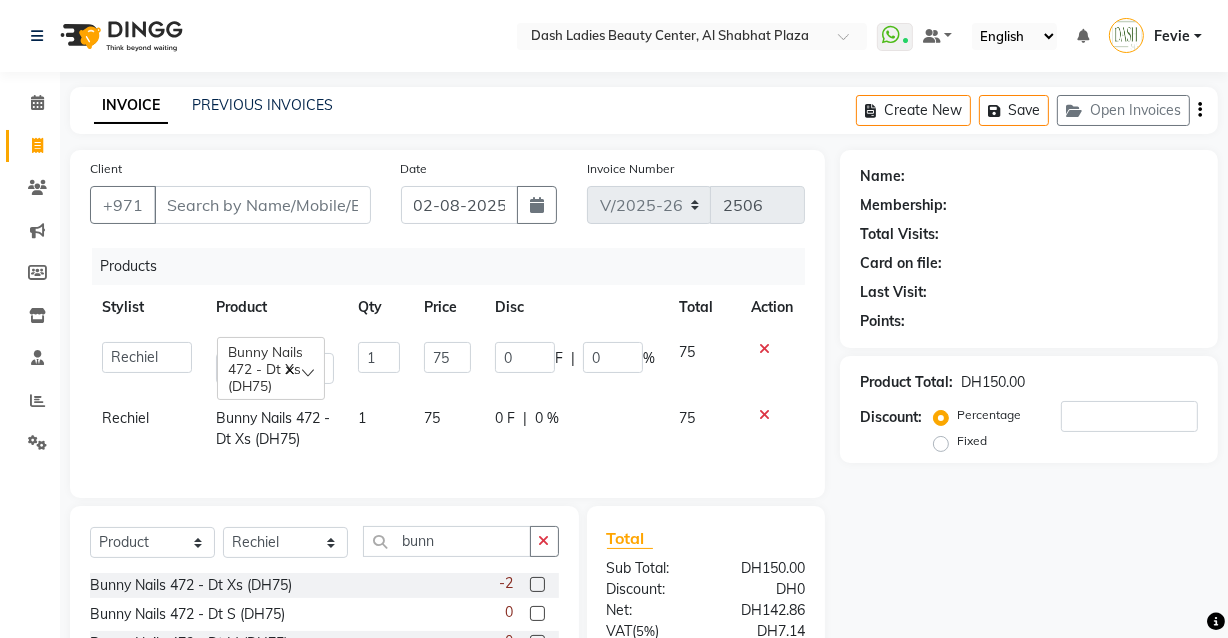click 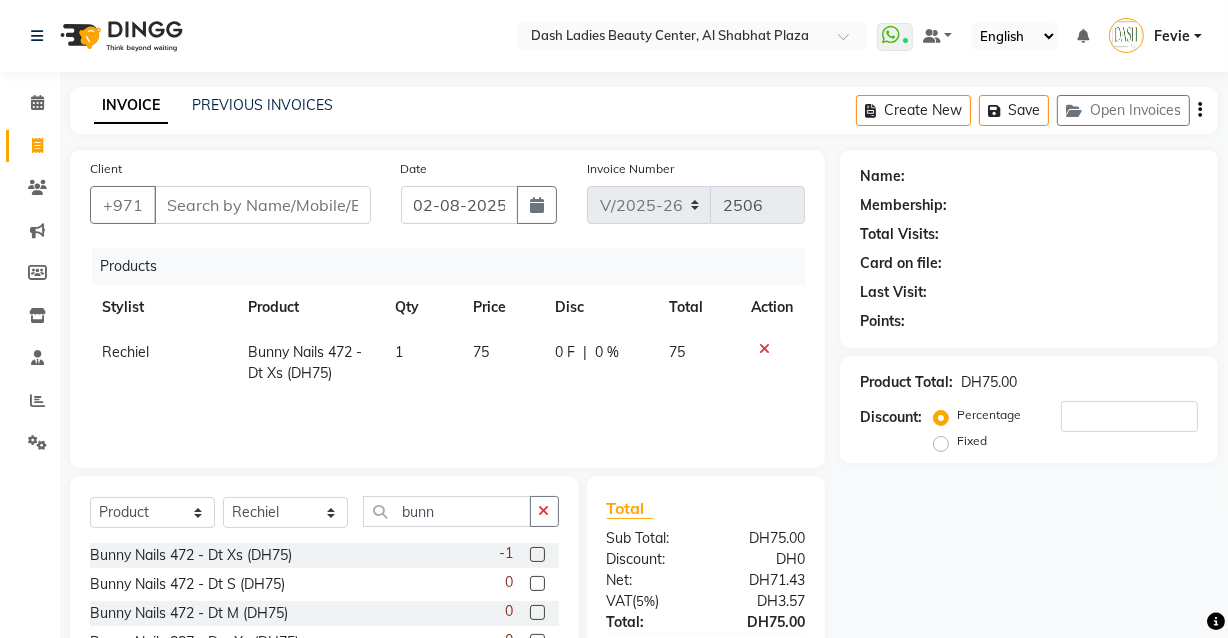 click 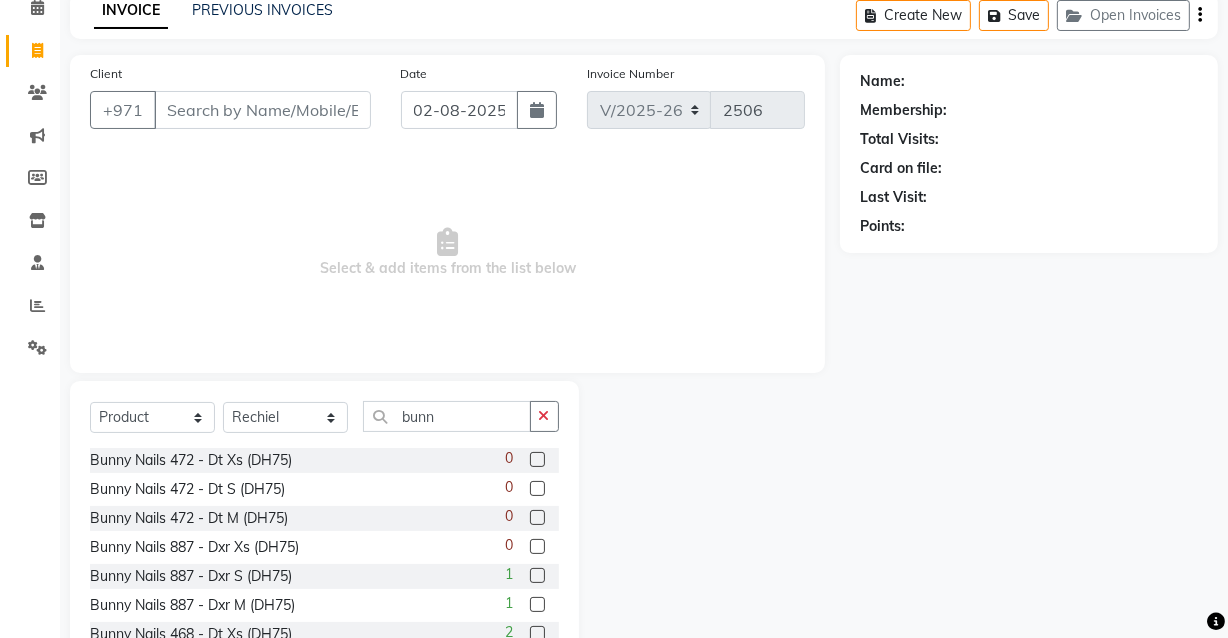 scroll, scrollTop: 163, scrollLeft: 0, axis: vertical 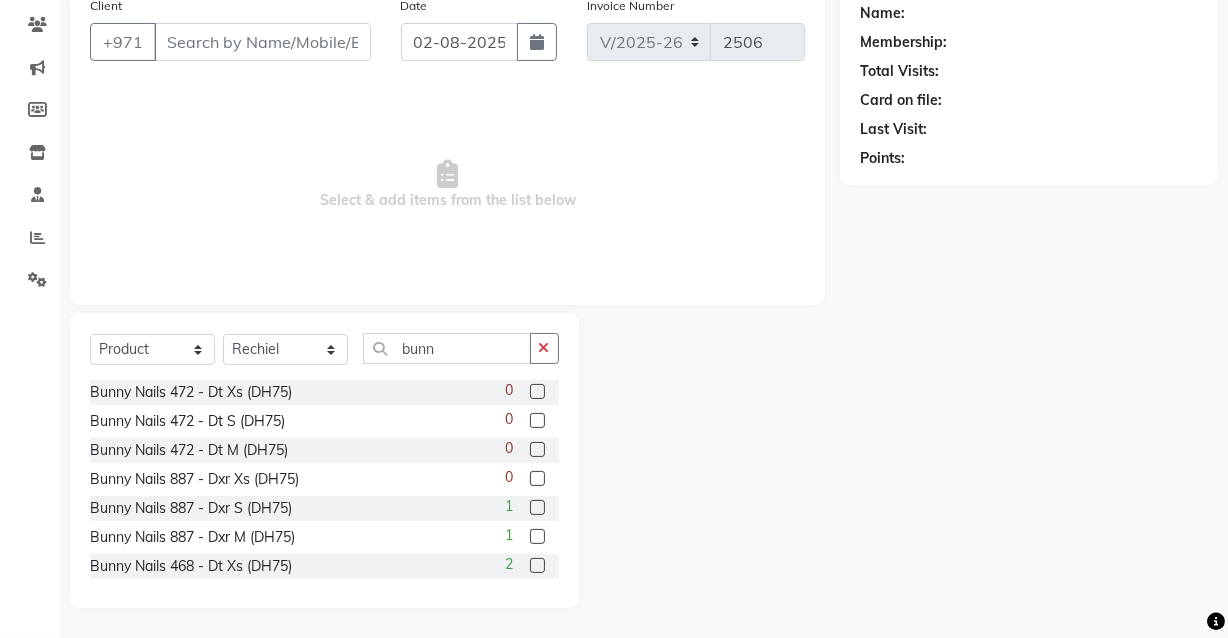 click 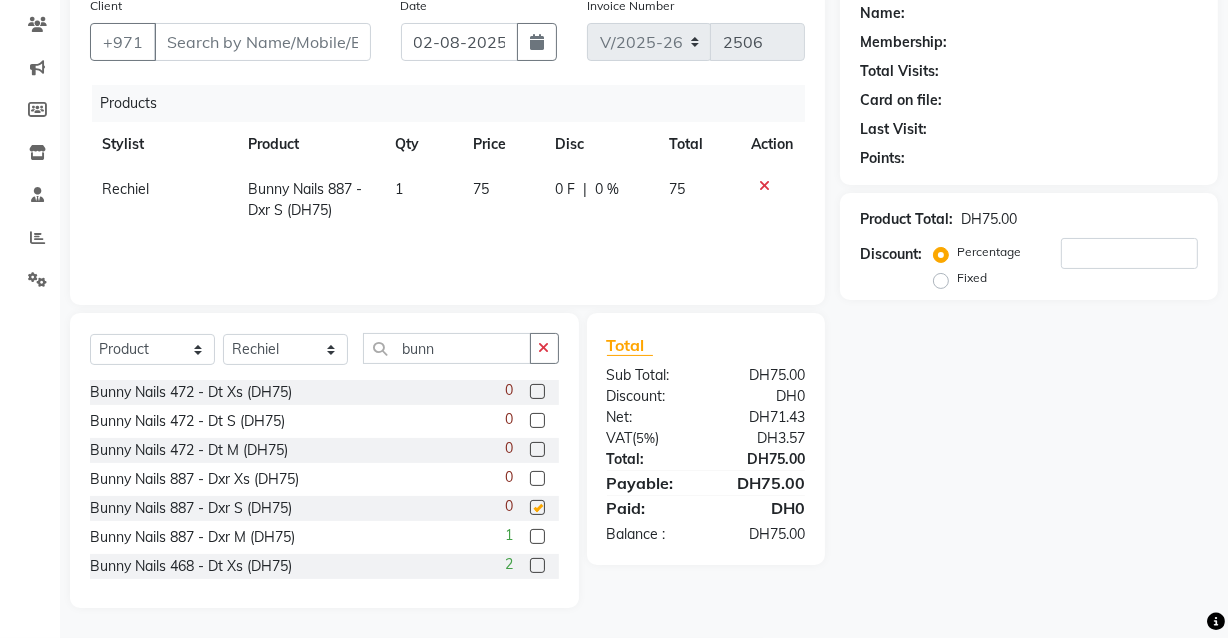 checkbox on "false" 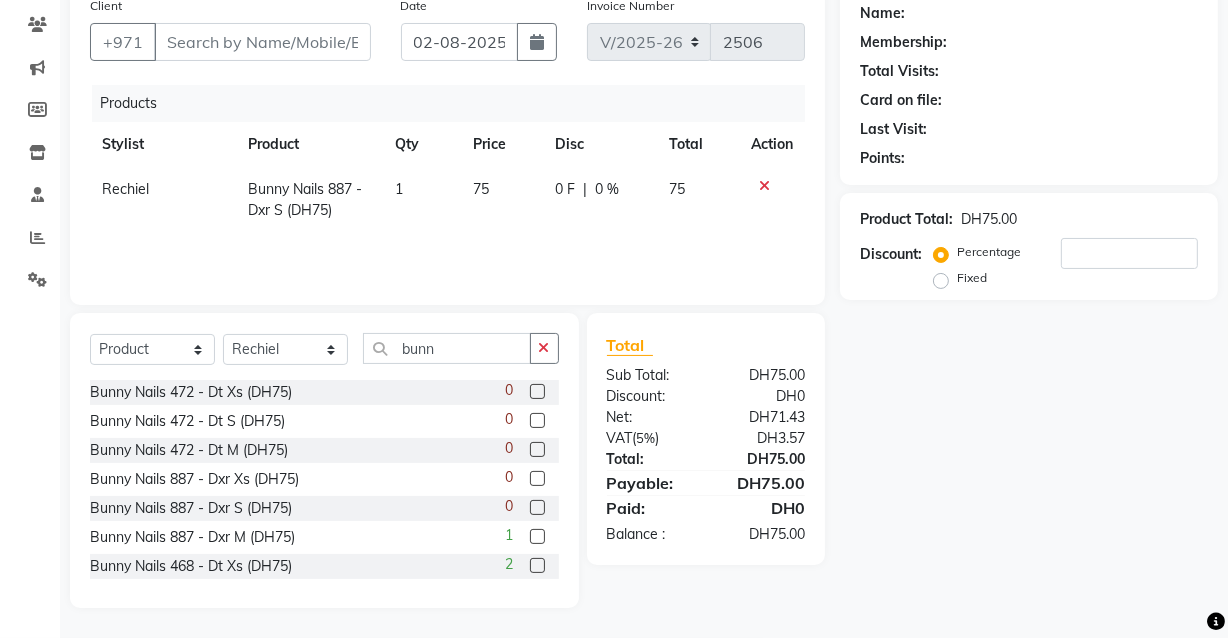 click on "Rechiel" 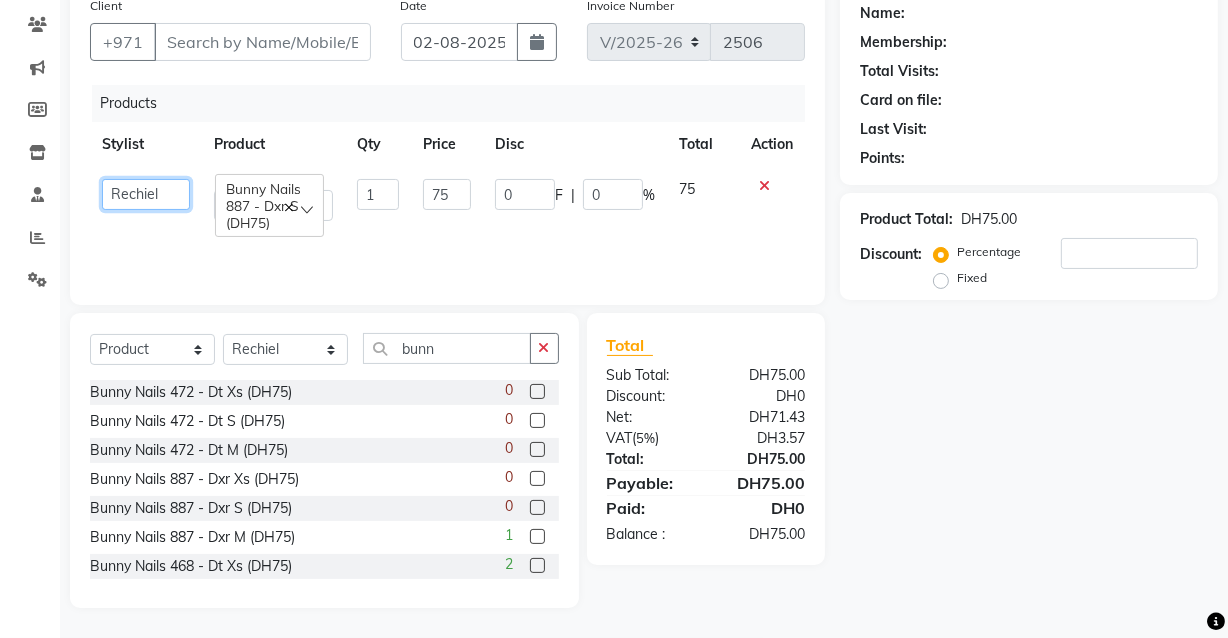 click on "[FIRST]   [FIRST]   [FIRST]   [FIRST]   [FIRST]   [FIRST]    [FIRST]   [FIRST]   [FIRST]   [FIRST]   [FIRST]   [FIRST]   [FIRST]   [FIRST] (Cafe)   [FIRST] (Cafe)   [FIRST] (Cafe)   [FIRST]   [FIRST]   [FIRST]   [FIRST]   [FIRST]   [FIRST]   [FIRST]   [FIRST]   [FIRST]   [FIRST]" 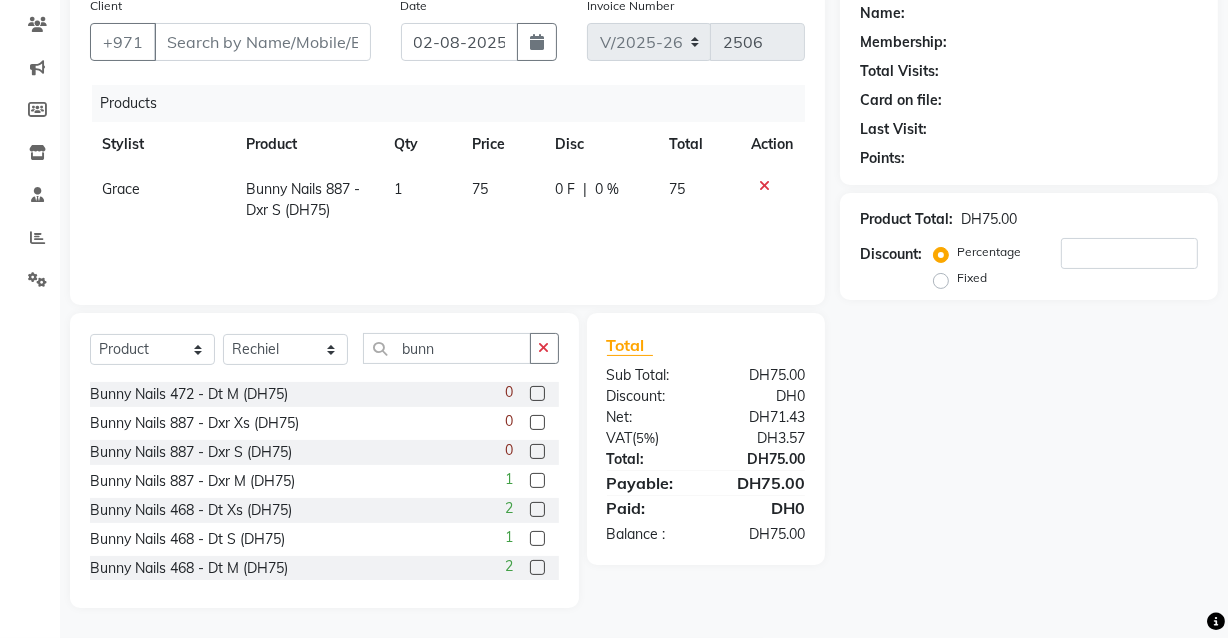 scroll, scrollTop: 57, scrollLeft: 0, axis: vertical 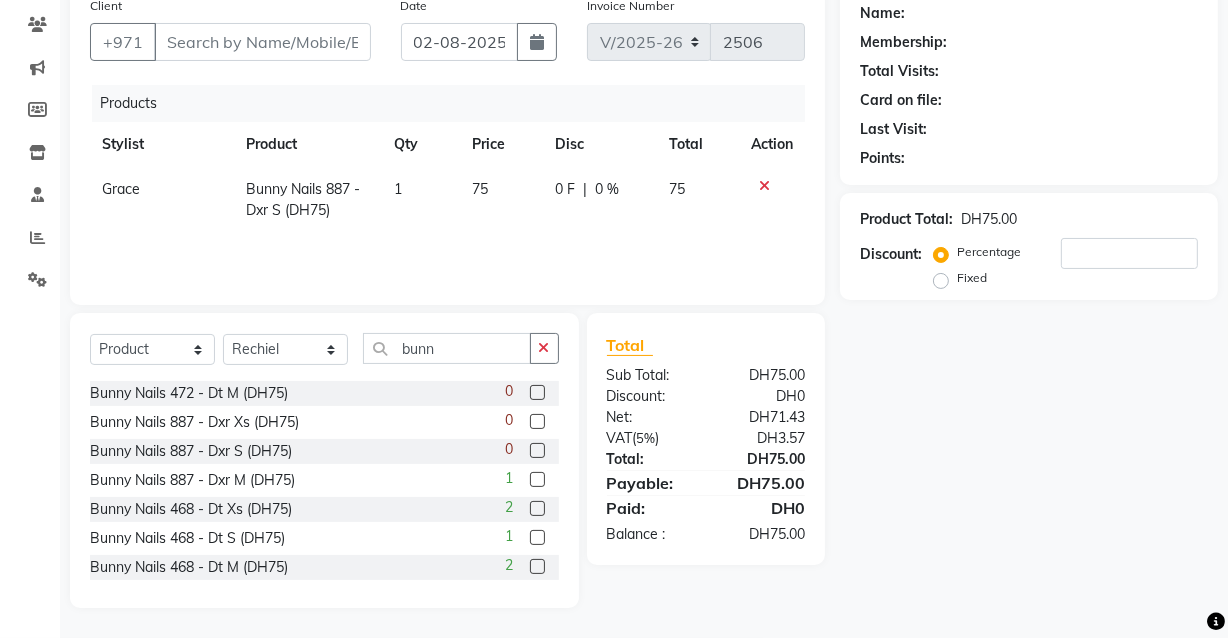 click 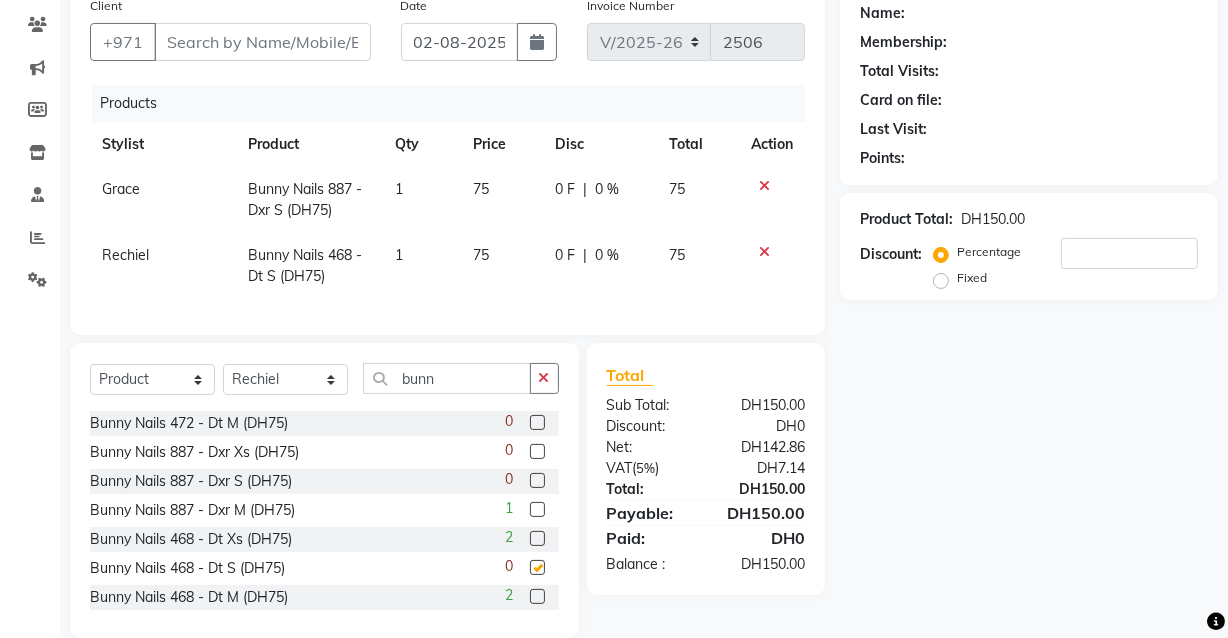 checkbox on "false" 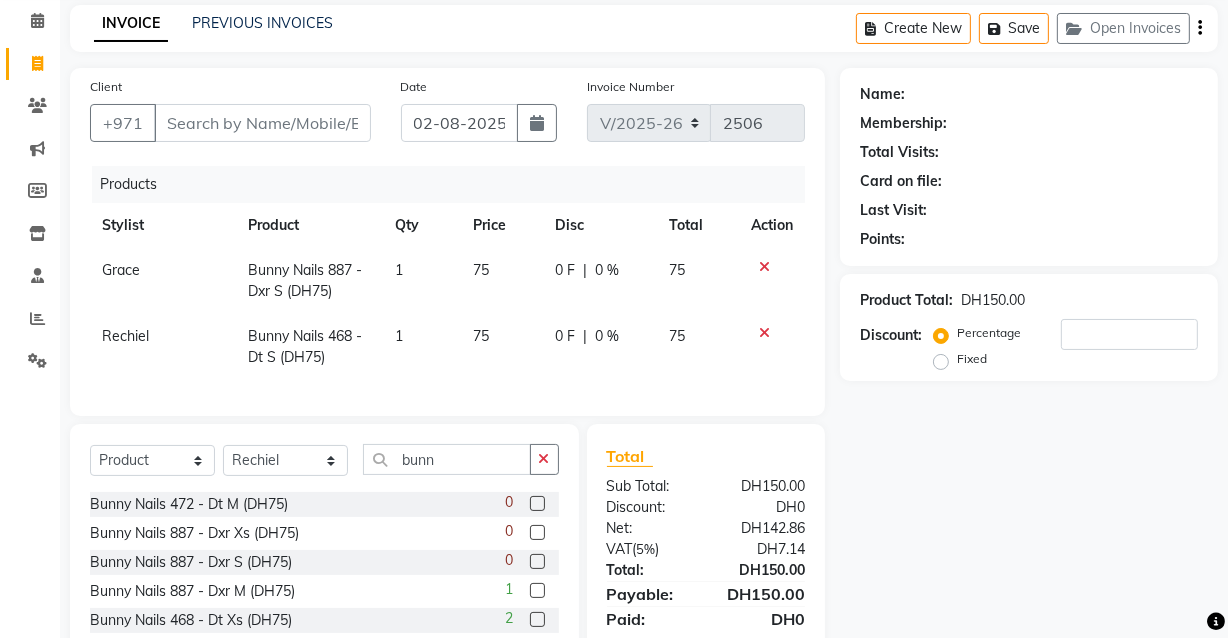scroll, scrollTop: 80, scrollLeft: 0, axis: vertical 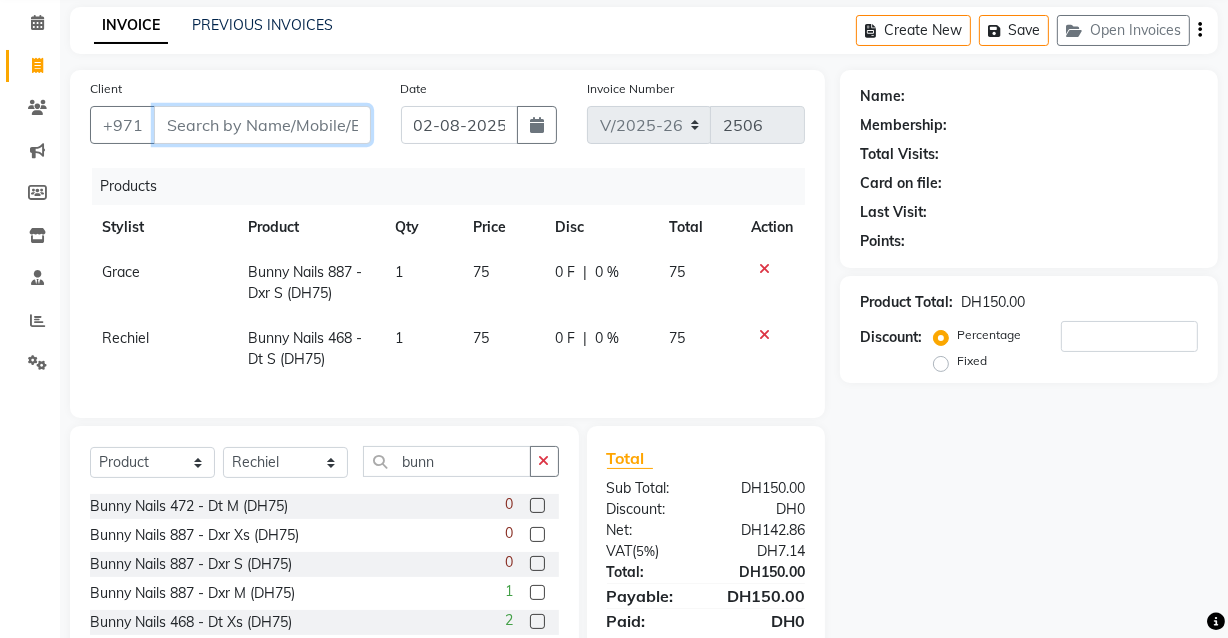 click on "Client" at bounding box center [262, 125] 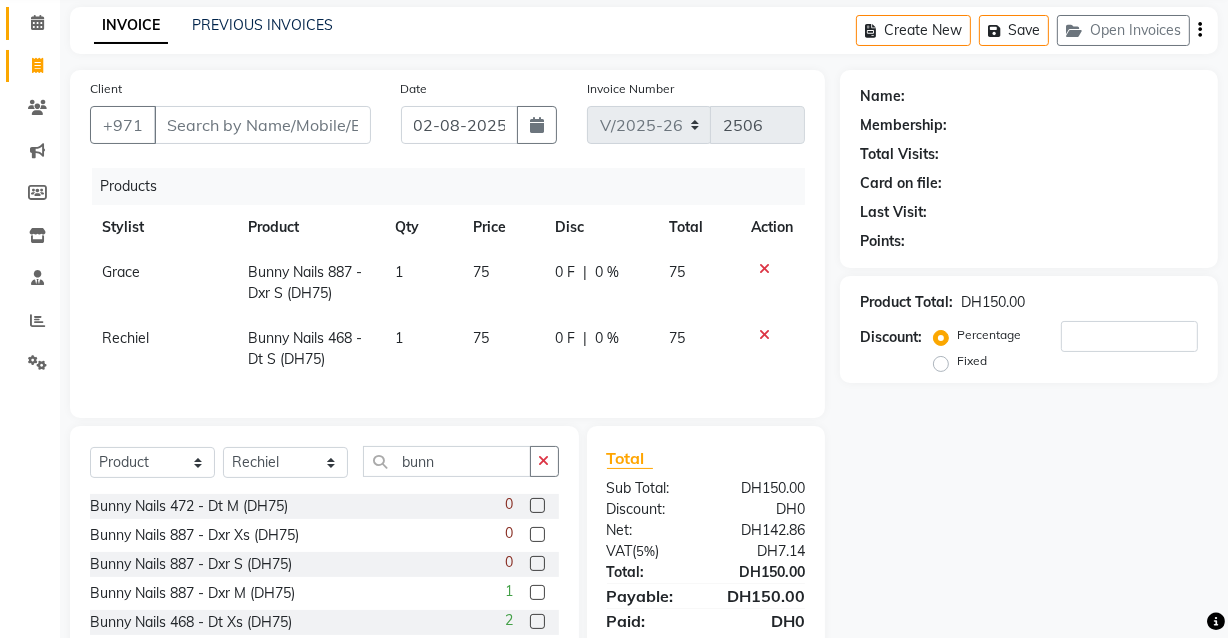 click 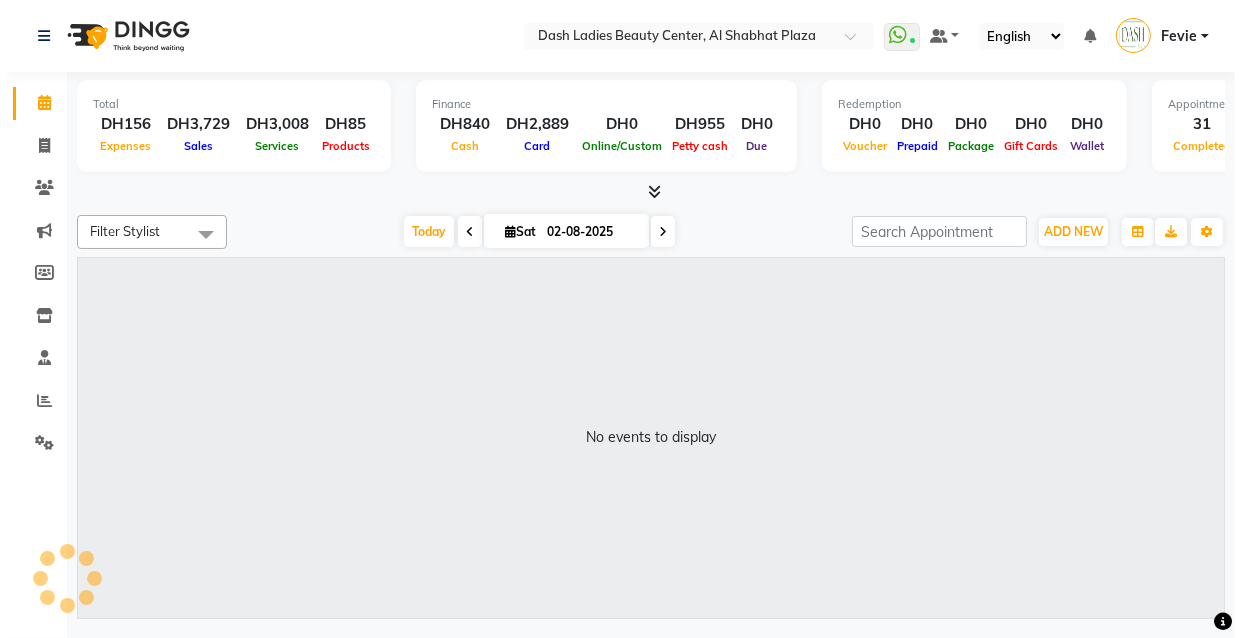 scroll, scrollTop: 0, scrollLeft: 0, axis: both 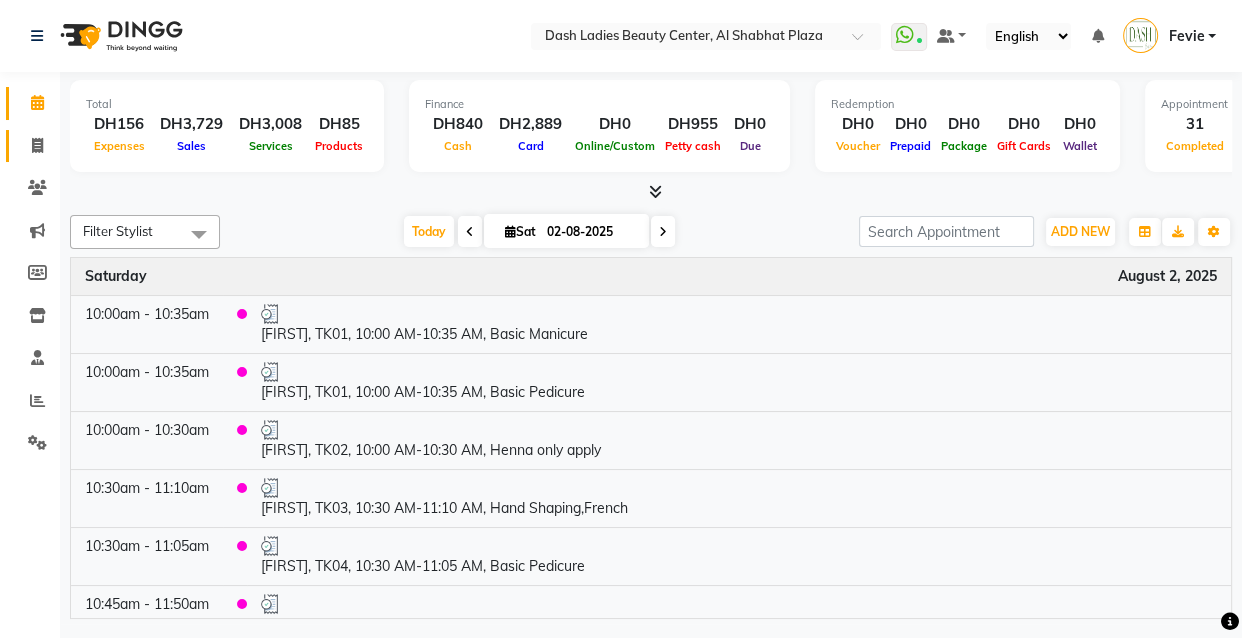 click 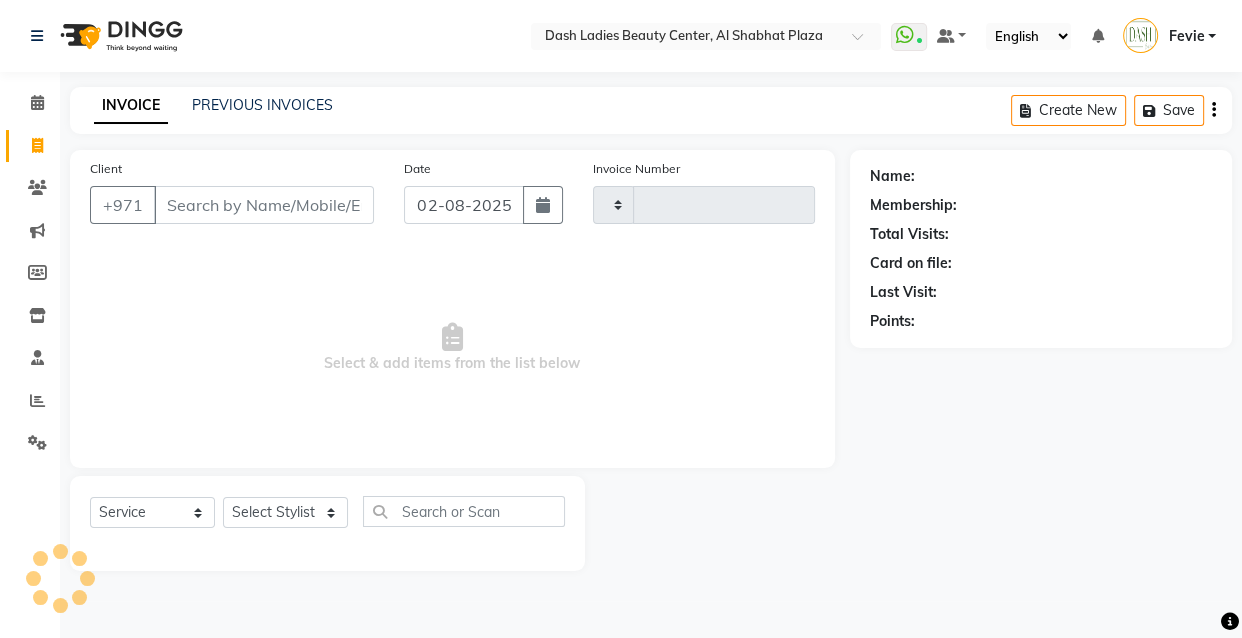 type on "2506" 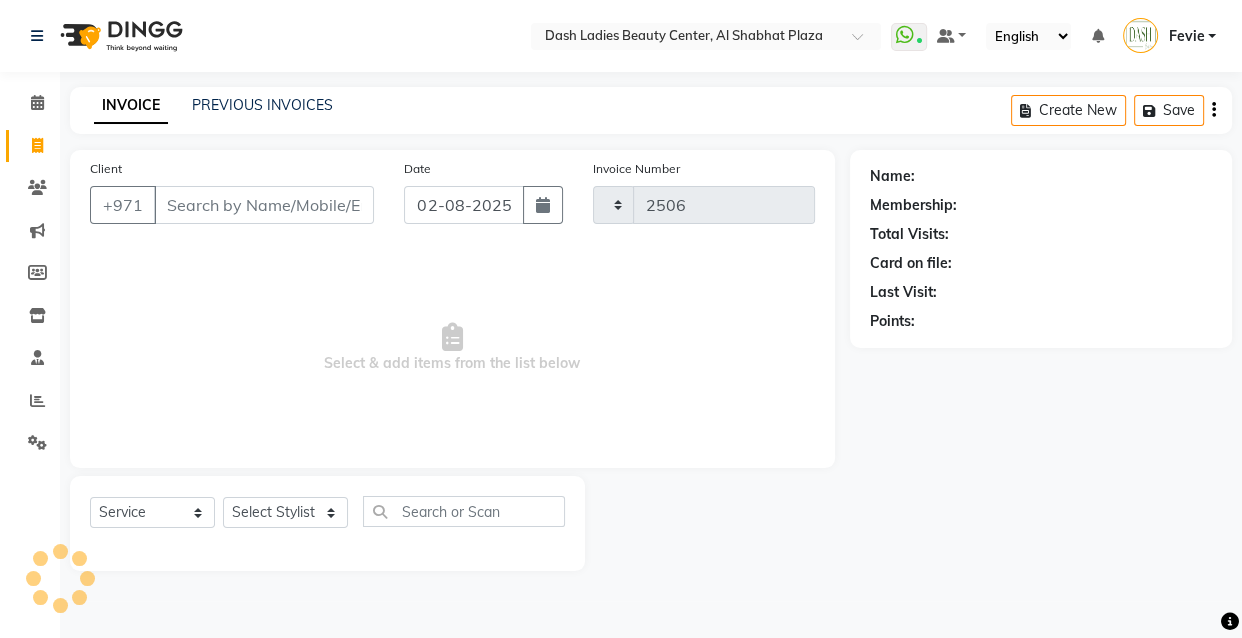 select on "8372" 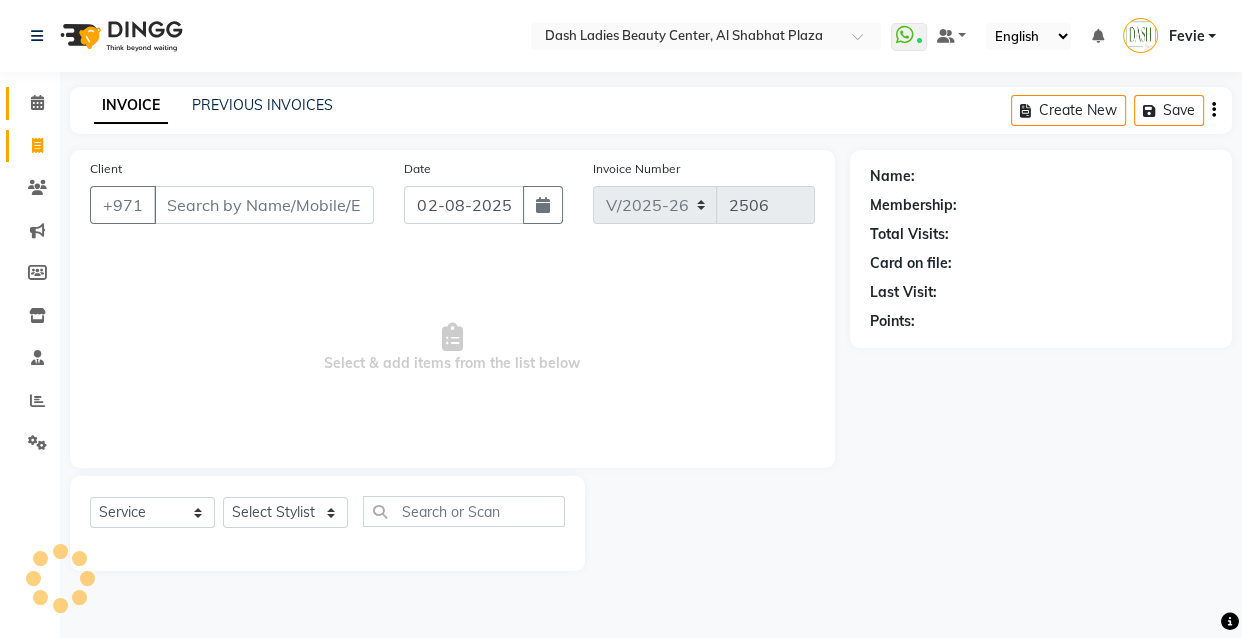 click 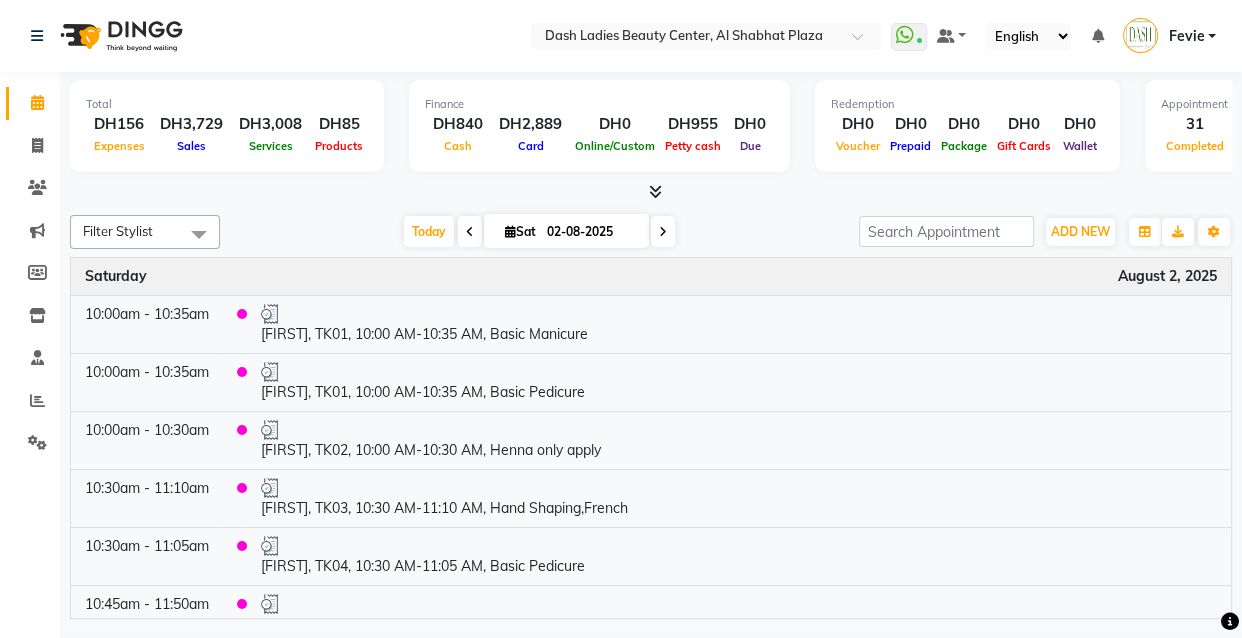 click 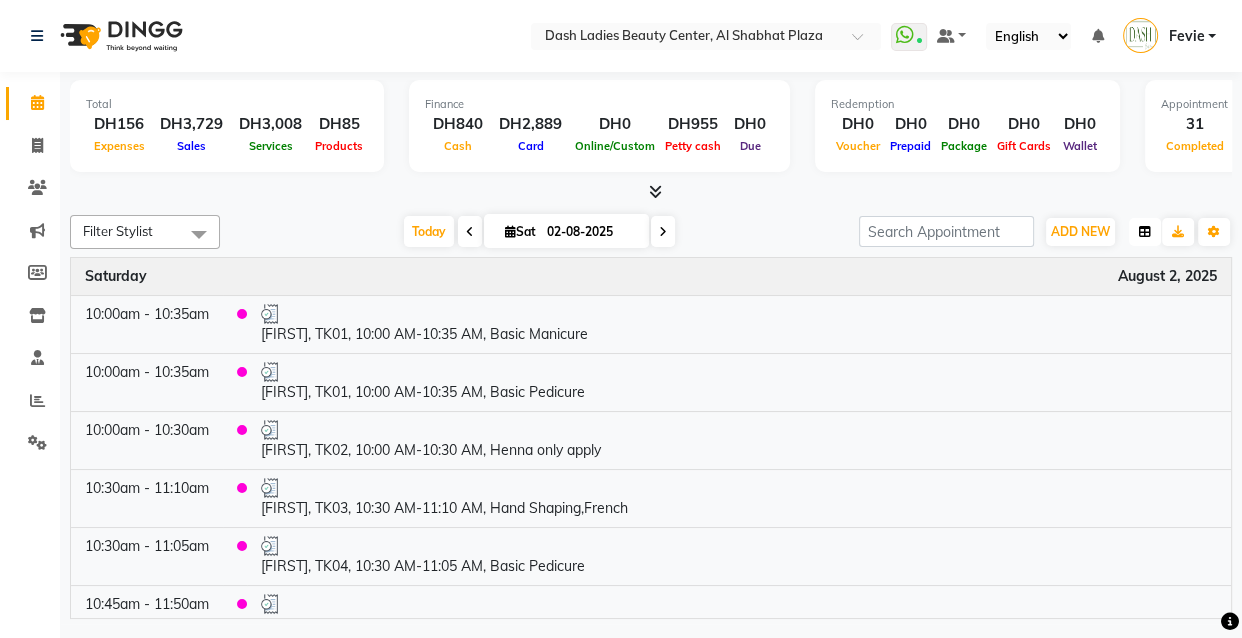 click at bounding box center (1145, 232) 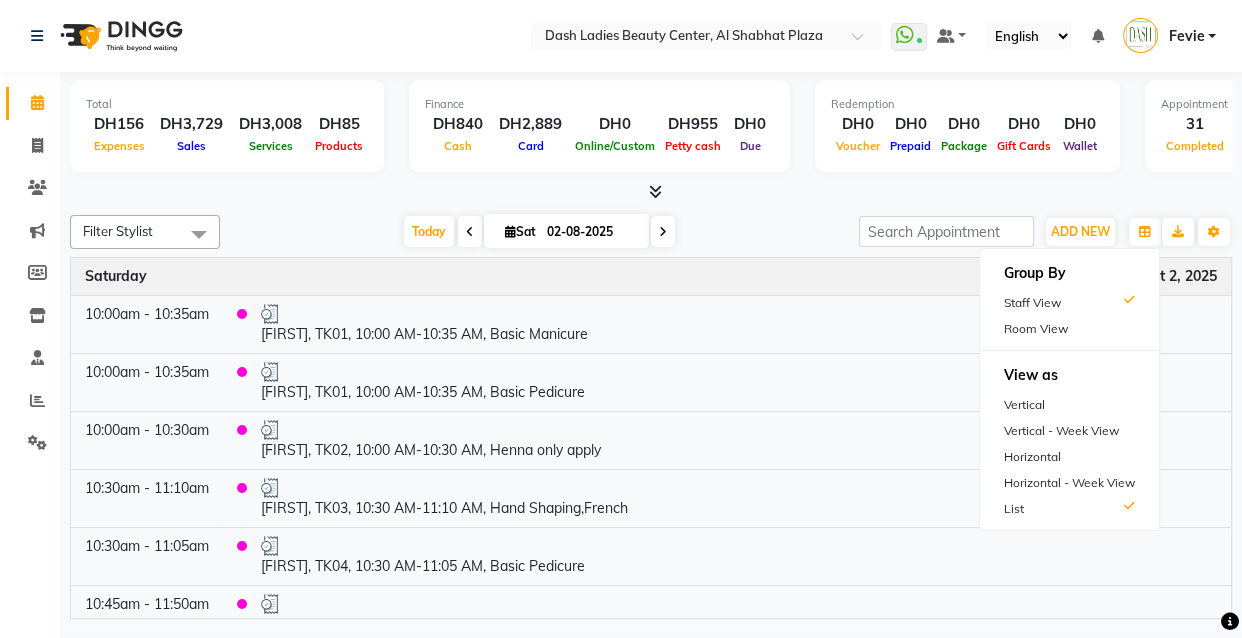 click on "Fevie" at bounding box center [1169, 36] 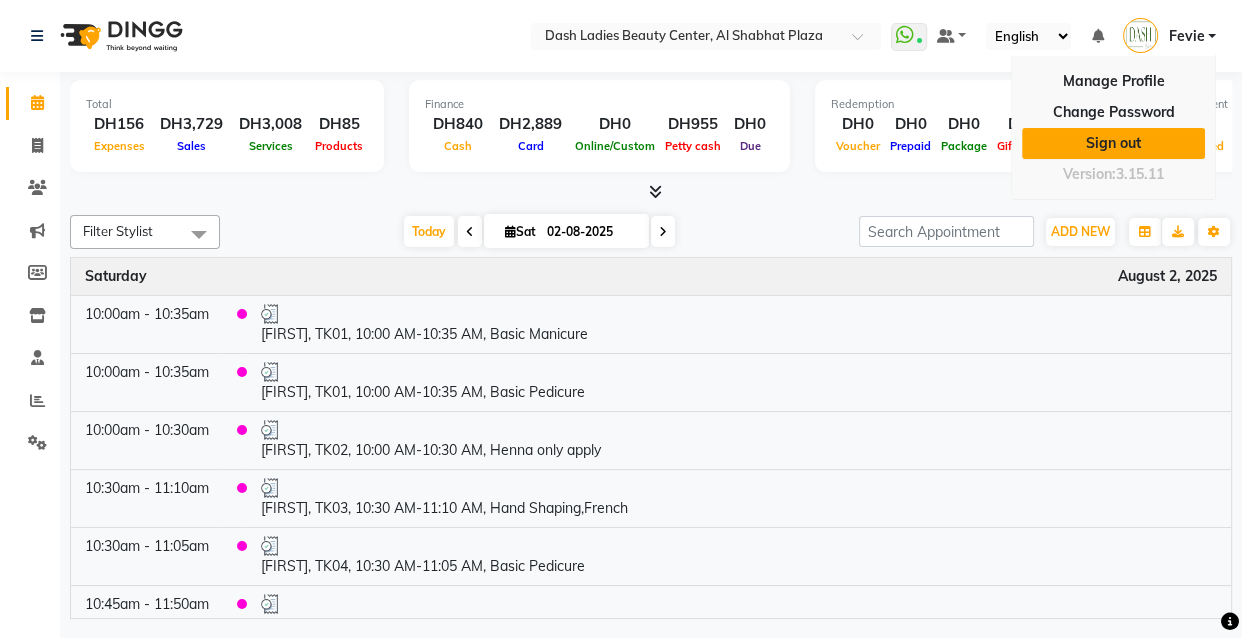 click on "Sign out" at bounding box center [1113, 143] 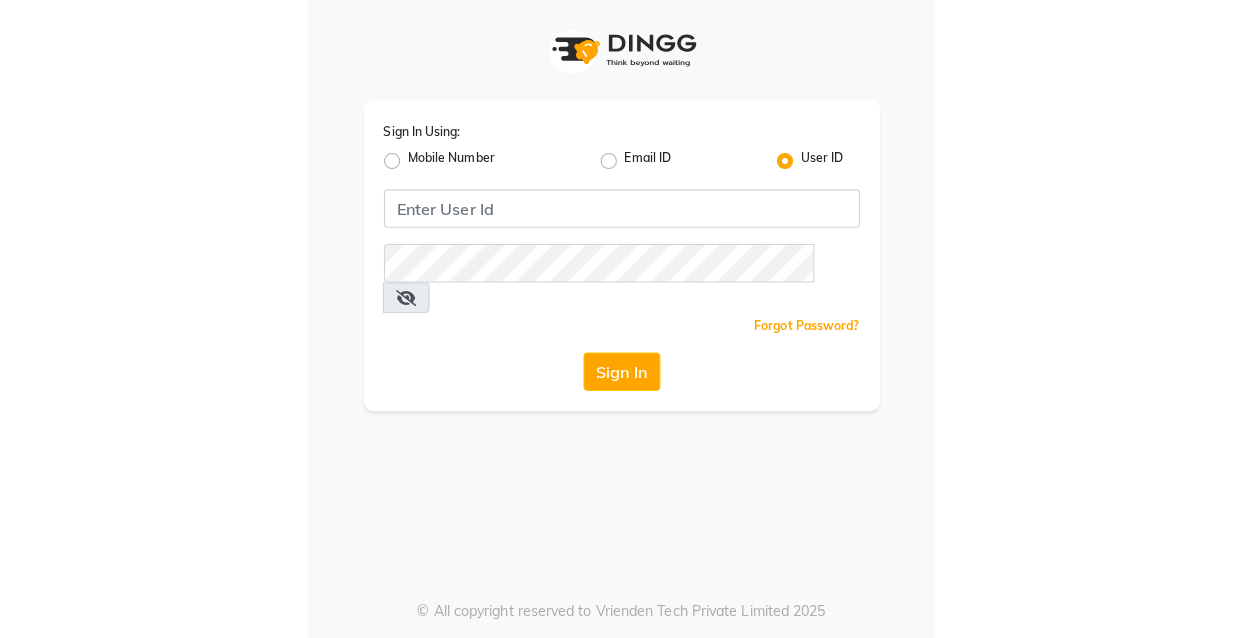 scroll, scrollTop: 0, scrollLeft: 0, axis: both 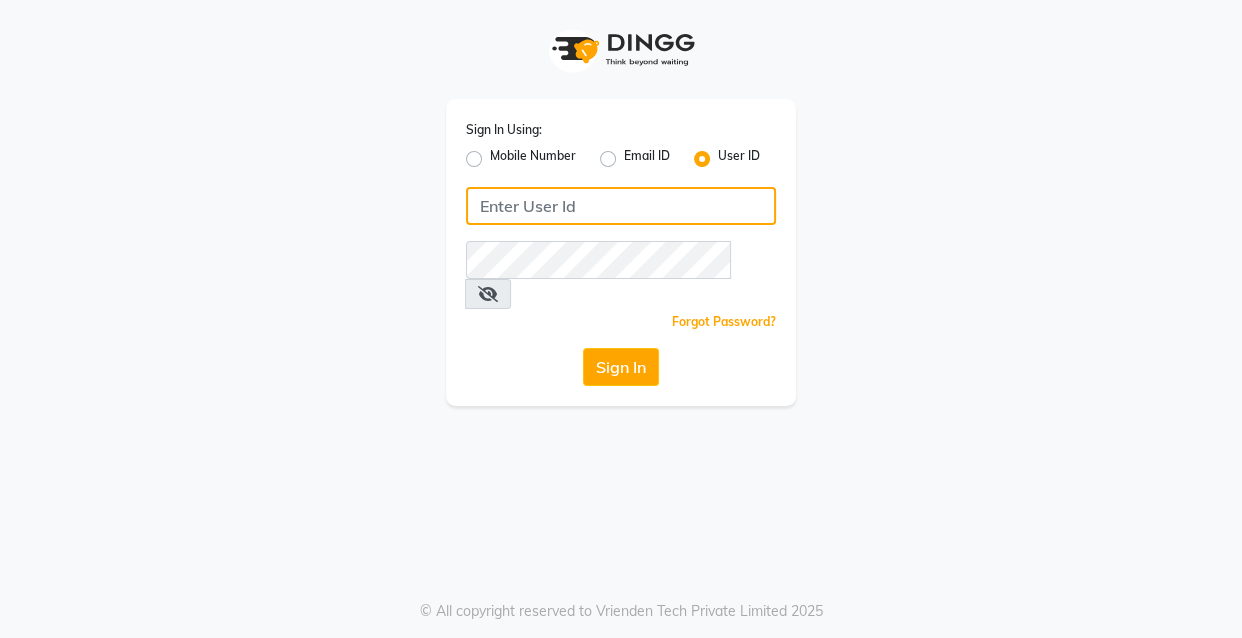 click 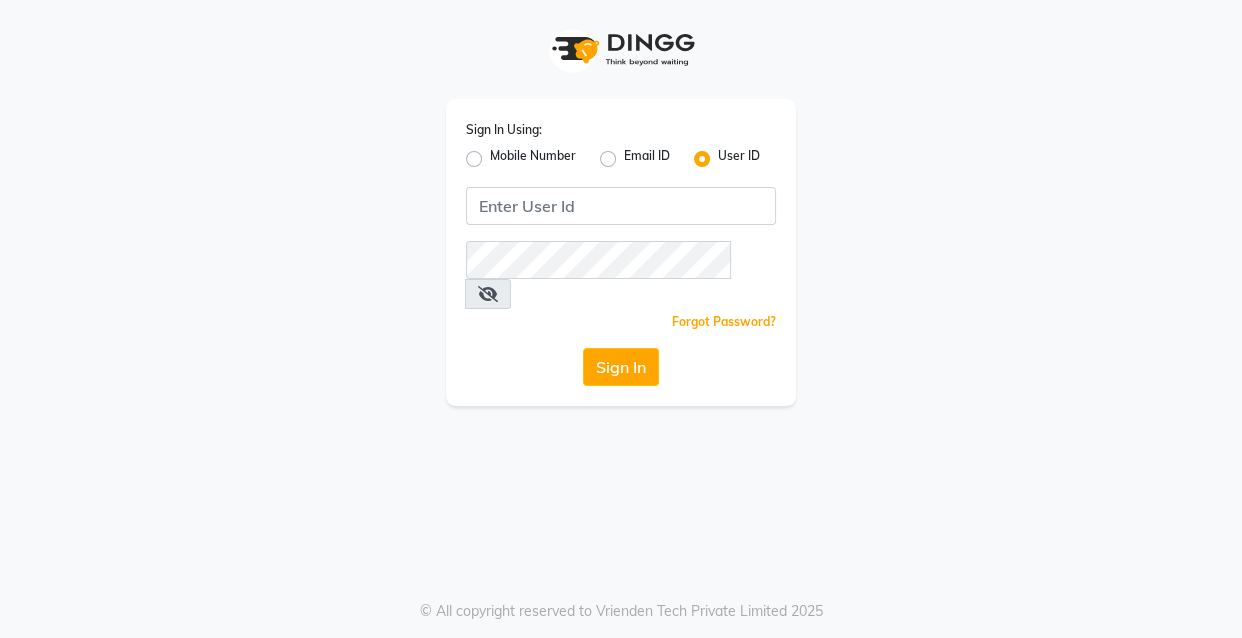 click on "Mobile Number" 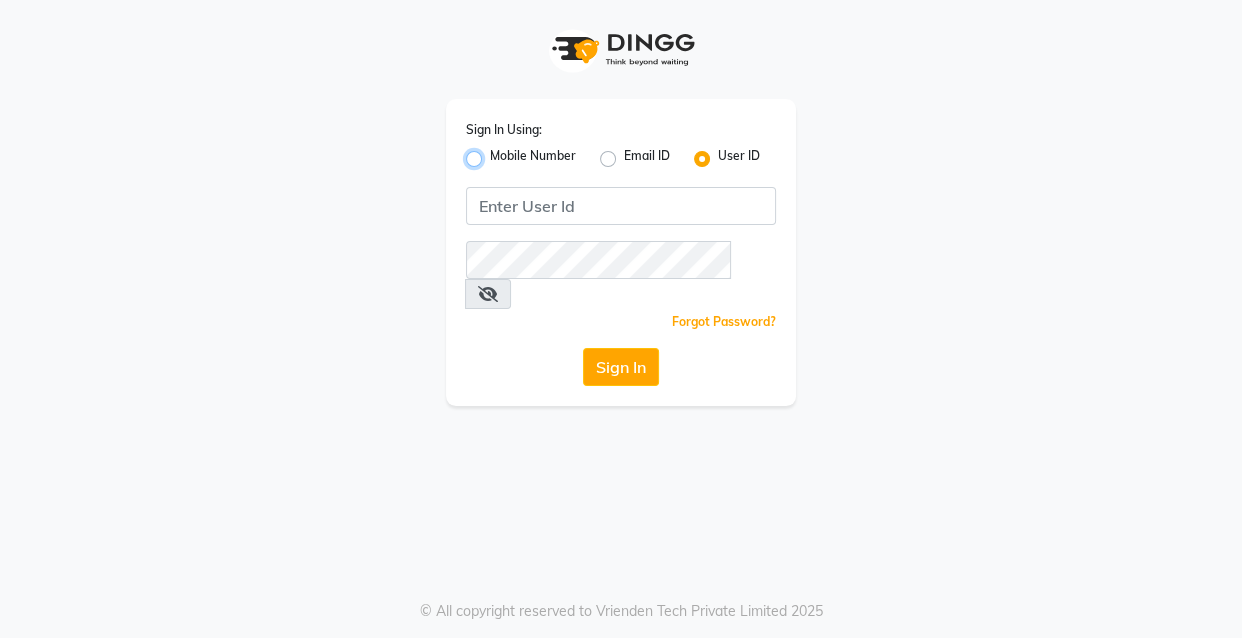 click on "Mobile Number" at bounding box center (496, 153) 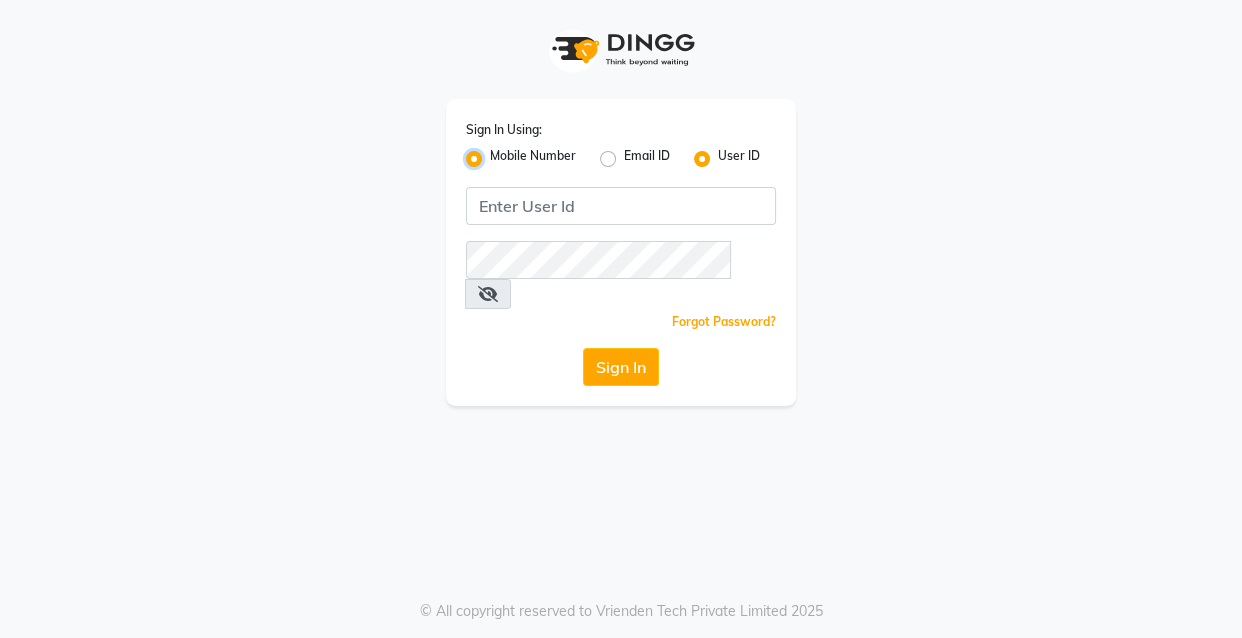radio on "false" 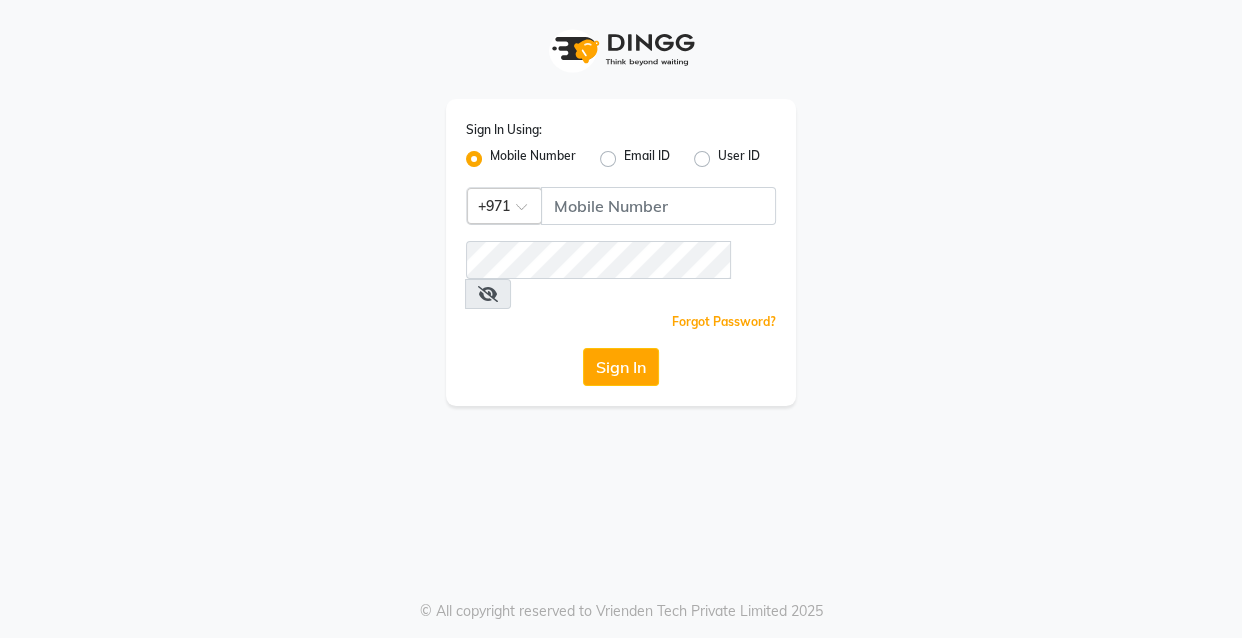 click 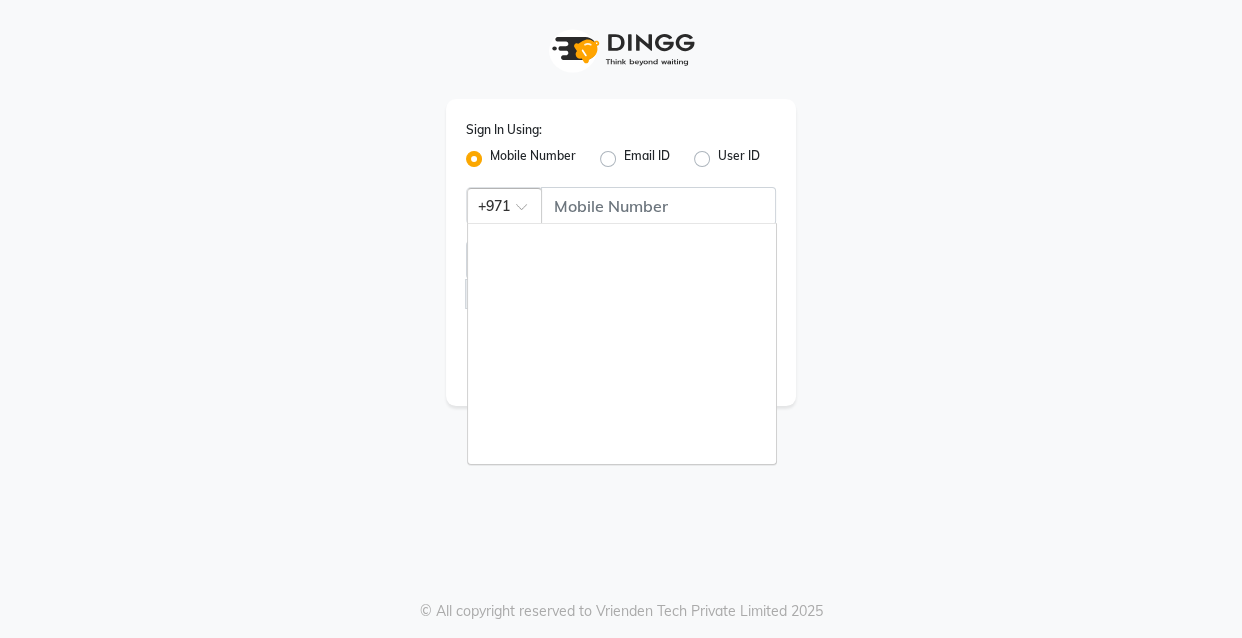 scroll, scrollTop: 500, scrollLeft: 0, axis: vertical 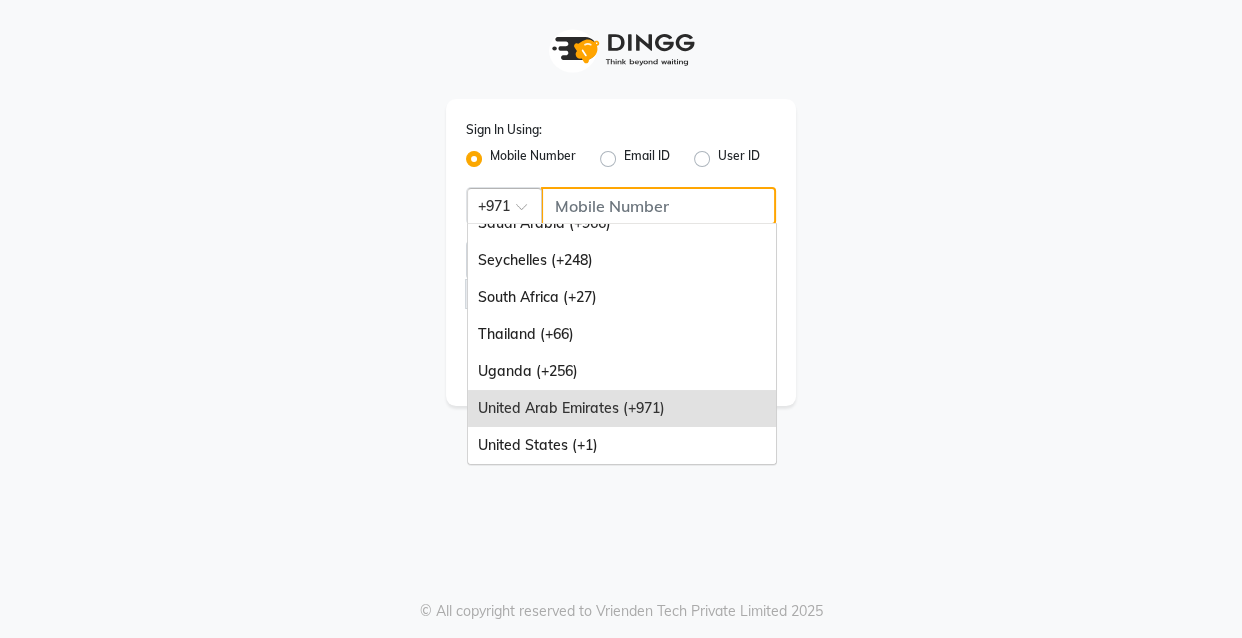click 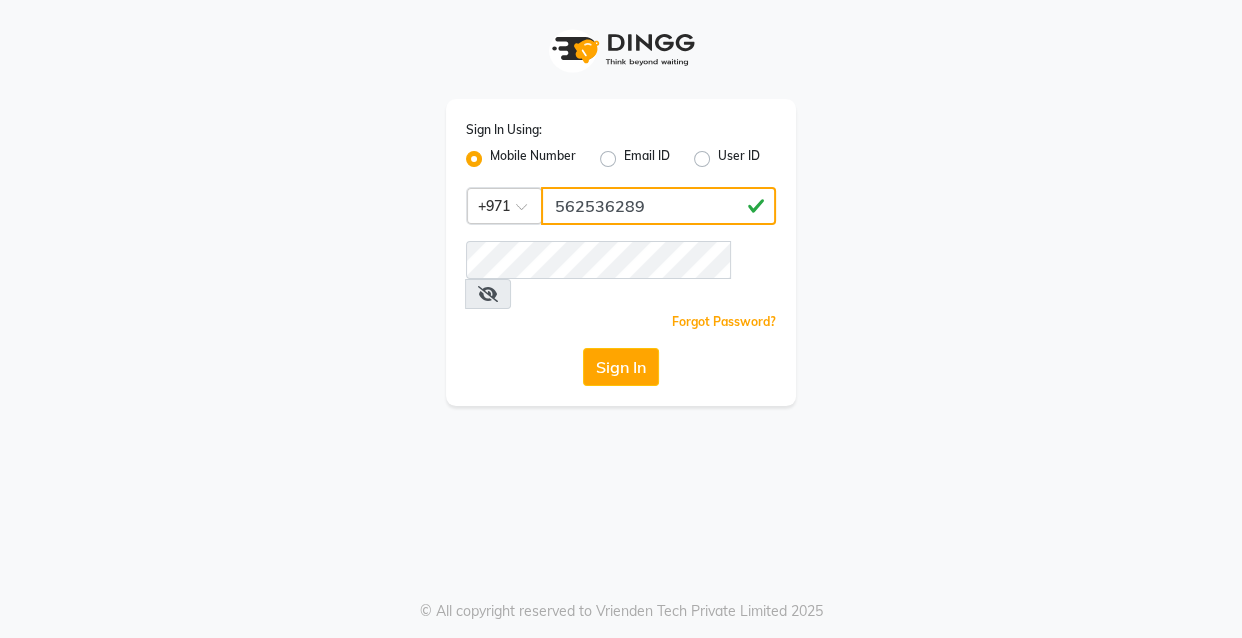 type on "562536289" 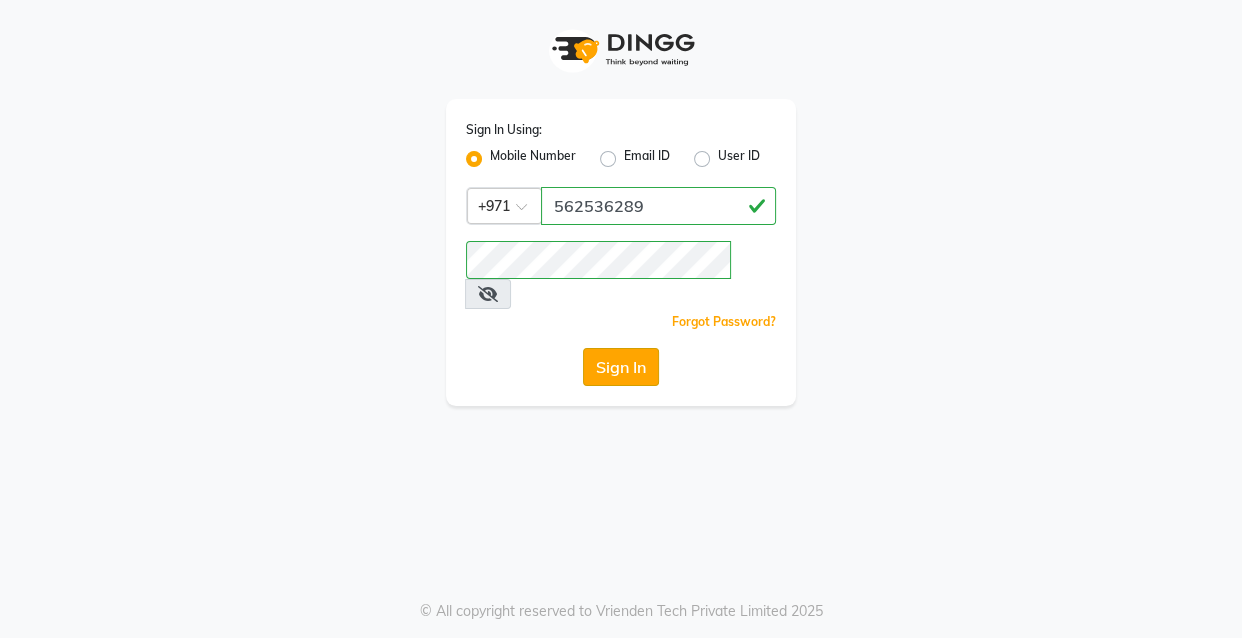 click on "Sign In" 